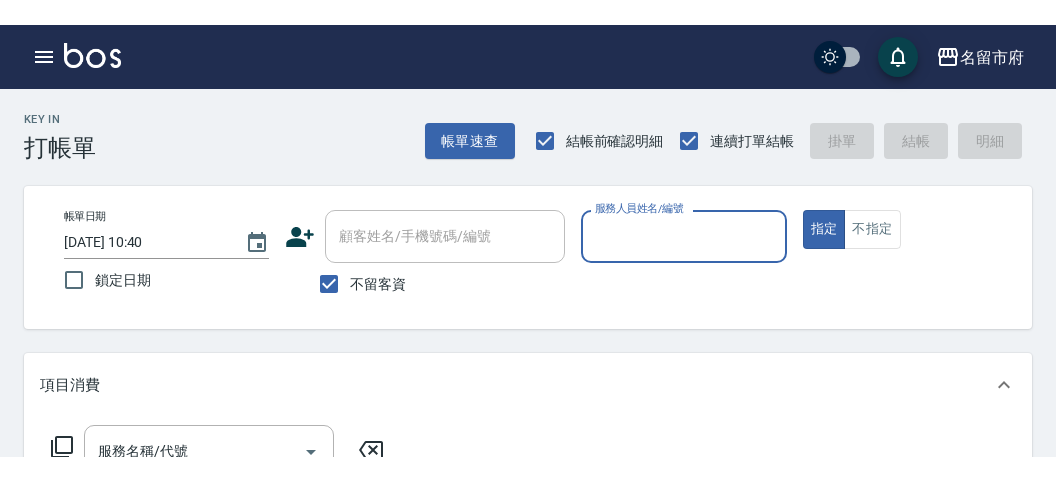 scroll, scrollTop: 0, scrollLeft: 0, axis: both 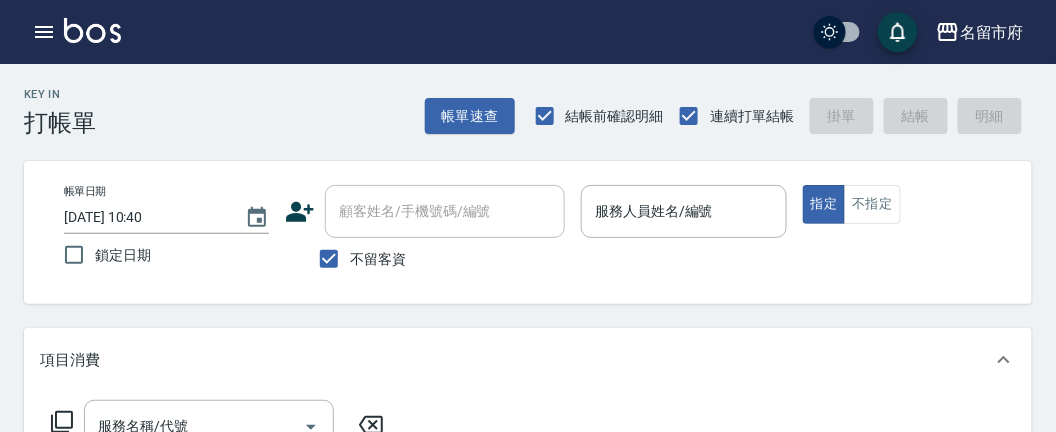 click on "Key In 打帳單 帳單速查 結帳前確認明細 連續打單結帳 掛單 結帳 明細" at bounding box center [516, 100] 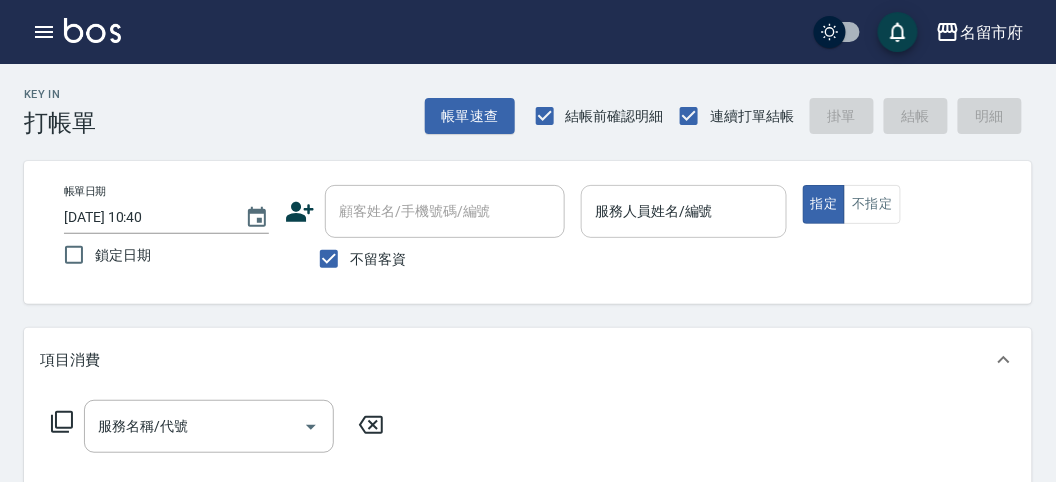 click on "服務人員姓名/編號" at bounding box center [683, 211] 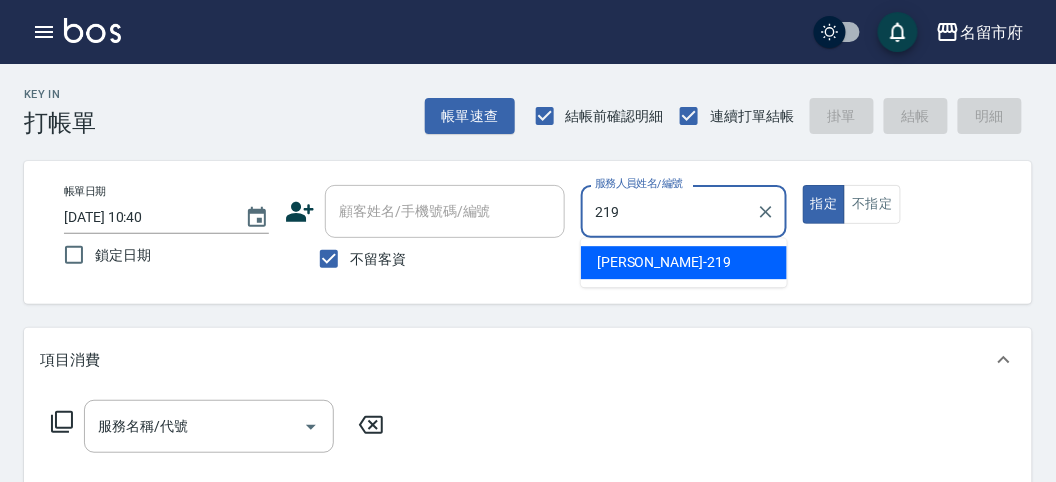 type on "[PERSON_NAME]-219" 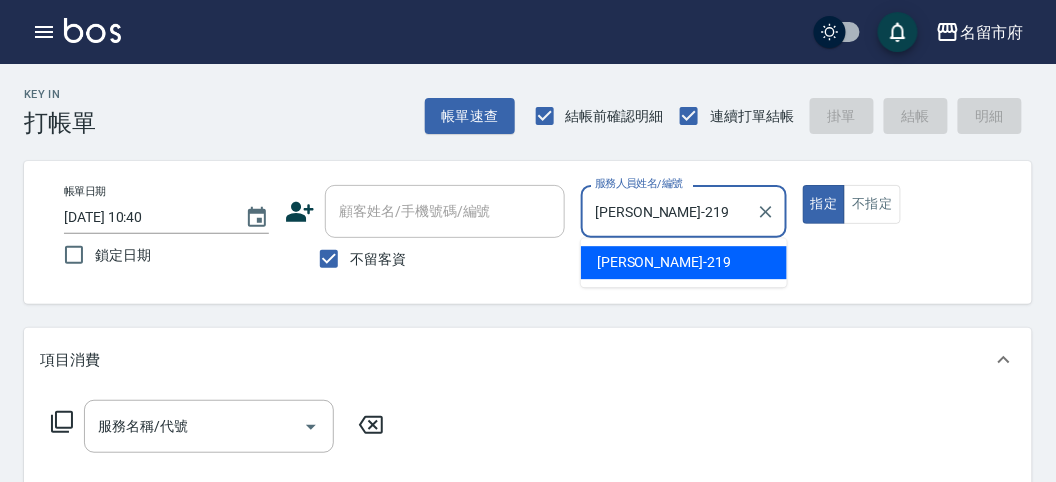 type on "true" 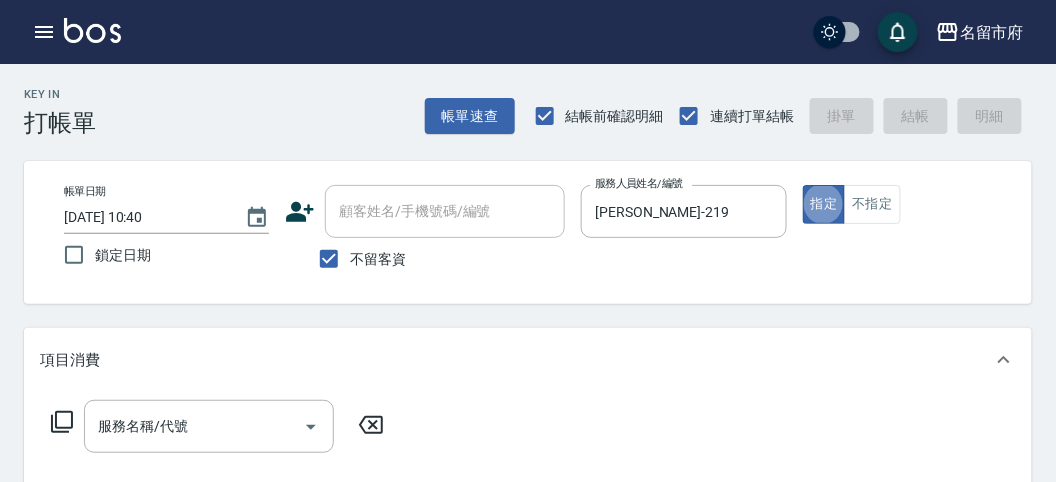 click 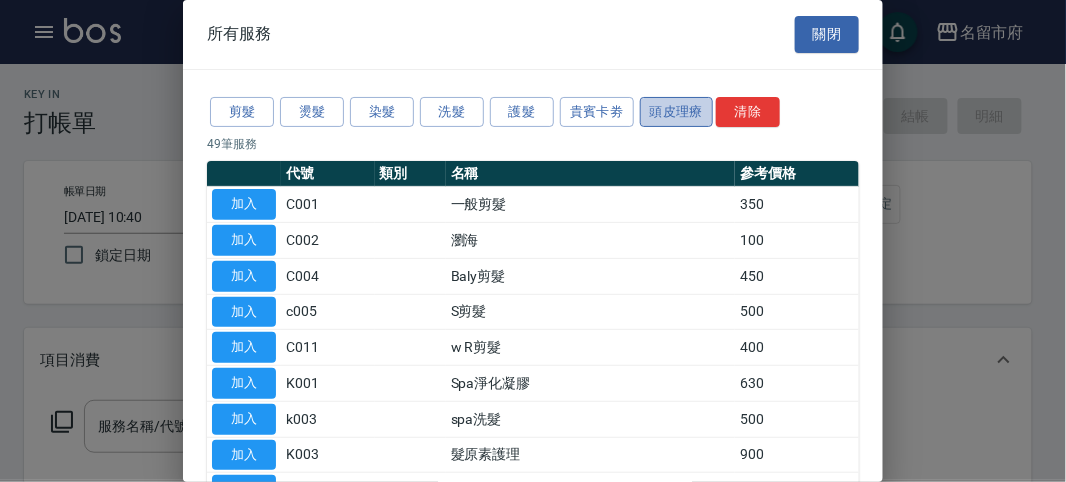 drag, startPoint x: 691, startPoint y: 116, endPoint x: 61, endPoint y: 317, distance: 661.28735 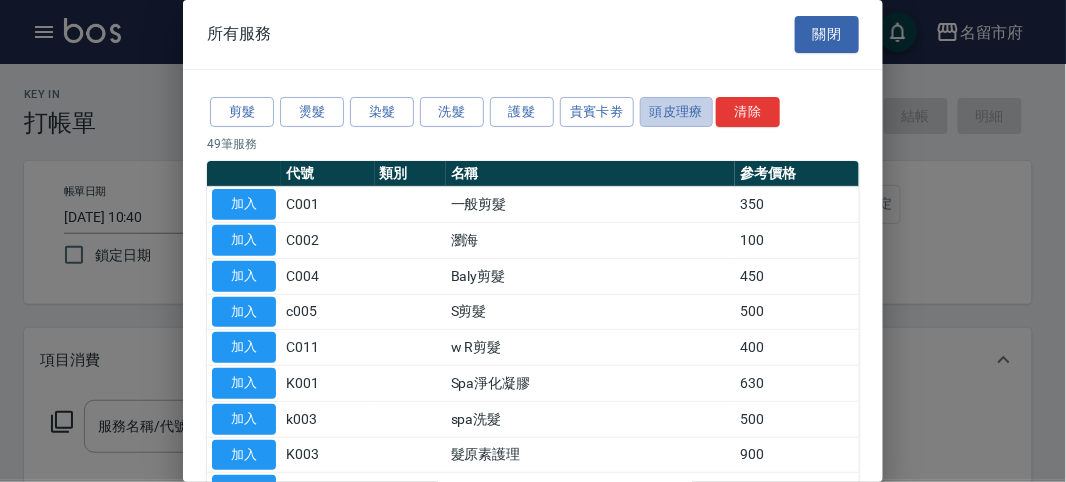click on "頭皮理療" at bounding box center (677, 112) 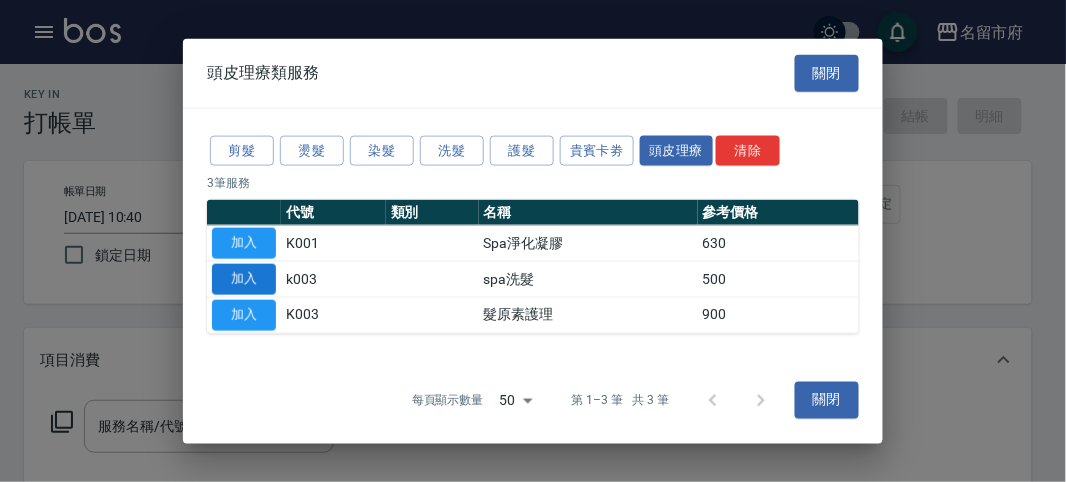click on "加入" at bounding box center [244, 279] 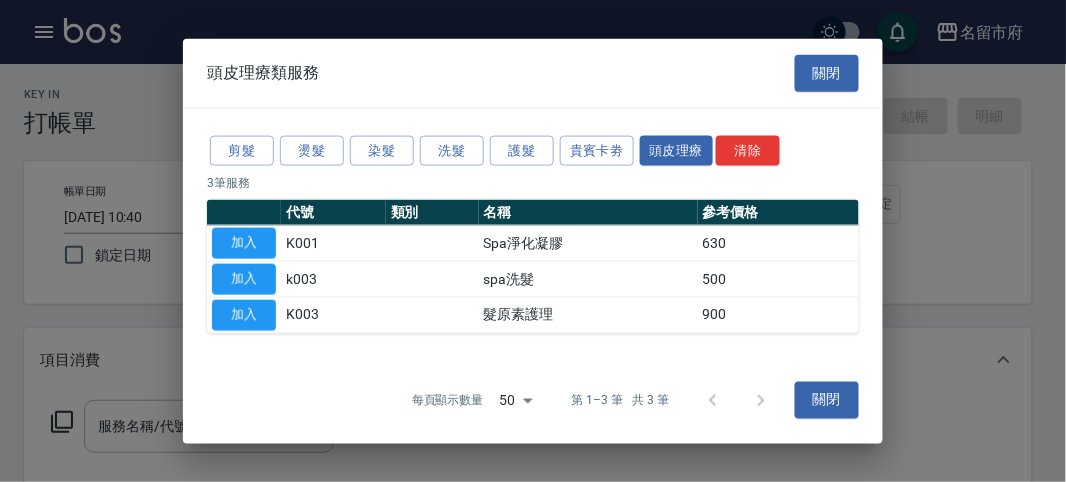 type on "spa洗髮(k003)" 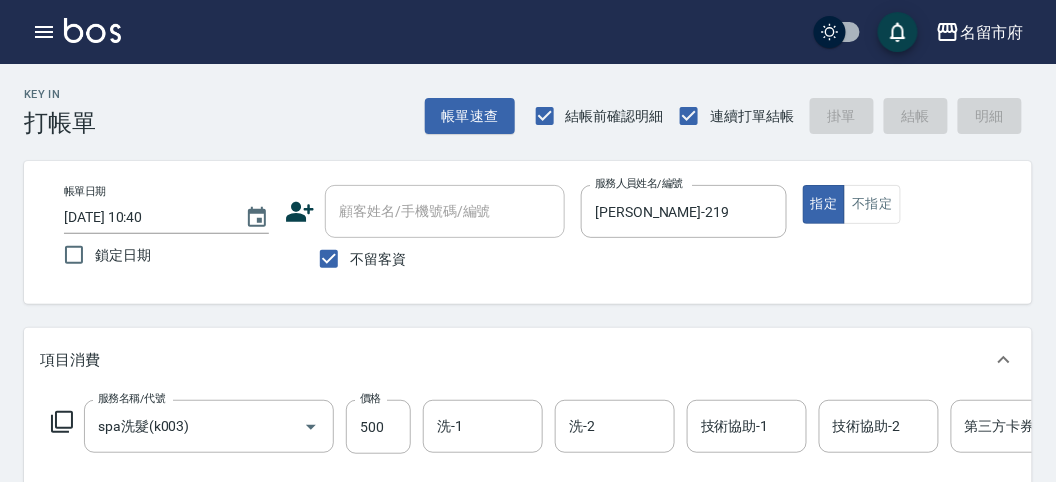 type on "[DATE] 11:52" 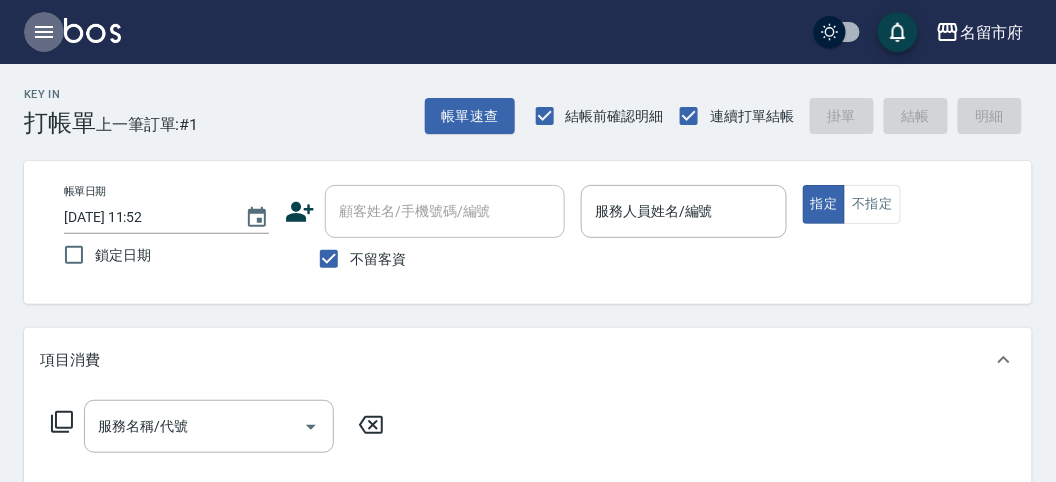 click 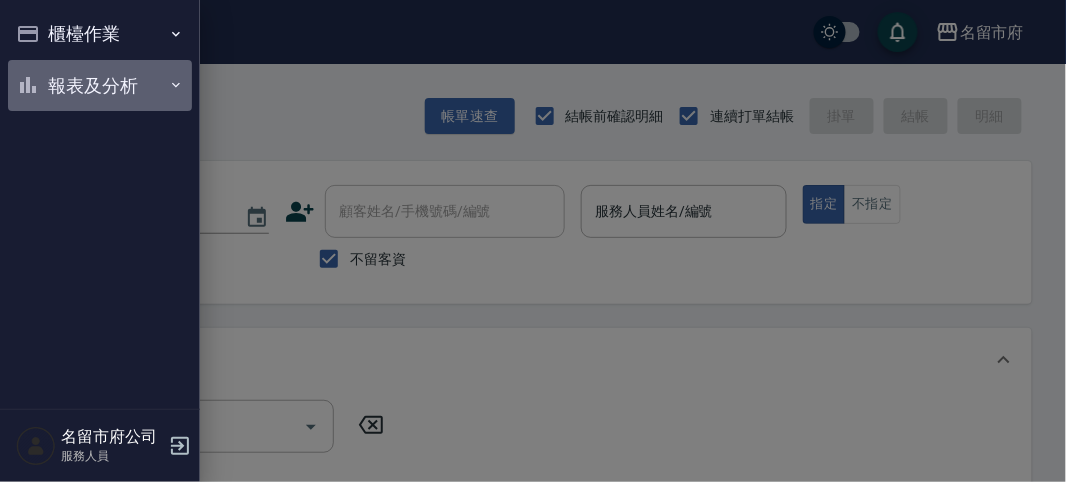 click on "報表及分析" at bounding box center [100, 86] 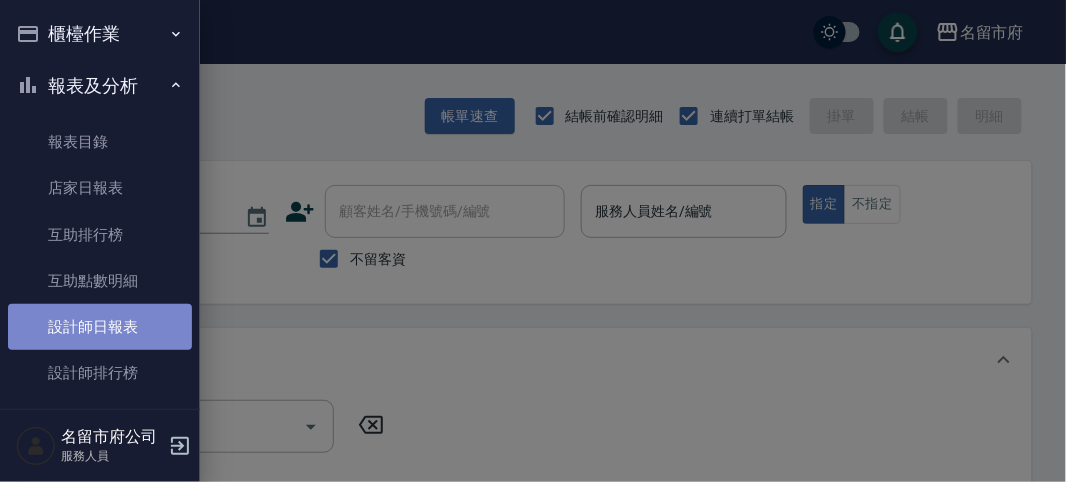 click on "設計師日報表" at bounding box center [100, 327] 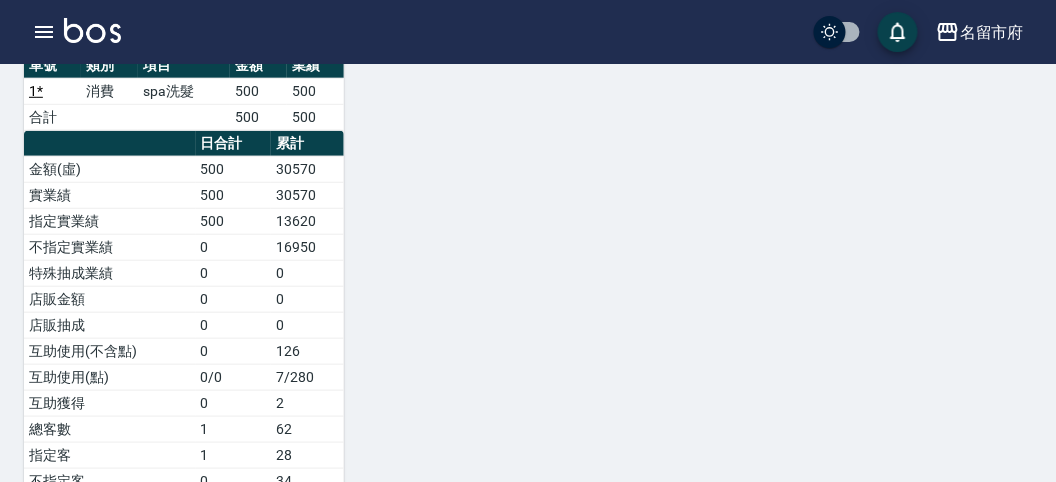scroll, scrollTop: 0, scrollLeft: 0, axis: both 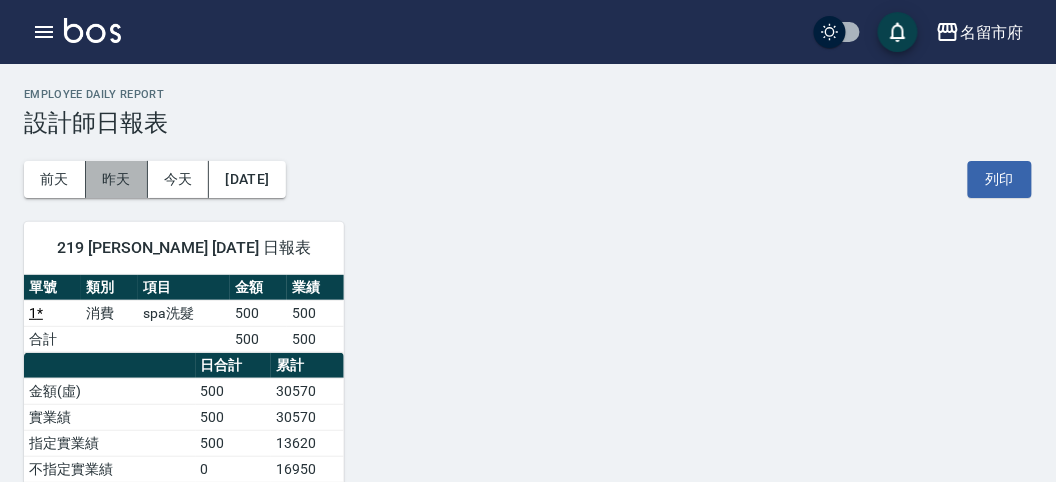 click on "昨天" at bounding box center [117, 179] 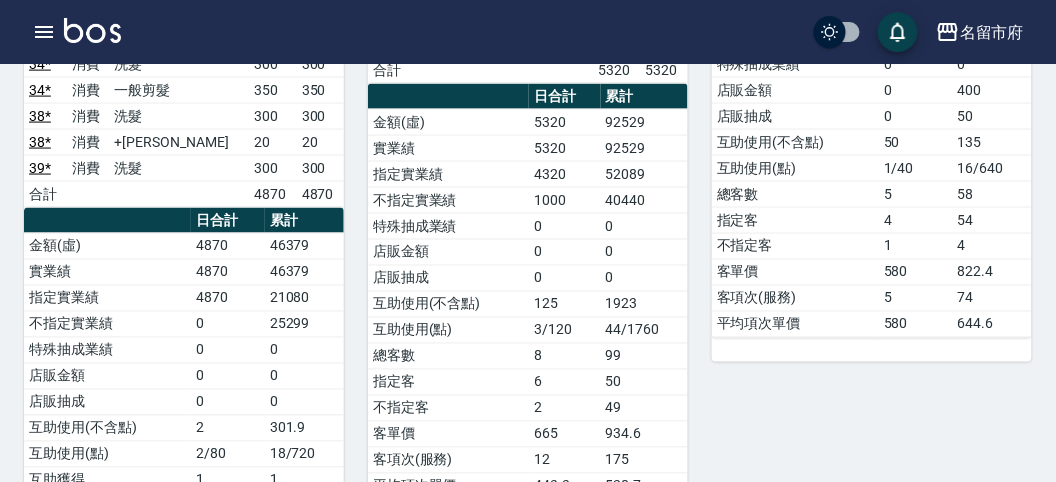 scroll, scrollTop: 0, scrollLeft: 0, axis: both 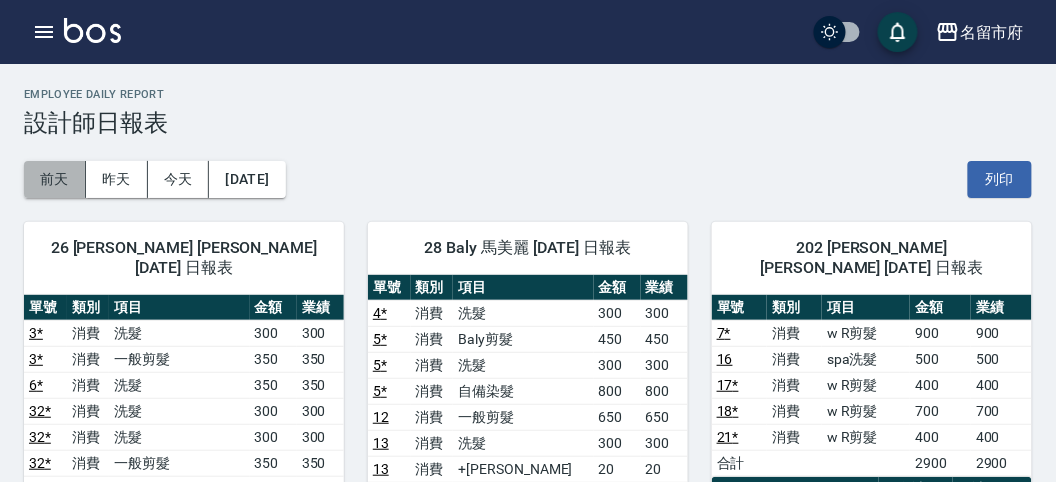 click on "前天" at bounding box center [55, 179] 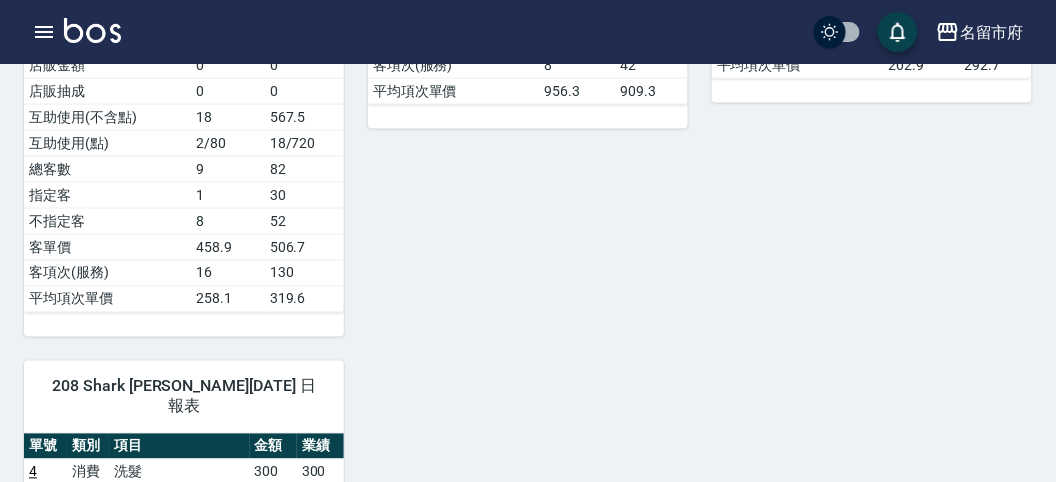 scroll, scrollTop: 2555, scrollLeft: 0, axis: vertical 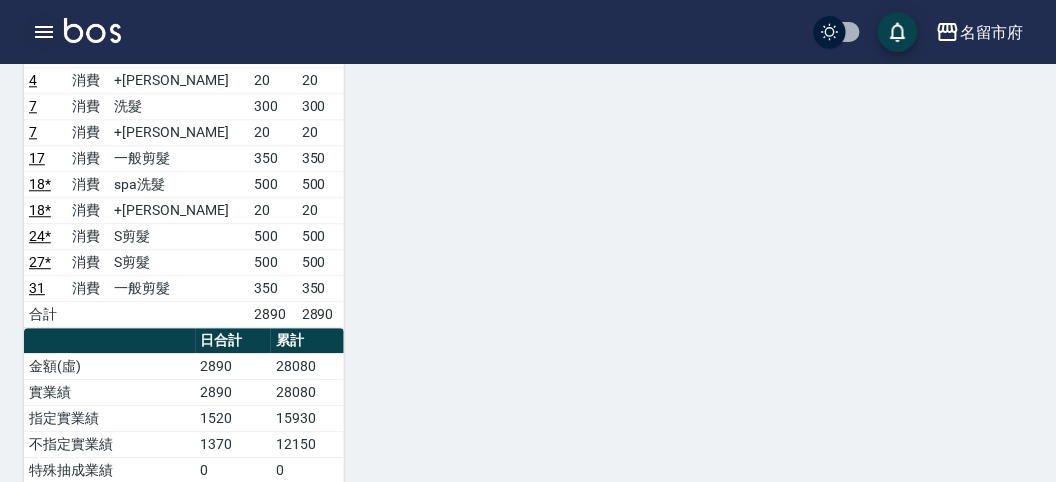 click 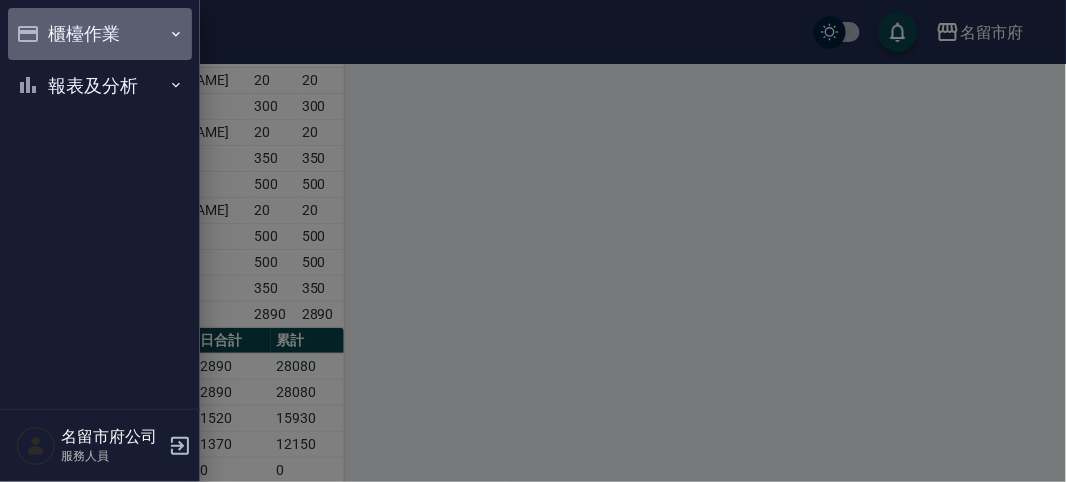 click on "櫃檯作業" at bounding box center (100, 34) 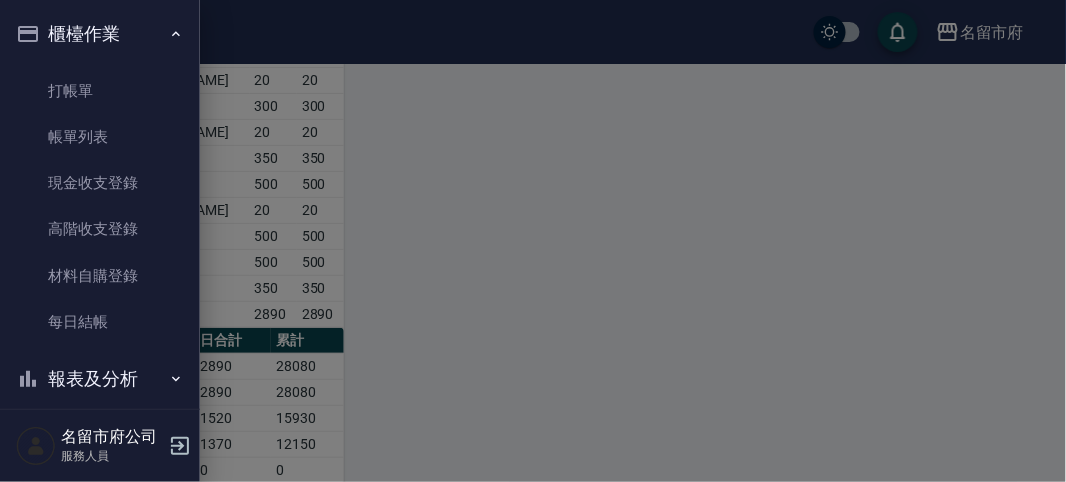 click at bounding box center (533, 241) 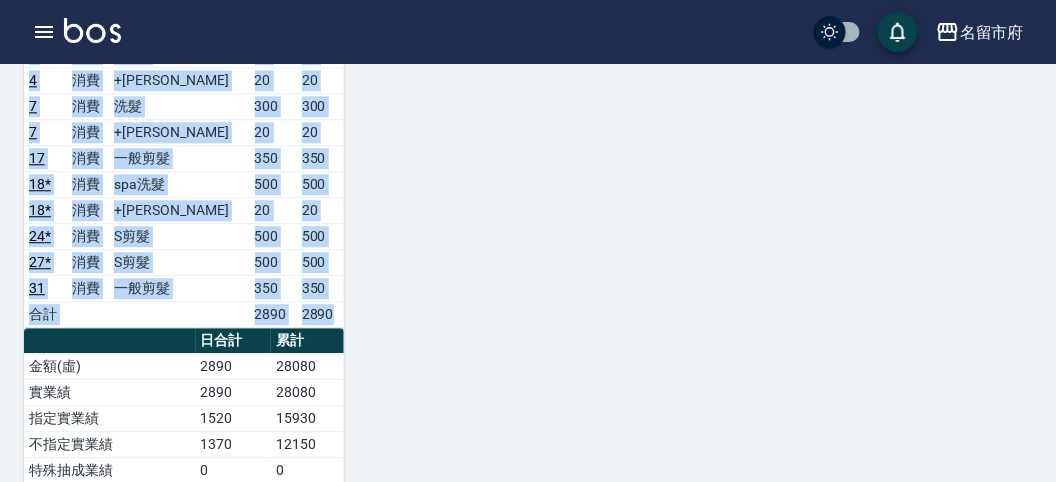 drag, startPoint x: 456, startPoint y: 212, endPoint x: 474, endPoint y: 212, distance: 18 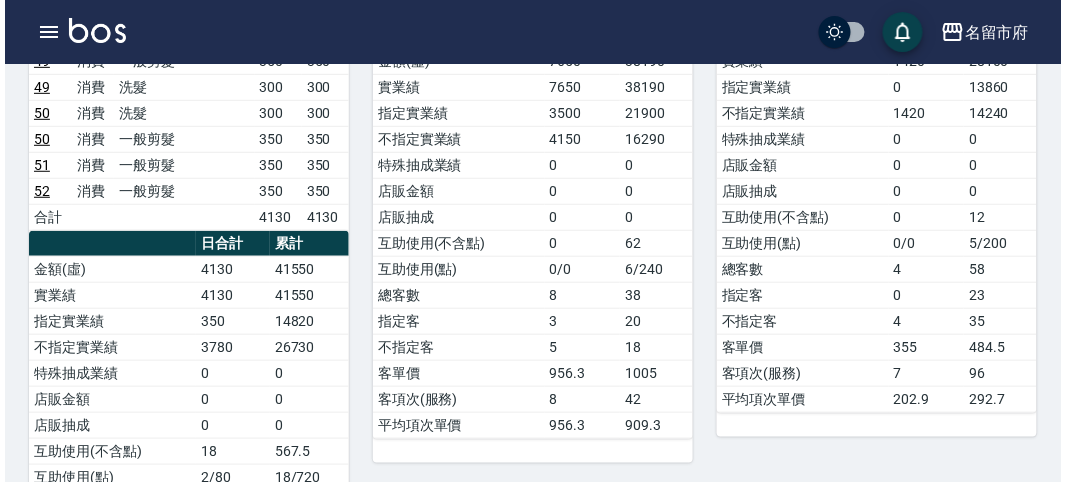 scroll, scrollTop: 777, scrollLeft: 0, axis: vertical 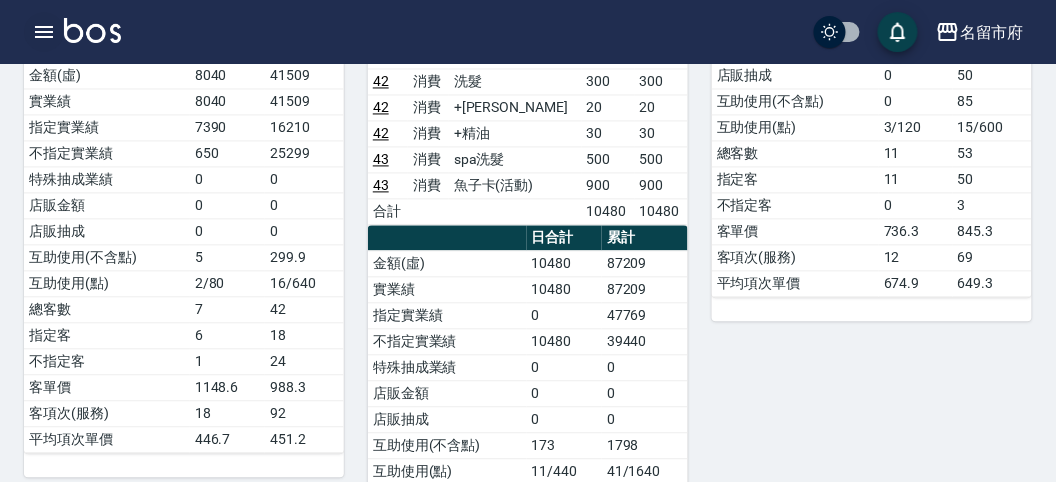 click 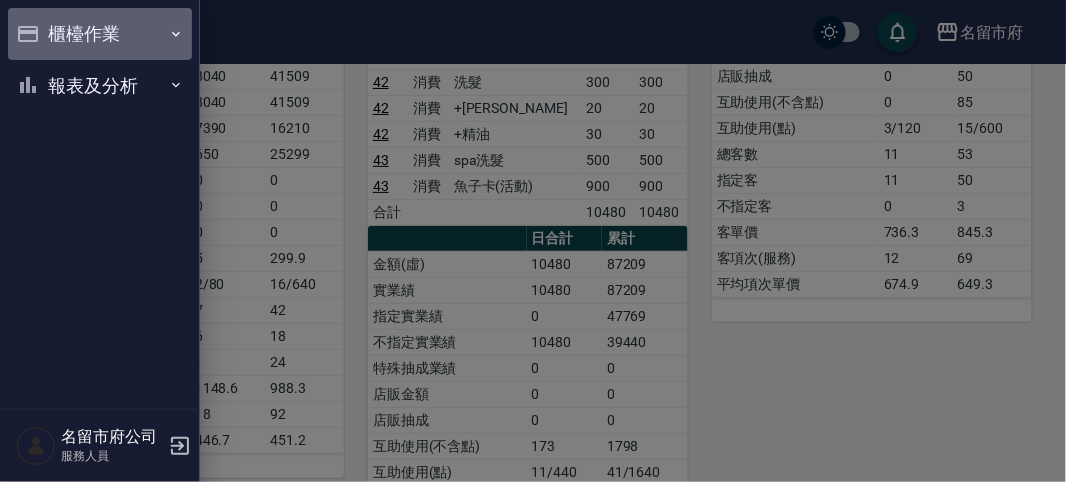 click on "櫃檯作業" at bounding box center [100, 34] 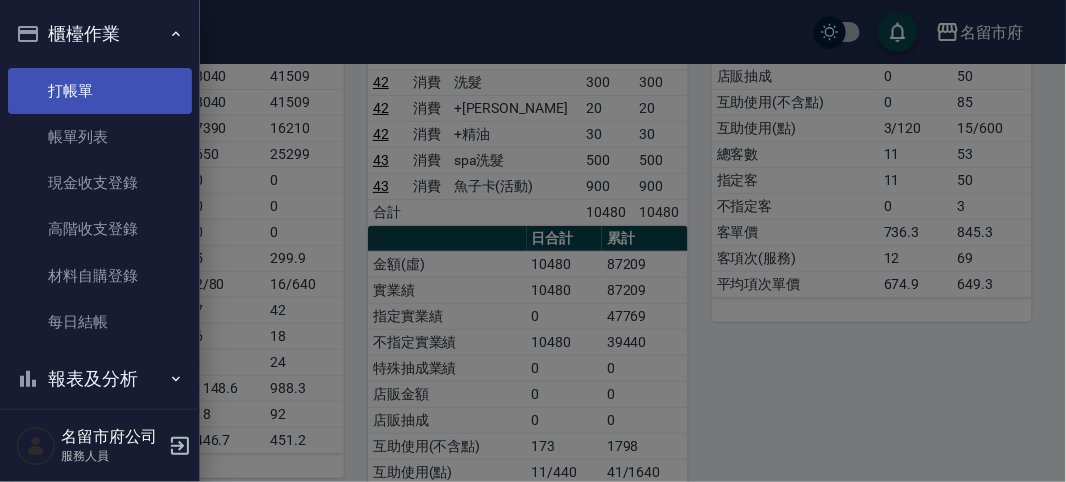 click on "打帳單" at bounding box center [100, 91] 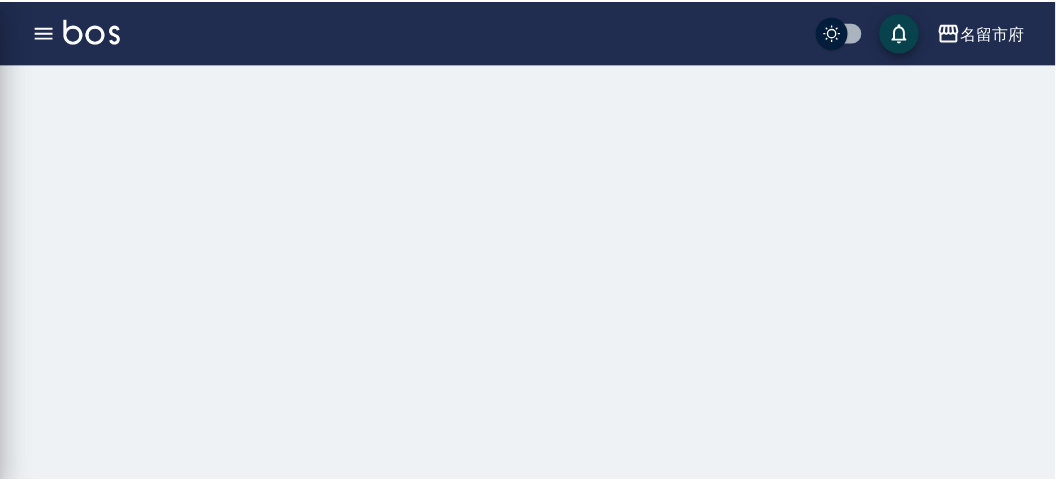 scroll, scrollTop: 0, scrollLeft: 0, axis: both 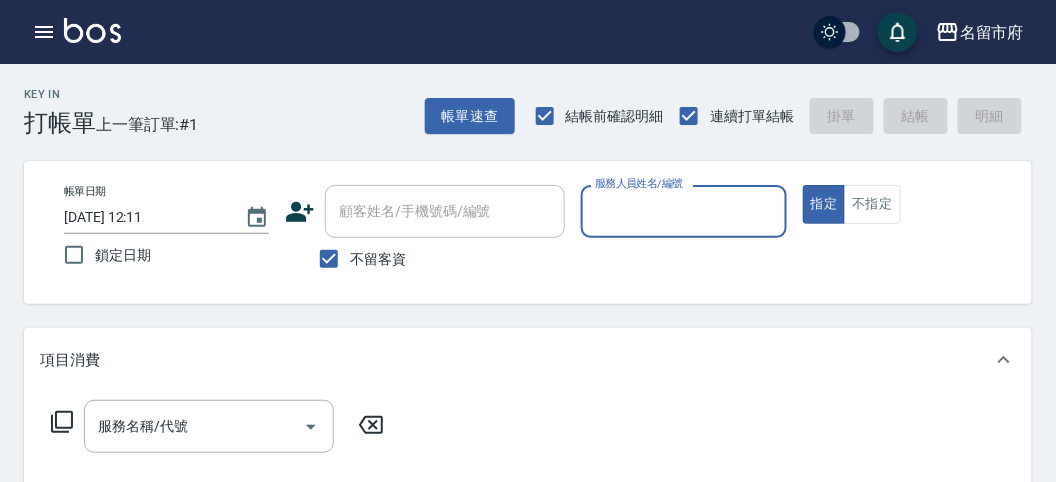 click on "服務人員姓名/編號" at bounding box center [683, 211] 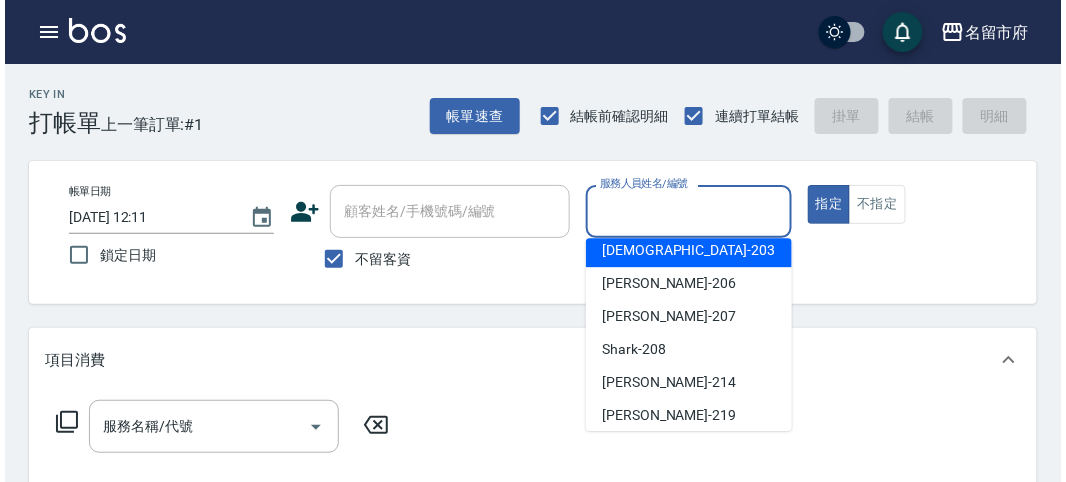 scroll, scrollTop: 0, scrollLeft: 0, axis: both 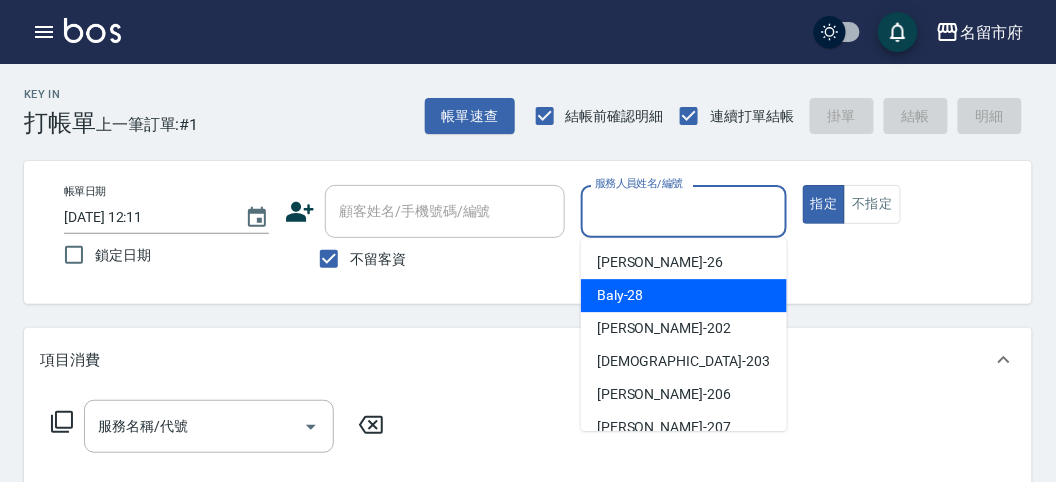 drag, startPoint x: 673, startPoint y: 311, endPoint x: 653, endPoint y: 315, distance: 20.396078 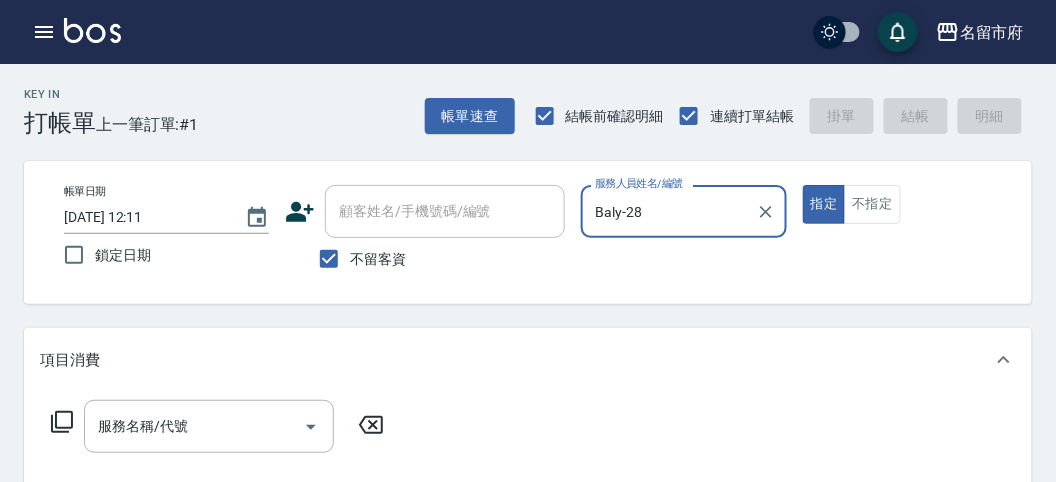 click 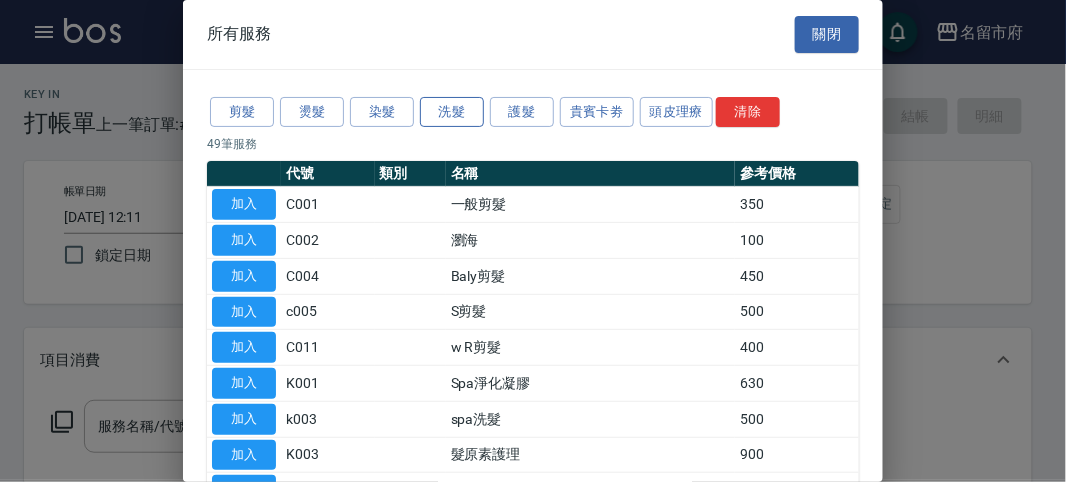 click on "洗髮" at bounding box center (452, 112) 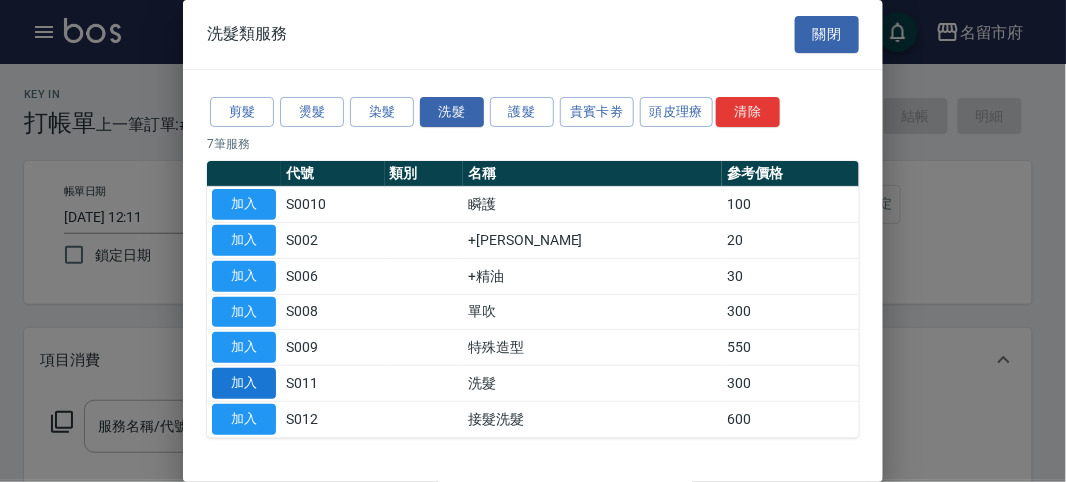 click on "加入" at bounding box center (244, 383) 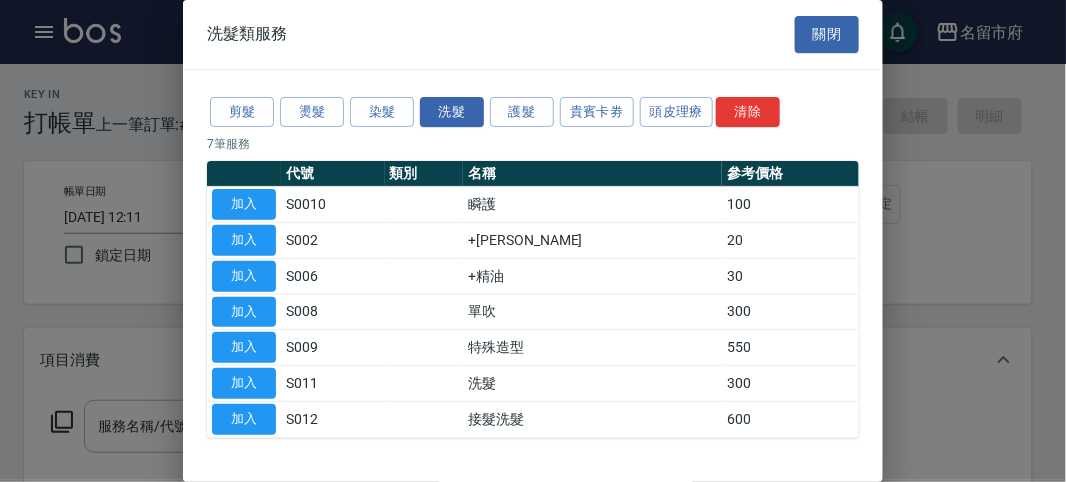 type on "洗髮(S011)" 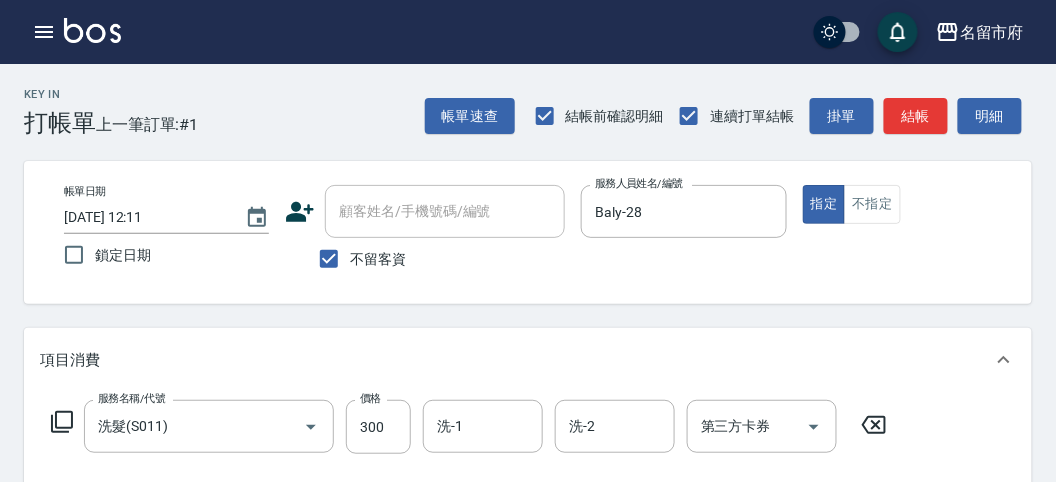 click 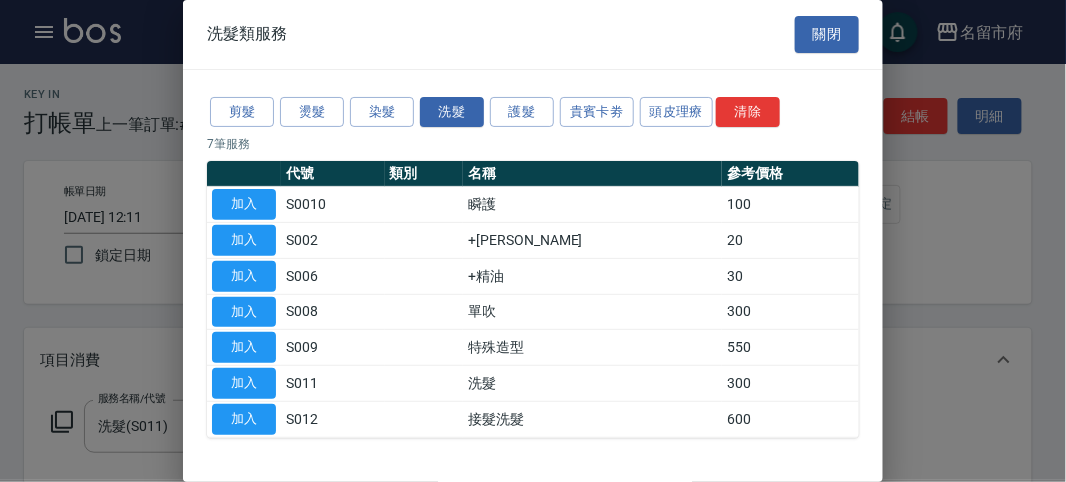 click on "關閉" at bounding box center (827, 34) 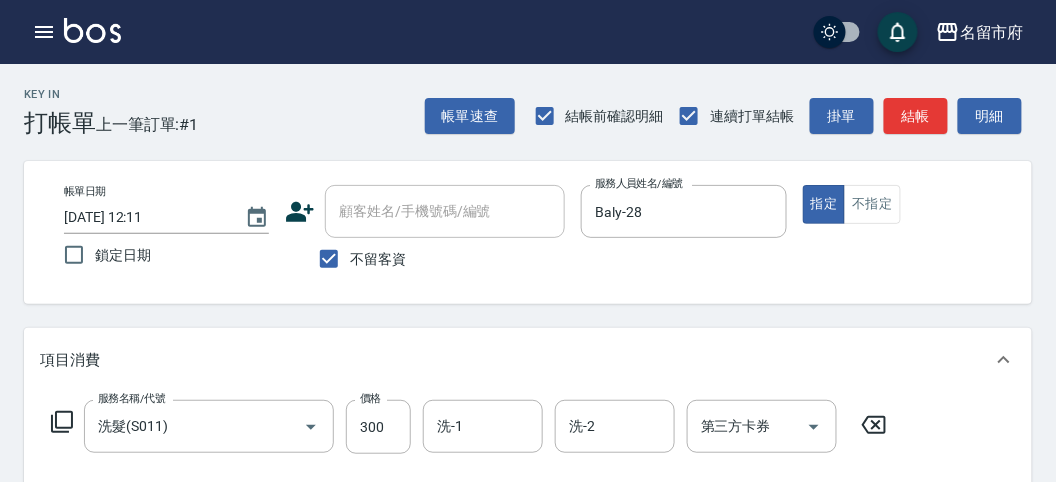 click 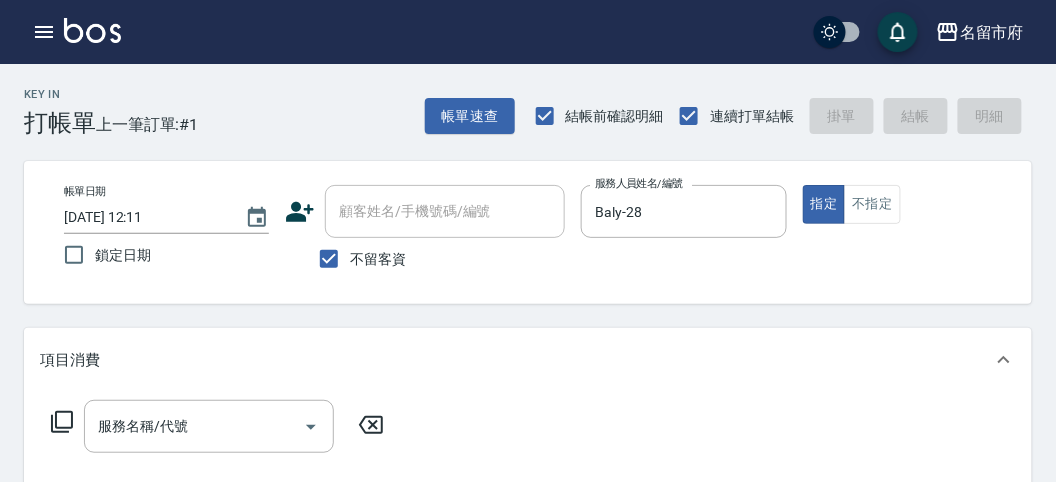 click 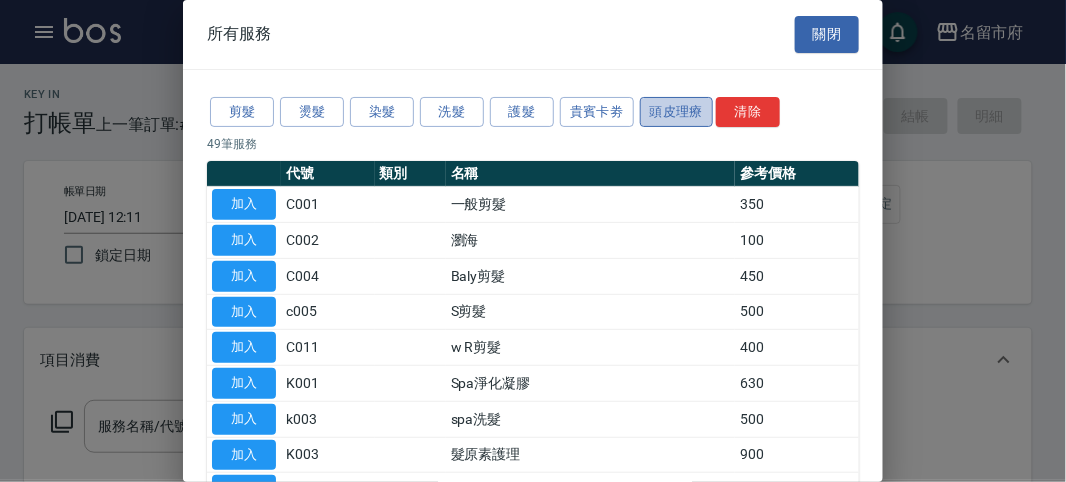 click on "頭皮理療" at bounding box center (677, 112) 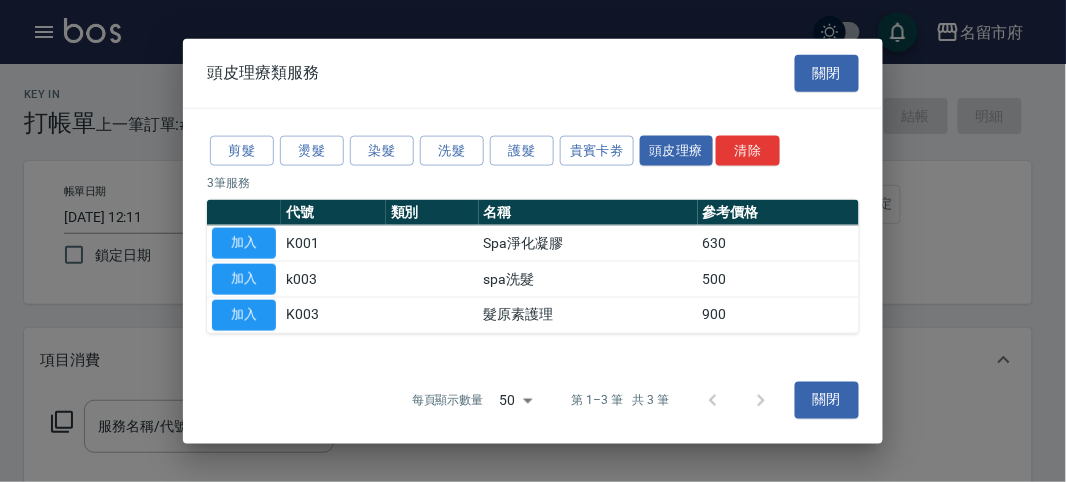click on "加入" at bounding box center (244, 243) 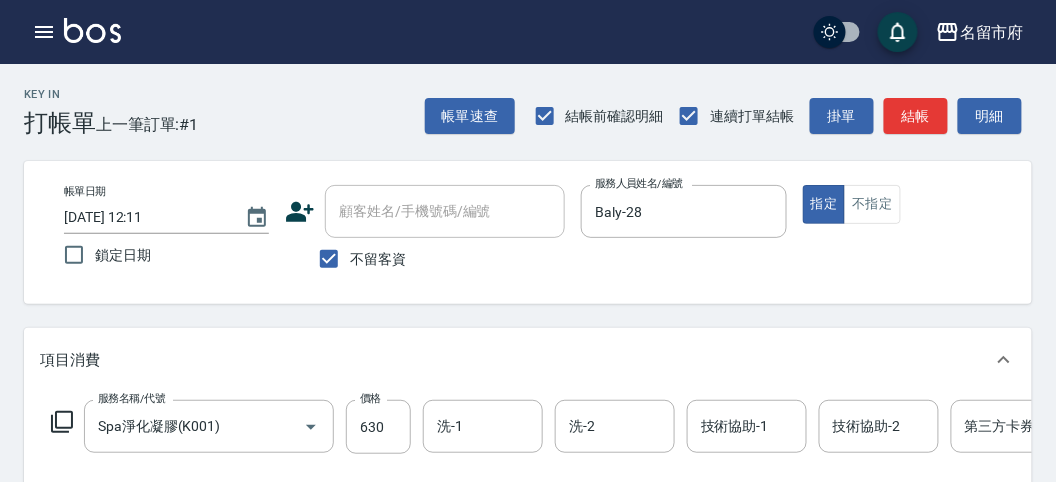 click 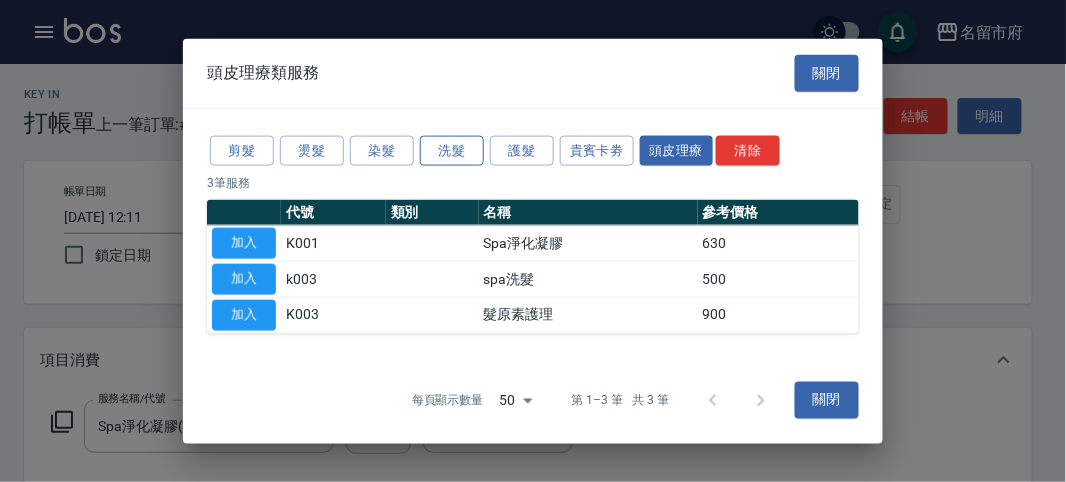 click on "洗髮" at bounding box center (452, 150) 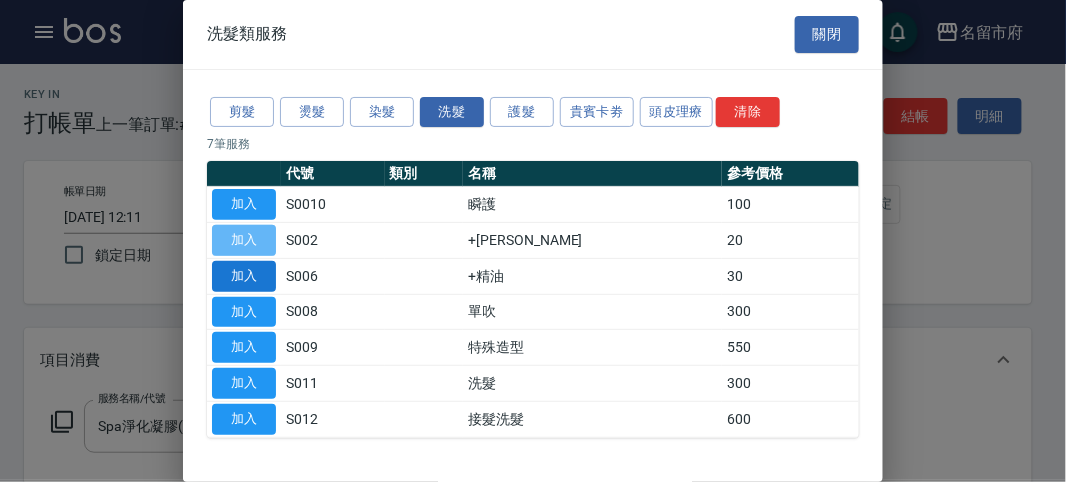 drag, startPoint x: 242, startPoint y: 241, endPoint x: 270, endPoint y: 273, distance: 42.520584 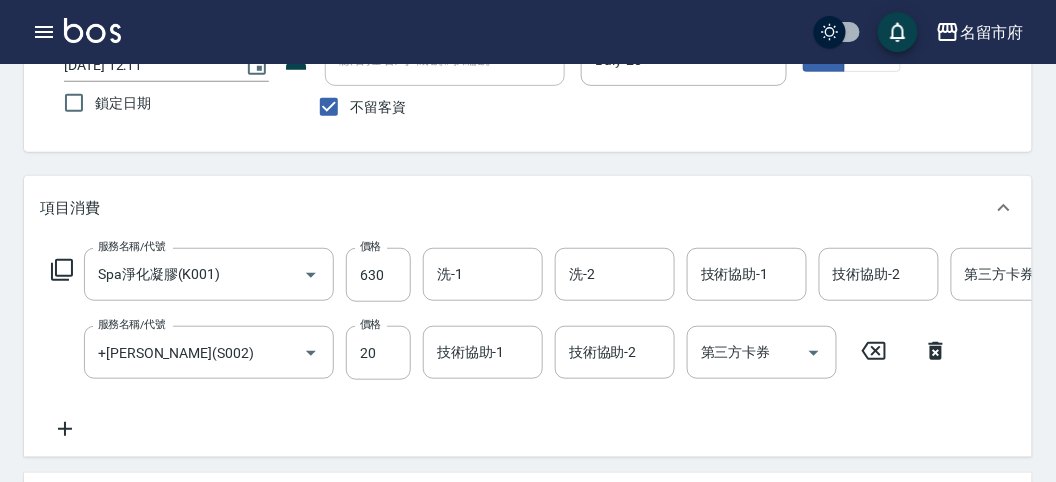 scroll, scrollTop: 41, scrollLeft: 0, axis: vertical 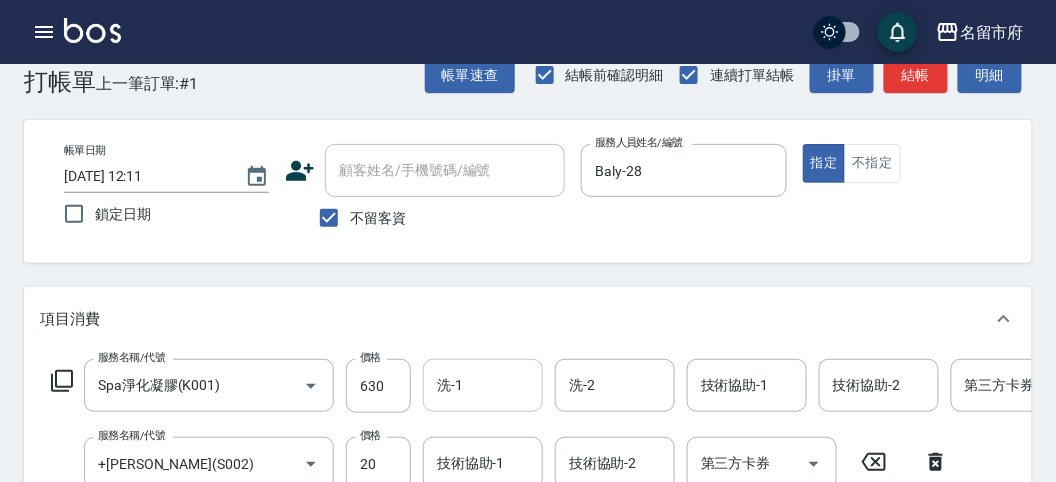click on "洗-1" at bounding box center (483, 385) 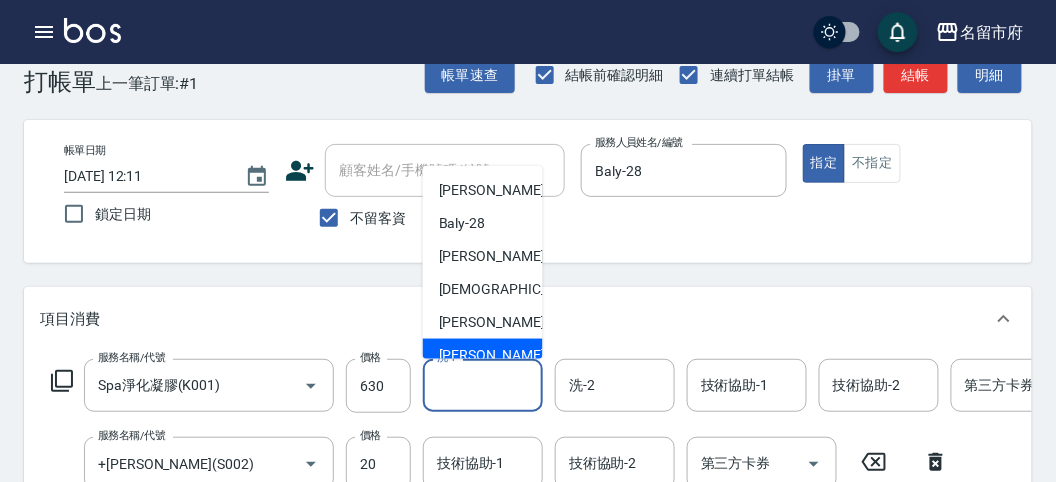 scroll, scrollTop: 153, scrollLeft: 0, axis: vertical 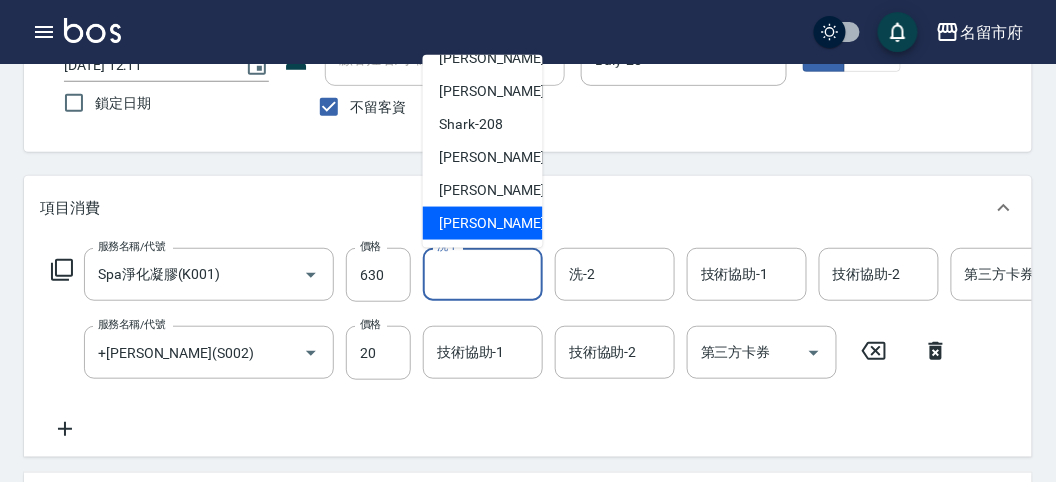 click on "[PERSON_NAME] -222" at bounding box center [506, 223] 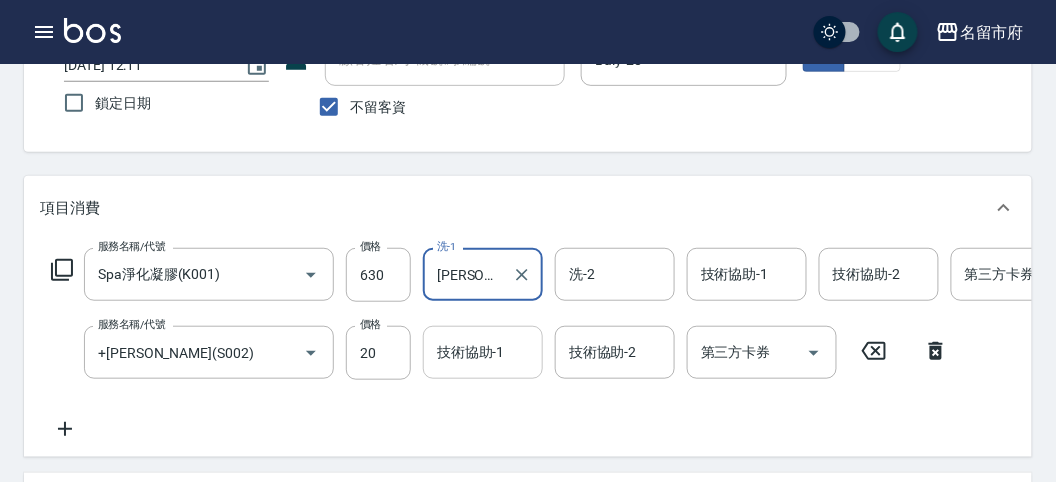 click on "技術協助-1" at bounding box center (483, 352) 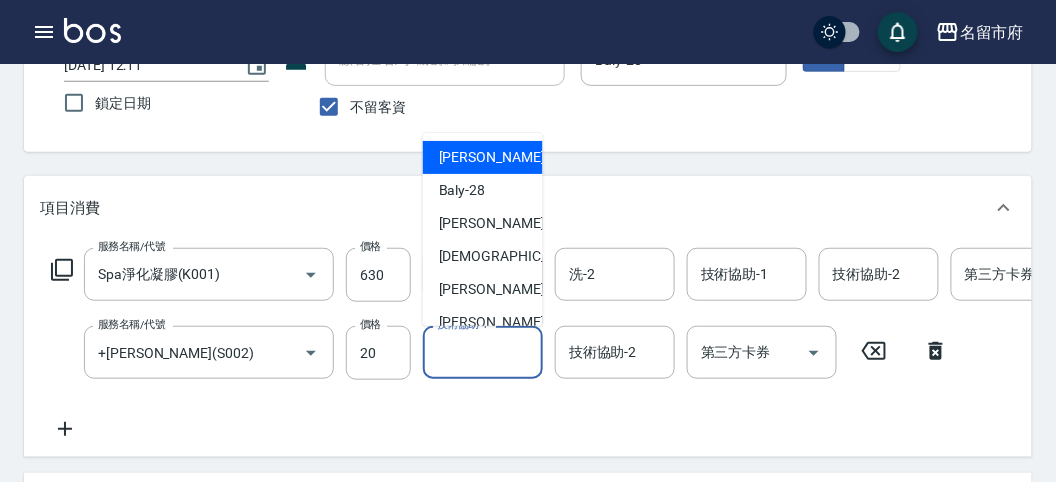 scroll, scrollTop: 263, scrollLeft: 0, axis: vertical 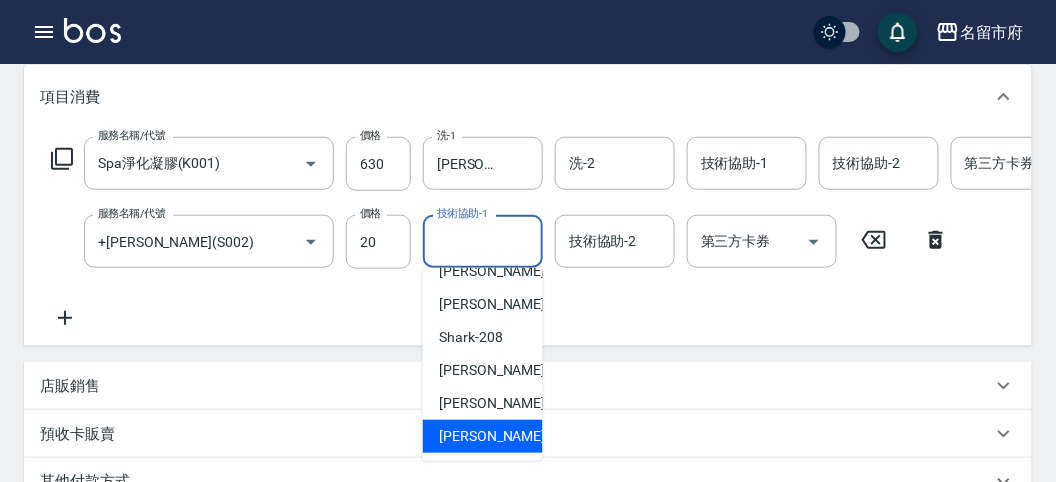 drag, startPoint x: 458, startPoint y: 443, endPoint x: 451, endPoint y: 430, distance: 14.764823 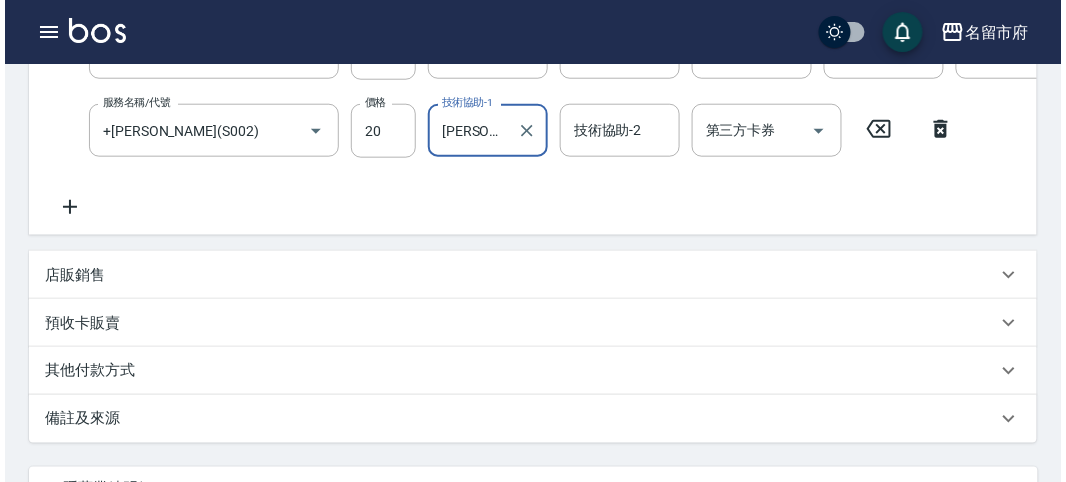 scroll, scrollTop: 682, scrollLeft: 0, axis: vertical 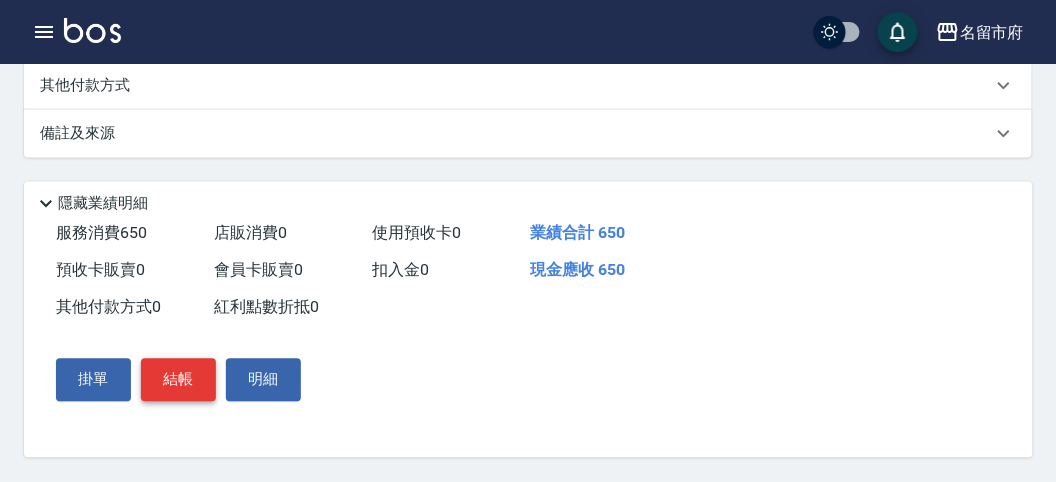 click on "結帳" at bounding box center (178, 380) 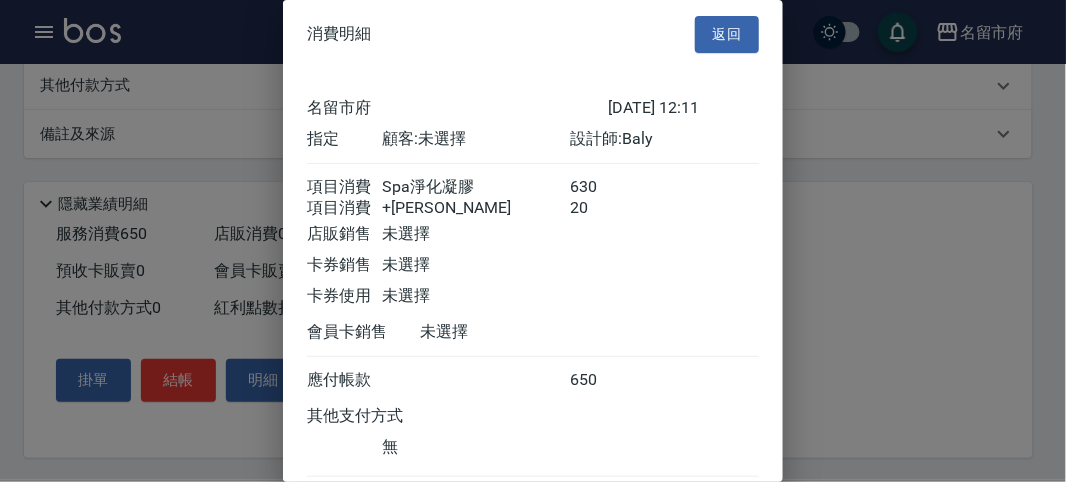 scroll, scrollTop: 133, scrollLeft: 0, axis: vertical 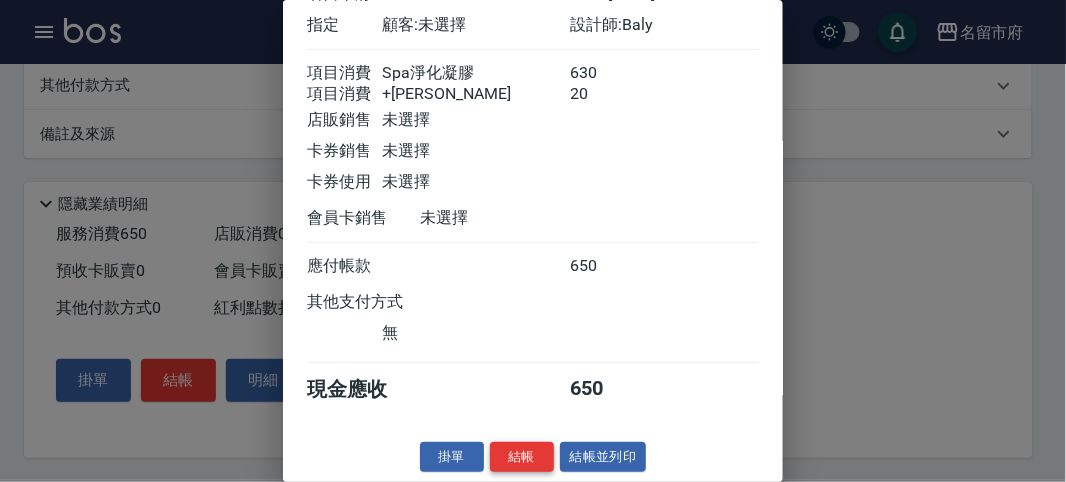 click on "結帳" at bounding box center (522, 457) 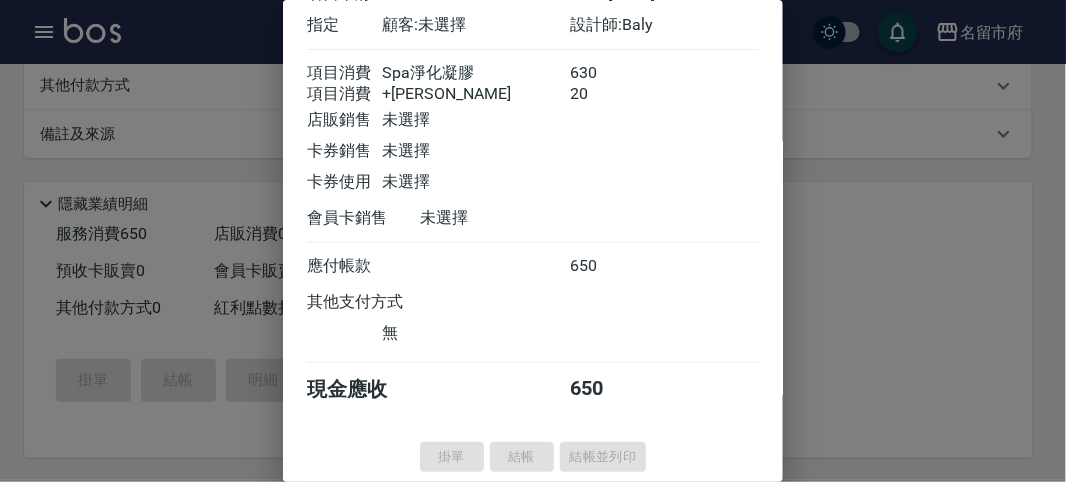 type on "[DATE] 12:41" 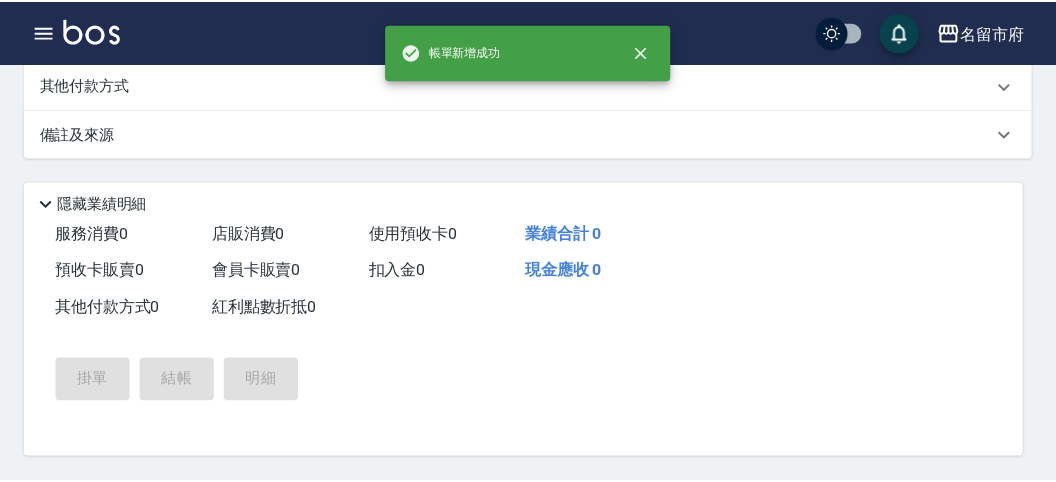 scroll, scrollTop: 0, scrollLeft: 0, axis: both 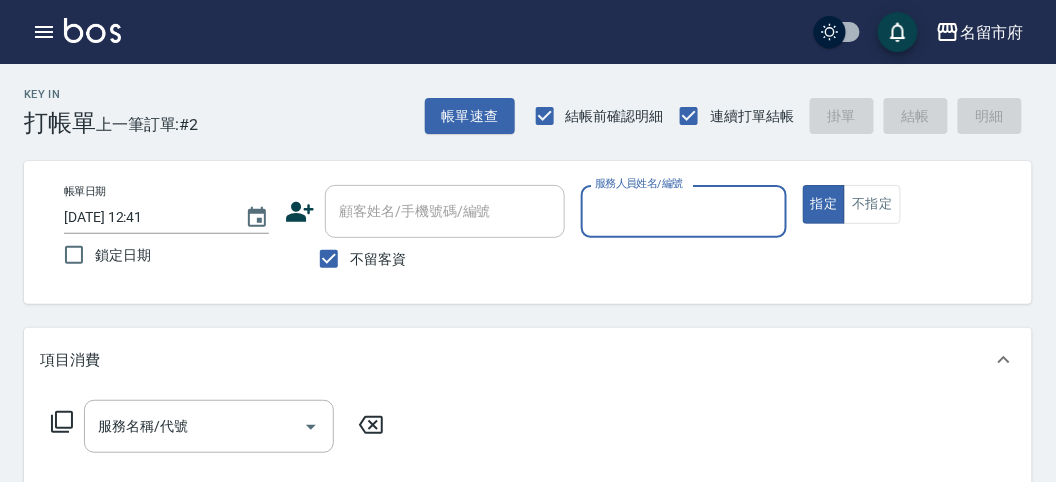 drag, startPoint x: 630, startPoint y: 200, endPoint x: 654, endPoint y: 224, distance: 33.941124 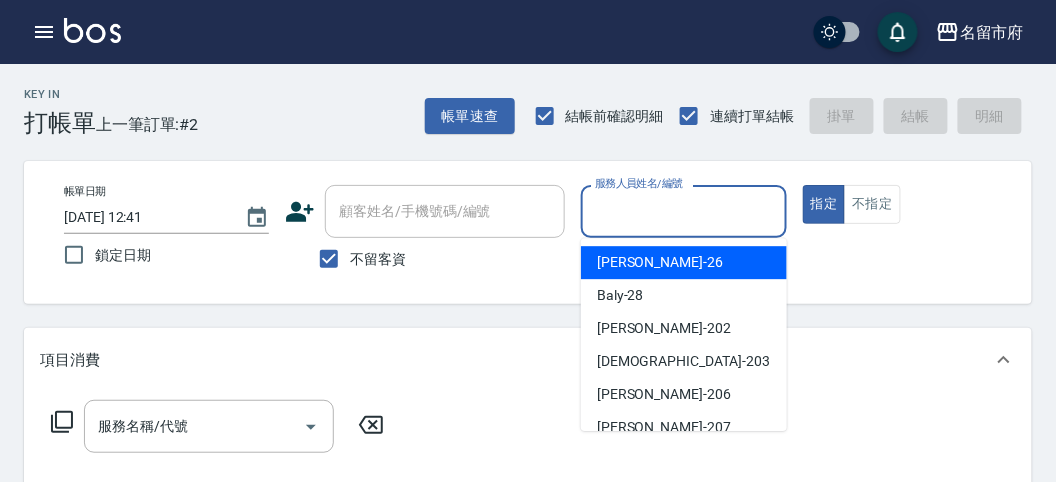 click on "服務人員姓名/編號" at bounding box center (683, 211) 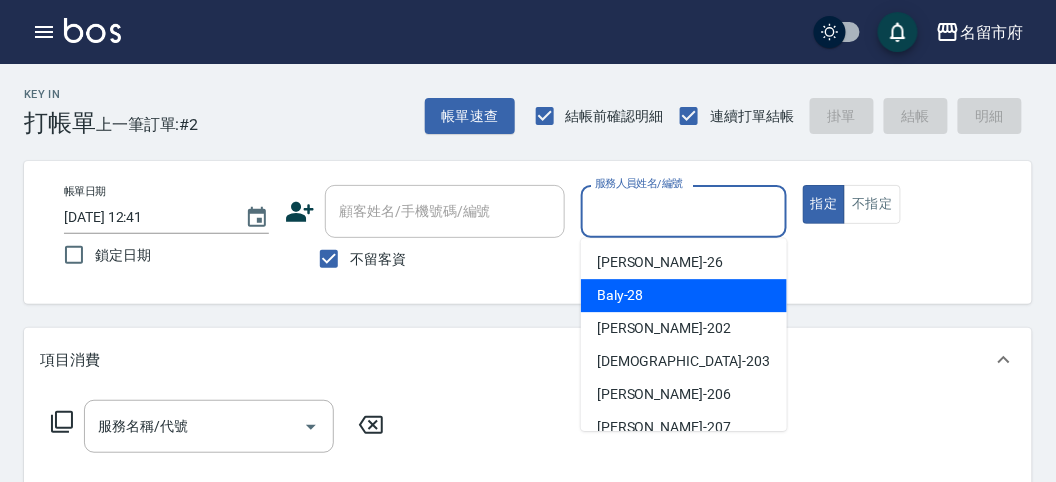 click on "Baly -28" at bounding box center (684, 295) 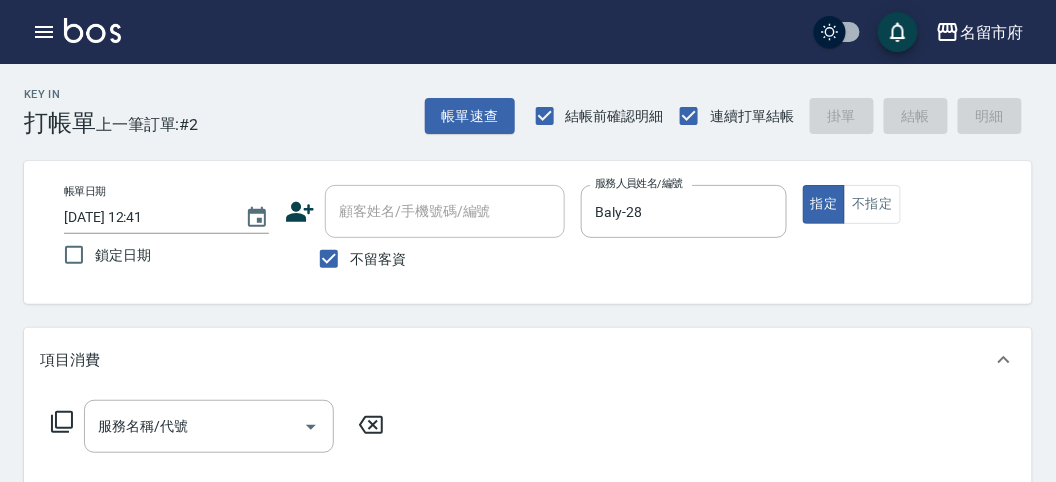 click 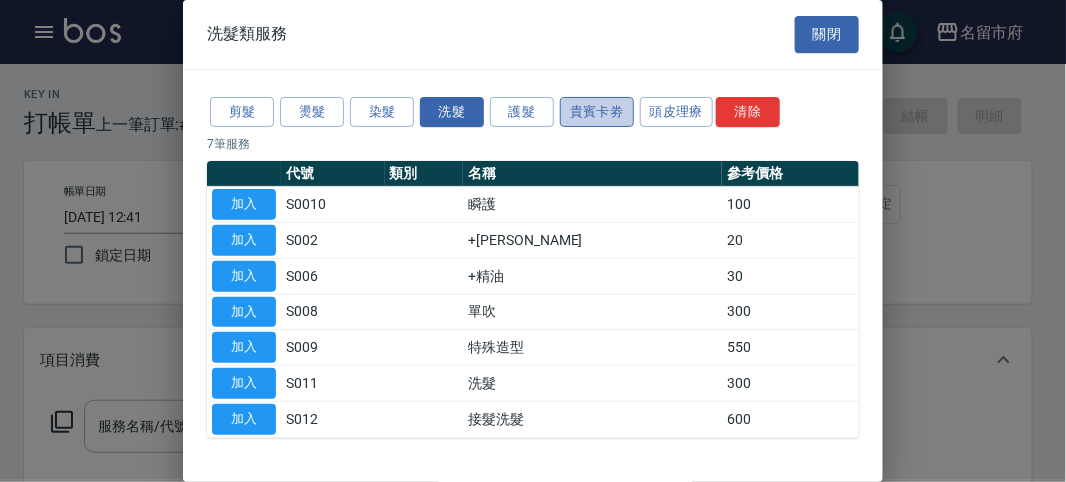 click on "貴賓卡劵" at bounding box center [597, 112] 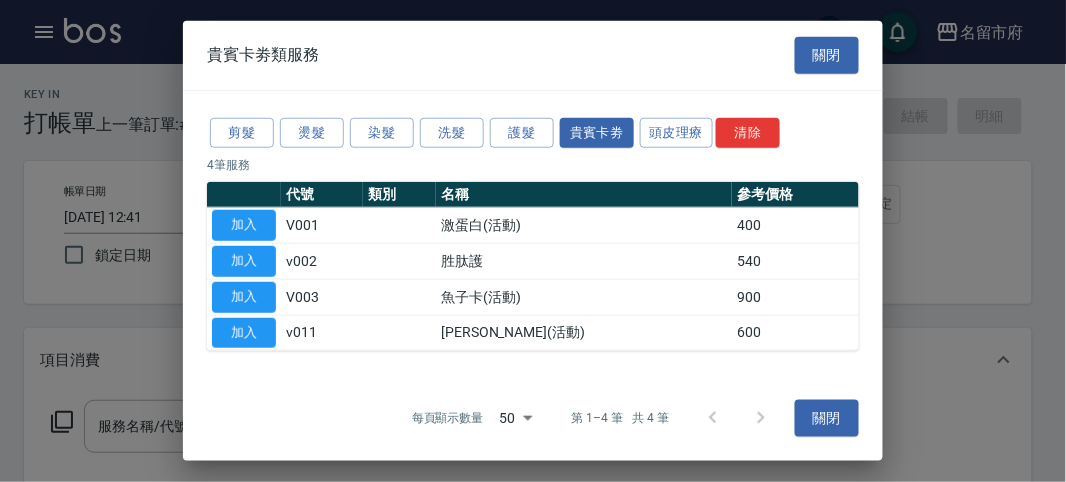 click on "剪髮 燙髮 染髮 洗髮 護髮 貴賓卡劵 頭皮理療 清除 4  筆服務 代號 類別 名稱 參考價格 加入 V001 激蛋白(活動) 400 加入 v002 胜肽護 540 加入 V003 魚子卡(活動) 900 加入 v011 晶亮(活動) 600" at bounding box center [533, 232] 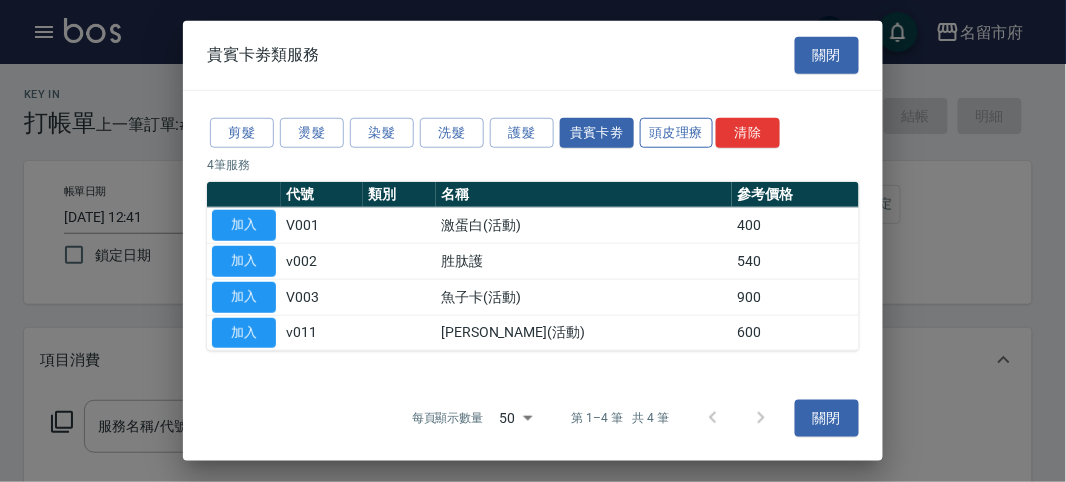 click on "頭皮理療" at bounding box center [677, 132] 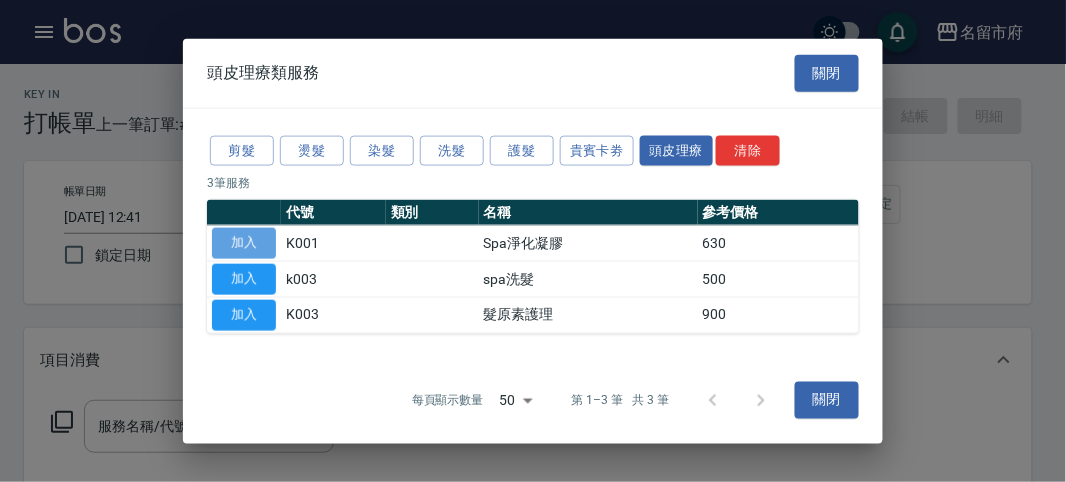 click on "加入" at bounding box center (244, 243) 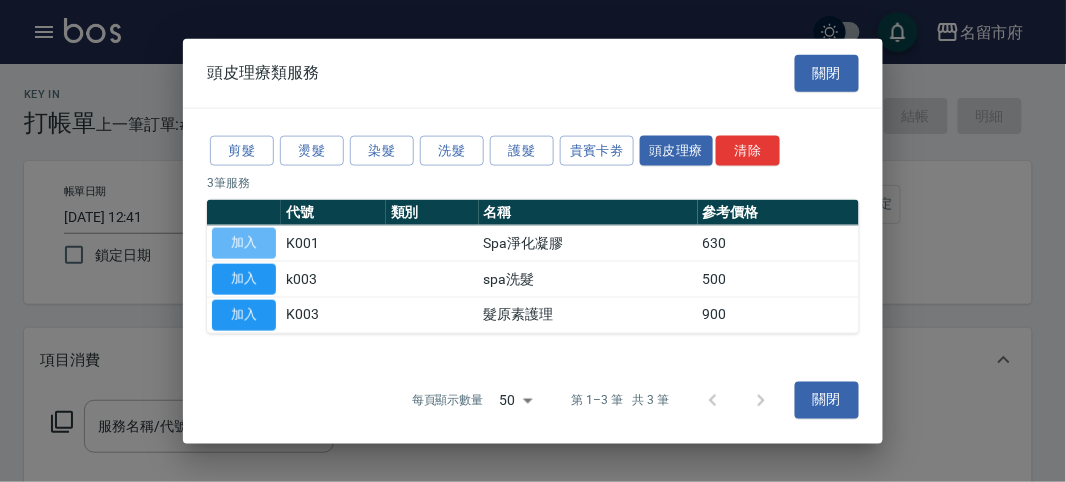 type on "Spa淨化凝膠(K001)" 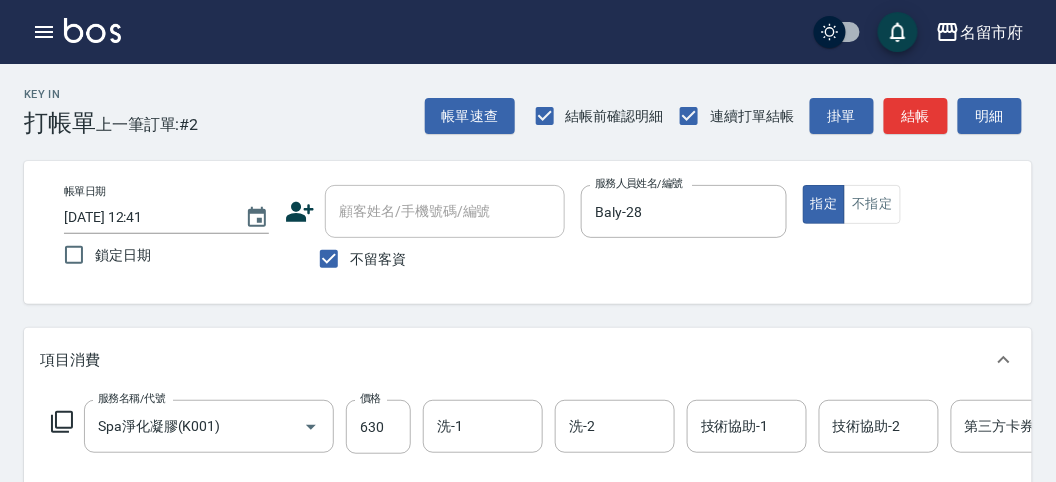 click on "服務名稱/代號 Spa淨化凝膠(K001) 服務名稱/代號 價格 630 價格 洗-1 洗-1 洗-2 洗-2 技術協助-1 技術協助-1 技術協助-2 技術協助-2 第三方卡券 第三方卡券" at bounding box center (601, 427) 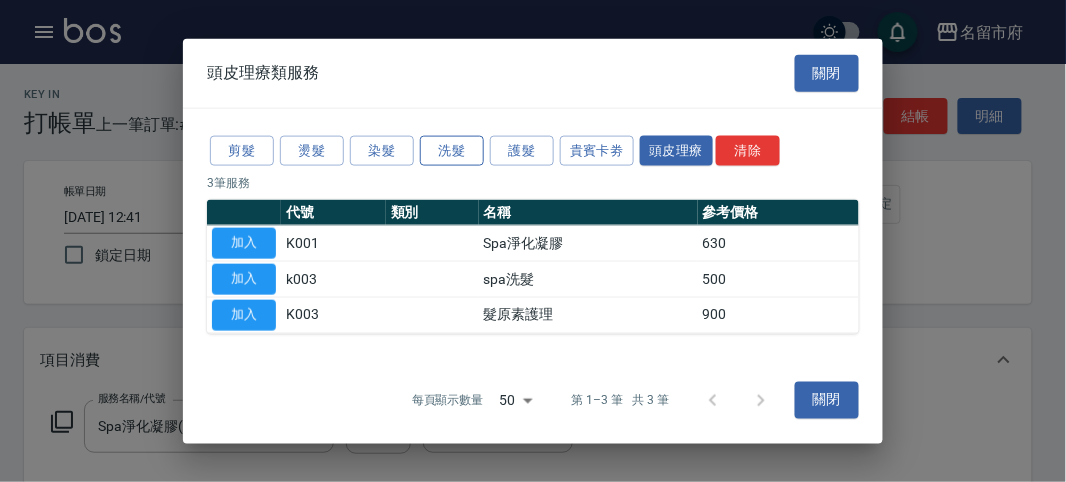 click on "洗髮" at bounding box center [452, 150] 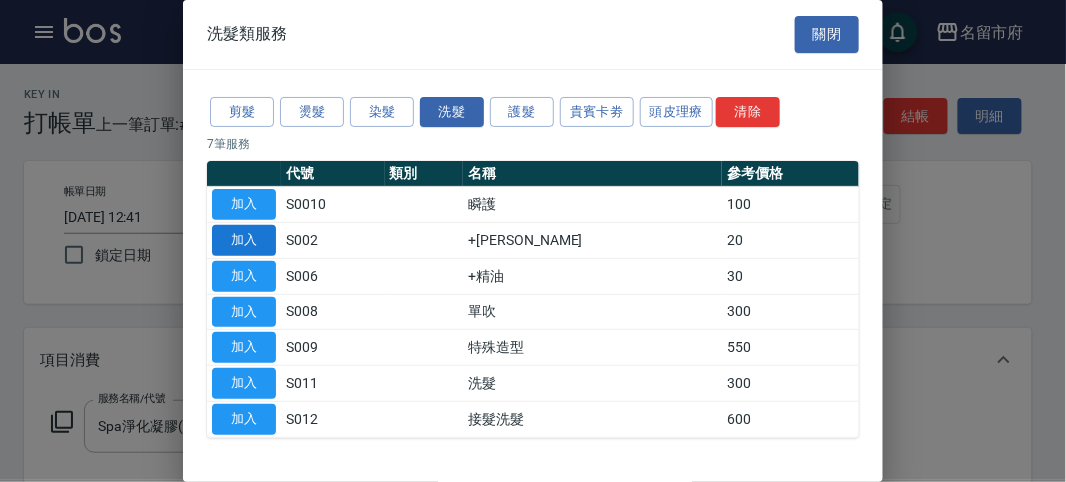 click on "加入" at bounding box center [244, 240] 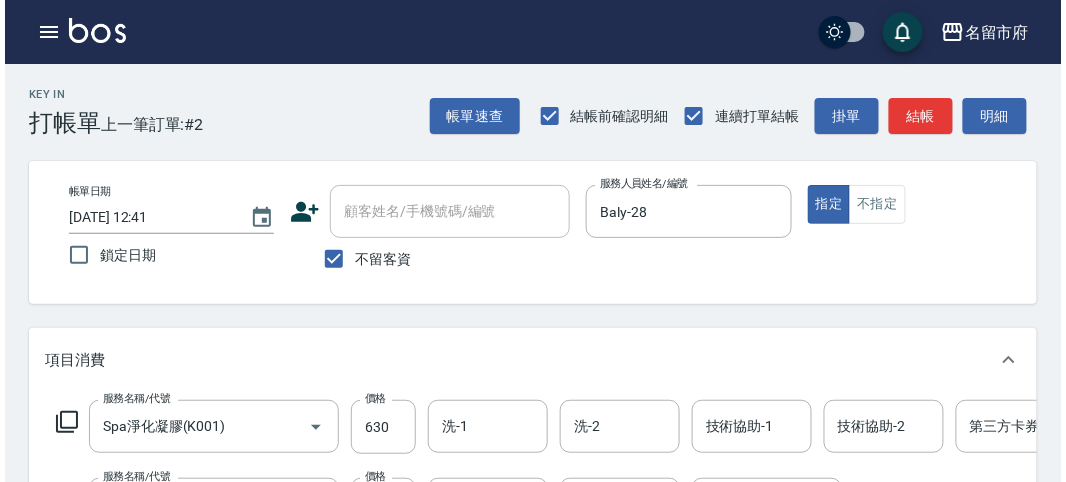 scroll, scrollTop: 666, scrollLeft: 0, axis: vertical 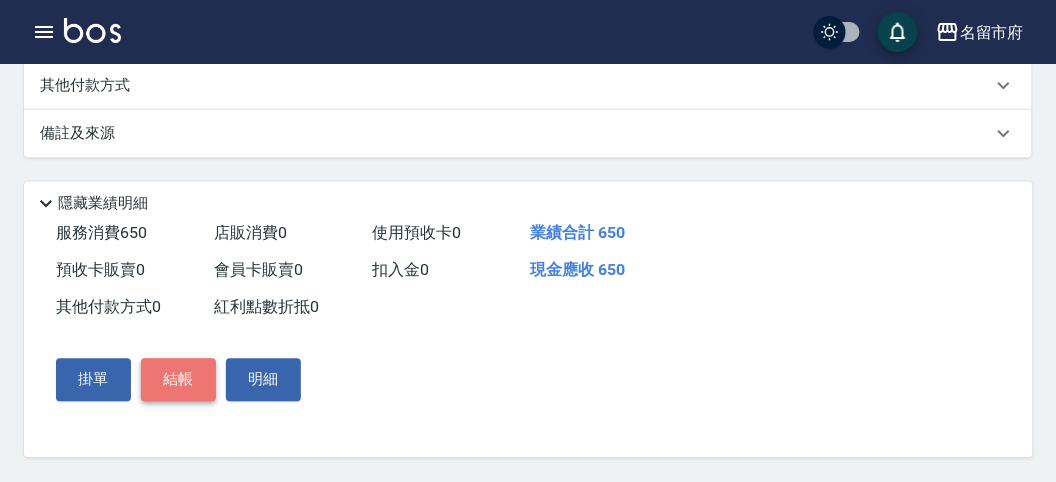 click on "結帳" at bounding box center [178, 380] 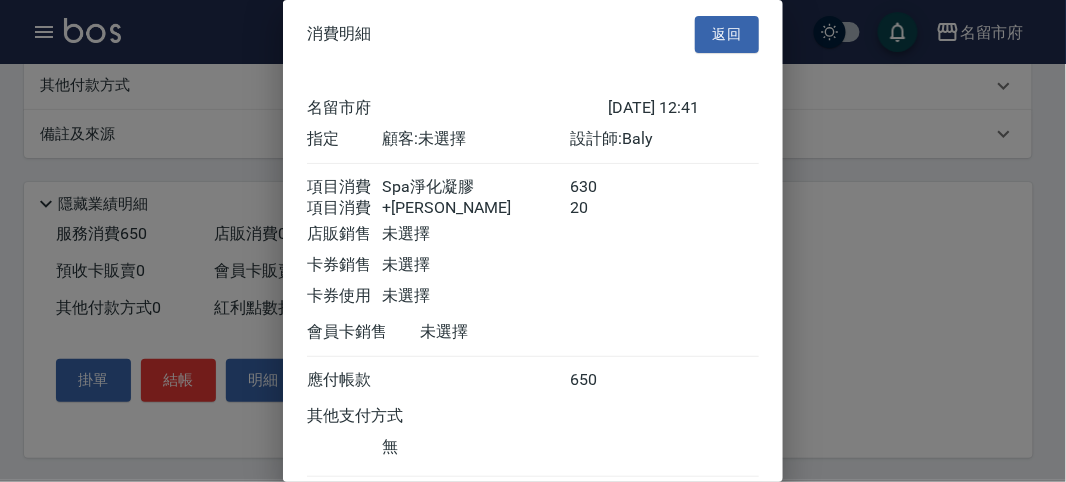 scroll, scrollTop: 133, scrollLeft: 0, axis: vertical 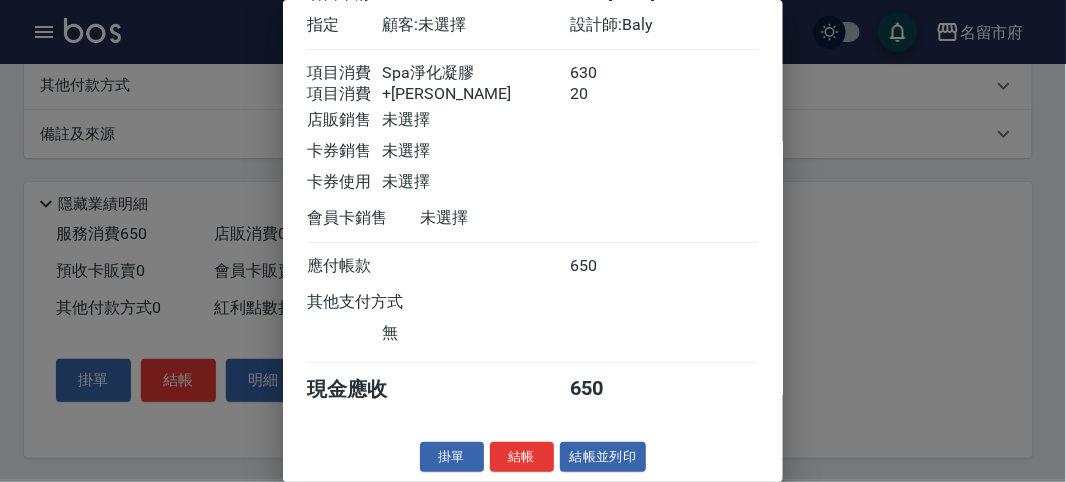 click on "結帳" at bounding box center [522, 457] 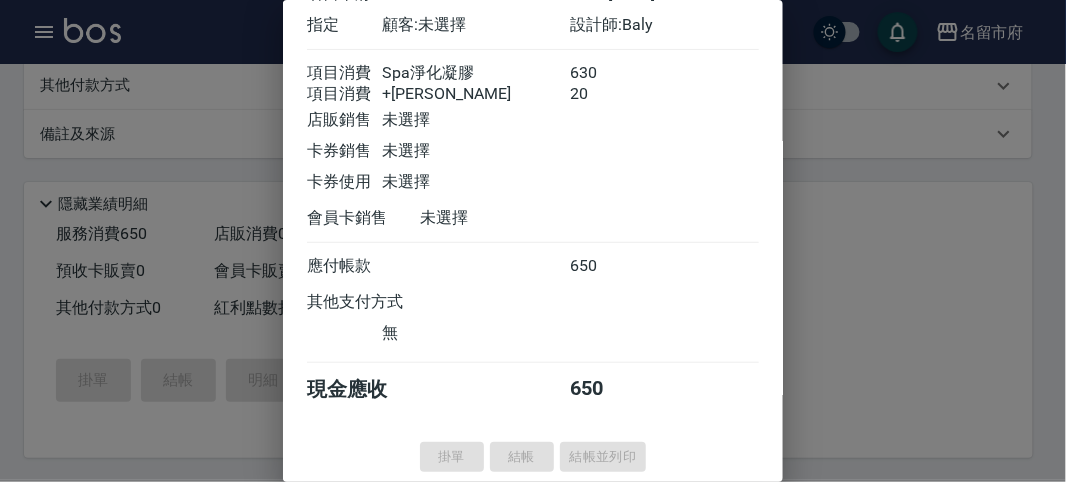 type on "[DATE] 12:42" 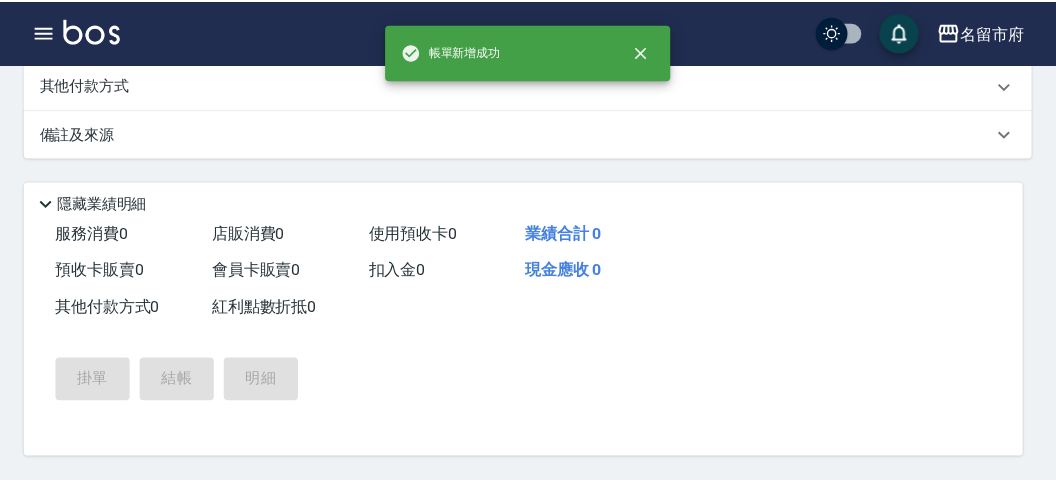 scroll, scrollTop: 0, scrollLeft: 0, axis: both 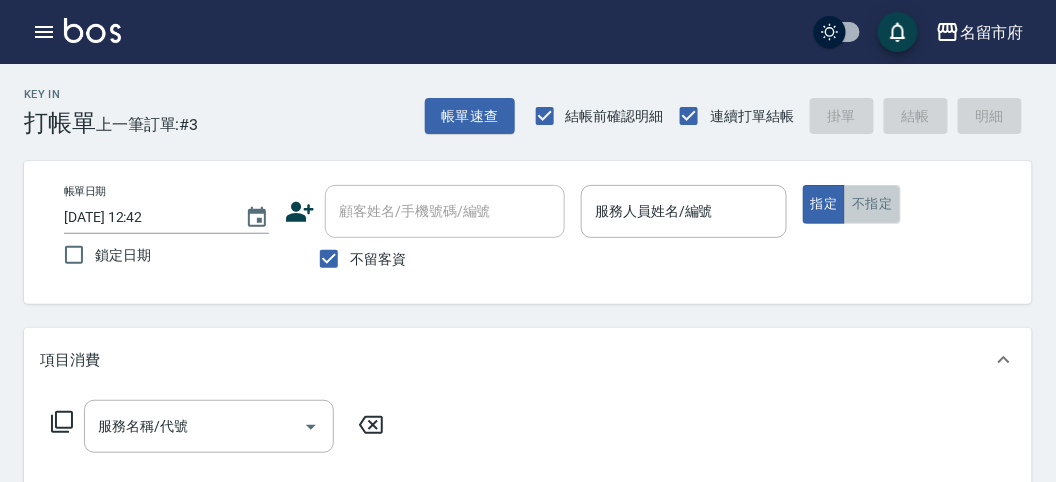 click on "不指定" at bounding box center (872, 204) 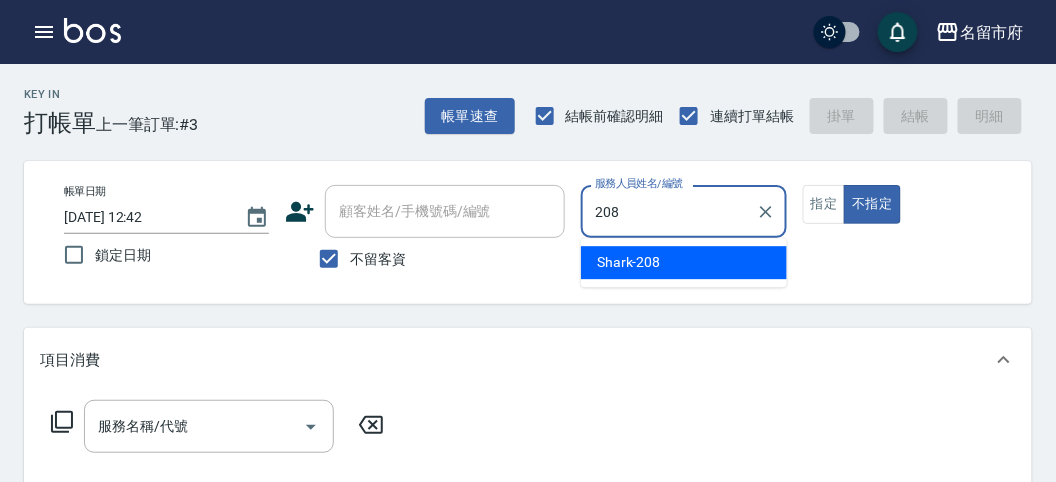 drag, startPoint x: 610, startPoint y: 265, endPoint x: 618, endPoint y: 282, distance: 18.788294 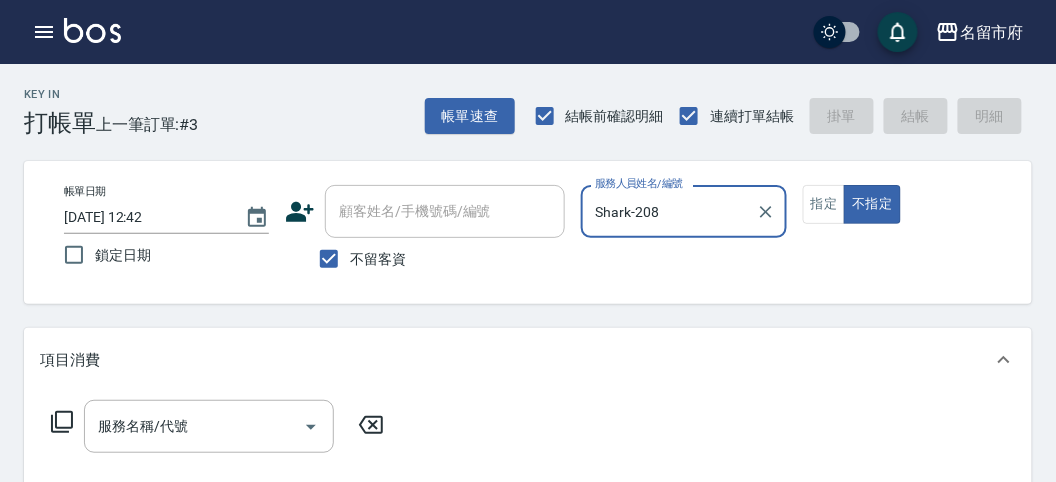 type on "Shark-208" 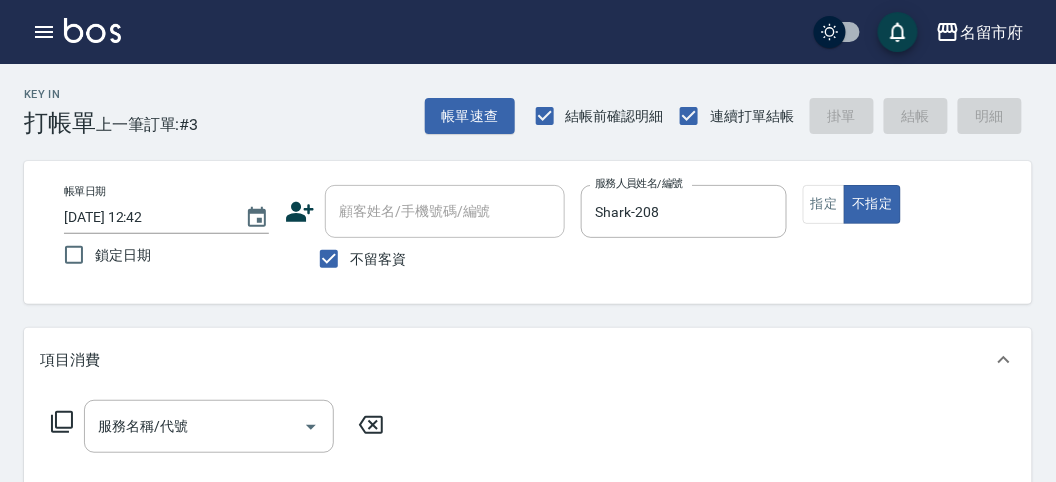 click 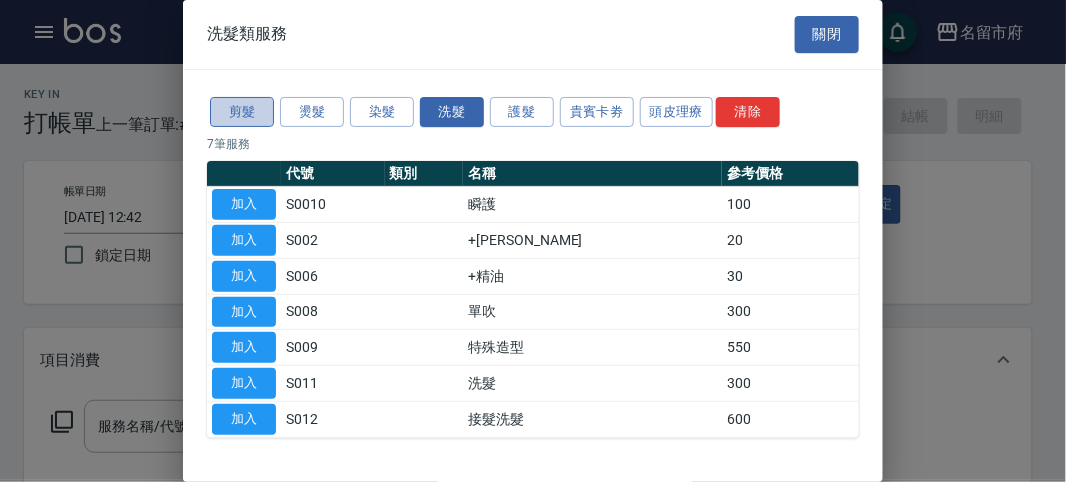 click on "剪髮" at bounding box center [242, 112] 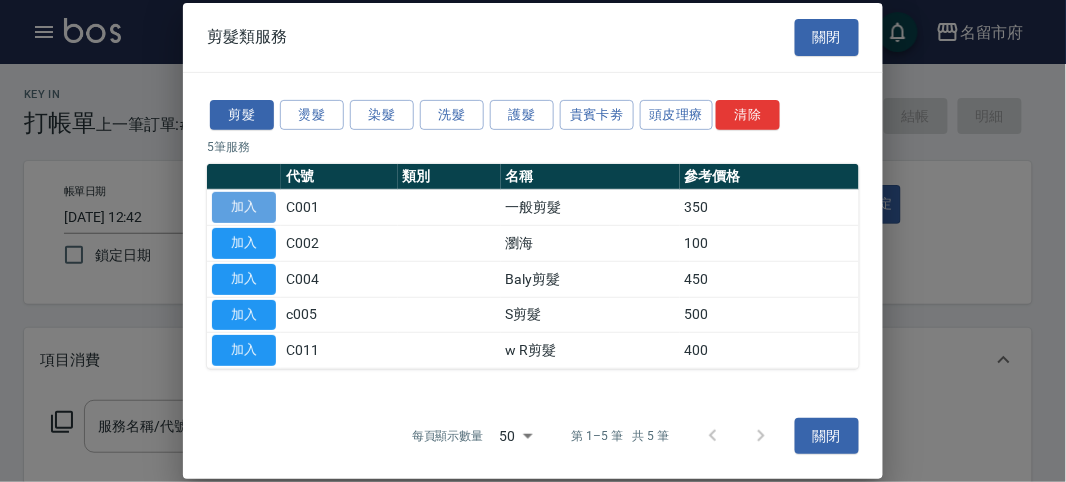 click on "加入" at bounding box center [244, 207] 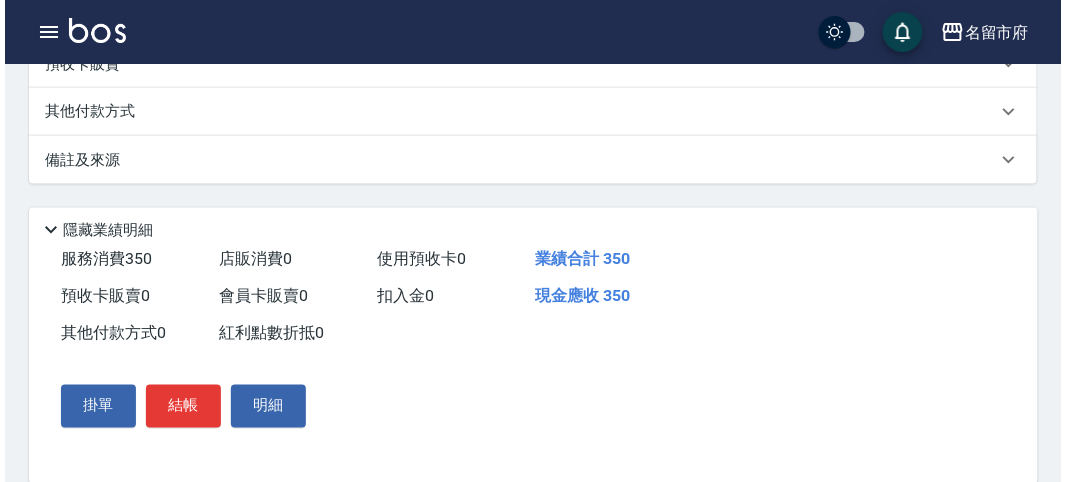 scroll, scrollTop: 585, scrollLeft: 0, axis: vertical 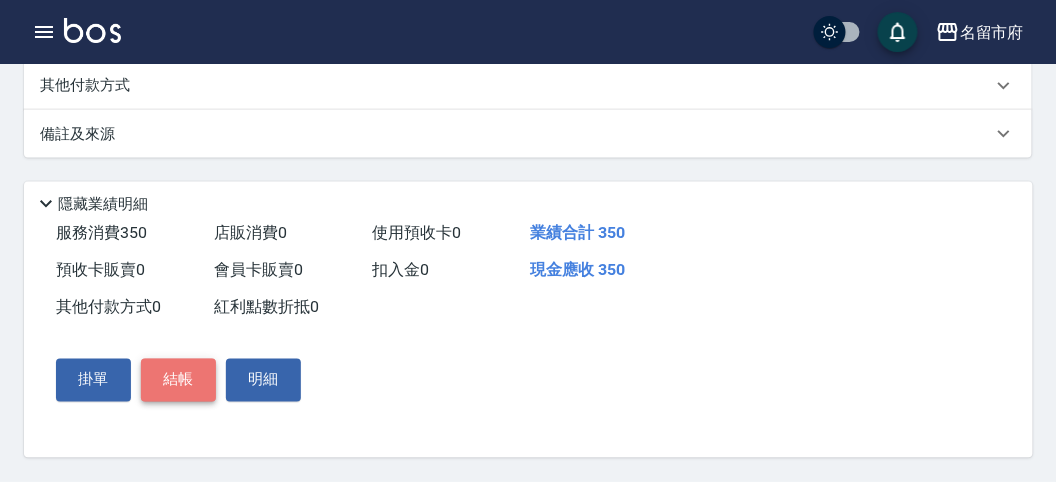 click on "結帳" at bounding box center [178, 380] 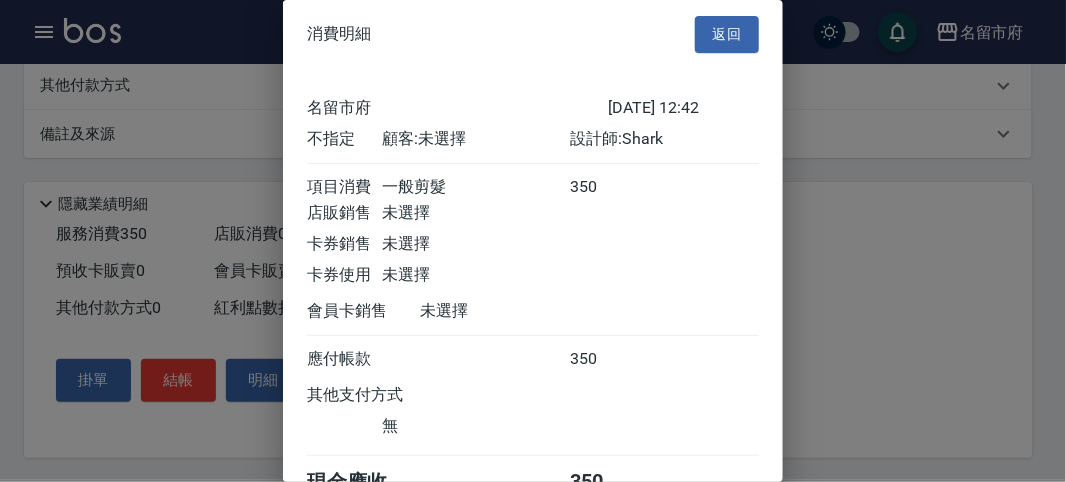 scroll, scrollTop: 111, scrollLeft: 0, axis: vertical 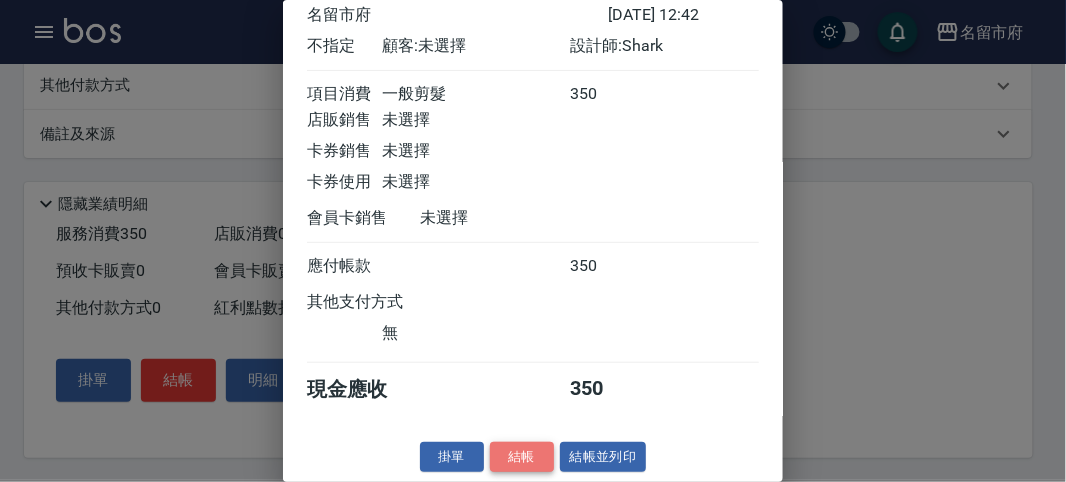 click on "結帳" at bounding box center [522, 457] 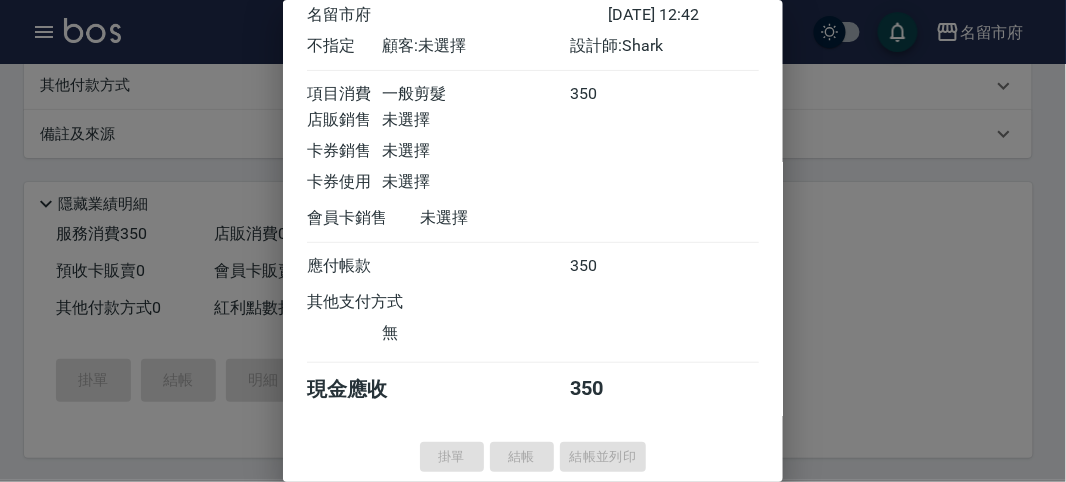 type on "[DATE] 12:53" 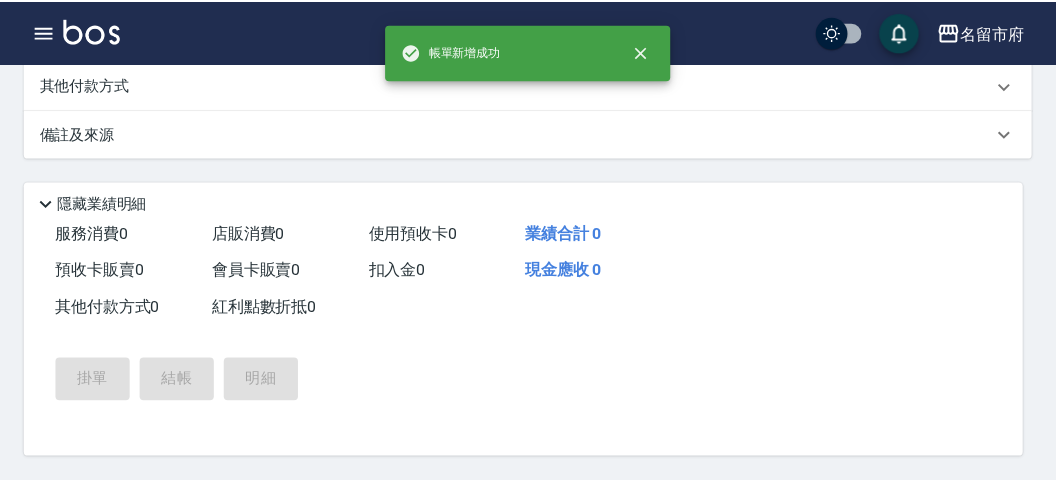 scroll, scrollTop: 0, scrollLeft: 0, axis: both 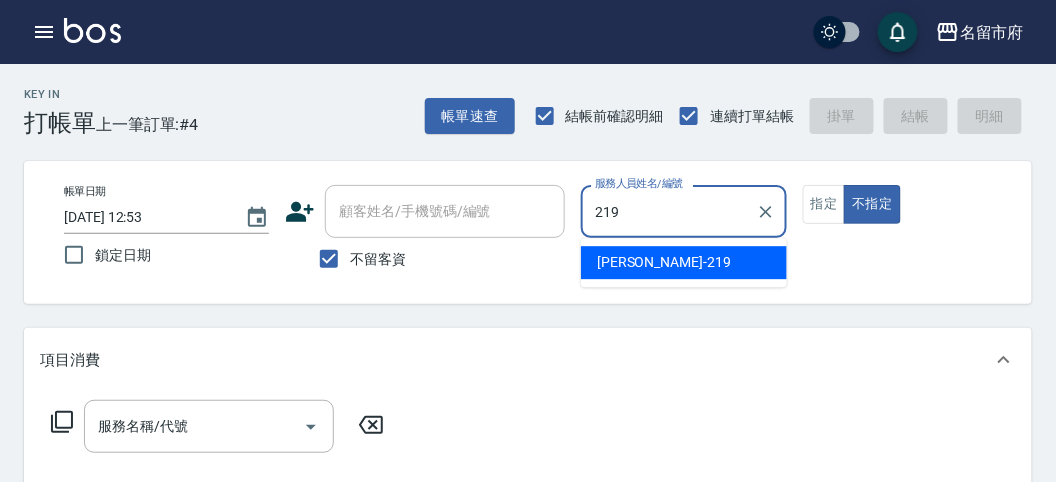 type on "[PERSON_NAME]-219" 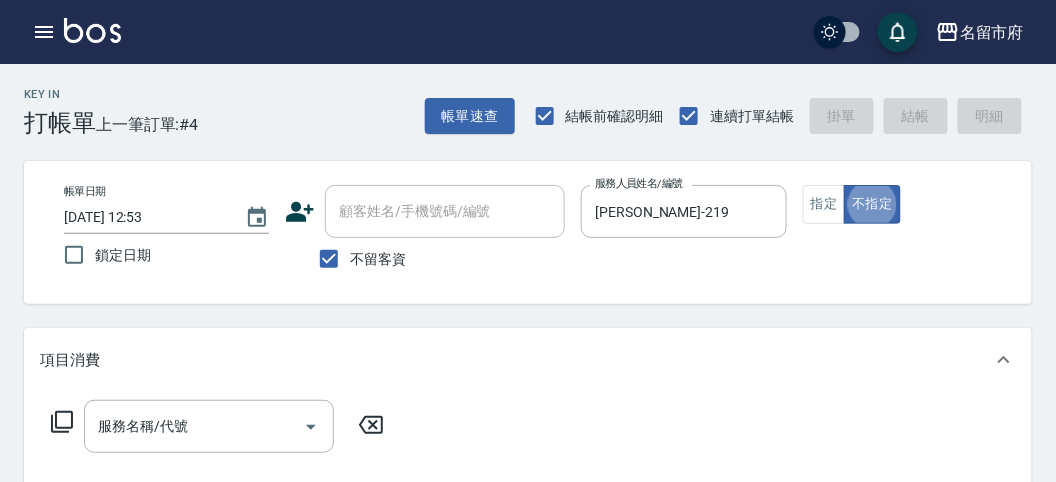 type on "false" 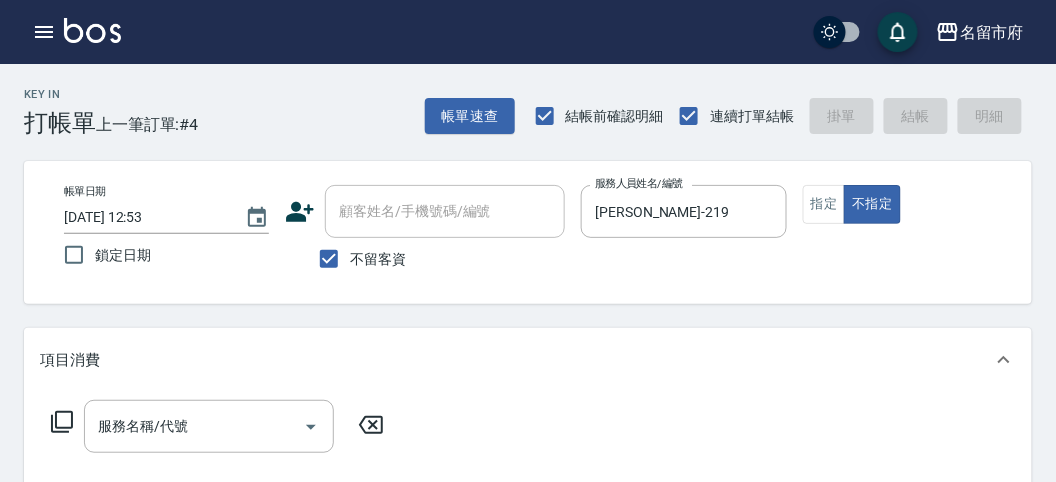 click 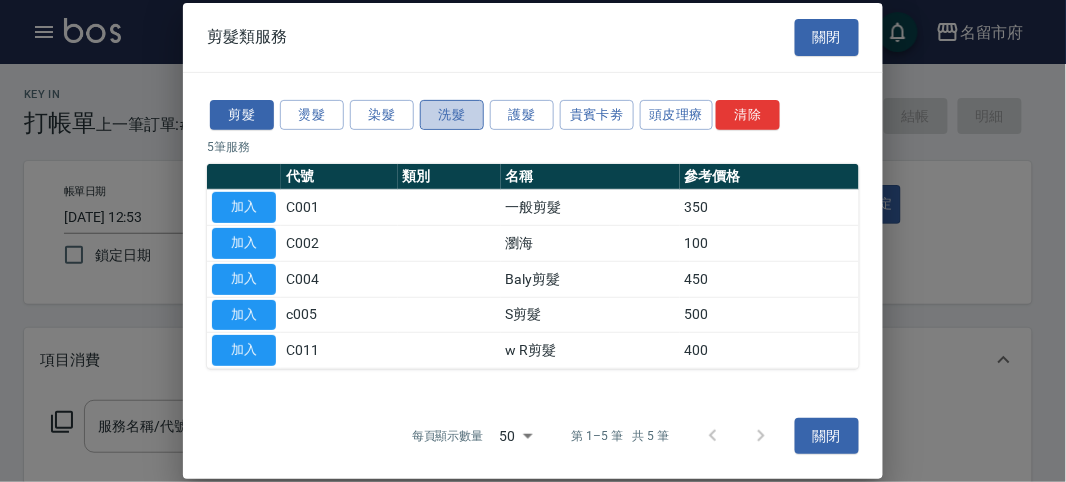 click on "洗髮" at bounding box center [452, 114] 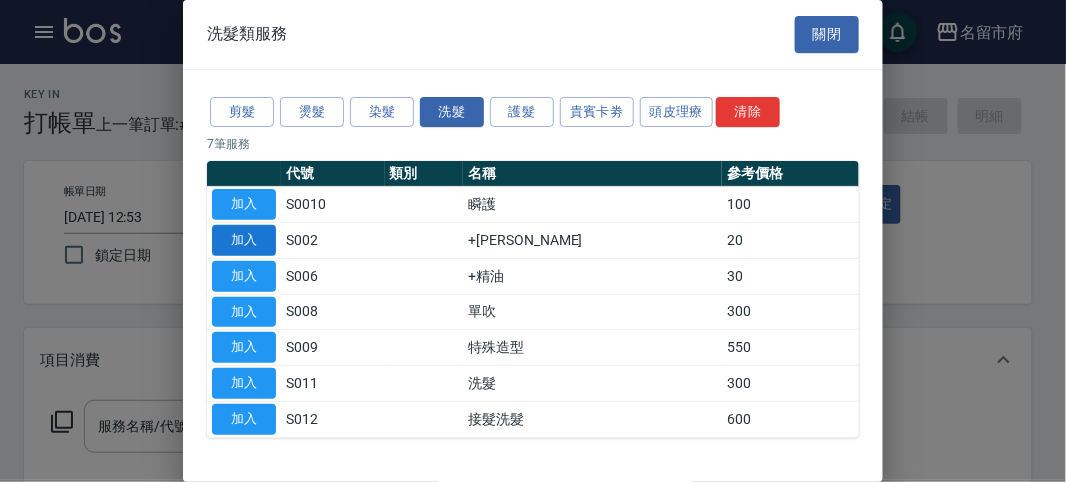 click on "加入" at bounding box center [244, 240] 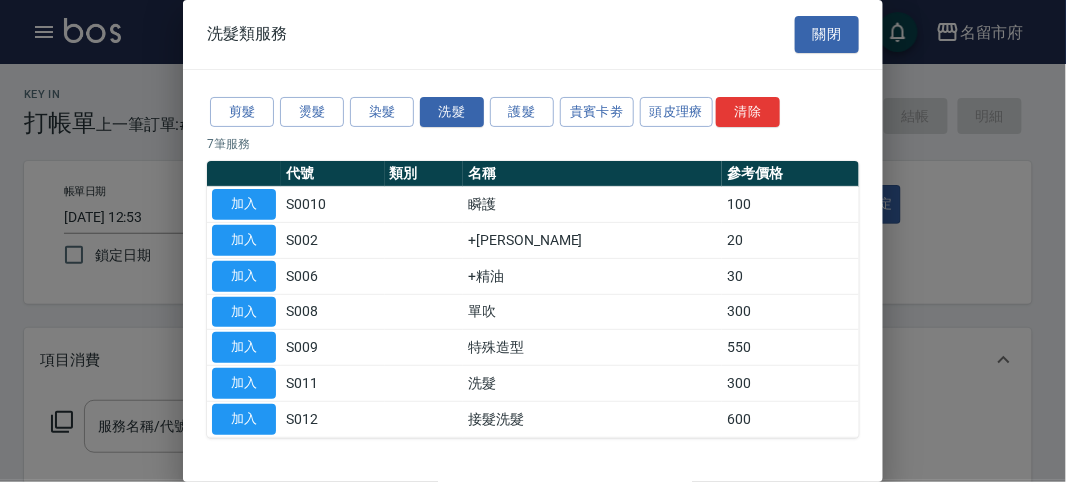type on "+[PERSON_NAME](S002)" 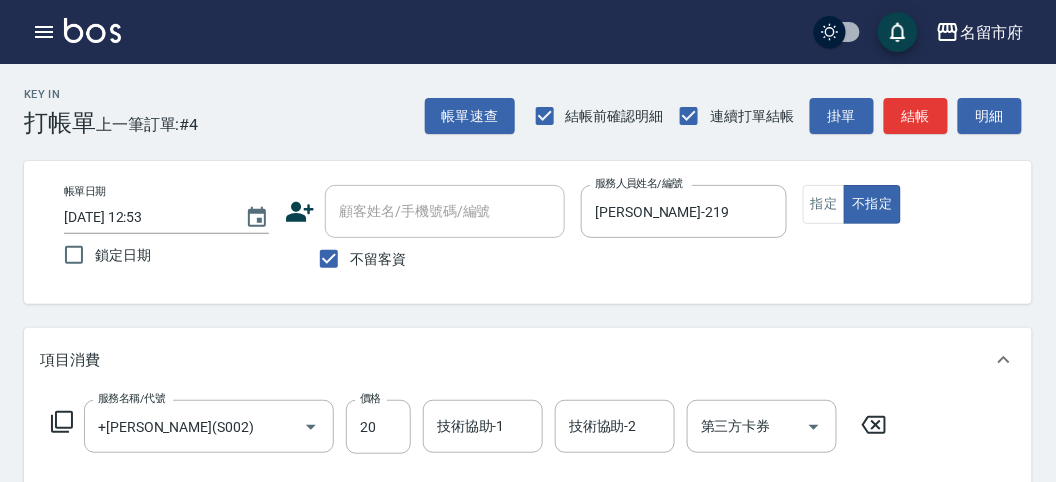click 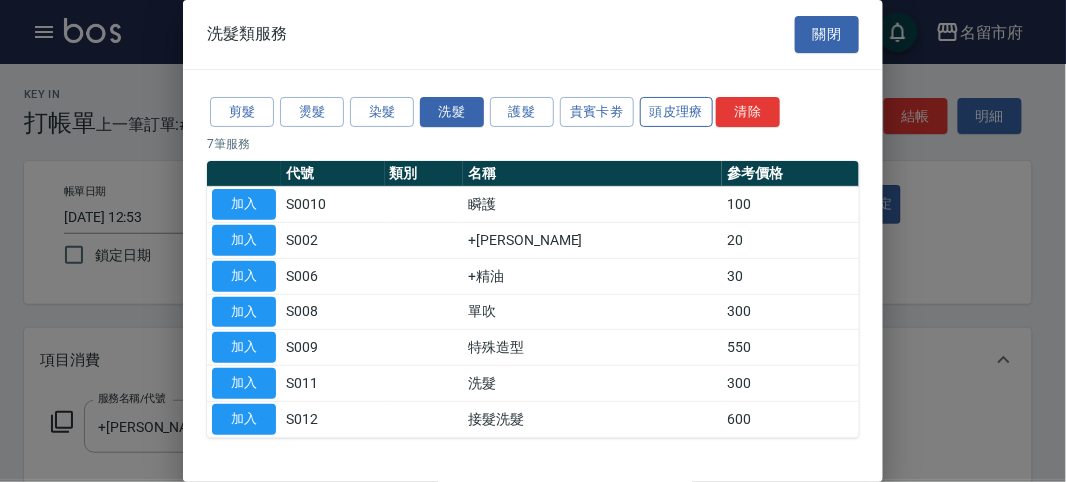 click on "頭皮理療" at bounding box center [677, 112] 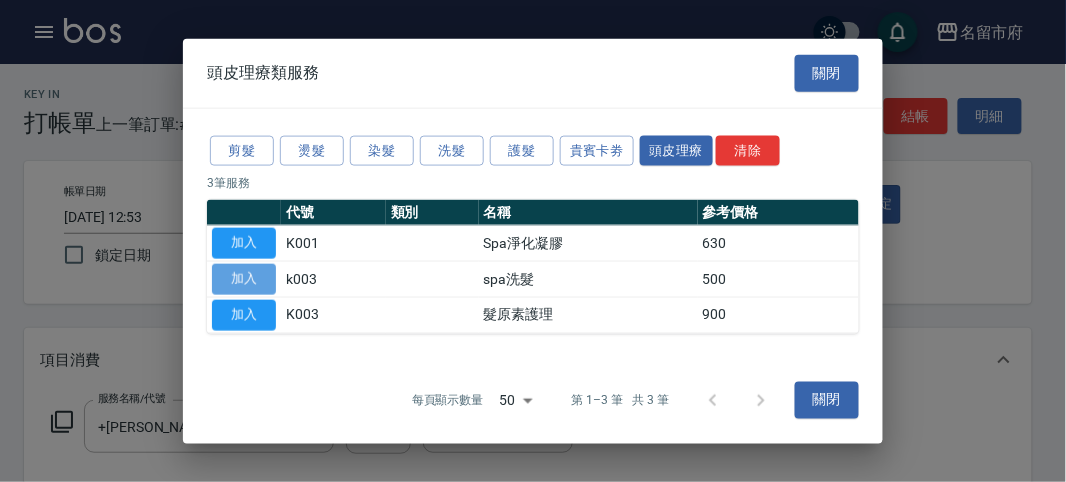 click on "加入" at bounding box center (244, 279) 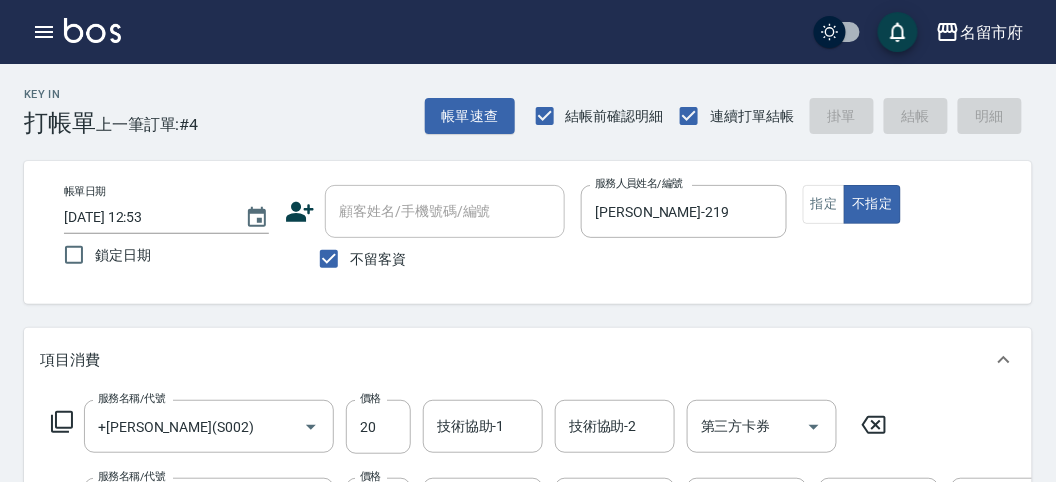 type on "[DATE] 13:36" 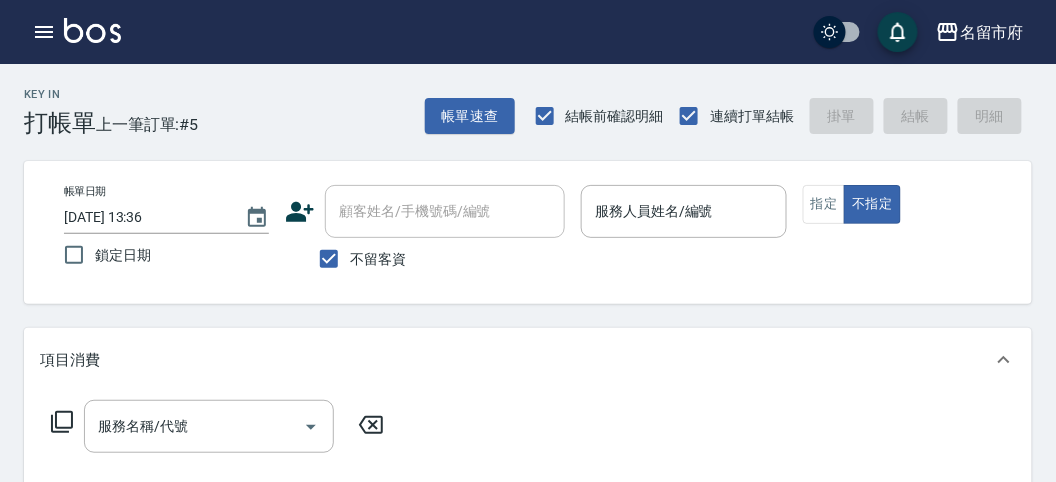 drag, startPoint x: 449, startPoint y: 465, endPoint x: 393, endPoint y: 88, distance: 381.13644 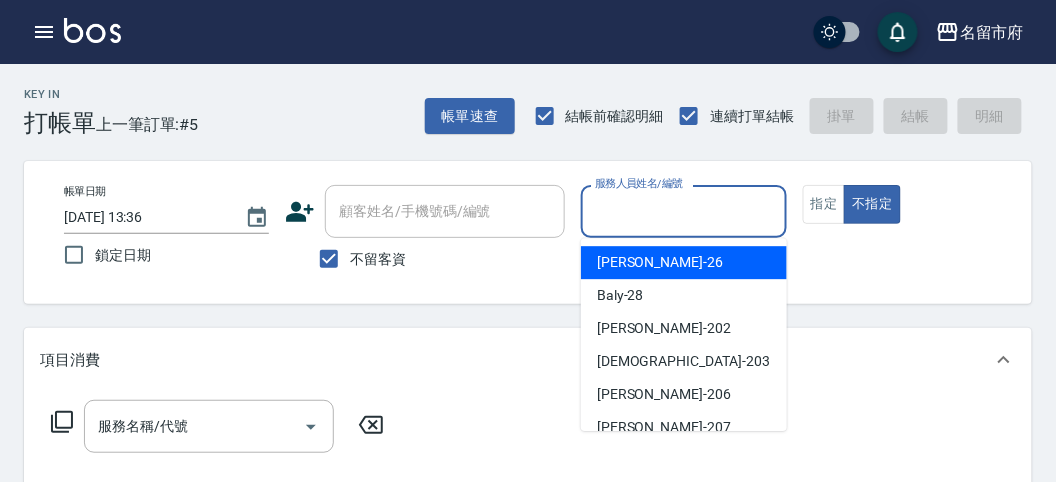 drag, startPoint x: 698, startPoint y: 205, endPoint x: 697, endPoint y: 273, distance: 68.007355 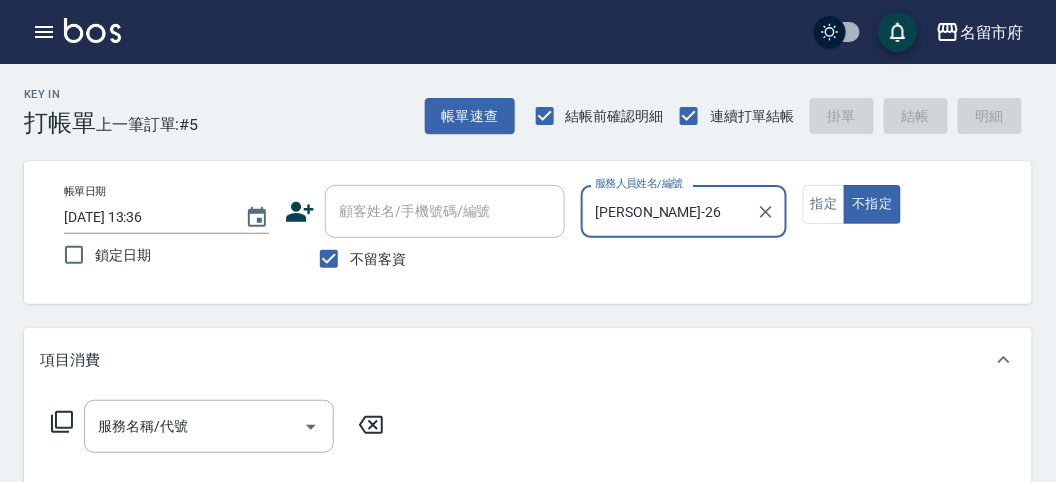 click 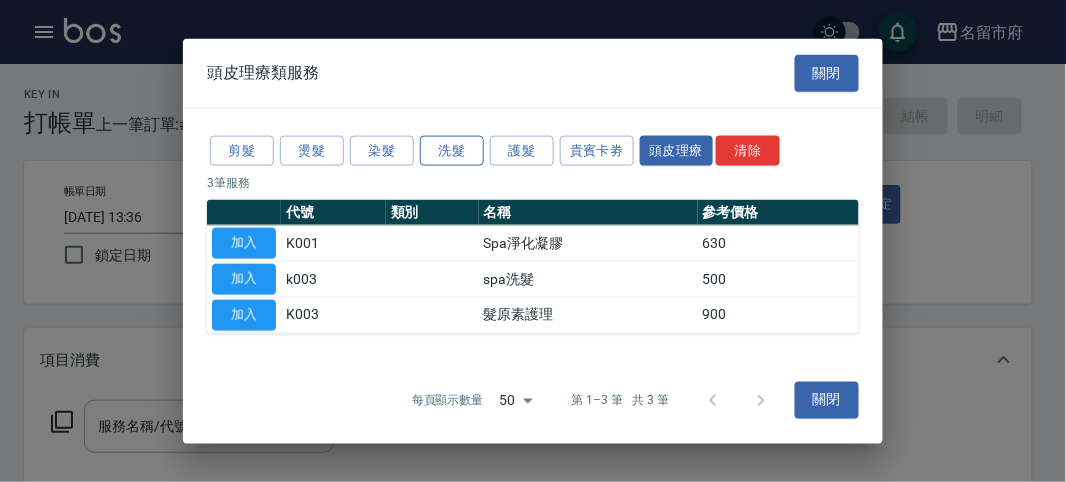 click on "洗髮" at bounding box center (452, 150) 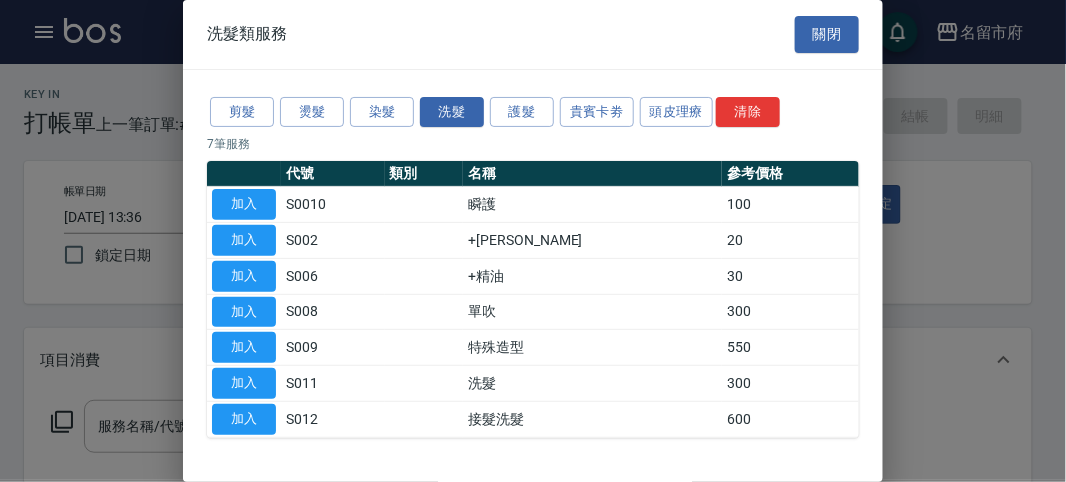 click on "加入" at bounding box center [244, 383] 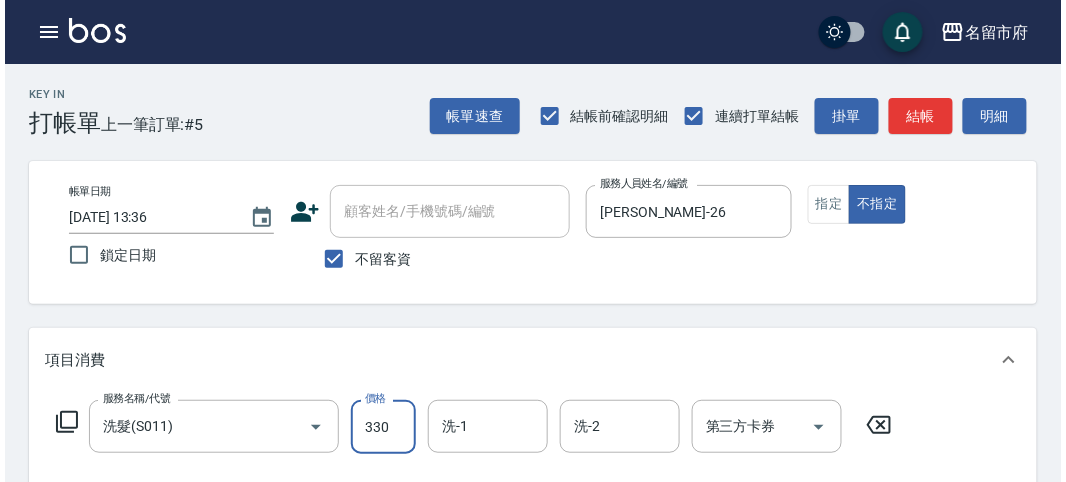 scroll, scrollTop: 585, scrollLeft: 0, axis: vertical 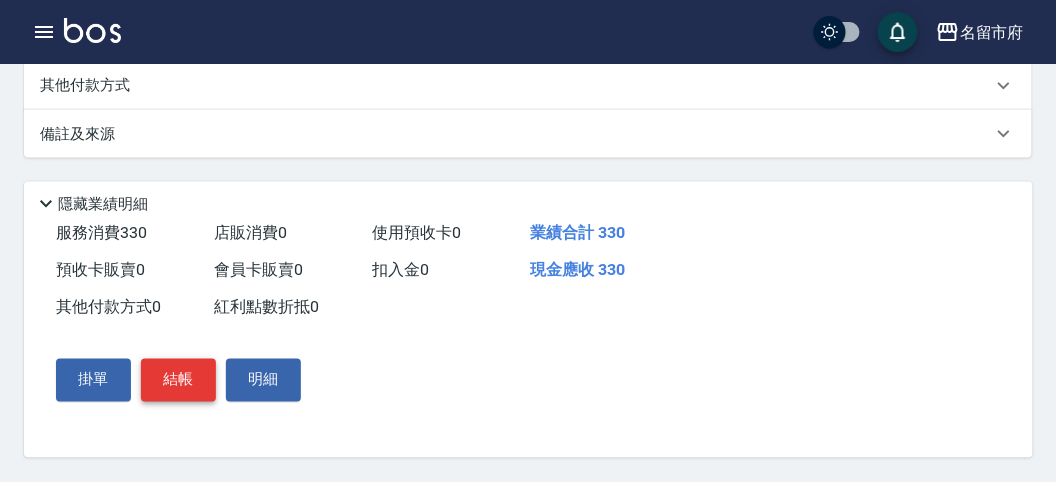 type on "330" 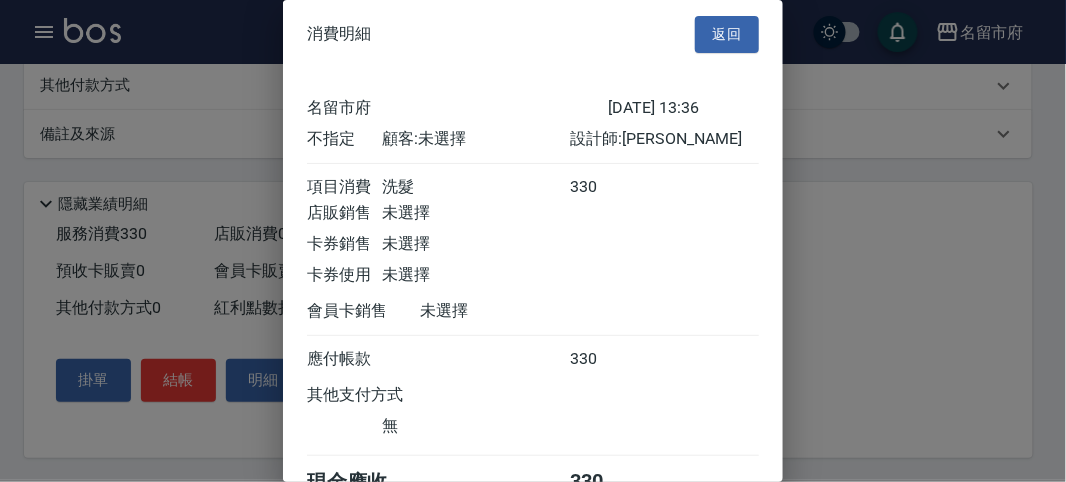 scroll, scrollTop: 111, scrollLeft: 0, axis: vertical 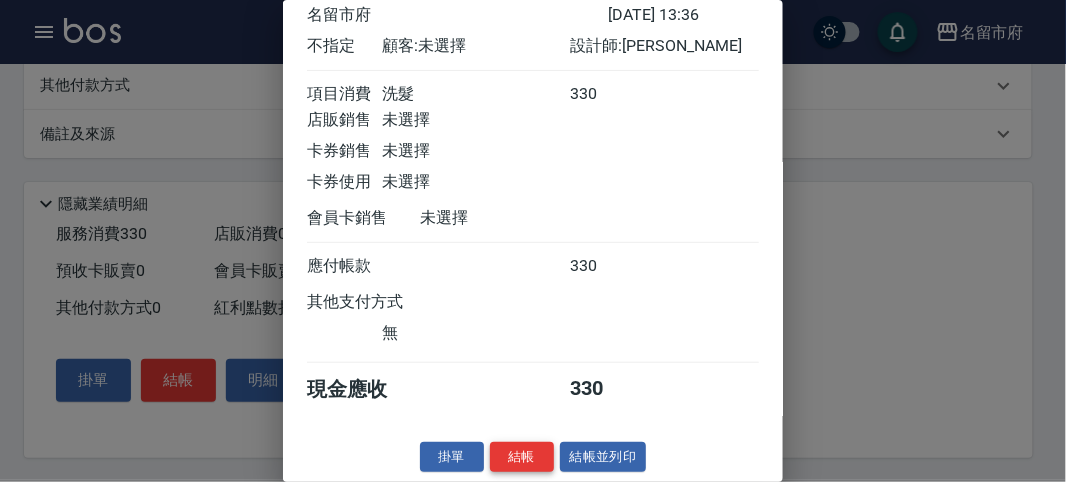click on "結帳" at bounding box center (522, 457) 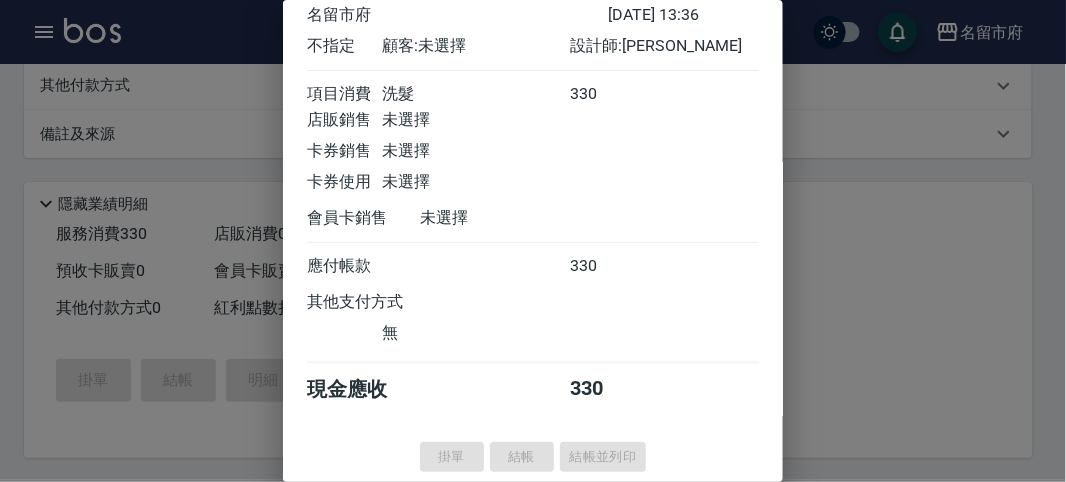 type on "[DATE] 13:38" 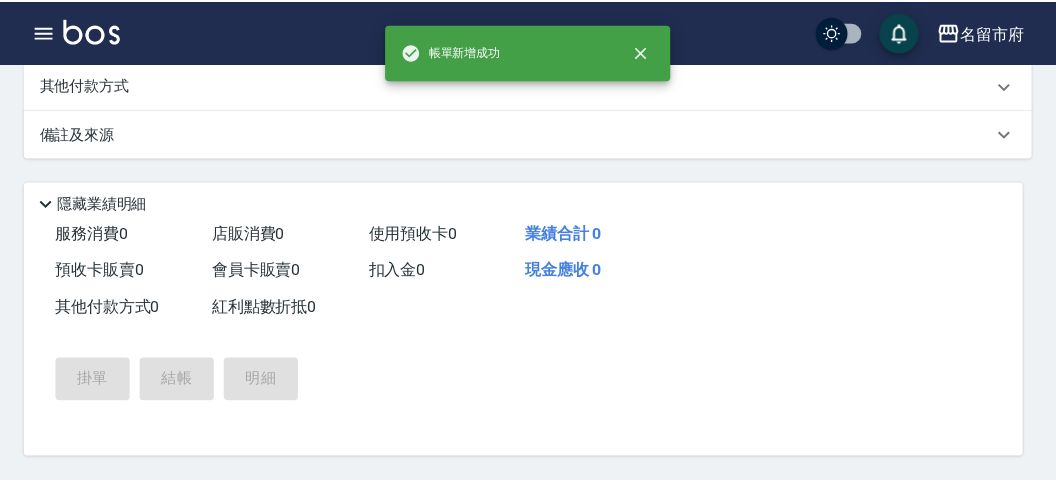 scroll, scrollTop: 0, scrollLeft: 0, axis: both 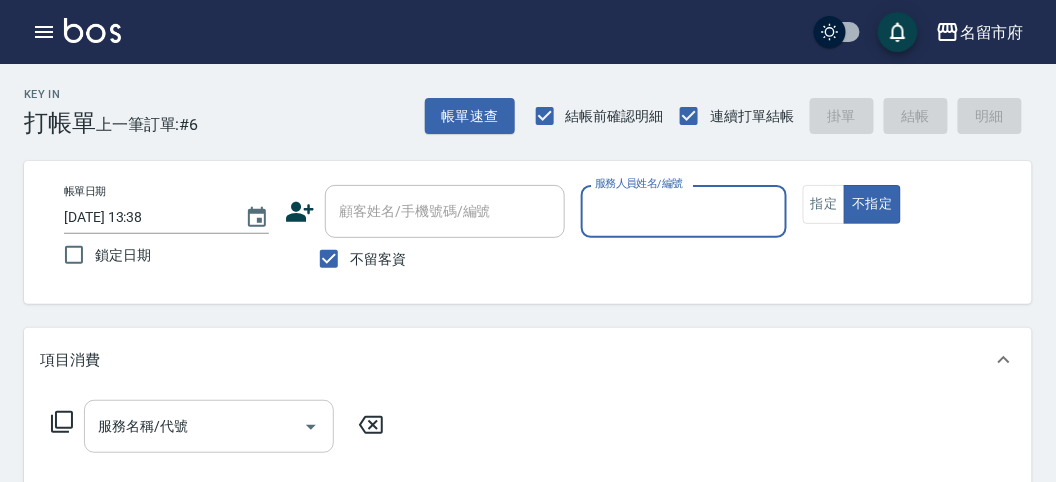 type on "true" 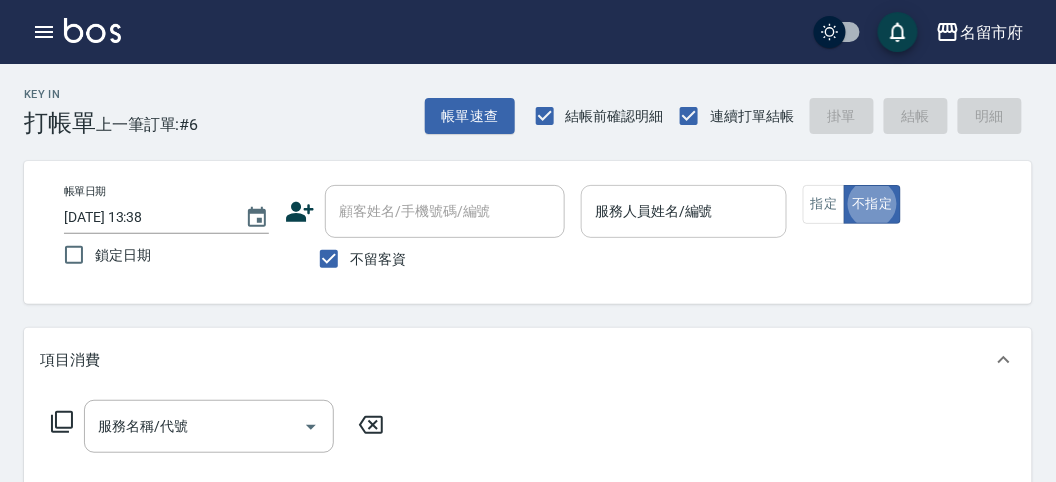 click on "服務人員姓名/編號" at bounding box center [683, 211] 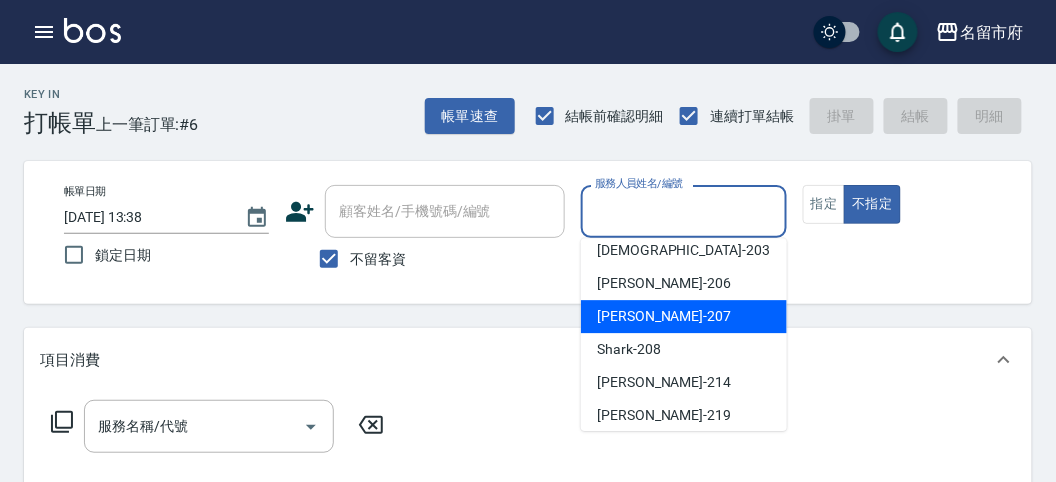 scroll, scrollTop: 0, scrollLeft: 0, axis: both 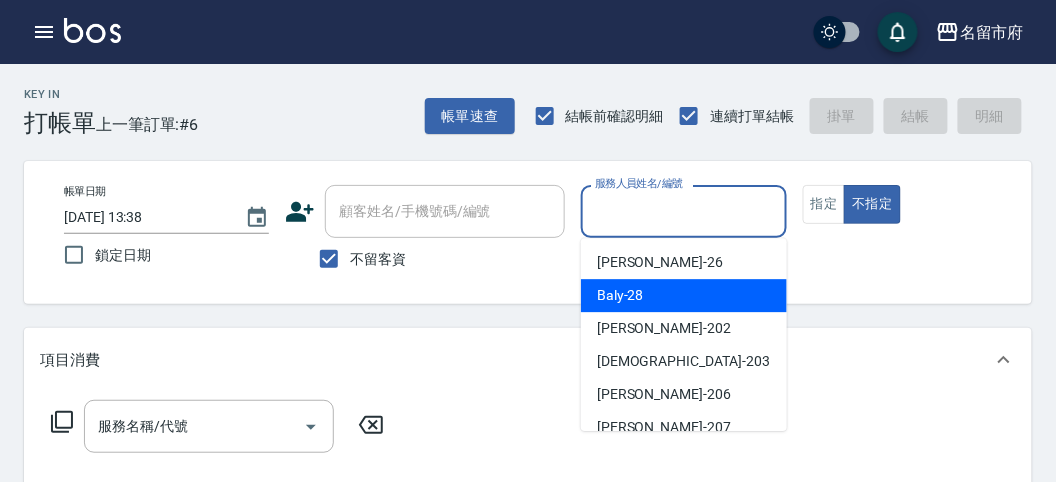 drag, startPoint x: 705, startPoint y: 291, endPoint x: 482, endPoint y: 270, distance: 223.9866 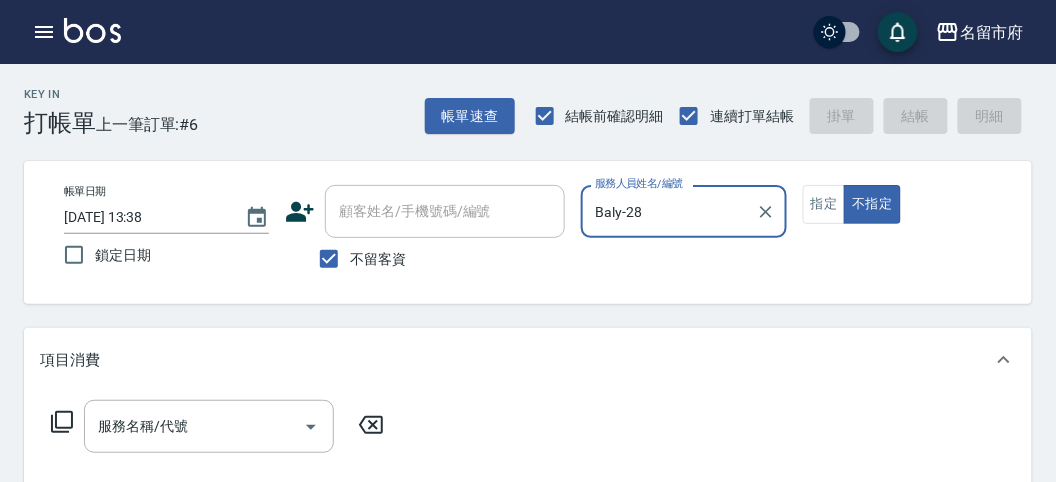 click on "服務名稱/代號 服務名稱/代號" at bounding box center (218, 426) 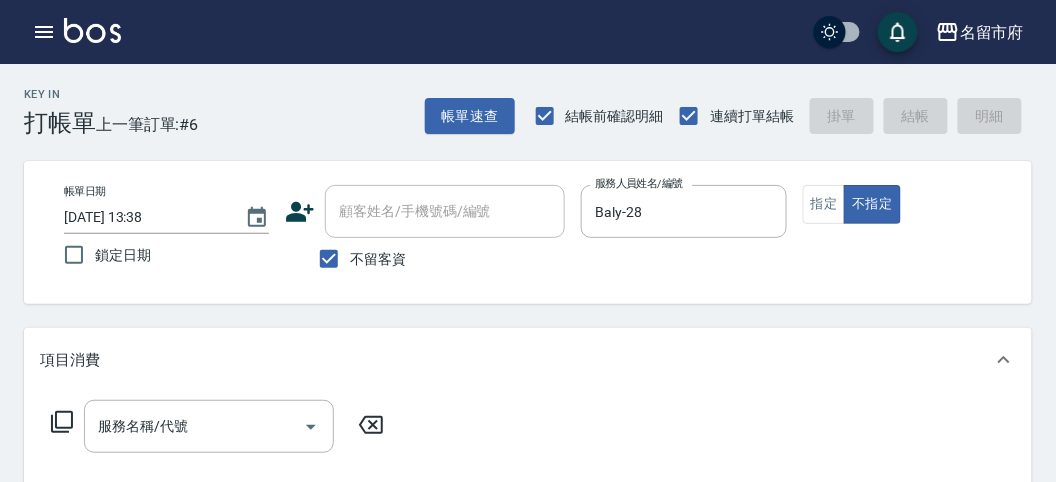 click 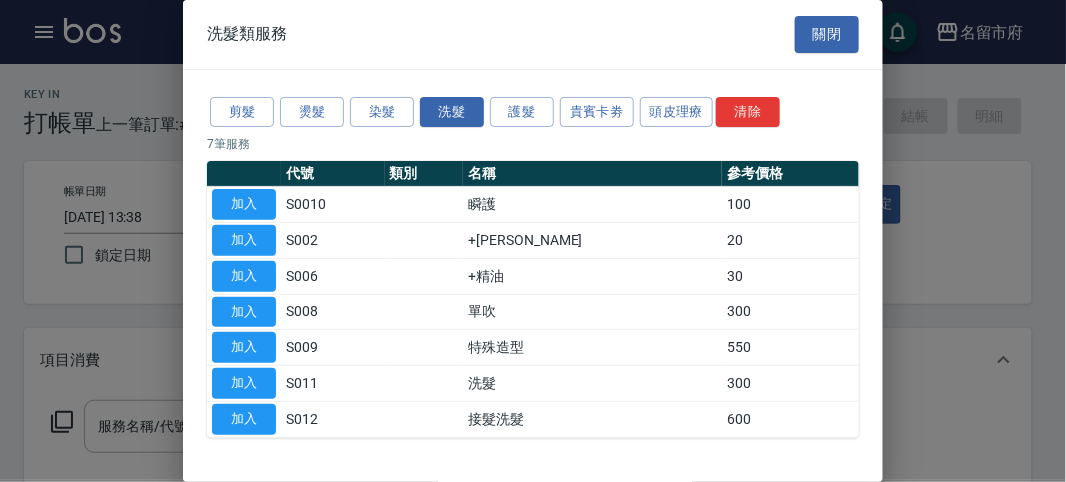 click on "加入" at bounding box center (244, 383) 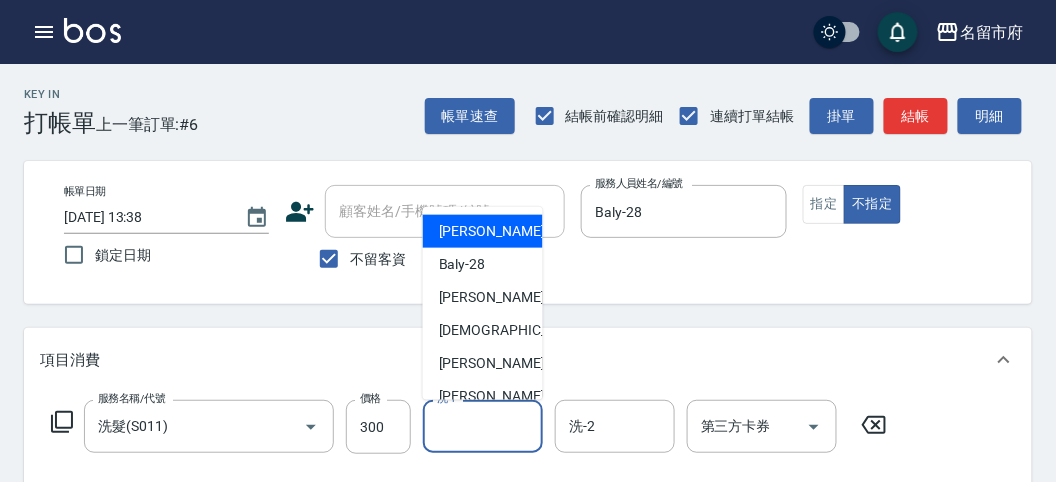 click on "洗-1" at bounding box center (483, 426) 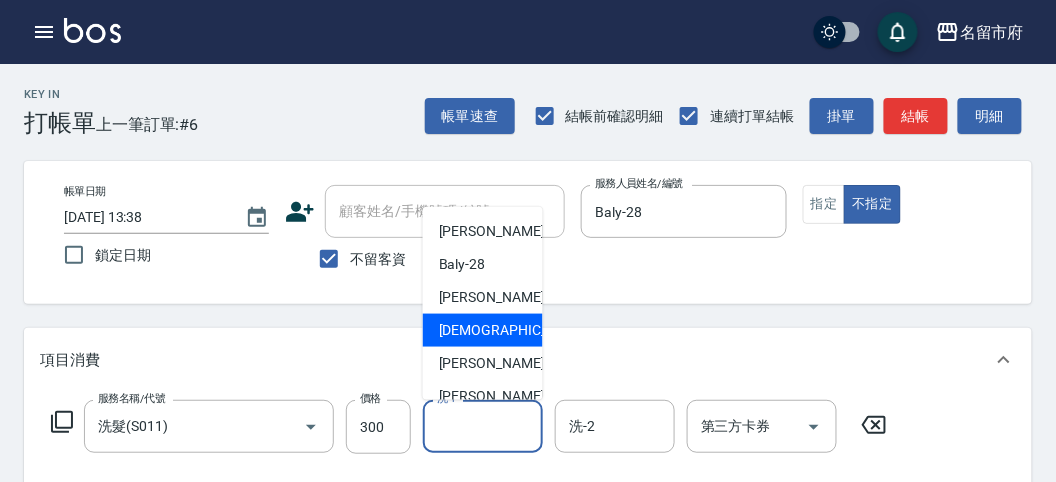 scroll, scrollTop: 153, scrollLeft: 0, axis: vertical 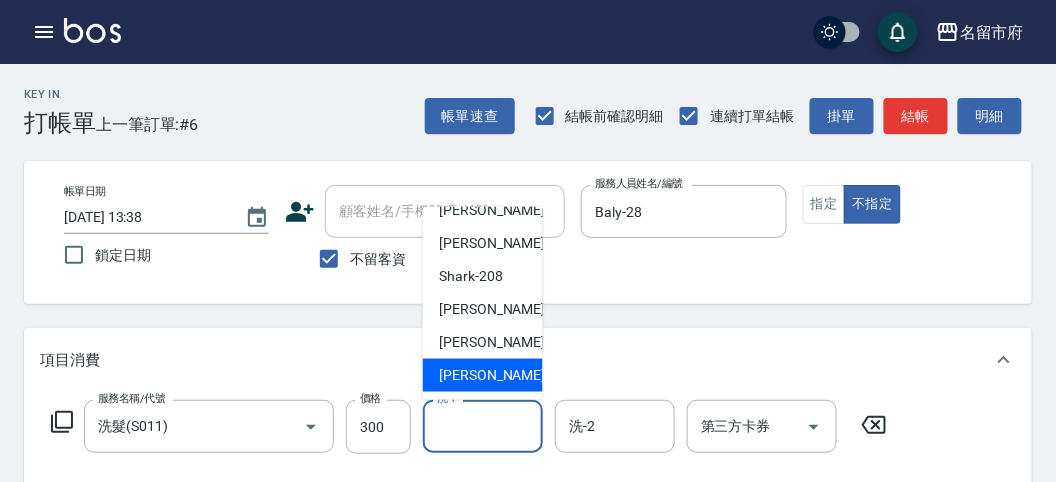 click on "[PERSON_NAME] -222" at bounding box center [506, 375] 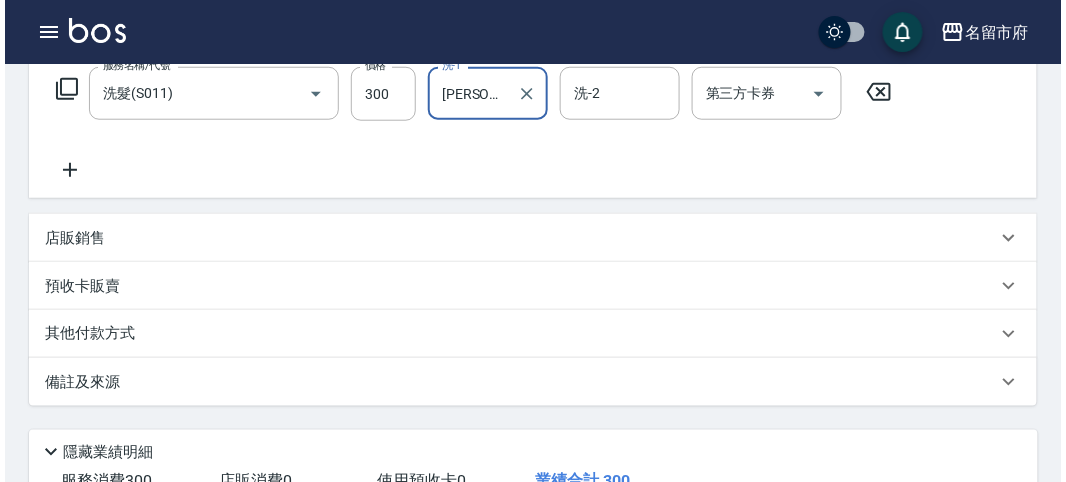 scroll, scrollTop: 585, scrollLeft: 0, axis: vertical 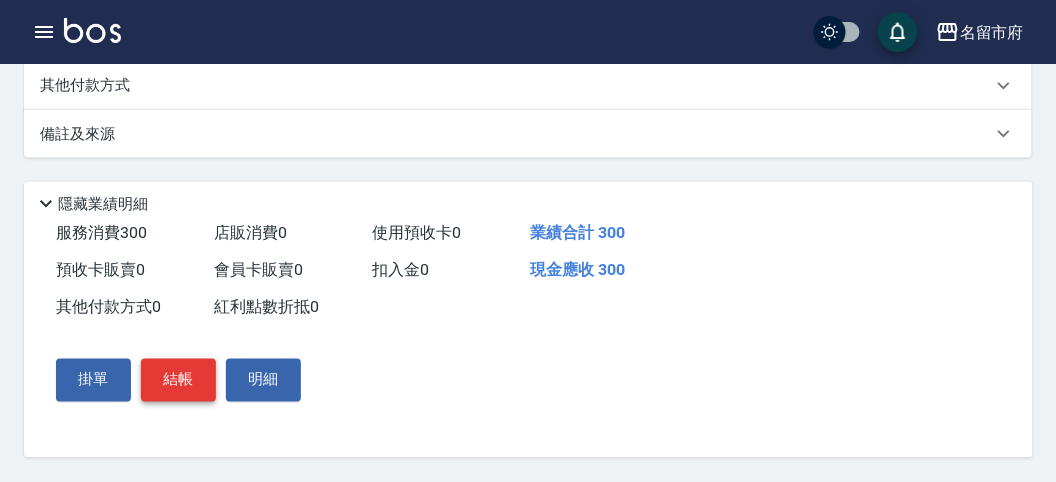 click on "結帳" at bounding box center (178, 380) 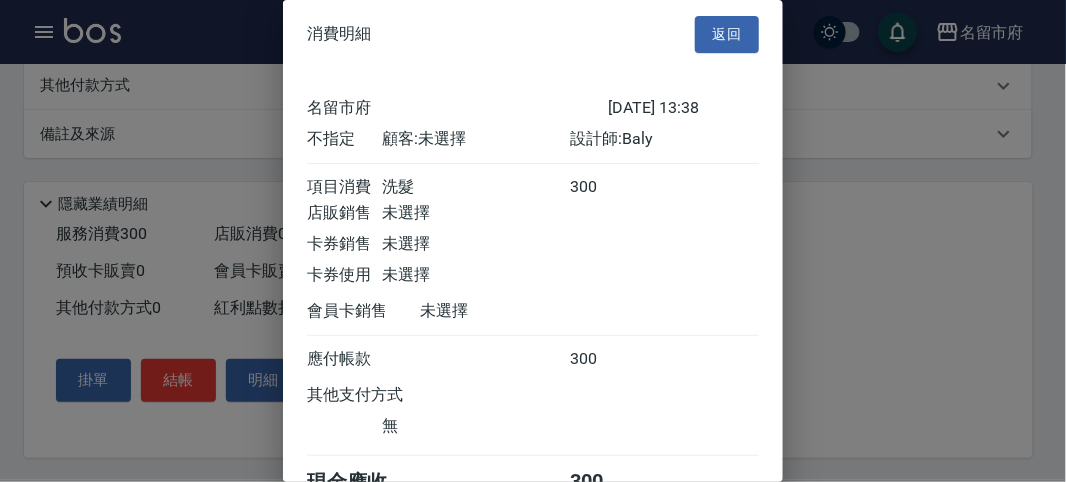 scroll, scrollTop: 111, scrollLeft: 0, axis: vertical 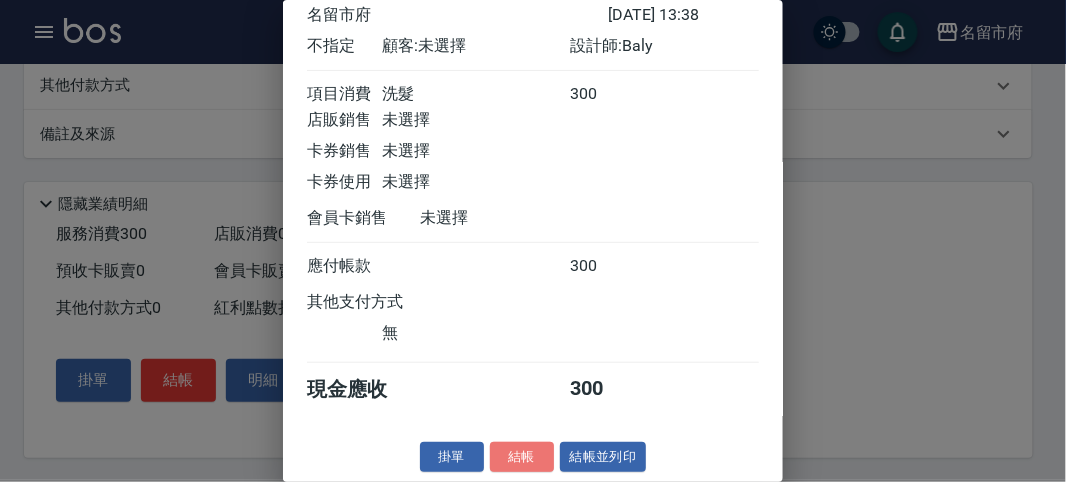click on "結帳" at bounding box center [522, 457] 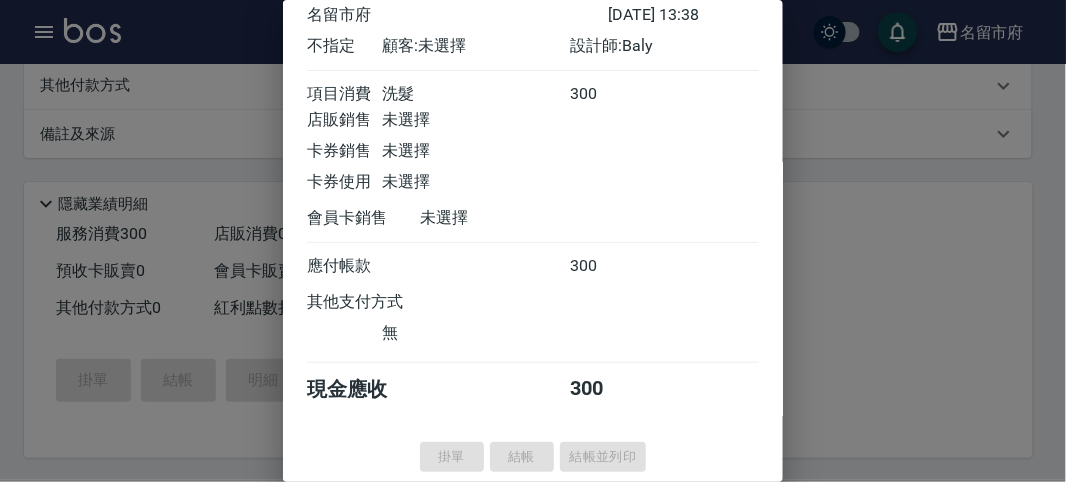 type on "[DATE] 13:50" 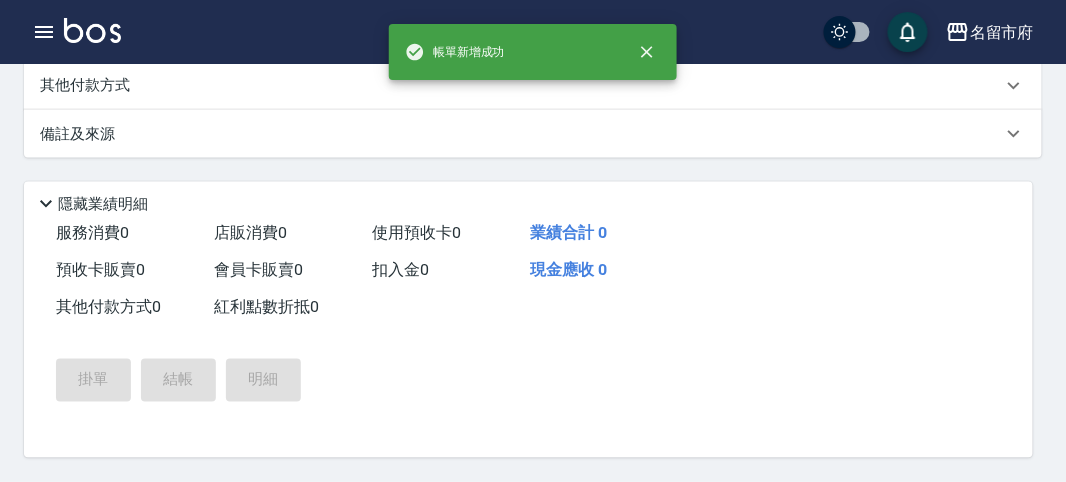 scroll, scrollTop: 0, scrollLeft: 0, axis: both 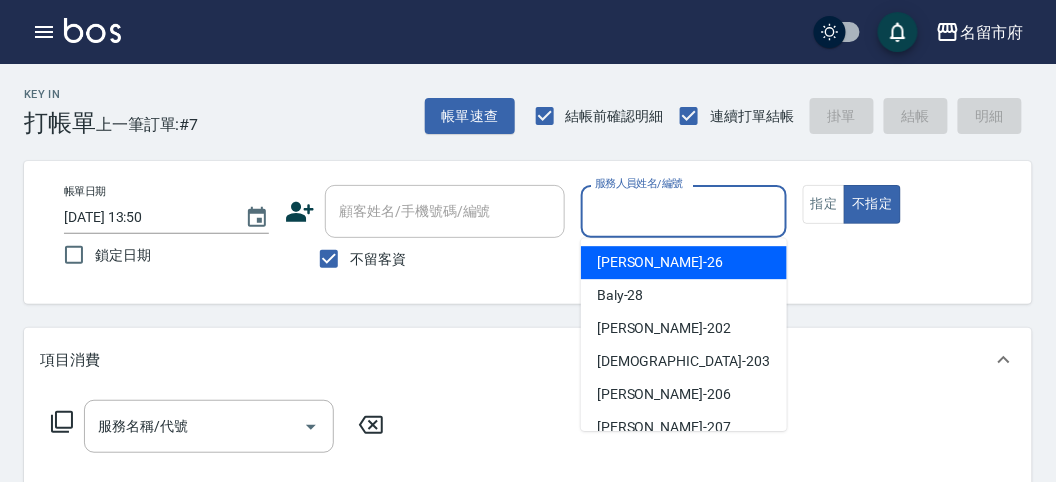 click on "服務人員姓名/編號" at bounding box center [683, 211] 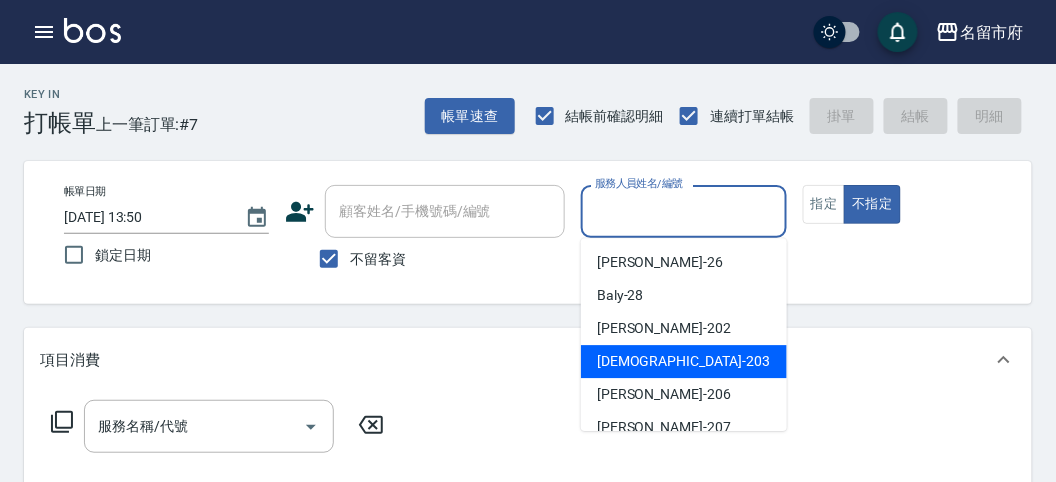 click on "聖德 -203" at bounding box center (684, 361) 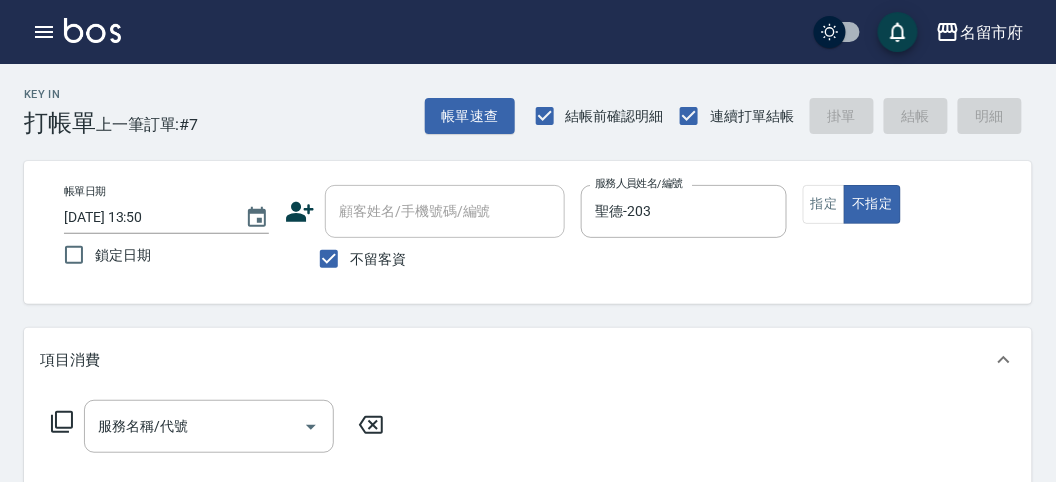 click 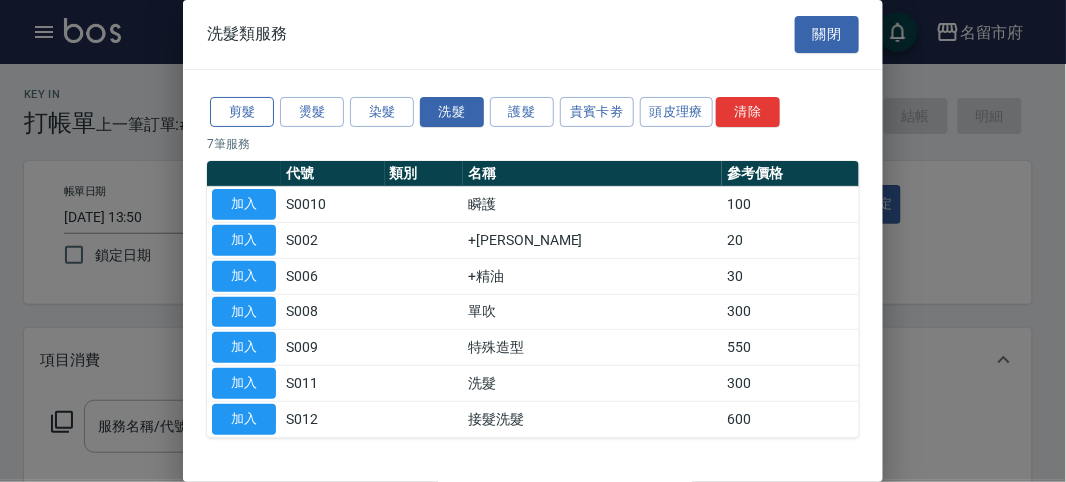 click on "剪髮" at bounding box center (242, 112) 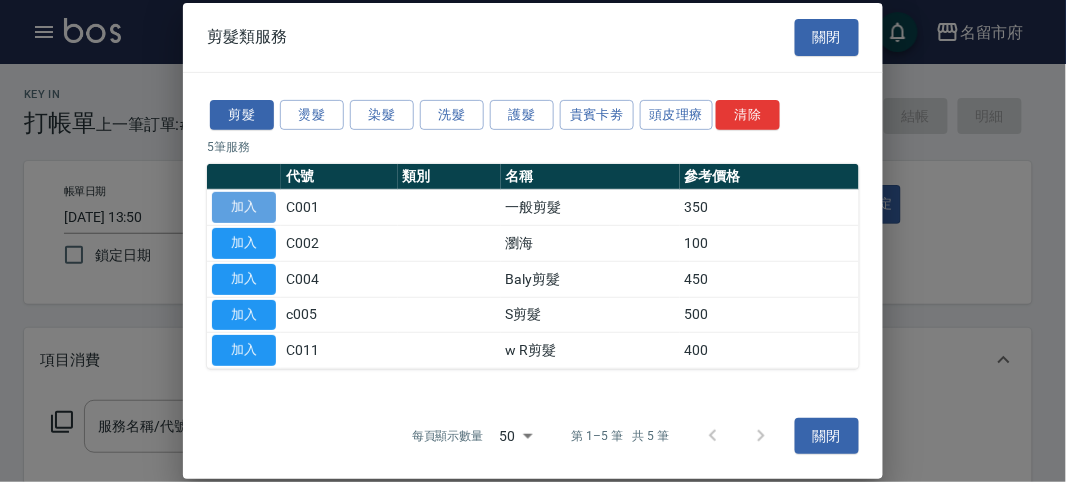 click on "加入" at bounding box center [244, 207] 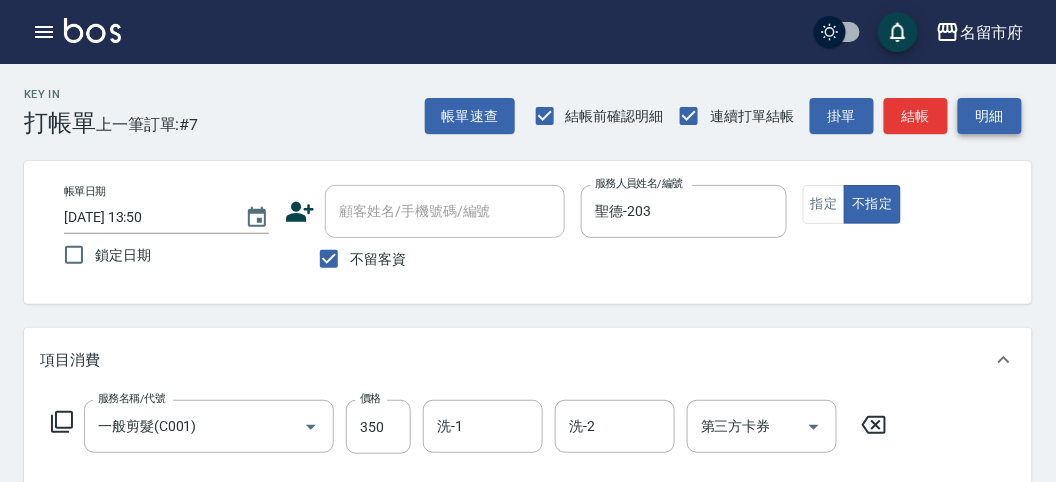 click on "明細" at bounding box center [990, 116] 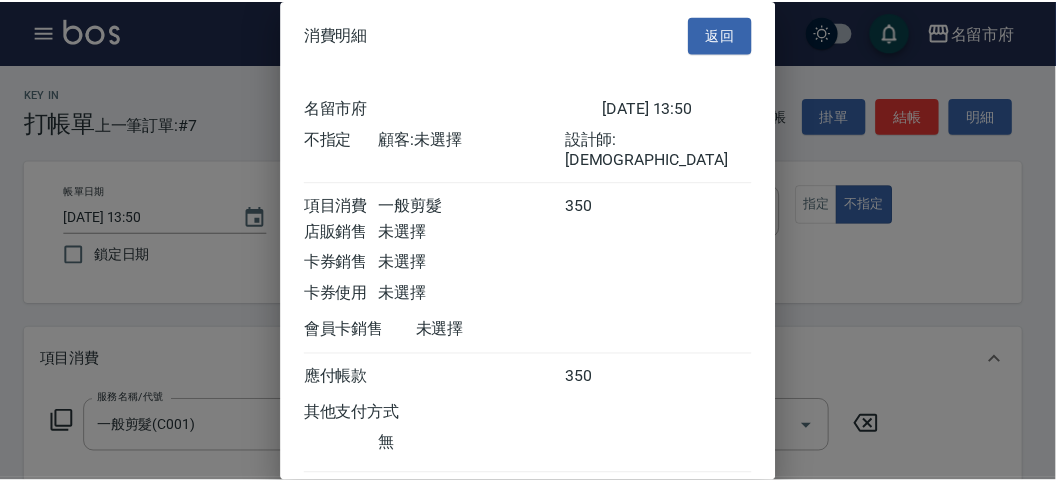 scroll, scrollTop: 111, scrollLeft: 0, axis: vertical 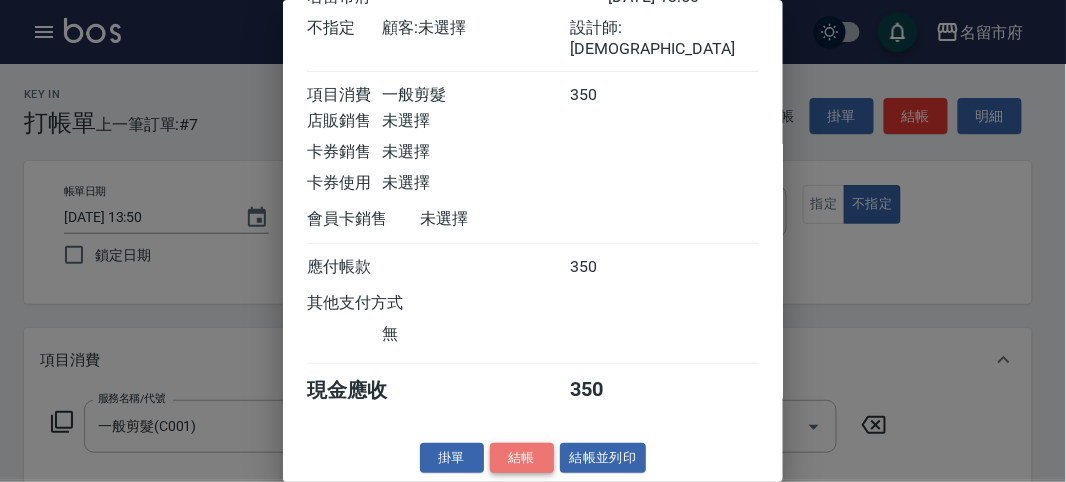 click on "結帳" at bounding box center [522, 458] 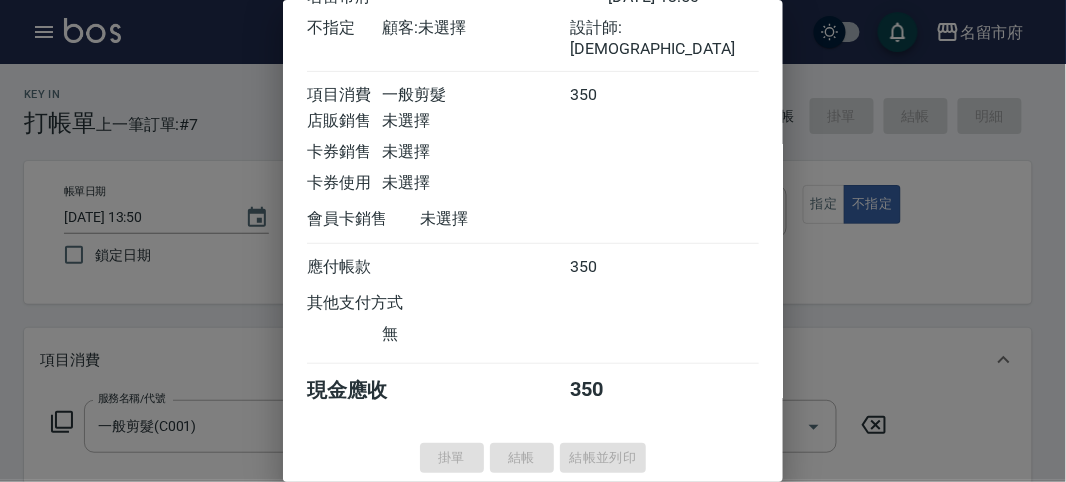 type on "[DATE] 14:12" 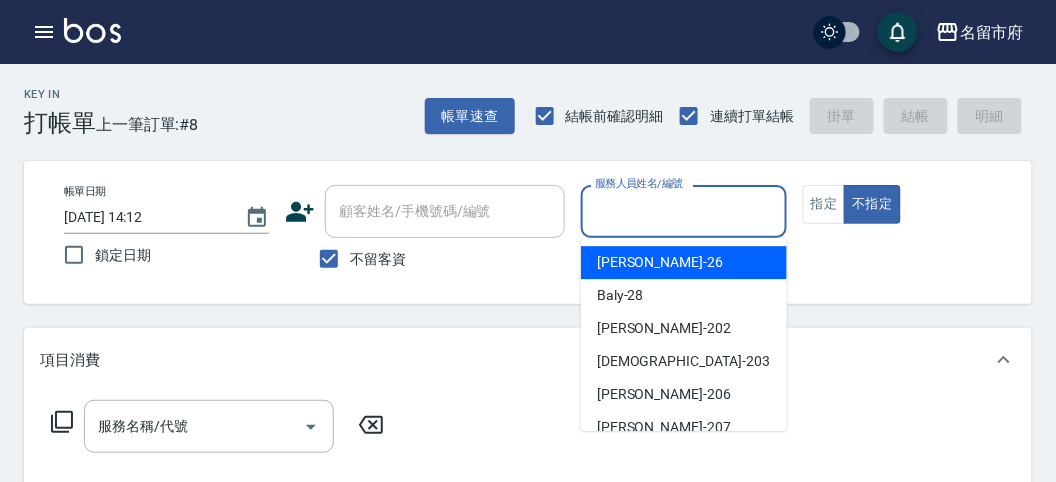 click on "服務人員姓名/編號" at bounding box center (683, 211) 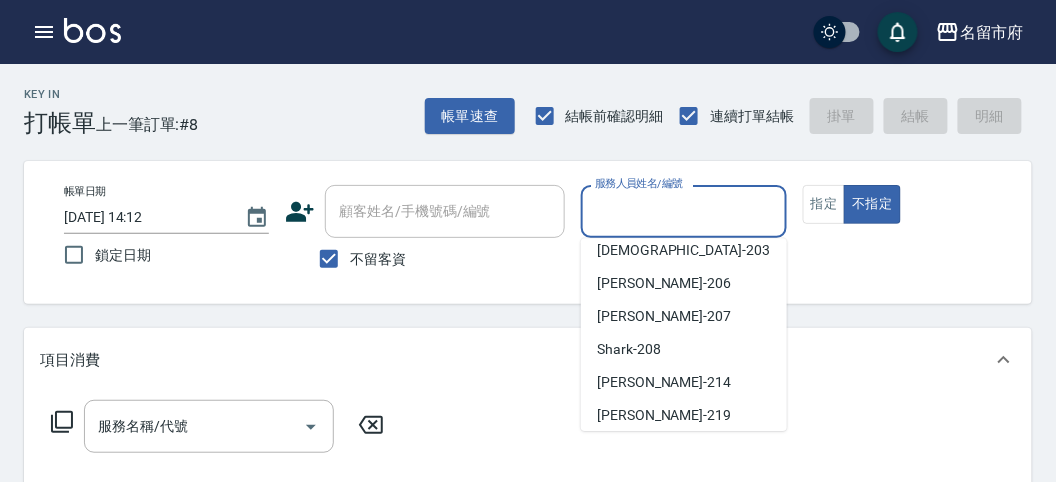 scroll, scrollTop: 153, scrollLeft: 0, axis: vertical 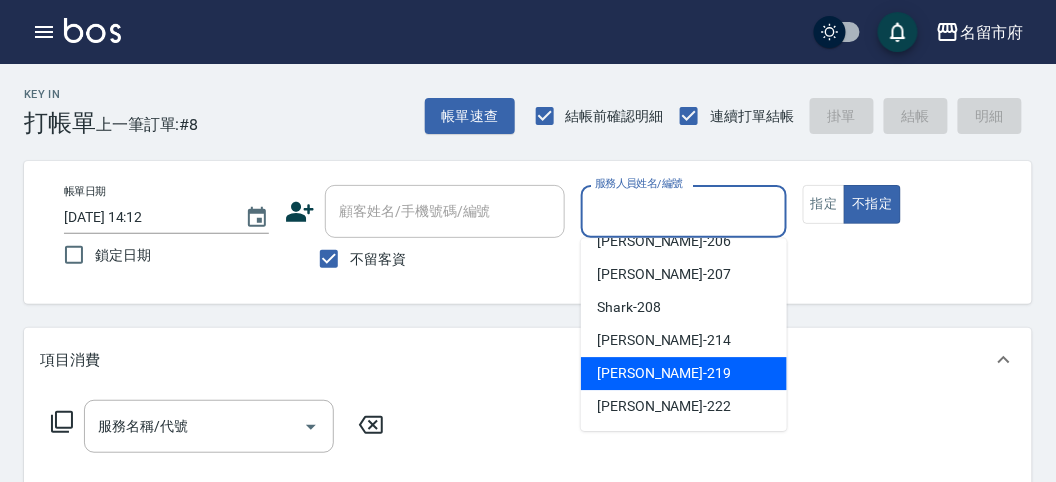 click on "[PERSON_NAME] -219" at bounding box center (684, 373) 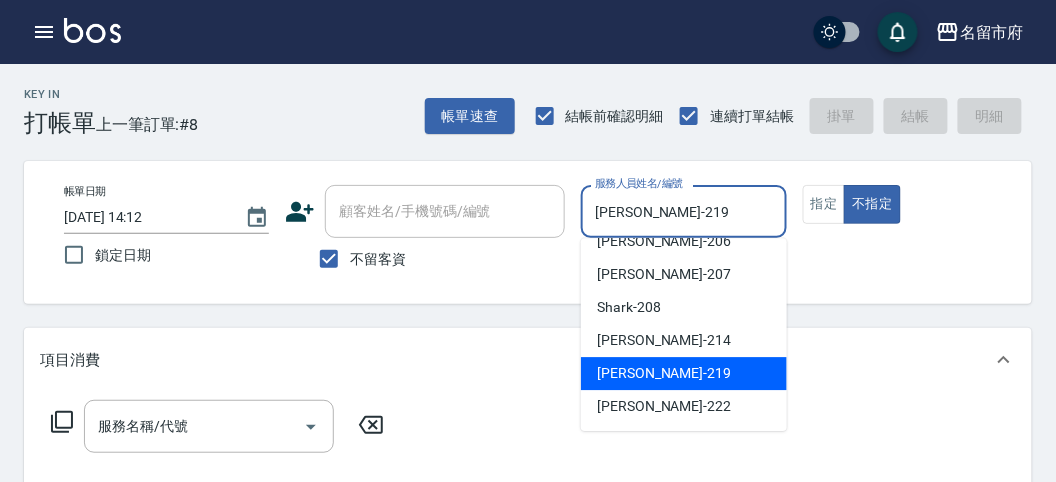 scroll, scrollTop: 111, scrollLeft: 0, axis: vertical 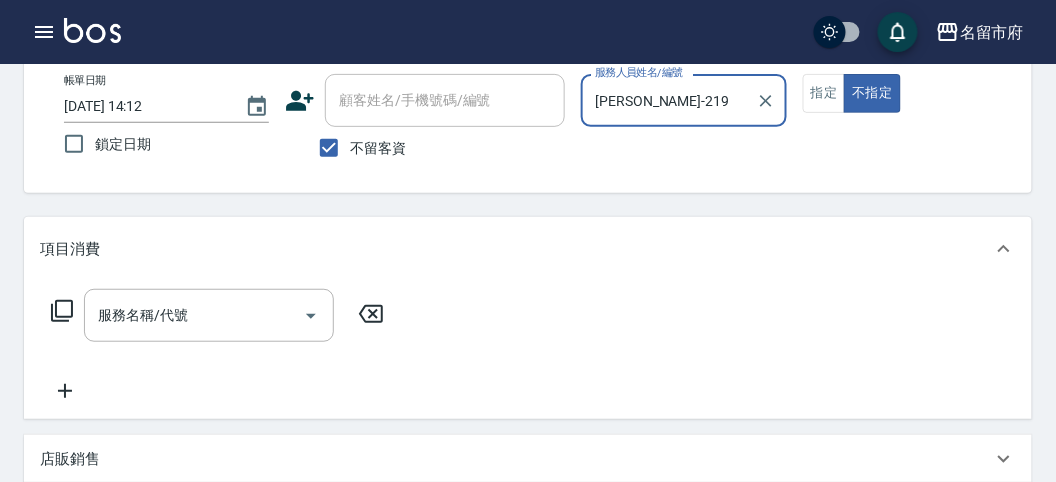 click 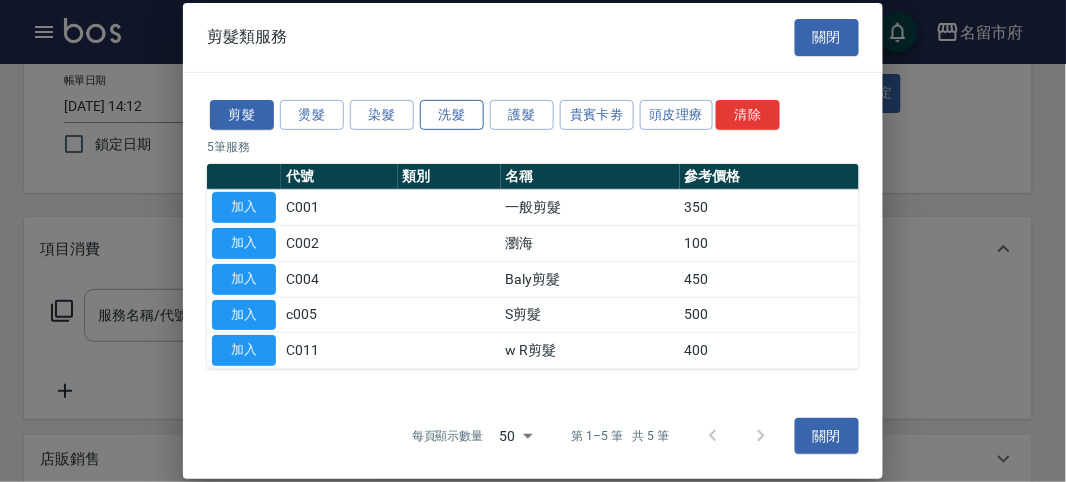 click on "洗髮" at bounding box center (452, 114) 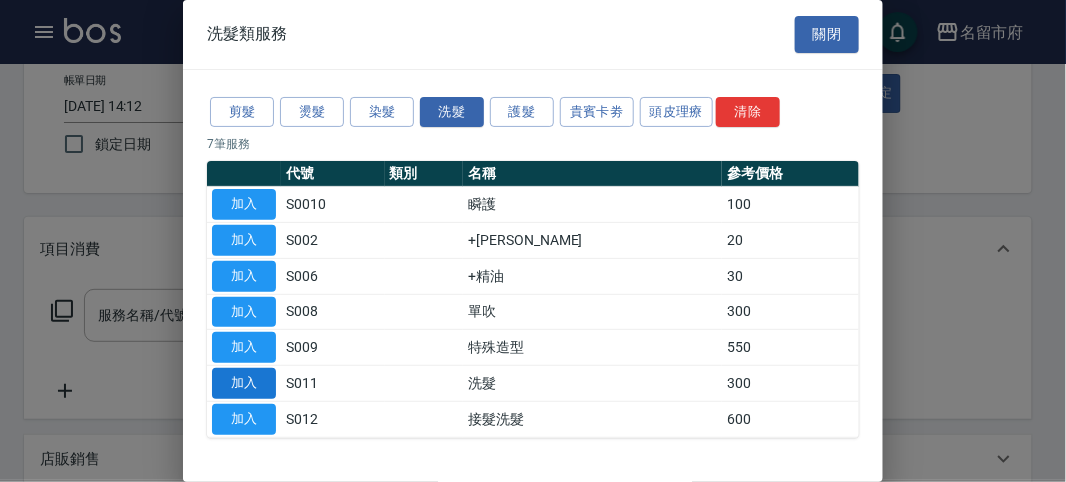 click on "加入" at bounding box center [244, 383] 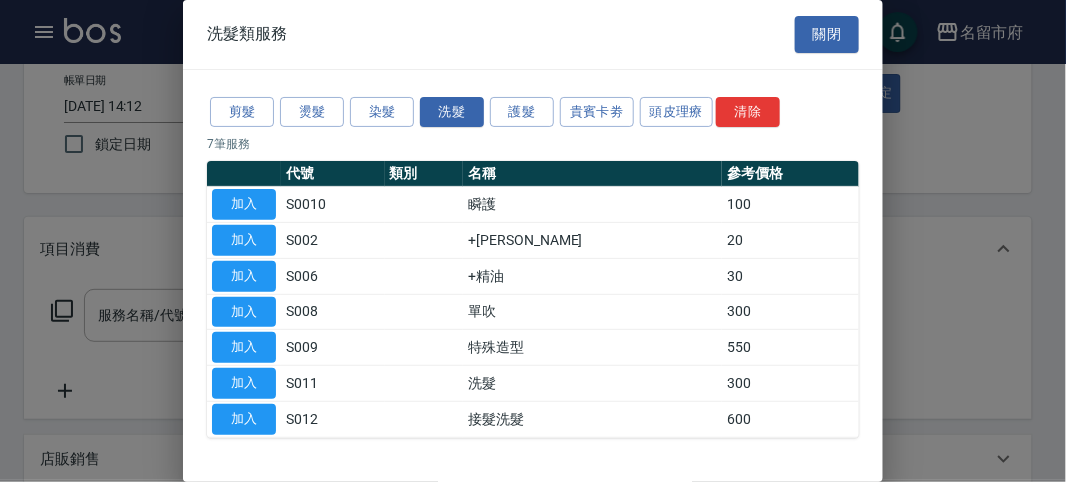 type on "洗髮(S011)" 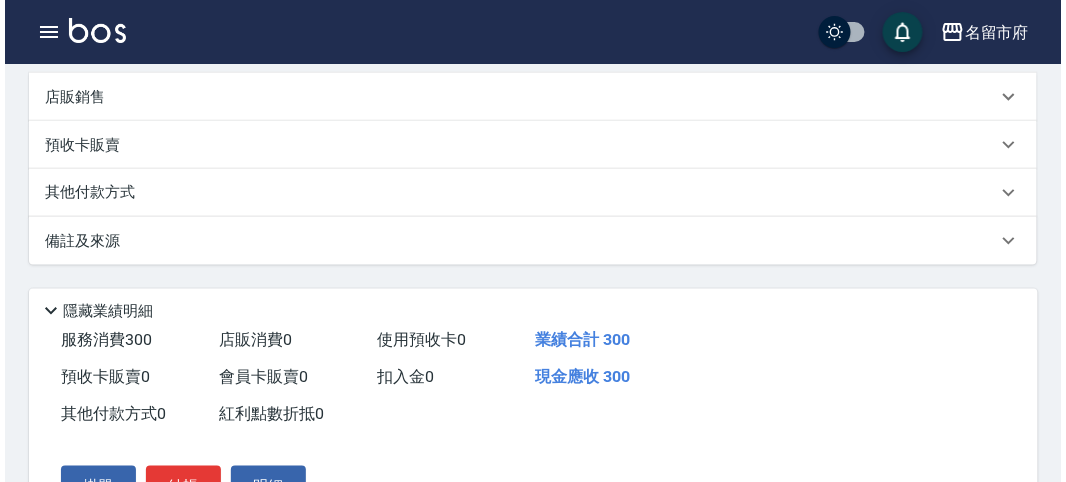 scroll, scrollTop: 585, scrollLeft: 0, axis: vertical 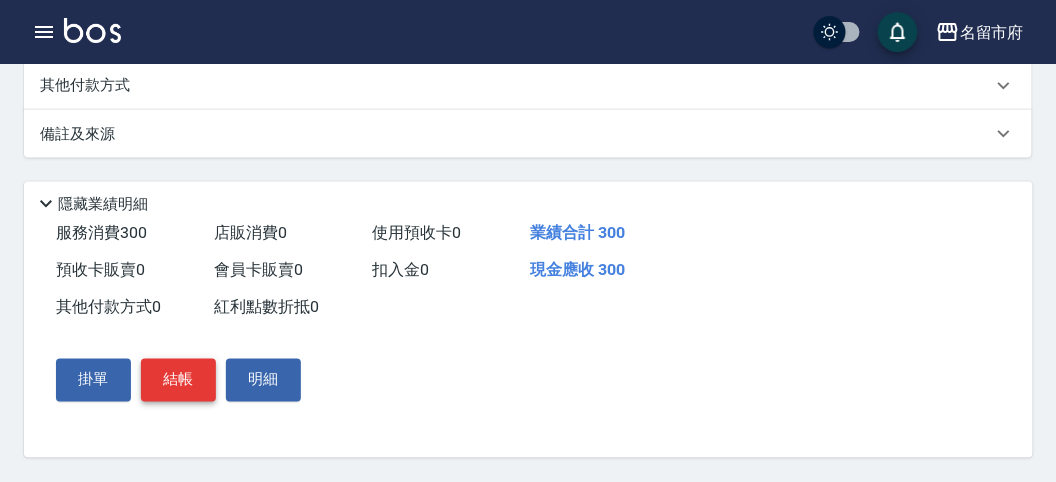 click on "結帳" at bounding box center [178, 380] 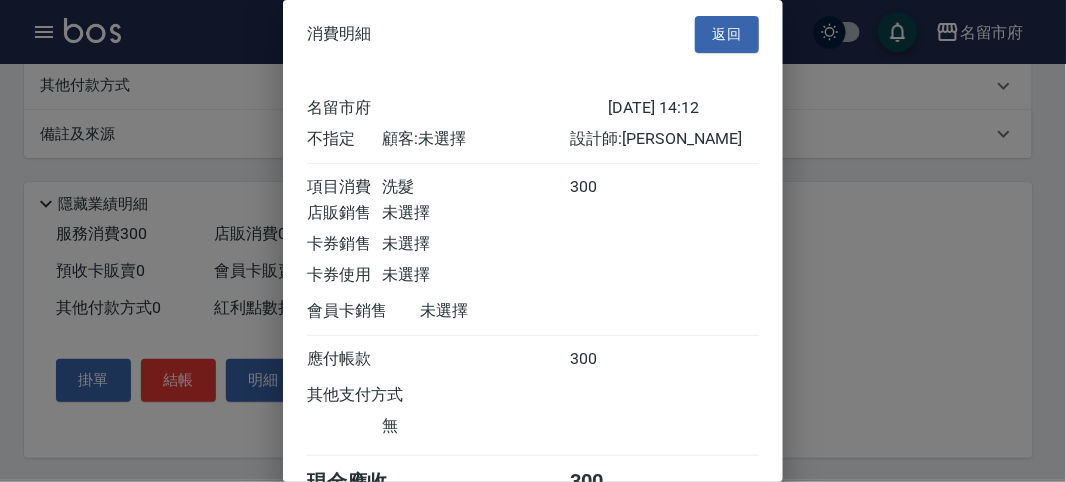 scroll, scrollTop: 111, scrollLeft: 0, axis: vertical 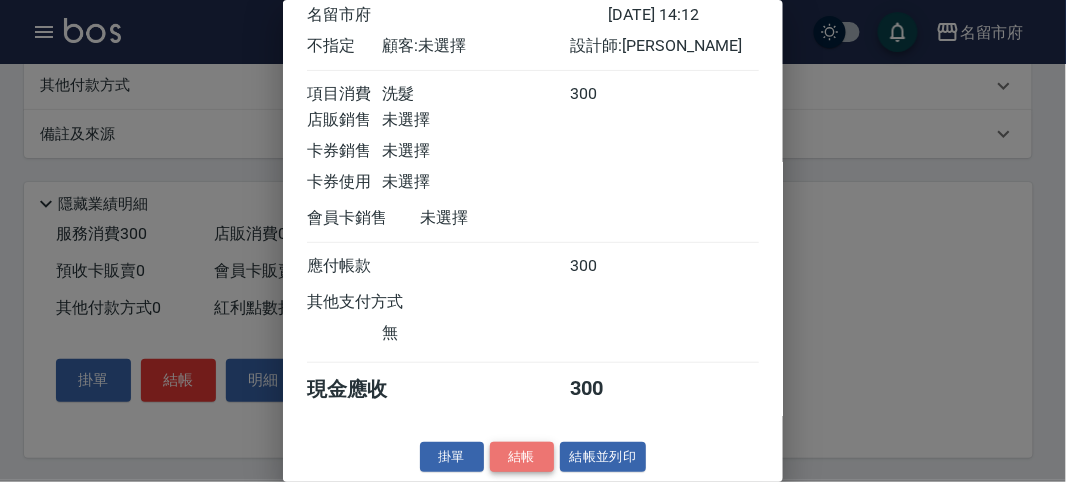 click on "結帳" at bounding box center [522, 457] 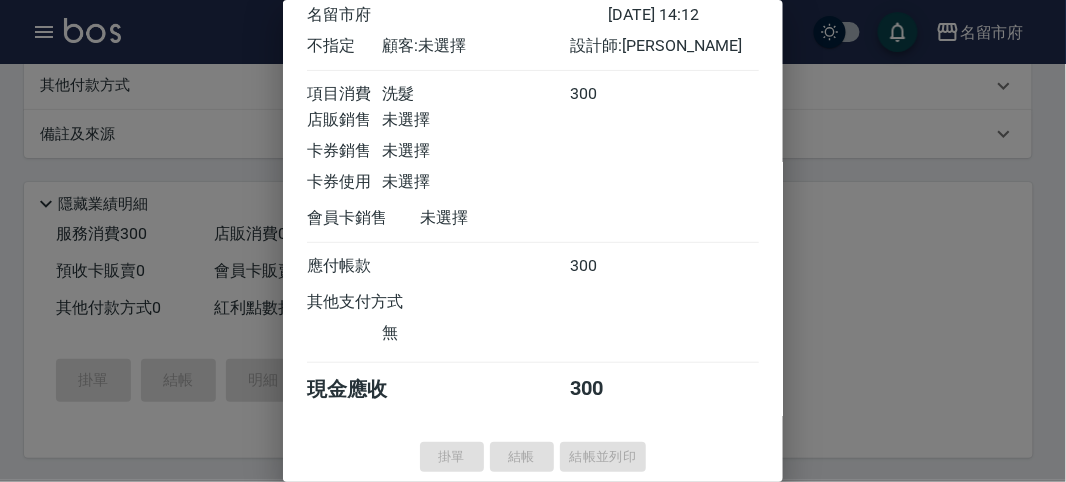 type on "[DATE] 14:21" 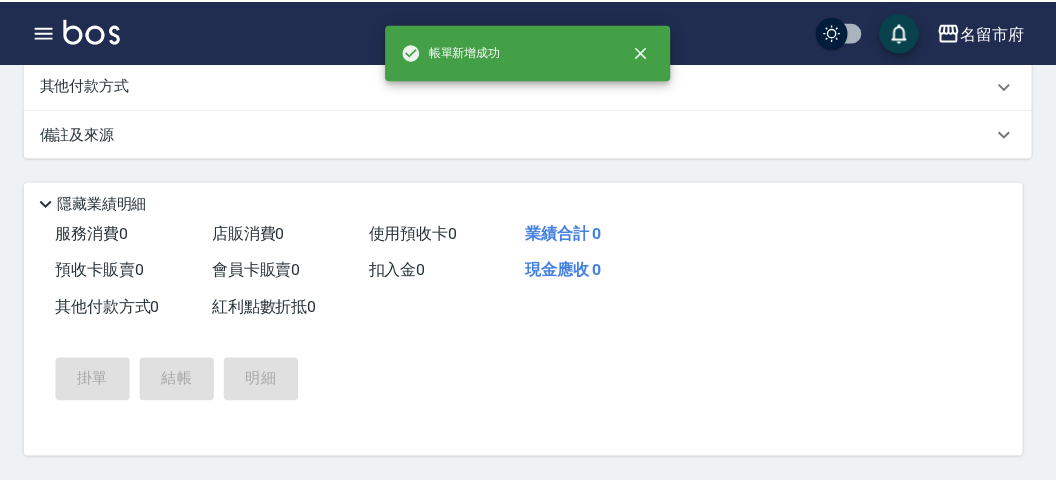scroll, scrollTop: 0, scrollLeft: 0, axis: both 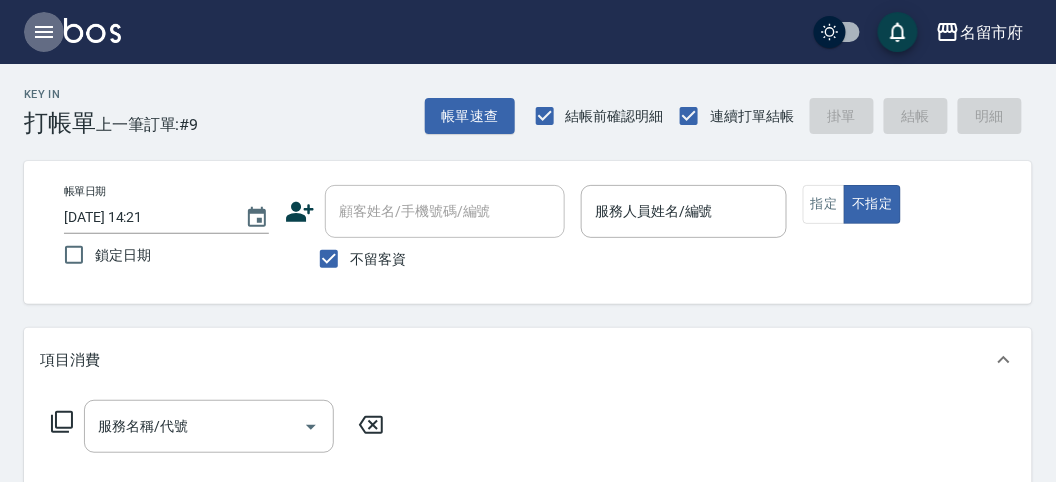 click 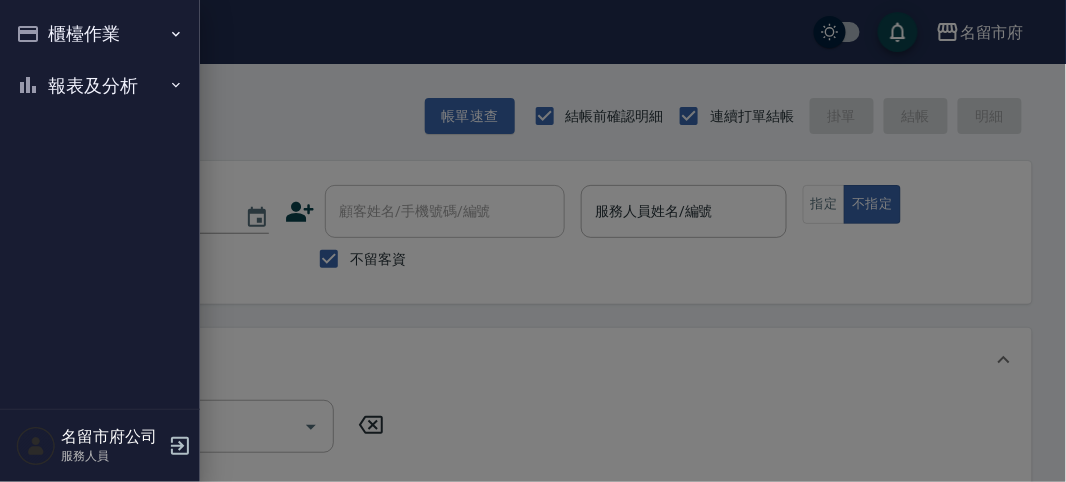 click on "櫃檯作業" at bounding box center [100, 34] 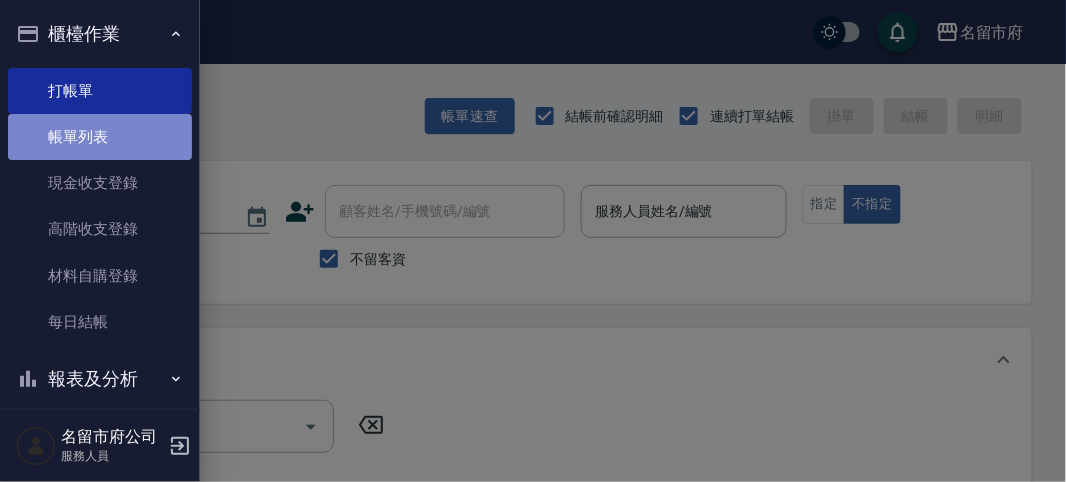 click on "帳單列表" at bounding box center [100, 137] 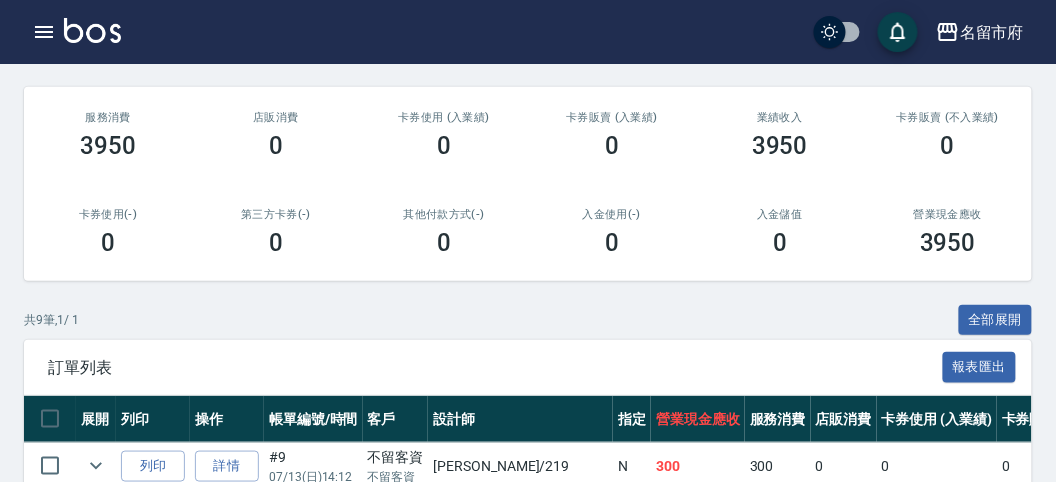 scroll, scrollTop: 555, scrollLeft: 0, axis: vertical 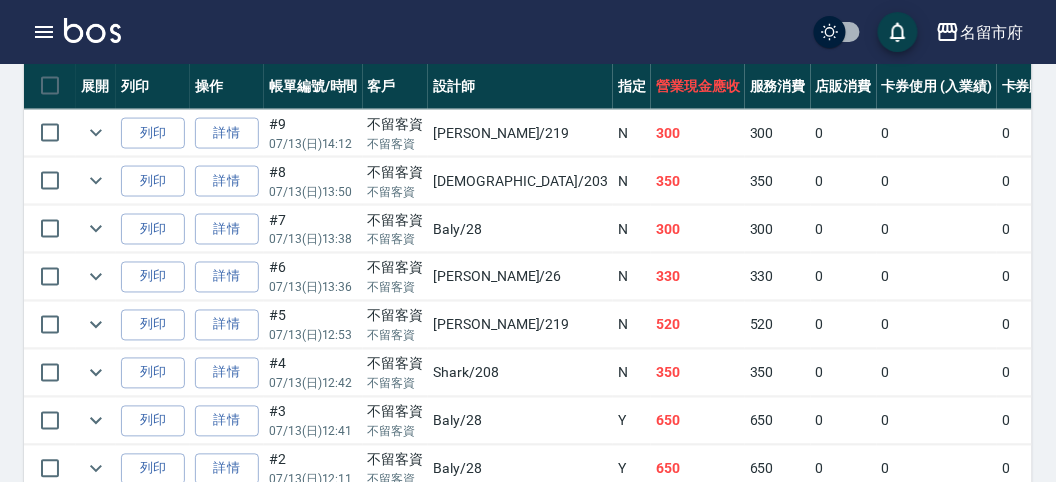 click at bounding box center [92, 30] 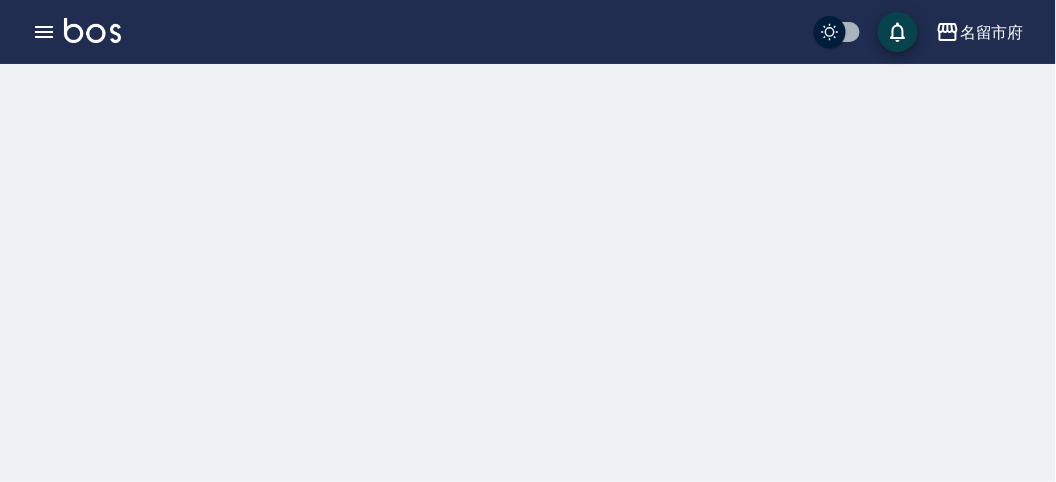 scroll, scrollTop: 0, scrollLeft: 0, axis: both 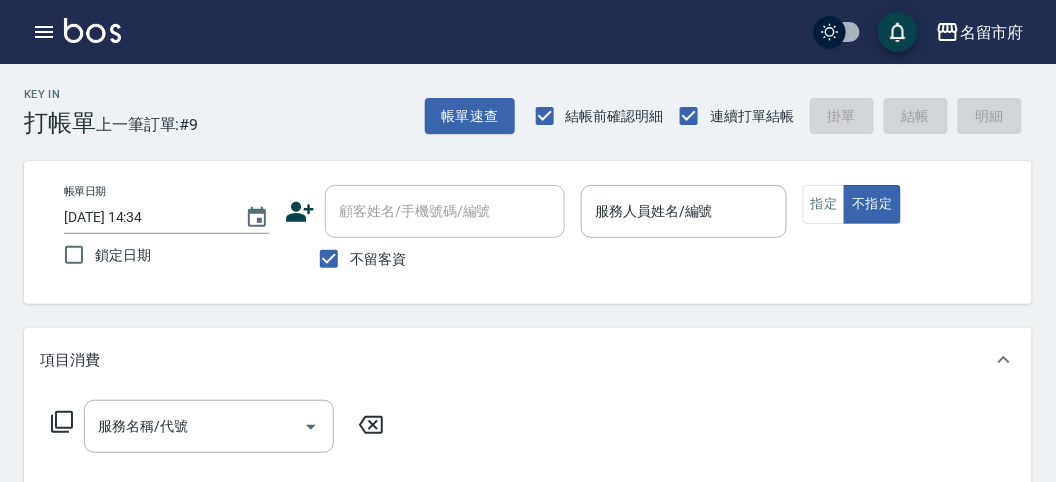 click on "帳單日期 [DATE] 14:34 鎖定日期 顧客姓名/手機號碼/編號 顧客姓名/手機號碼/編號 不留客資 服務人員姓名/編號 服務人員姓名/編號 指定 不指定" at bounding box center (528, 232) 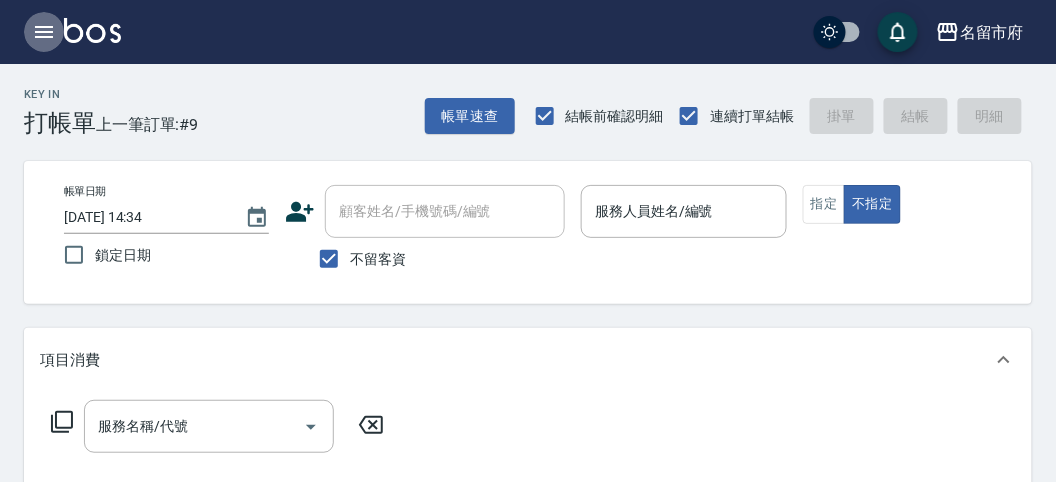 click 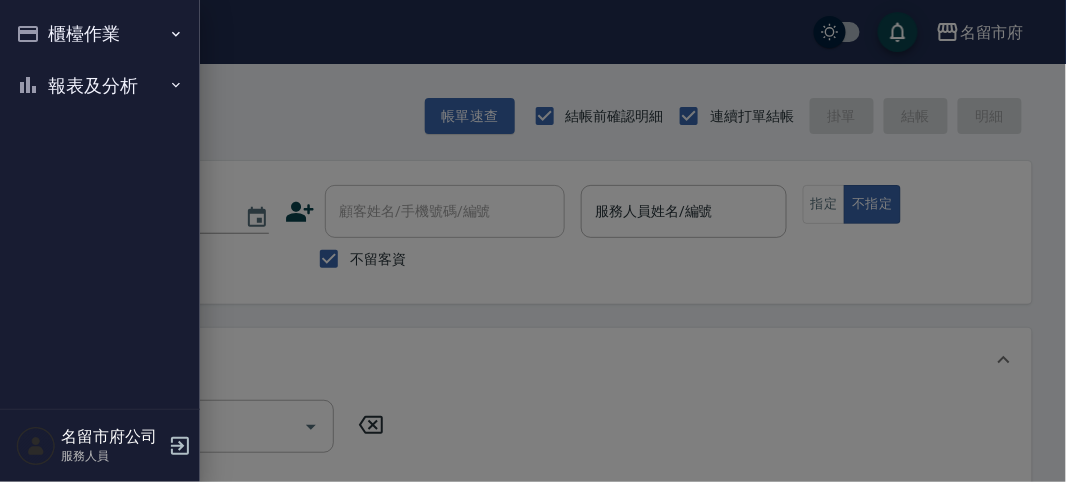 click on "報表及分析" at bounding box center [100, 86] 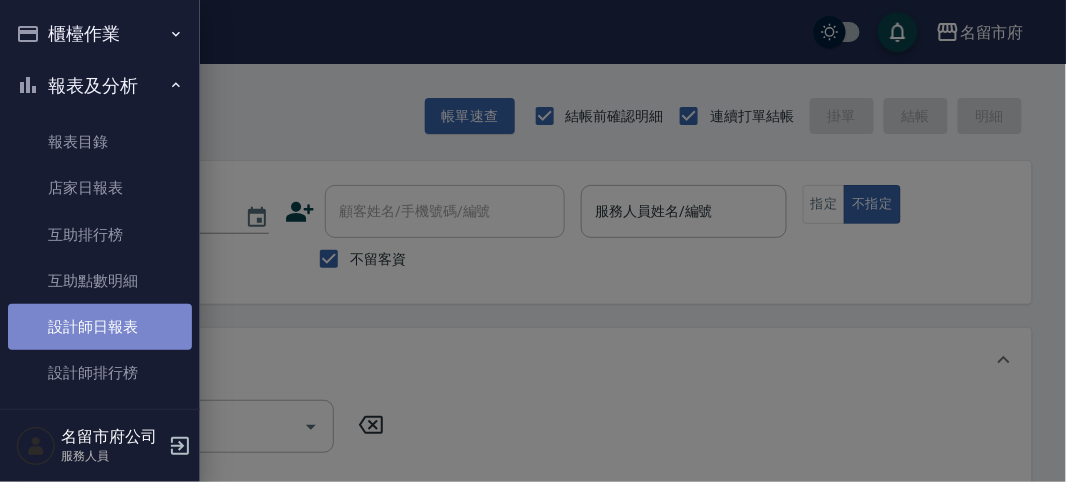 click on "設計師日報表" at bounding box center (100, 327) 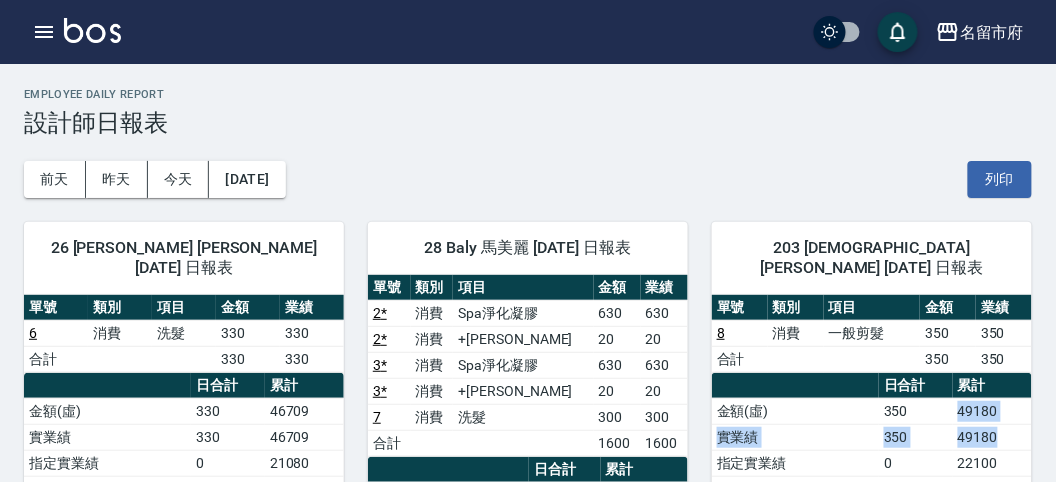 drag, startPoint x: 1013, startPoint y: 413, endPoint x: 1026, endPoint y: 413, distance: 13 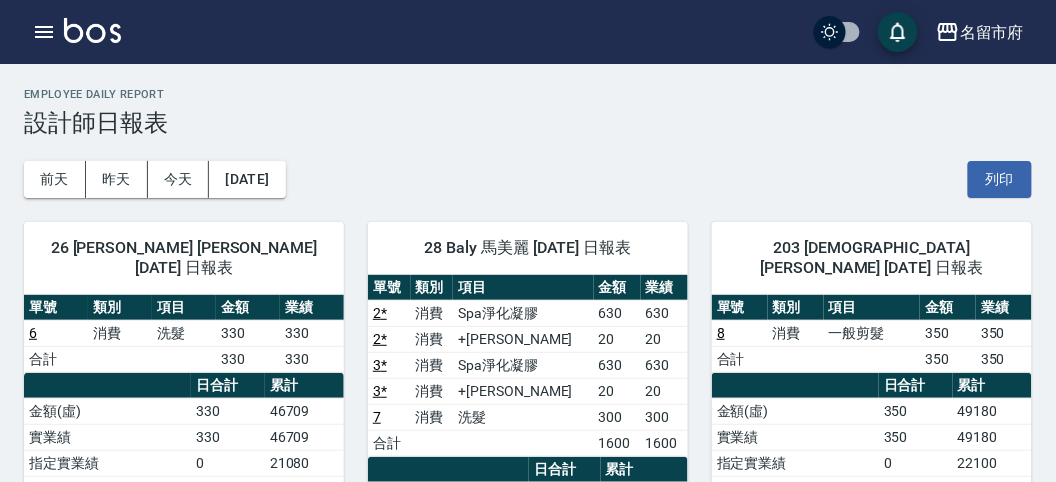 click on "203 聖德 [PERSON_NAME] [DATE] 日報表  單號 類別 項目 金額 業績 8 消費 一般剪髮 350 350 合計 350 350 日合計 累計 金額(虛) 350 49180 實業績 350 49180 指定實業績 0 22100 不指定實業績 350 27080 特殊抽成業績 0 0 店販金額 0 0 店販抽成 0 0 互助使用(不含點) 0 617.5 互助使用(點) 0/0 23/920 總客數 1 91 指定客 0 38 不指定客 1 53 客單價 350 540.4 客項次(服務) 1 145 平均項次單價 350 339.2" at bounding box center [860, 547] 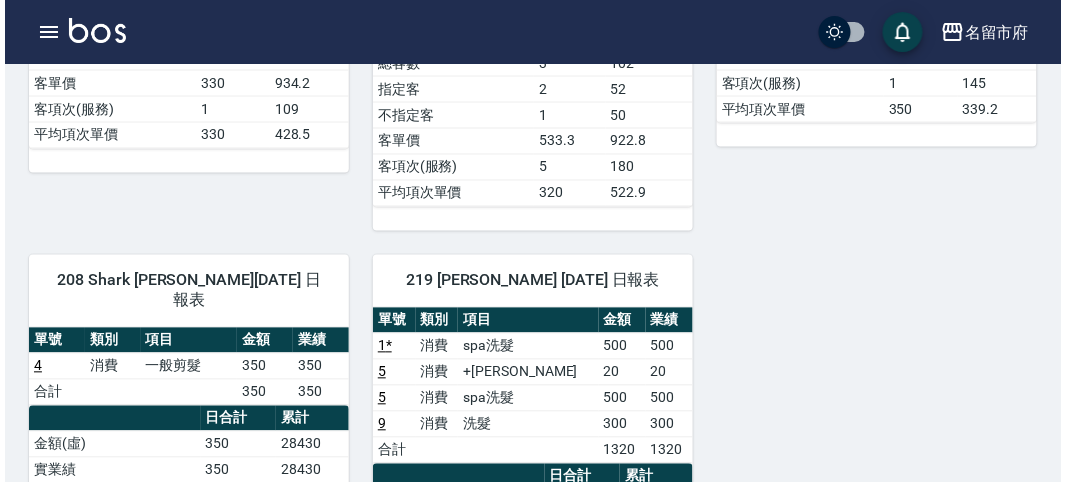 scroll, scrollTop: 777, scrollLeft: 0, axis: vertical 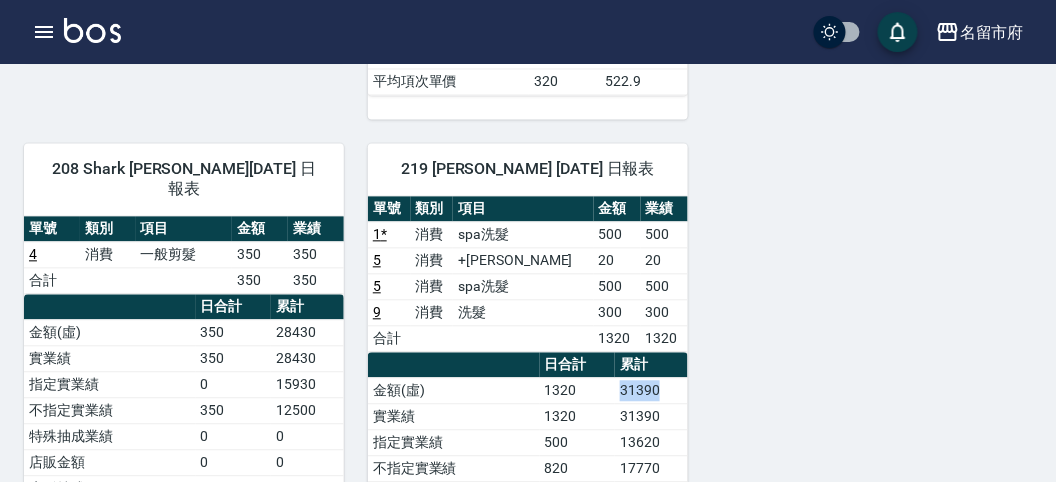 drag, startPoint x: 620, startPoint y: 396, endPoint x: 676, endPoint y: 396, distance: 56 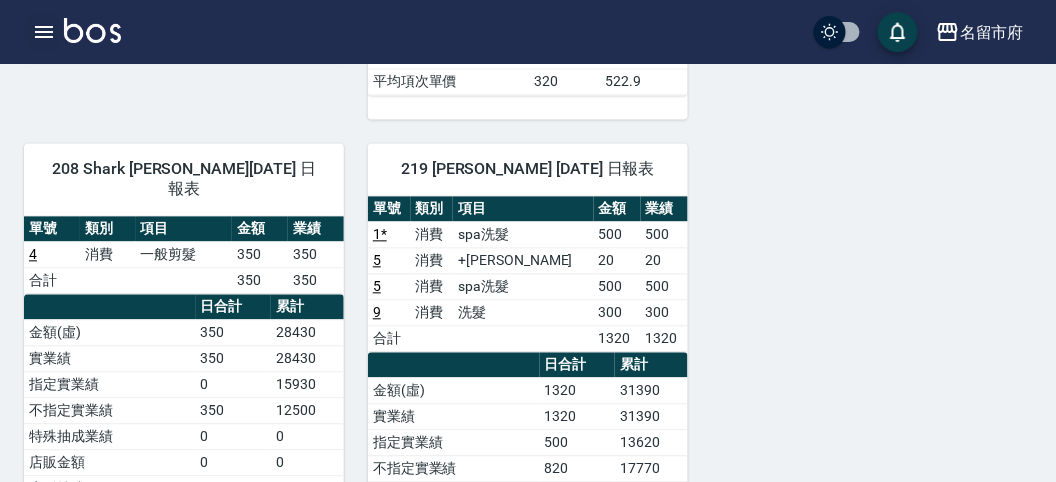 click 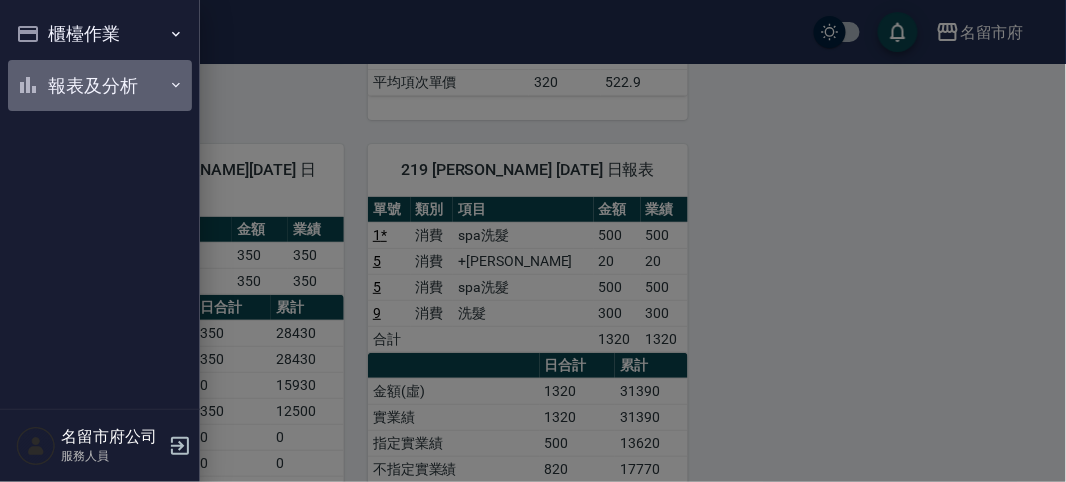 click on "報表及分析" at bounding box center (100, 86) 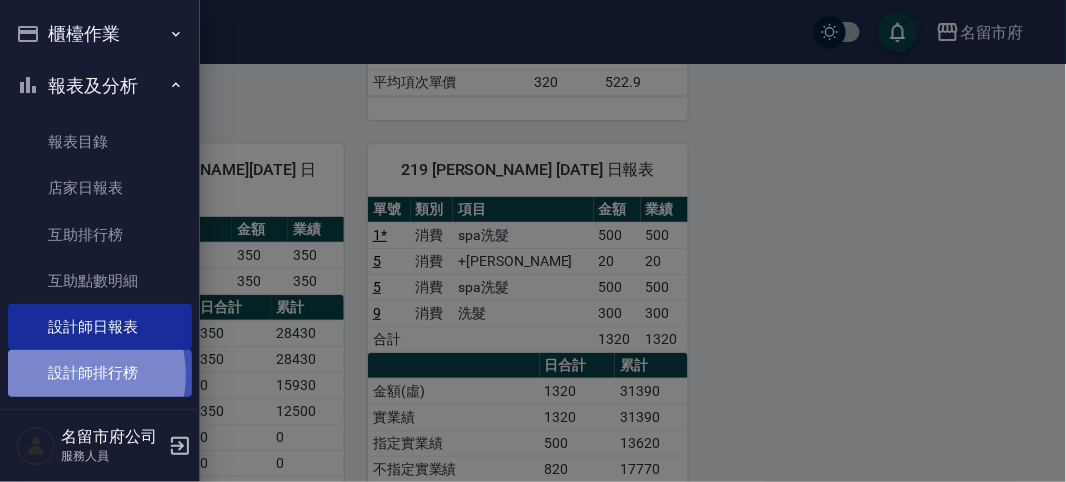click on "設計師排行榜" at bounding box center (100, 373) 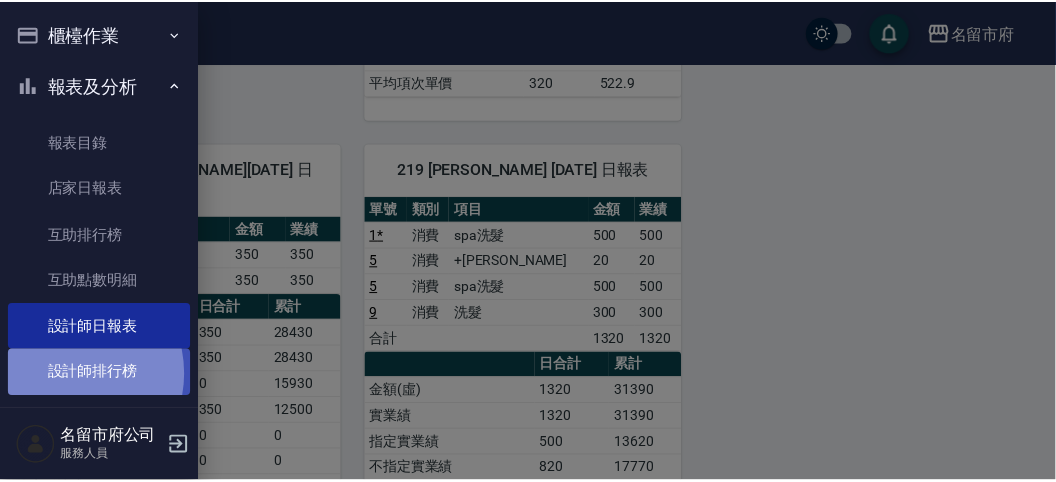 scroll, scrollTop: 0, scrollLeft: 0, axis: both 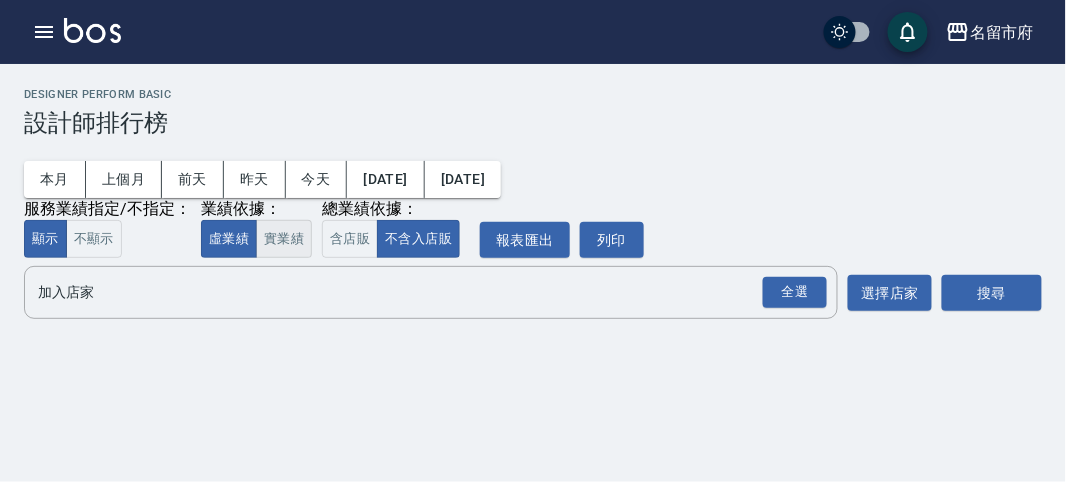 click on "實業績" at bounding box center [284, 239] 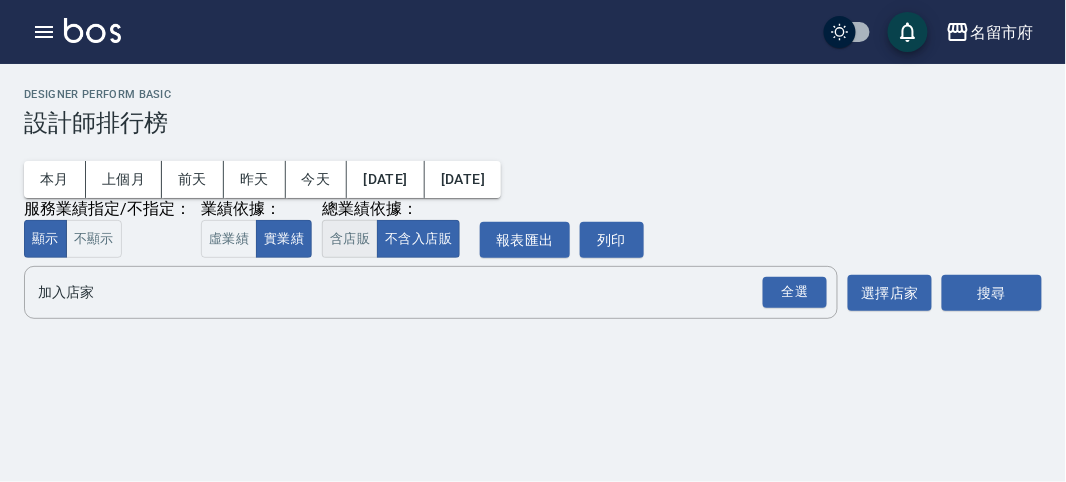 drag, startPoint x: 332, startPoint y: 230, endPoint x: 352, endPoint y: 230, distance: 20 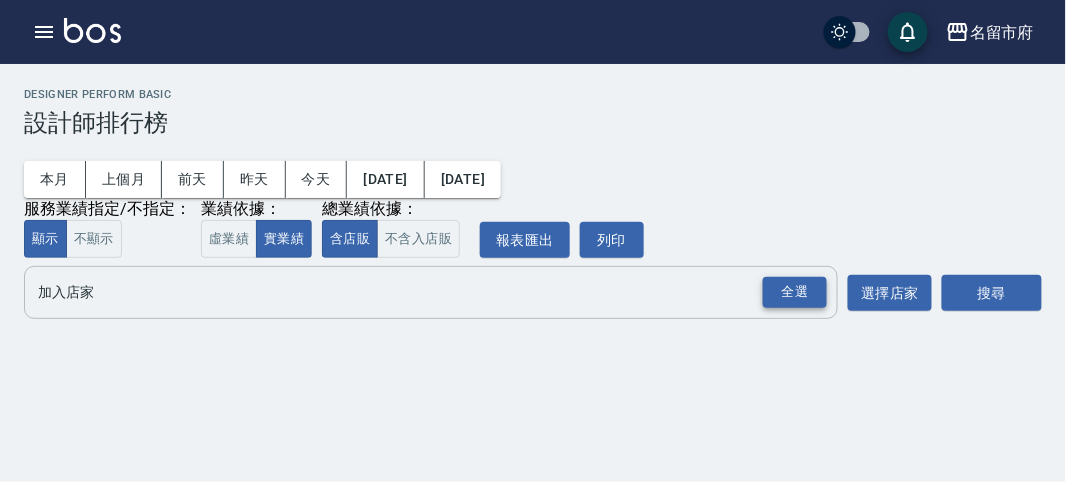click on "全選" at bounding box center [795, 292] 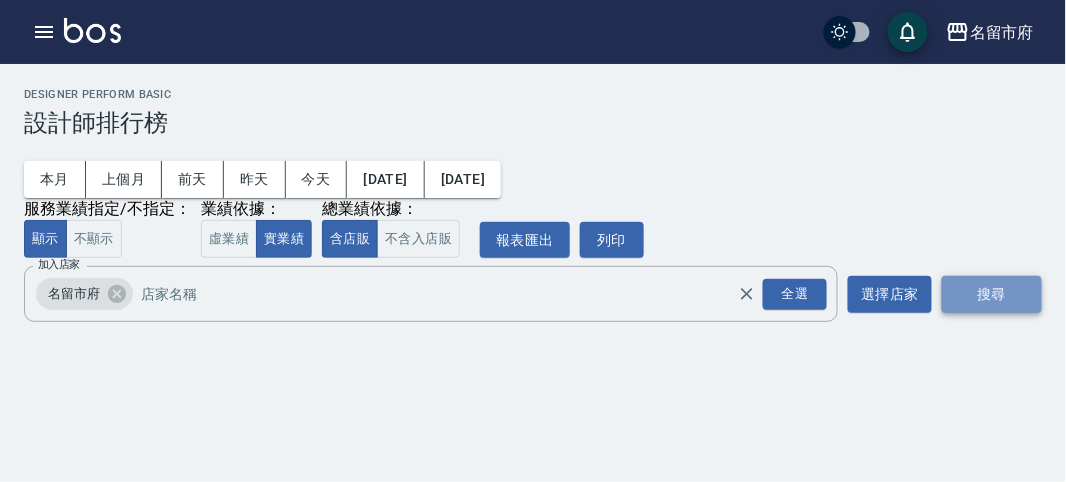 click on "搜尋" at bounding box center [992, 294] 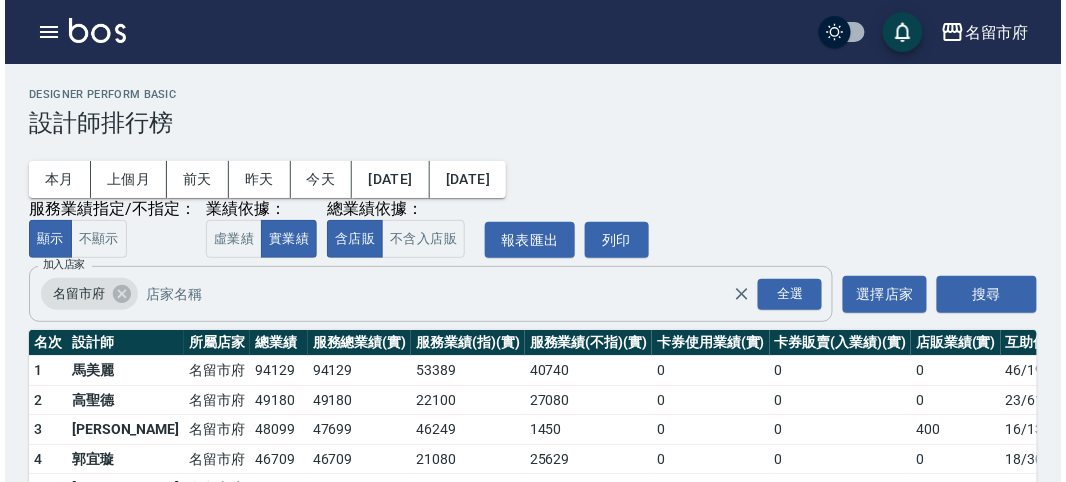 scroll, scrollTop: 204, scrollLeft: 0, axis: vertical 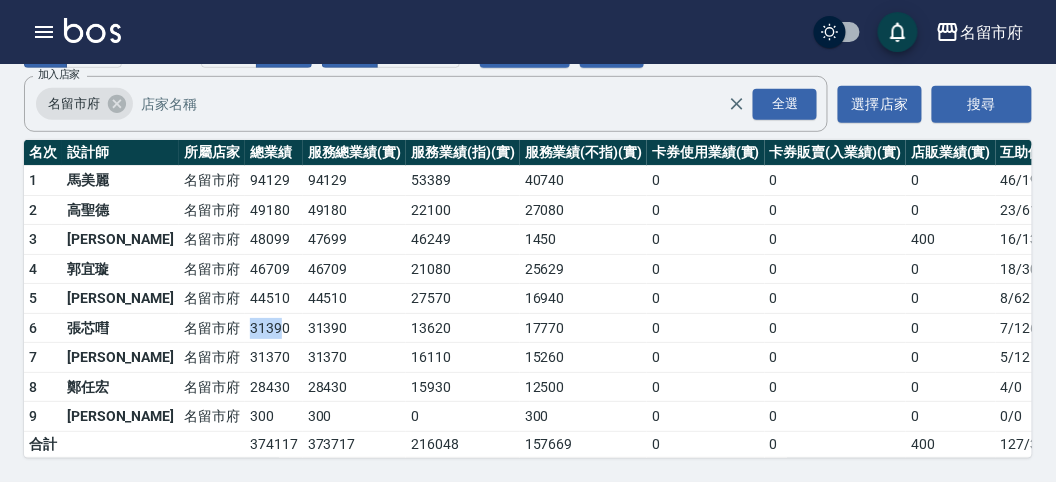 drag, startPoint x: 173, startPoint y: 311, endPoint x: 222, endPoint y: 308, distance: 49.09175 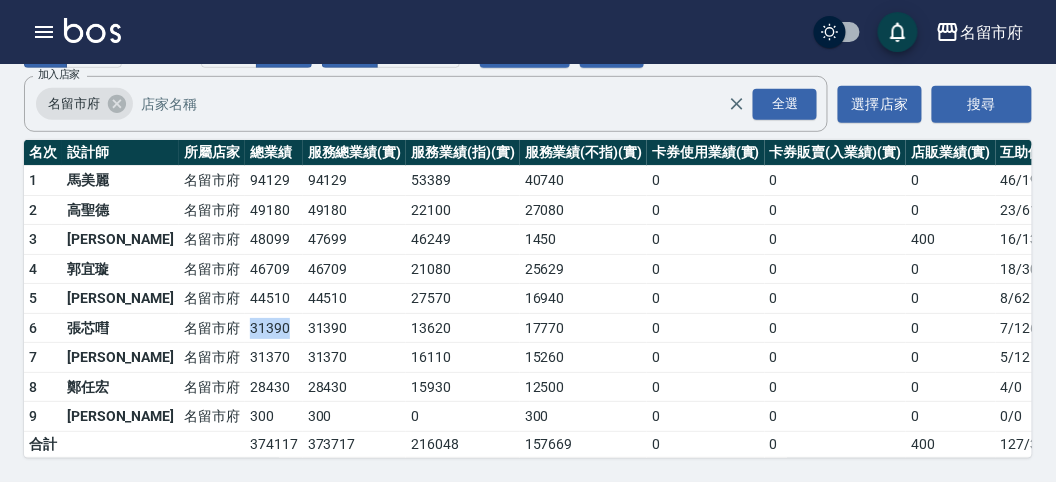 click on "31390" at bounding box center [274, 328] 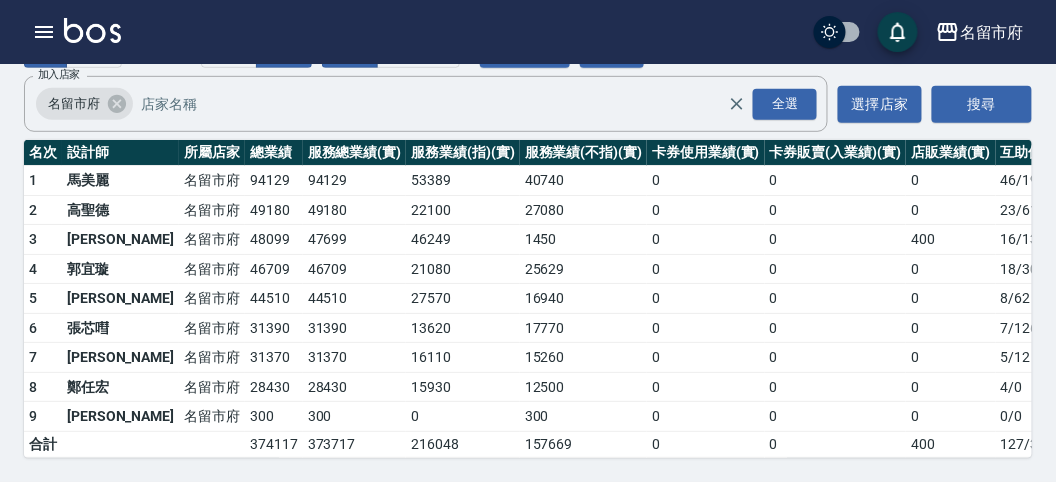 click on "31390" at bounding box center (274, 328) 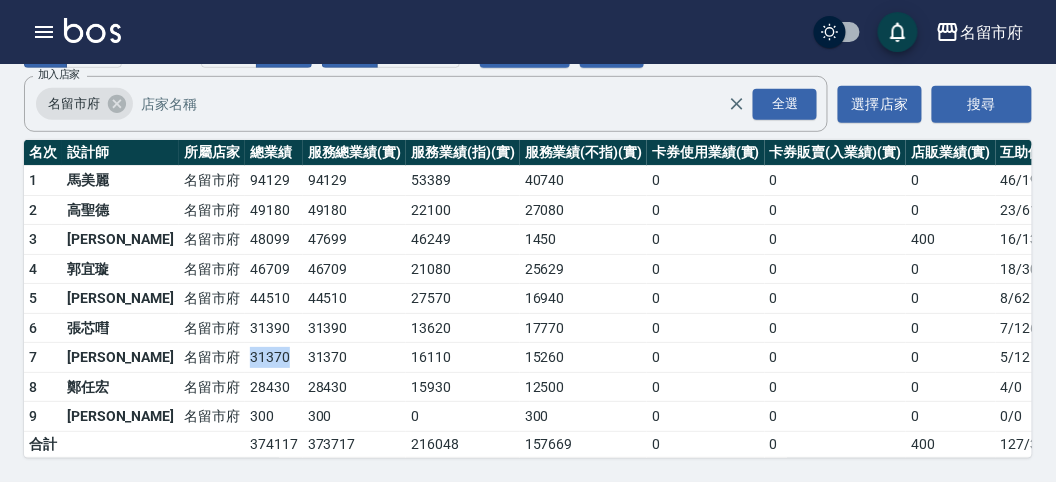 drag, startPoint x: 179, startPoint y: 347, endPoint x: 221, endPoint y: 345, distance: 42.047592 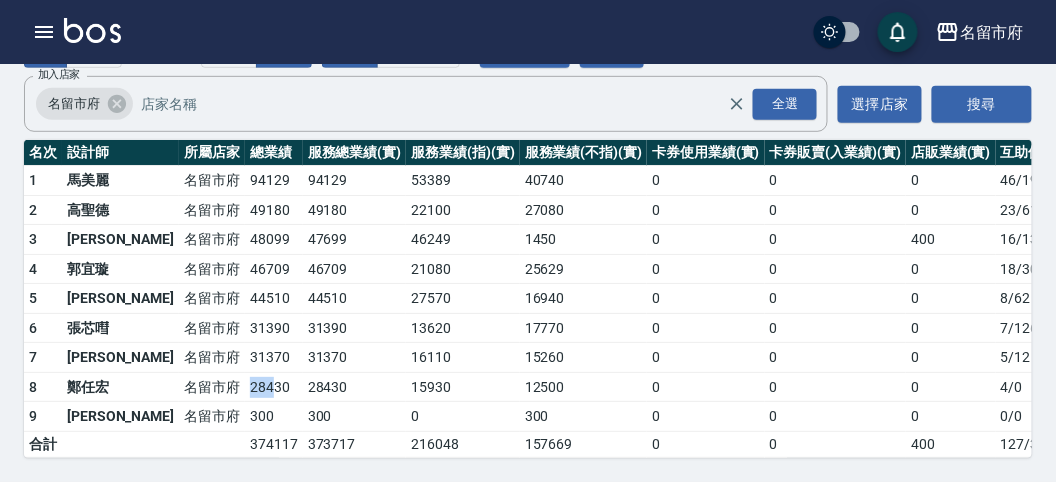 drag, startPoint x: 170, startPoint y: 375, endPoint x: 203, endPoint y: 378, distance: 33.13608 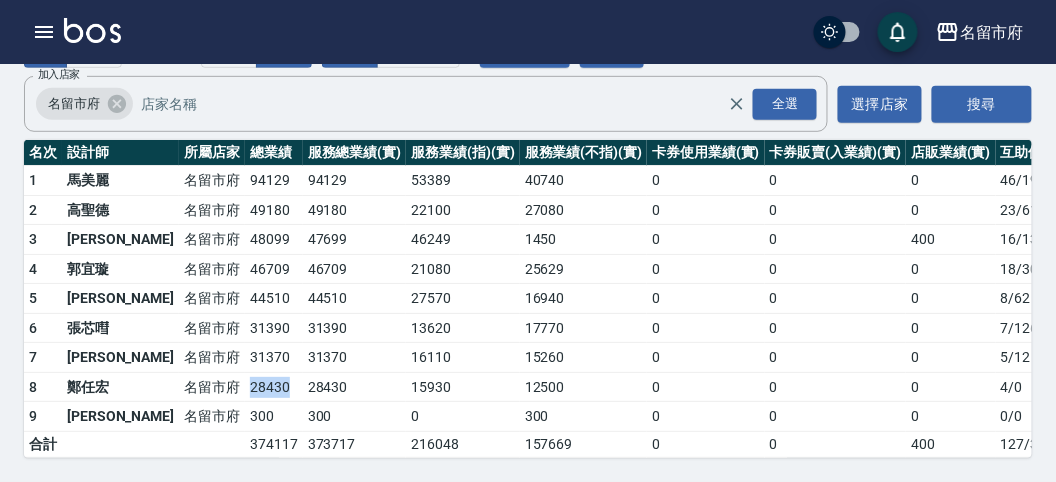 drag, startPoint x: 183, startPoint y: 375, endPoint x: 220, endPoint y: 377, distance: 37.054016 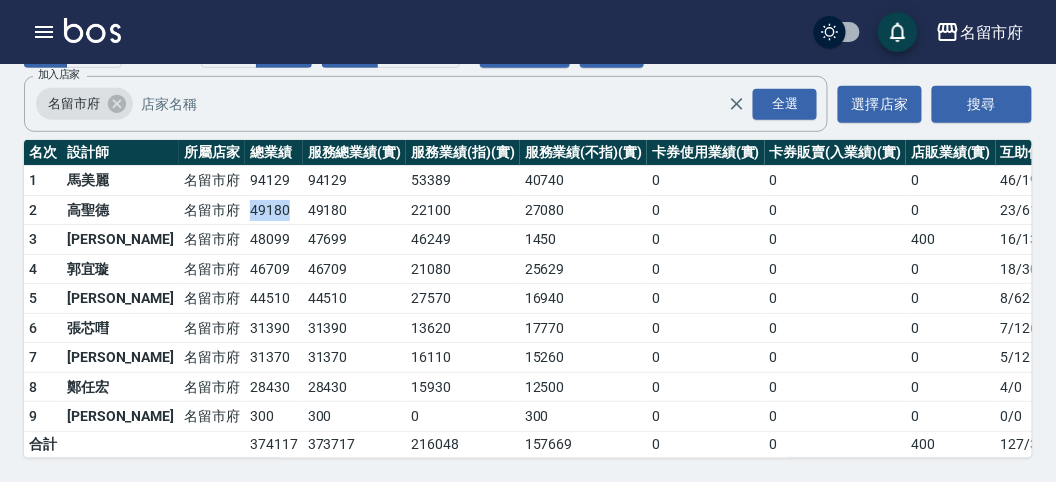 drag, startPoint x: 178, startPoint y: 198, endPoint x: 232, endPoint y: 195, distance: 54.08327 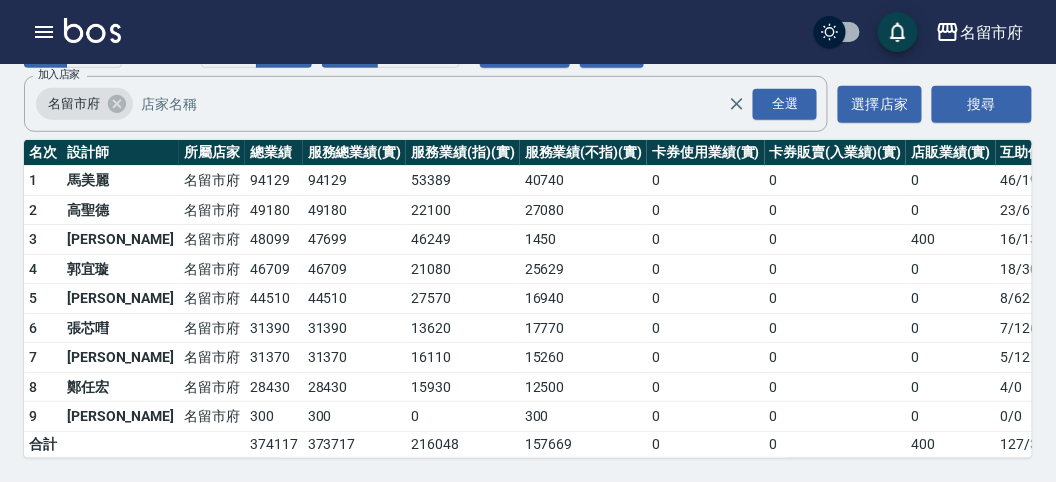 drag, startPoint x: 180, startPoint y: 228, endPoint x: 186, endPoint y: 256, distance: 28.635643 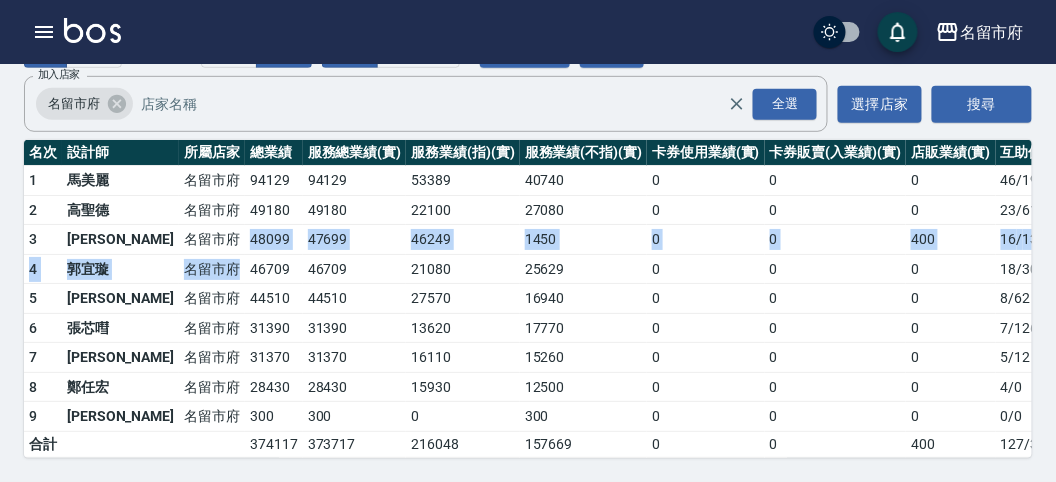drag, startPoint x: 175, startPoint y: 254, endPoint x: 186, endPoint y: 232, distance: 24.596748 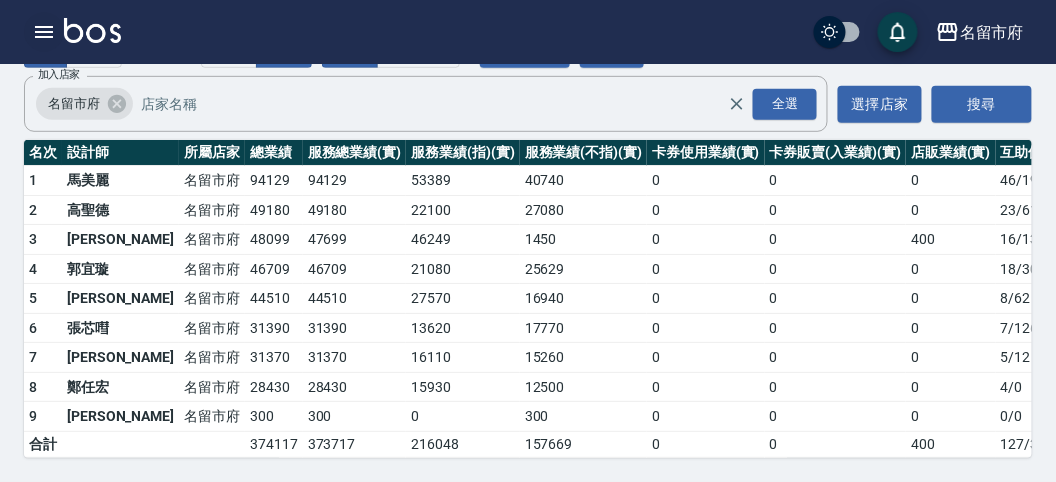 click 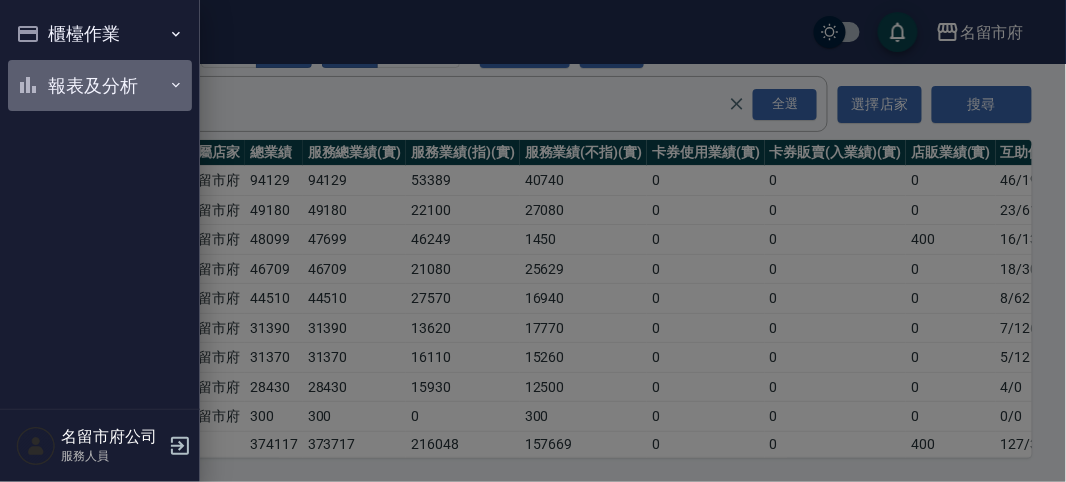 click on "報表及分析" at bounding box center (100, 86) 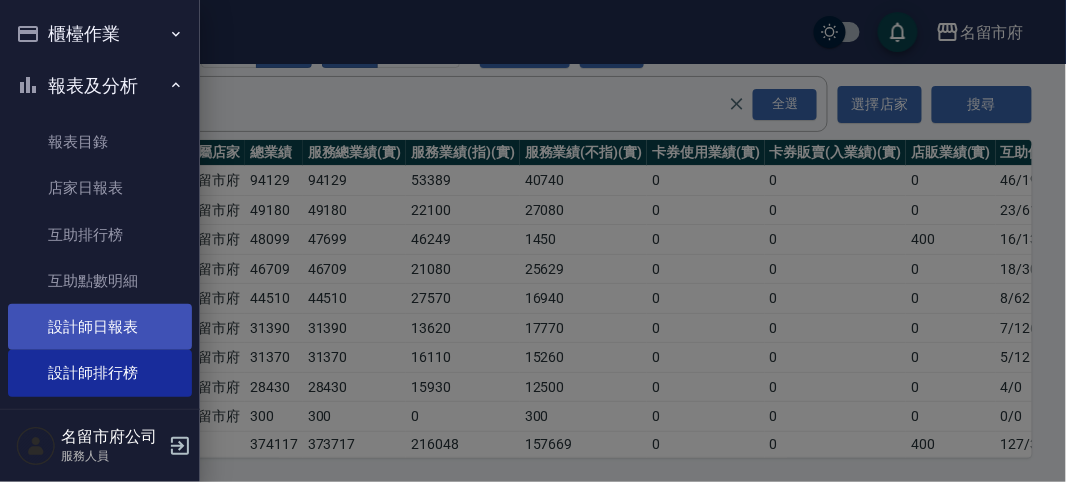 click on "設計師日報表" at bounding box center (100, 327) 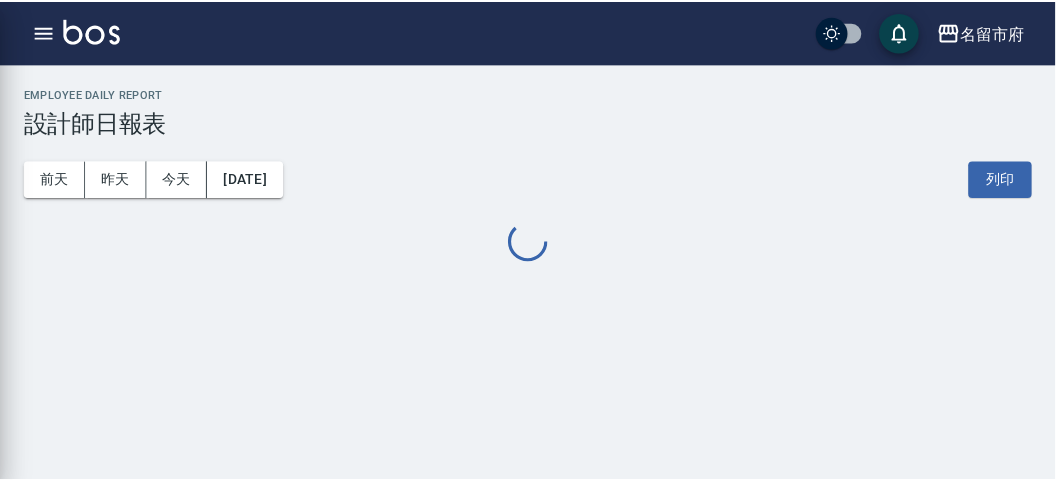 scroll, scrollTop: 0, scrollLeft: 0, axis: both 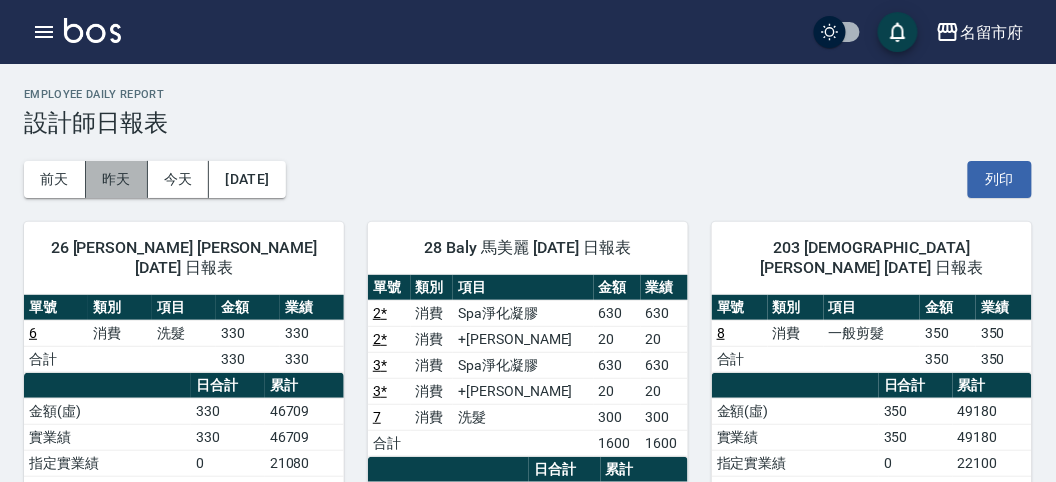 click on "昨天" at bounding box center (117, 179) 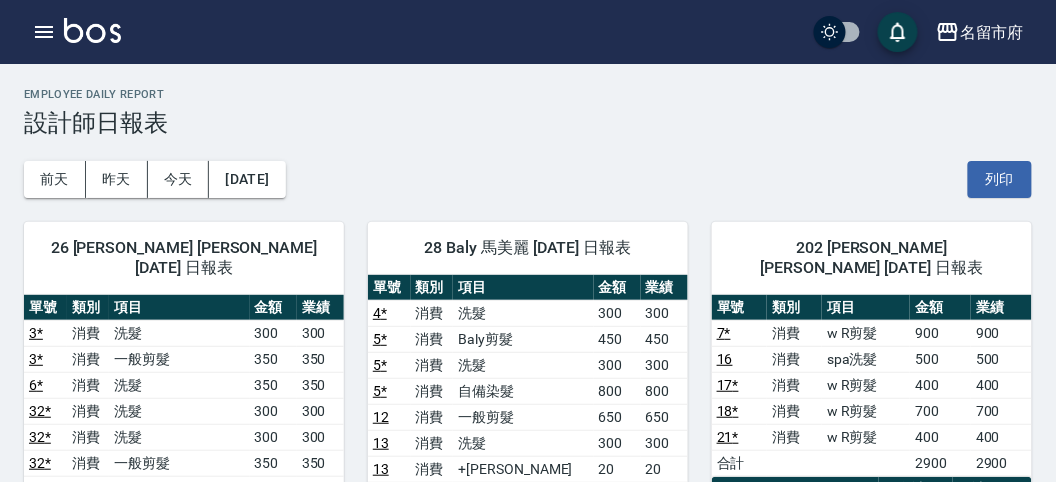 scroll, scrollTop: 111, scrollLeft: 0, axis: vertical 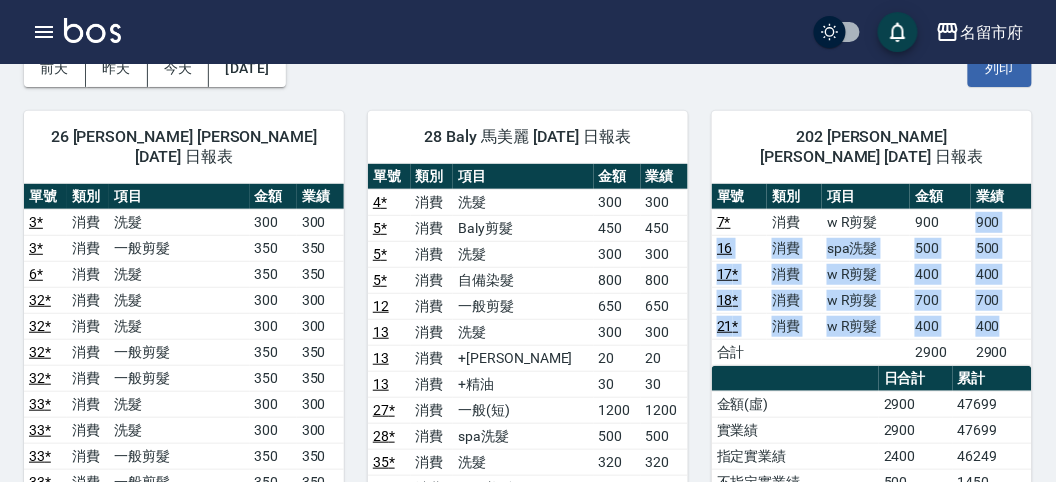 drag, startPoint x: 968, startPoint y: 196, endPoint x: 1002, endPoint y: 307, distance: 116.090485 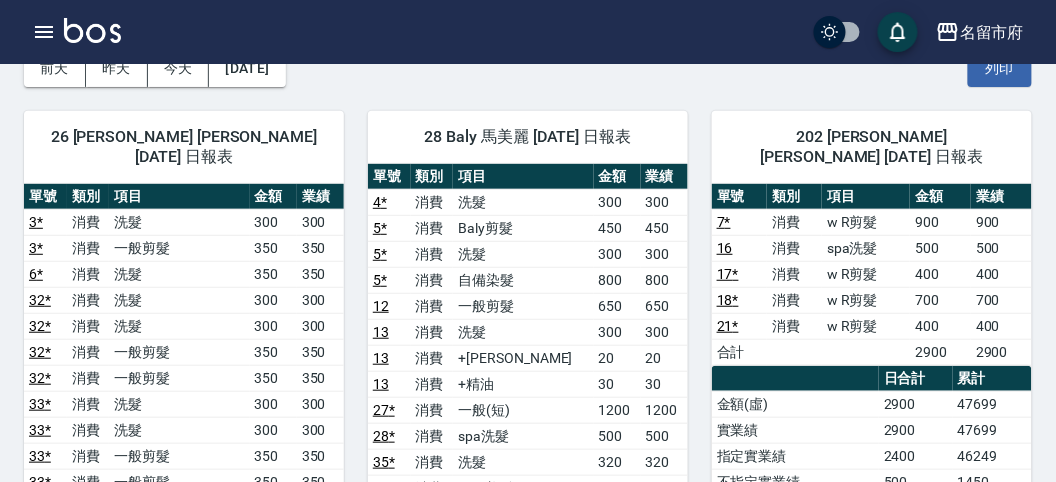 click on "202 [PERSON_NAME] [PERSON_NAME] [DATE] 日報表  單號 類別 項目 金額 業績 7 * 消費 w R剪髮 900 900 16 消費 spa洗髮 500 500 17 * 消費 w R剪髮 400 400 18 * 消費 w R剪髮 700 700 21 * 消費 w R剪髮 400 400 合計 2900 2900 日合計 累計 金額(虛) 2900 47699 實業績 2900 47699 指定實業績 2400 46249 不指定實業績 500 1450 特殊抽成業績 0 0 店販金額 0 400 店販抽成 0 50 互助使用(不含點) 50 135 互助使用(點) 1/40 16/640 總客數 5 58 指定客 4 54 不指定客 1 4 客單價 580 822.4 客項次(服務) 5 74 平均項次單價 580 644.6" at bounding box center (860, 602) 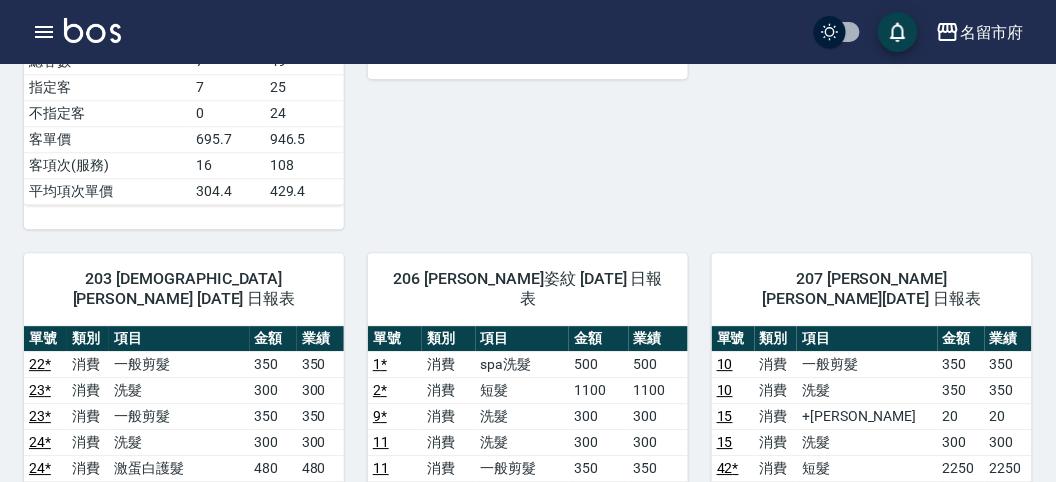 scroll, scrollTop: 1111, scrollLeft: 0, axis: vertical 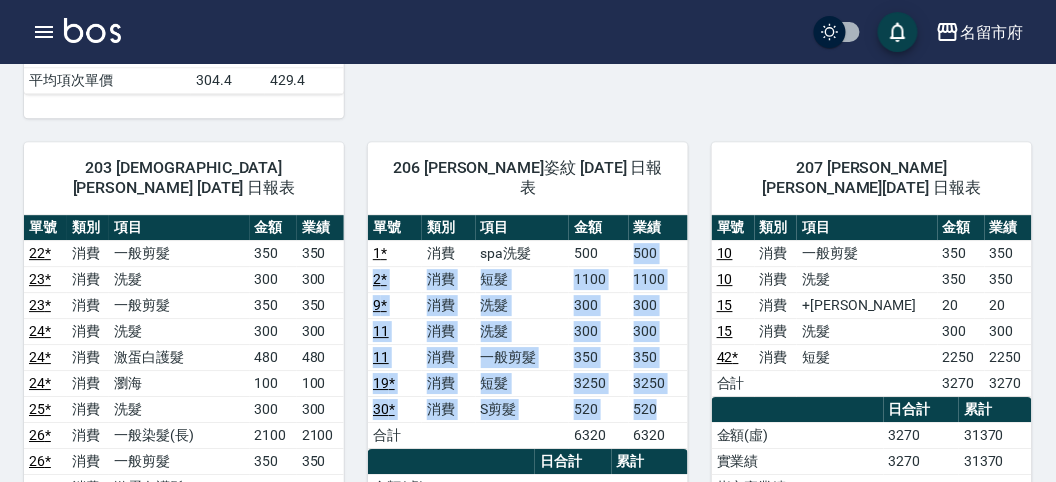 drag, startPoint x: 619, startPoint y: 187, endPoint x: 664, endPoint y: 340, distance: 159.48041 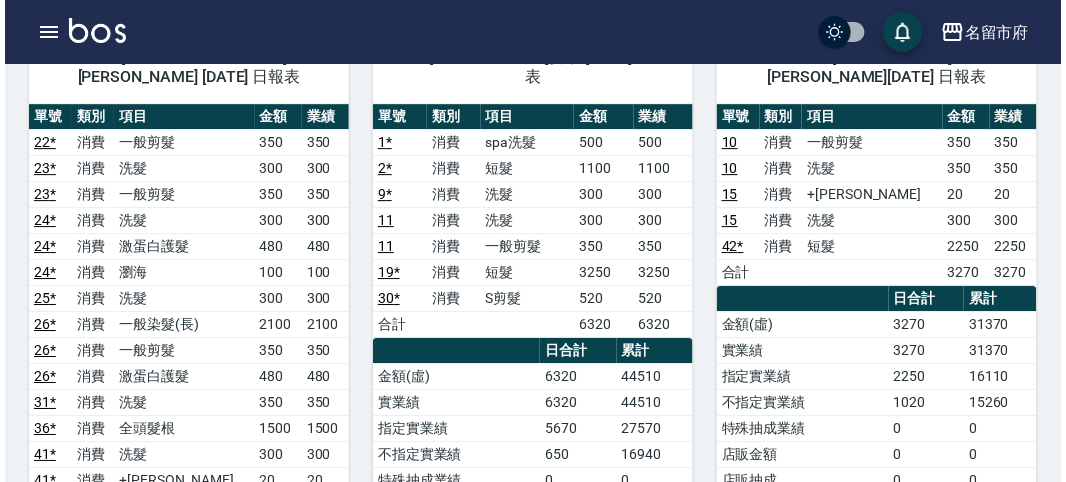 scroll, scrollTop: 1333, scrollLeft: 0, axis: vertical 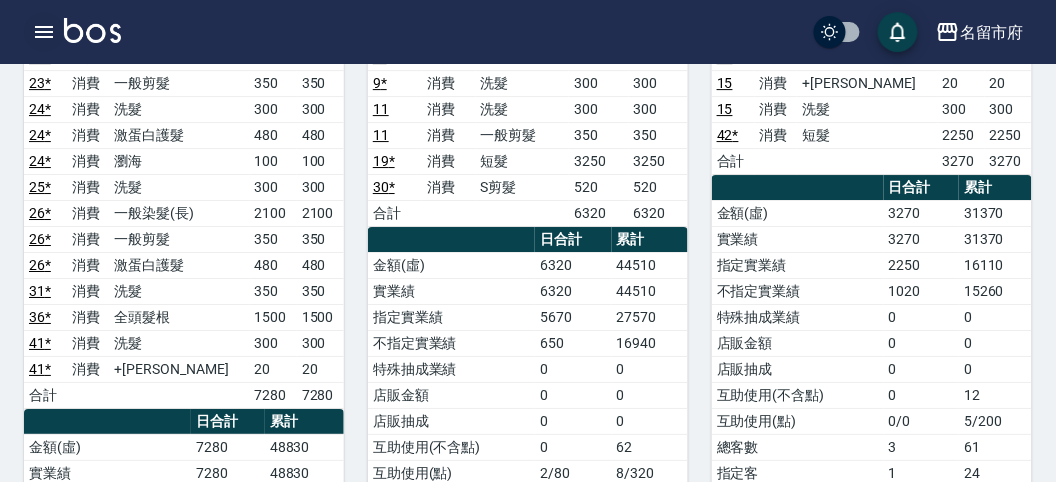 click at bounding box center [44, 32] 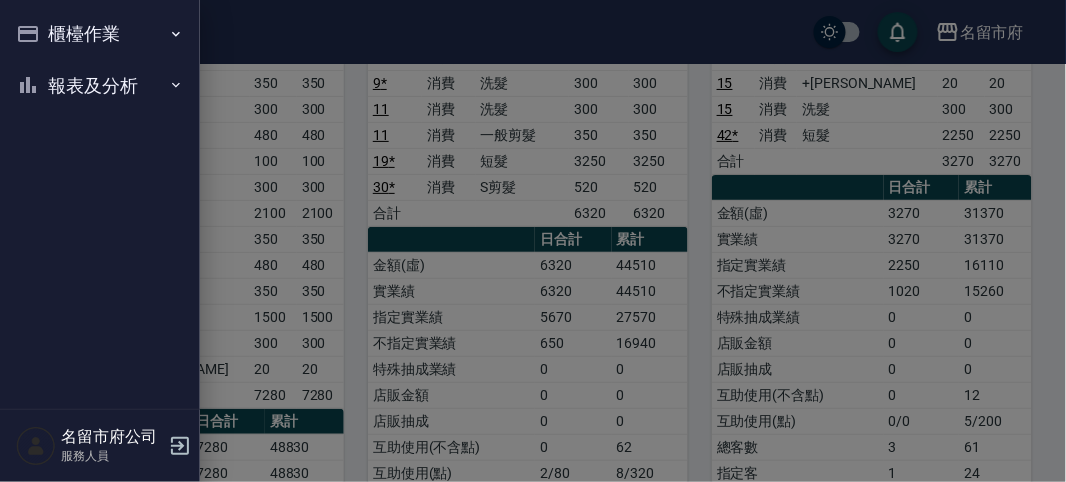 click on "櫃檯作業" at bounding box center [100, 34] 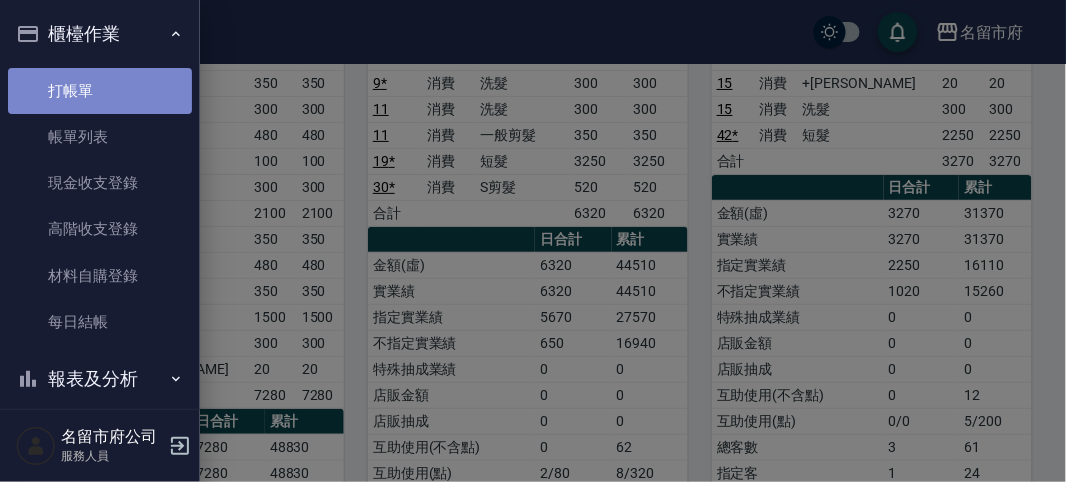 click on "打帳單" at bounding box center (100, 91) 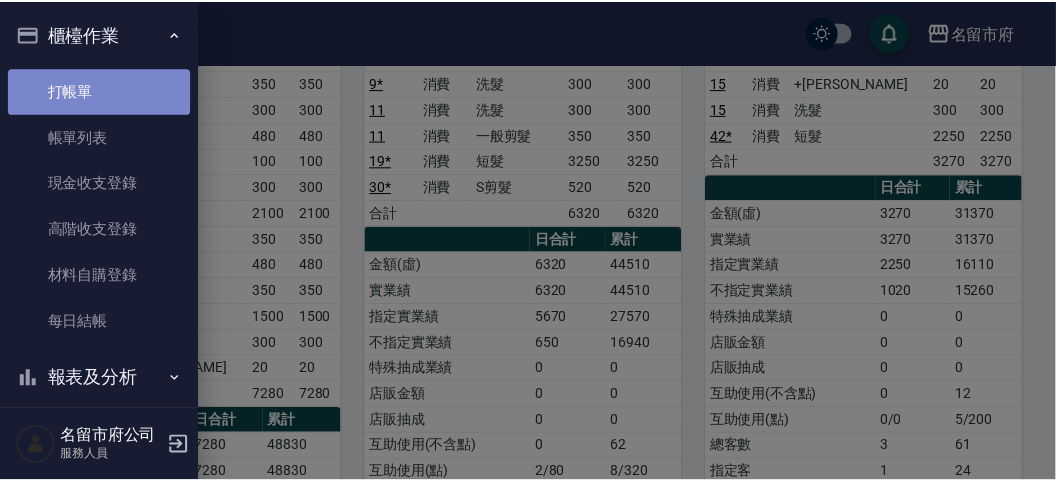 scroll, scrollTop: 0, scrollLeft: 0, axis: both 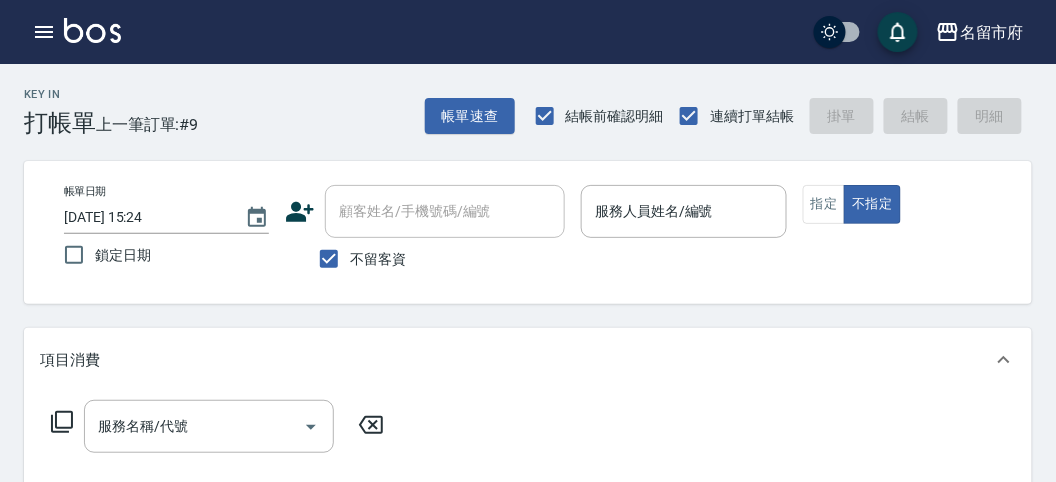 click on "Key In 打帳單 上一筆訂單:#9 帳單速查 結帳前確認明細 連續打單結帳 掛單 結帳 明細" at bounding box center [516, 100] 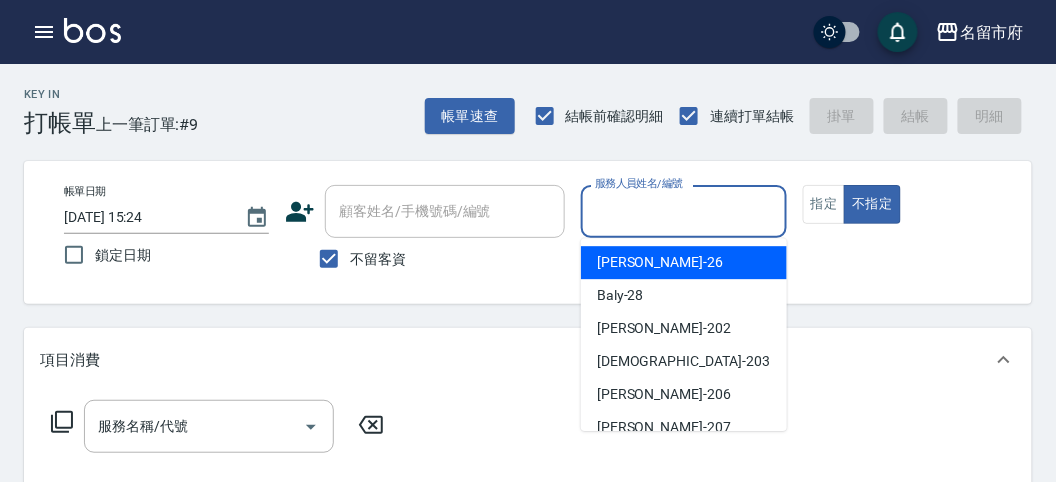 click on "服務人員姓名/編號" at bounding box center (683, 211) 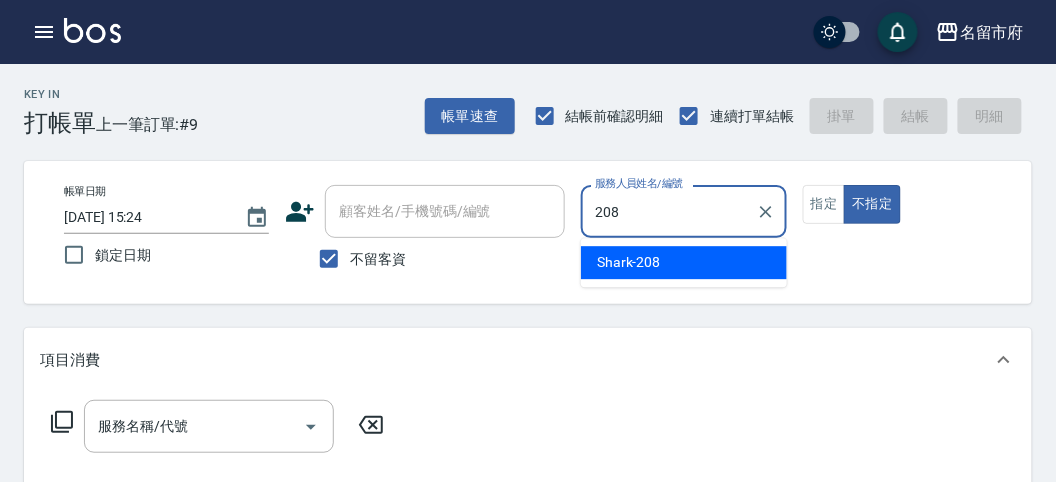 click on "Shark -208" at bounding box center [629, 262] 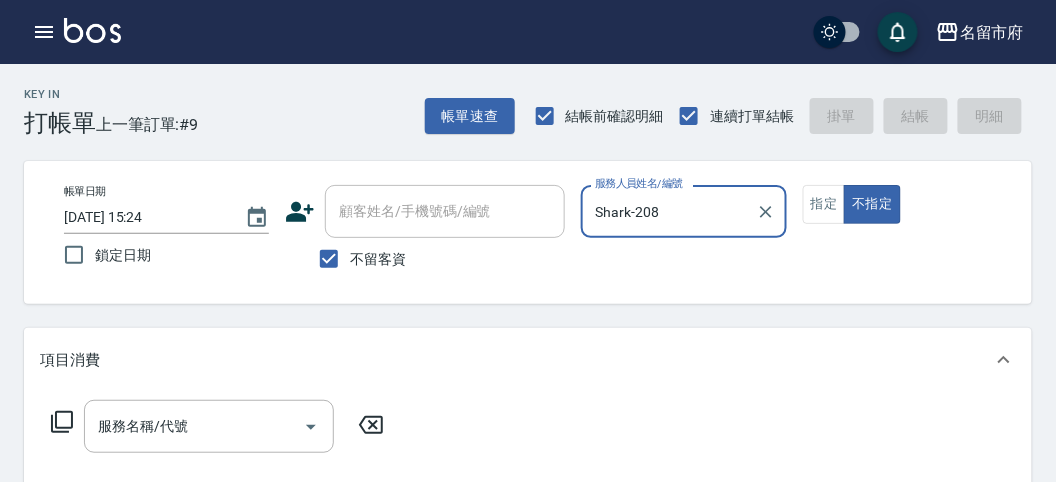 type on "Shark-208" 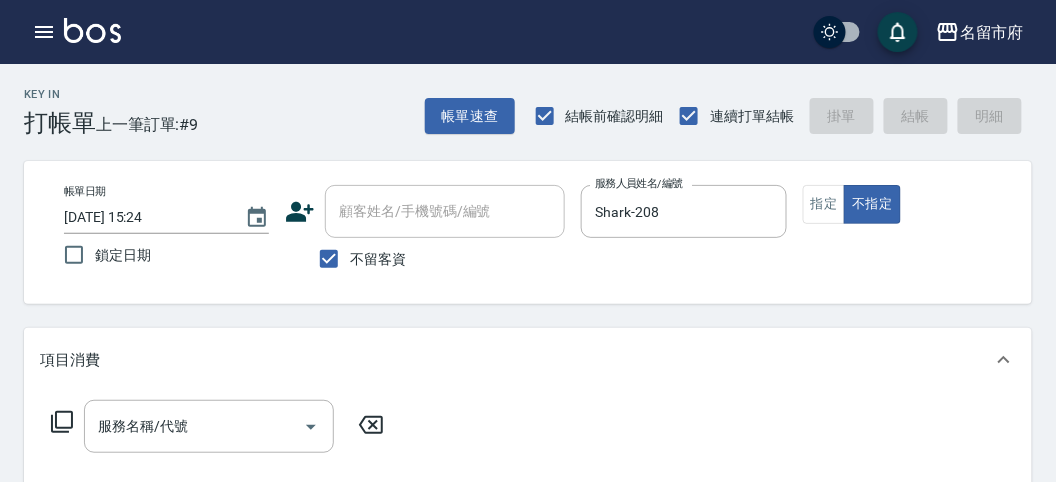 click 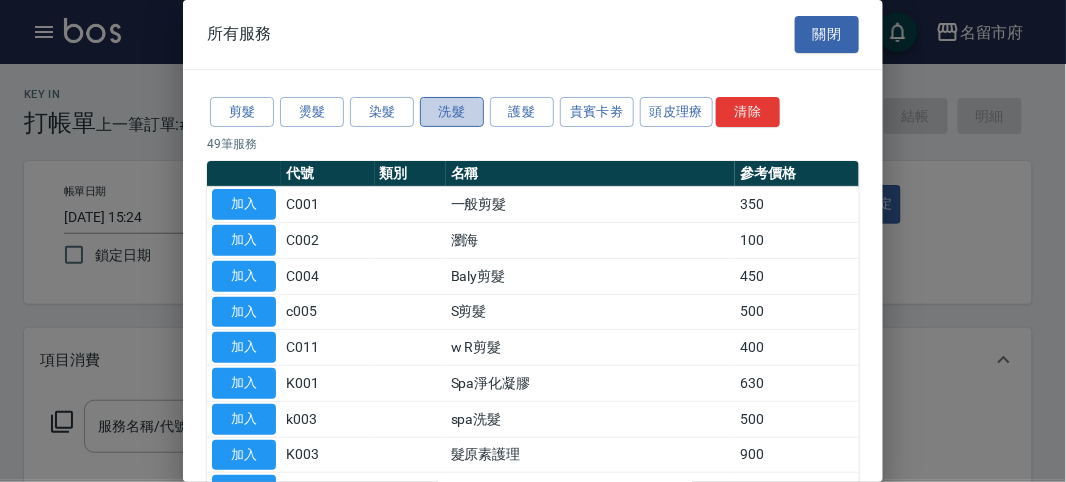 click on "洗髮" at bounding box center (452, 112) 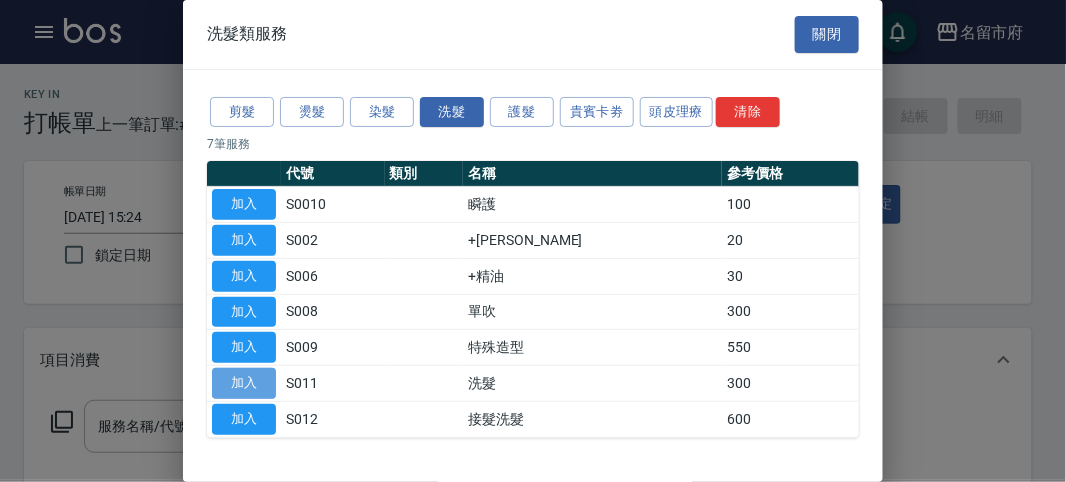 click on "加入" at bounding box center (244, 383) 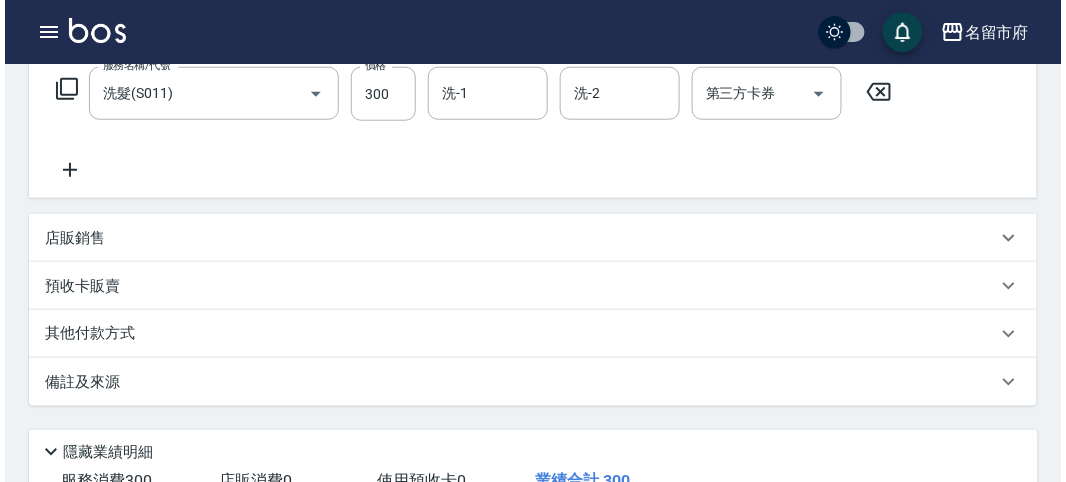 scroll, scrollTop: 555, scrollLeft: 0, axis: vertical 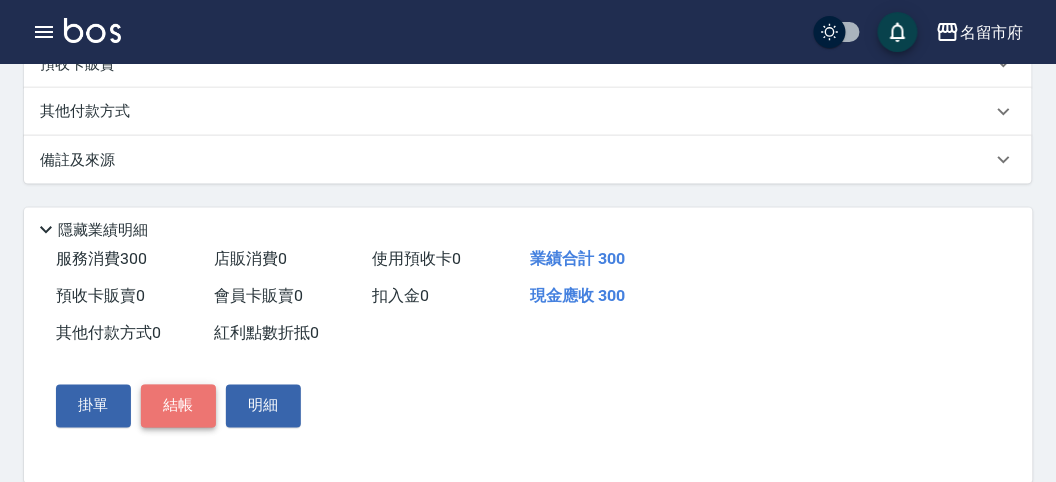 click on "結帳" at bounding box center [178, 406] 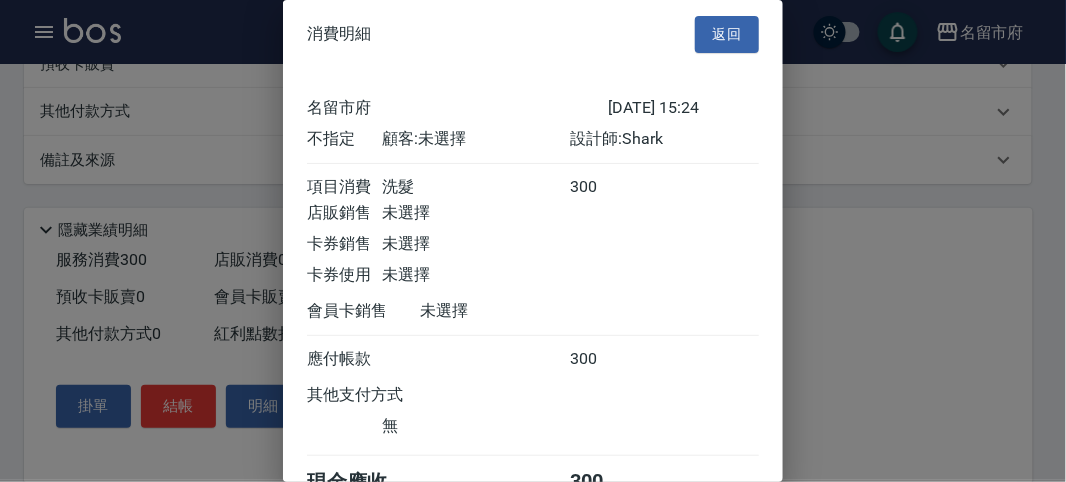 scroll, scrollTop: 111, scrollLeft: 0, axis: vertical 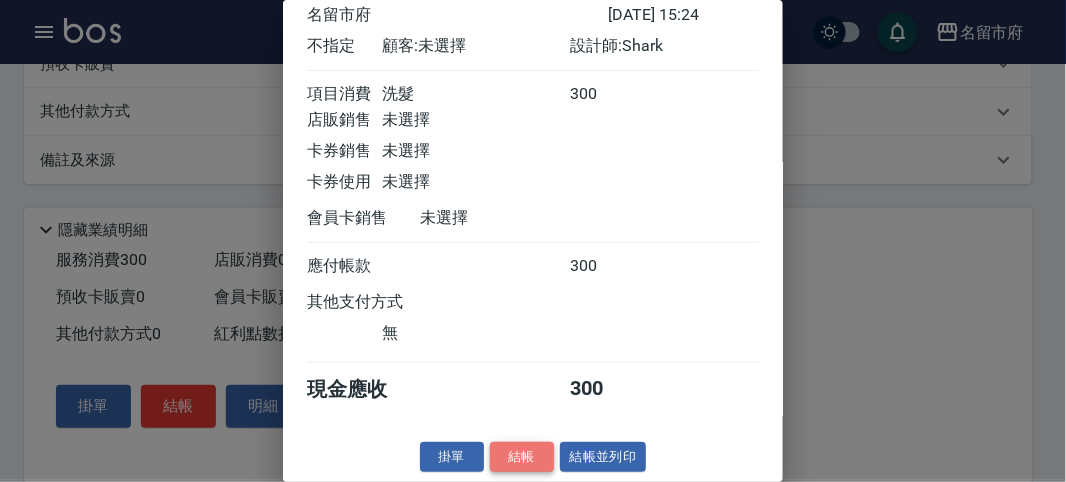 click on "結帳" at bounding box center (522, 457) 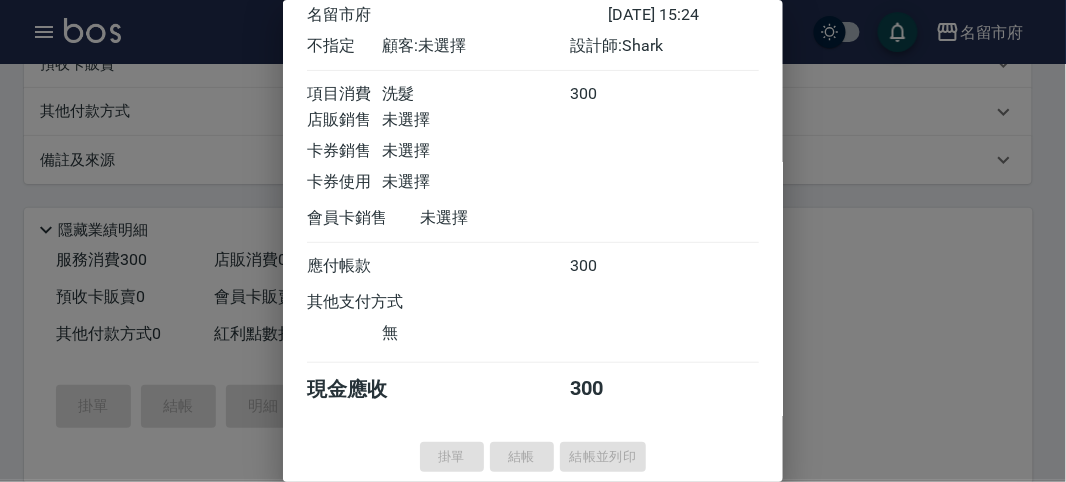 type on "[DATE] 15:38" 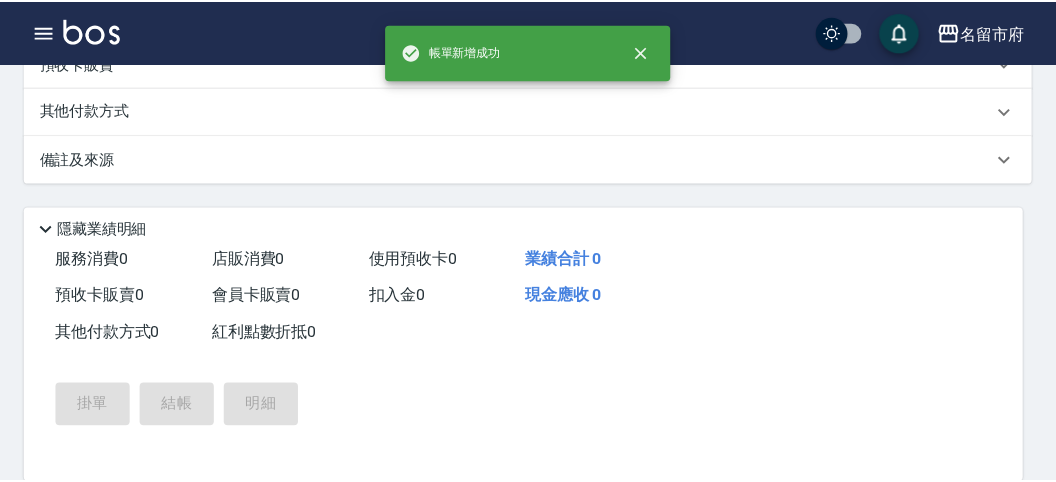 scroll, scrollTop: 0, scrollLeft: 0, axis: both 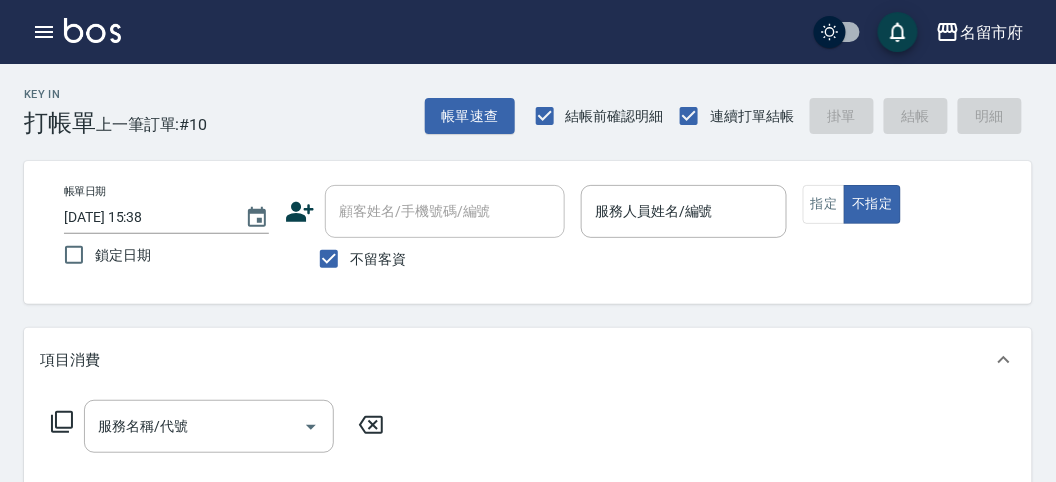 click on "帳單日期 [DATE] 15:38 鎖定日期 顧客姓名/手機號碼/編號 顧客姓名/手機號碼/編號 不留客資 服務人員姓名/編號 服務人員姓名/編號 指定 不指定" at bounding box center (528, 232) 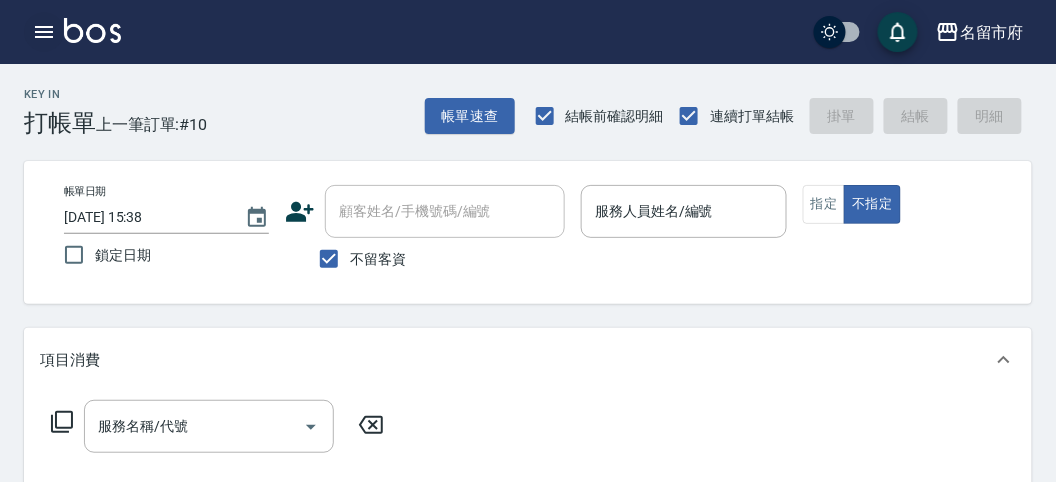 click 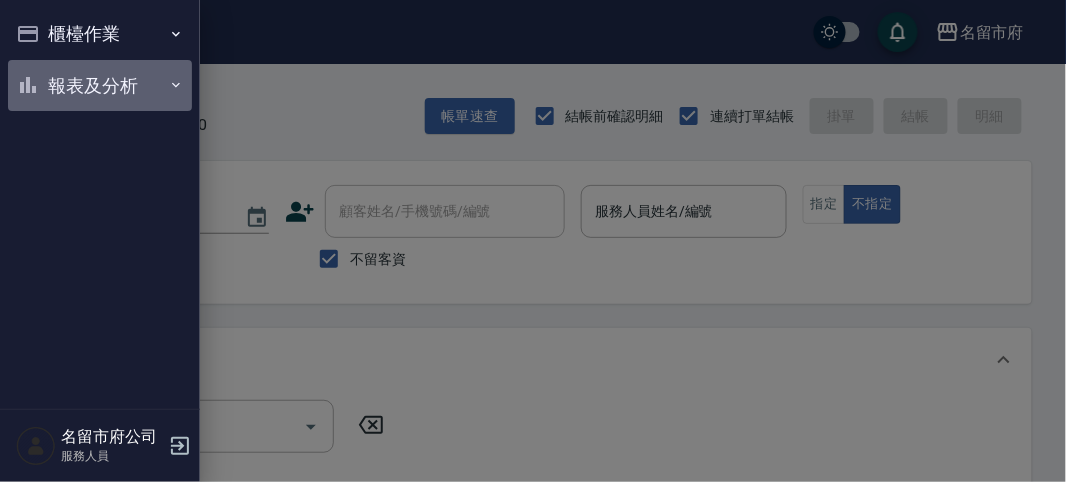 click on "報表及分析" at bounding box center (100, 86) 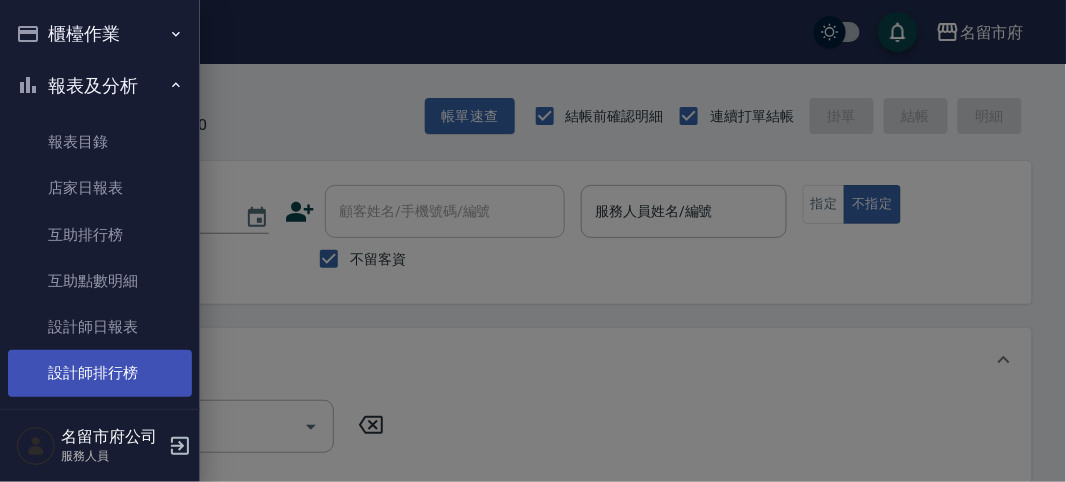 click on "設計師排行榜" at bounding box center [100, 373] 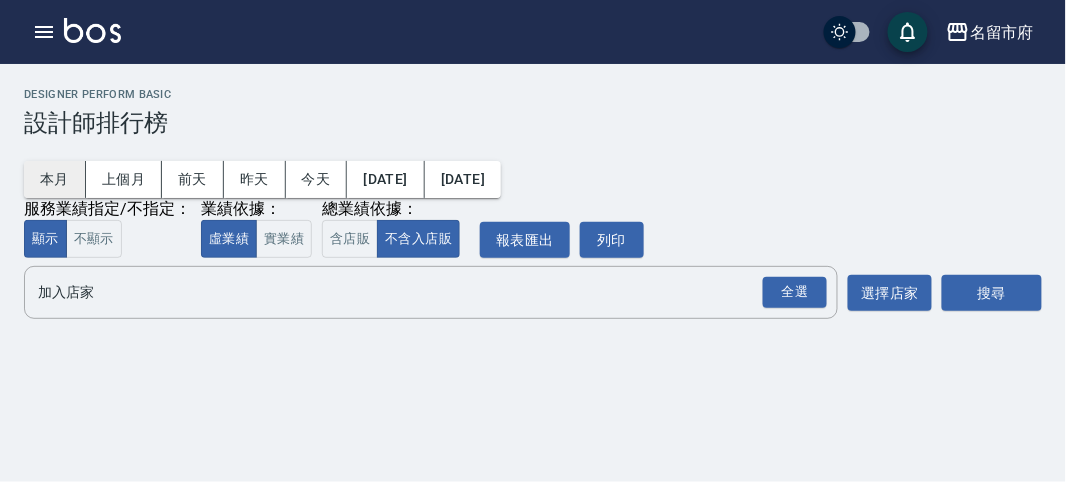 click on "本月" at bounding box center (55, 179) 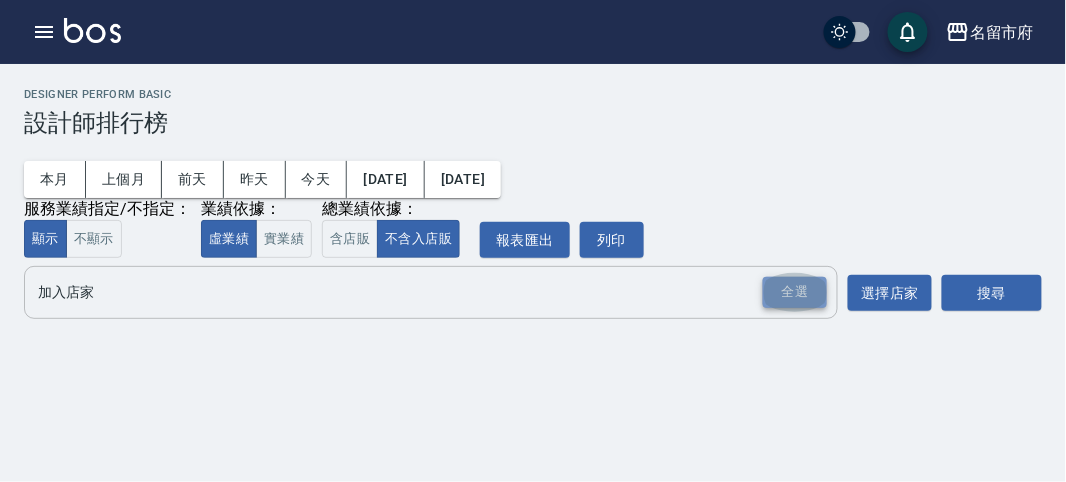 click on "全選" at bounding box center [795, 292] 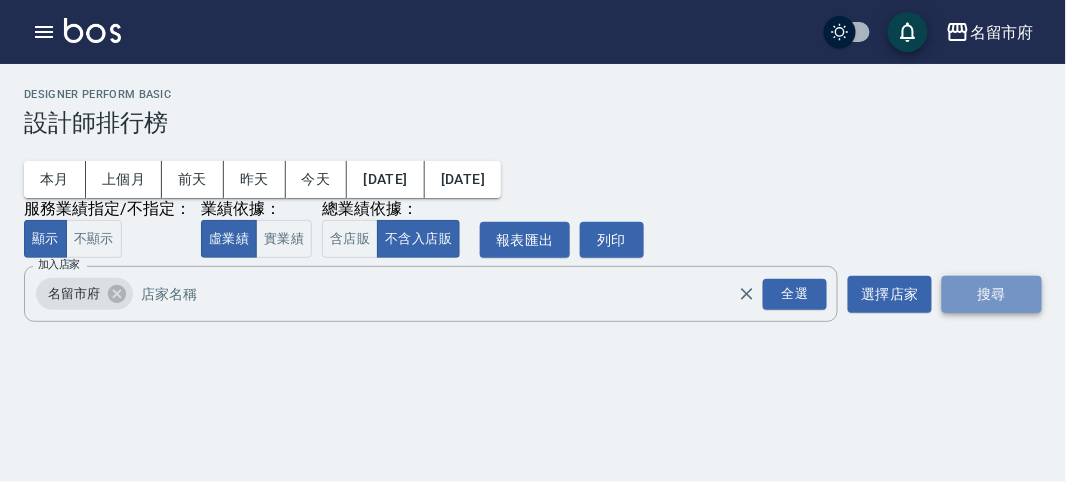 click on "搜尋" at bounding box center [992, 294] 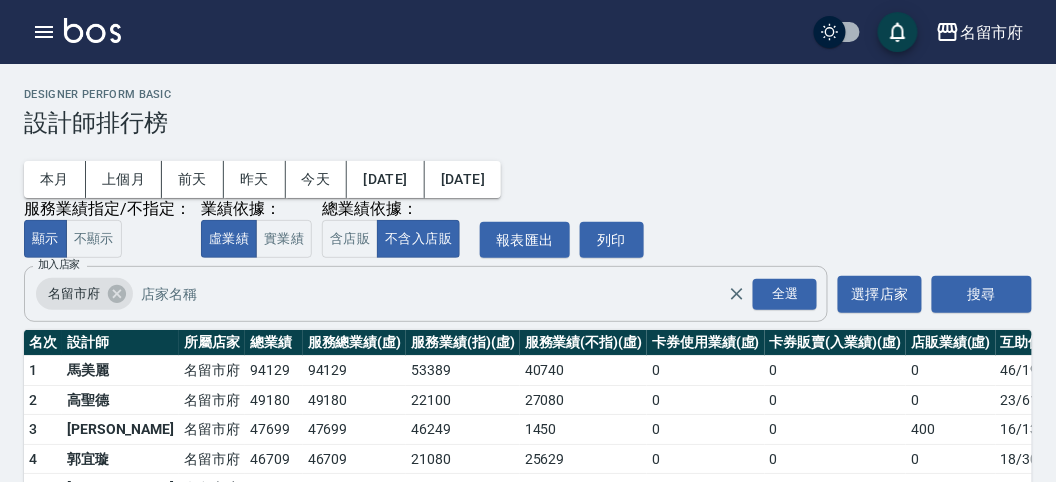 scroll, scrollTop: 204, scrollLeft: 0, axis: vertical 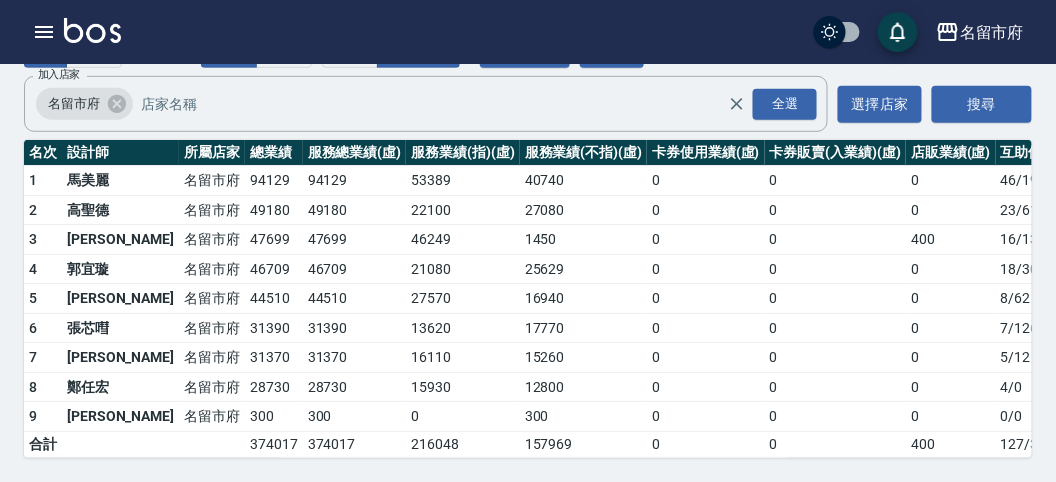 click on "46709" at bounding box center (274, 269) 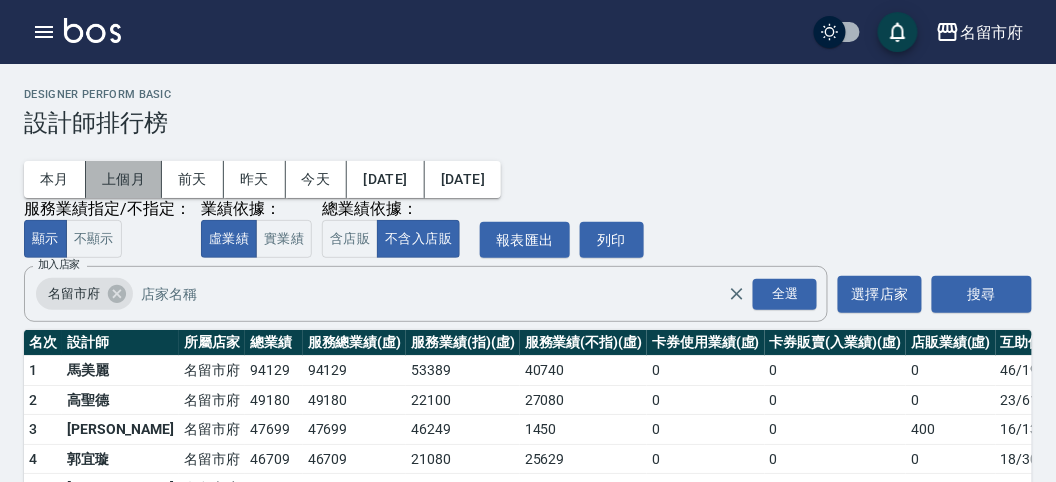 click on "上個月" at bounding box center [124, 179] 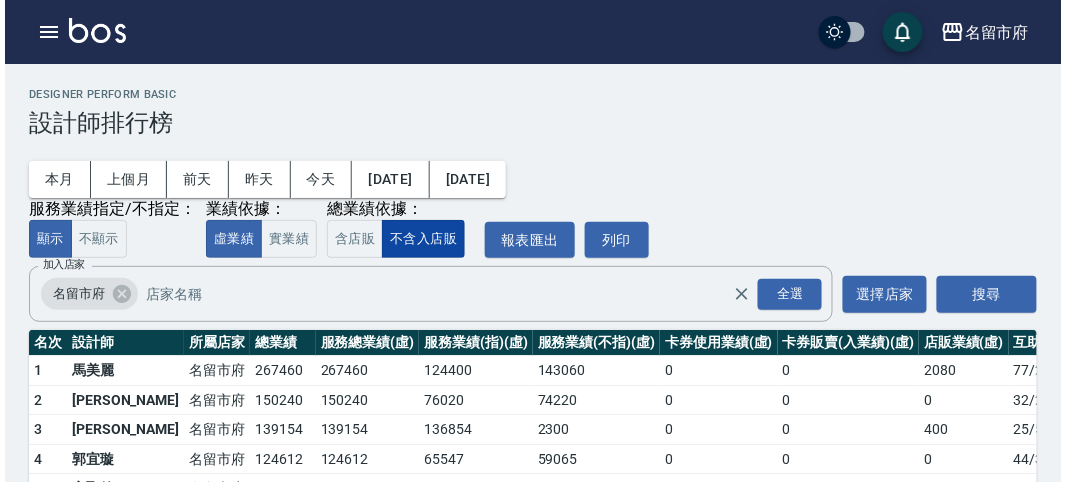 scroll, scrollTop: 175, scrollLeft: 0, axis: vertical 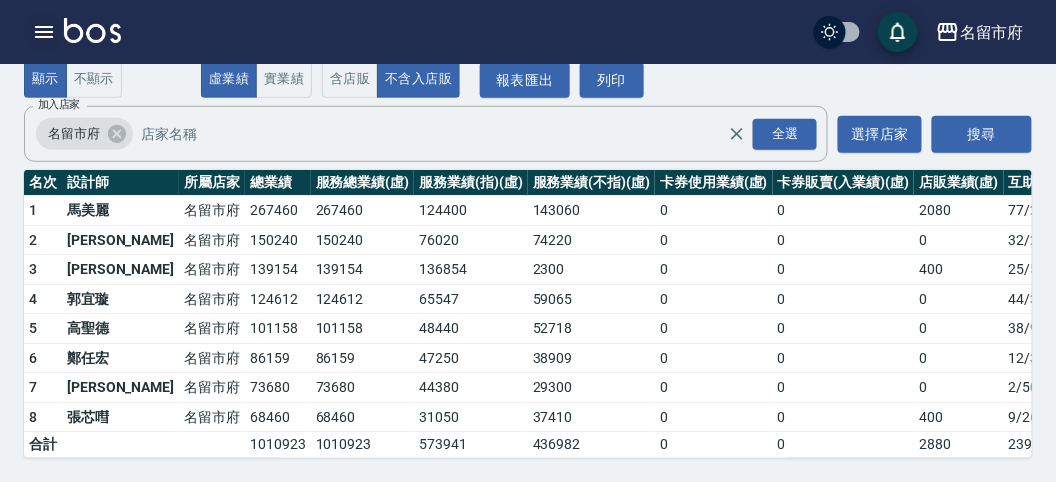 click 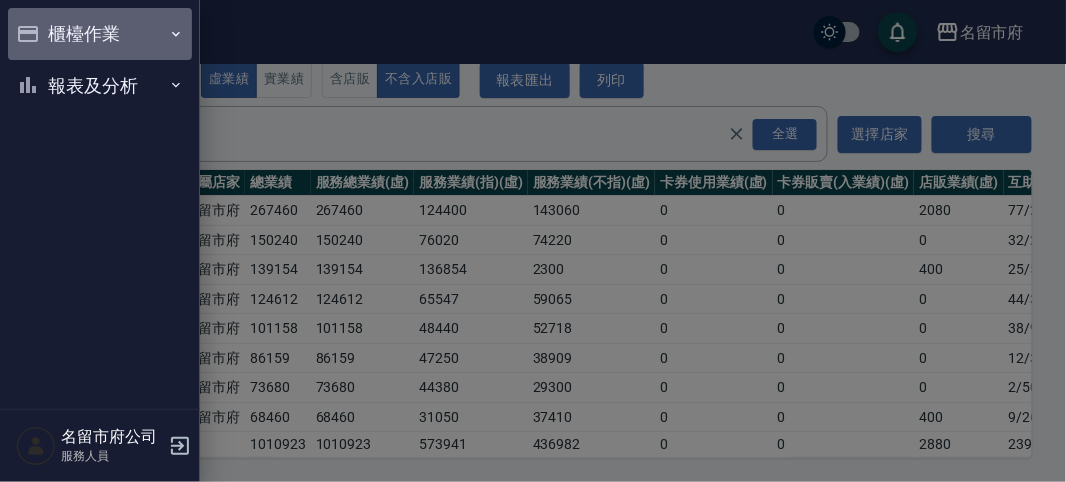 click on "櫃檯作業" at bounding box center [100, 34] 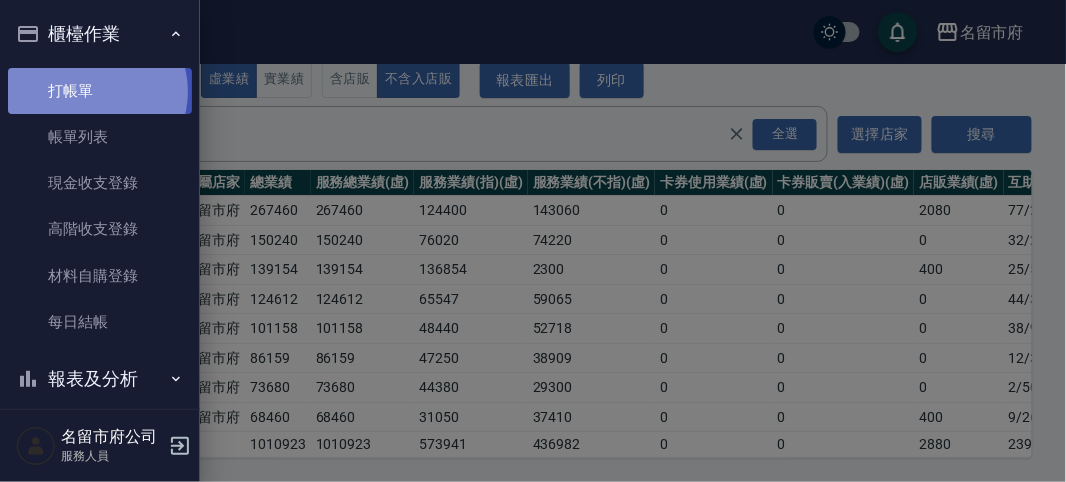 click on "打帳單" at bounding box center (100, 91) 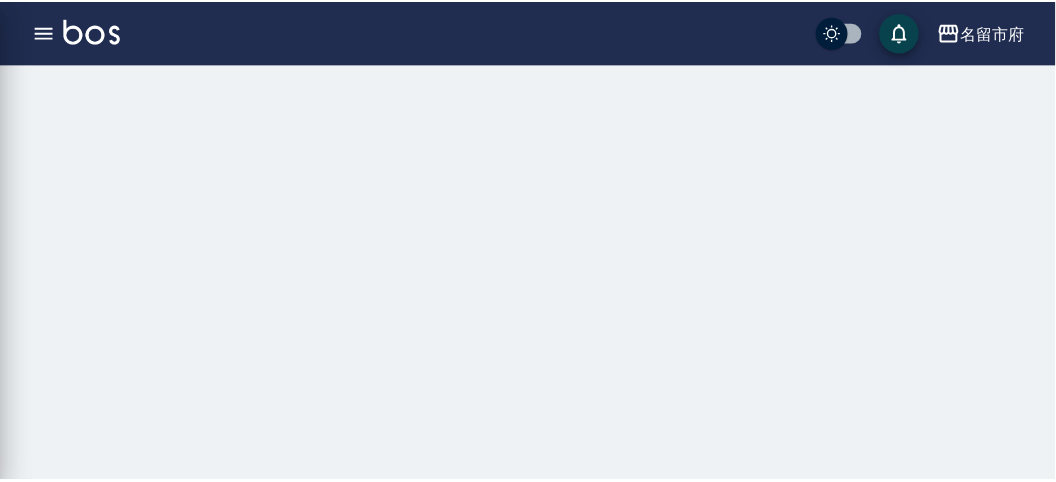 scroll, scrollTop: 0, scrollLeft: 0, axis: both 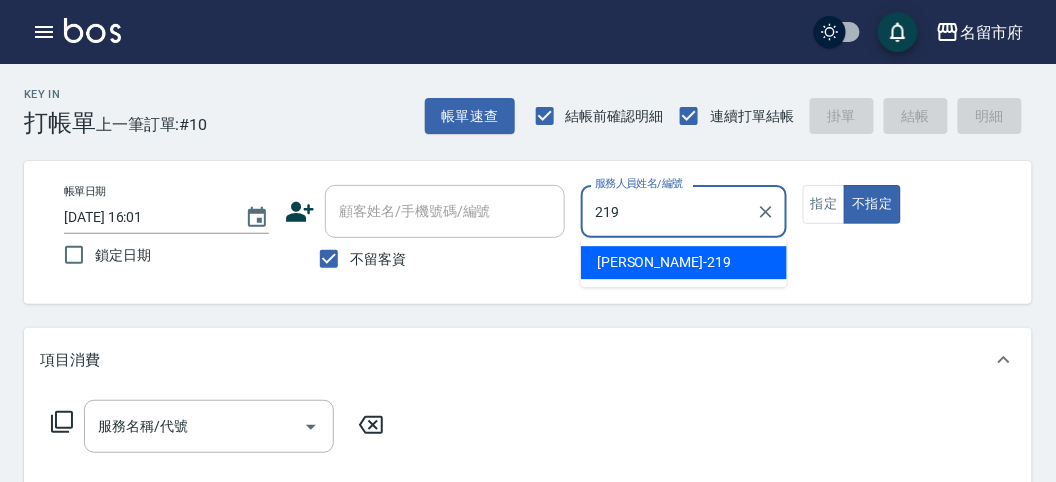 type on "219" 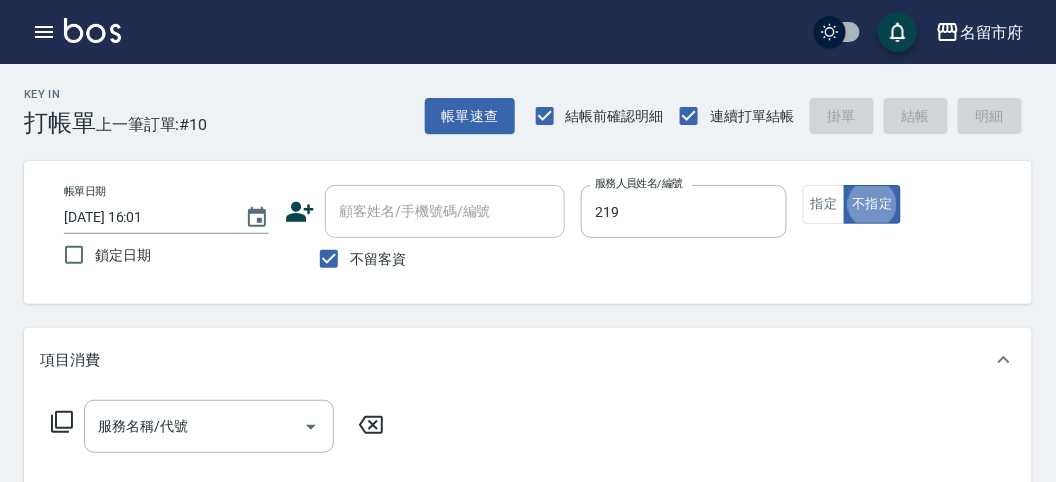type on "[PERSON_NAME]-219" 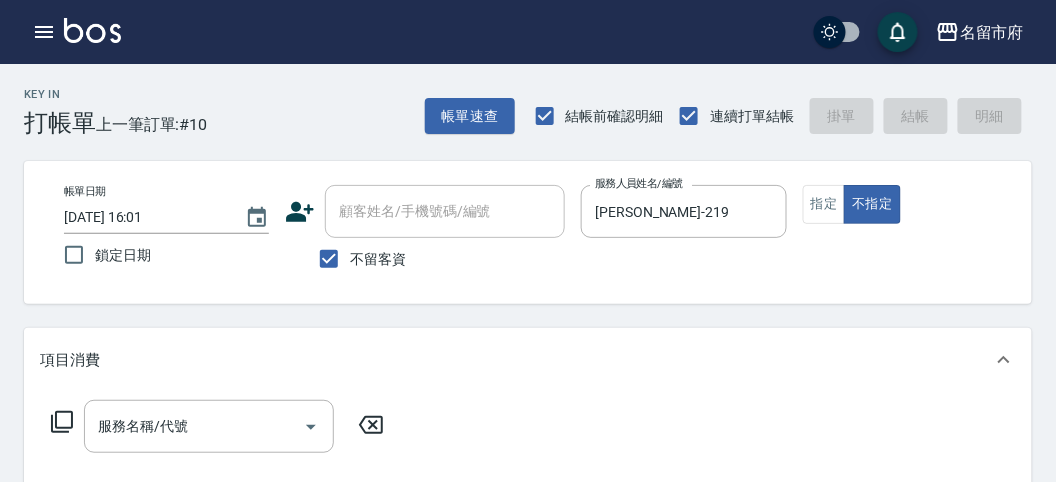 click 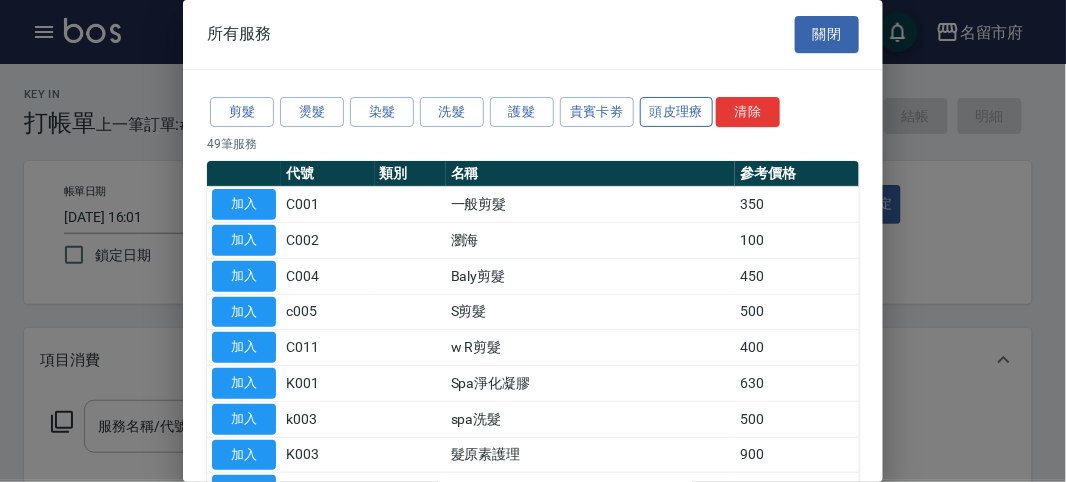 click on "頭皮理療" at bounding box center [677, 112] 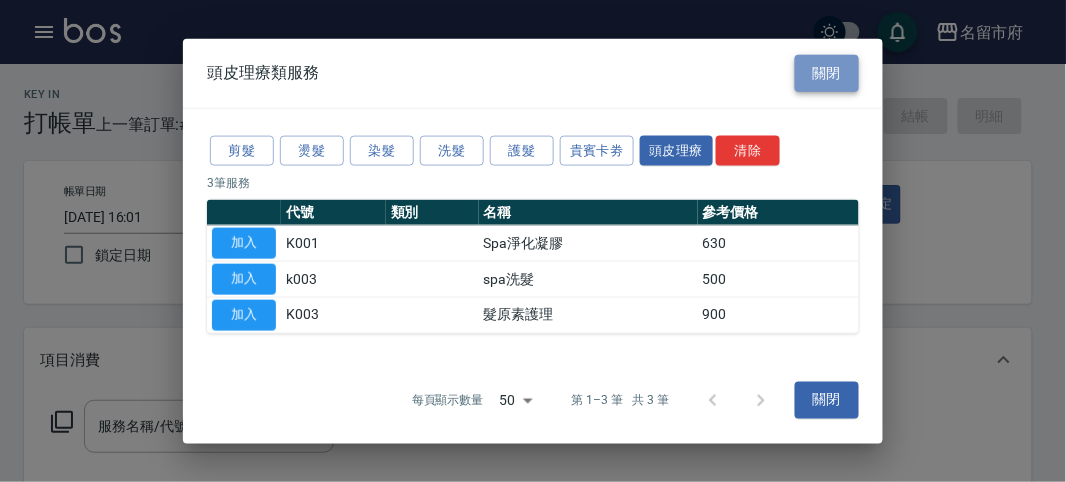 click on "關閉" at bounding box center [827, 73] 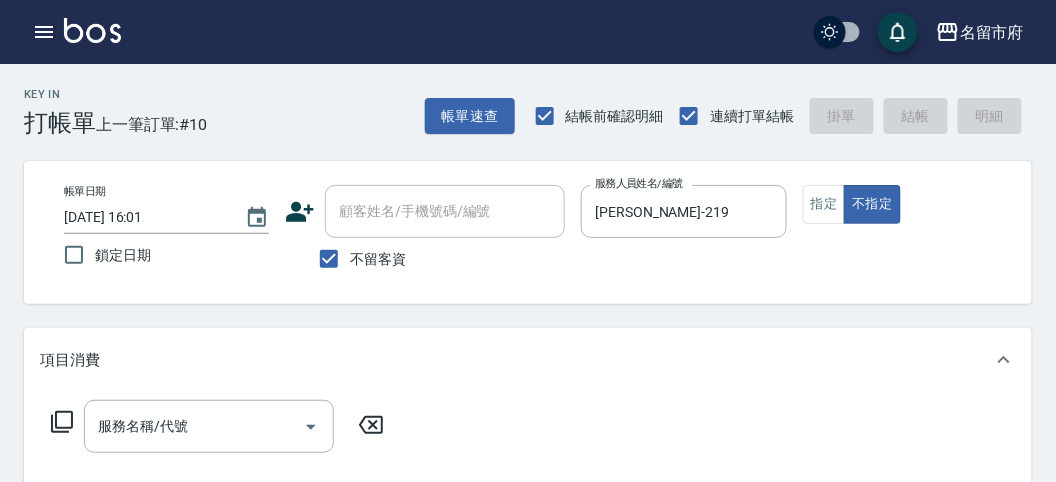 click 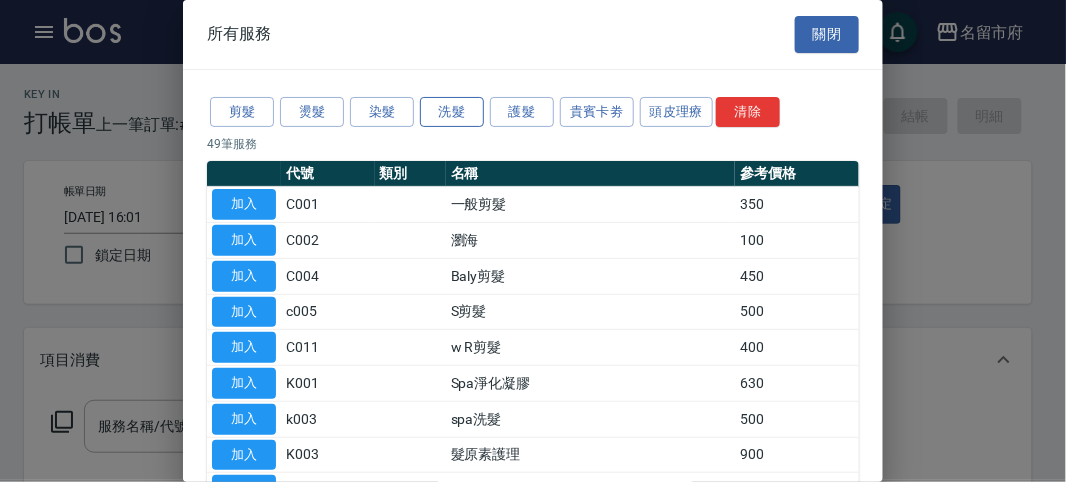 click on "洗髮" at bounding box center [452, 112] 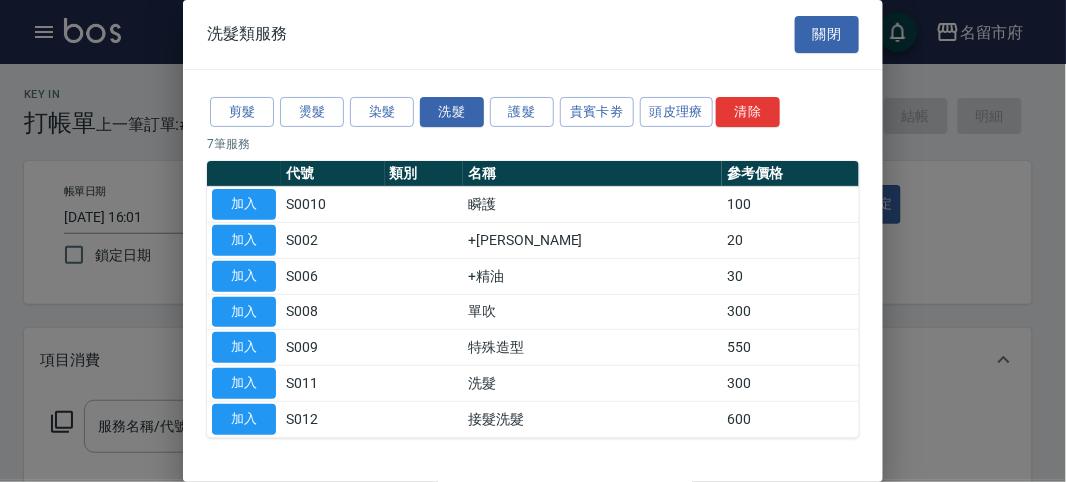 click on "加入" at bounding box center [244, 383] 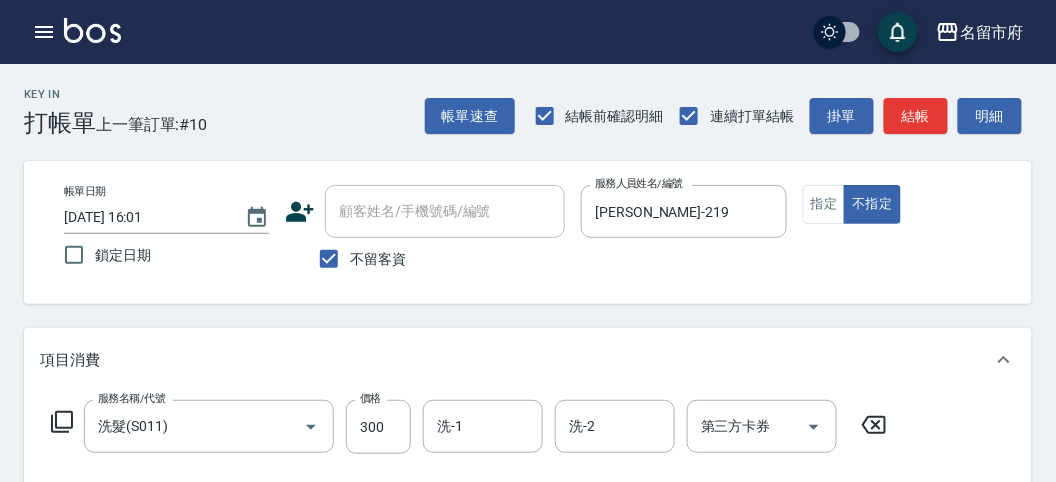 click 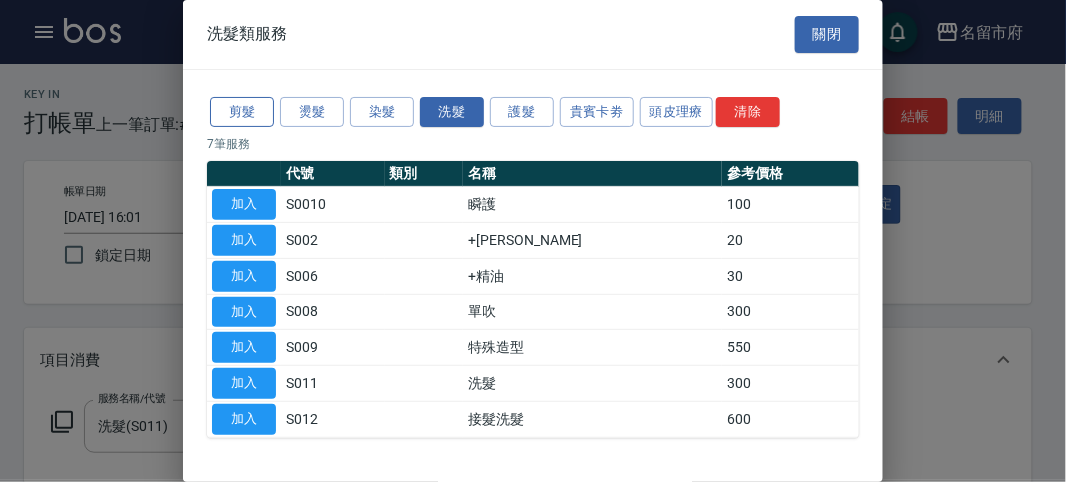 click on "剪髮" at bounding box center [242, 112] 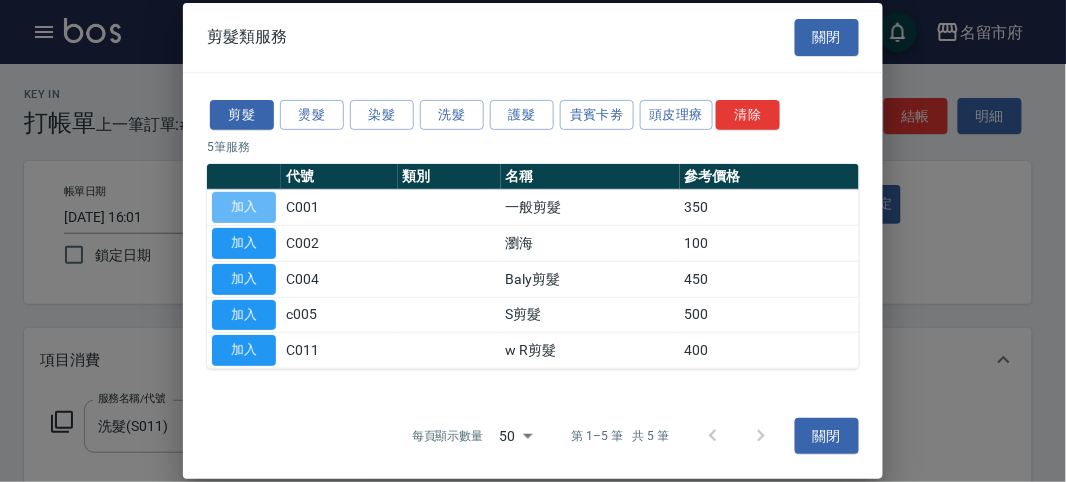 click on "加入" at bounding box center [244, 207] 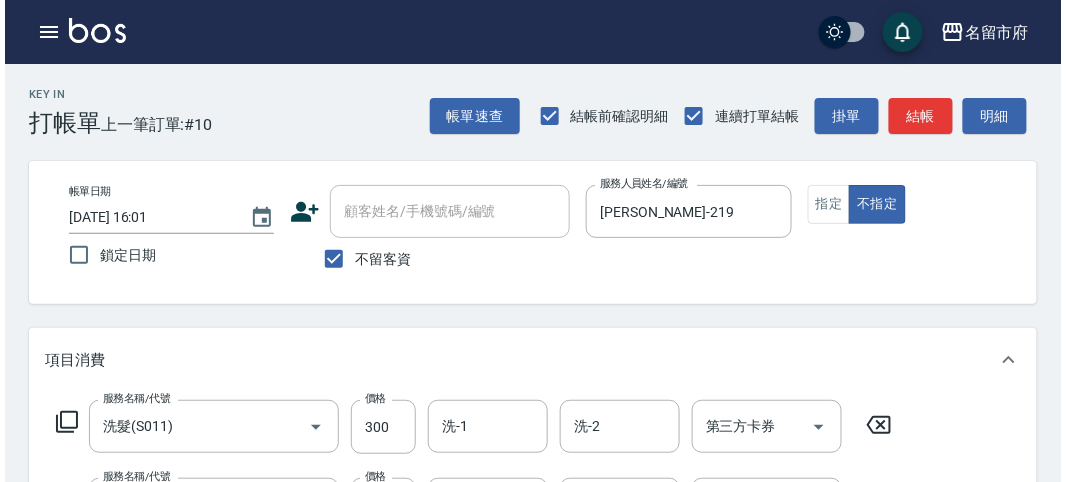 scroll, scrollTop: 663, scrollLeft: 0, axis: vertical 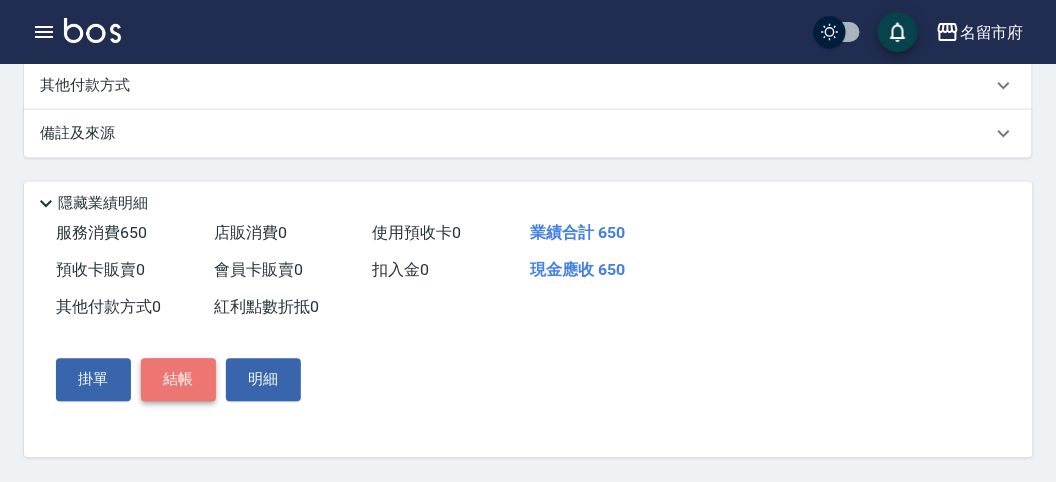 click on "結帳" at bounding box center (178, 380) 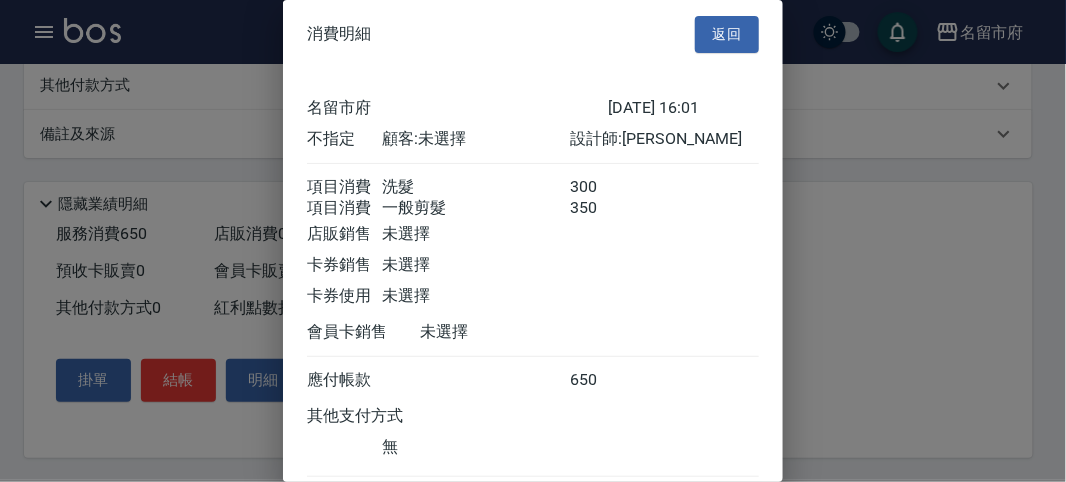 scroll, scrollTop: 133, scrollLeft: 0, axis: vertical 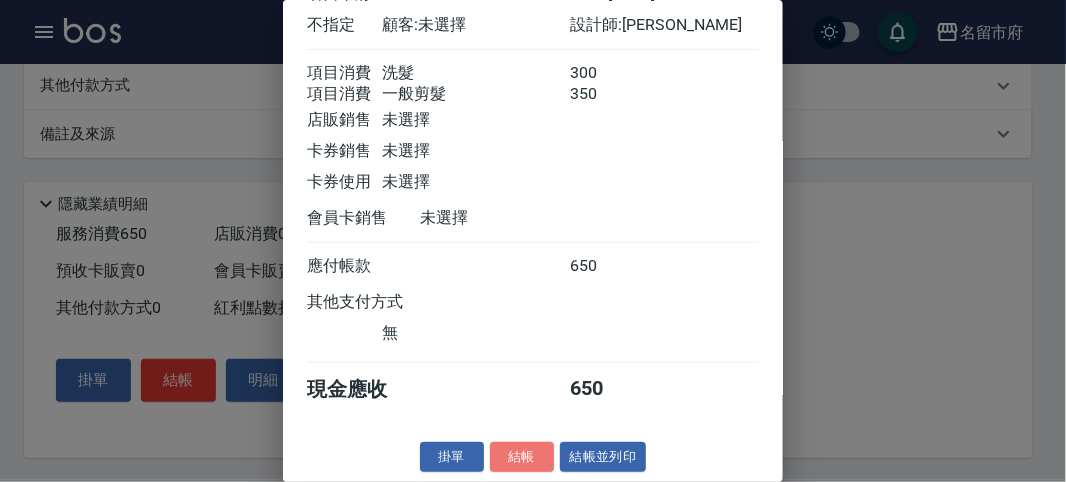 click on "結帳" at bounding box center (522, 457) 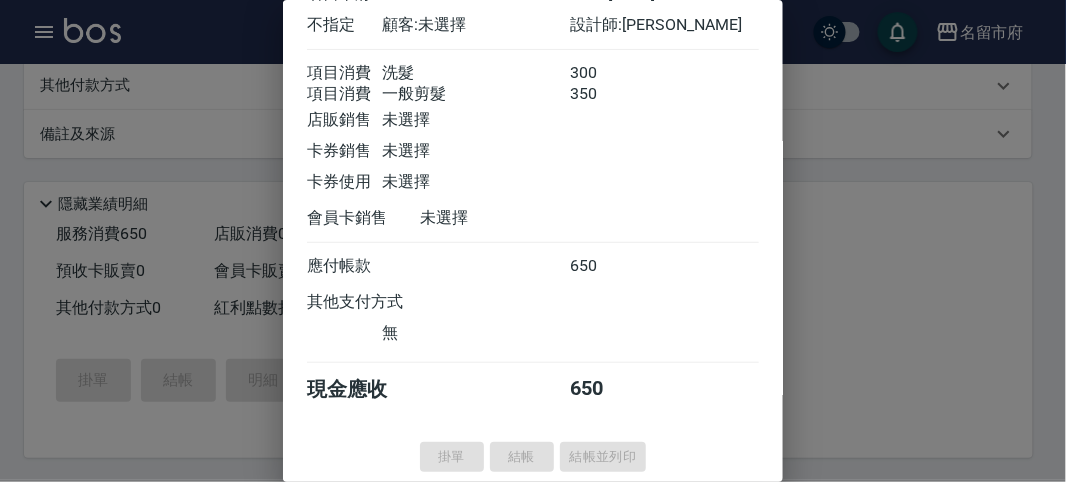 type on "[DATE] 16:36" 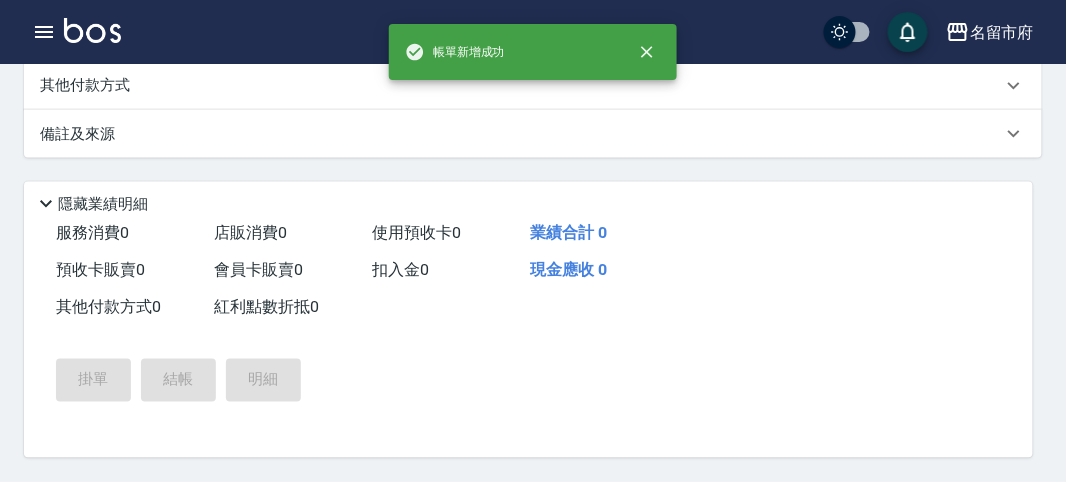 scroll, scrollTop: 0, scrollLeft: 0, axis: both 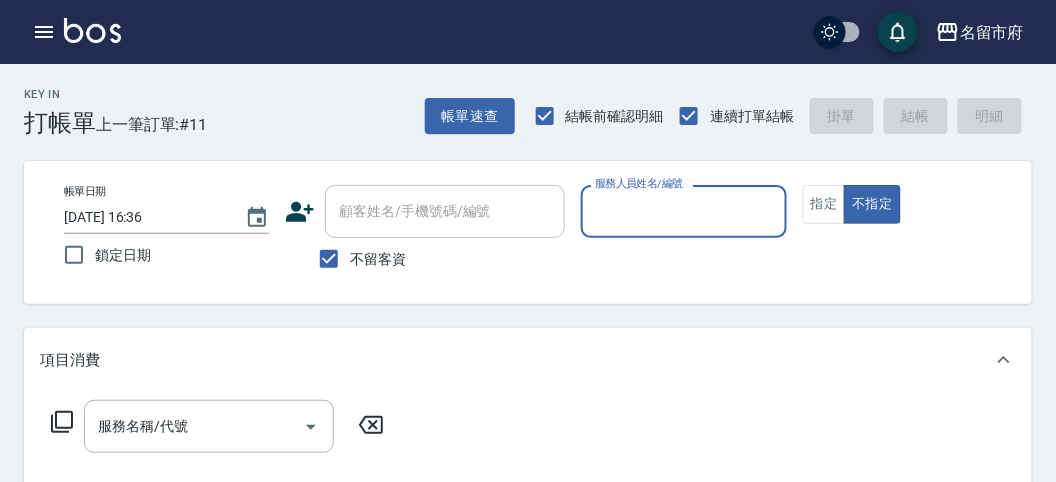 click on "服務人員姓名/編號" at bounding box center (683, 211) 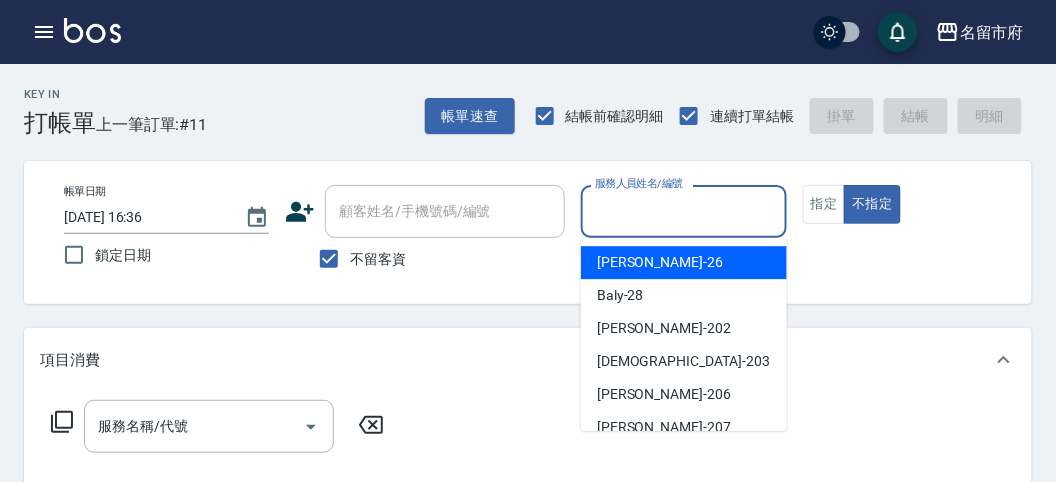 click on "[PERSON_NAME] -26" at bounding box center (684, 262) 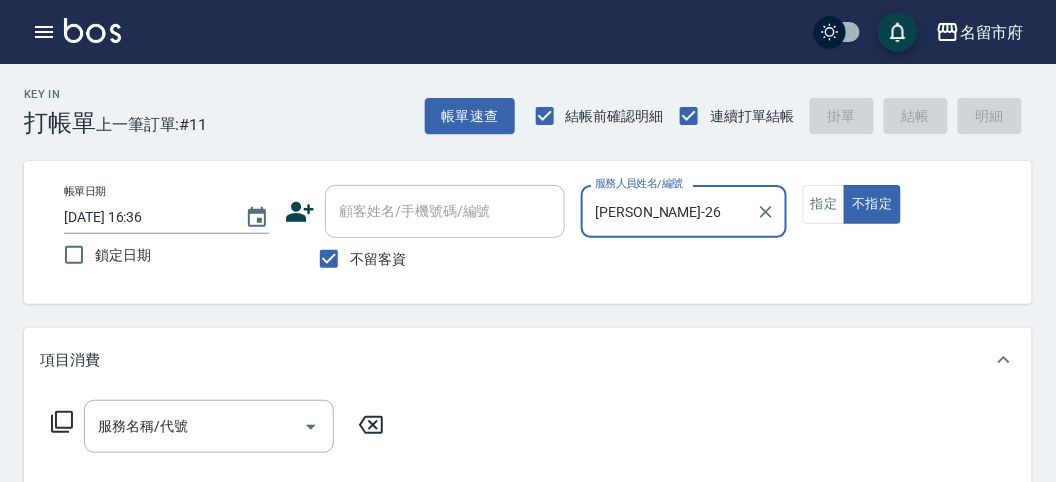 click 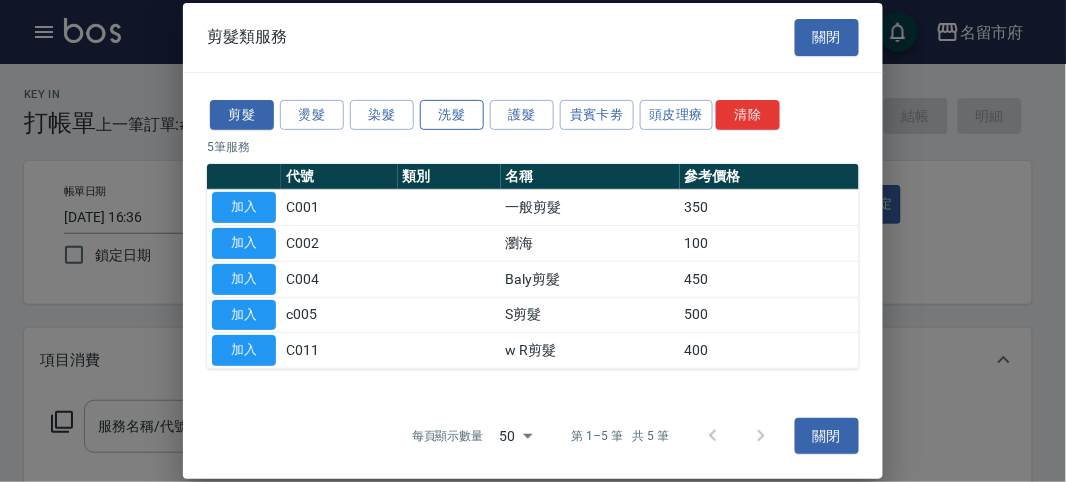 click on "洗髮" at bounding box center [452, 114] 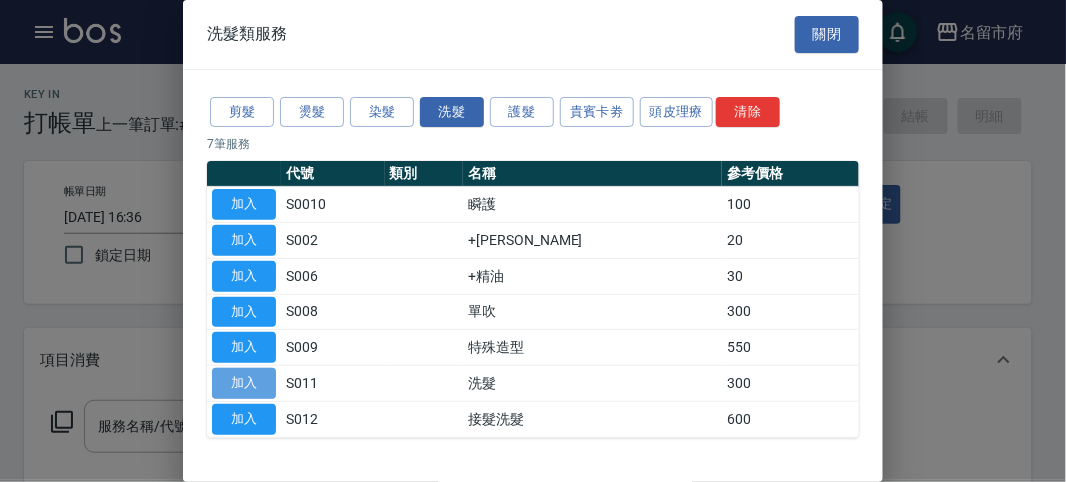click on "加入" at bounding box center (244, 383) 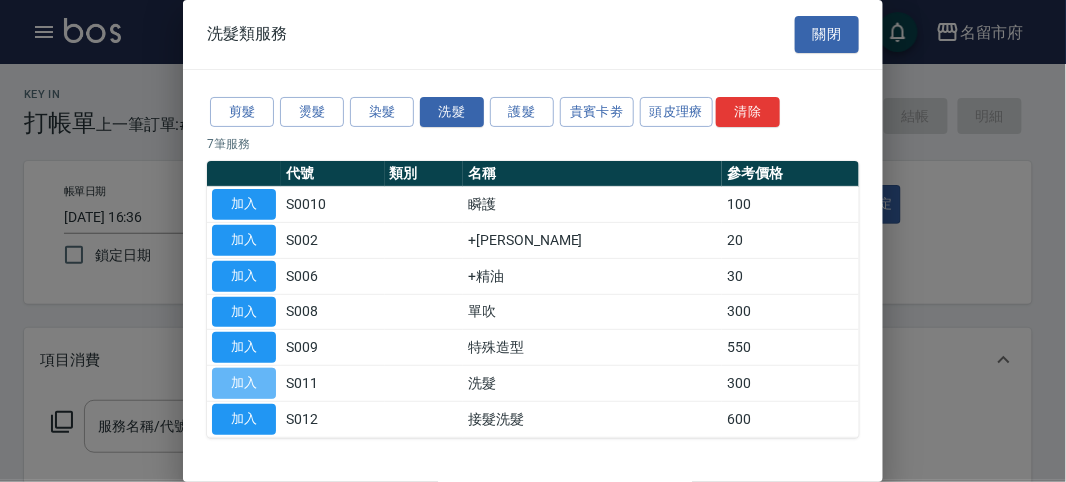 type on "洗髮(S011)" 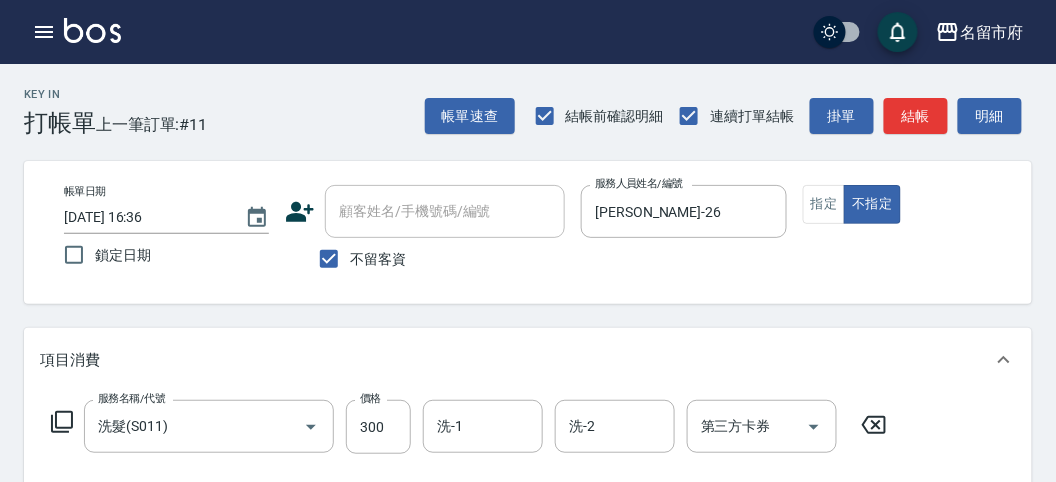 click 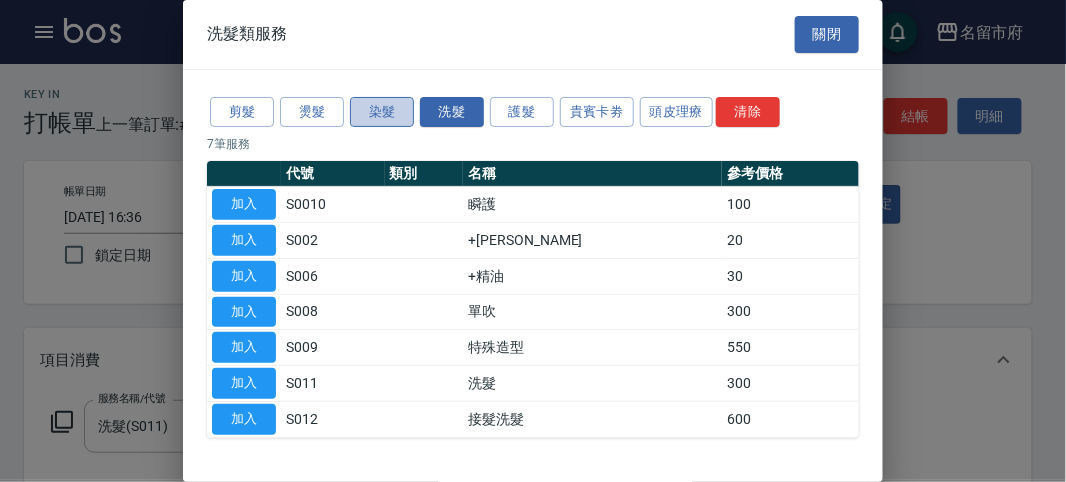 click on "染髮" at bounding box center (382, 112) 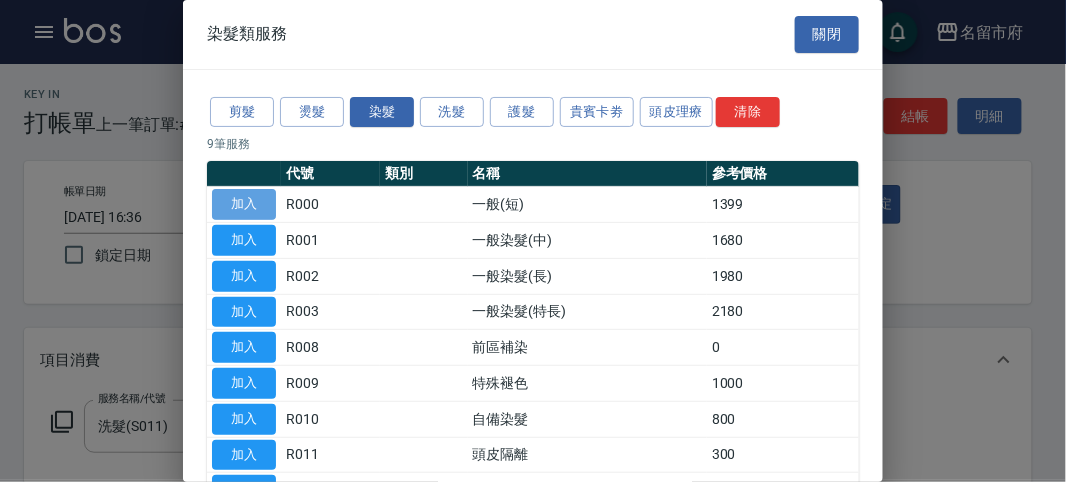 click on "加入" at bounding box center (244, 204) 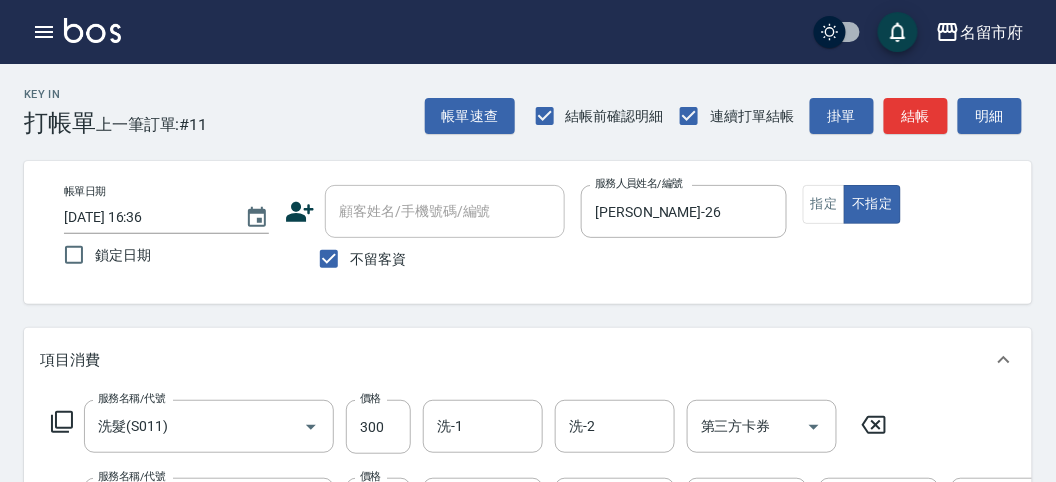 click 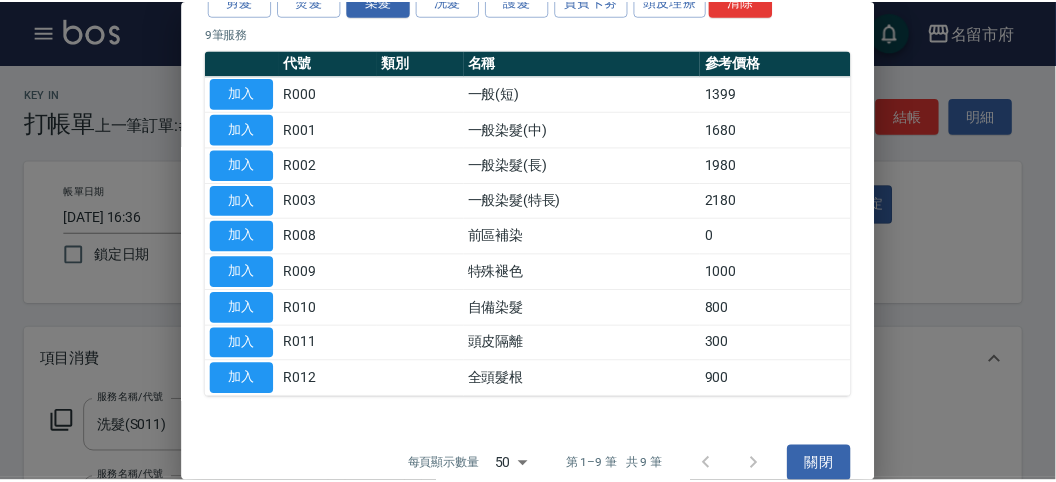 scroll, scrollTop: 131, scrollLeft: 0, axis: vertical 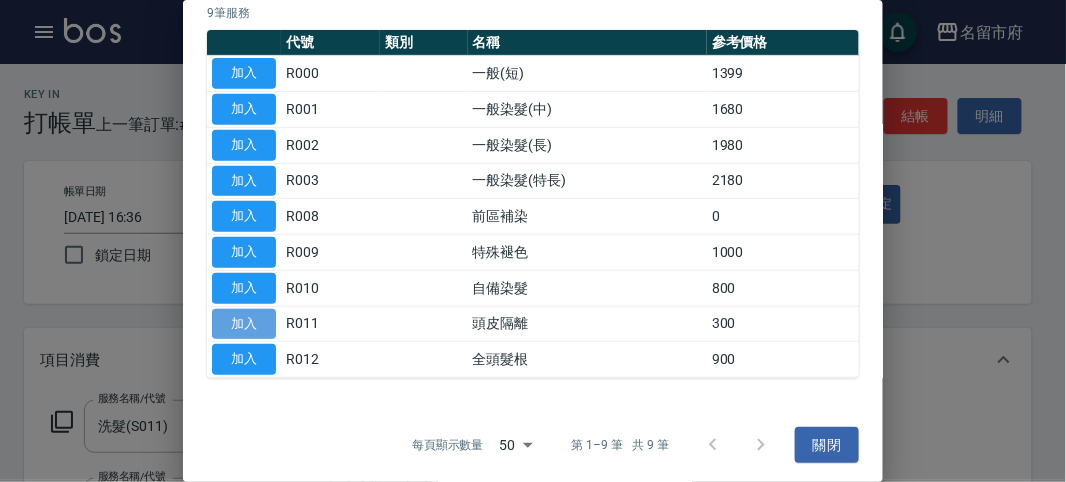 click on "加入" at bounding box center (244, 324) 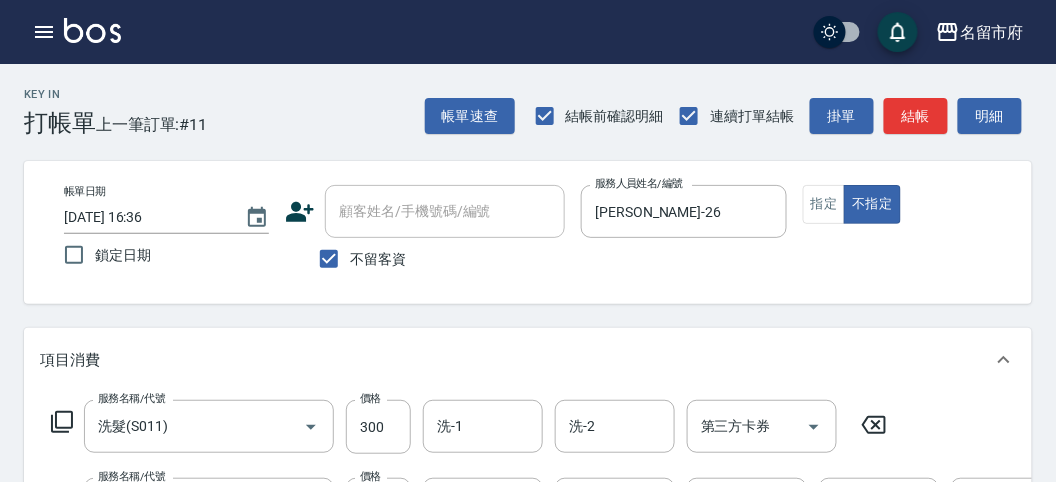 scroll, scrollTop: 222, scrollLeft: 0, axis: vertical 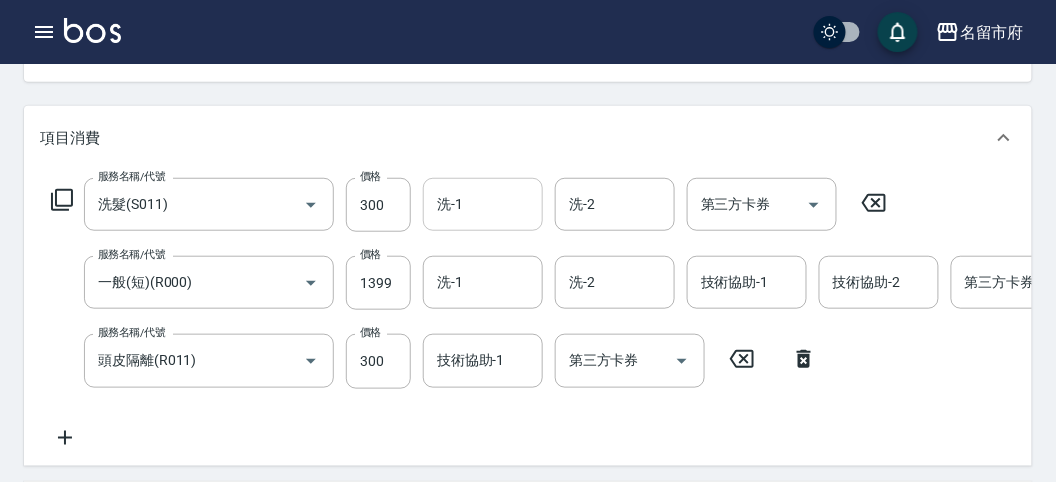 click on "洗-1 洗-1" at bounding box center [483, 204] 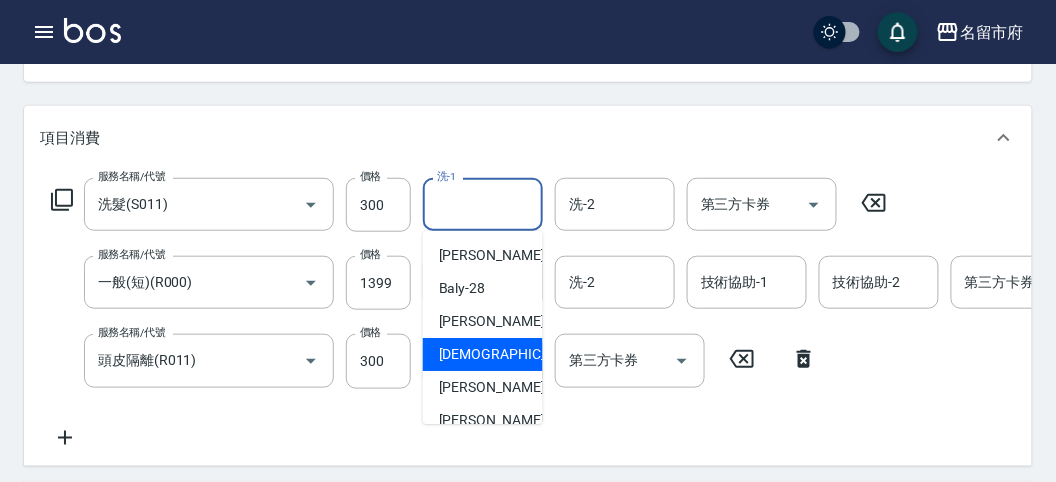 scroll, scrollTop: 153, scrollLeft: 0, axis: vertical 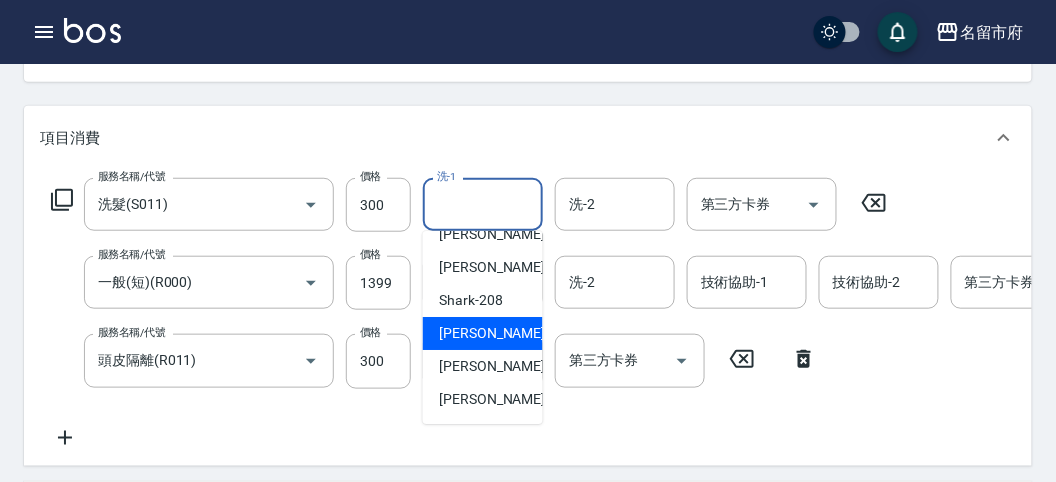 click on "小雲 -214" at bounding box center (483, 333) 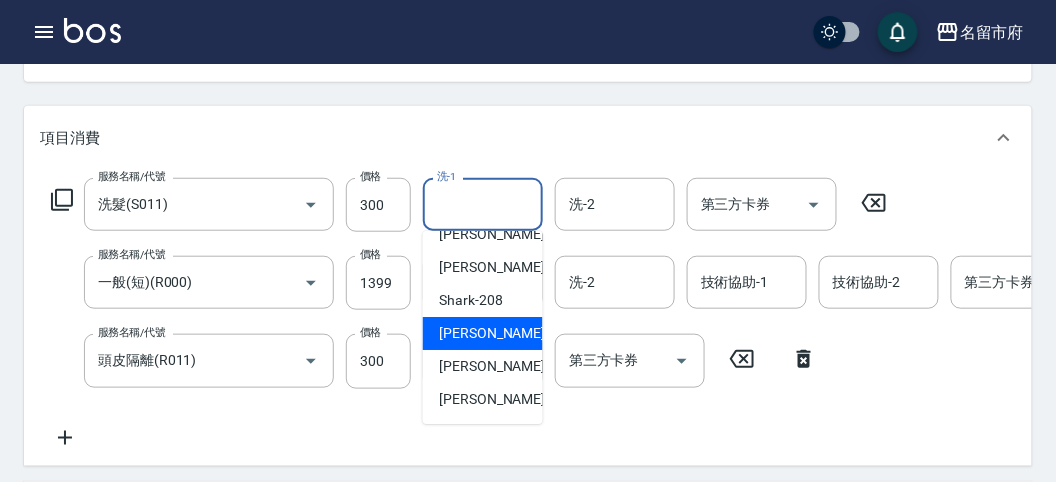 type on "小雲-214" 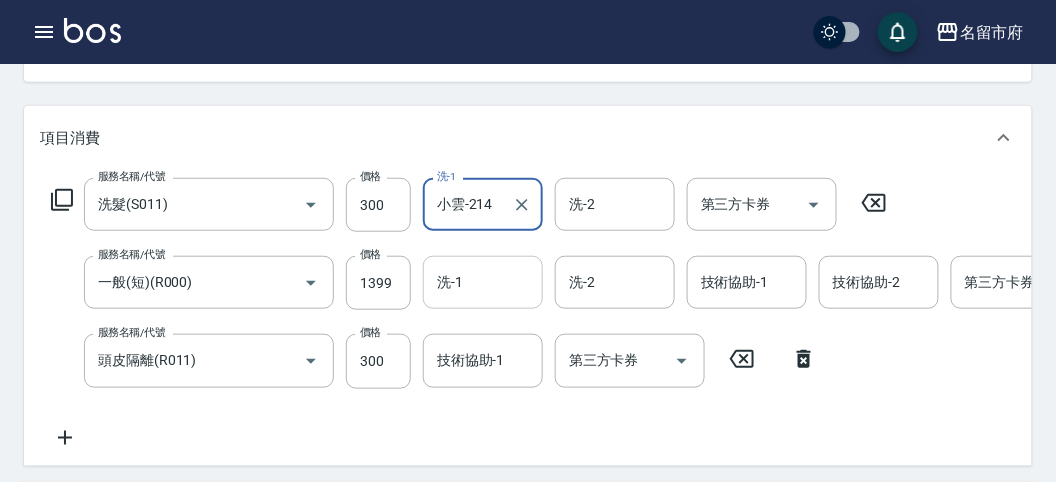 click on "洗-1" at bounding box center (483, 282) 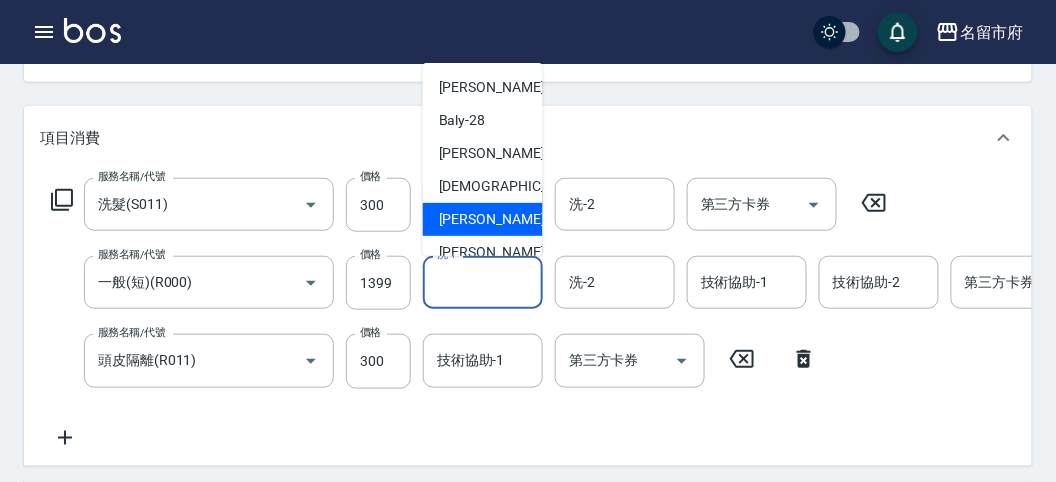 scroll, scrollTop: 153, scrollLeft: 0, axis: vertical 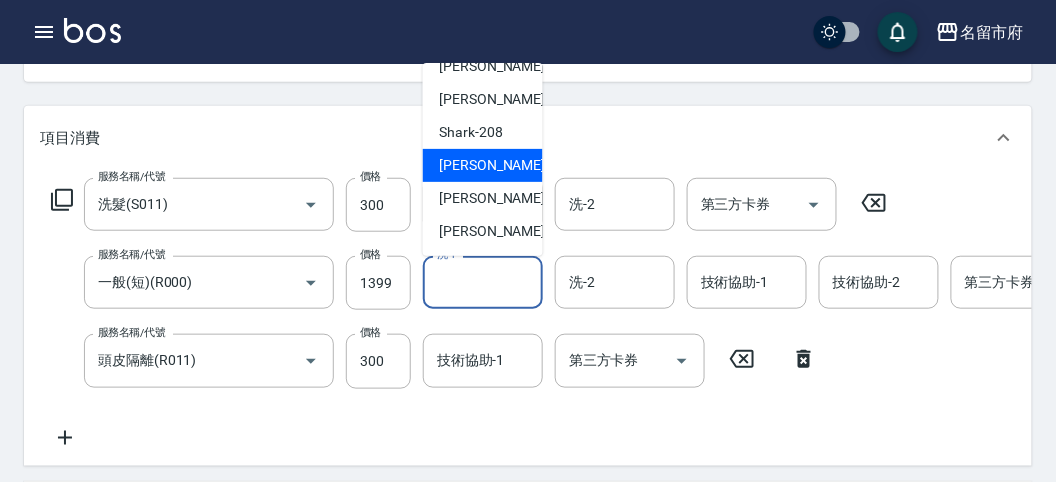 click on "小雲 -214" at bounding box center [483, 165] 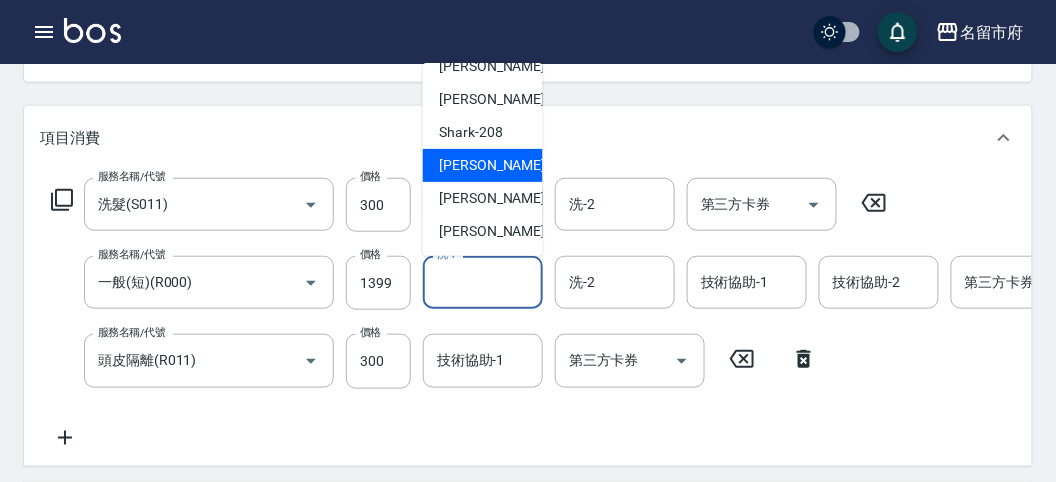 type on "小雲-214" 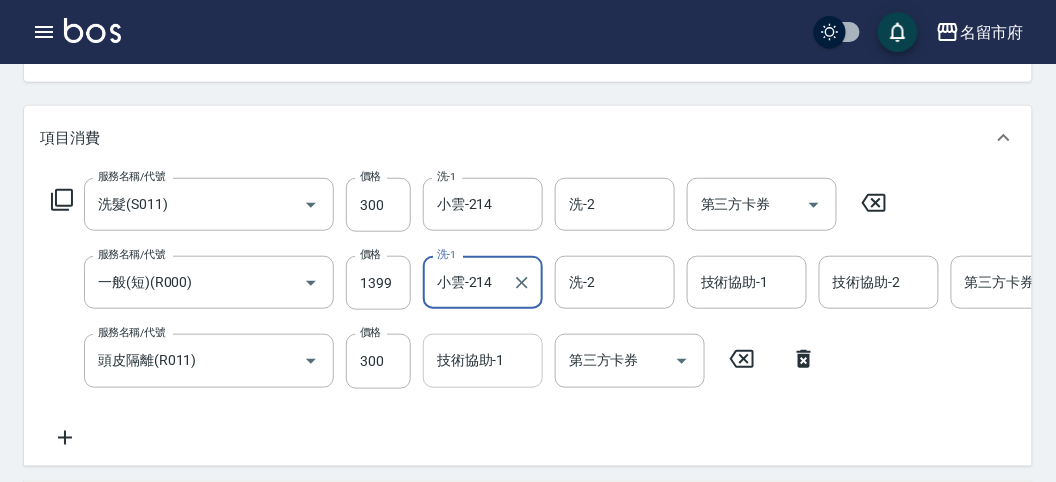 click on "技術協助-1 技術協助-1" at bounding box center (483, 360) 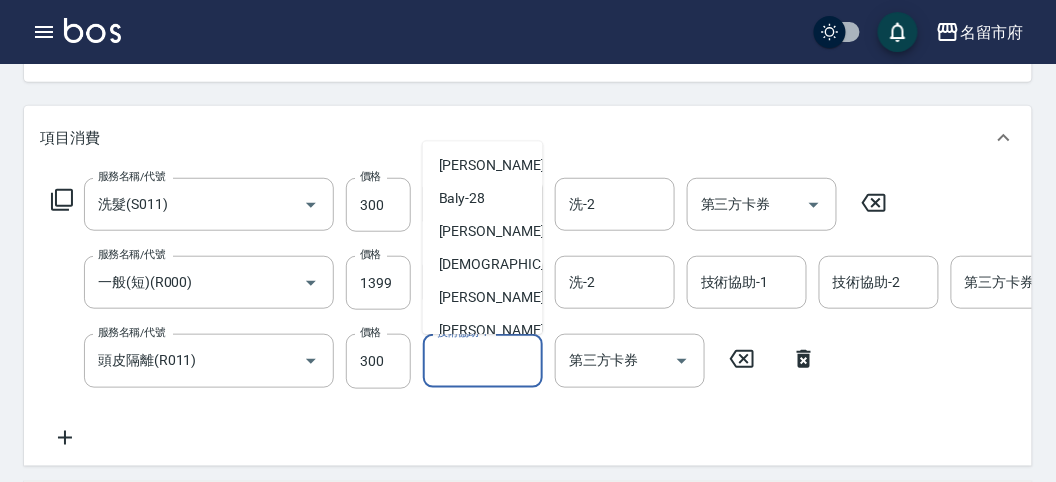 scroll, scrollTop: 153, scrollLeft: 0, axis: vertical 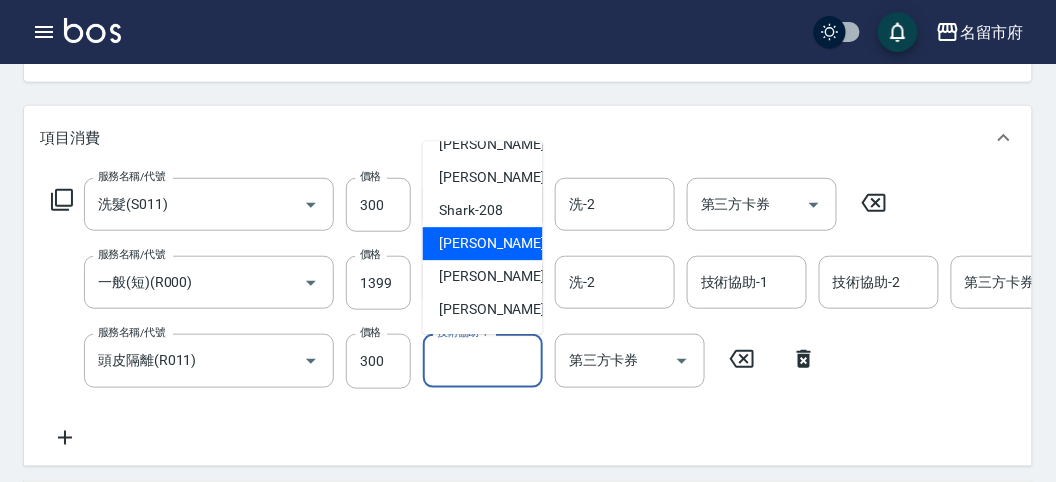 click on "小雲 -214" at bounding box center [483, 244] 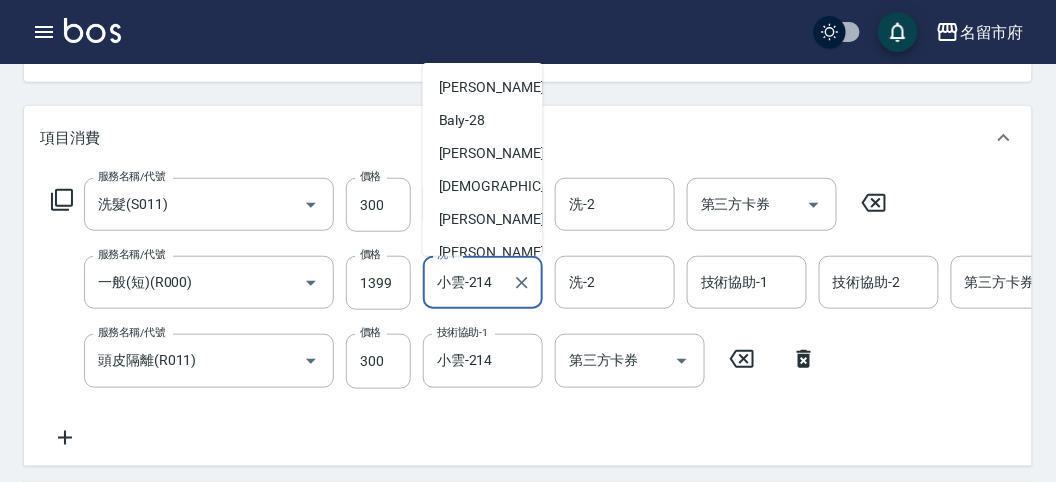 drag, startPoint x: 473, startPoint y: 283, endPoint x: 493, endPoint y: 276, distance: 21.189621 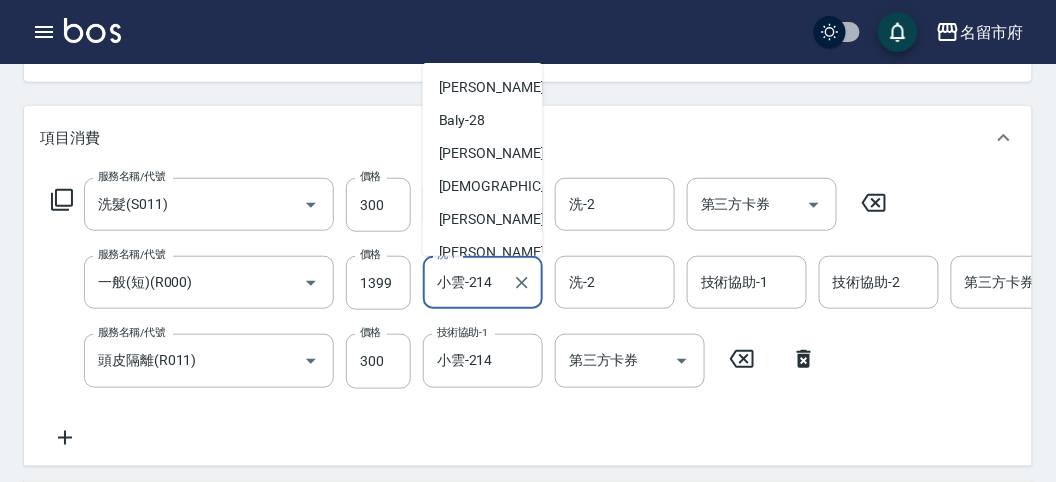 click on "小雲-214" at bounding box center [468, 282] 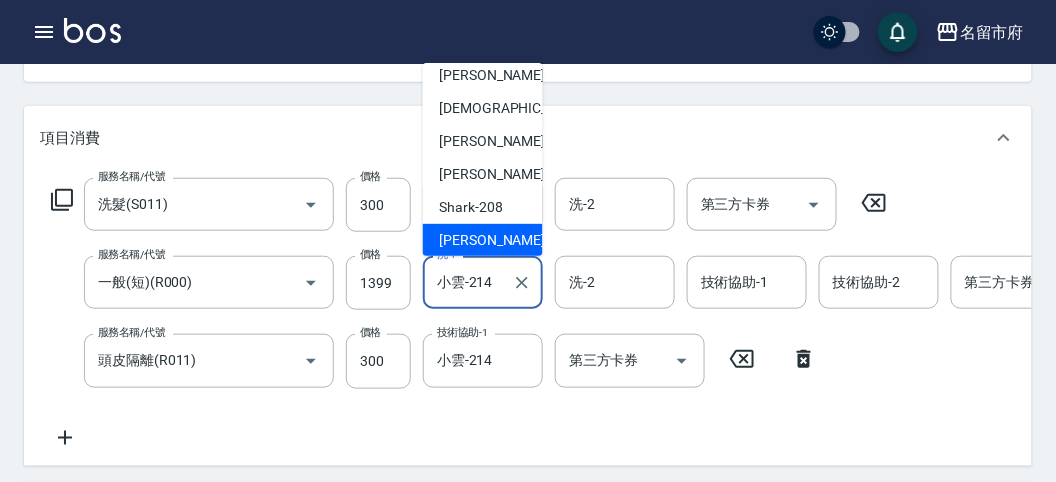 click on "小雲-214" at bounding box center [468, 282] 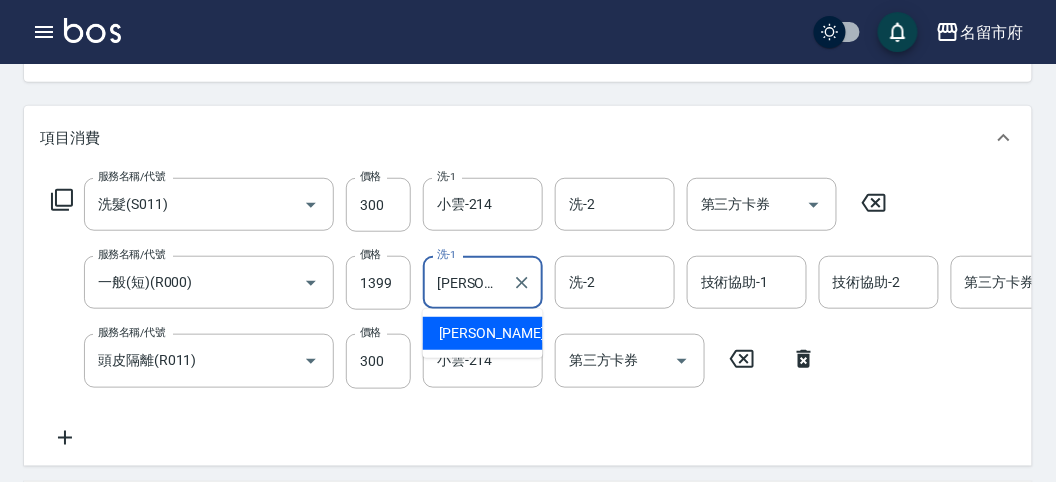 type on "小" 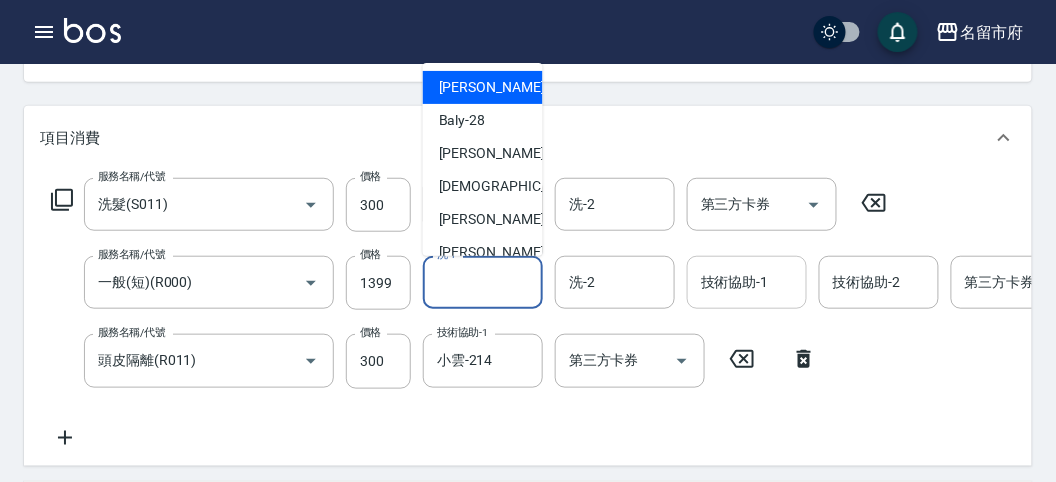 type 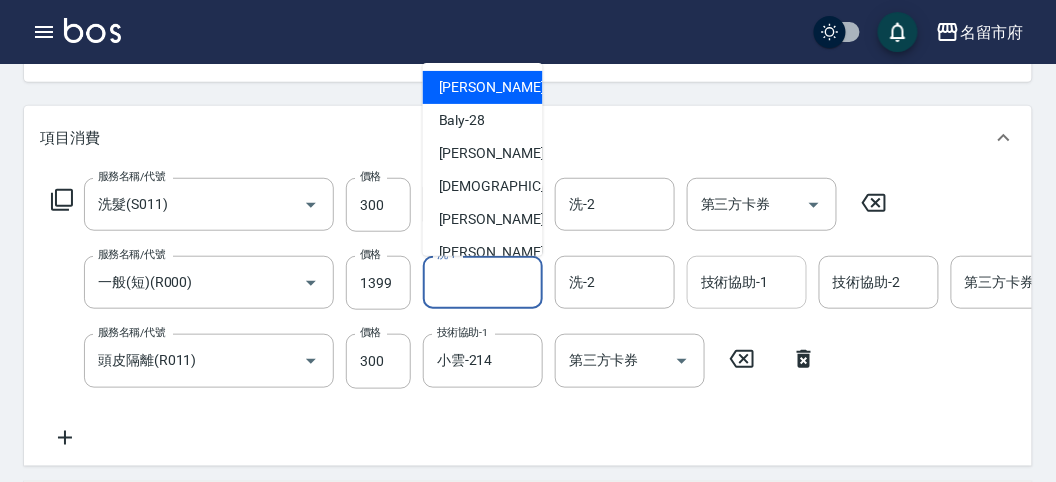 click on "技術協助-1 技術協助-1" at bounding box center (747, 282) 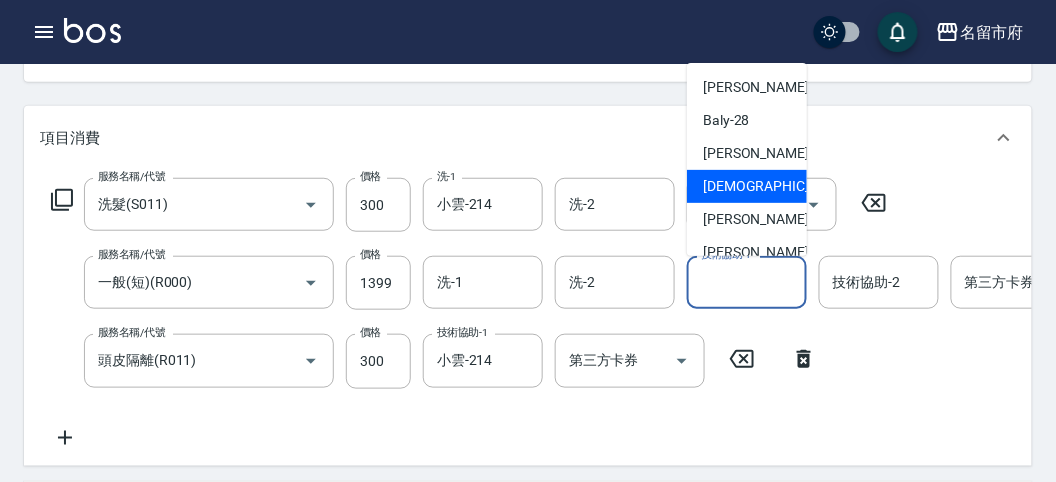 scroll, scrollTop: 153, scrollLeft: 0, axis: vertical 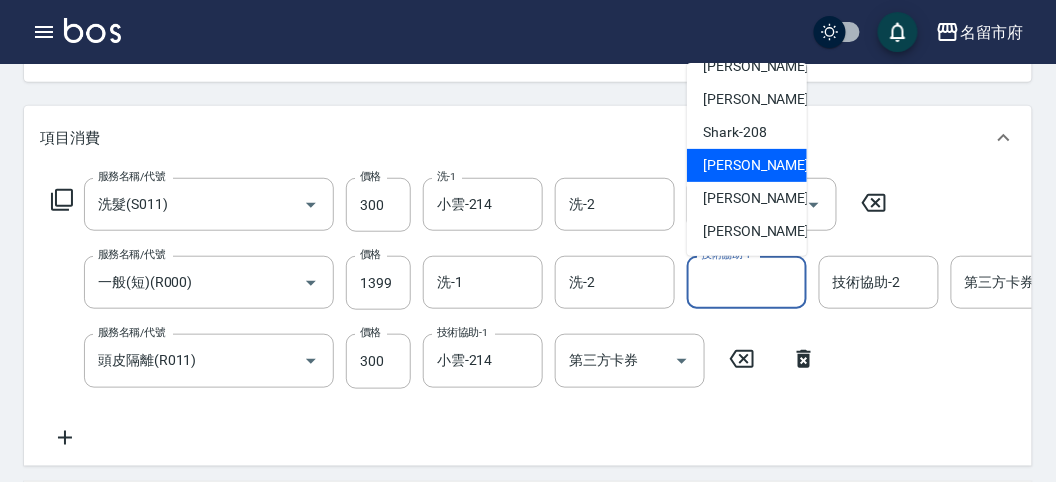 click on "小雲 -214" at bounding box center (747, 165) 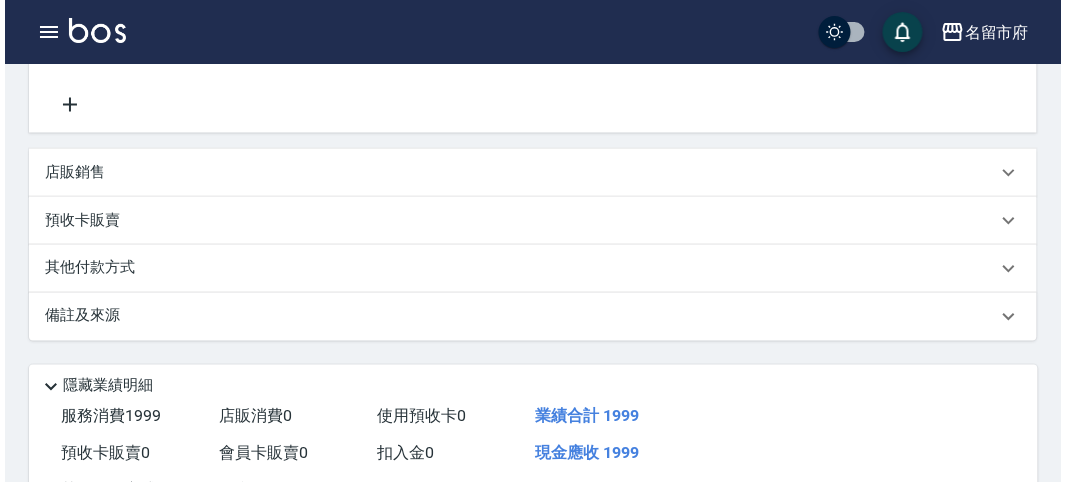 scroll, scrollTop: 760, scrollLeft: 0, axis: vertical 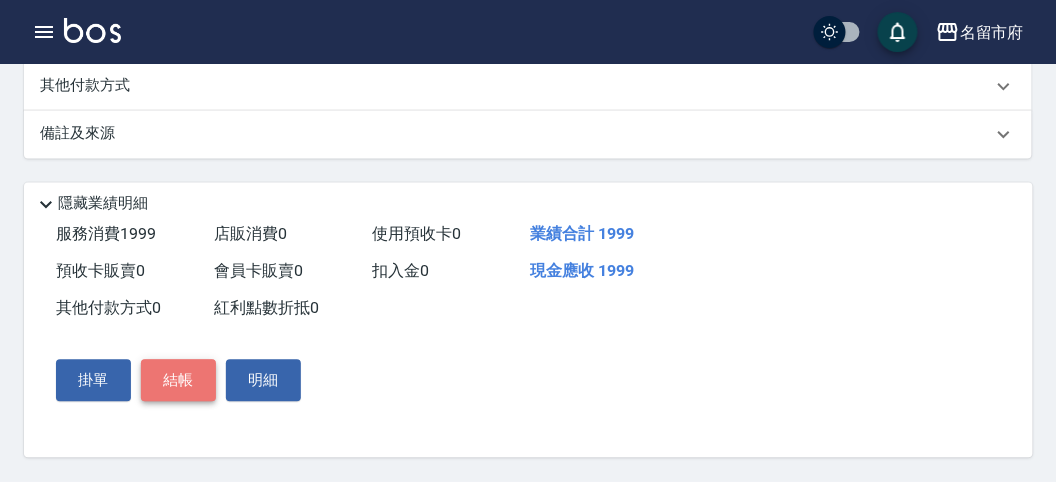 click on "結帳" at bounding box center (178, 381) 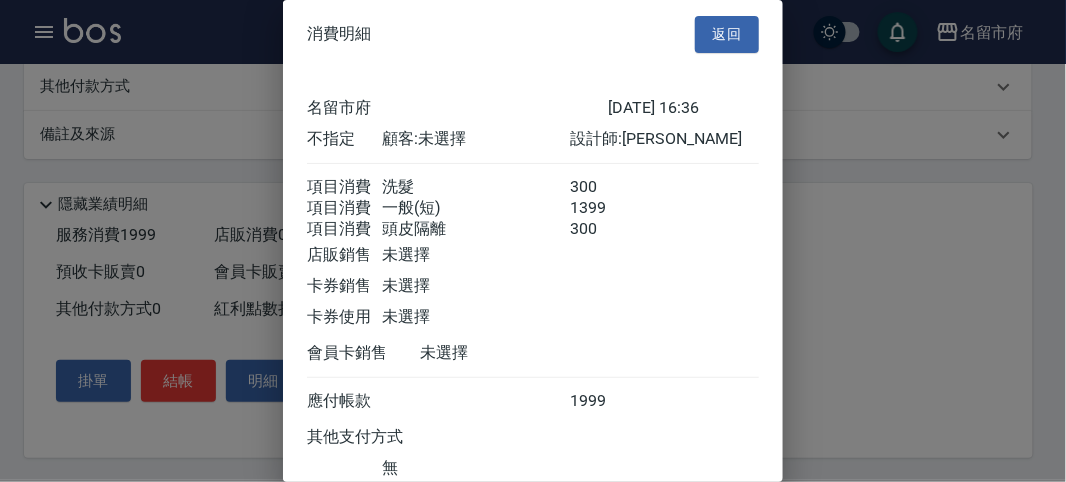 scroll, scrollTop: 156, scrollLeft: 0, axis: vertical 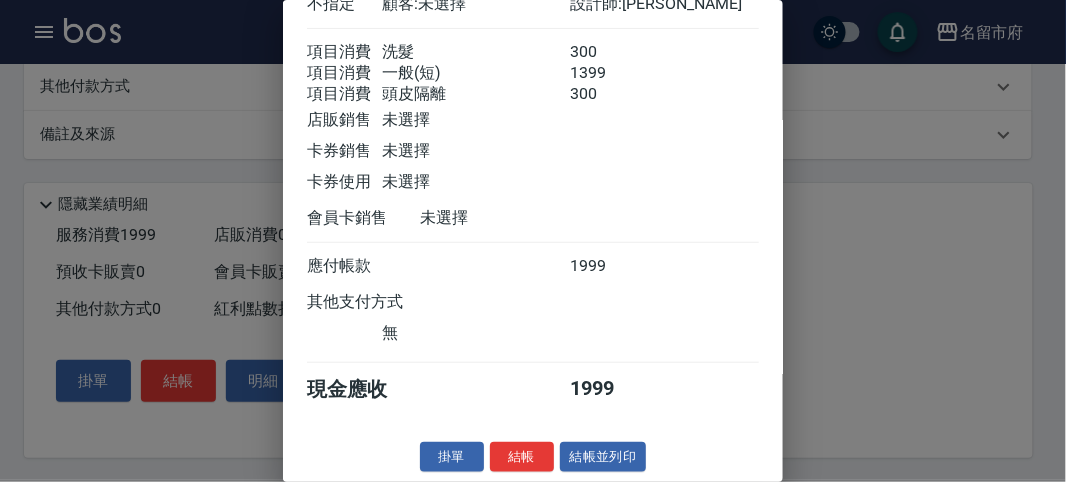 click on "結帳" at bounding box center [522, 457] 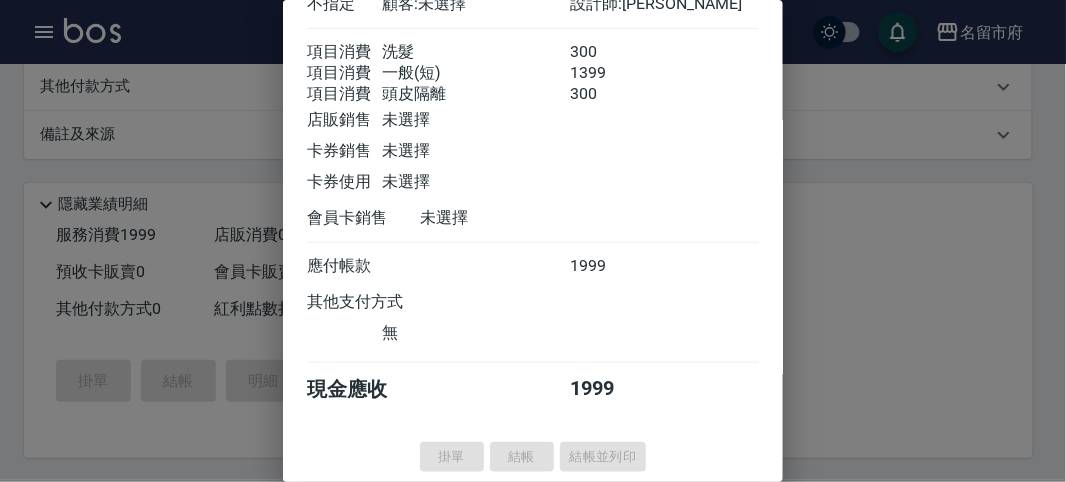 type on "[DATE] 16:37" 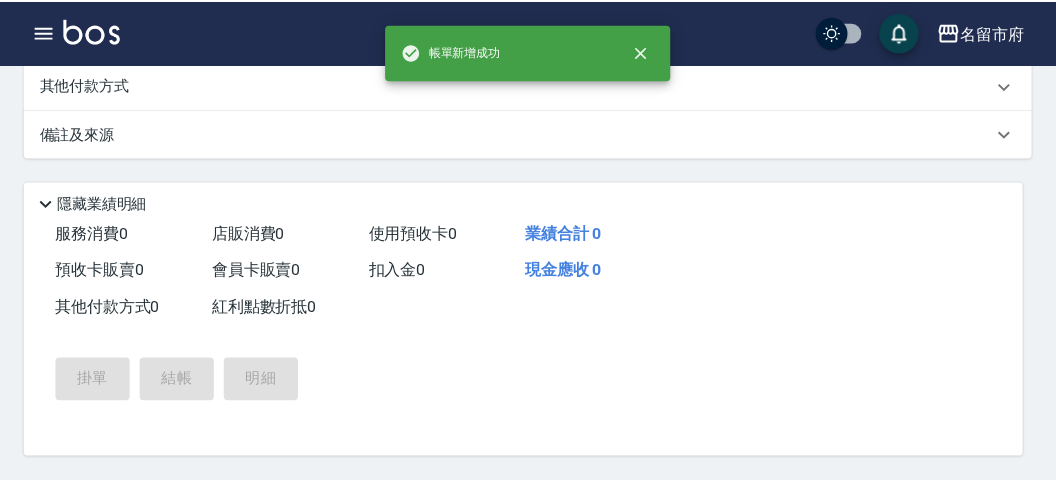 scroll, scrollTop: 0, scrollLeft: 0, axis: both 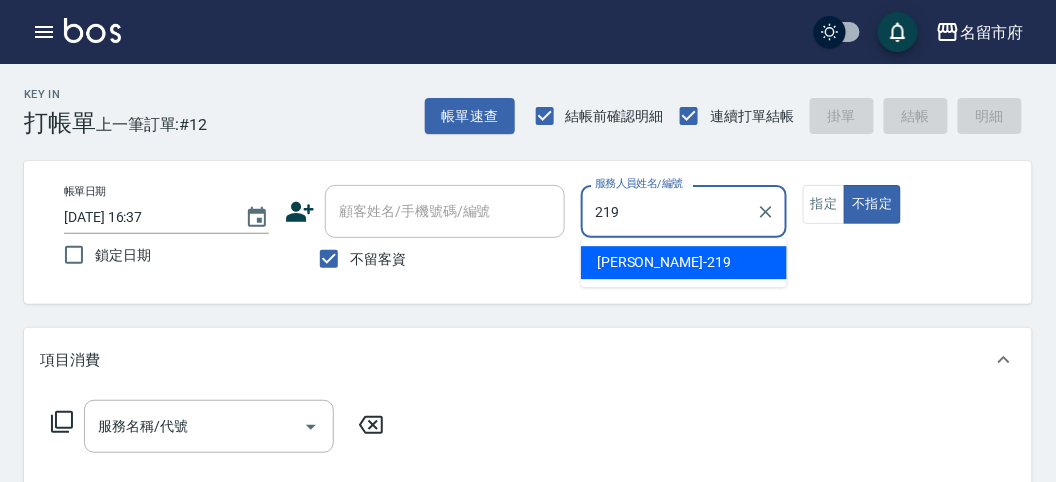 type on "[PERSON_NAME]-219" 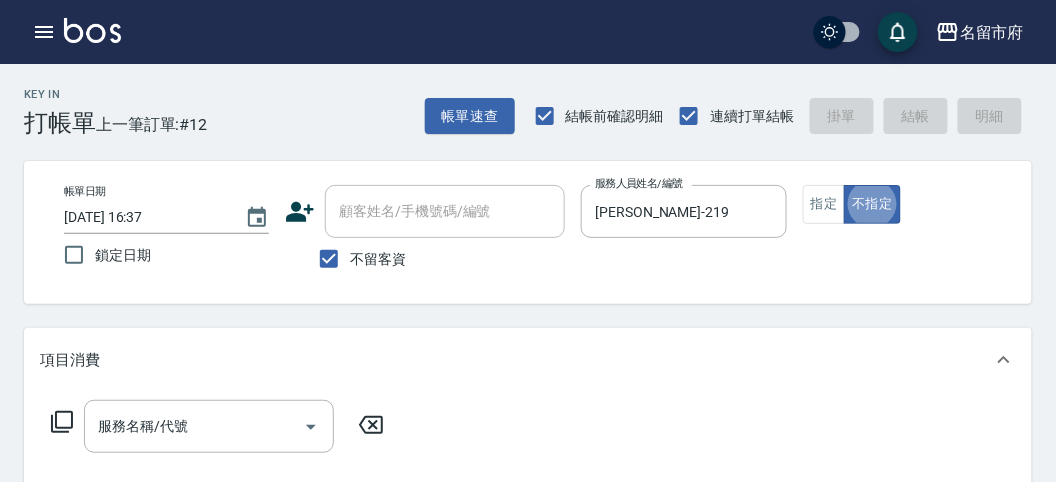 click 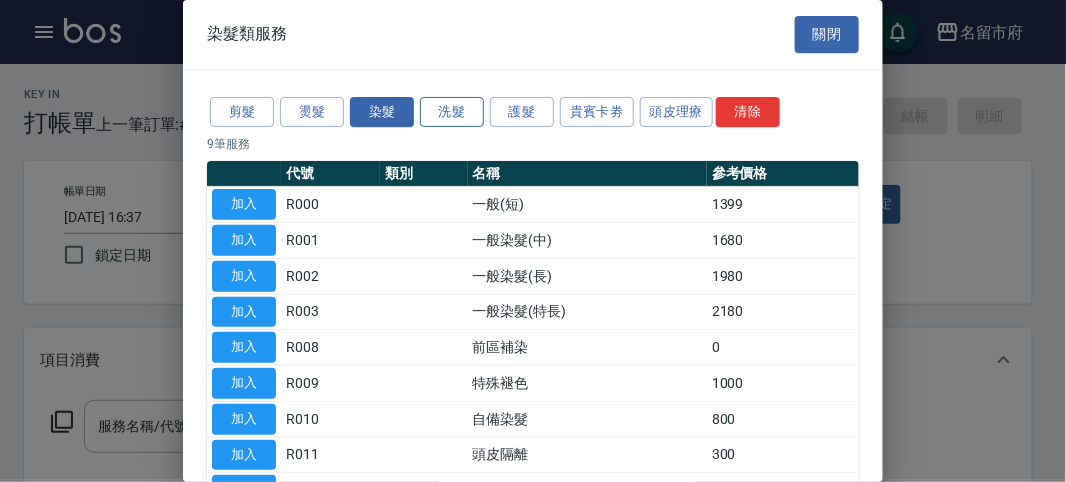 click on "洗髮" at bounding box center [452, 112] 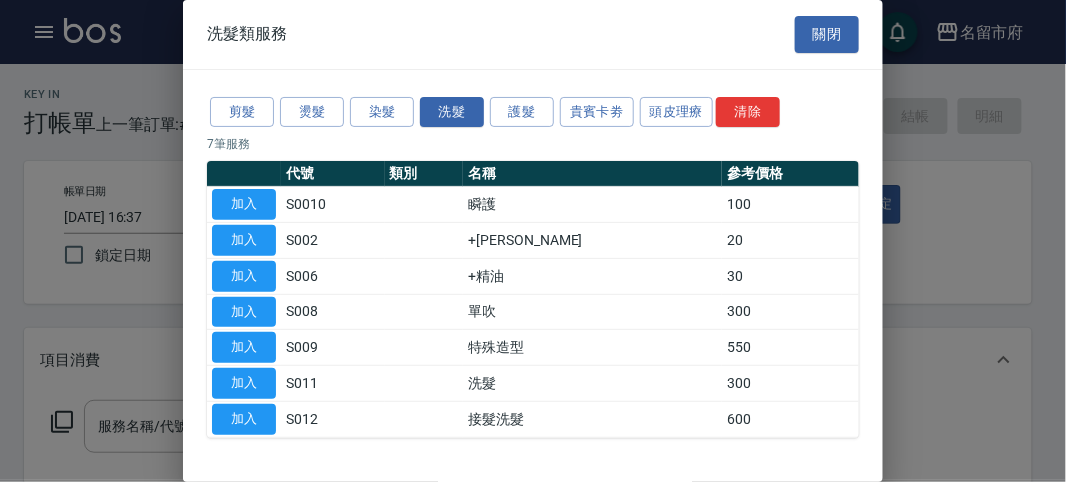 click on "加入" at bounding box center (244, 383) 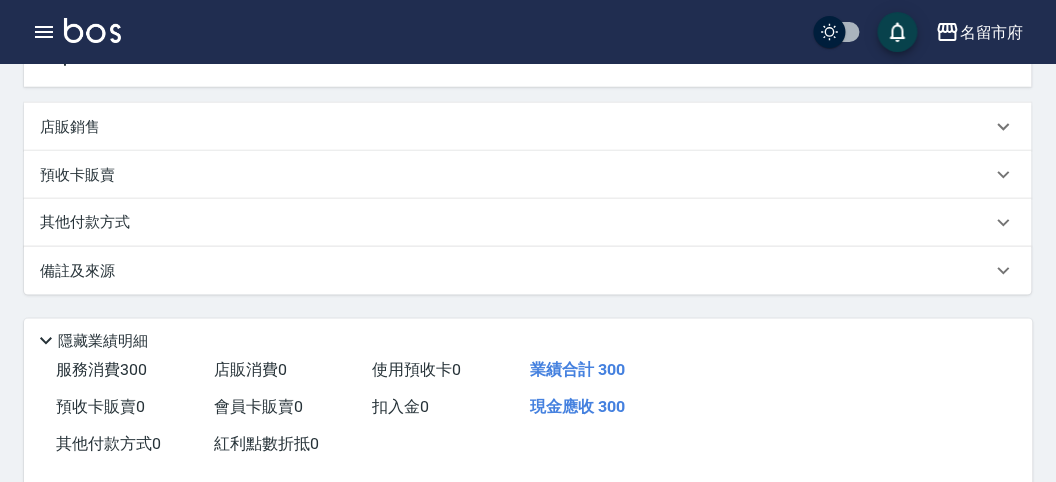 scroll, scrollTop: 555, scrollLeft: 0, axis: vertical 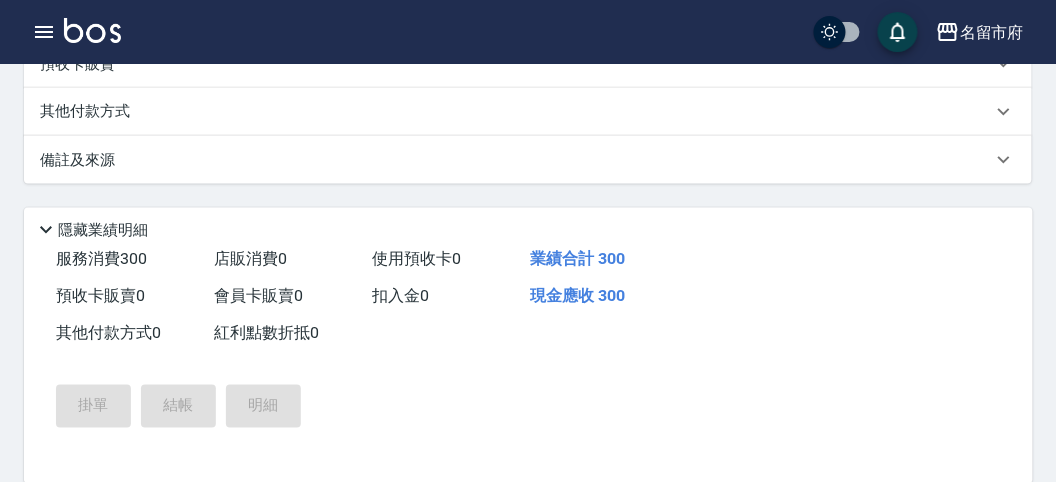 type on "[DATE] 16:54" 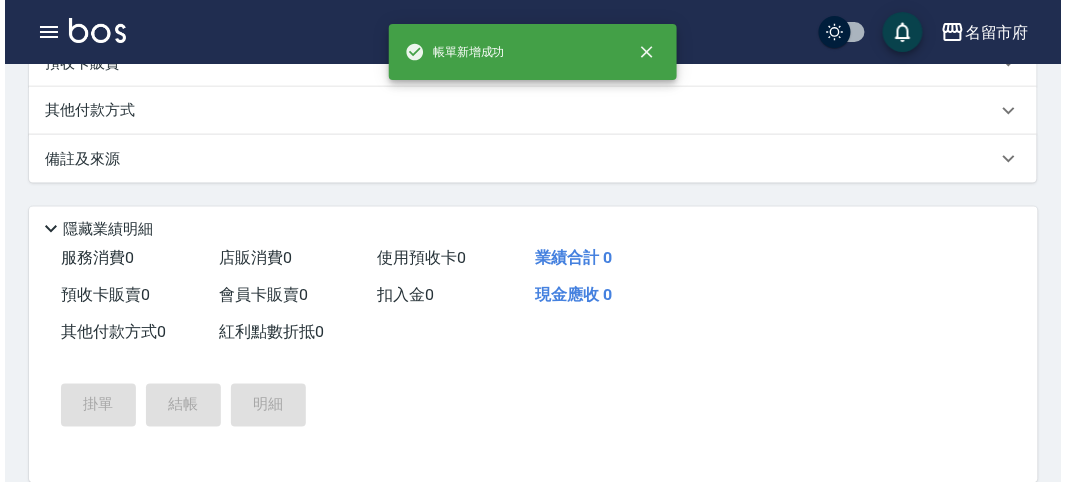 scroll, scrollTop: 0, scrollLeft: 0, axis: both 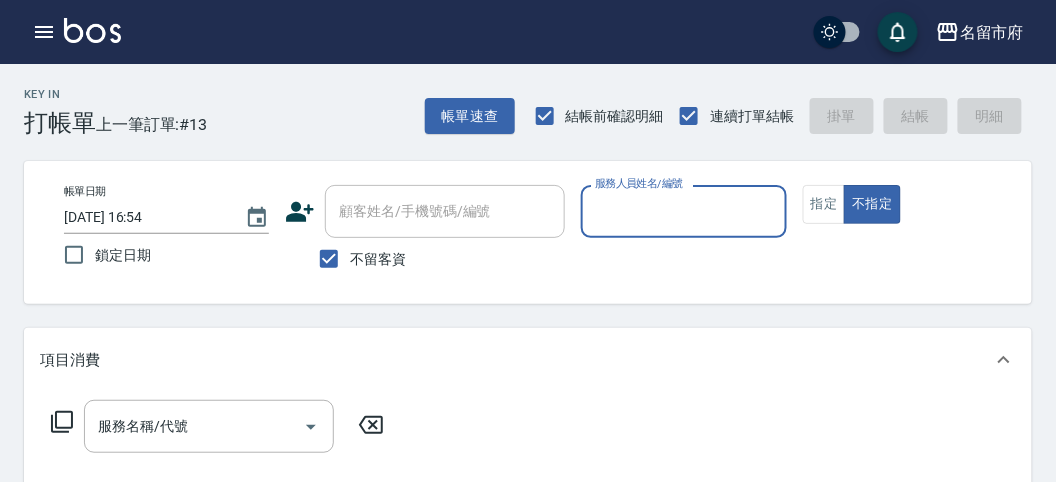 drag, startPoint x: 643, startPoint y: 223, endPoint x: 655, endPoint y: 225, distance: 12.165525 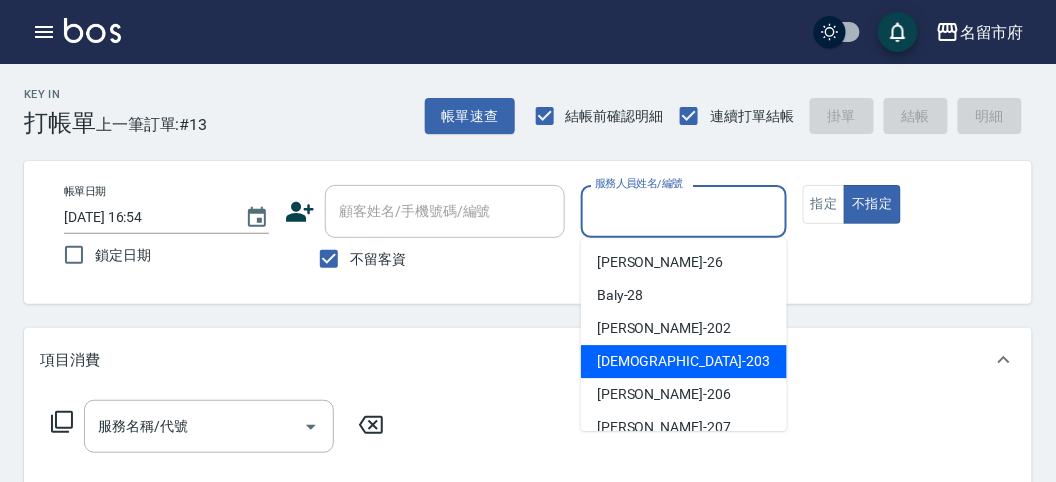 click on "聖德 -203" at bounding box center (684, 361) 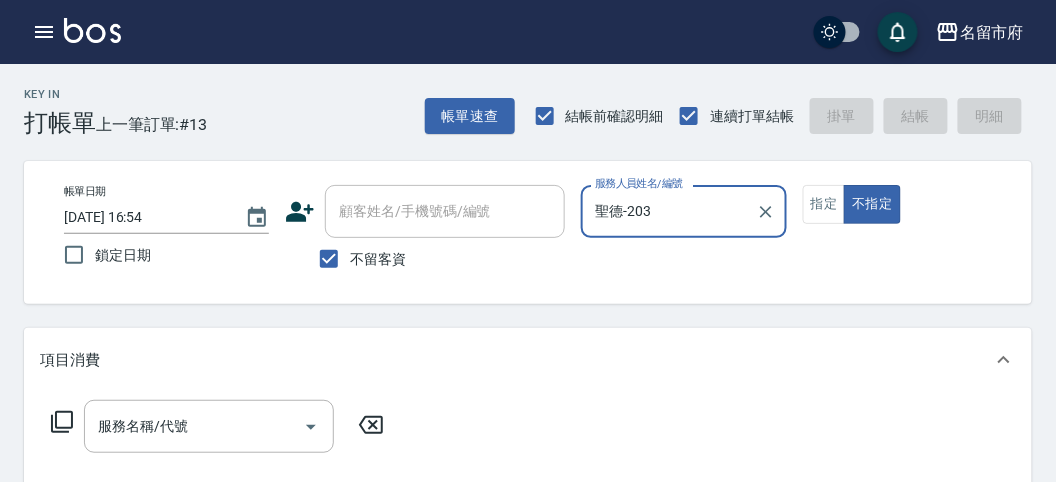 click 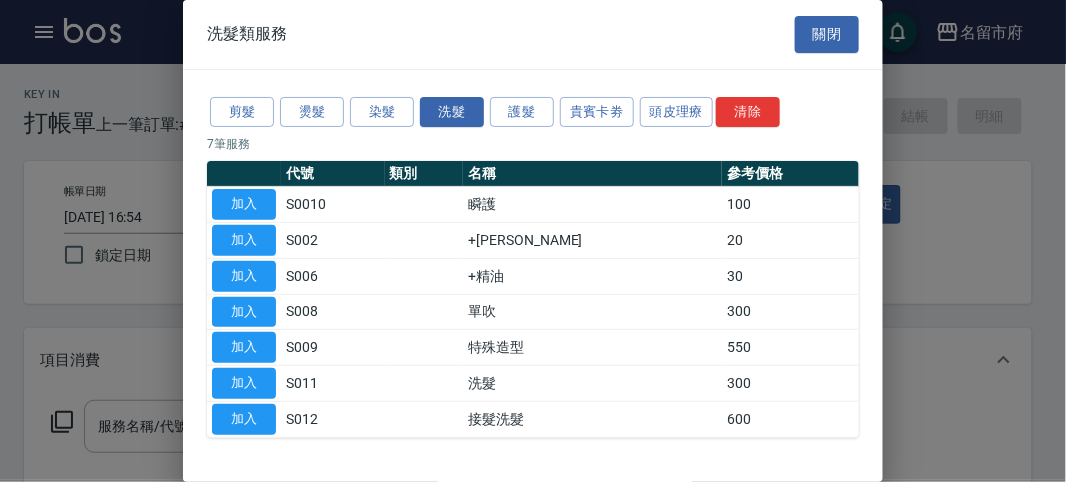 drag, startPoint x: 256, startPoint y: 373, endPoint x: 361, endPoint y: 479, distance: 149.2012 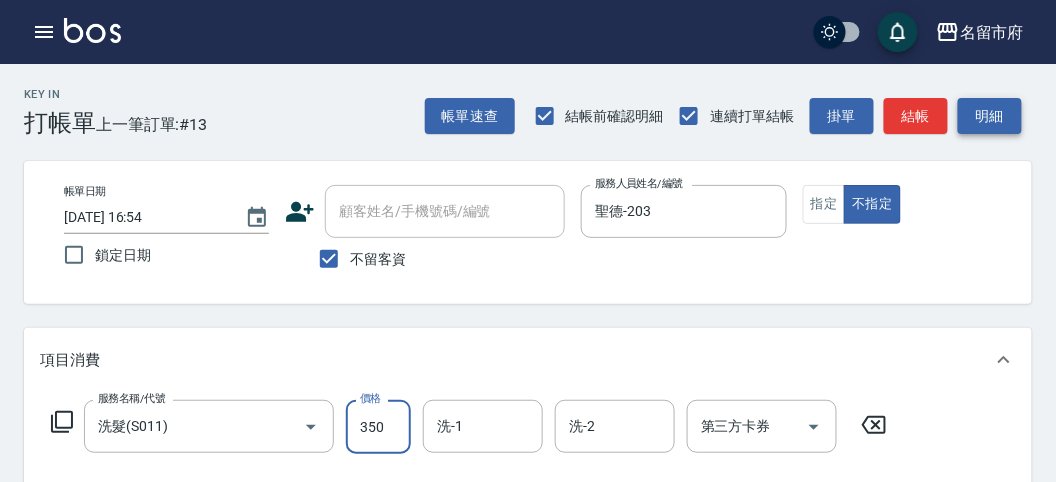 type on "350" 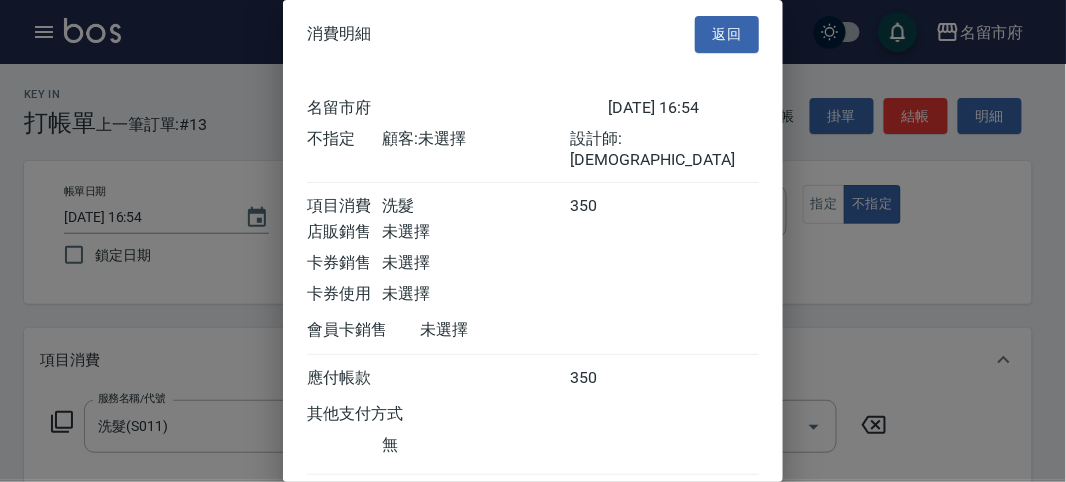scroll, scrollTop: 111, scrollLeft: 0, axis: vertical 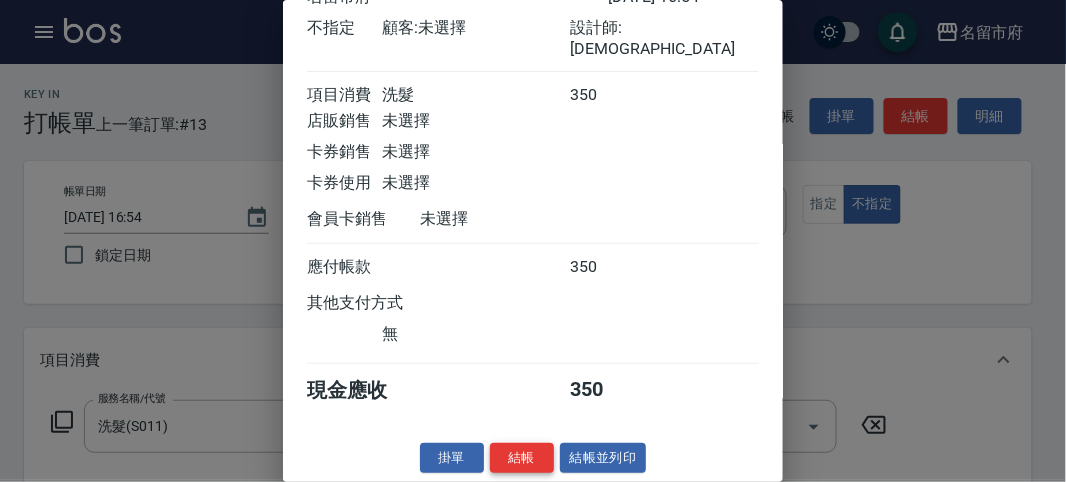 click on "結帳" at bounding box center [522, 458] 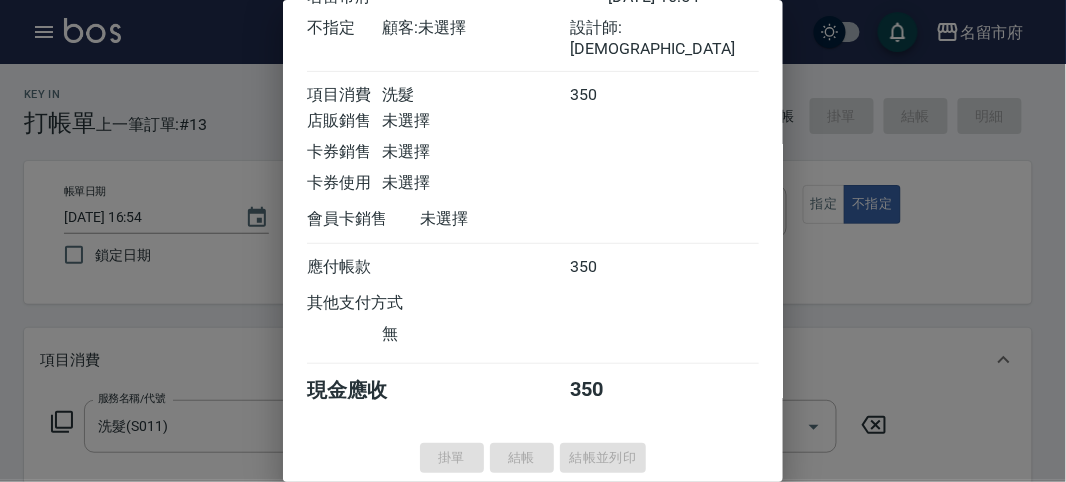 type on "[DATE] 17:09" 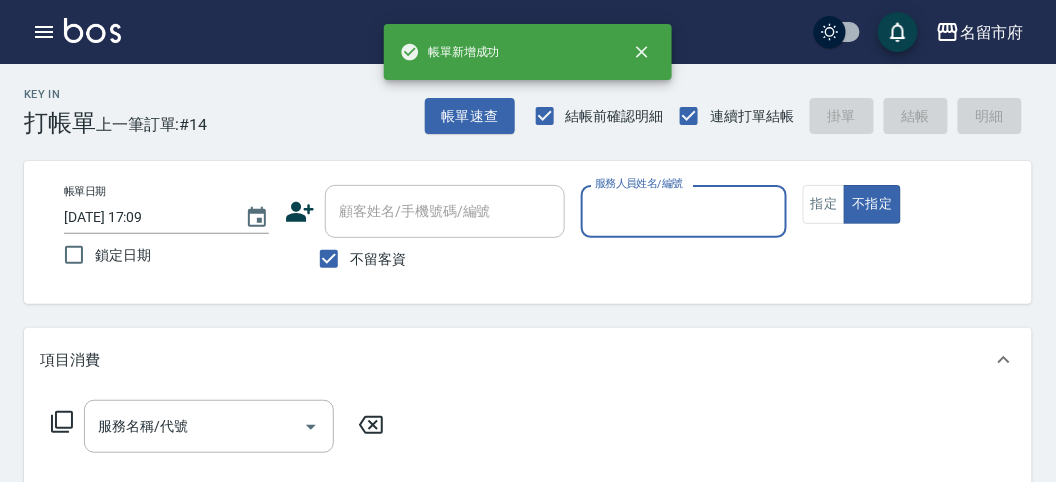 click on "服務人員姓名/編號" at bounding box center [683, 211] 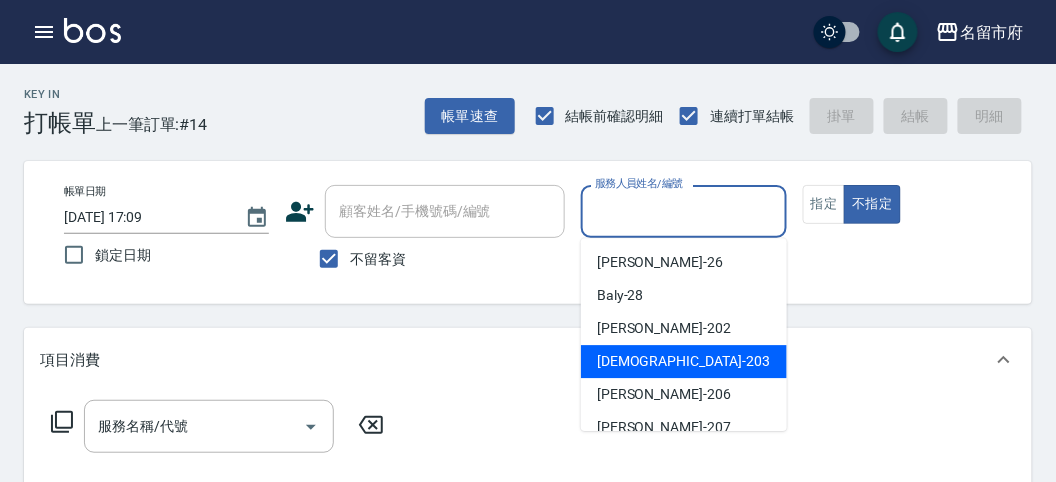 drag, startPoint x: 619, startPoint y: 372, endPoint x: 496, endPoint y: 374, distance: 123.01626 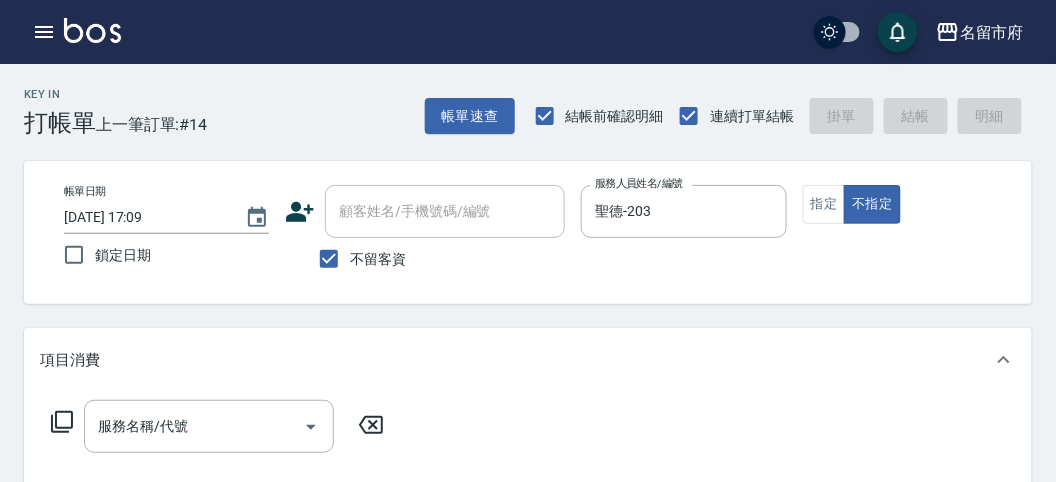 click 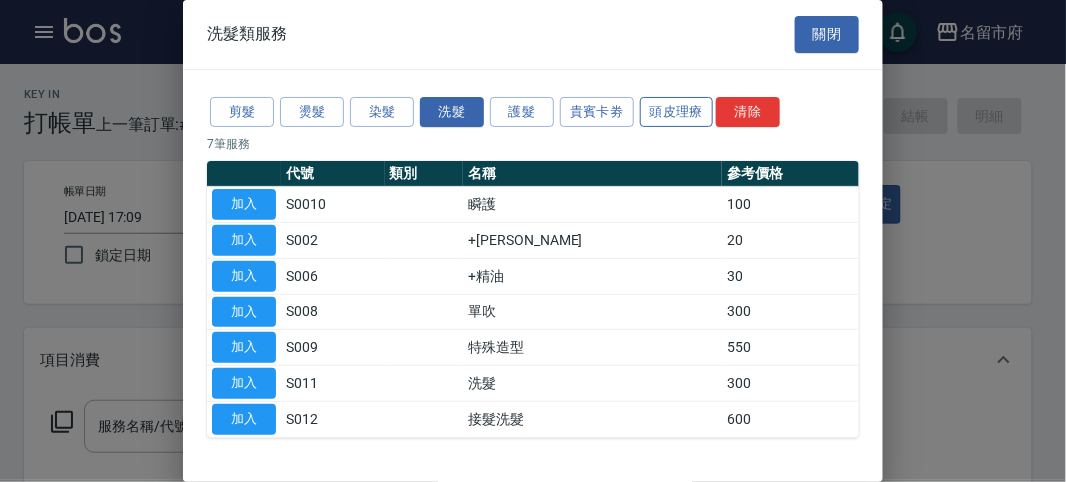 drag, startPoint x: 677, startPoint y: 111, endPoint x: 522, endPoint y: 132, distance: 156.4161 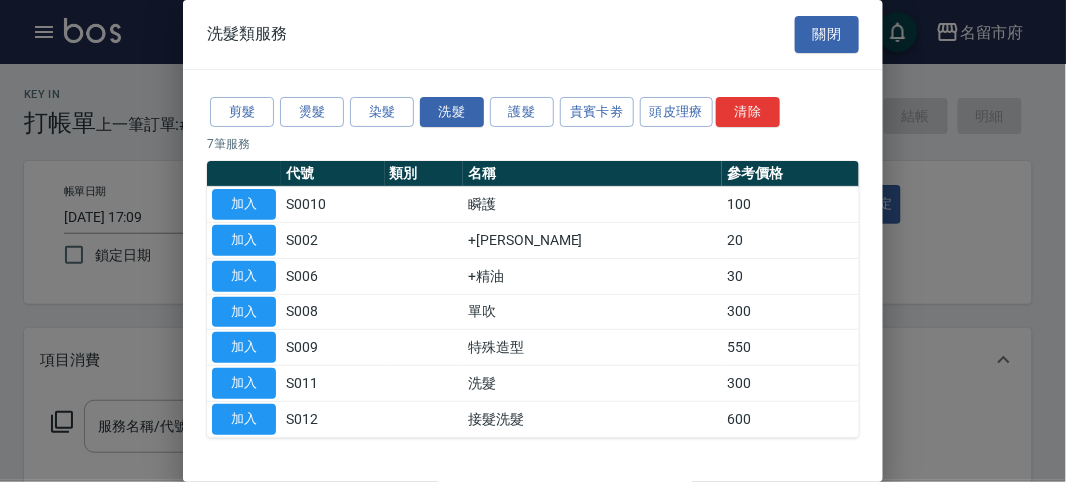 click on "頭皮理療" at bounding box center (677, 112) 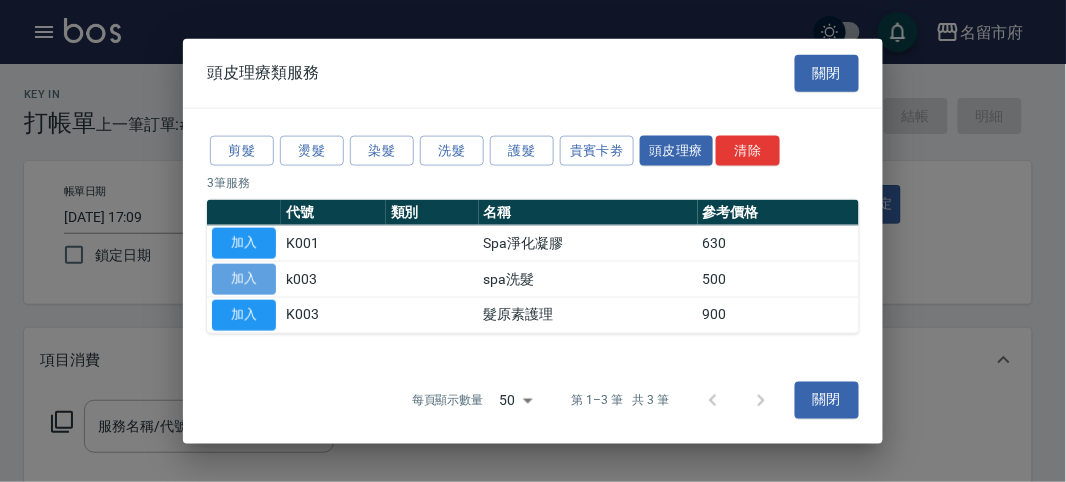 click on "加入" at bounding box center [244, 279] 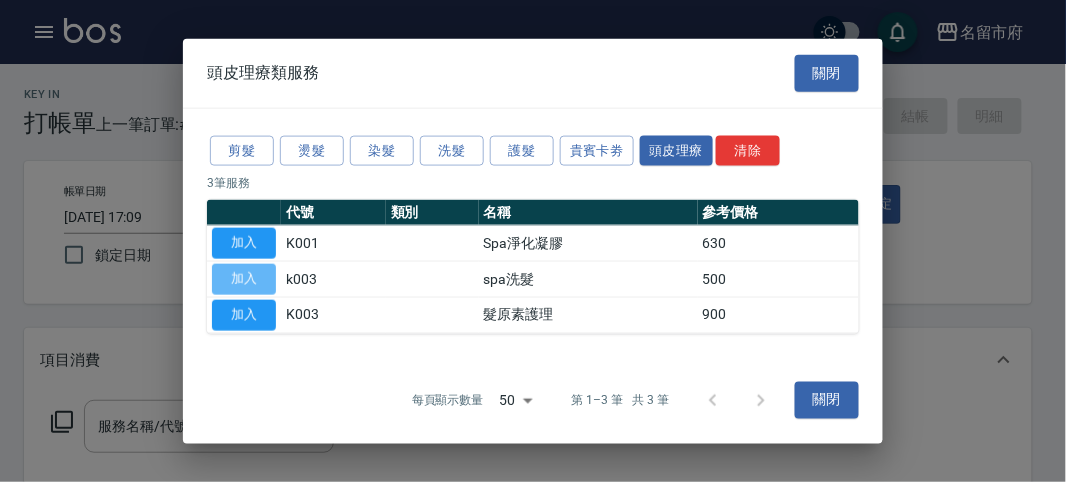type on "spa洗髮(k003)" 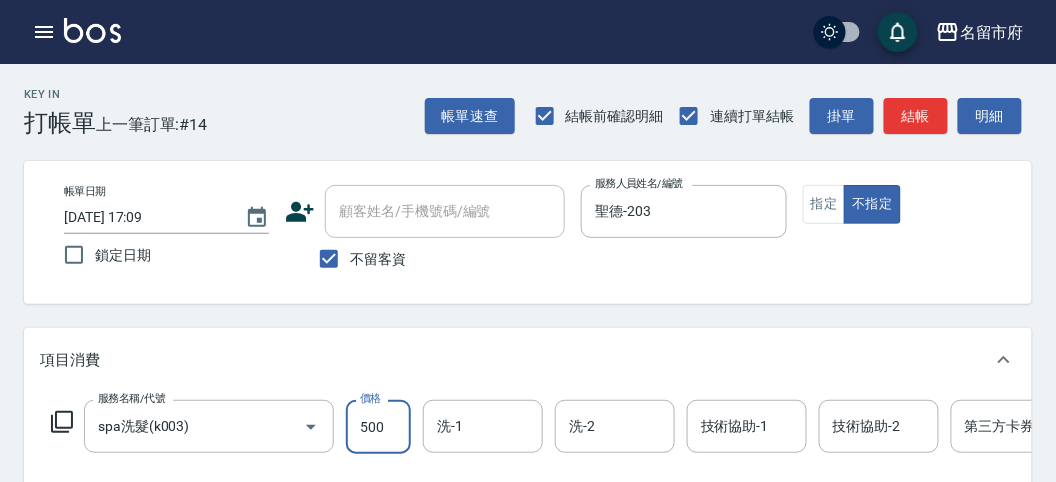 click on "500" at bounding box center (378, 427) 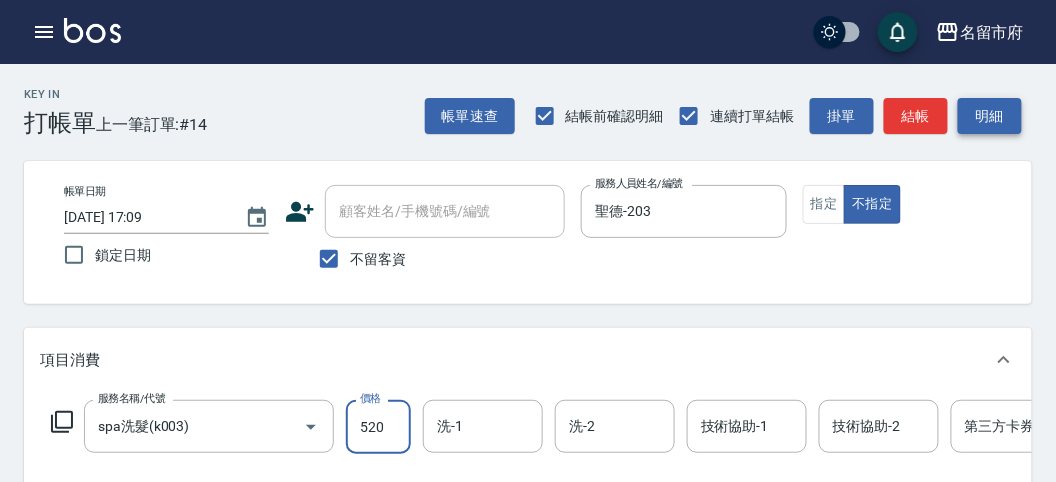 type on "520" 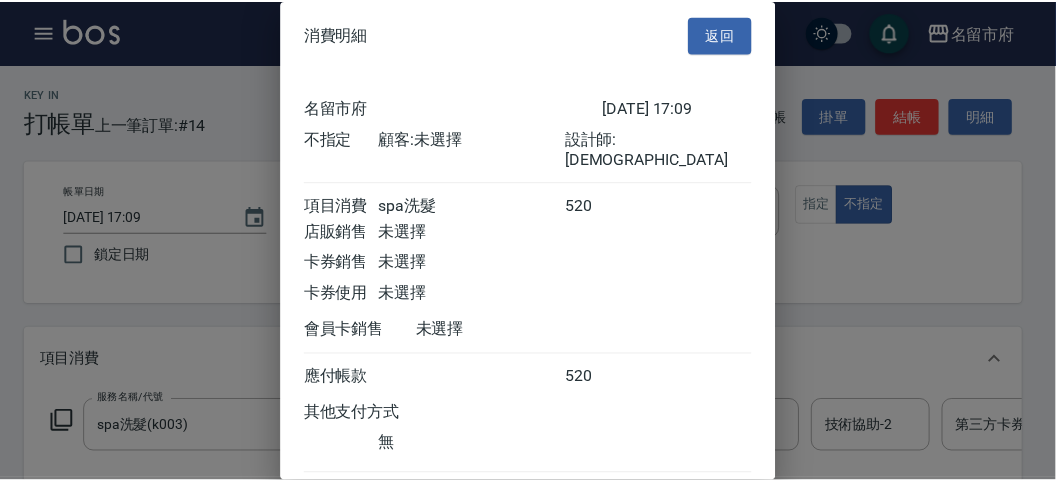scroll, scrollTop: 111, scrollLeft: 0, axis: vertical 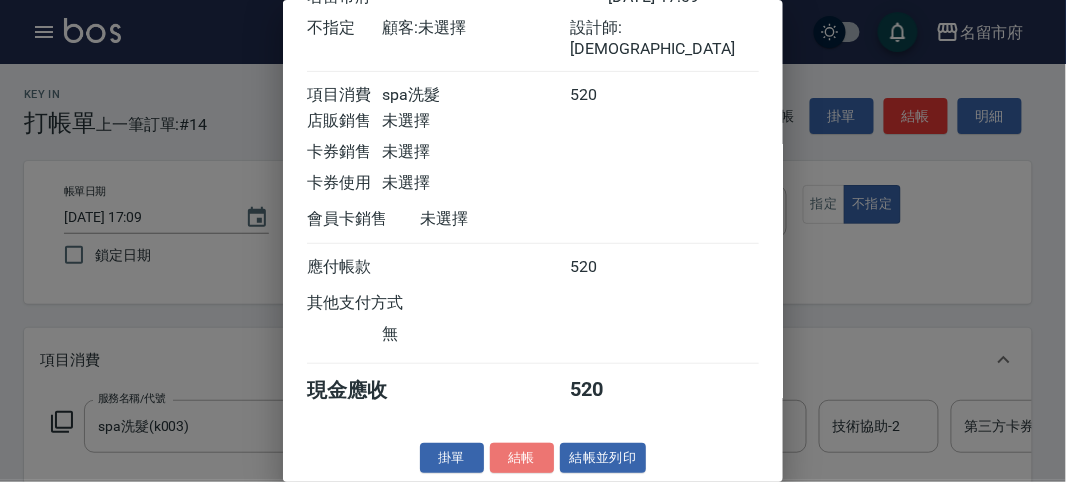 drag, startPoint x: 512, startPoint y: 455, endPoint x: 445, endPoint y: 417, distance: 77.02597 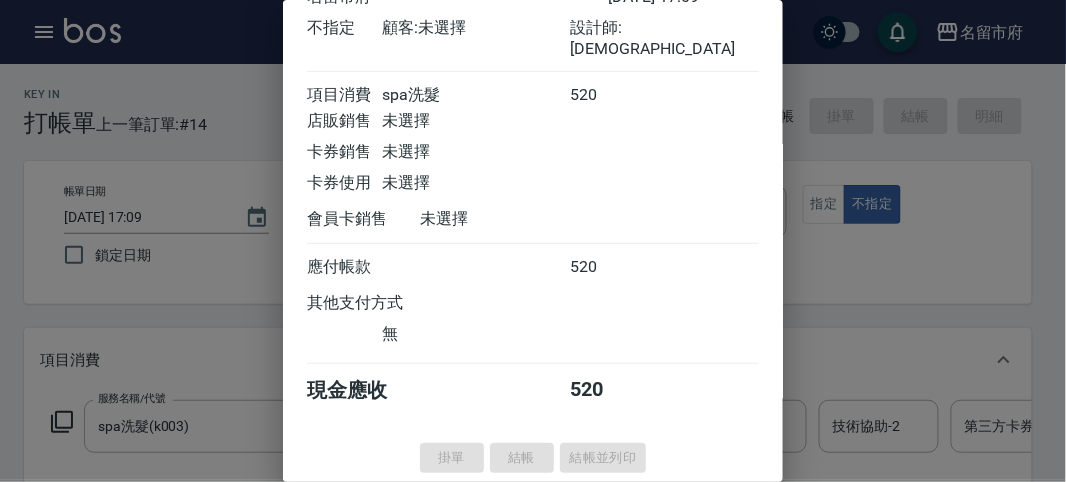 type 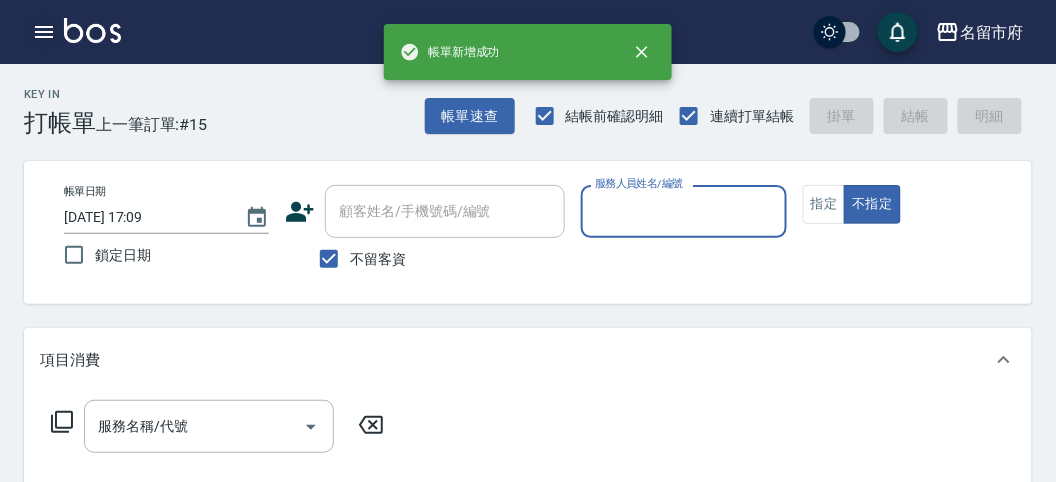 click 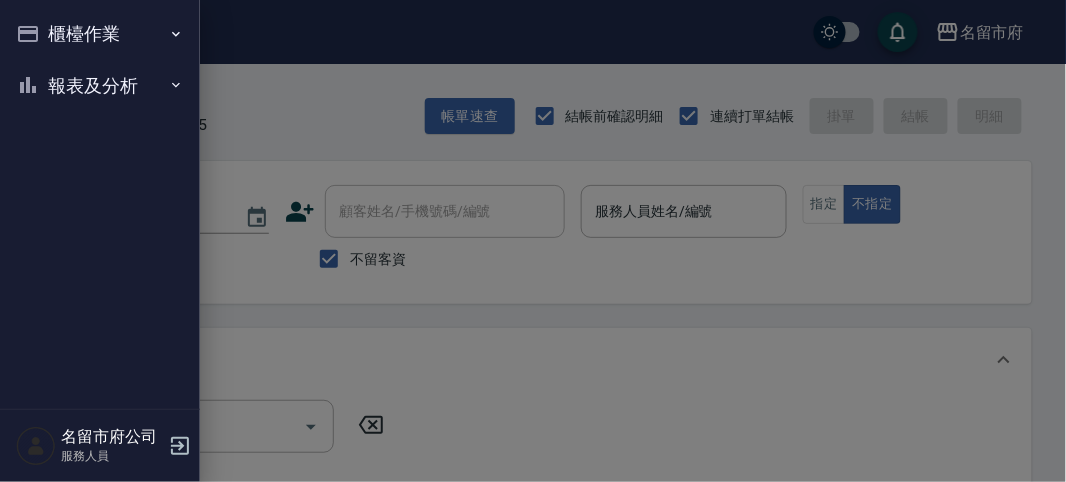 drag, startPoint x: 52, startPoint y: 91, endPoint x: 57, endPoint y: 168, distance: 77.16217 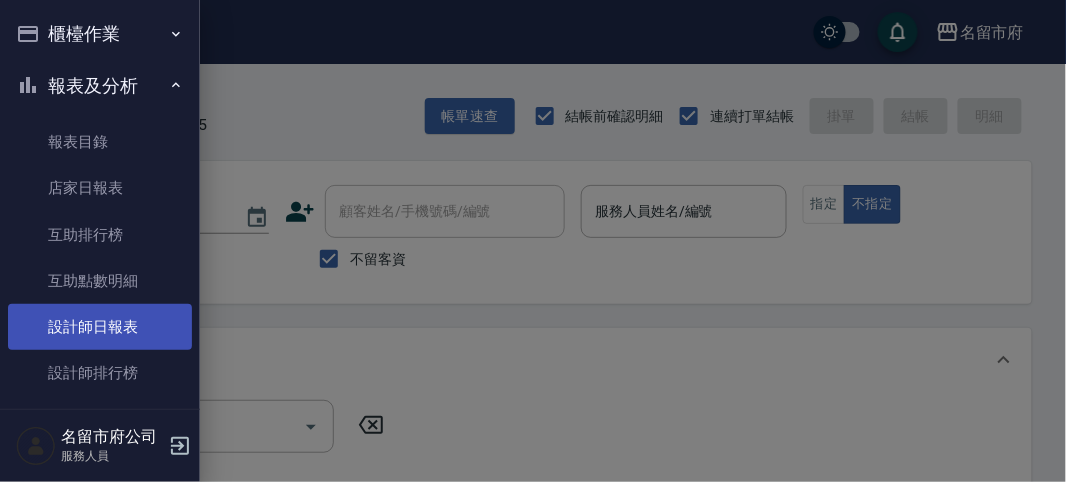 click on "設計師日報表" at bounding box center (100, 327) 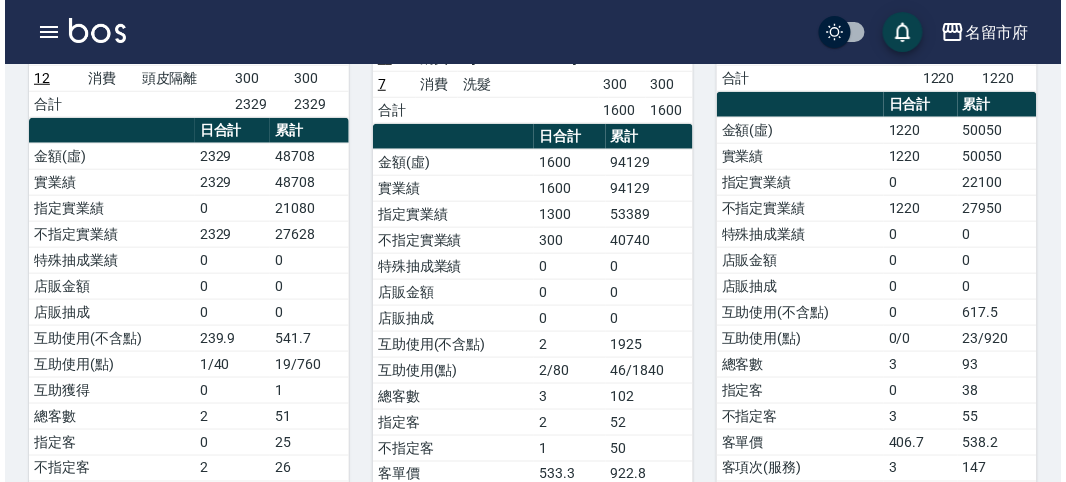 scroll, scrollTop: 222, scrollLeft: 0, axis: vertical 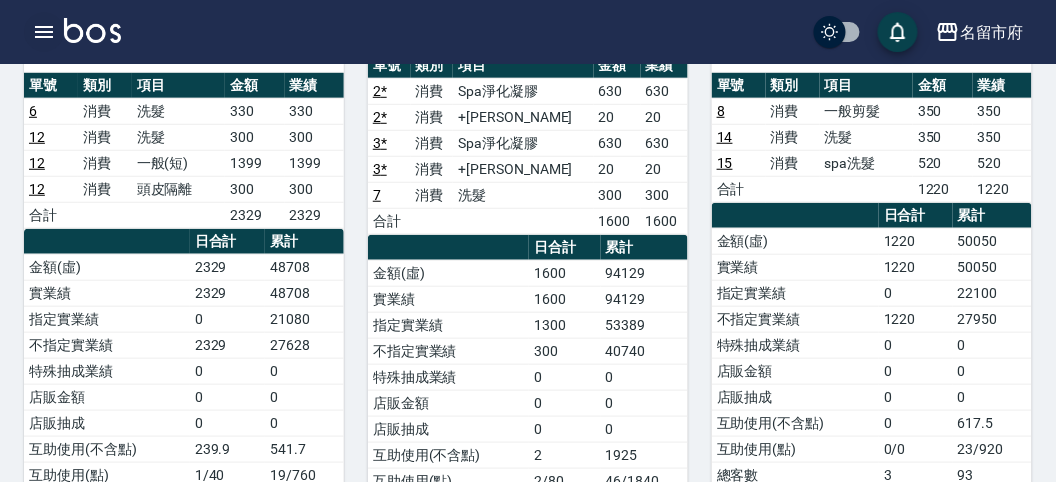 click at bounding box center (44, 32) 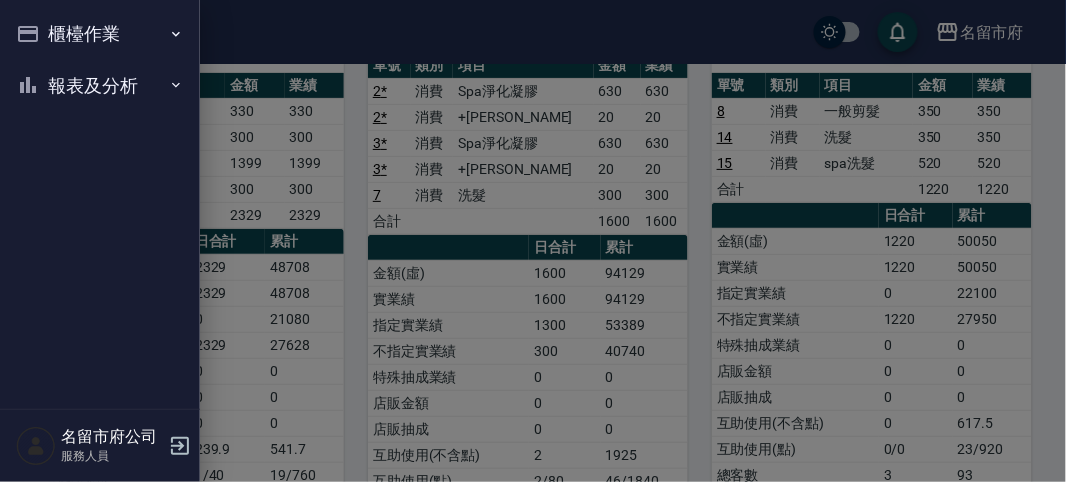click at bounding box center [533, 241] 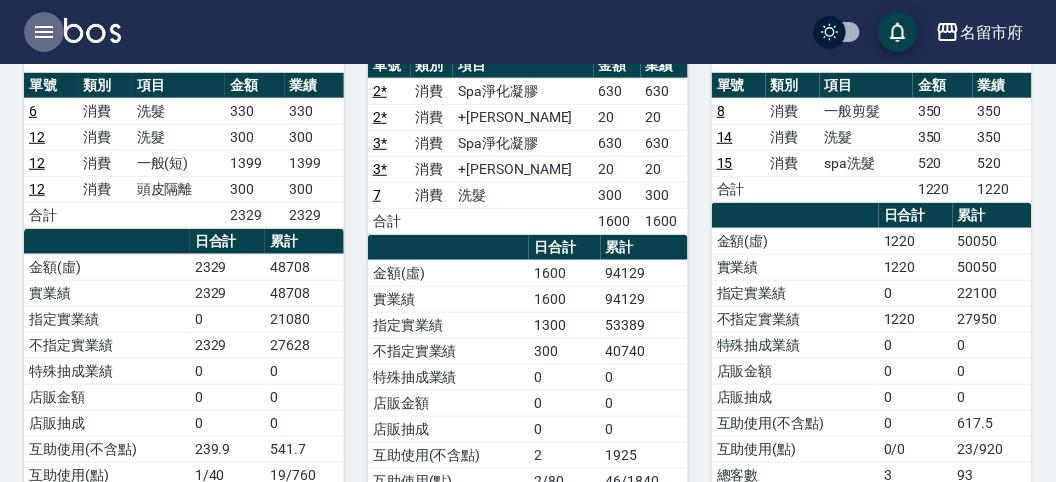 click at bounding box center [44, 32] 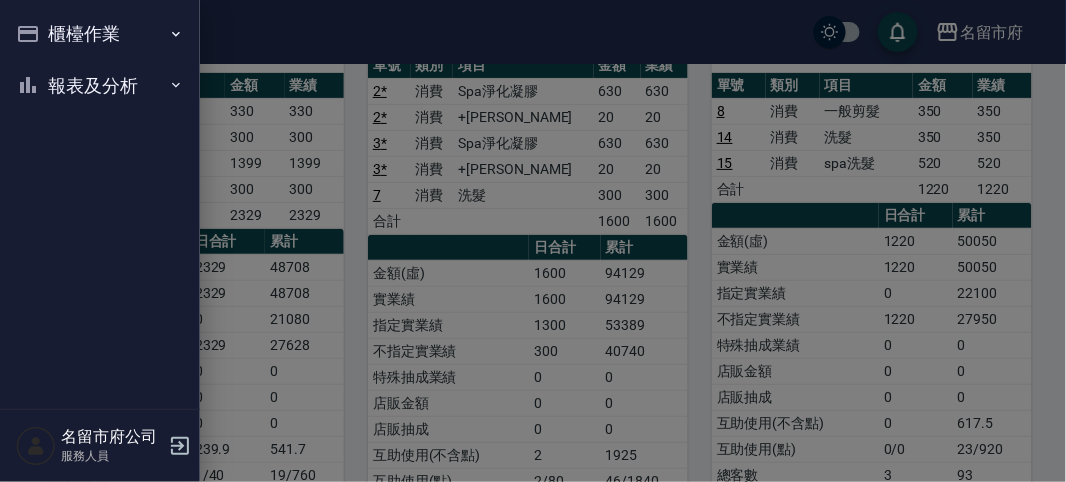 click on "櫃檯作業" at bounding box center (100, 34) 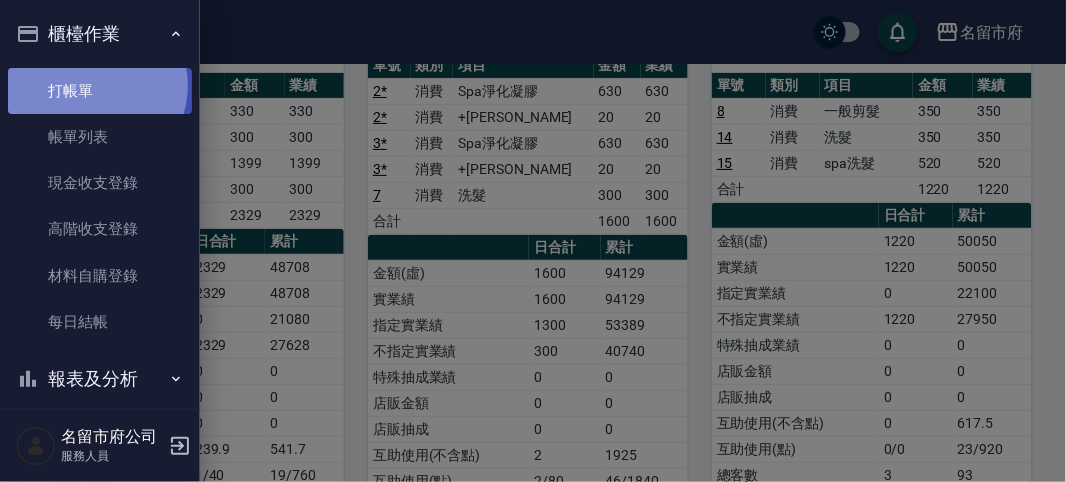 click on "打帳單" at bounding box center (100, 91) 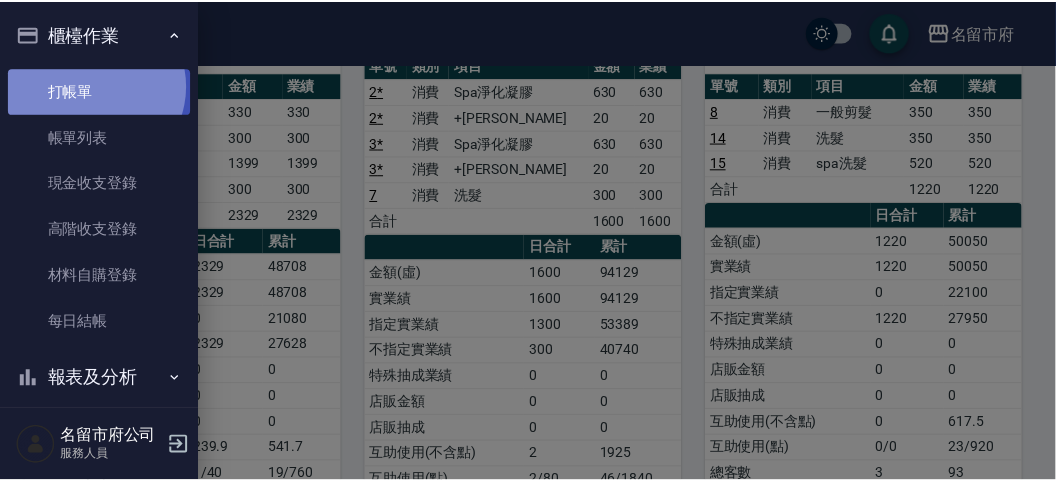 scroll, scrollTop: 0, scrollLeft: 0, axis: both 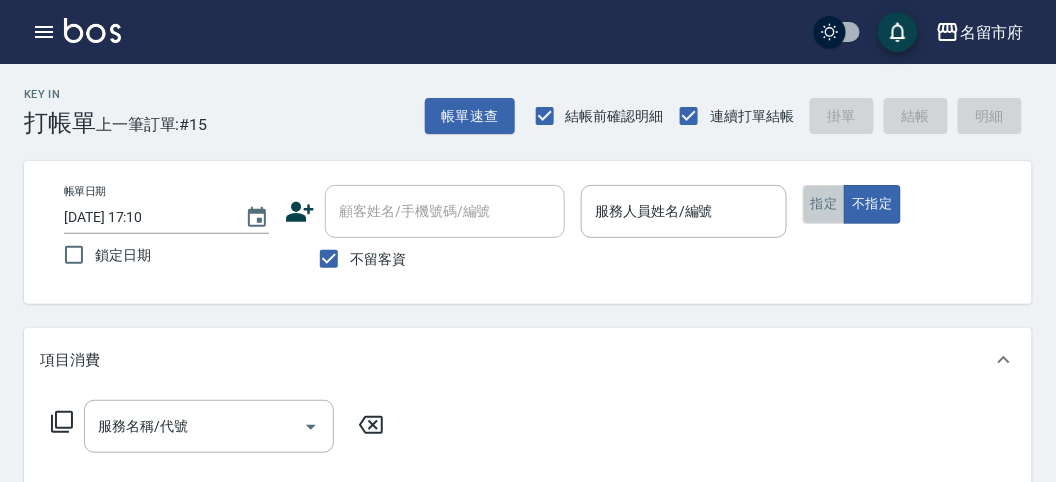 click on "指定" at bounding box center [824, 204] 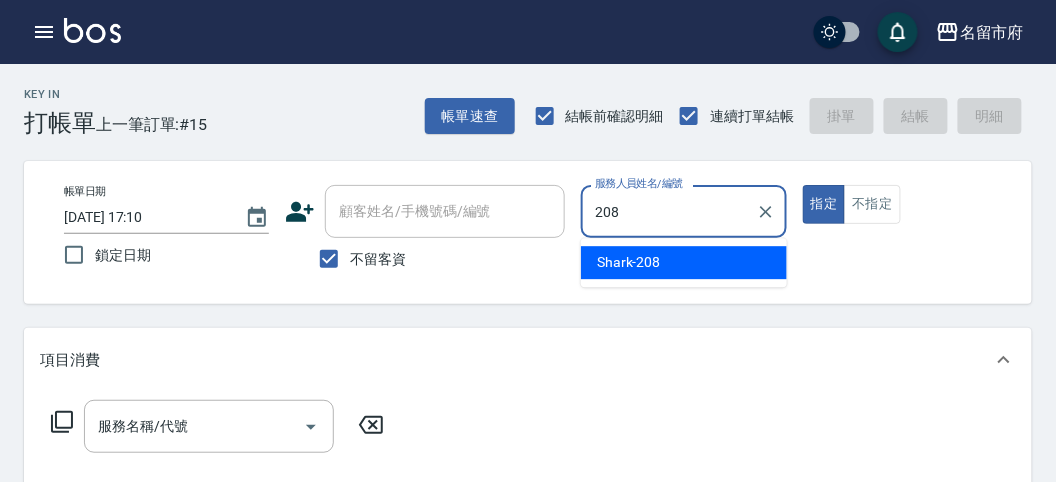 click on "Shark -208" at bounding box center (684, 262) 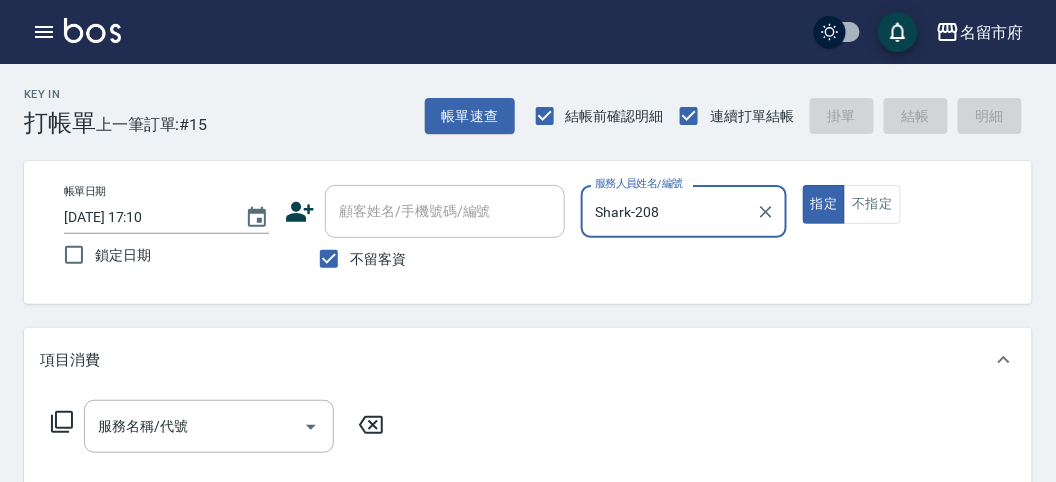type on "Shark-208" 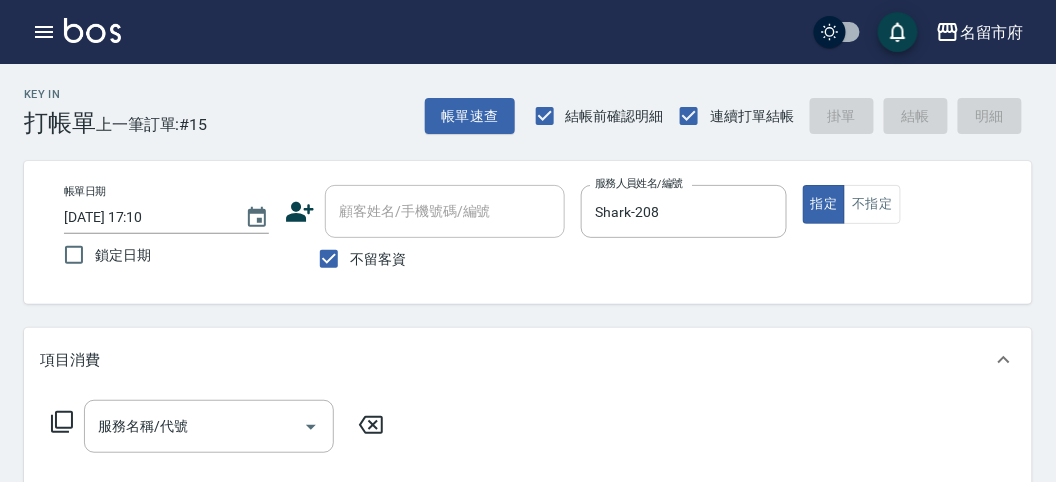 click 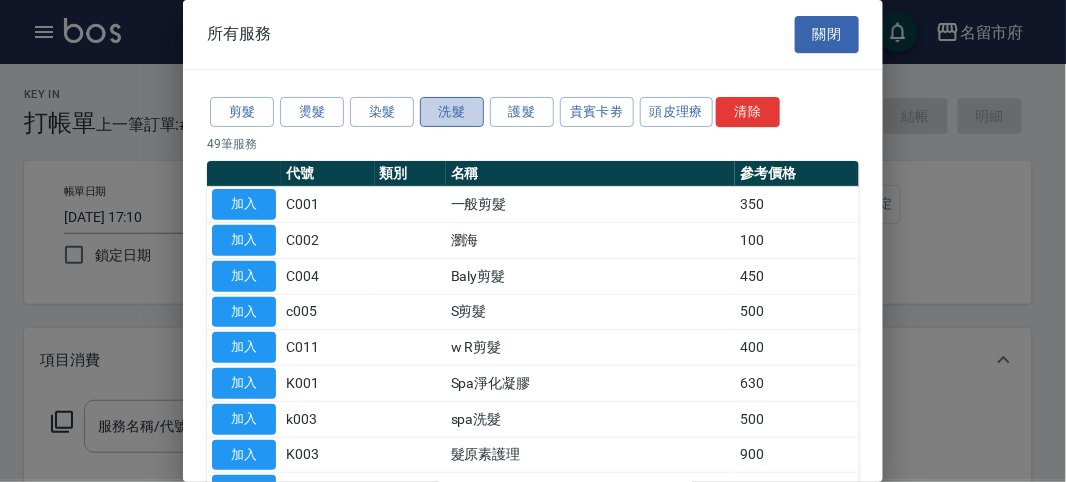 click on "洗髮" at bounding box center (452, 112) 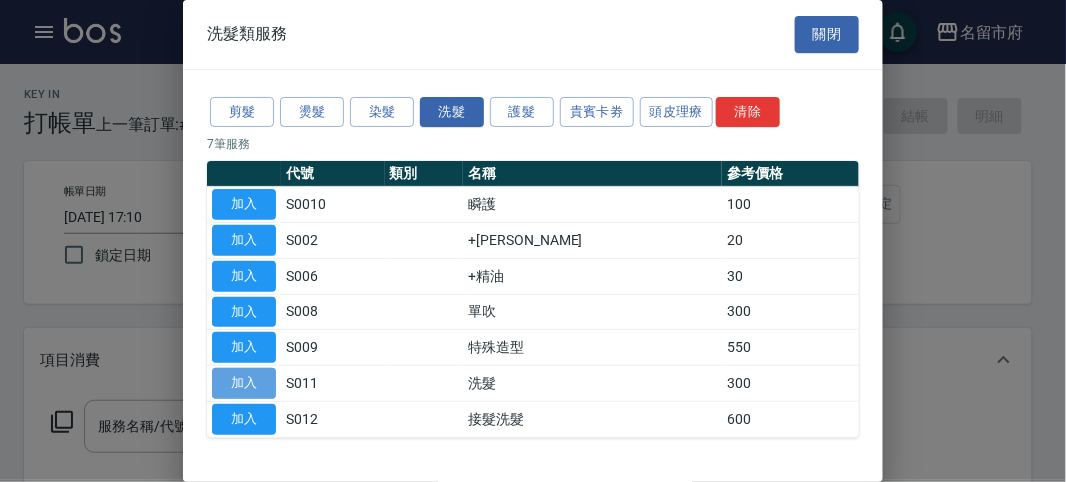 click on "加入" at bounding box center (244, 383) 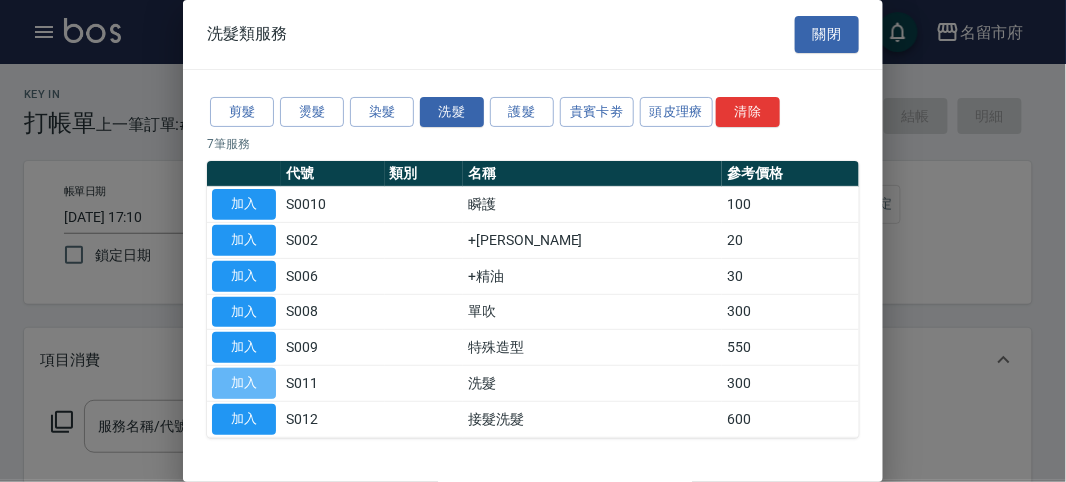 type on "洗髮(S011)" 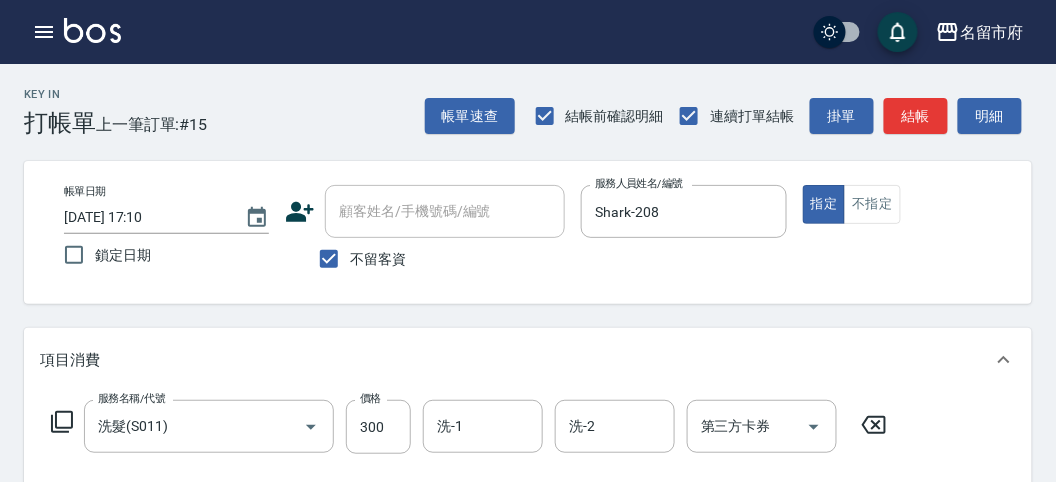 click 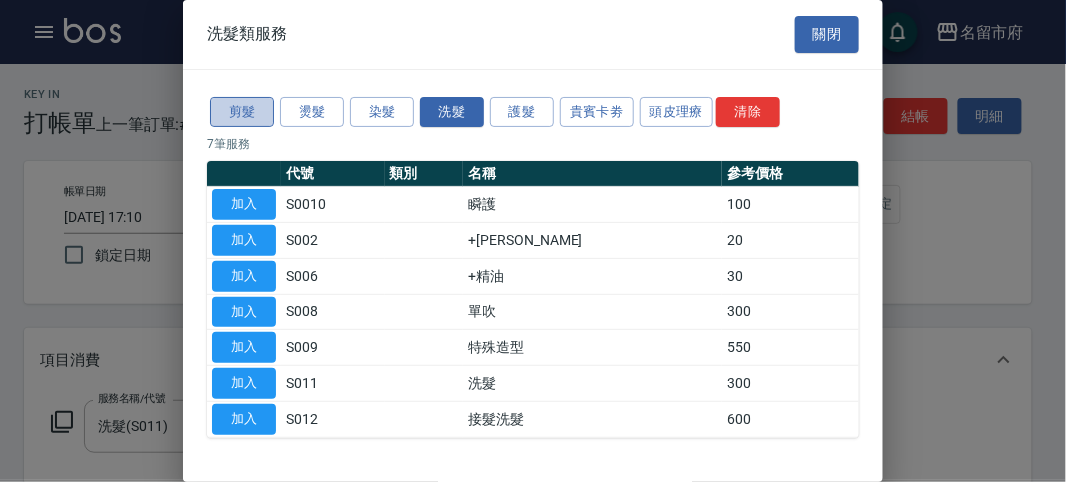 click on "剪髮" at bounding box center (242, 112) 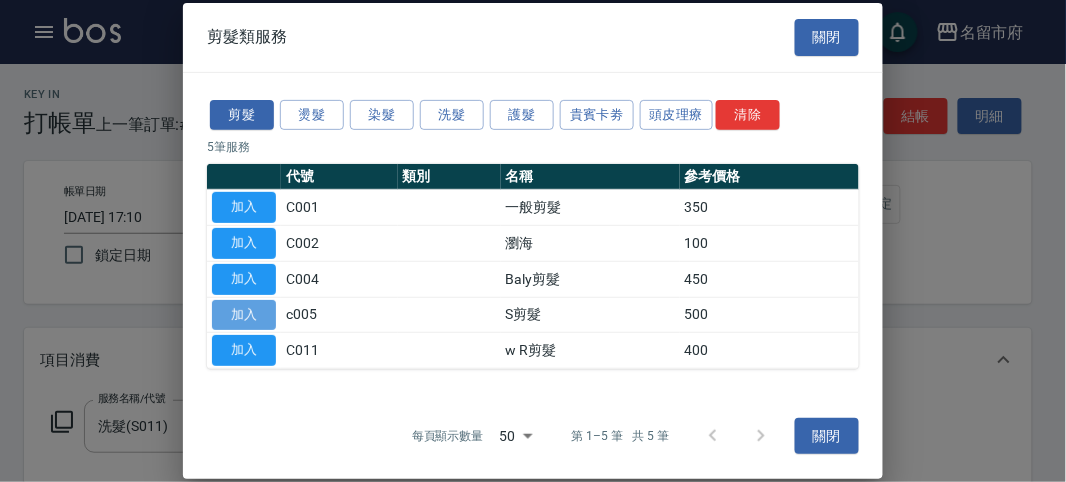 click on "加入" at bounding box center (244, 314) 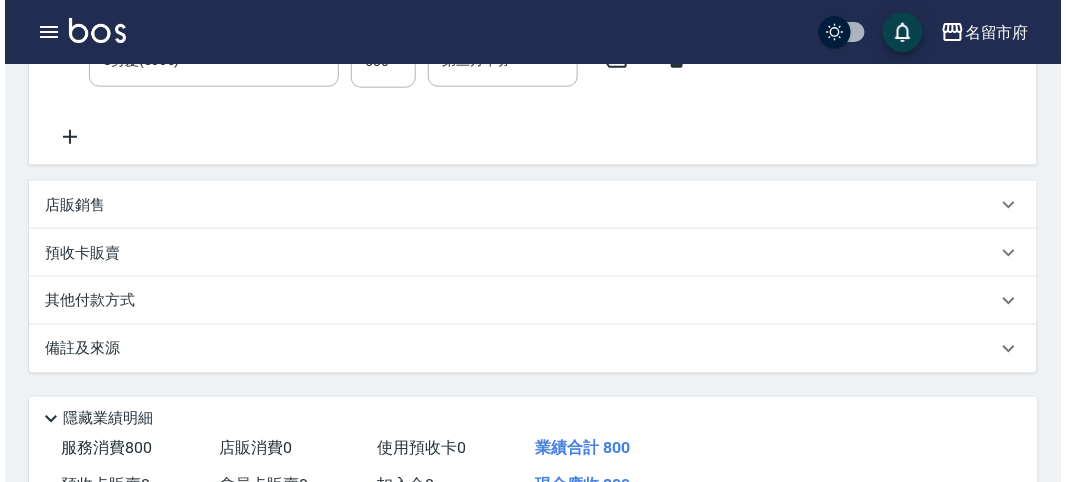 scroll, scrollTop: 663, scrollLeft: 0, axis: vertical 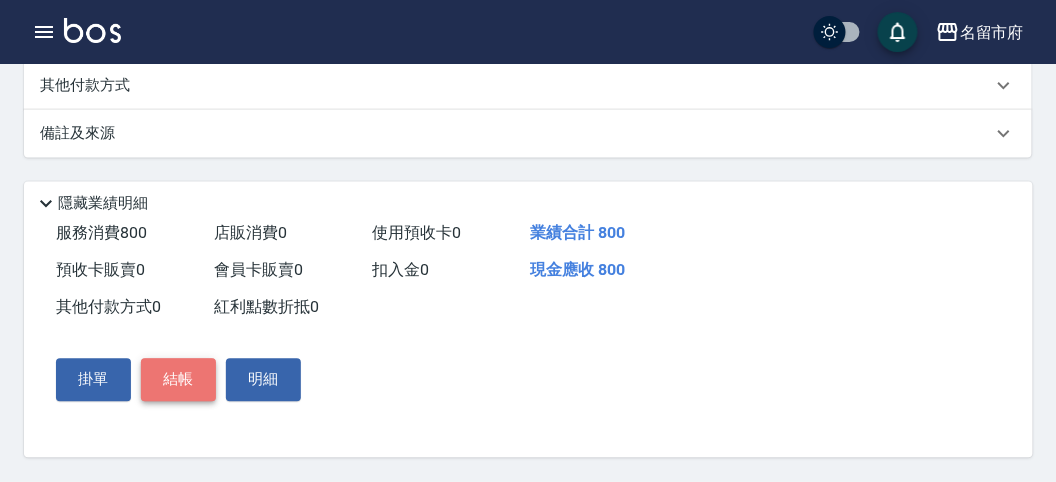 click on "結帳" at bounding box center (178, 380) 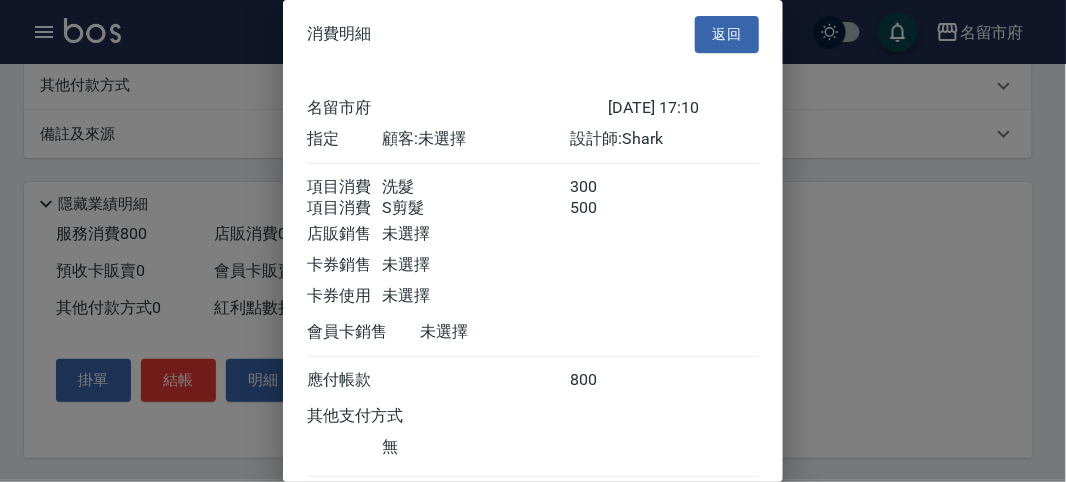 scroll, scrollTop: 133, scrollLeft: 0, axis: vertical 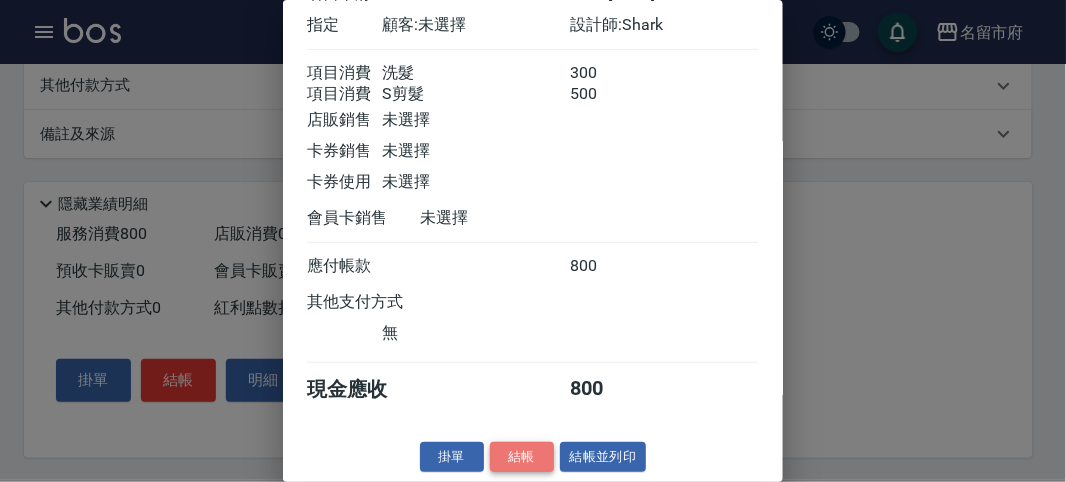 click on "結帳" at bounding box center (522, 457) 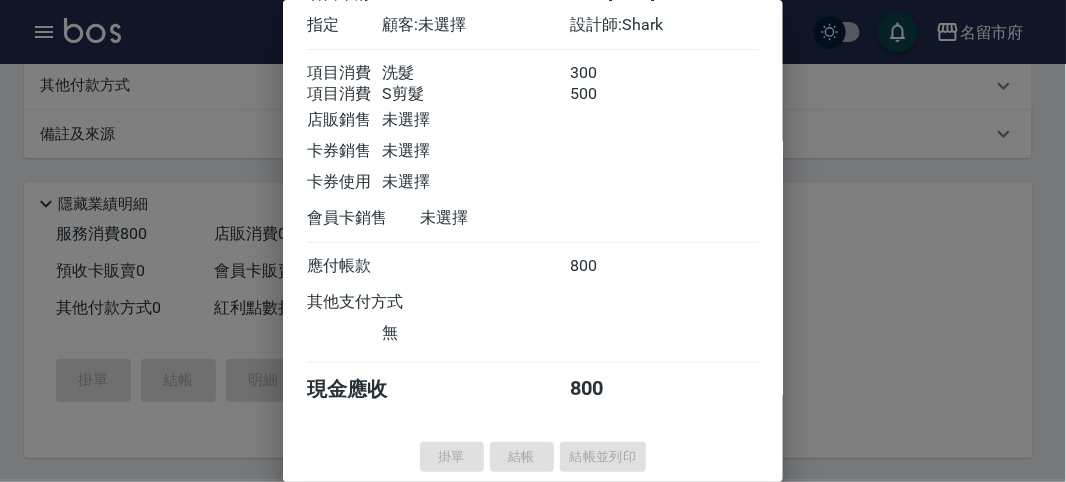 type on "[DATE] 17:20" 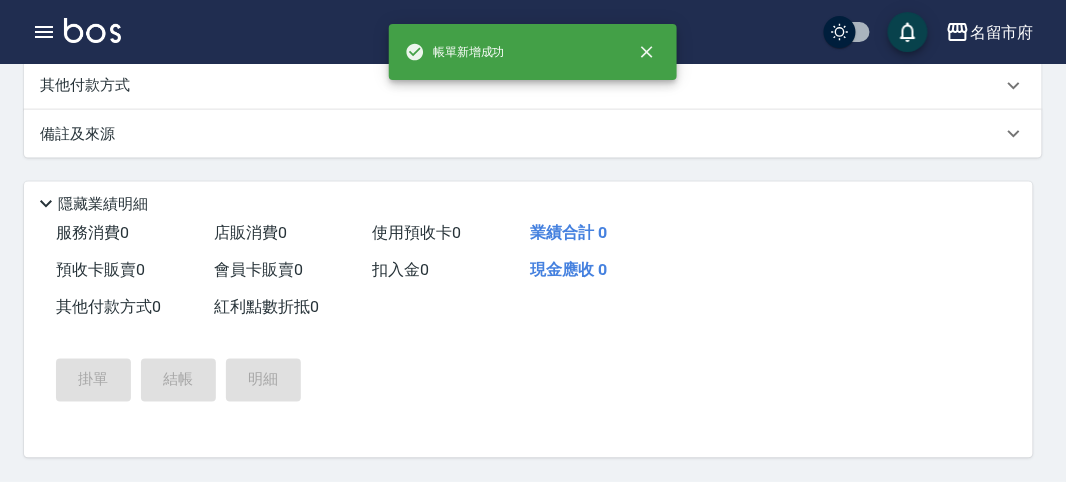 scroll, scrollTop: 0, scrollLeft: 0, axis: both 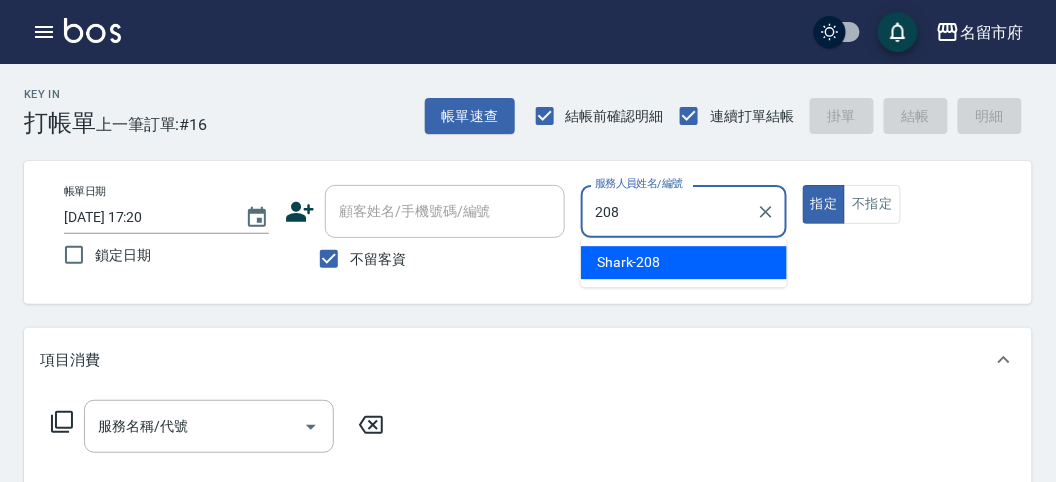 click on "Shark -208" at bounding box center (684, 262) 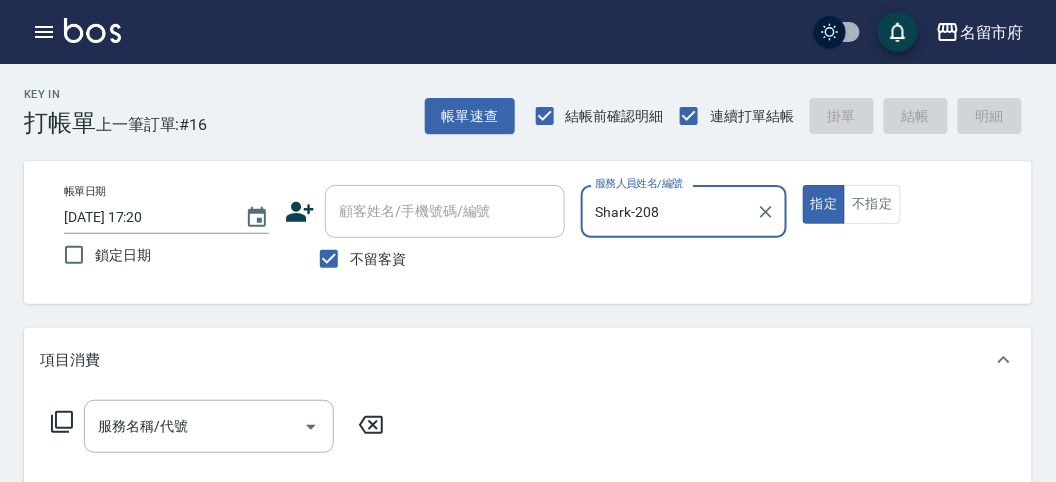 type on "Shark-208" 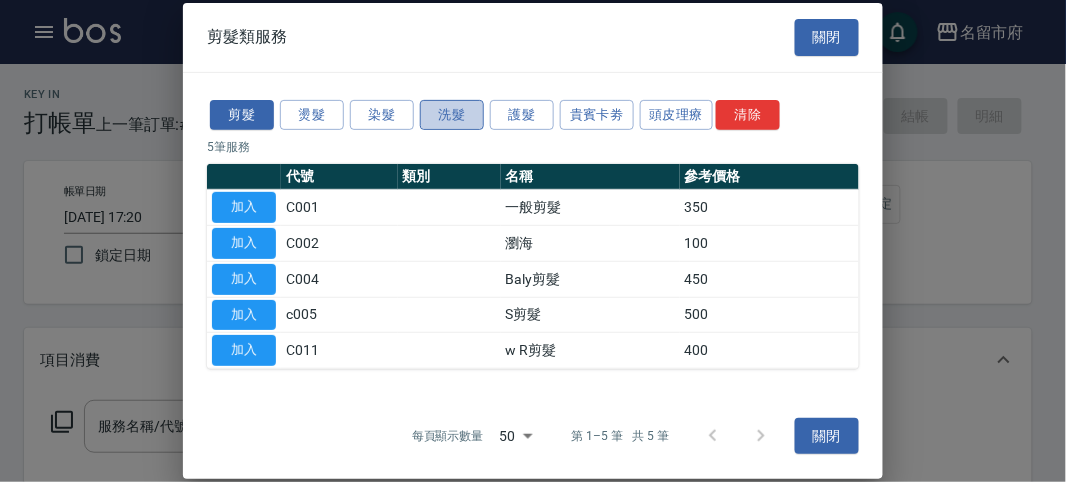 click on "洗髮" at bounding box center [452, 114] 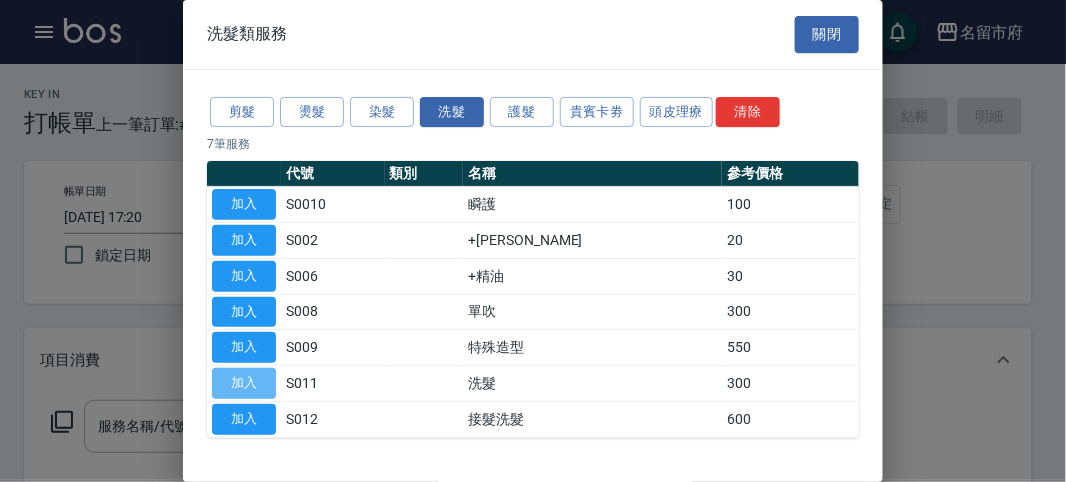 click on "加入" at bounding box center (244, 383) 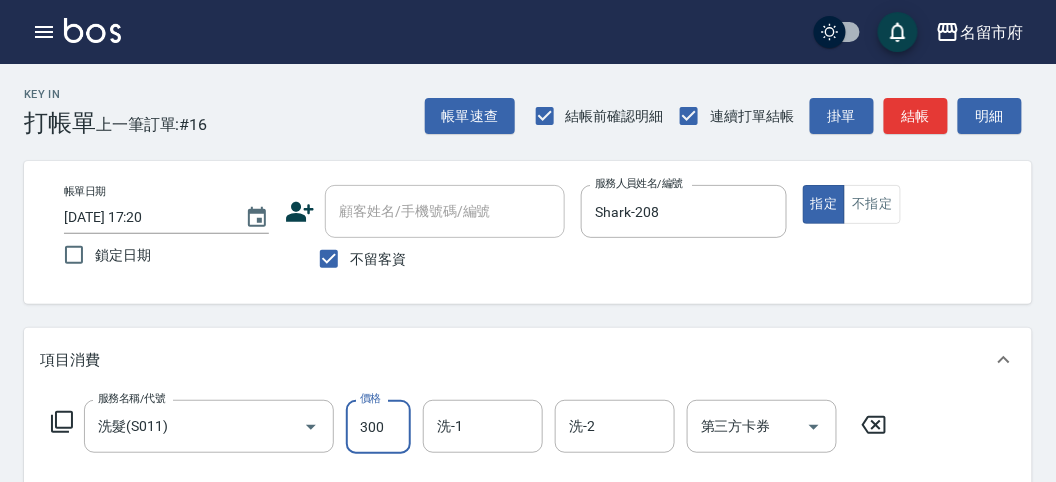 click on "300" at bounding box center [378, 427] 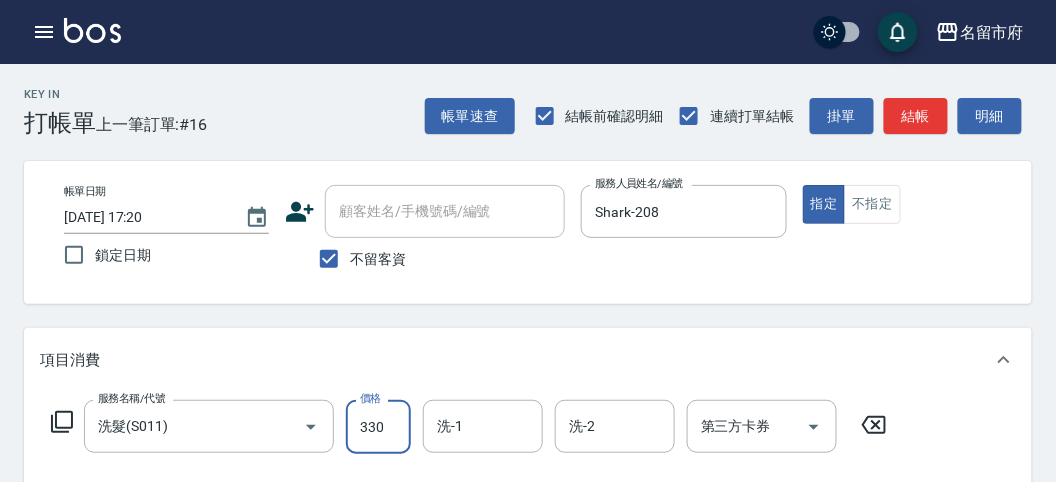 type on "330" 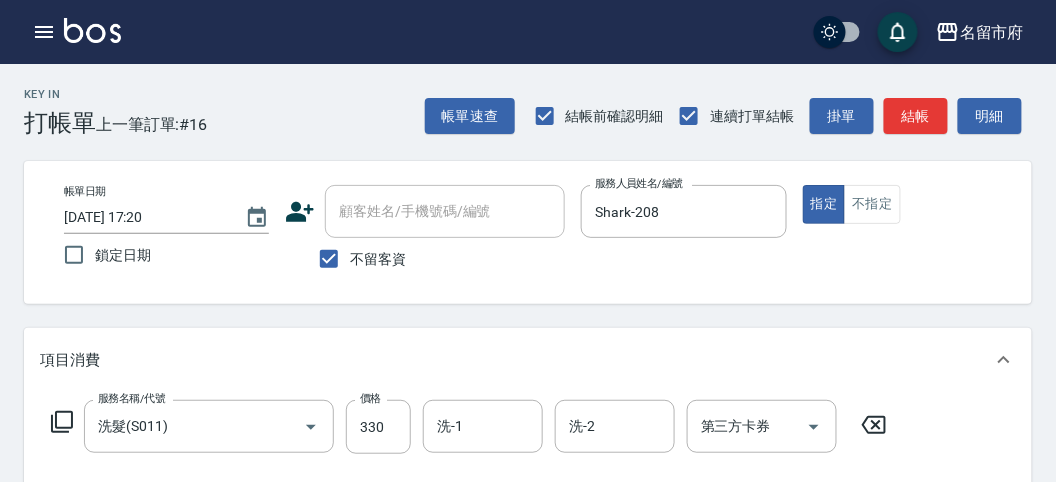 click 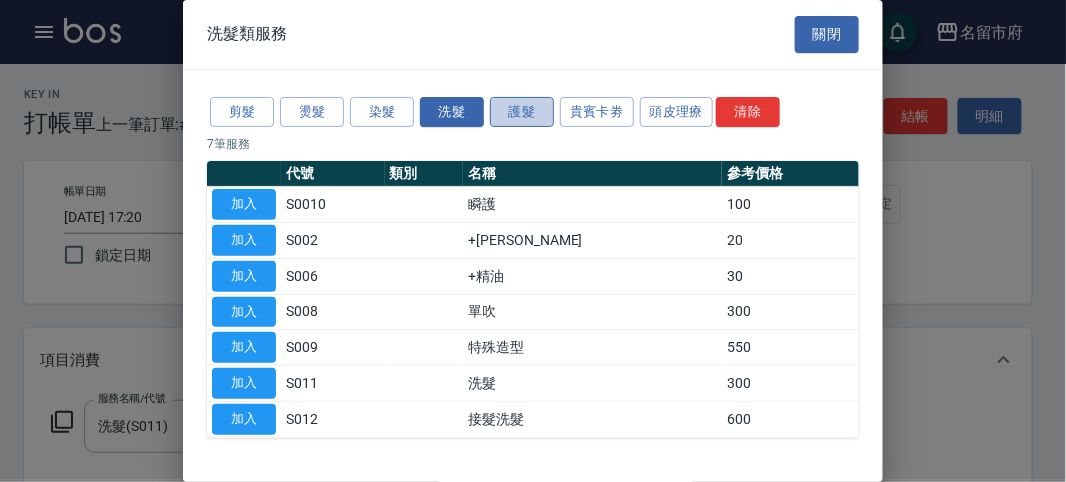 click on "護髮" at bounding box center (522, 112) 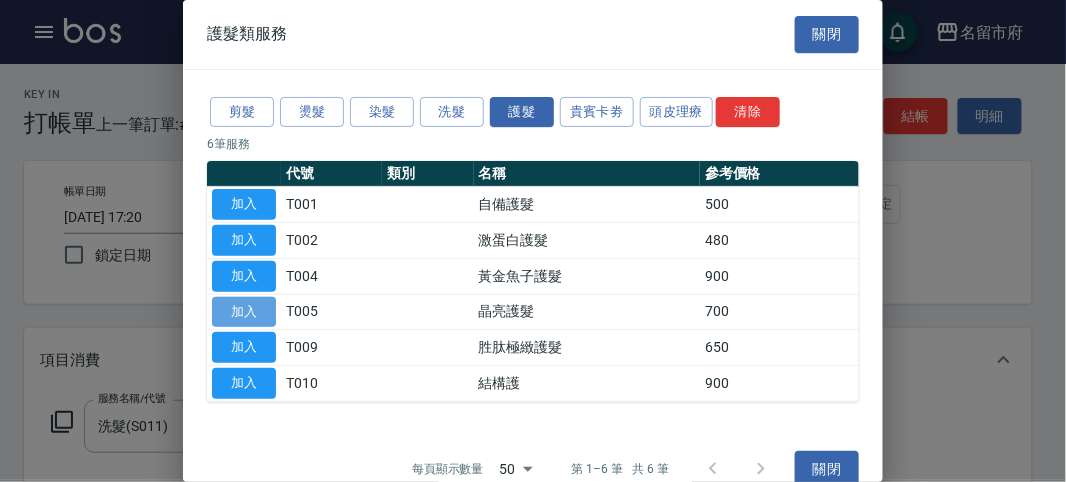 click on "加入" at bounding box center [244, 312] 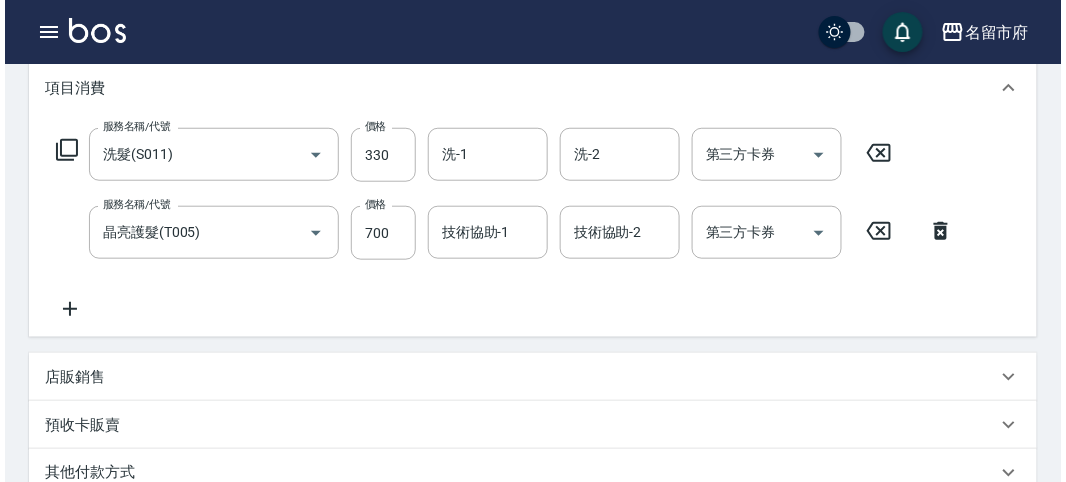 scroll, scrollTop: 605, scrollLeft: 0, axis: vertical 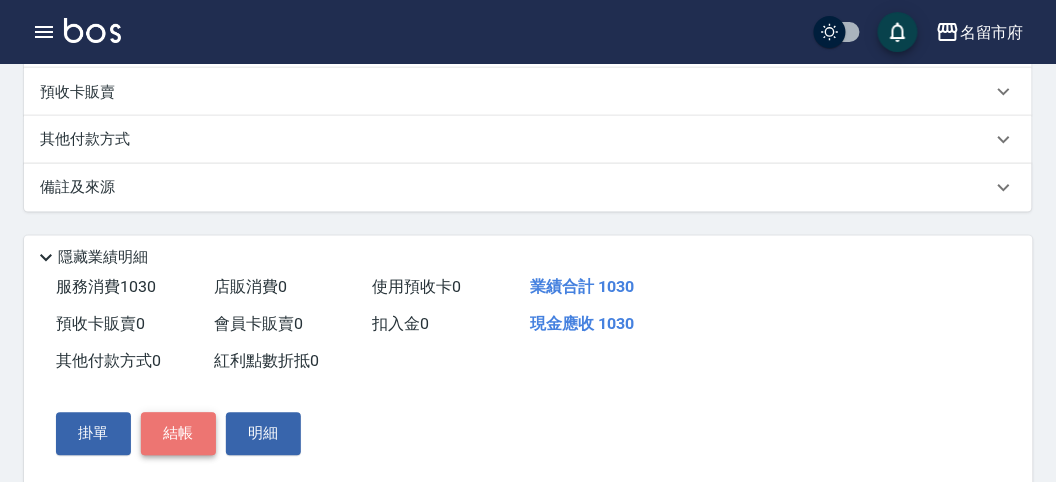 click on "結帳" at bounding box center (178, 434) 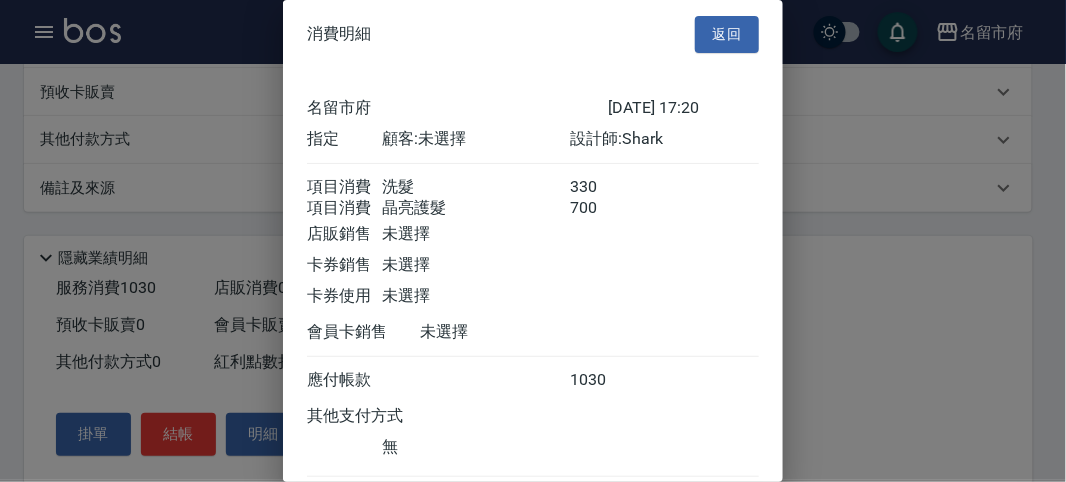 scroll, scrollTop: 133, scrollLeft: 0, axis: vertical 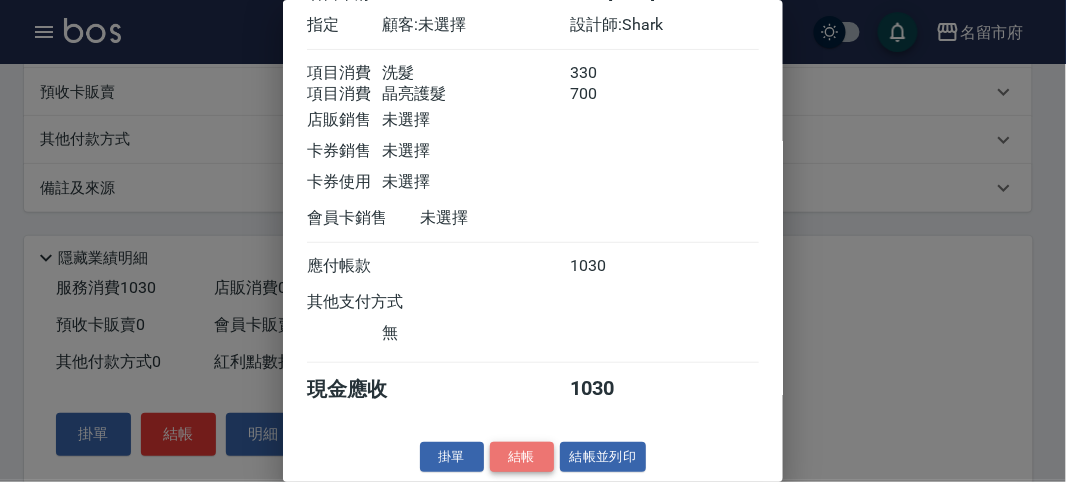 click on "結帳" at bounding box center [522, 457] 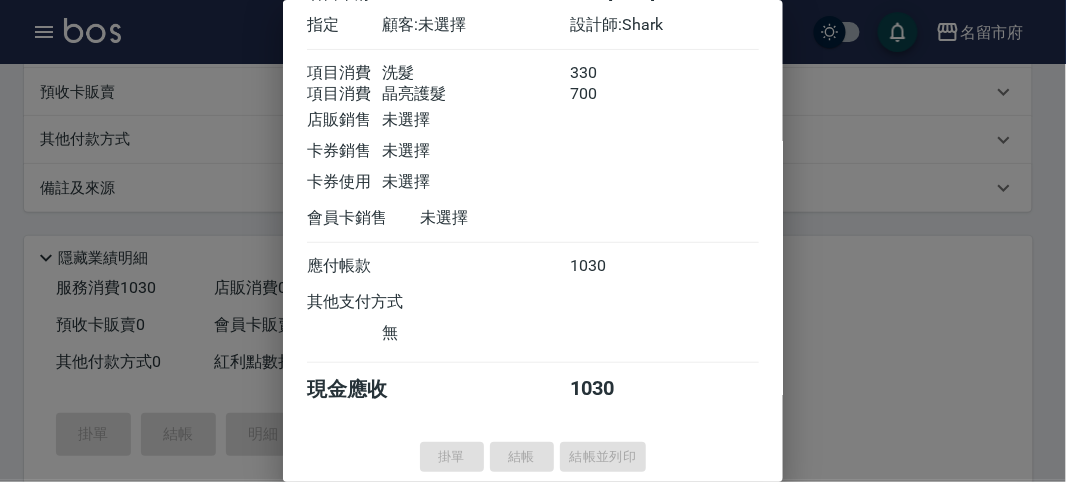 type 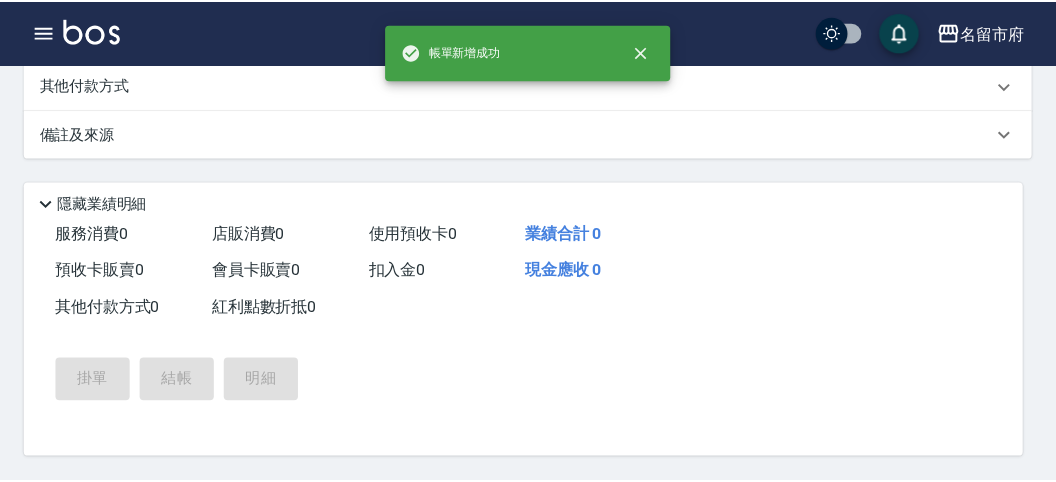 scroll, scrollTop: 0, scrollLeft: 0, axis: both 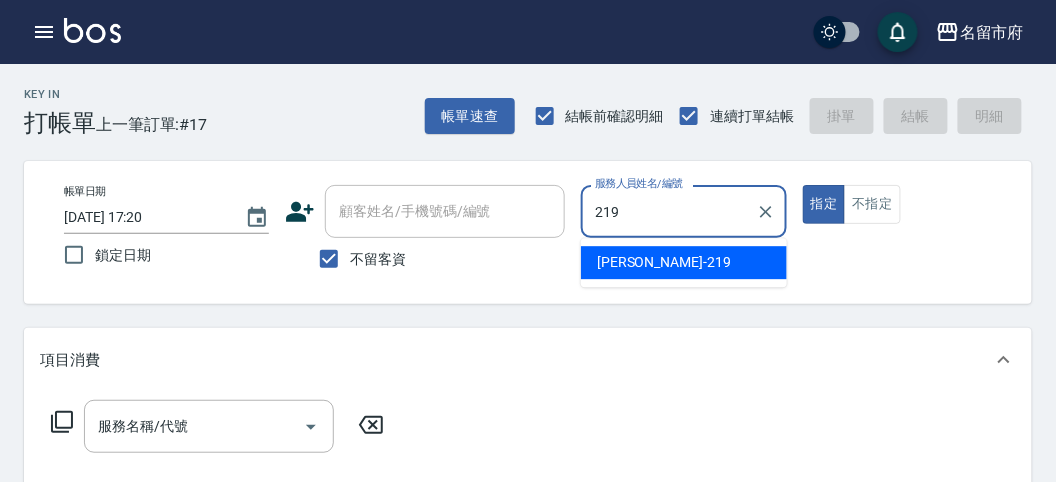 type on "219" 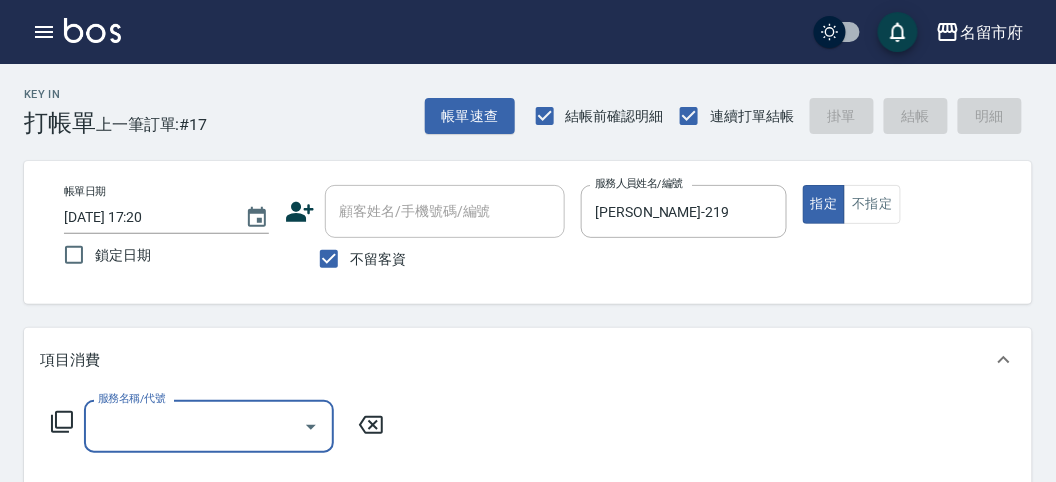 click 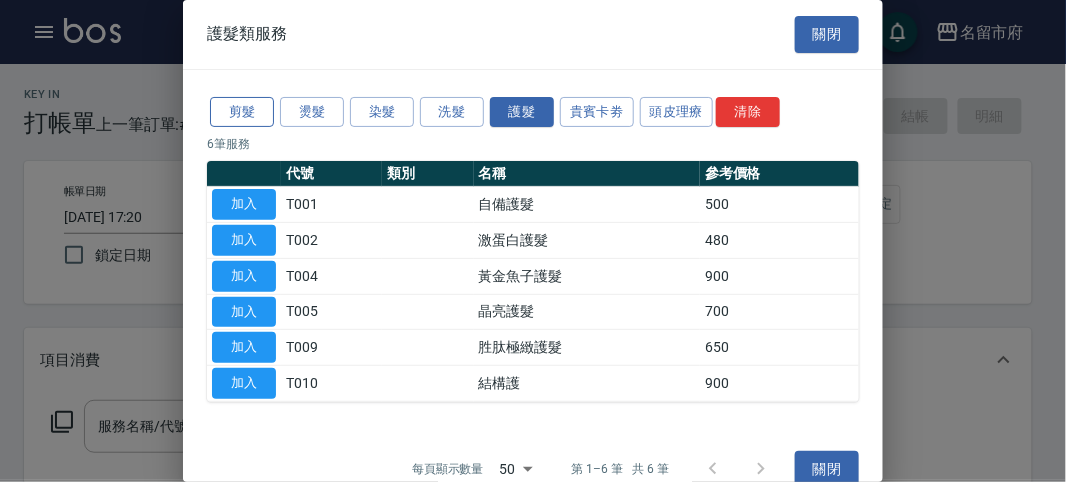 click on "剪髮" at bounding box center (242, 112) 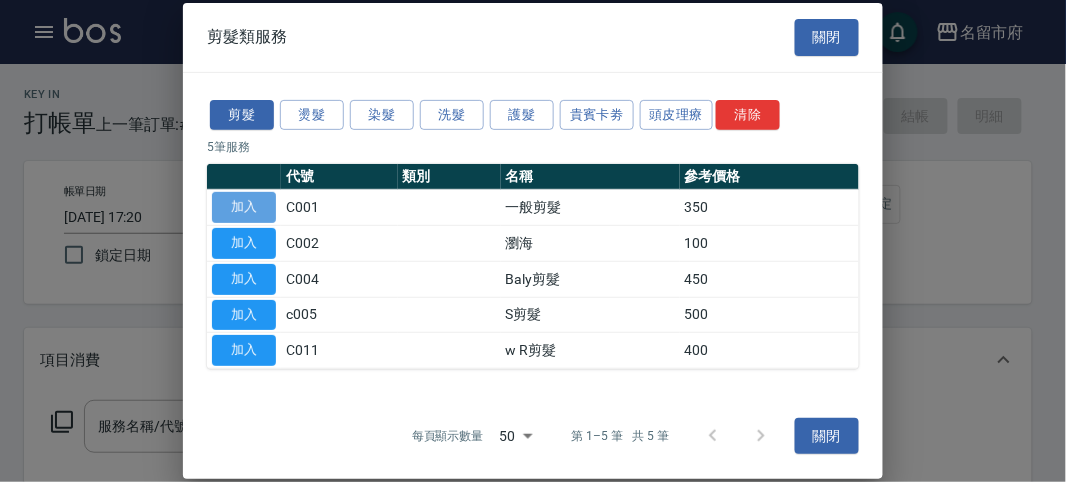 click on "加入" at bounding box center (244, 207) 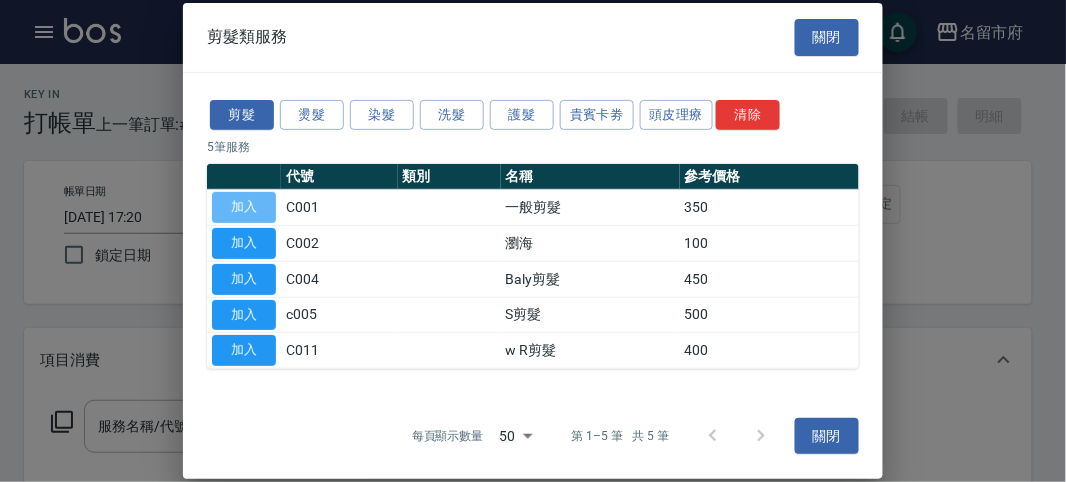 type on "一般剪髮(C001)" 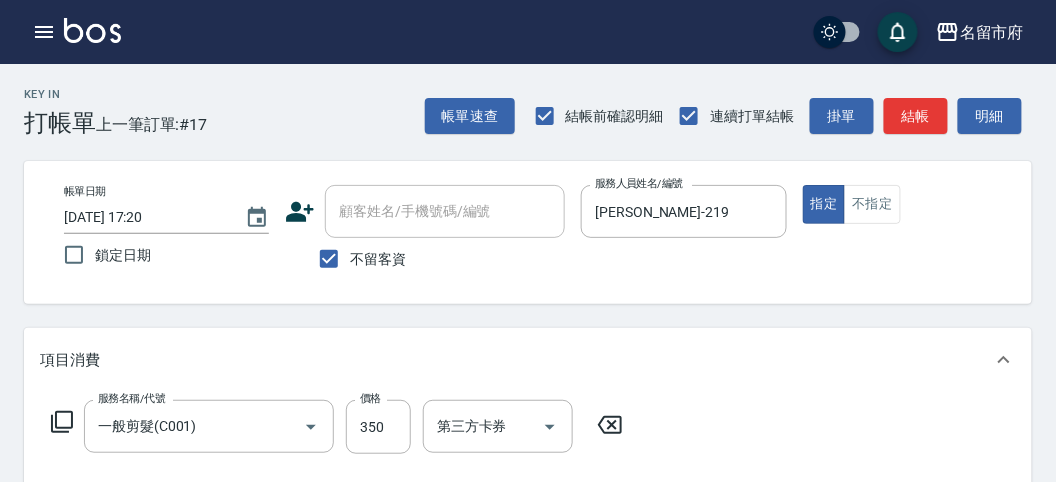 scroll, scrollTop: 444, scrollLeft: 0, axis: vertical 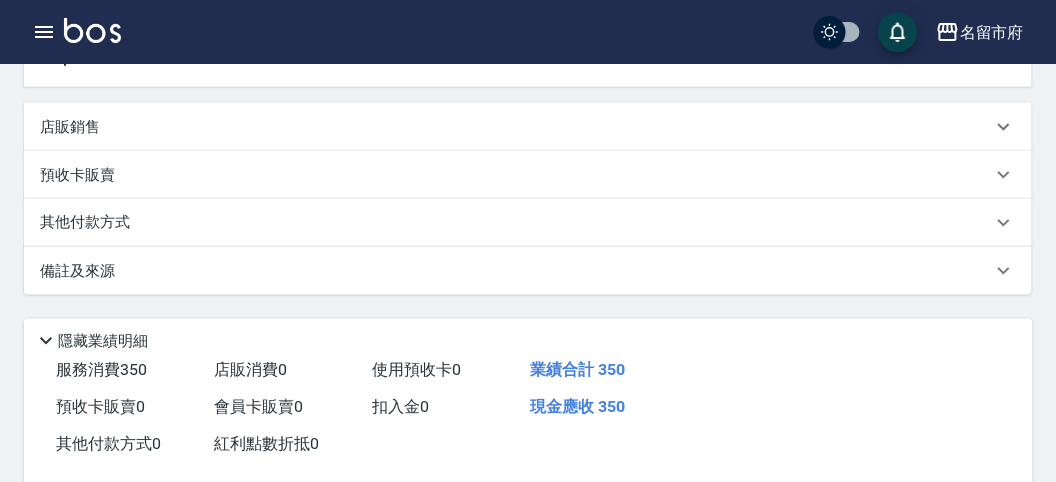 type on "[DATE] 17:21" 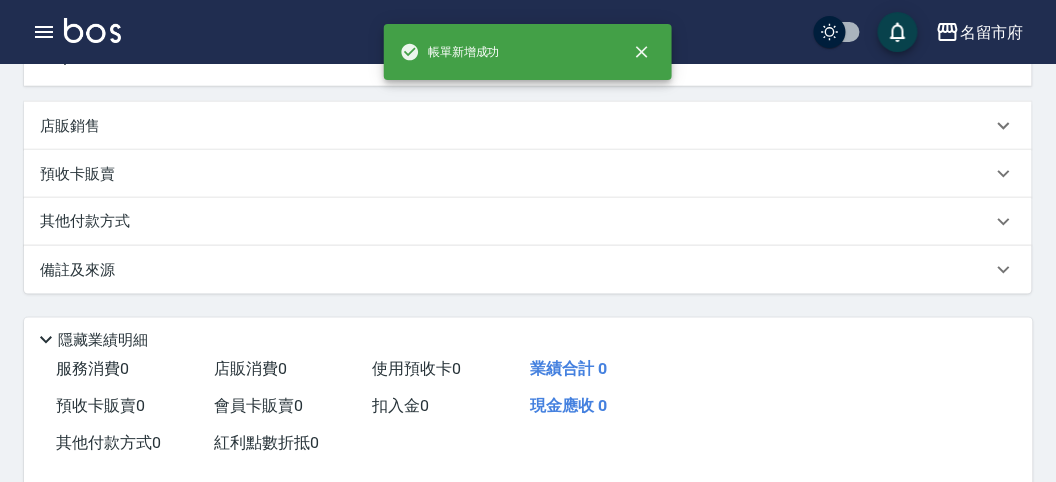 scroll, scrollTop: 0, scrollLeft: 0, axis: both 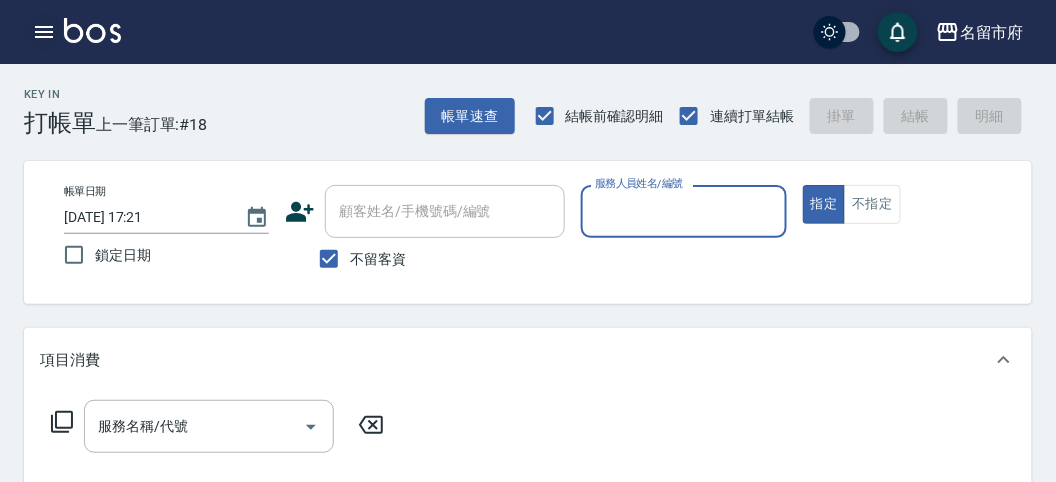 click at bounding box center [44, 32] 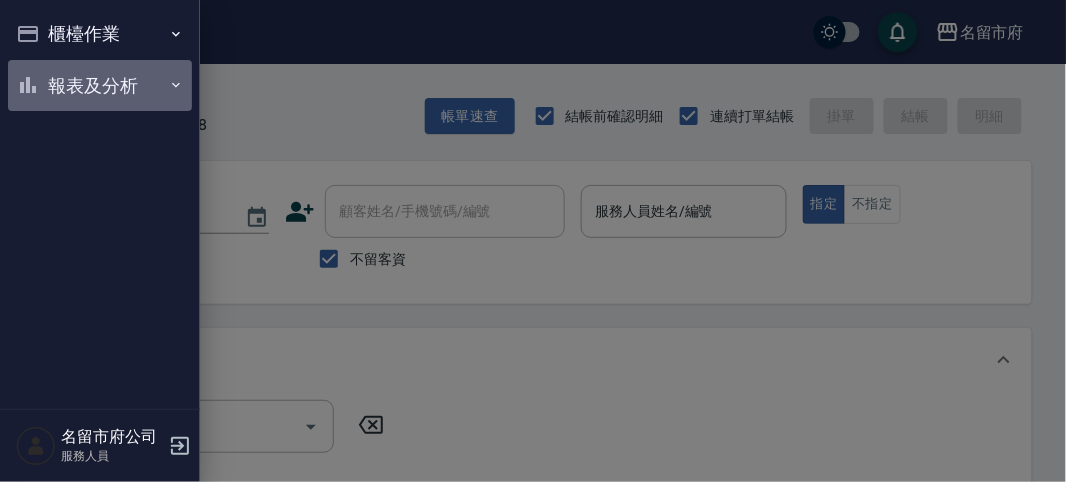 click on "報表及分析" at bounding box center [100, 86] 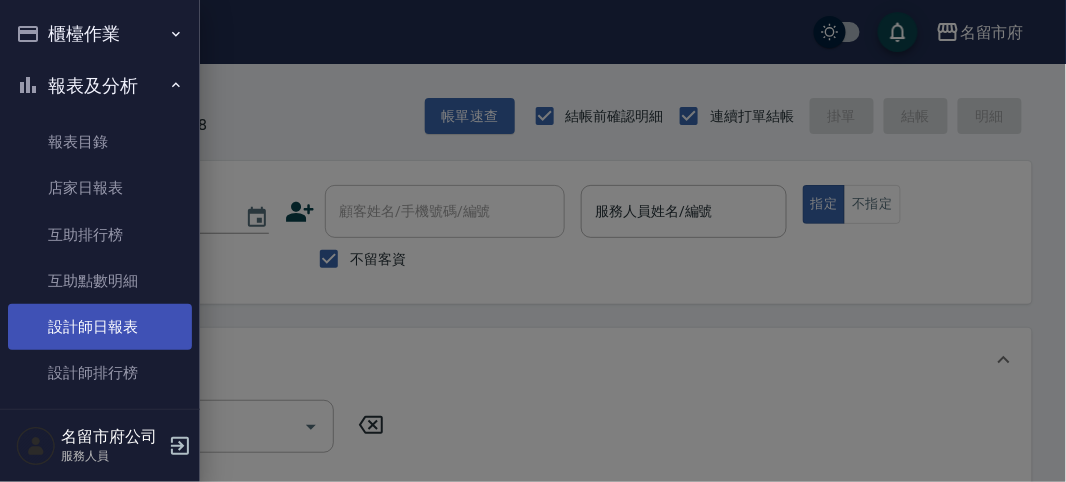 click on "設計師日報表" at bounding box center (100, 327) 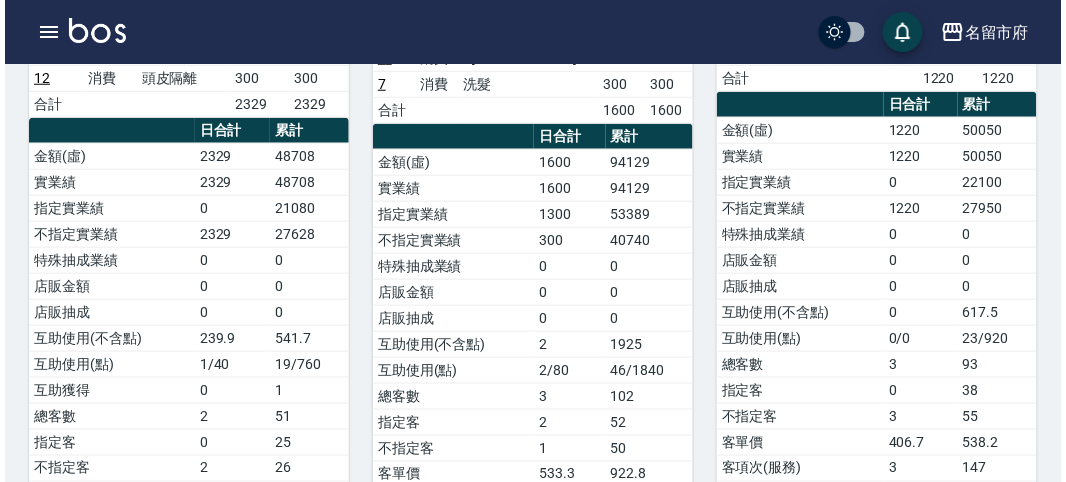 scroll, scrollTop: 555, scrollLeft: 0, axis: vertical 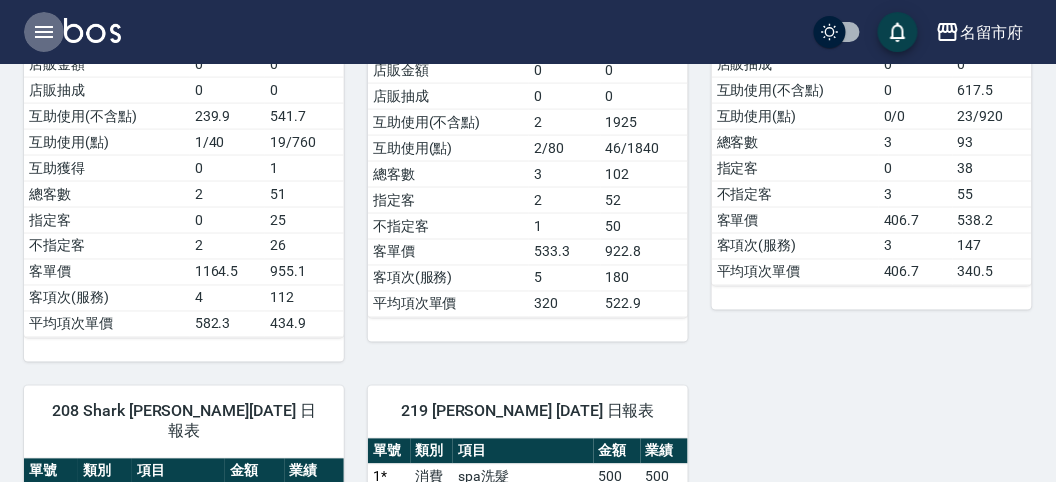 click 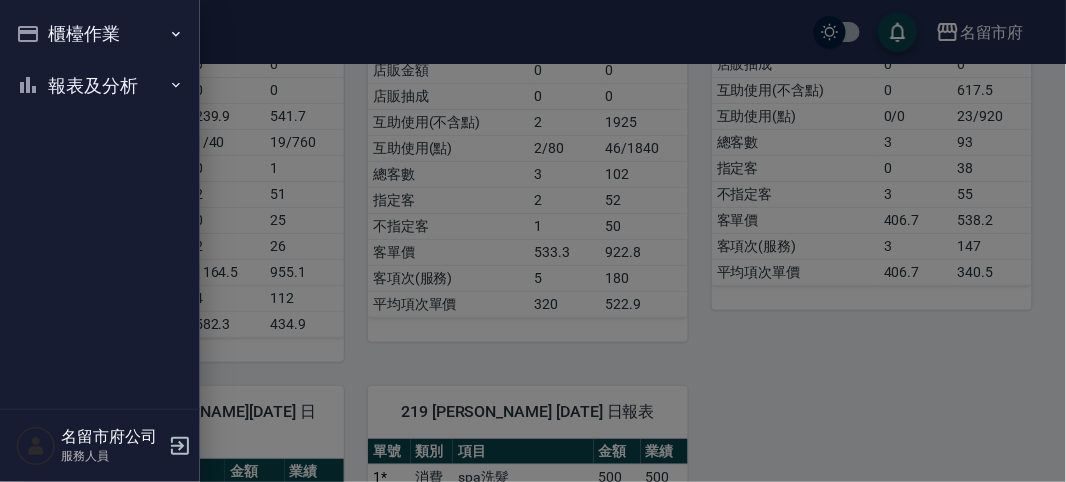 click on "報表及分析" at bounding box center [100, 86] 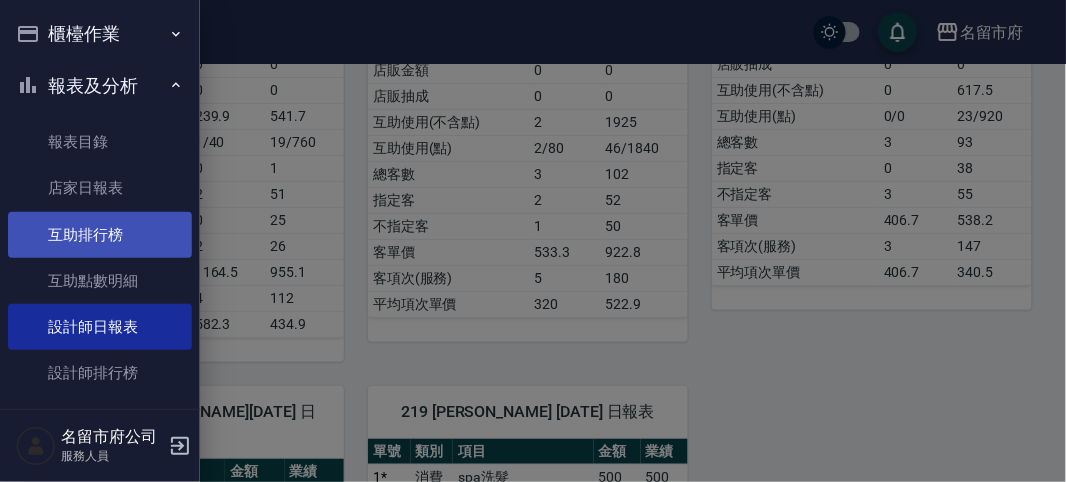 scroll, scrollTop: 60, scrollLeft: 0, axis: vertical 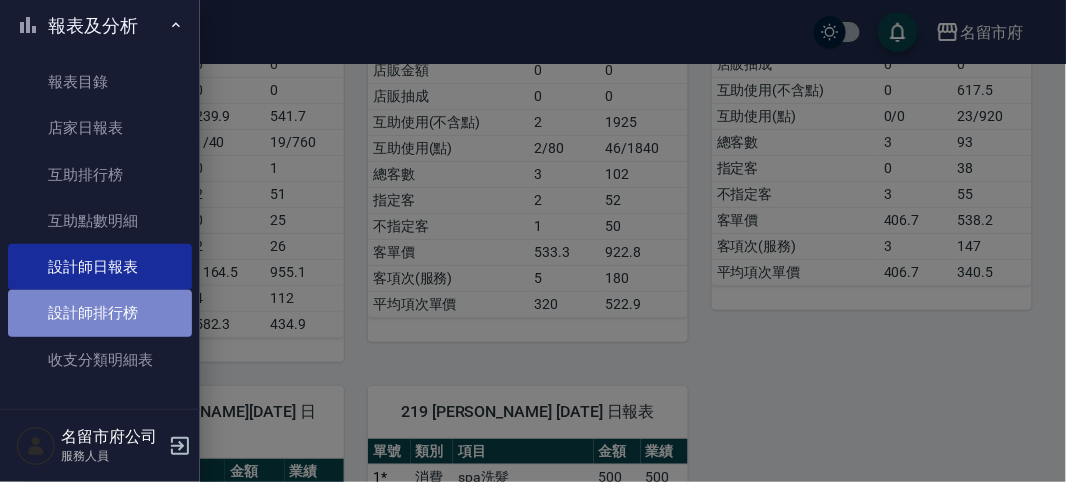 click on "設計師排行榜" at bounding box center (100, 313) 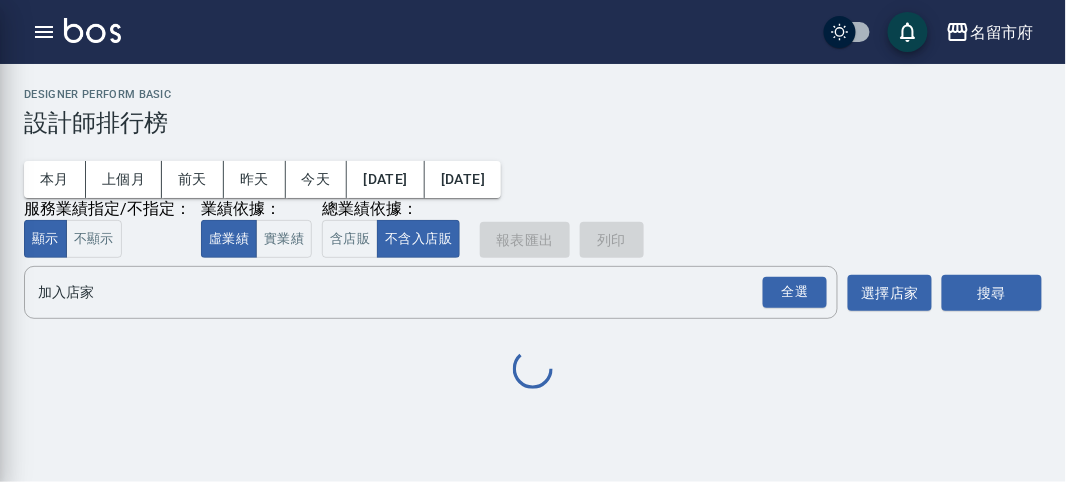scroll, scrollTop: 0, scrollLeft: 0, axis: both 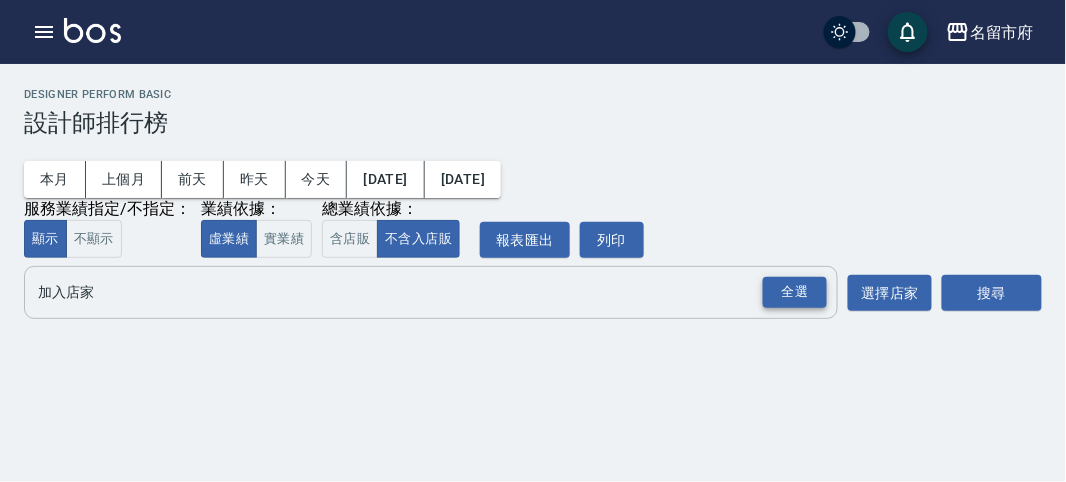click on "全選" at bounding box center [795, 292] 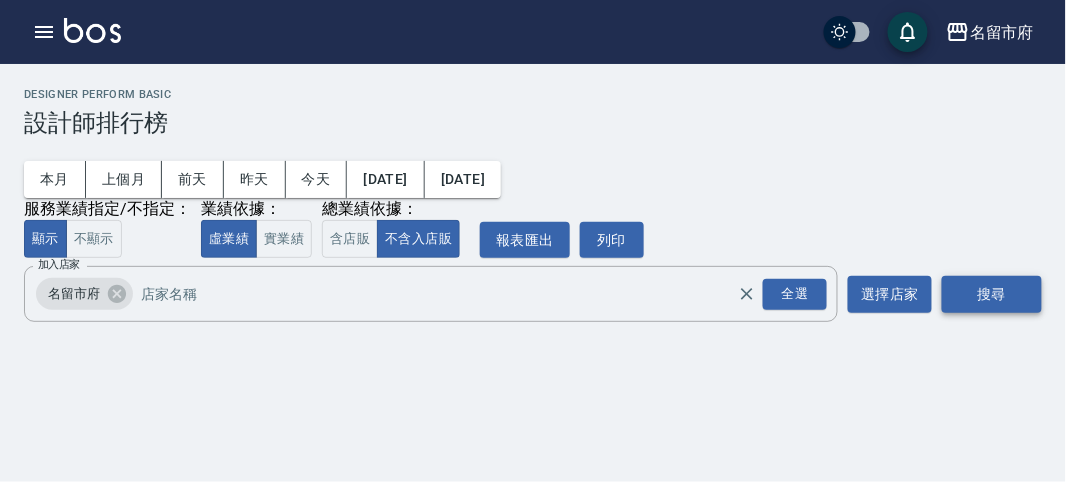 click on "搜尋" at bounding box center [992, 294] 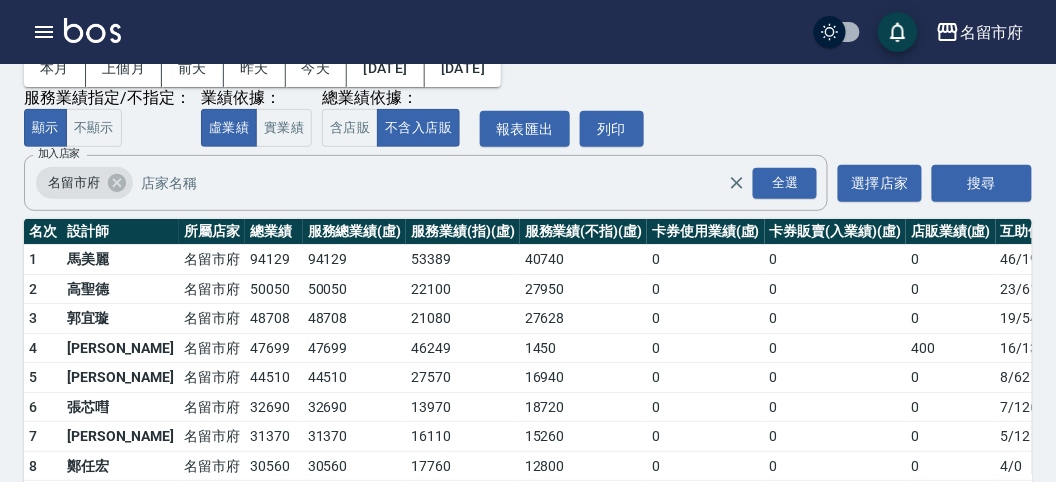 scroll, scrollTop: 204, scrollLeft: 0, axis: vertical 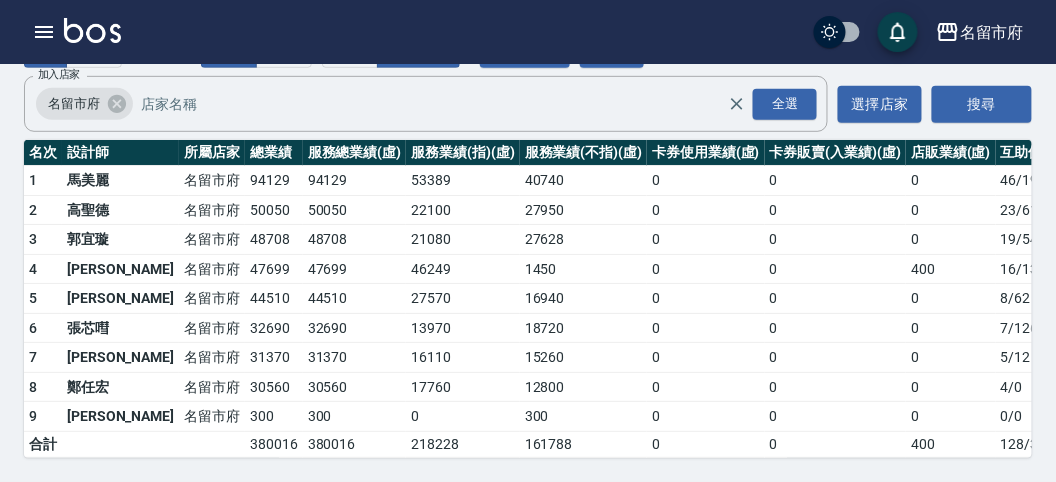 click at bounding box center [92, 30] 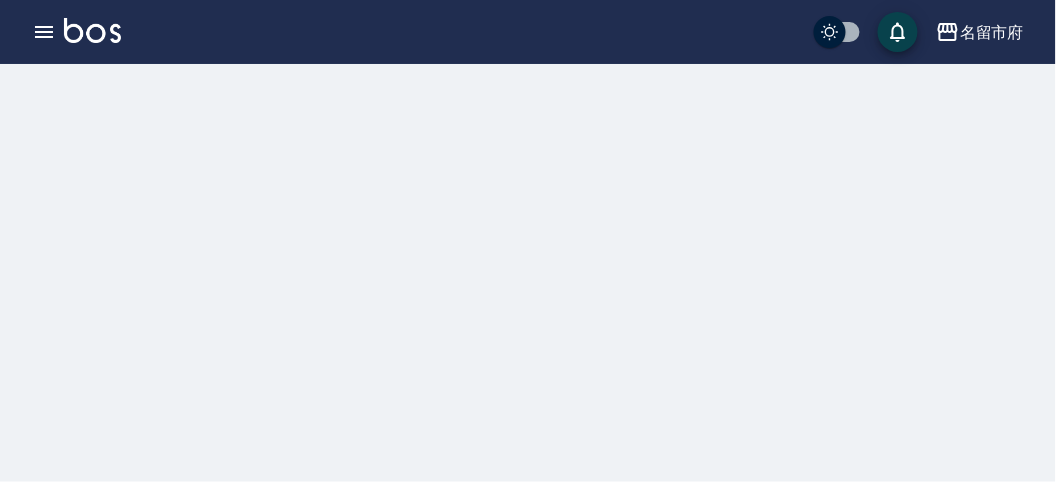 scroll, scrollTop: 0, scrollLeft: 0, axis: both 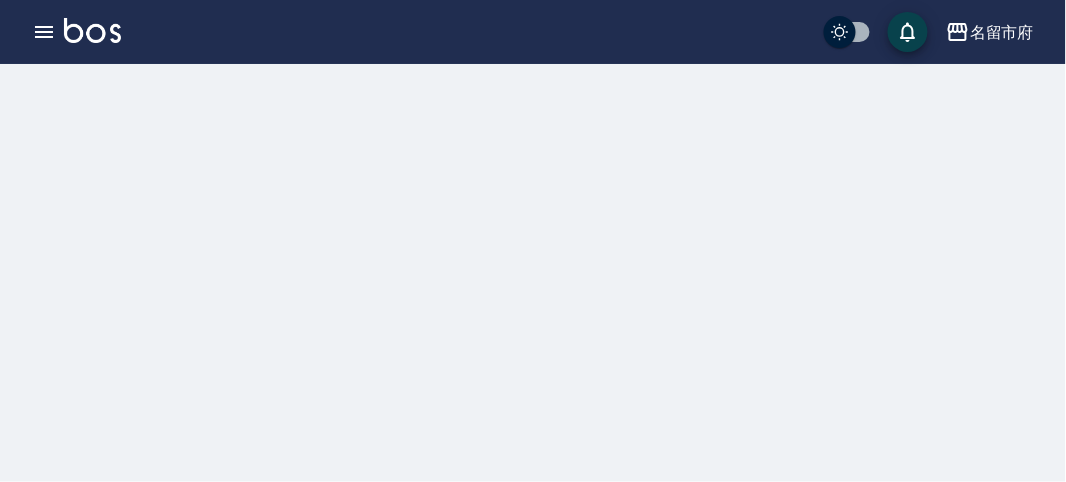 click at bounding box center [92, 30] 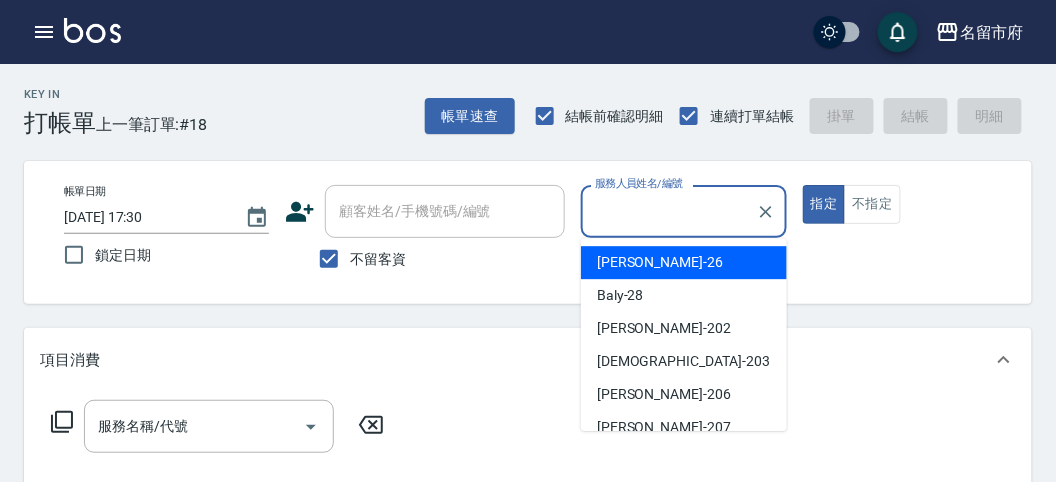 click on "Key In 打帳單 上一筆訂單:#18" at bounding box center (103, 100) 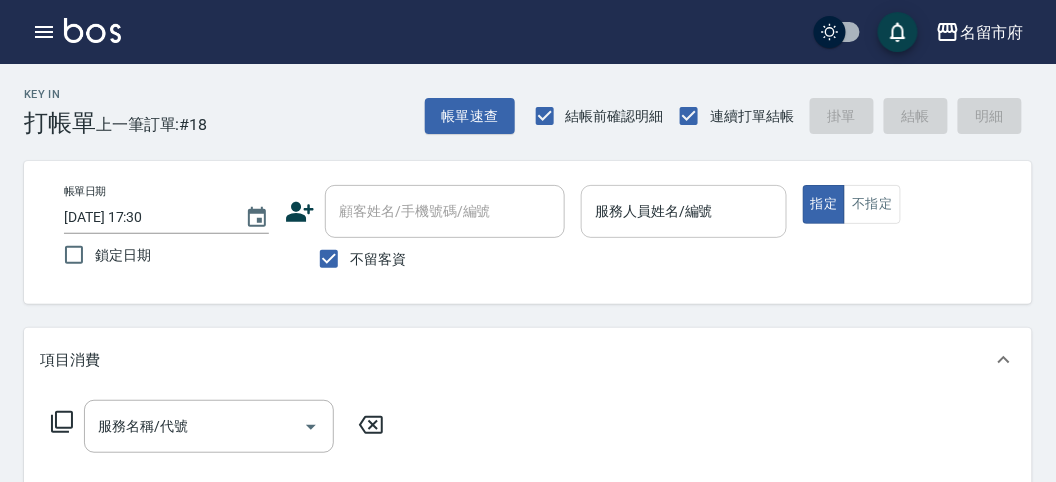 click on "服務人員姓名/編號" at bounding box center [683, 211] 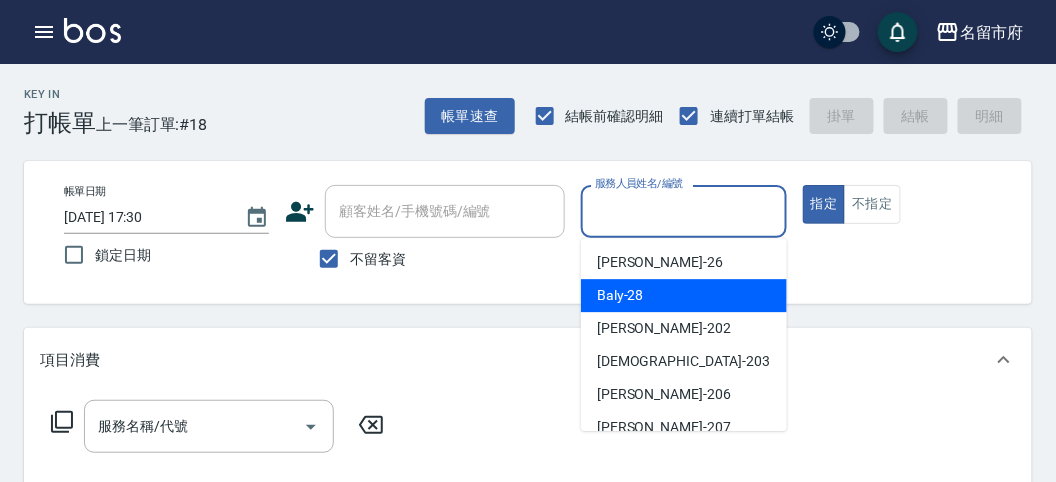 click on "Baly -28" at bounding box center [684, 295] 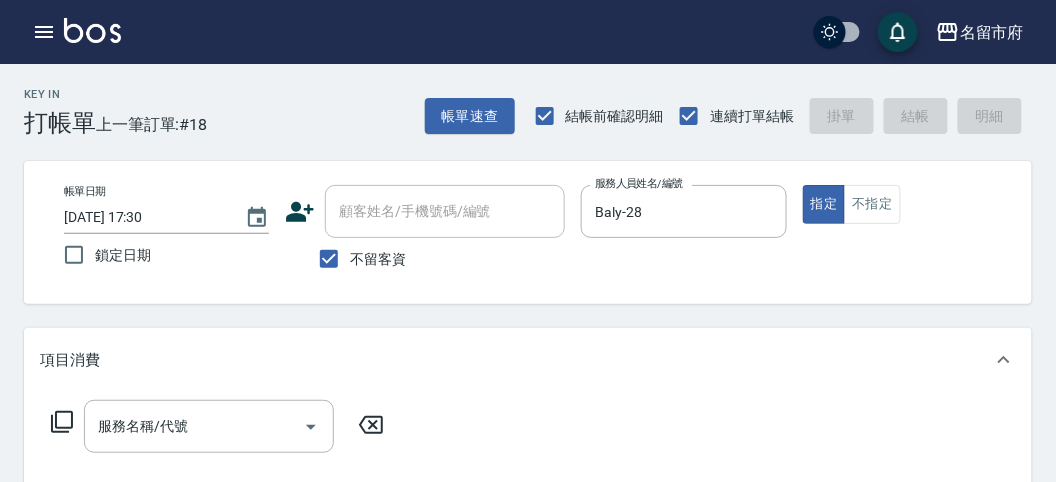 click on "服務名稱/代號 服務名稱/代號" at bounding box center [218, 426] 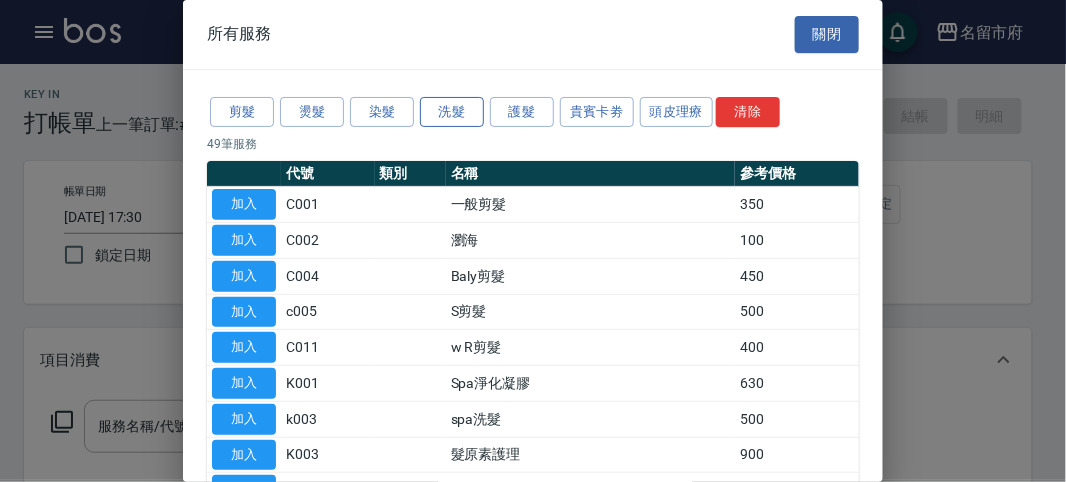 click on "洗髮" at bounding box center [452, 112] 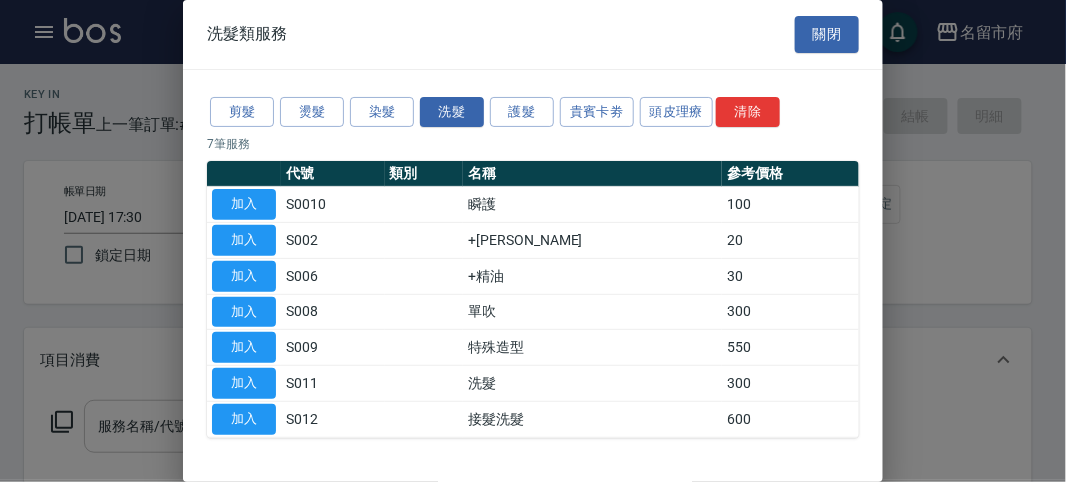 drag, startPoint x: 215, startPoint y: 385, endPoint x: 267, endPoint y: 415, distance: 60.033325 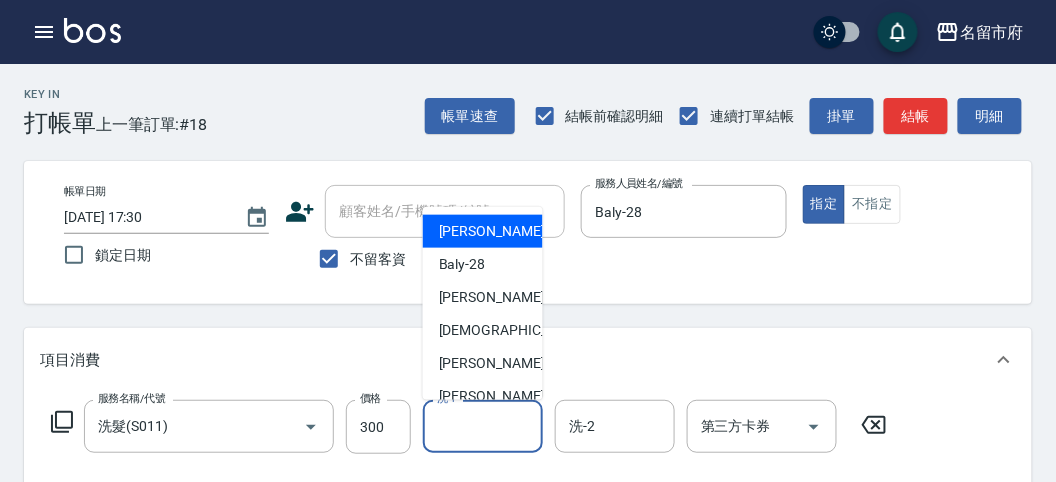 click on "洗-1" at bounding box center [483, 426] 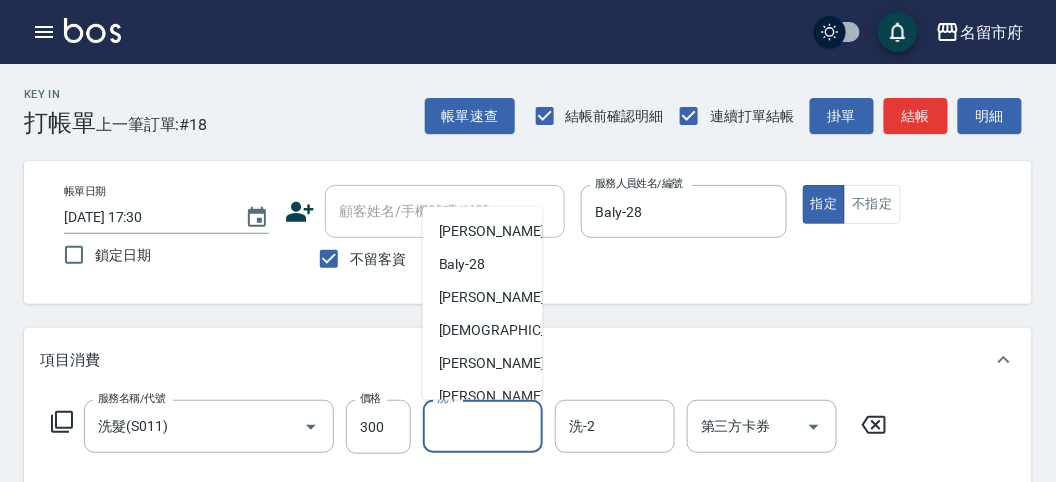 scroll, scrollTop: 153, scrollLeft: 0, axis: vertical 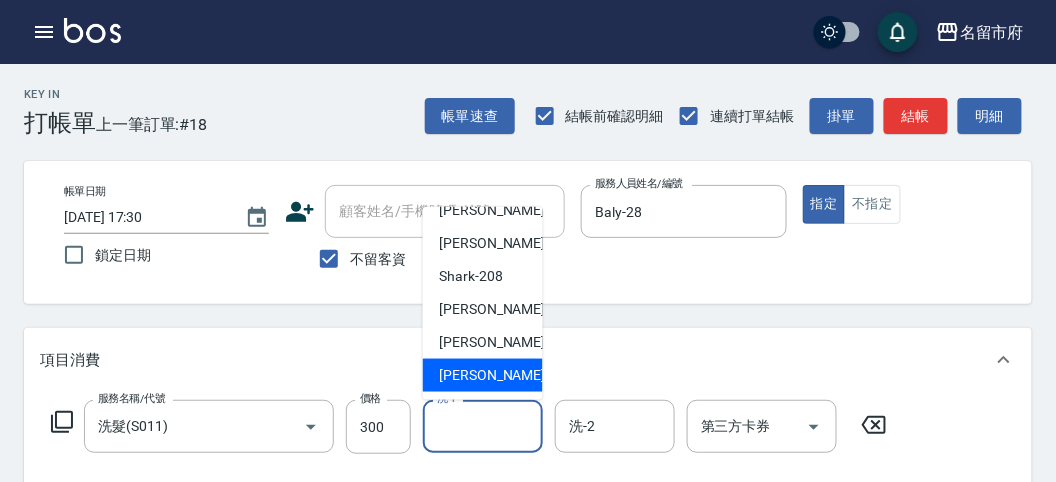 drag, startPoint x: 456, startPoint y: 364, endPoint x: 431, endPoint y: 366, distance: 25.079872 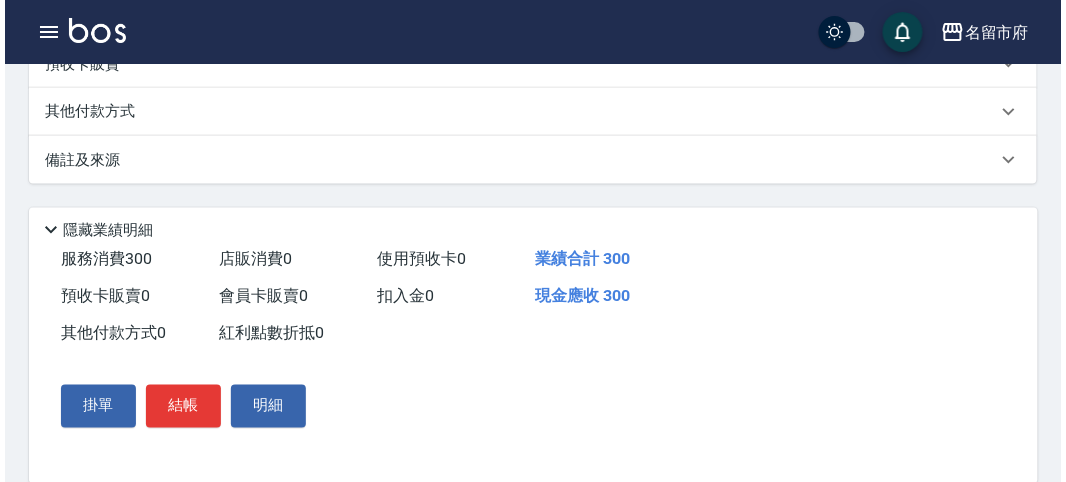 scroll, scrollTop: 585, scrollLeft: 0, axis: vertical 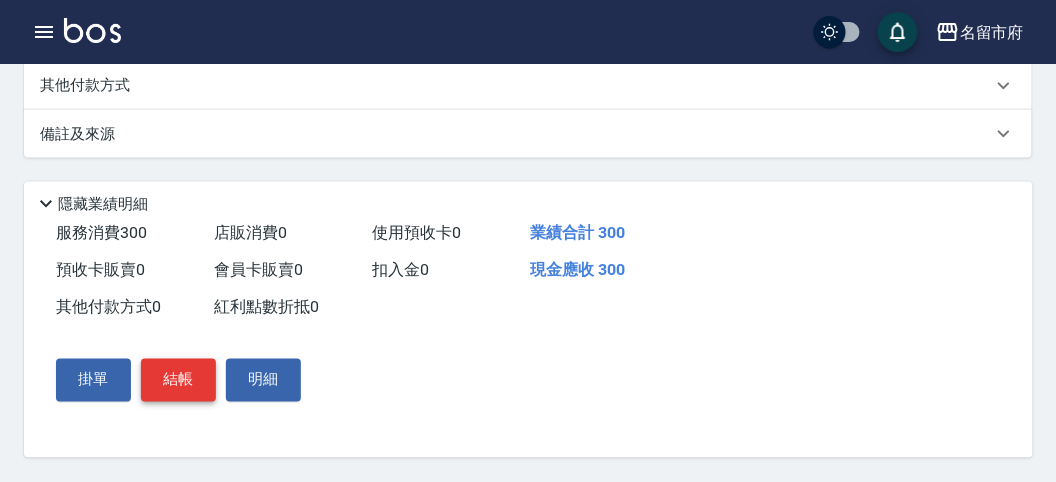 click on "結帳" at bounding box center [178, 380] 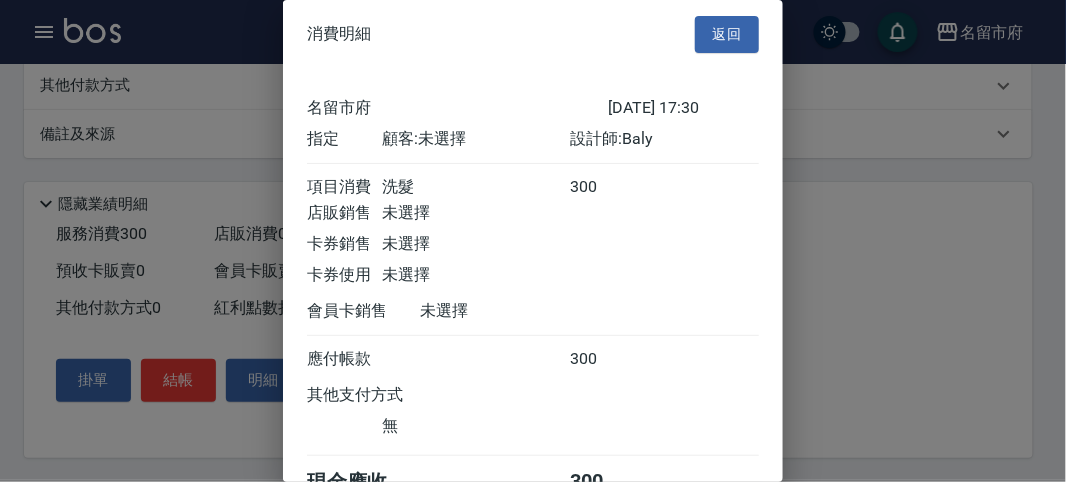 scroll, scrollTop: 111, scrollLeft: 0, axis: vertical 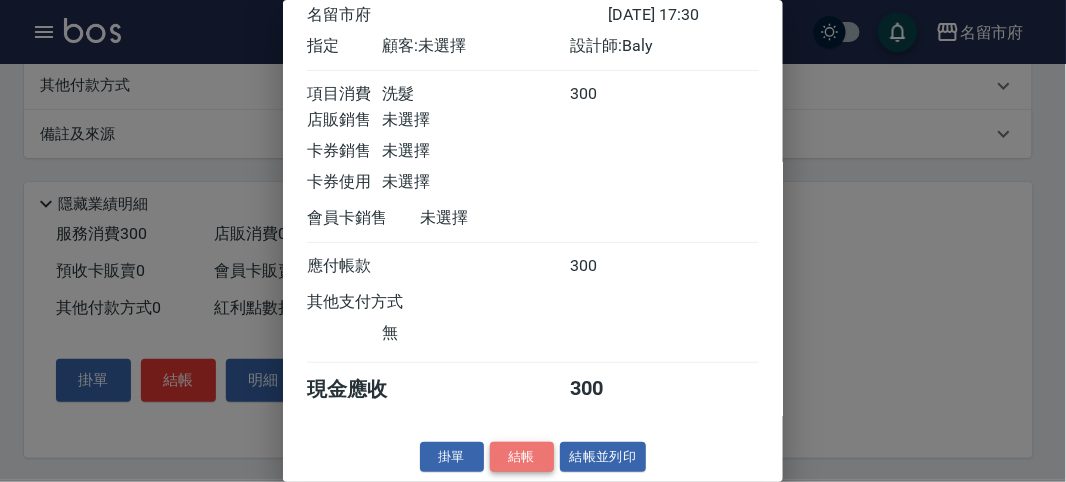 click on "結帳" at bounding box center [522, 457] 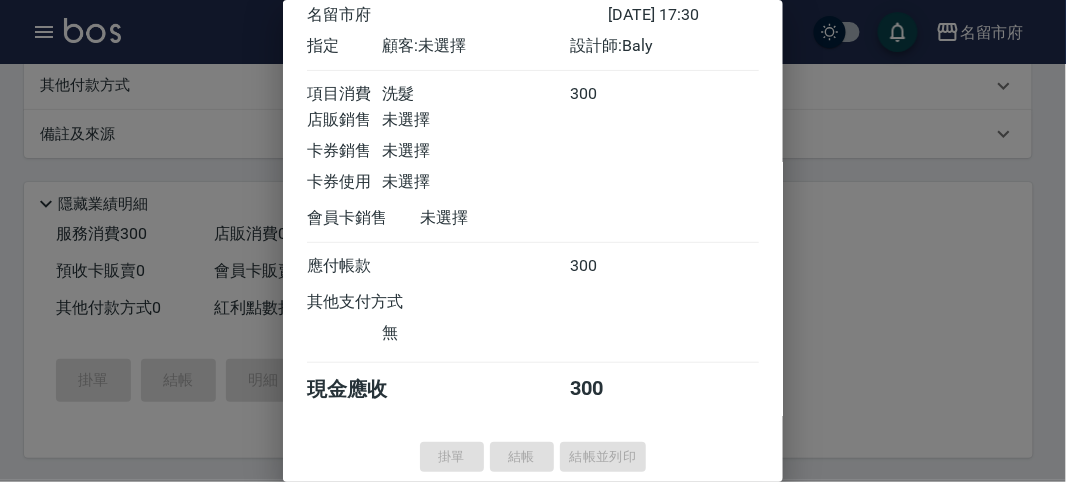type on "[DATE] 17:36" 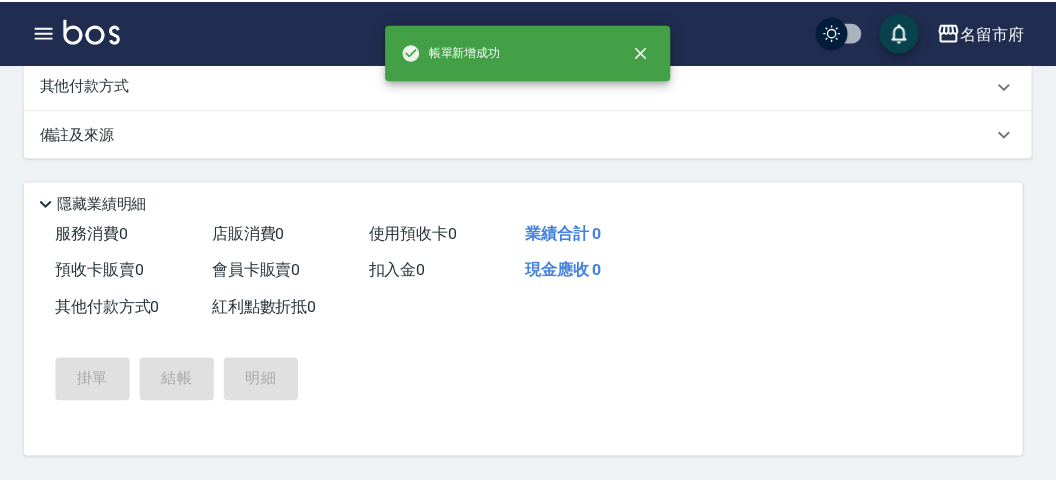 scroll, scrollTop: 0, scrollLeft: 0, axis: both 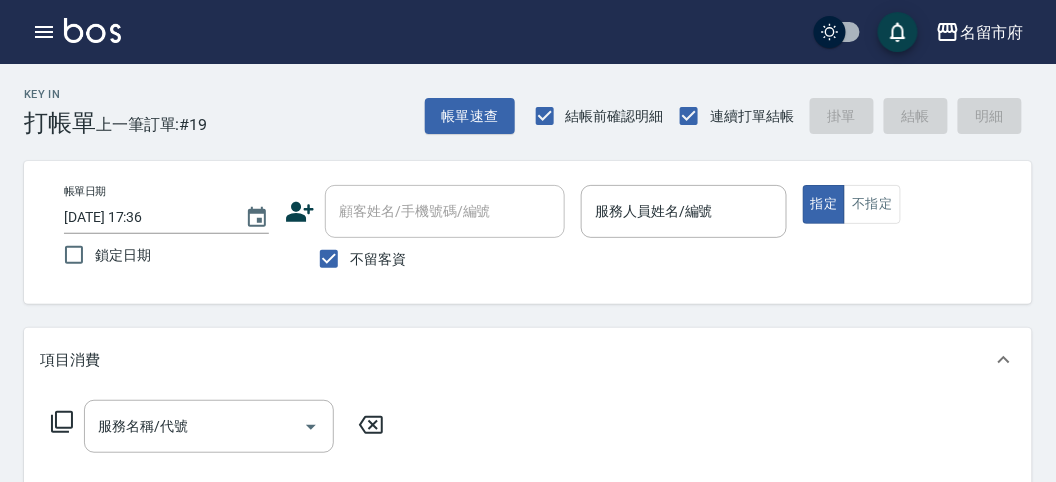 drag, startPoint x: 772, startPoint y: 72, endPoint x: 974, endPoint y: 297, distance: 302.37228 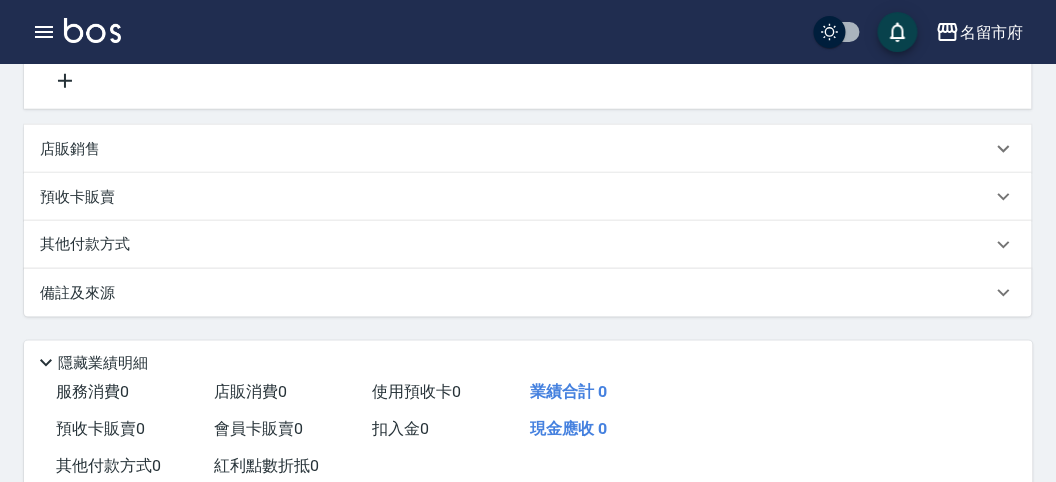 scroll, scrollTop: 0, scrollLeft: 0, axis: both 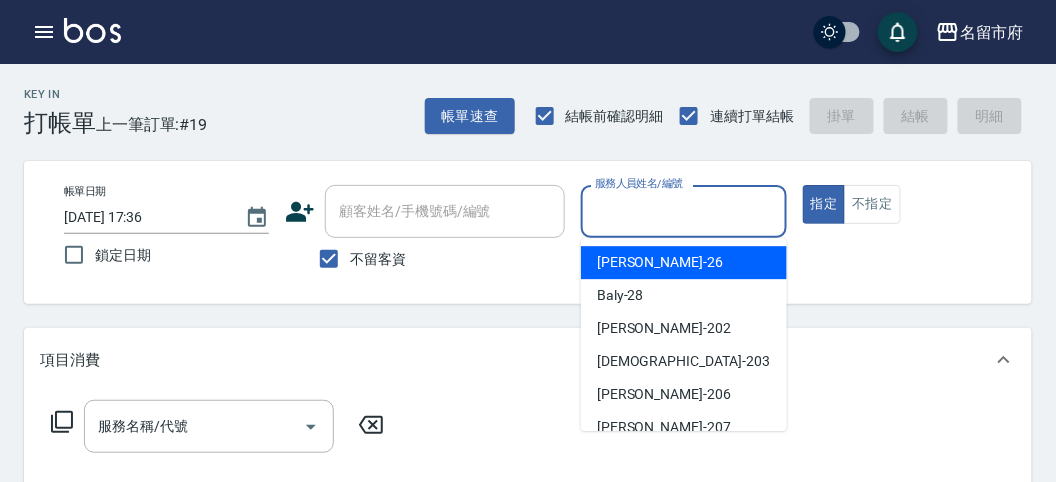 click on "服務人員姓名/編號" at bounding box center (683, 211) 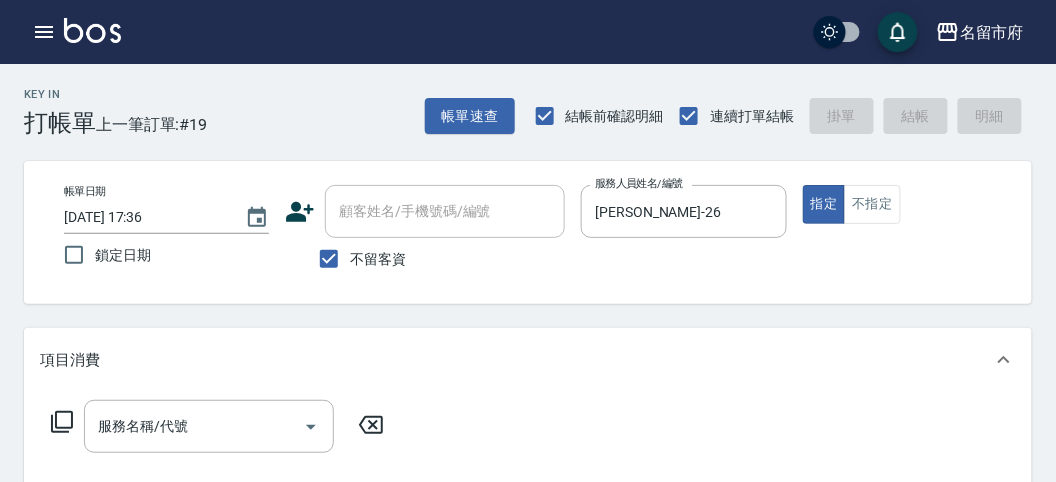 click 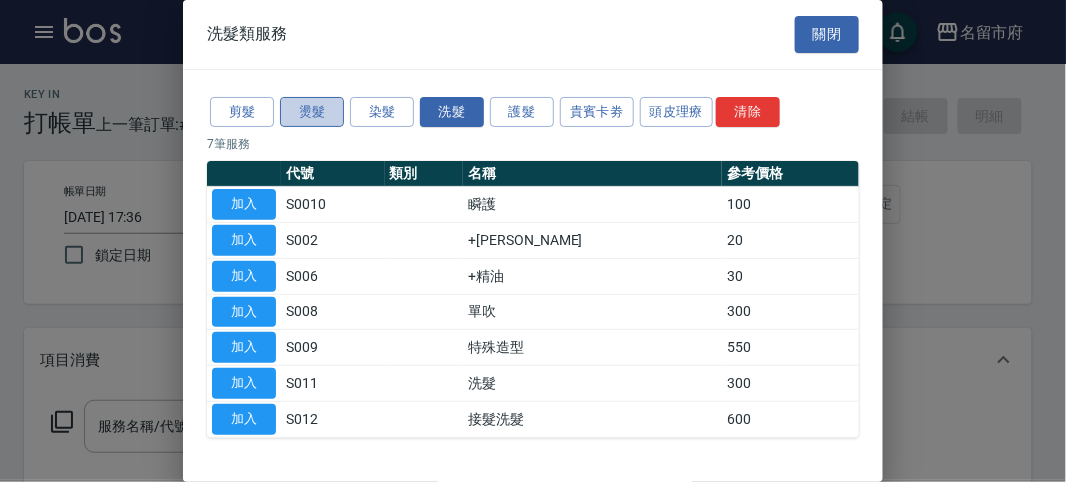 click on "燙髮" at bounding box center (312, 112) 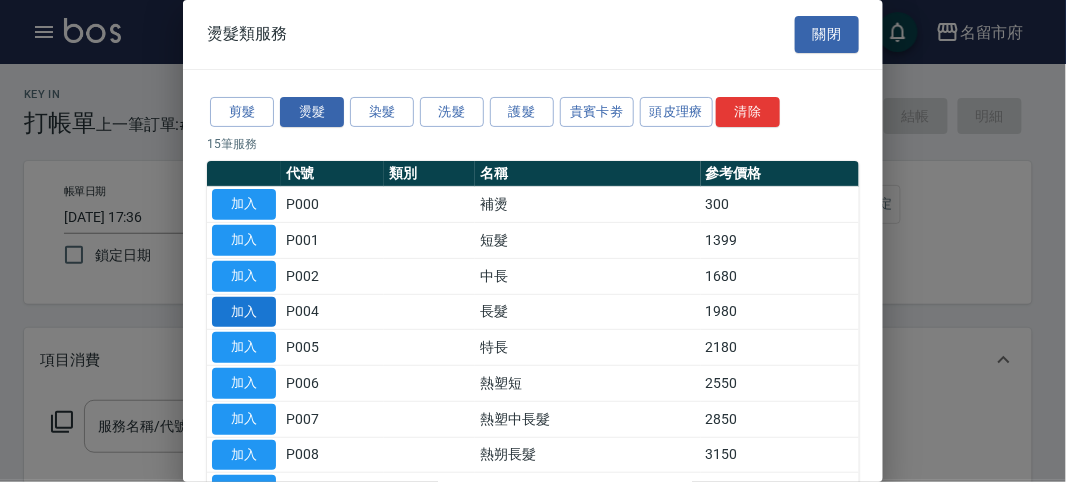 click on "加入" at bounding box center (244, 312) 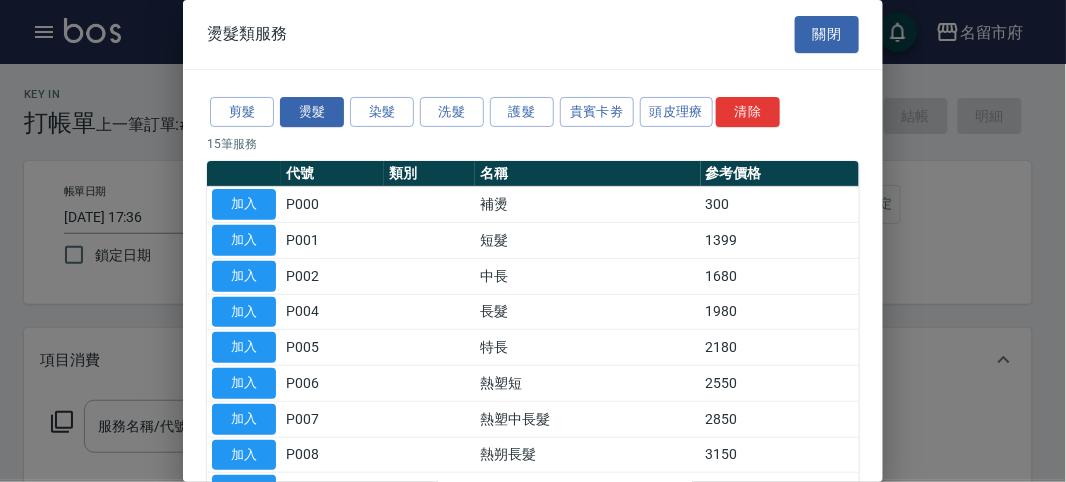 type on "長髮(P004)" 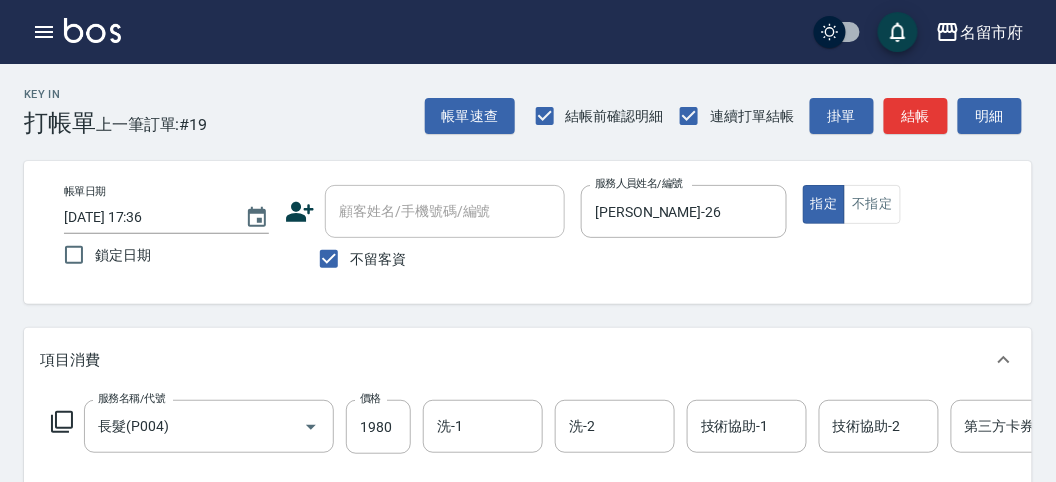click 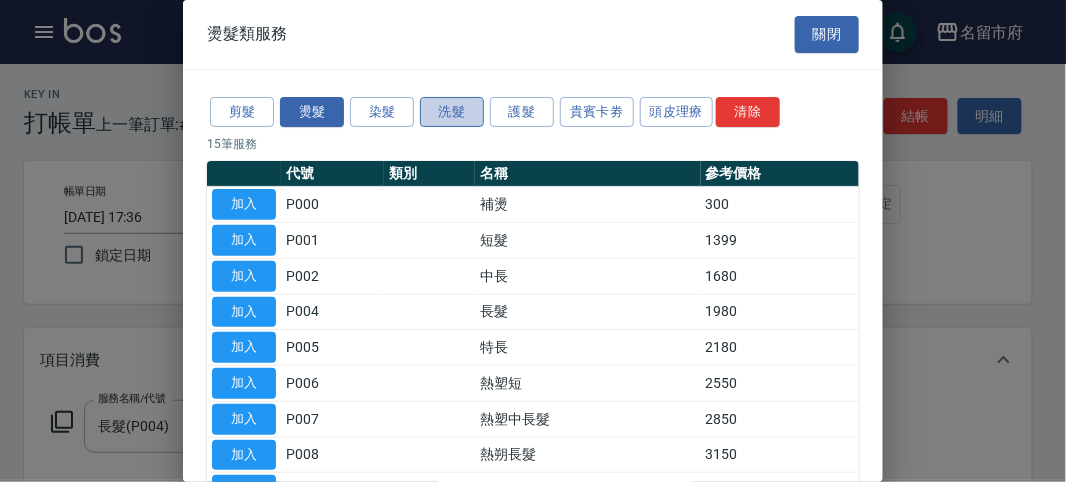 click on "洗髮" at bounding box center [452, 112] 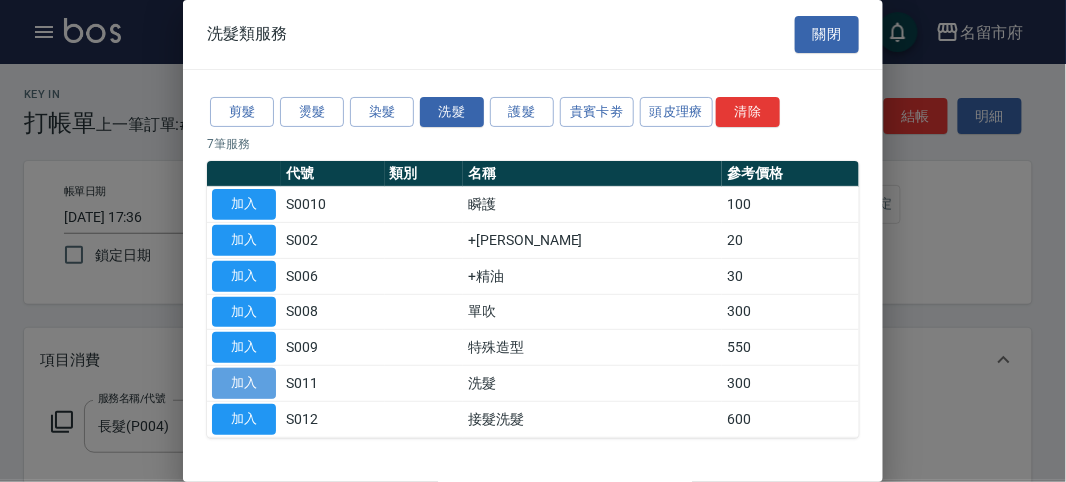 click on "加入" at bounding box center (244, 383) 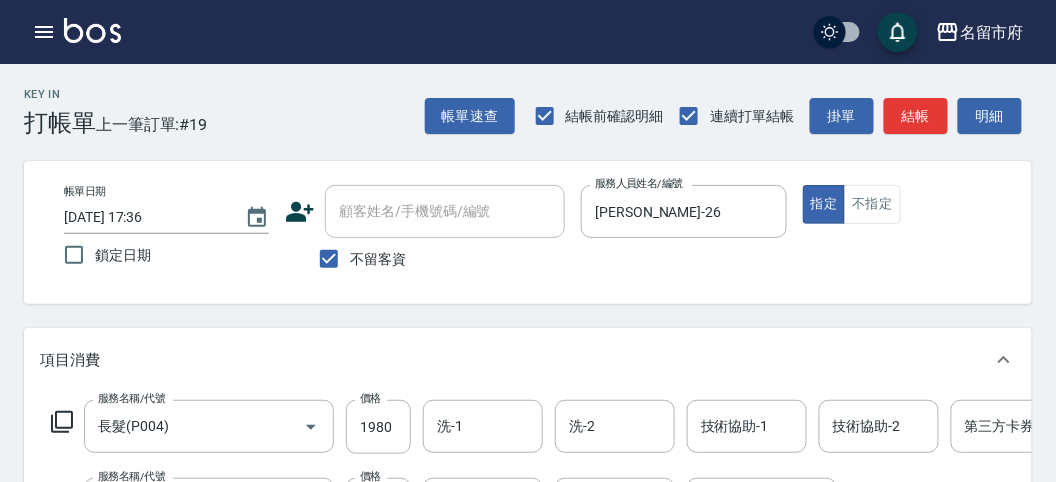 click 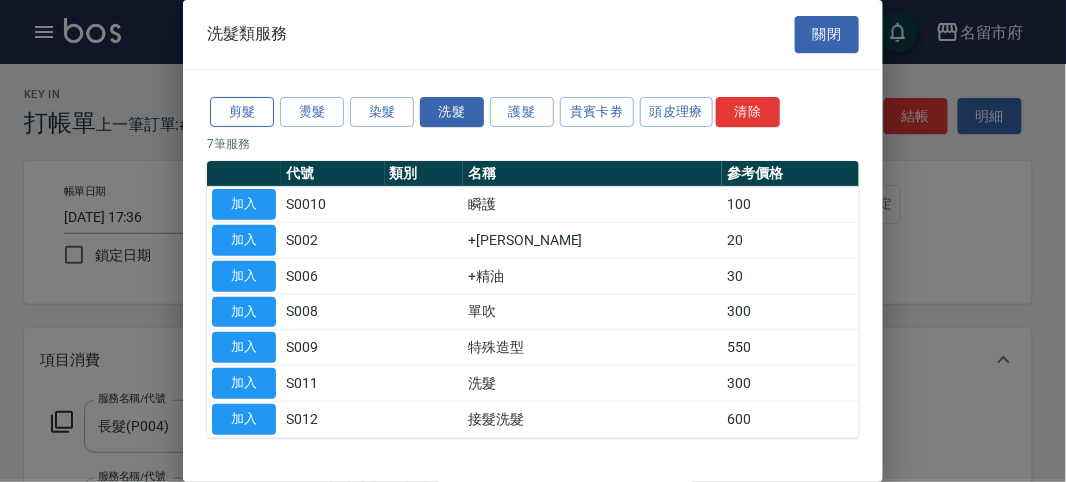 click on "剪髮" at bounding box center [242, 112] 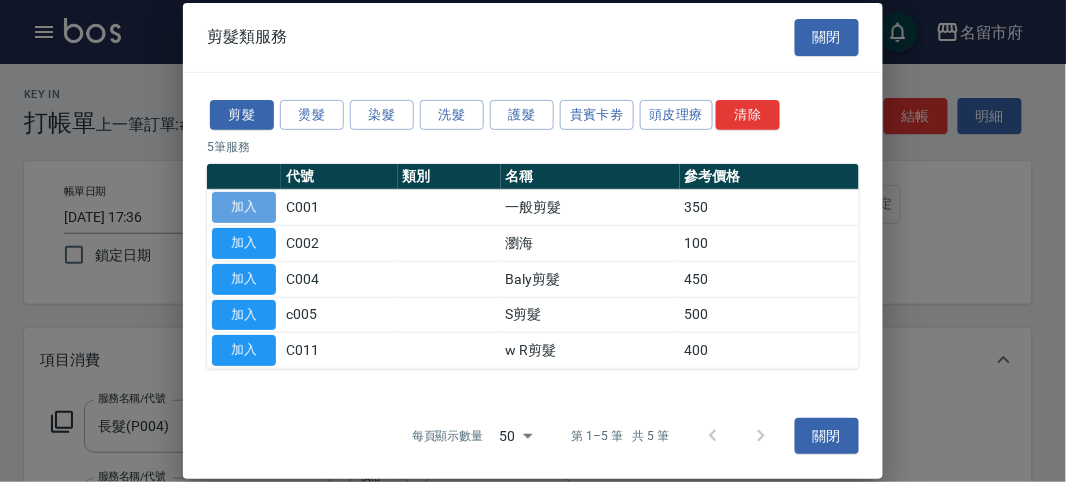 click on "加入" at bounding box center [244, 207] 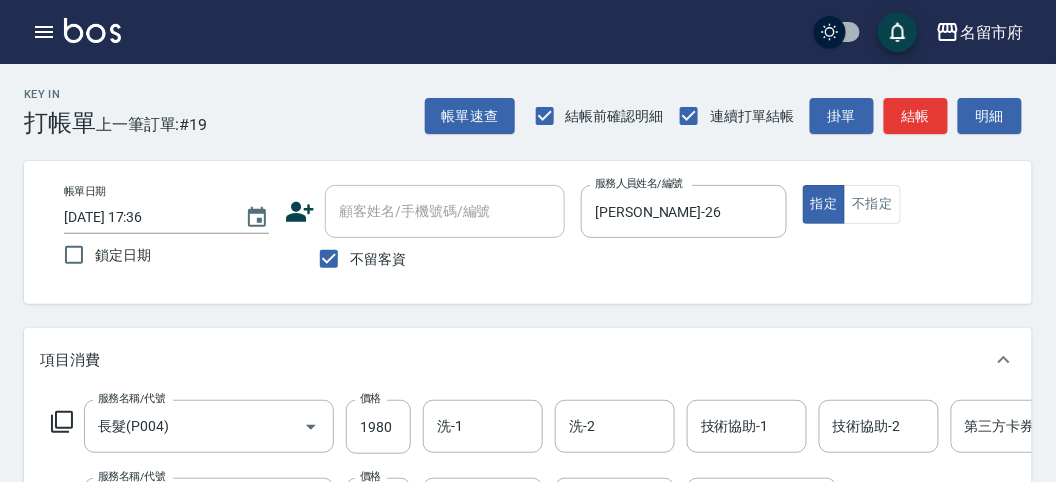 click 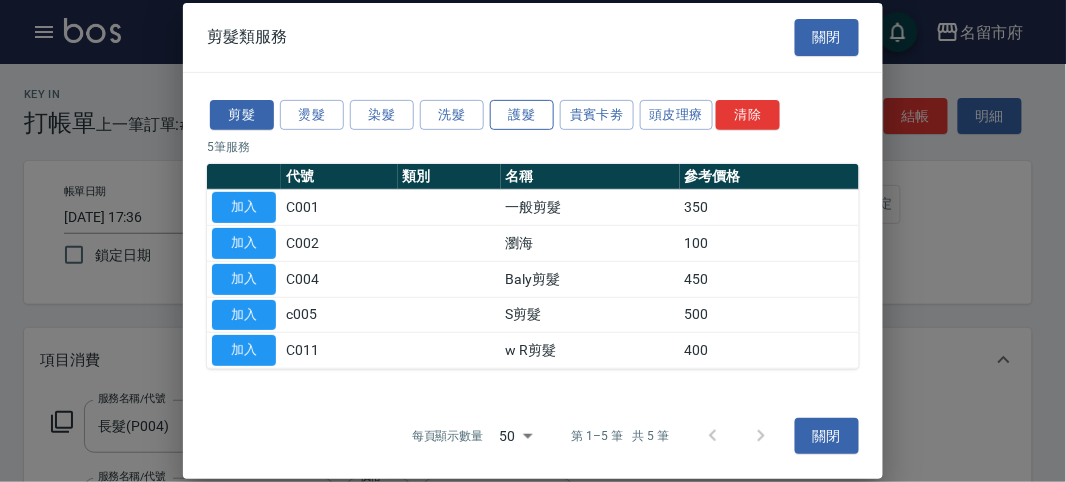 click on "護髮" at bounding box center (522, 114) 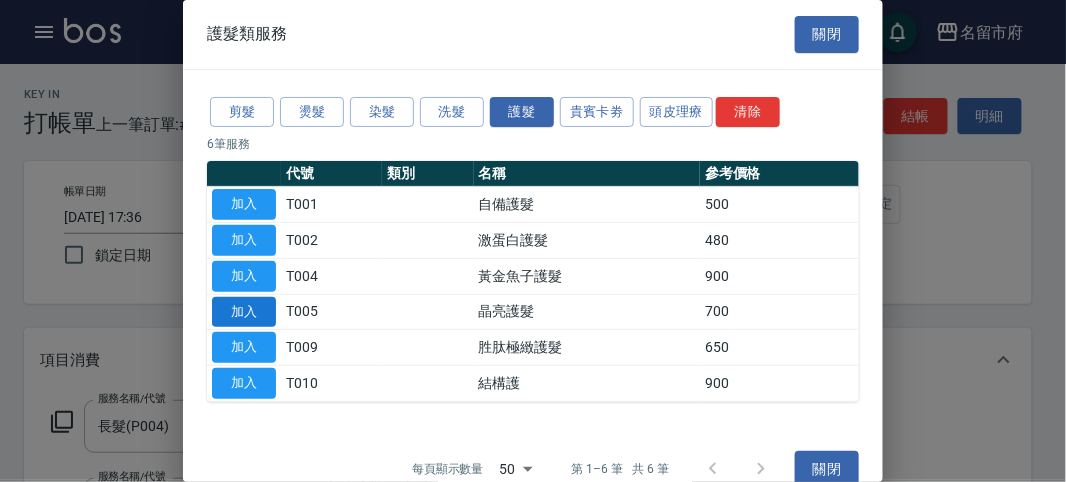 click on "加入" at bounding box center [244, 312] 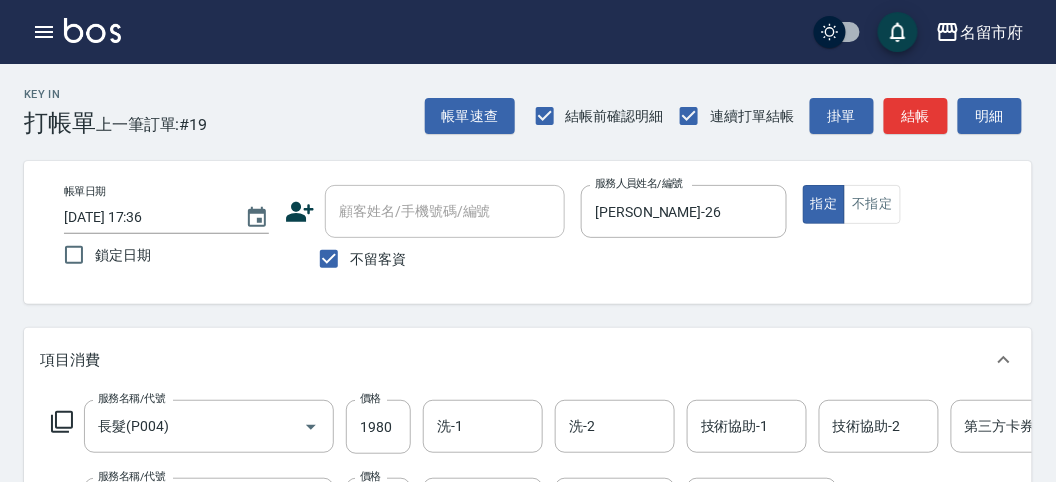 scroll, scrollTop: 222, scrollLeft: 0, axis: vertical 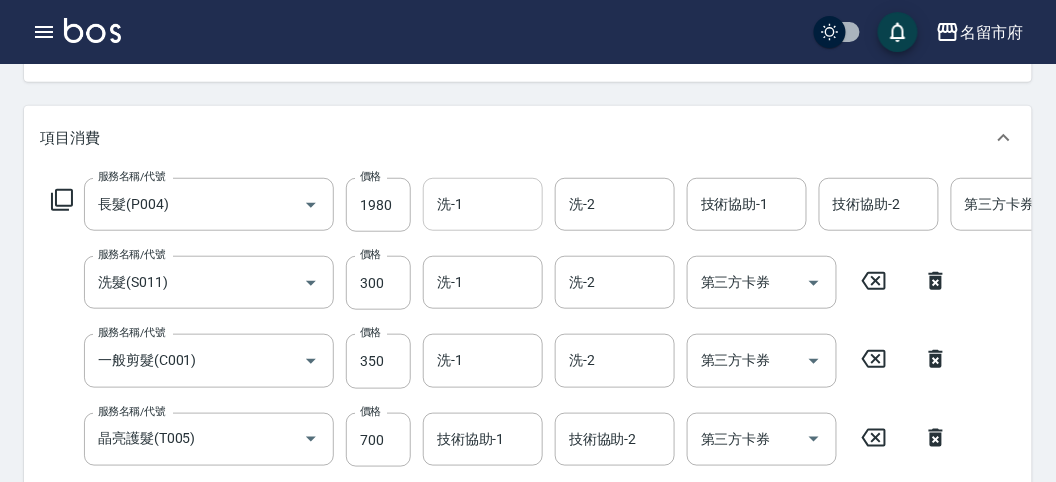 click on "洗-1" at bounding box center (483, 204) 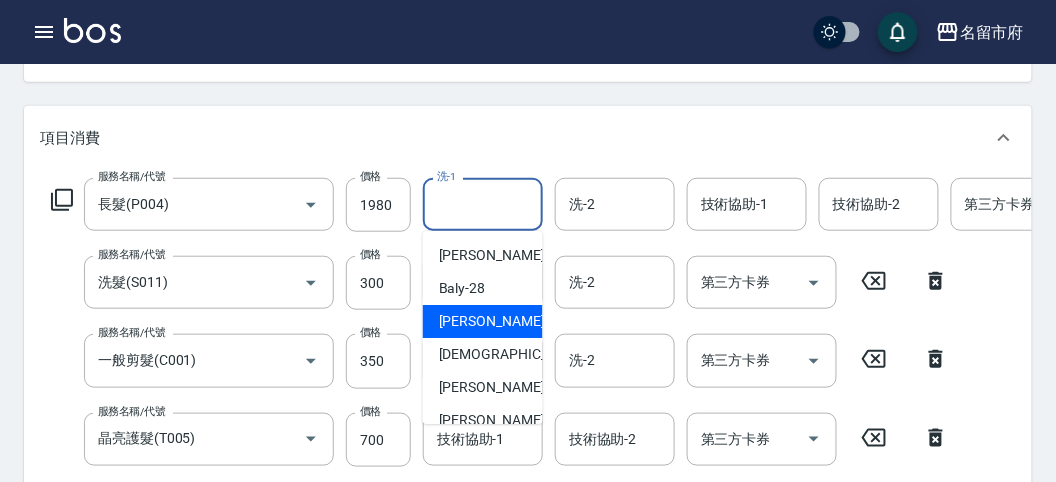 scroll, scrollTop: 153, scrollLeft: 0, axis: vertical 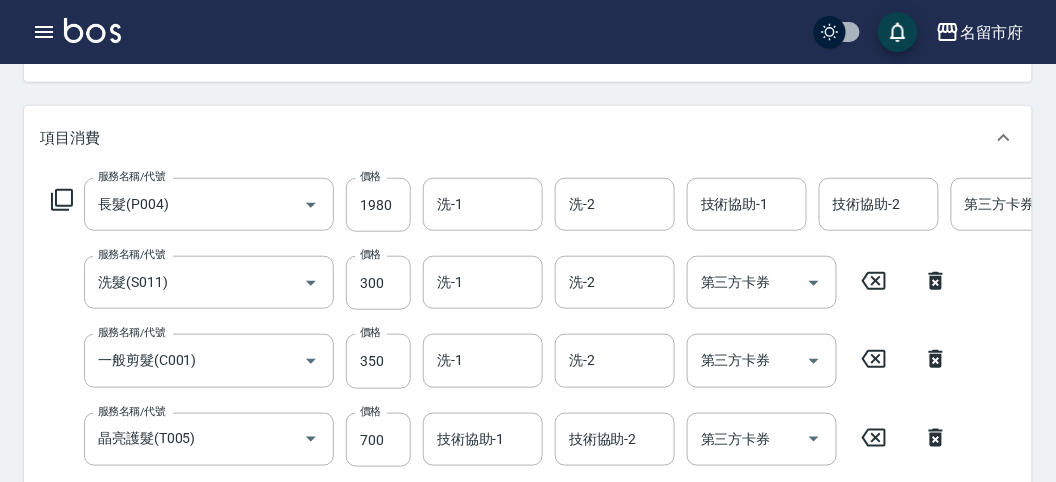 click on "項目消費" at bounding box center (528, 138) 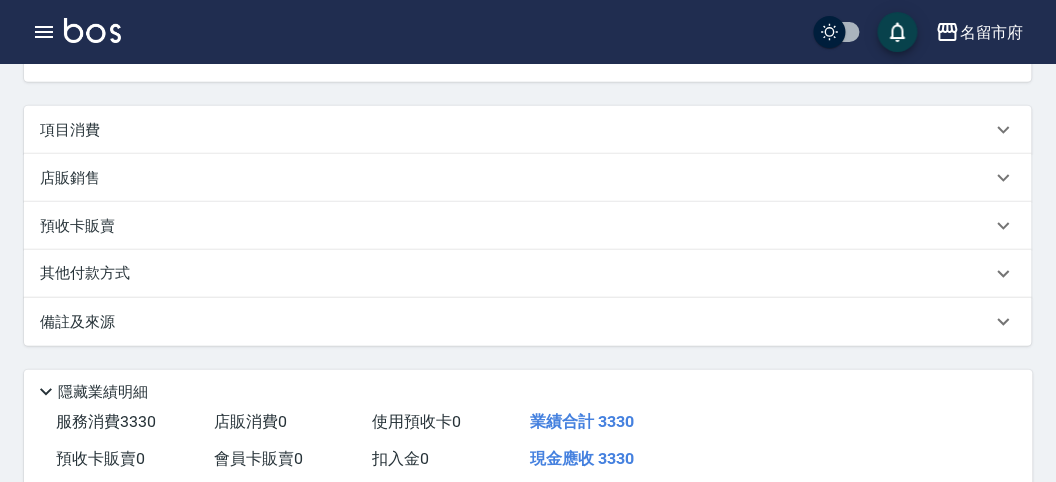 click on "項目消費" at bounding box center (516, 130) 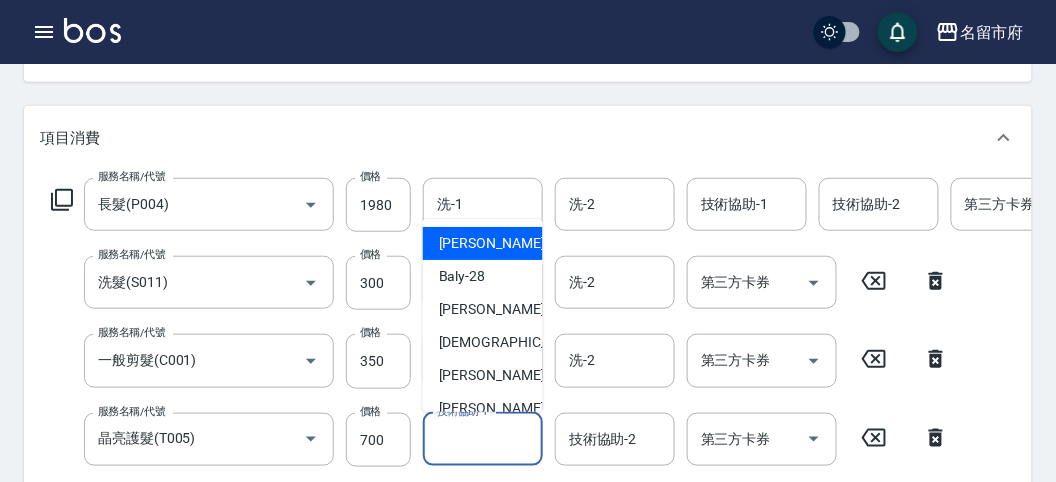 click on "技術協助-1" at bounding box center (483, 439) 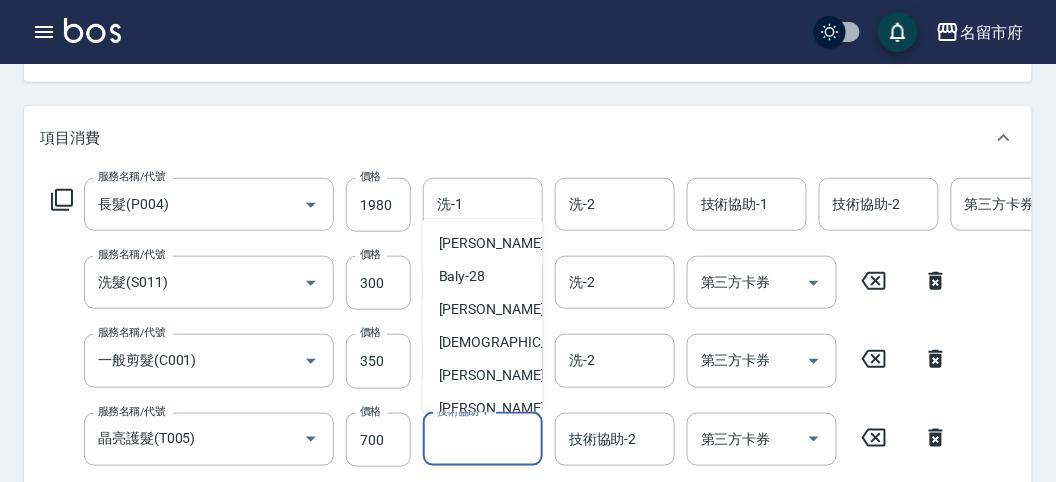 scroll, scrollTop: 153, scrollLeft: 0, axis: vertical 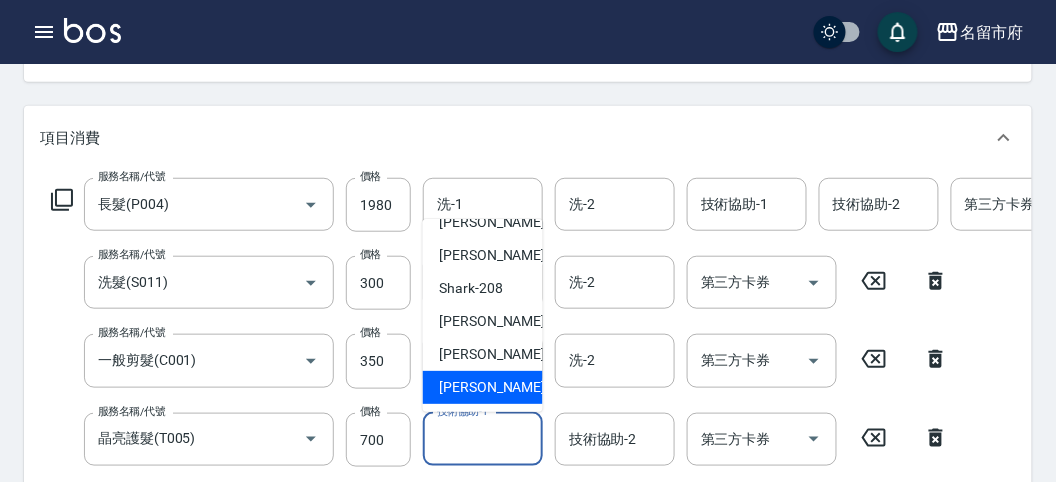 click on "[PERSON_NAME] -222" at bounding box center [506, 387] 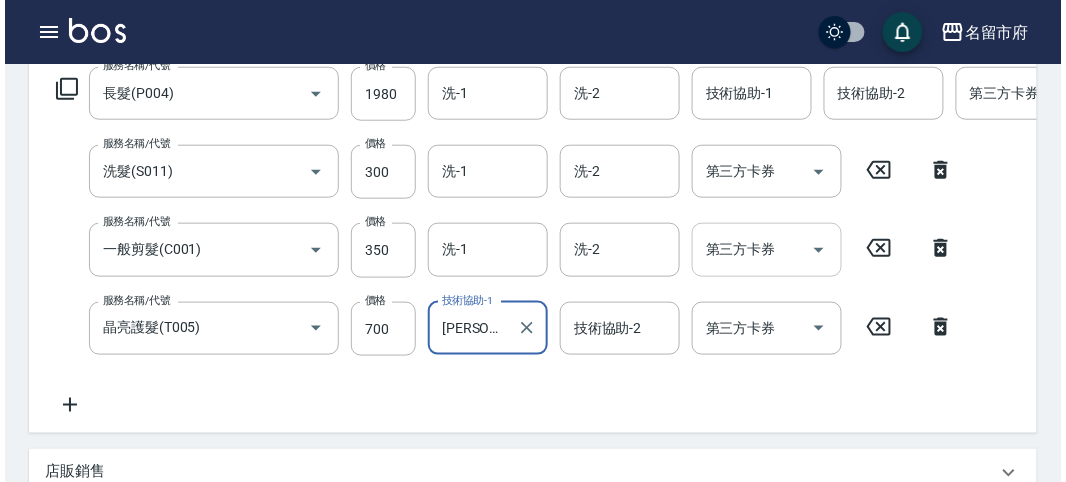 scroll, scrollTop: 777, scrollLeft: 0, axis: vertical 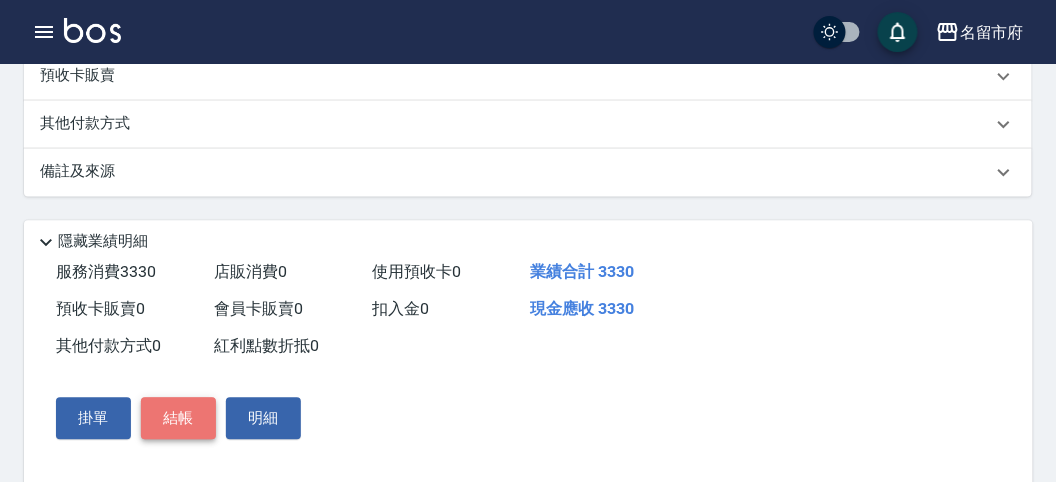 click on "結帳" at bounding box center [178, 419] 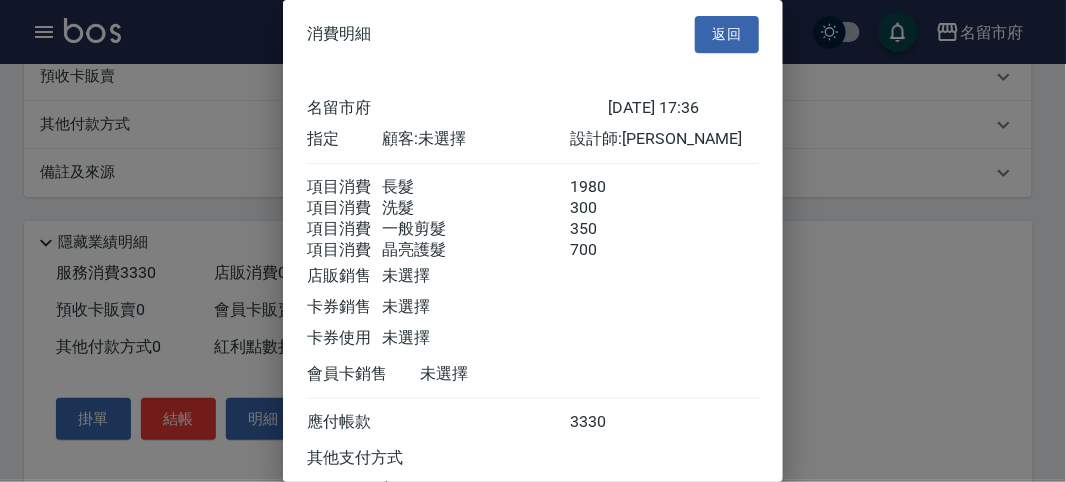 scroll, scrollTop: 179, scrollLeft: 0, axis: vertical 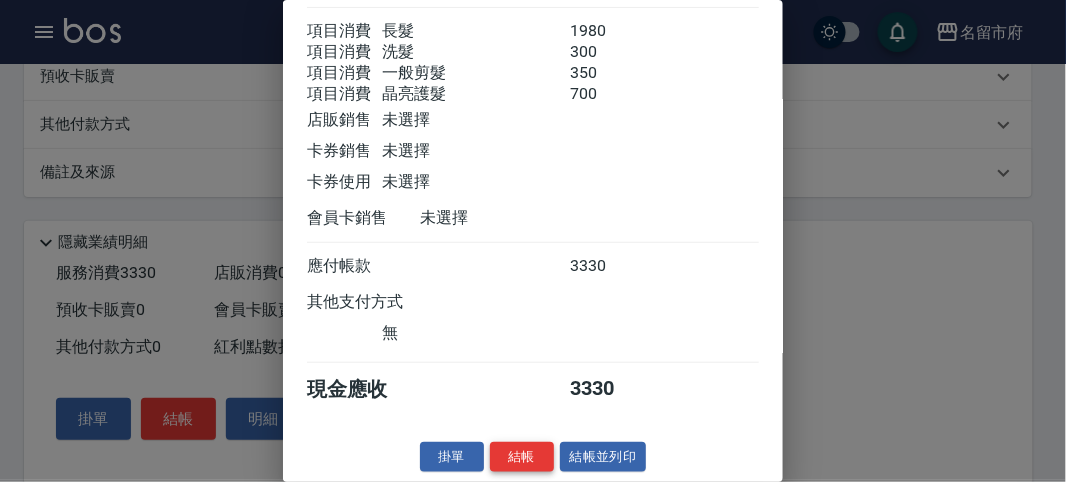 click on "結帳" at bounding box center (522, 457) 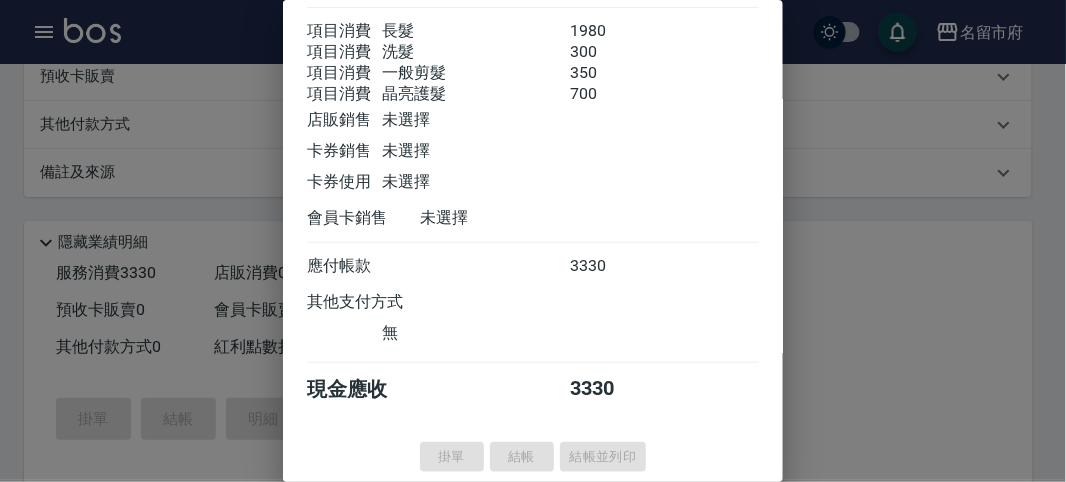type on "[DATE] 17:56" 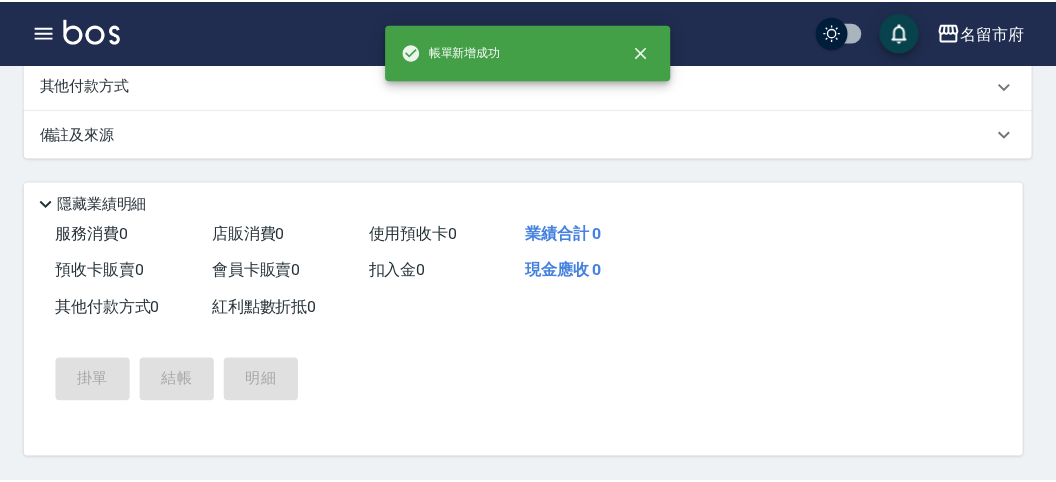 scroll, scrollTop: 0, scrollLeft: 0, axis: both 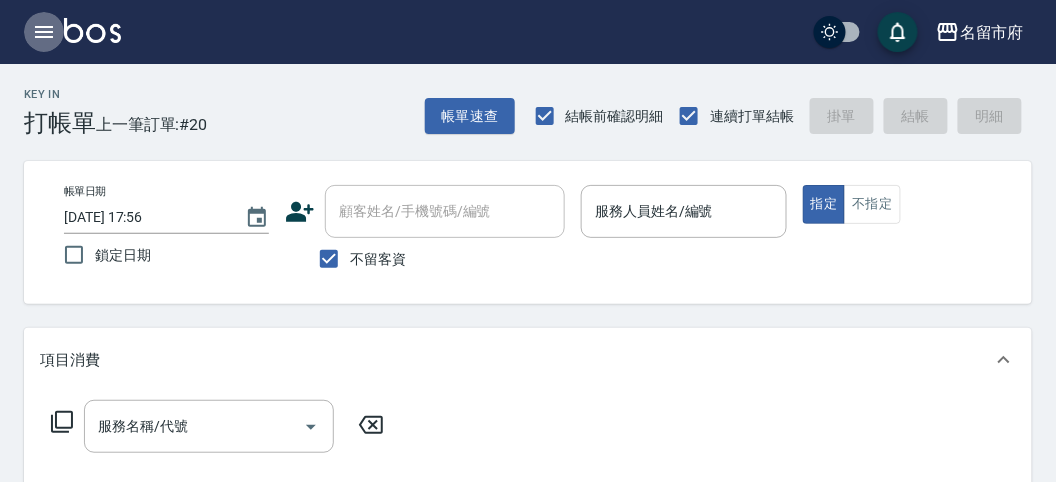 click 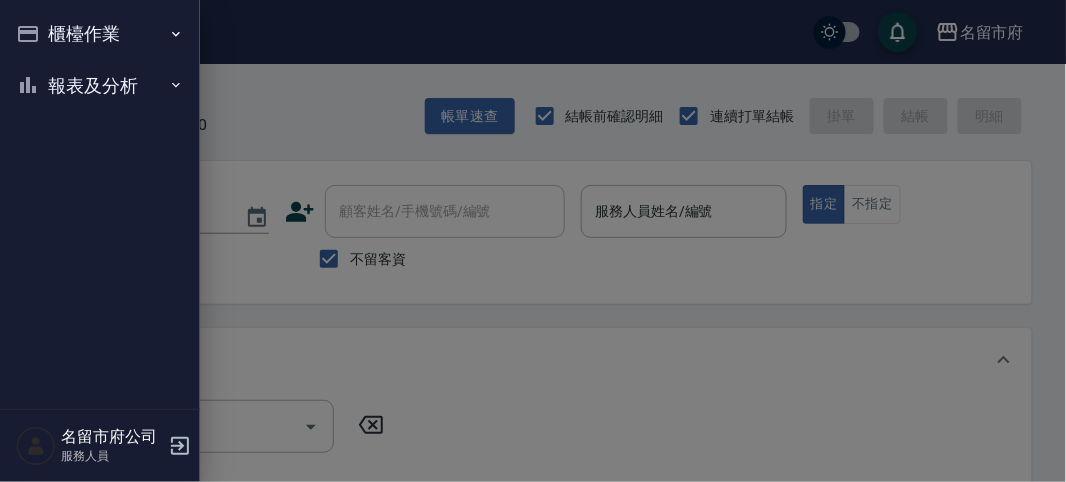 click on "報表及分析" at bounding box center [100, 86] 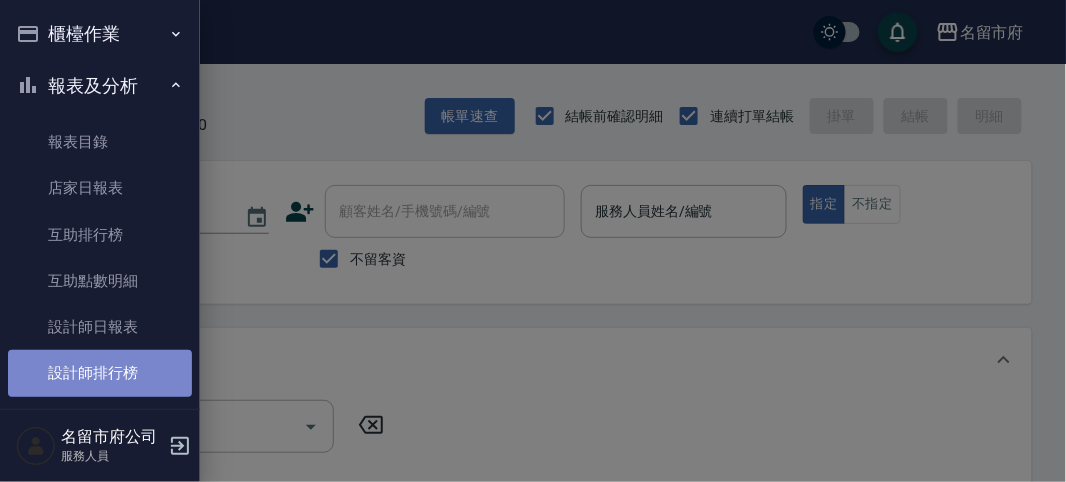 click on "設計師排行榜" at bounding box center [100, 373] 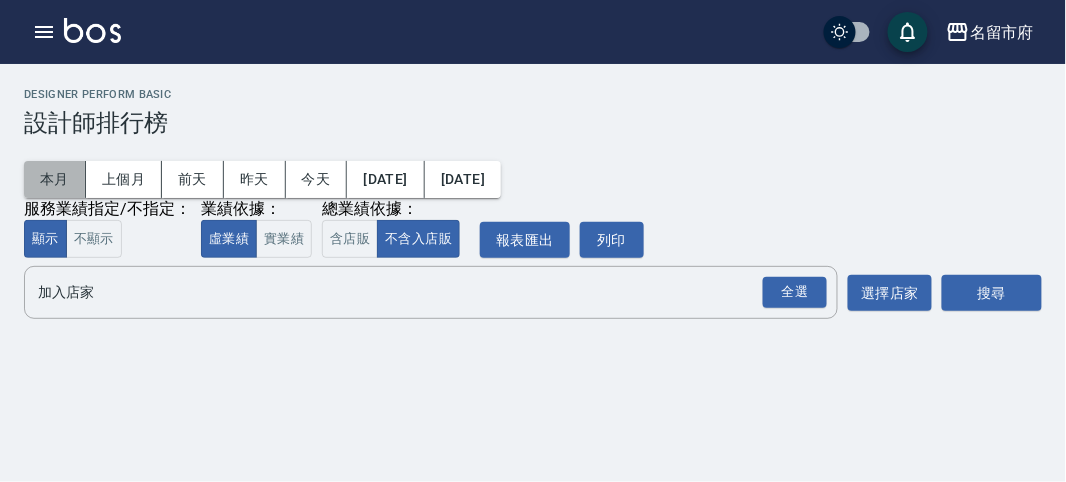 click on "本月" at bounding box center [55, 179] 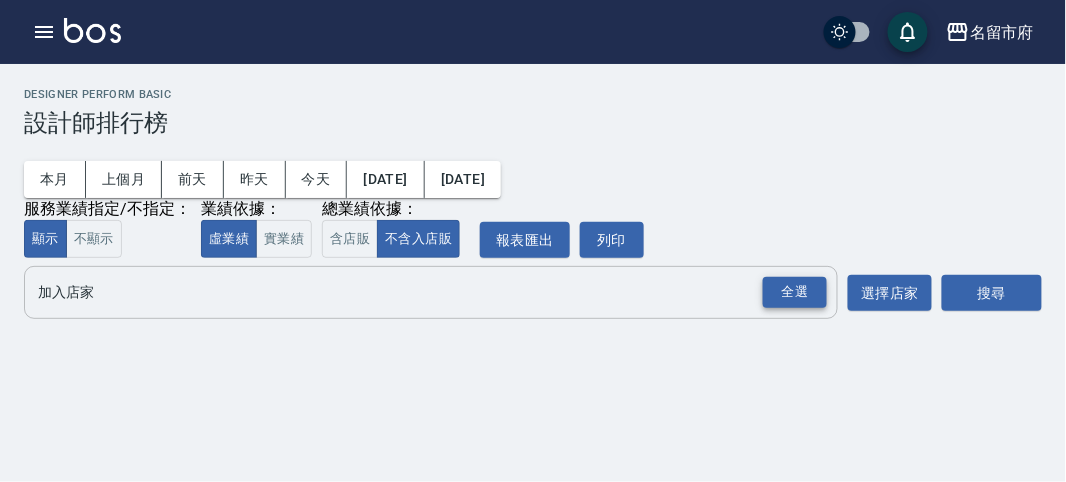click on "全選" at bounding box center (795, 292) 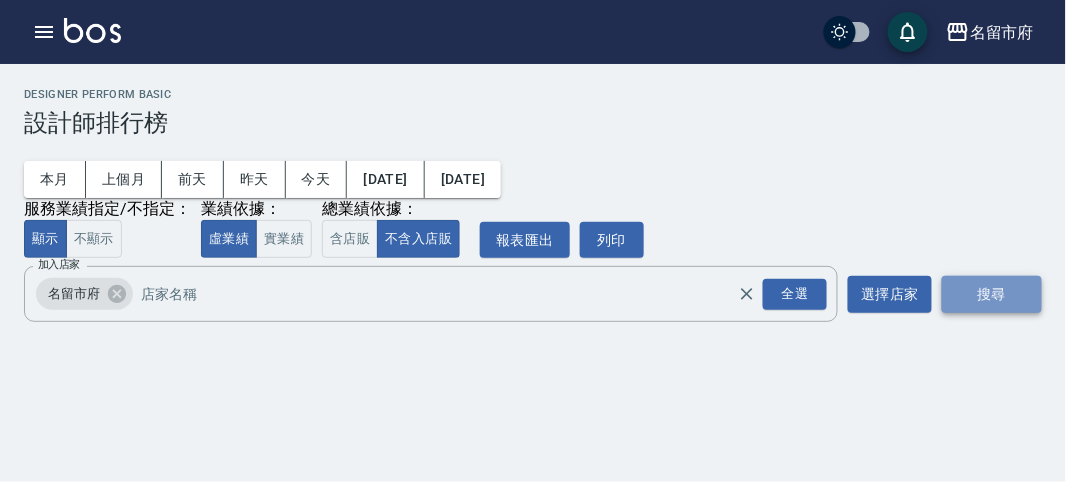 click on "搜尋" at bounding box center (992, 294) 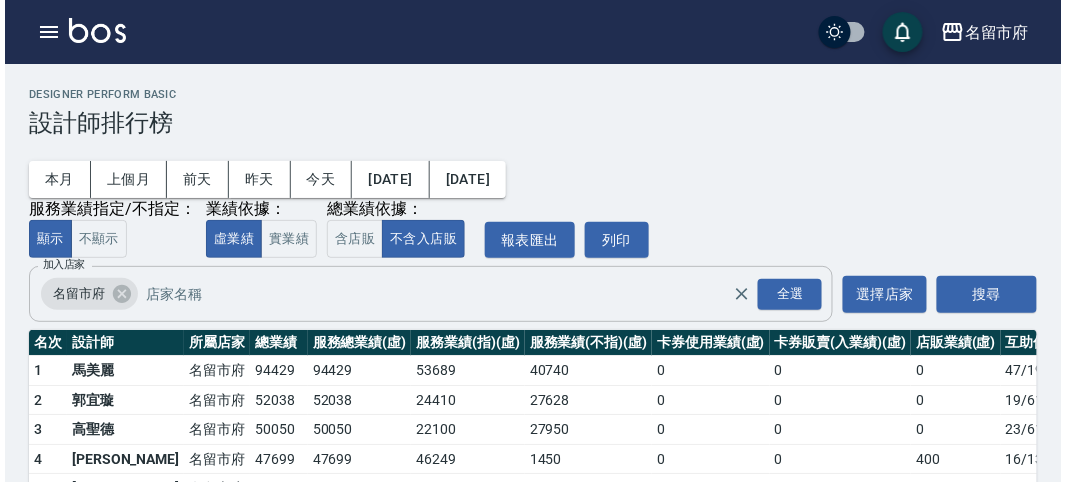 scroll, scrollTop: 204, scrollLeft: 0, axis: vertical 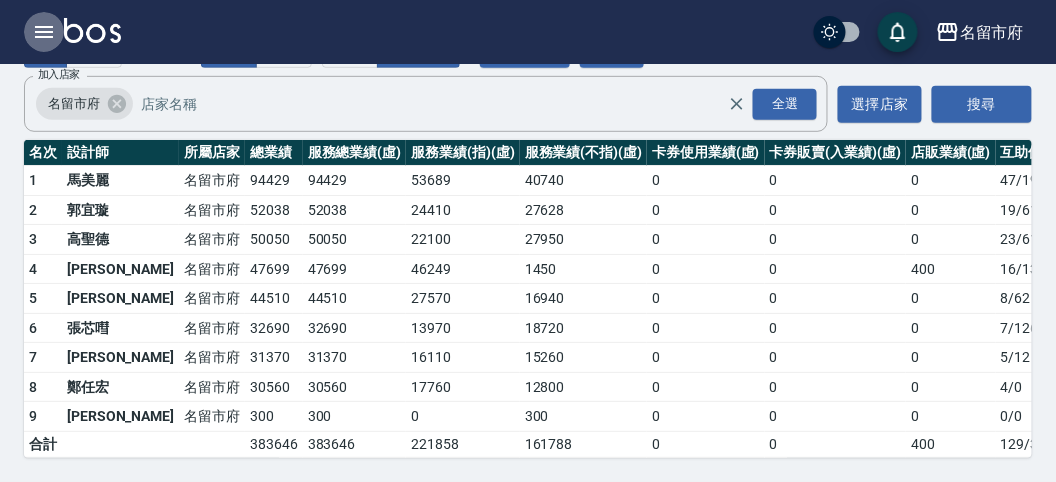 click 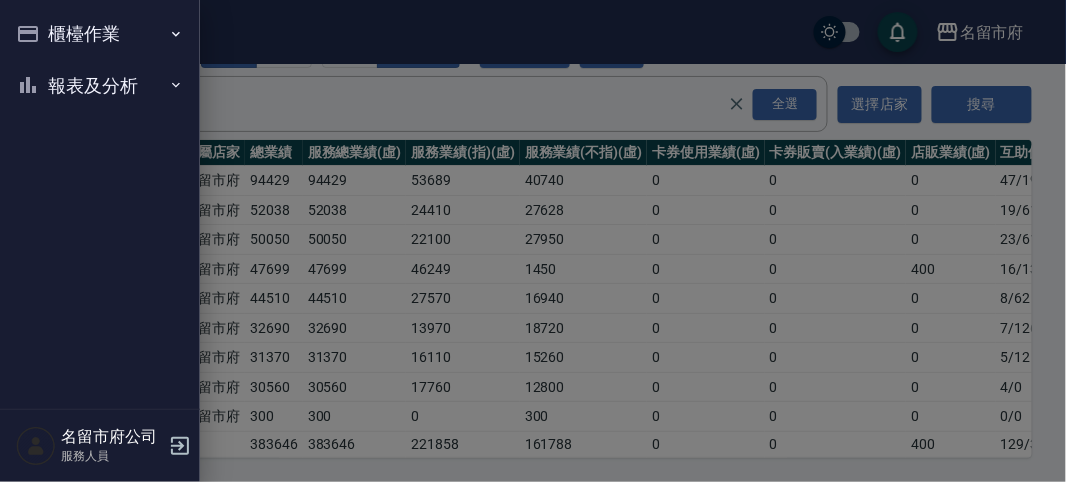 click on "櫃檯作業" at bounding box center (100, 34) 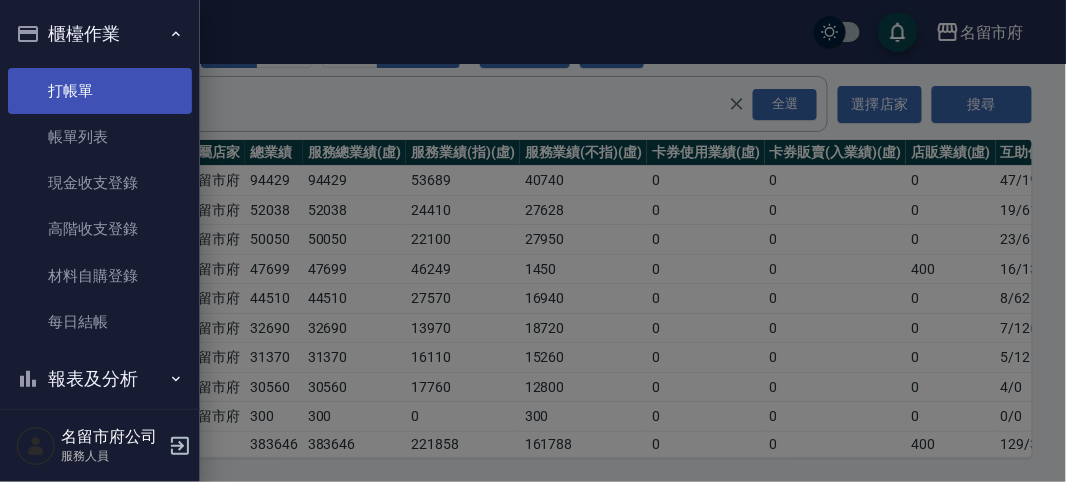 click on "打帳單" at bounding box center [100, 91] 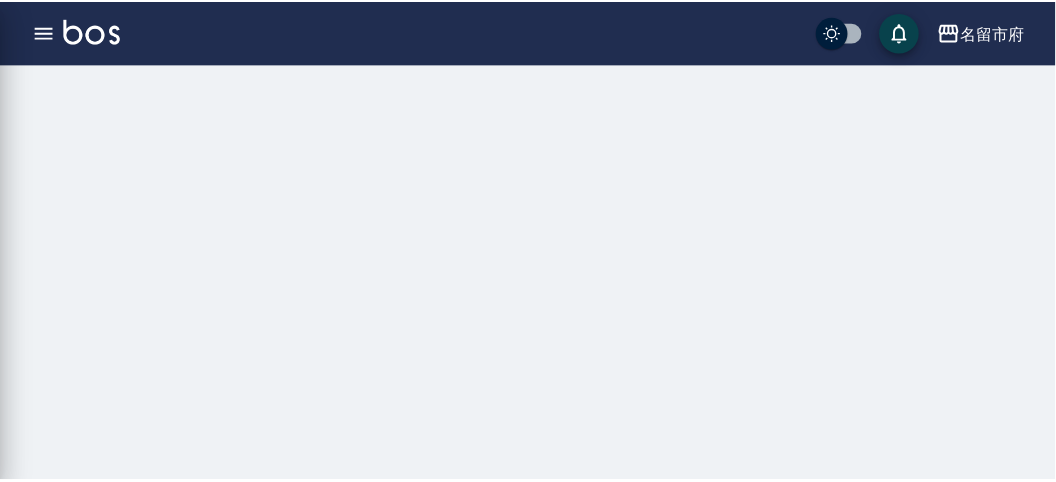 scroll, scrollTop: 0, scrollLeft: 0, axis: both 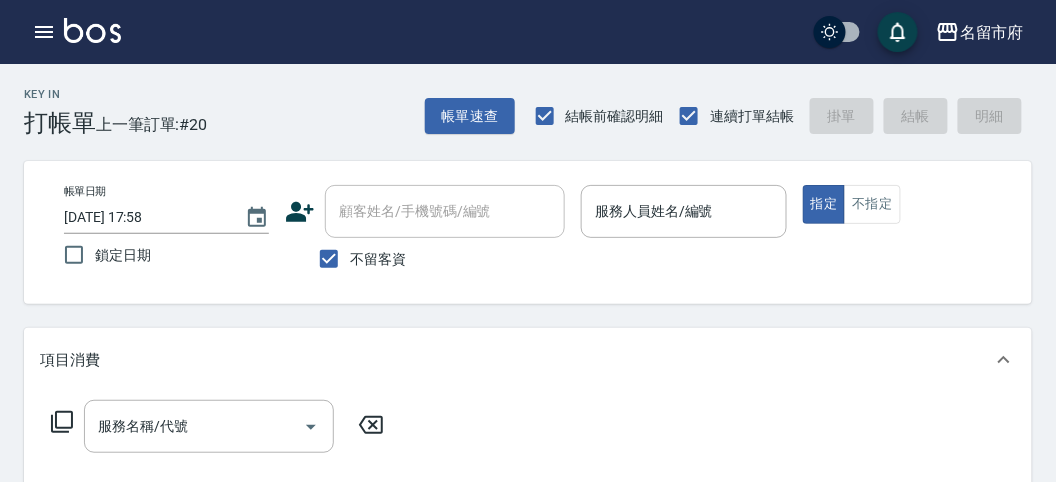 click on "帳單日期 [DATE] 17:58 鎖定日期 顧客姓名/手機號碼/編號 顧客姓名/手機號碼/編號 不留客資 服務人員姓名/編號 服務人員姓名/編號 指定 不指定" at bounding box center [528, 232] 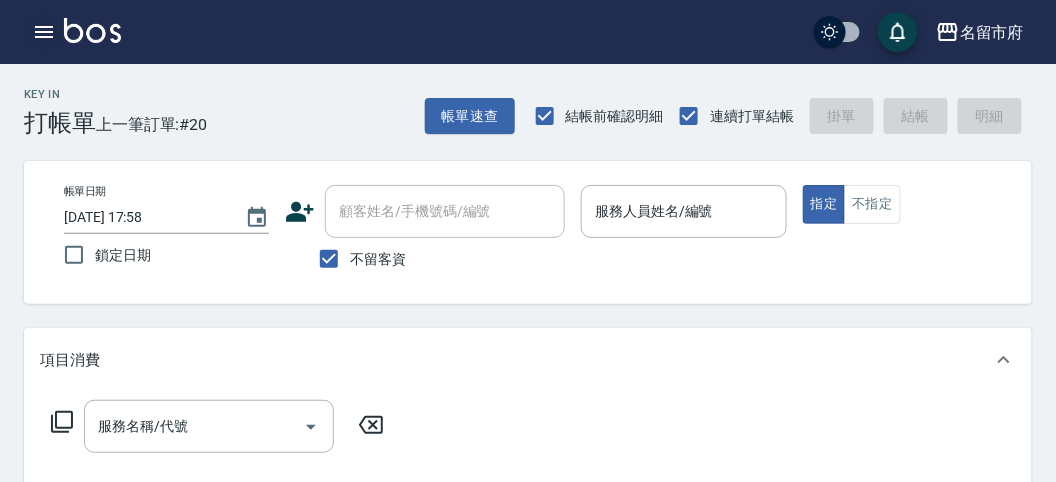 click 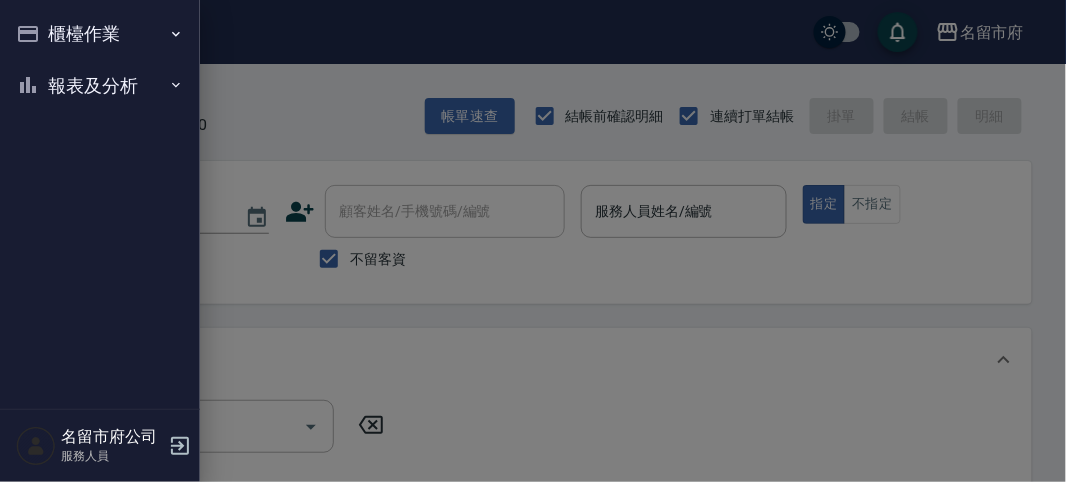 click on "櫃檯作業" at bounding box center [100, 34] 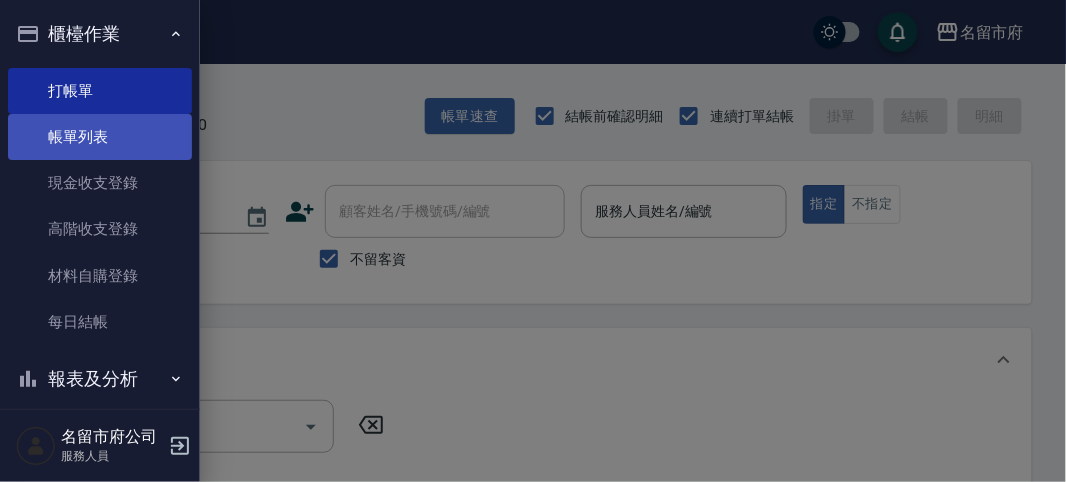 click on "帳單列表" at bounding box center (100, 137) 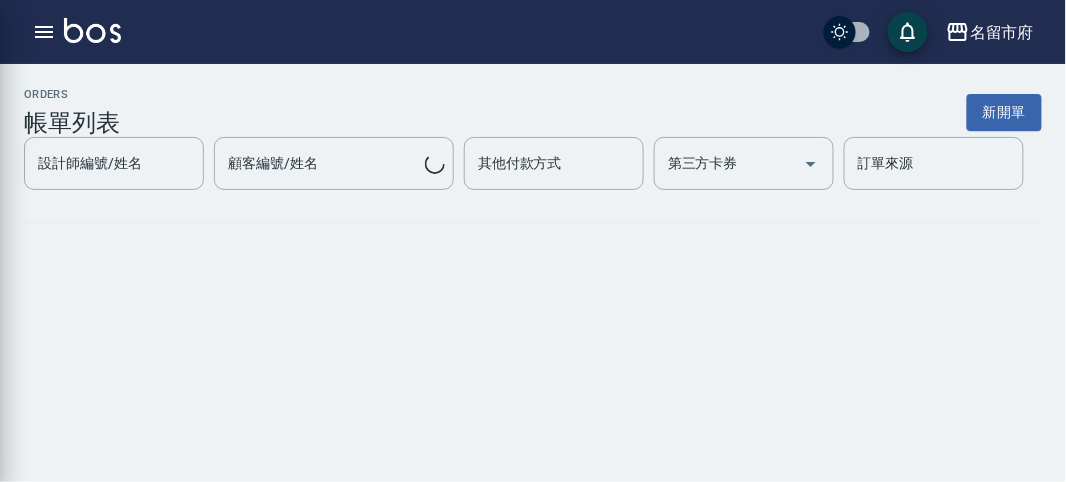 click on "設計師編號/姓名" at bounding box center [114, 163] 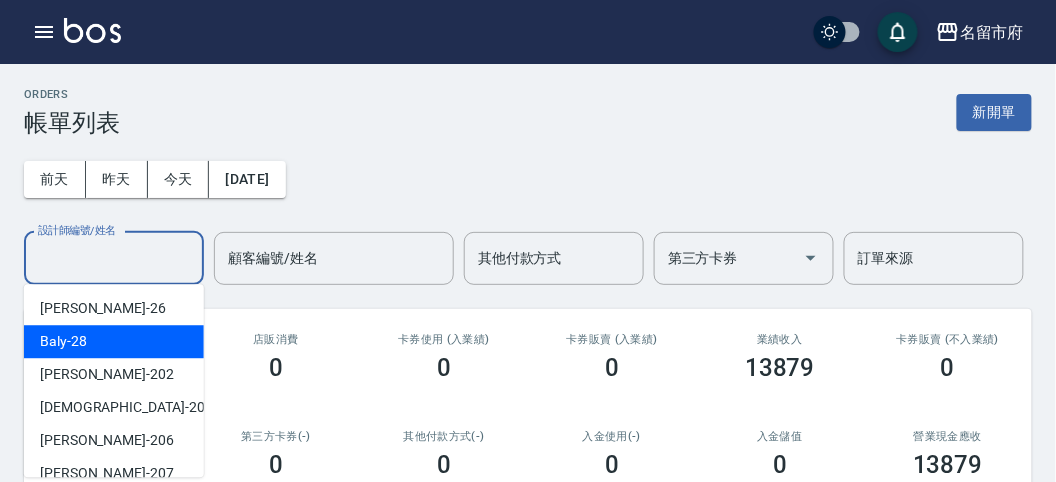 click on "Baly -28" at bounding box center (63, 341) 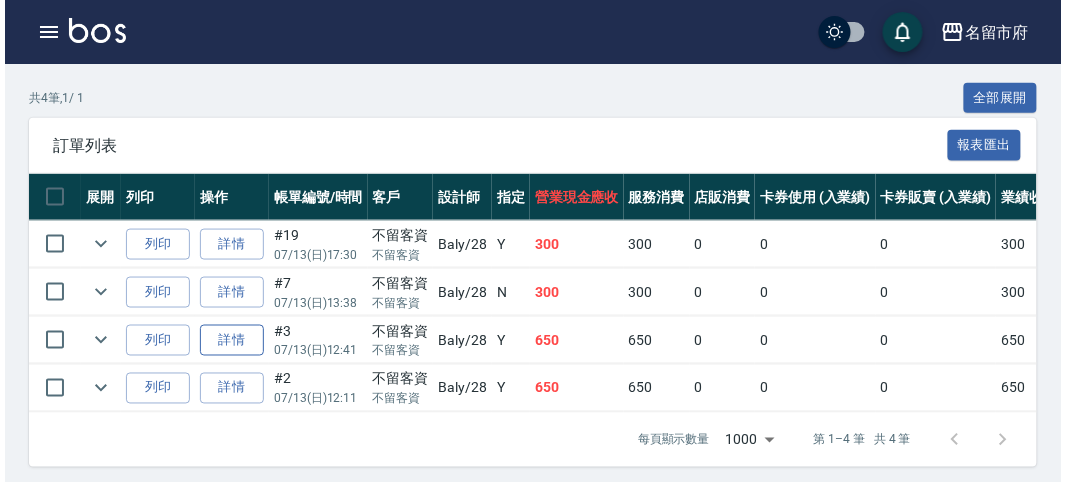 scroll, scrollTop: 467, scrollLeft: 0, axis: vertical 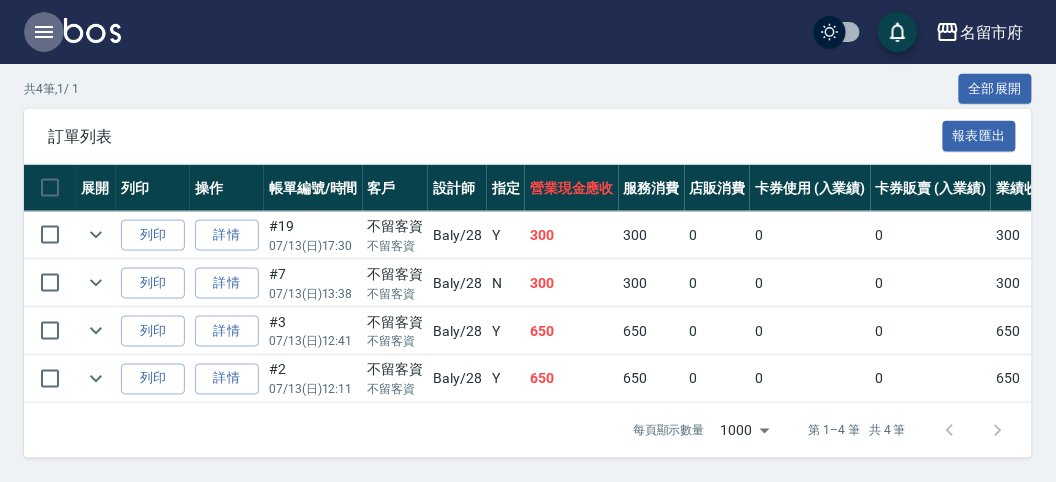 click 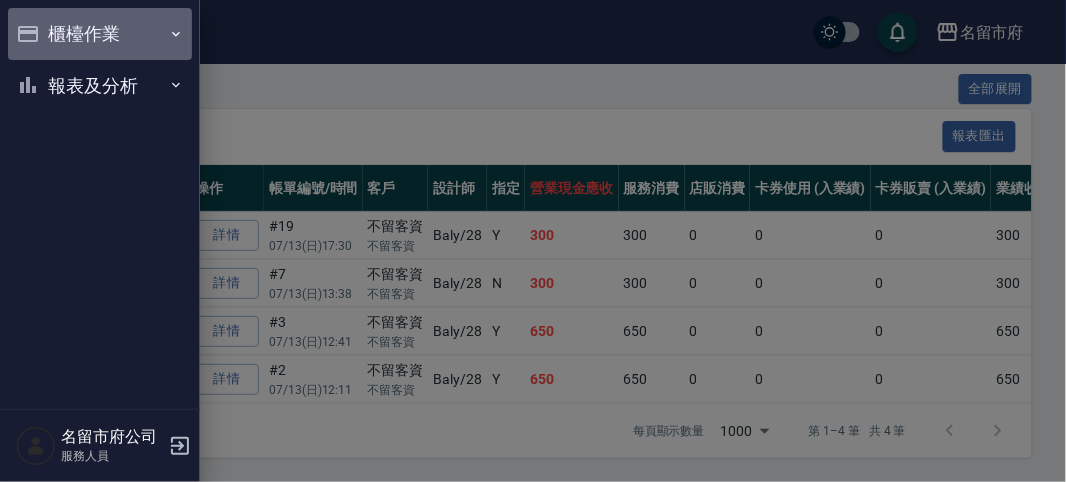 click on "櫃檯作業" at bounding box center [100, 34] 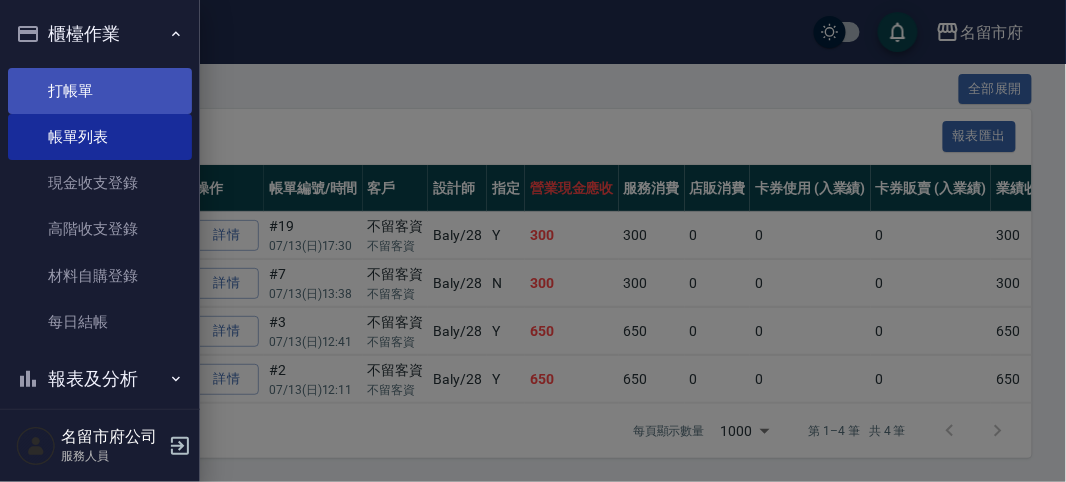 click on "打帳單" at bounding box center [100, 91] 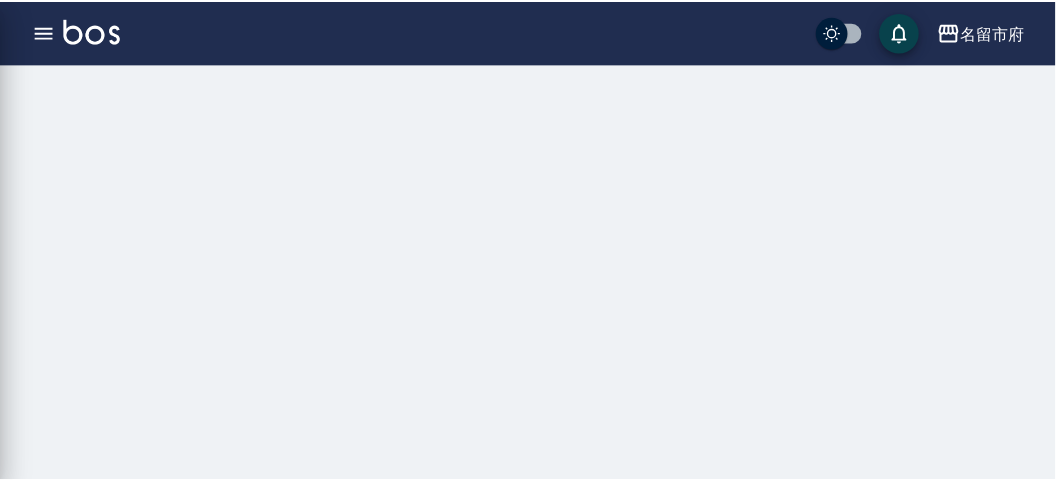scroll, scrollTop: 0, scrollLeft: 0, axis: both 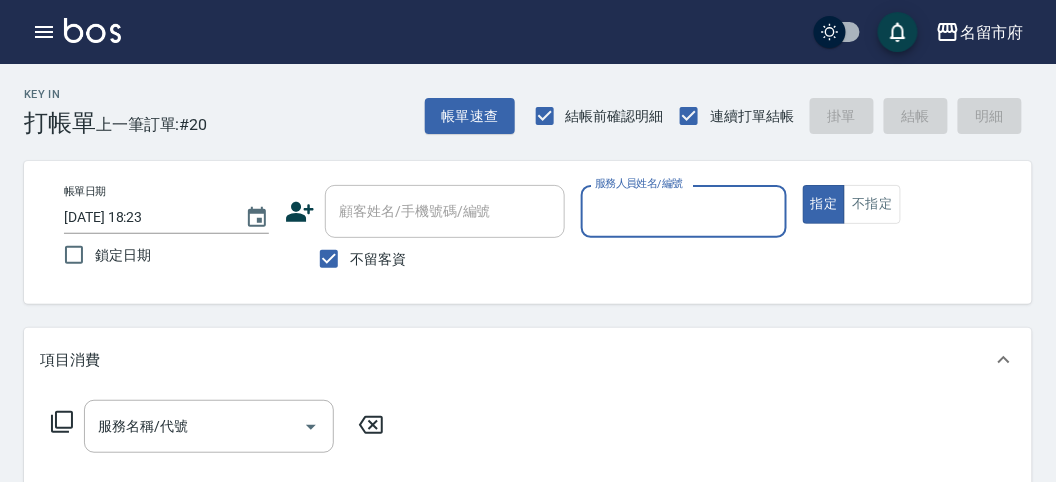click on "服務人員姓名/編號" at bounding box center (683, 211) 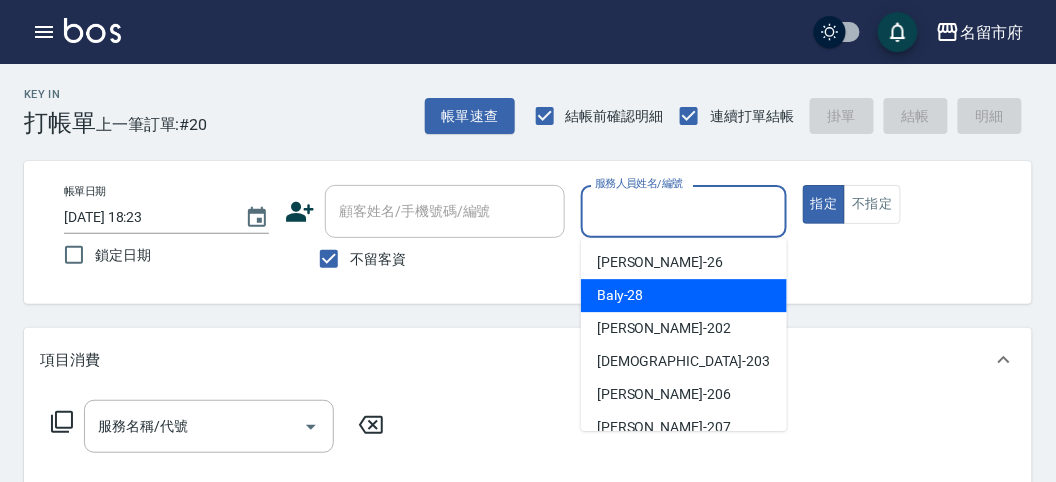 click on "Baly -28" at bounding box center (620, 295) 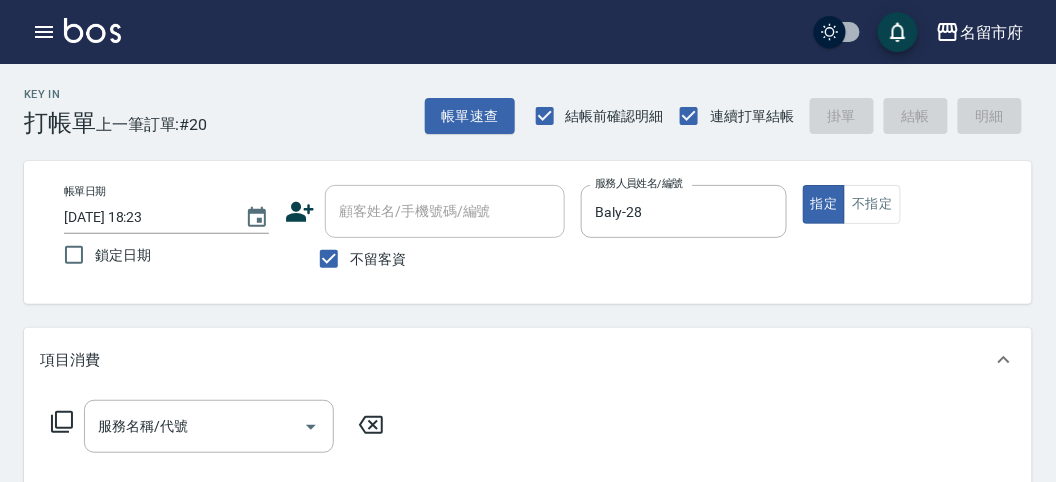 click 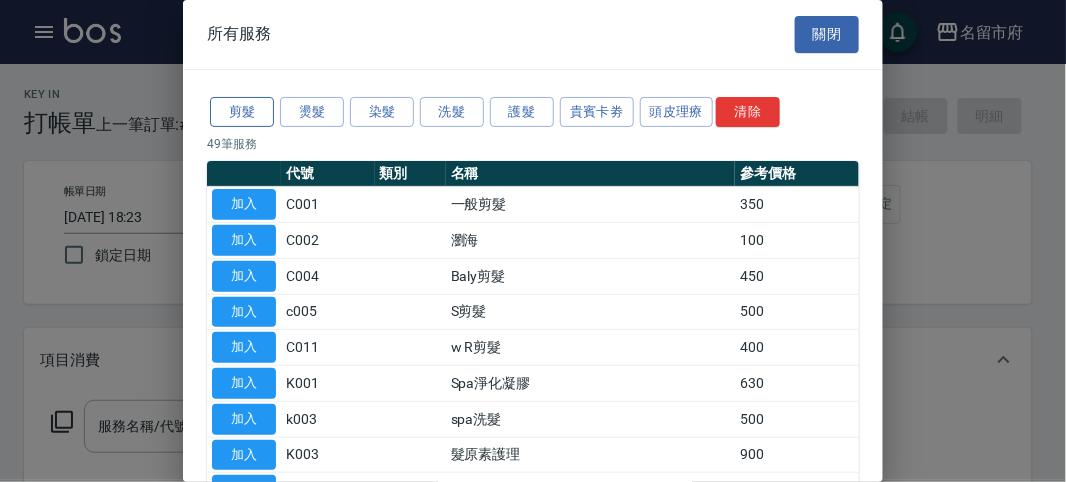 click on "剪髮" at bounding box center [242, 112] 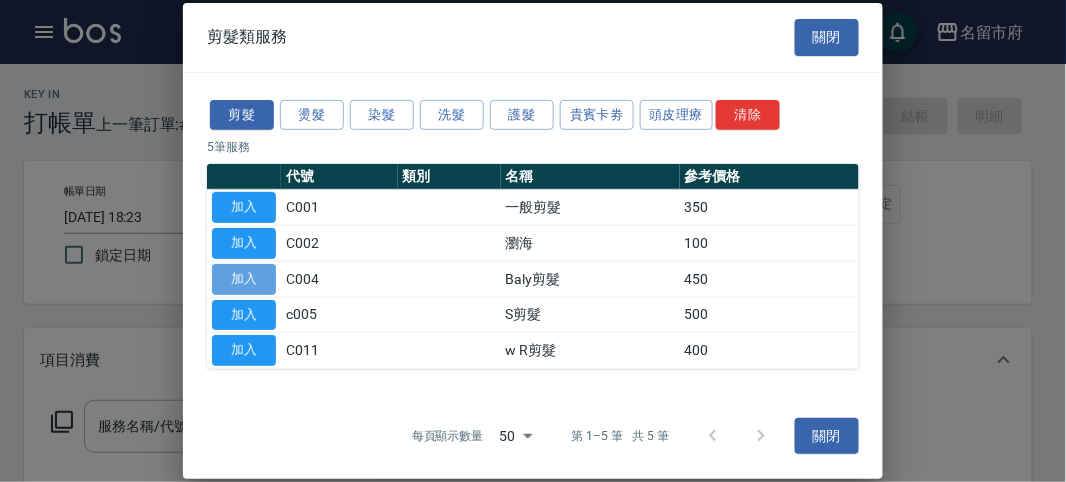 click on "加入" at bounding box center [244, 279] 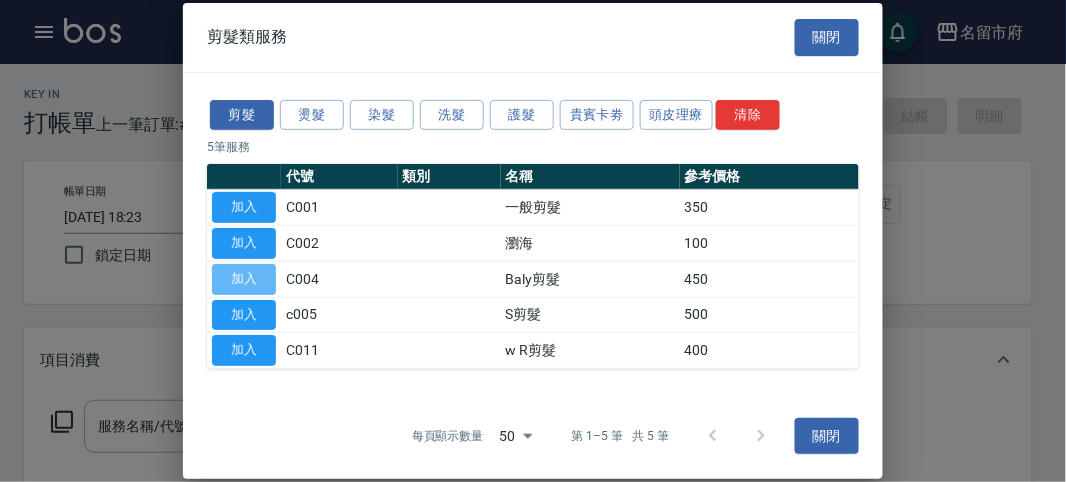 type on "Baly剪髮(C004)" 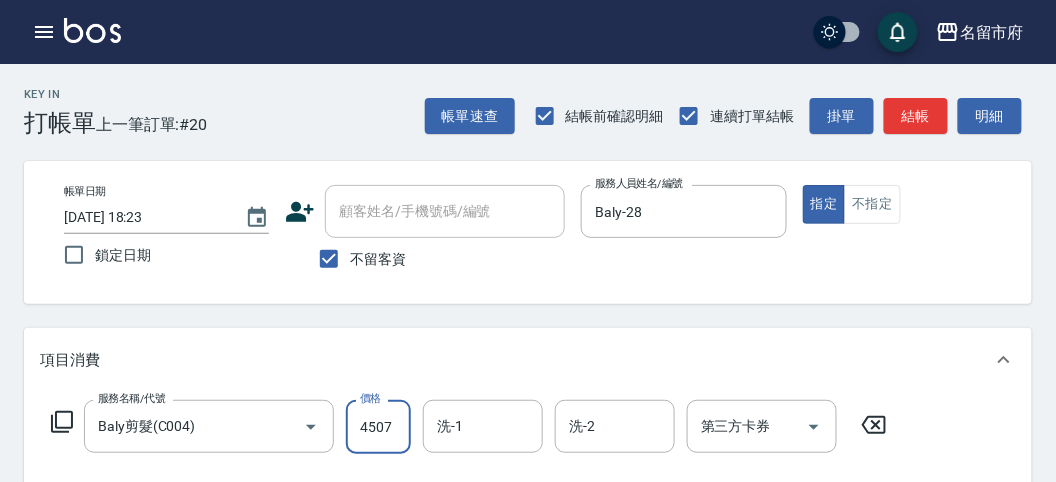 scroll, scrollTop: 0, scrollLeft: 0, axis: both 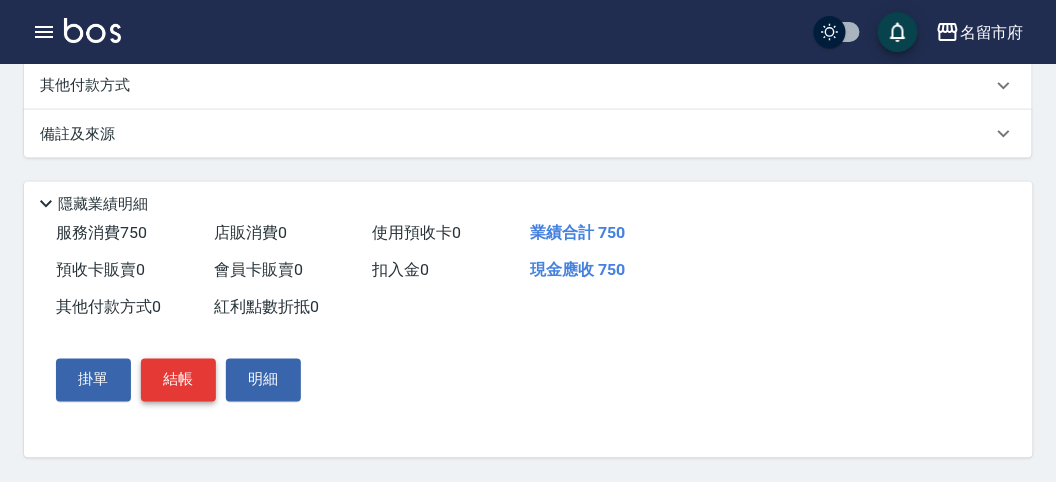 type on "750" 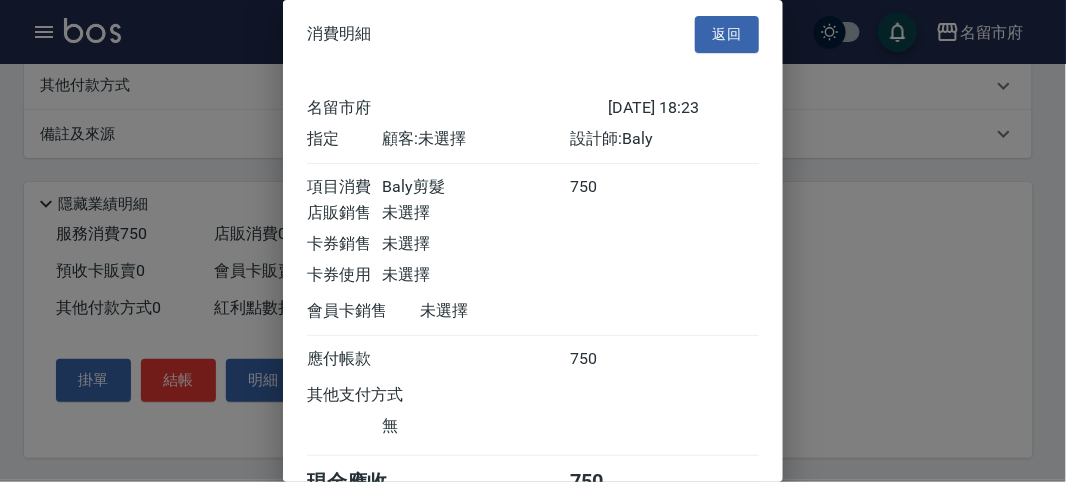 scroll, scrollTop: 111, scrollLeft: 0, axis: vertical 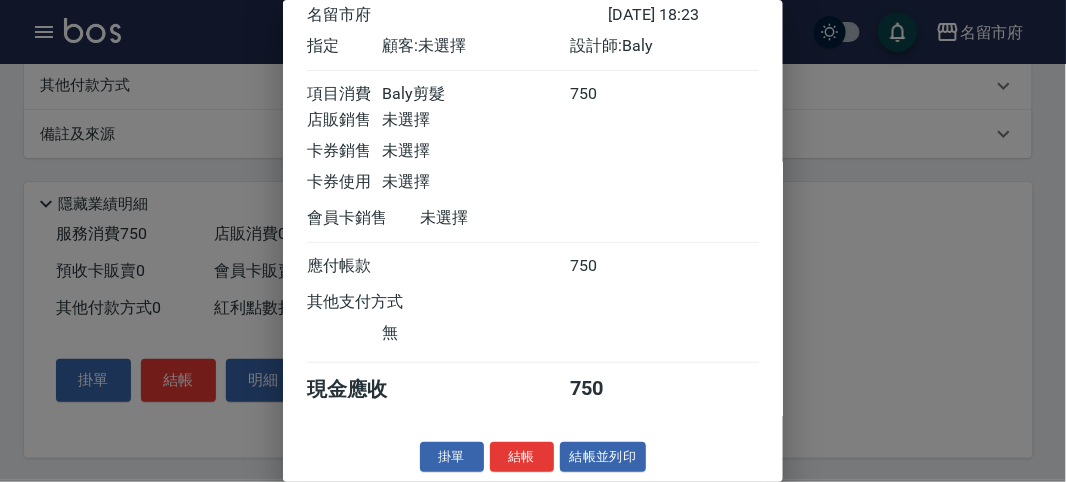 drag, startPoint x: 506, startPoint y: 455, endPoint x: 517, endPoint y: 438, distance: 20.248457 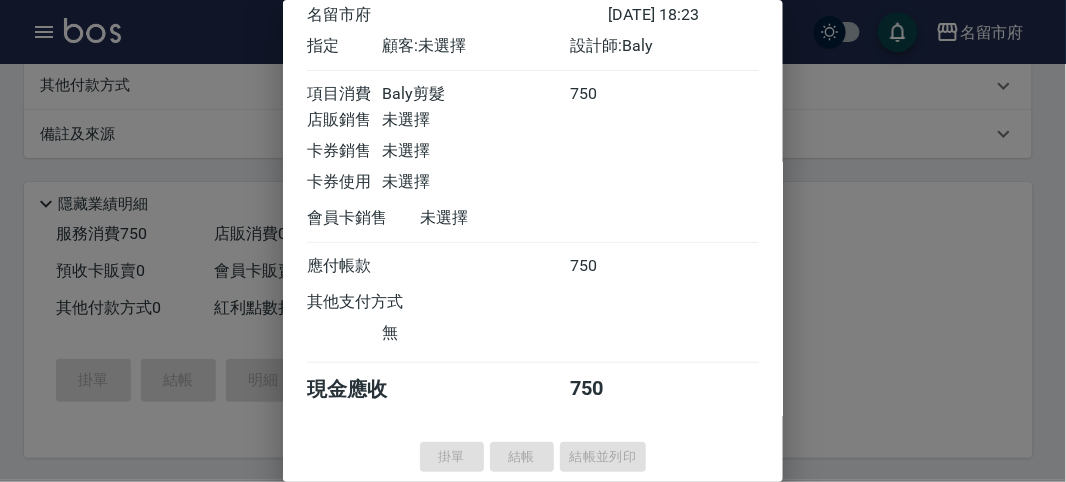 type on "[DATE] 18:24" 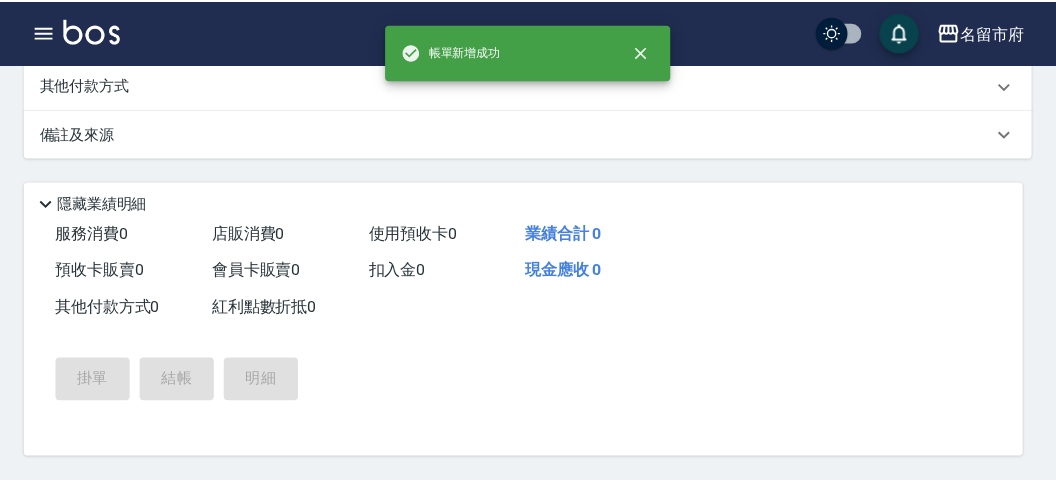 scroll, scrollTop: 0, scrollLeft: 0, axis: both 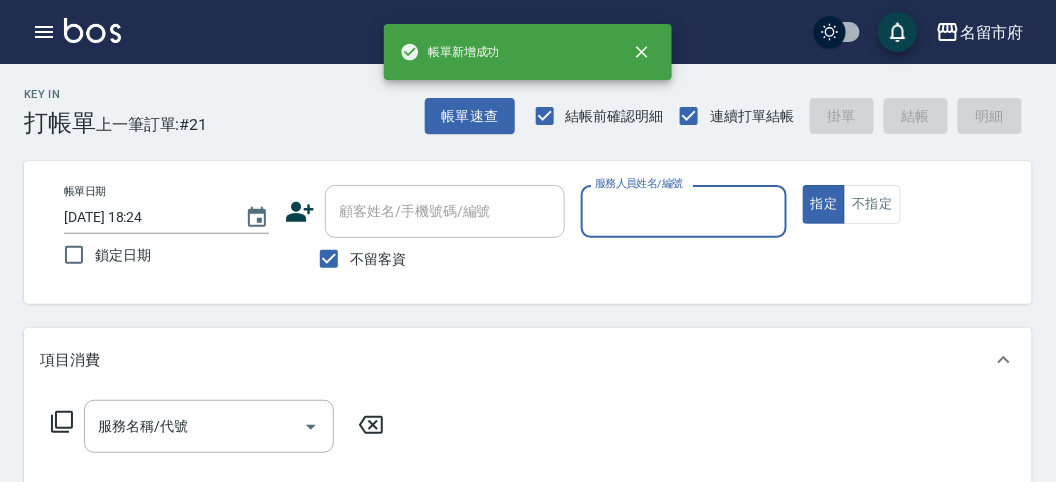 click on "服務人員姓名/編號" at bounding box center [639, 183] 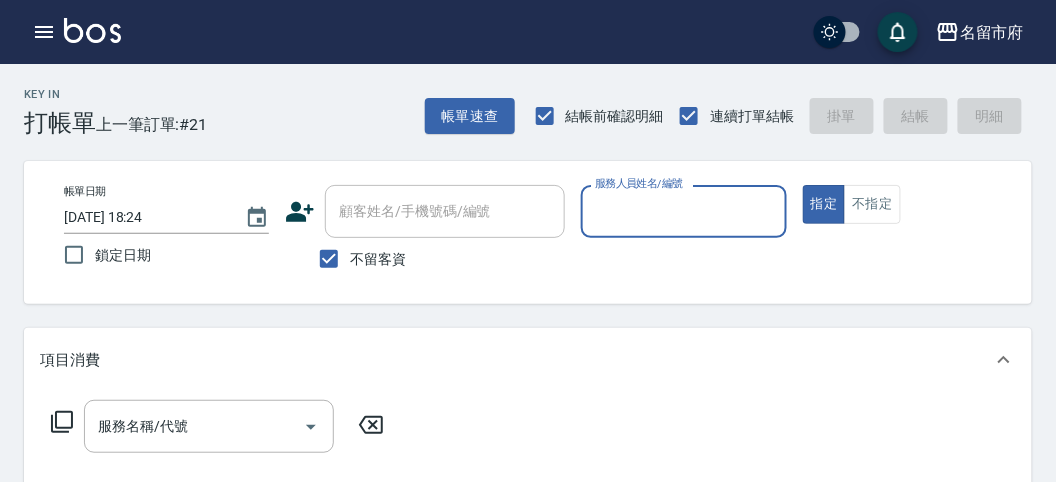 click on "服務人員姓名/編號" at bounding box center (683, 211) 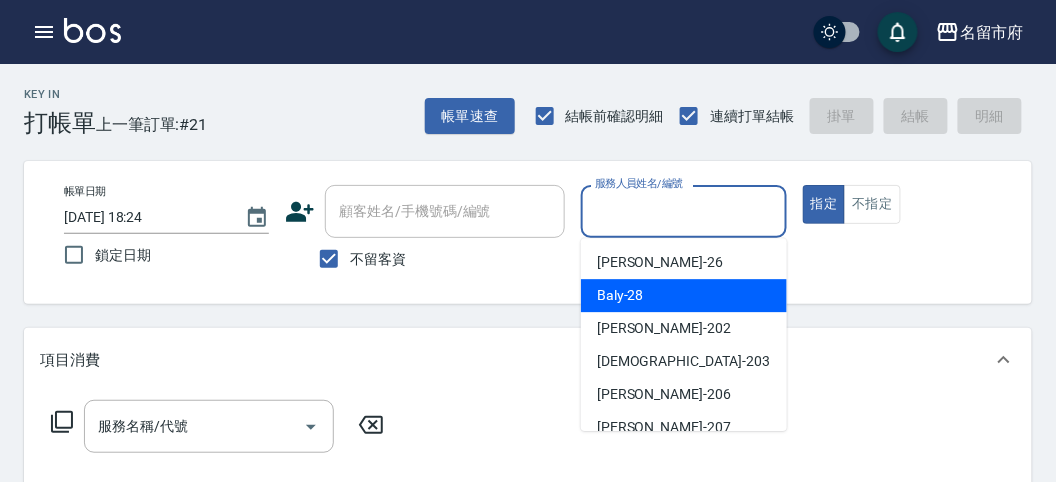 drag, startPoint x: 633, startPoint y: 293, endPoint x: 533, endPoint y: 293, distance: 100 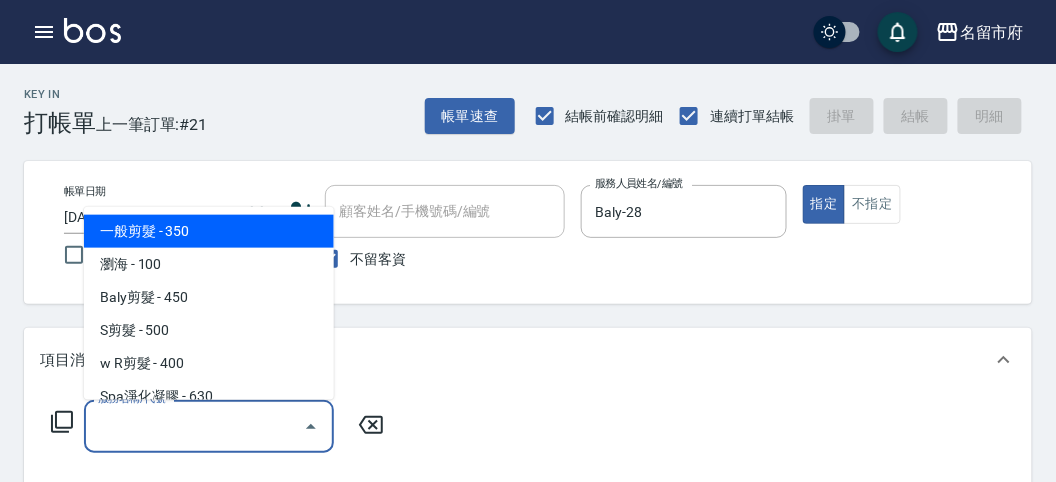 drag, startPoint x: 188, startPoint y: 432, endPoint x: 203, endPoint y: 331, distance: 102.10779 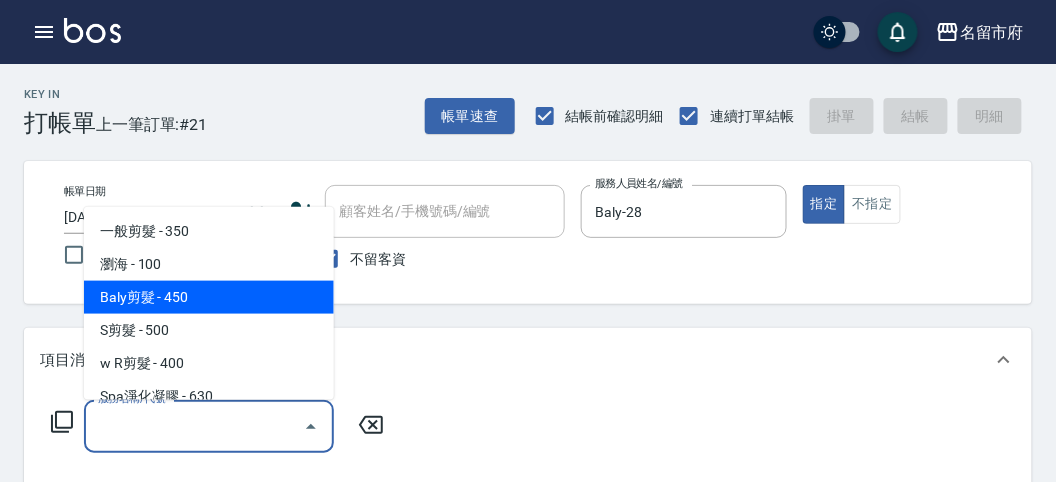 click on "Baly剪髮 - 450" at bounding box center (209, 297) 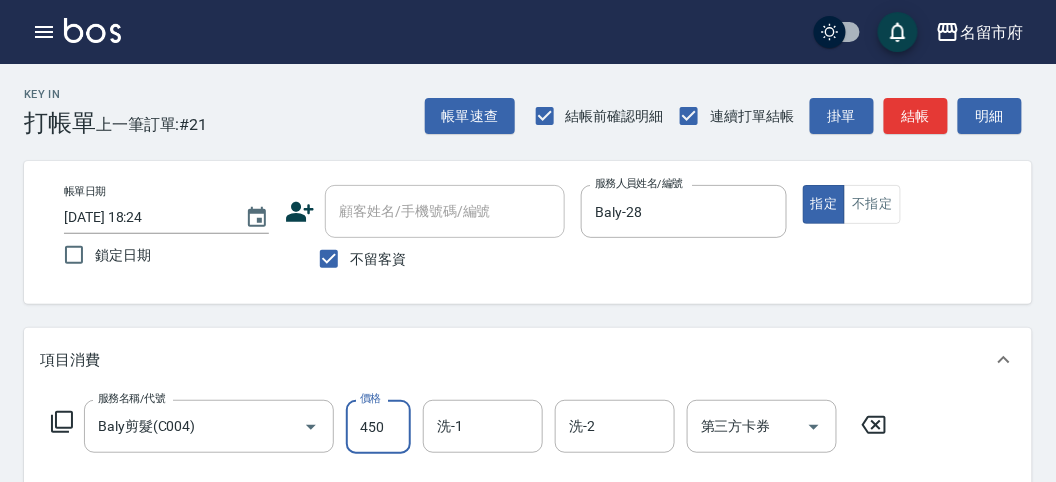 click on "450" at bounding box center (378, 427) 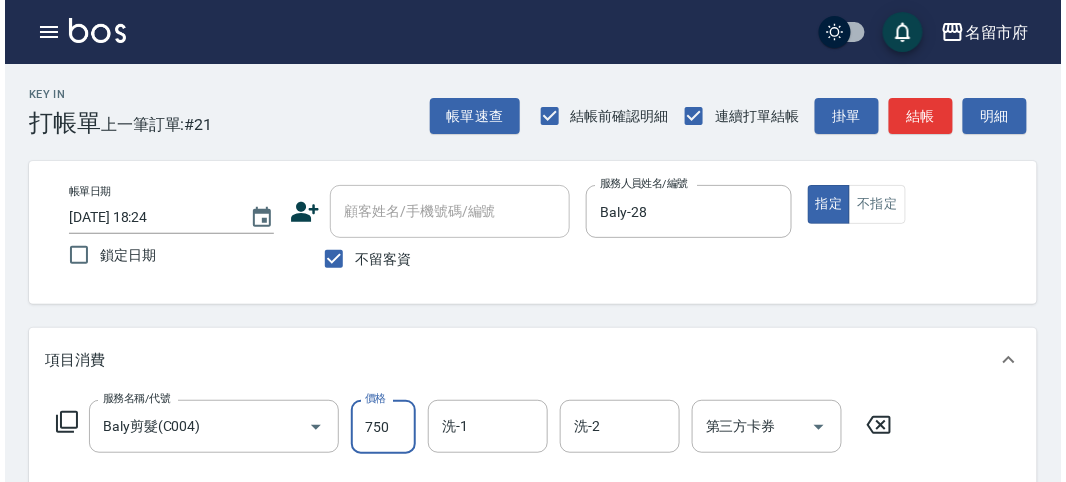 scroll, scrollTop: 585, scrollLeft: 0, axis: vertical 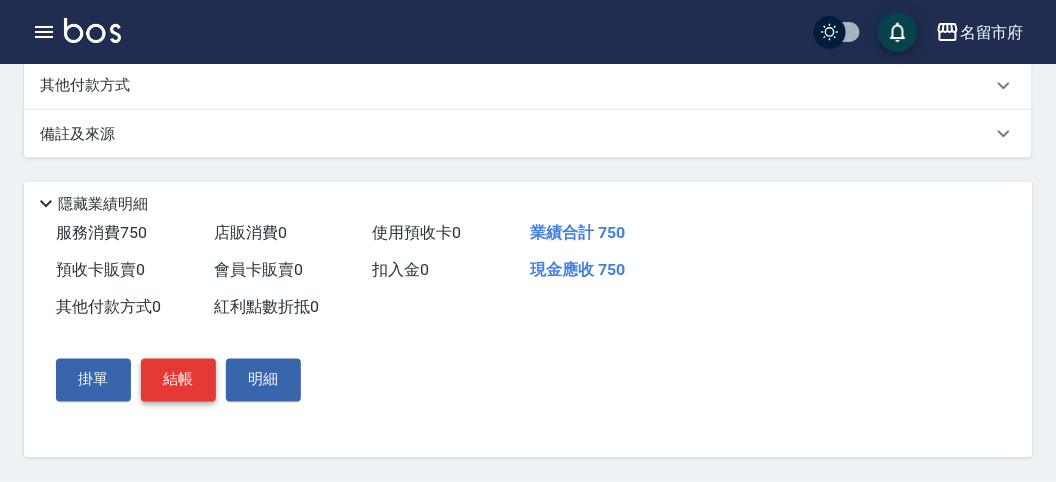 type on "750" 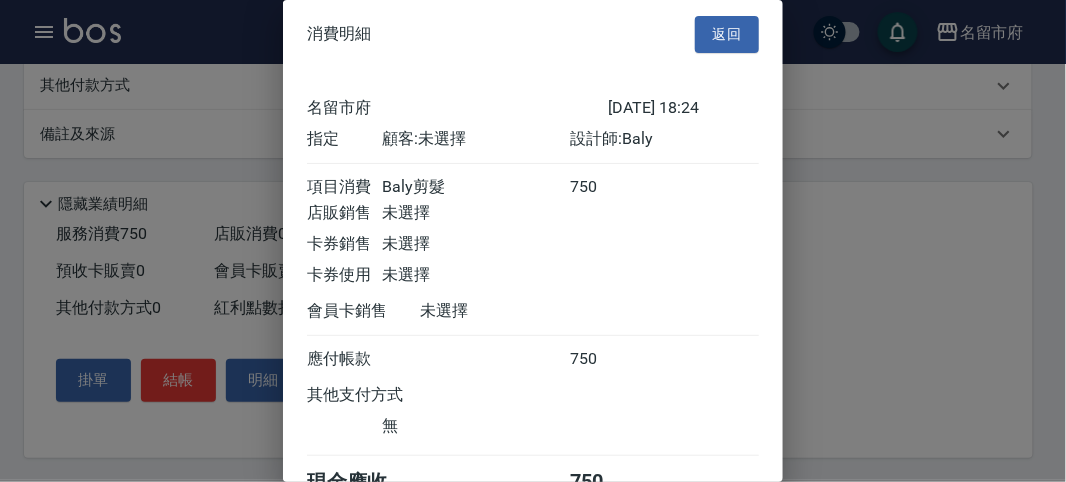 scroll, scrollTop: 111, scrollLeft: 0, axis: vertical 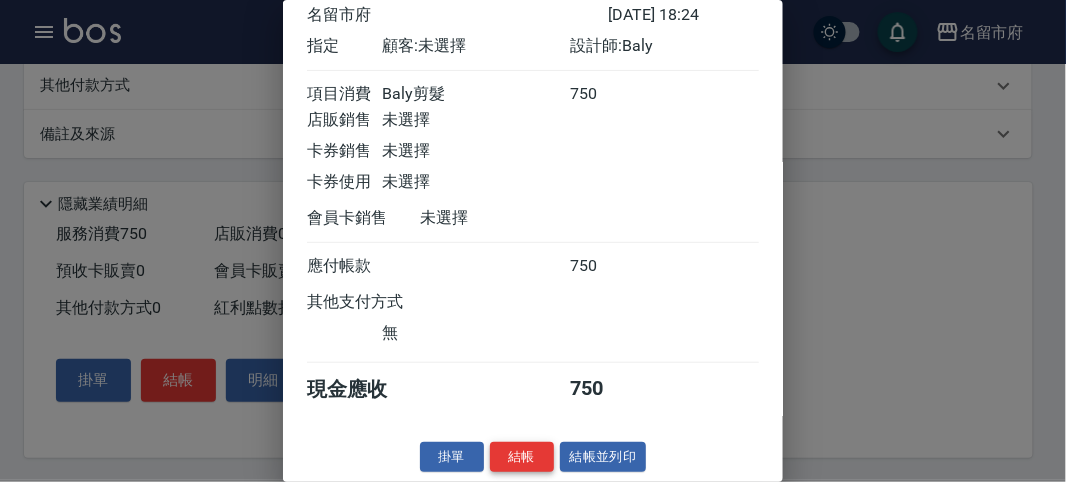 click on "結帳" at bounding box center (522, 457) 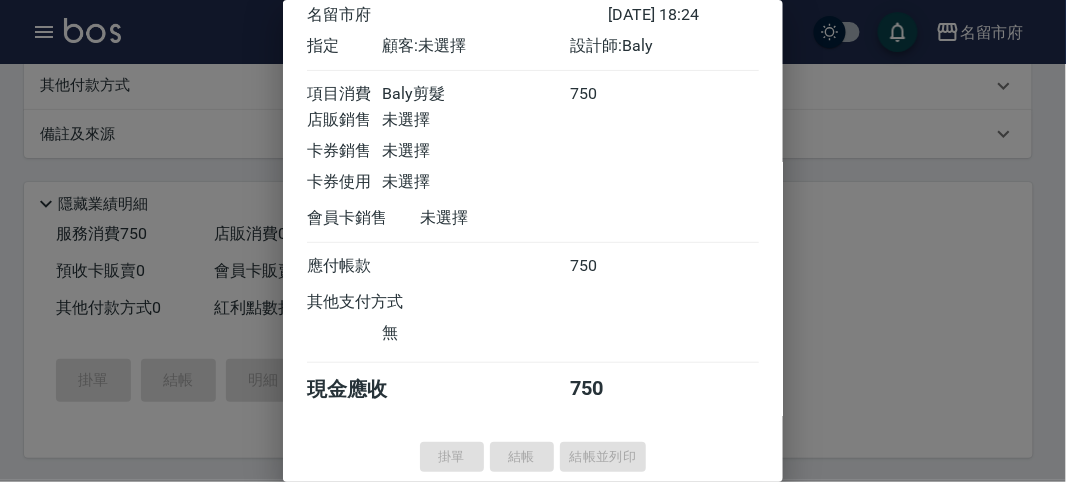 type 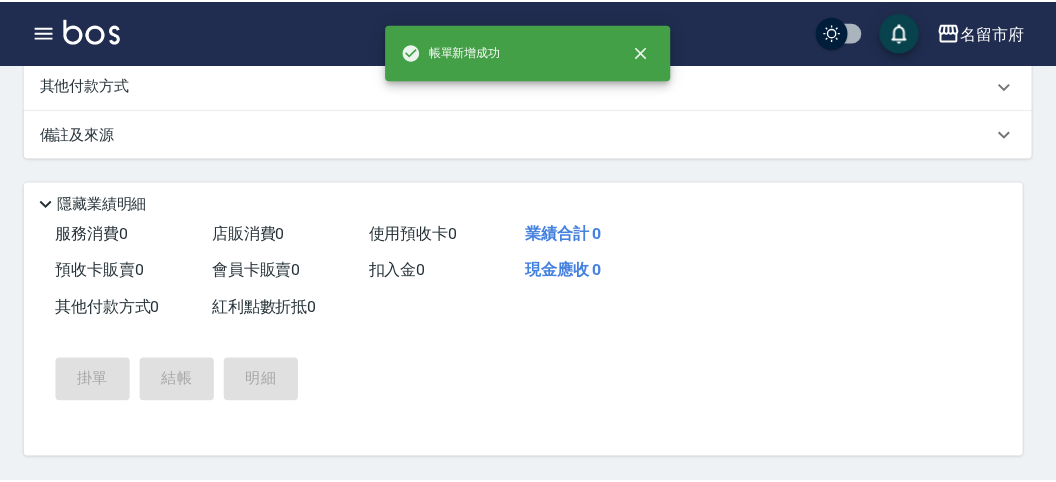 scroll, scrollTop: 0, scrollLeft: 0, axis: both 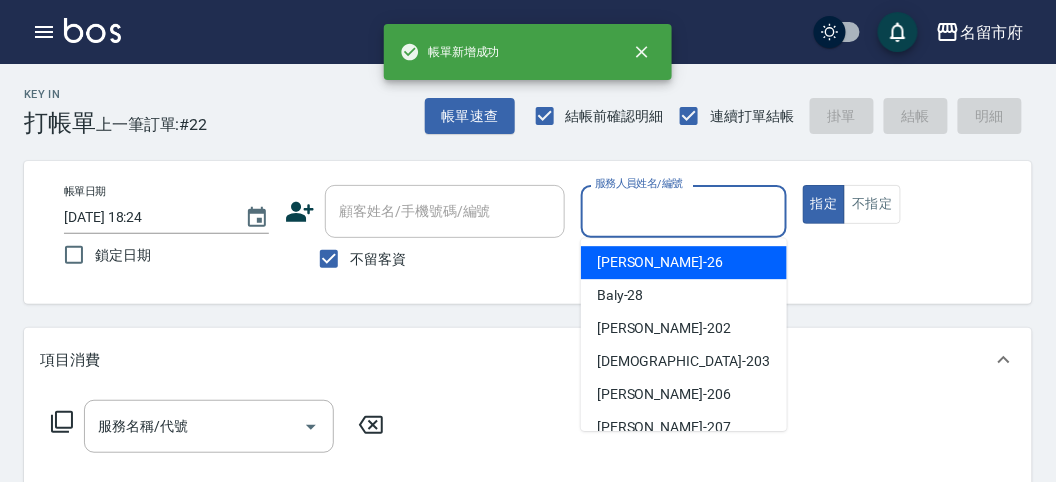 click on "服務人員姓名/編號" at bounding box center (683, 211) 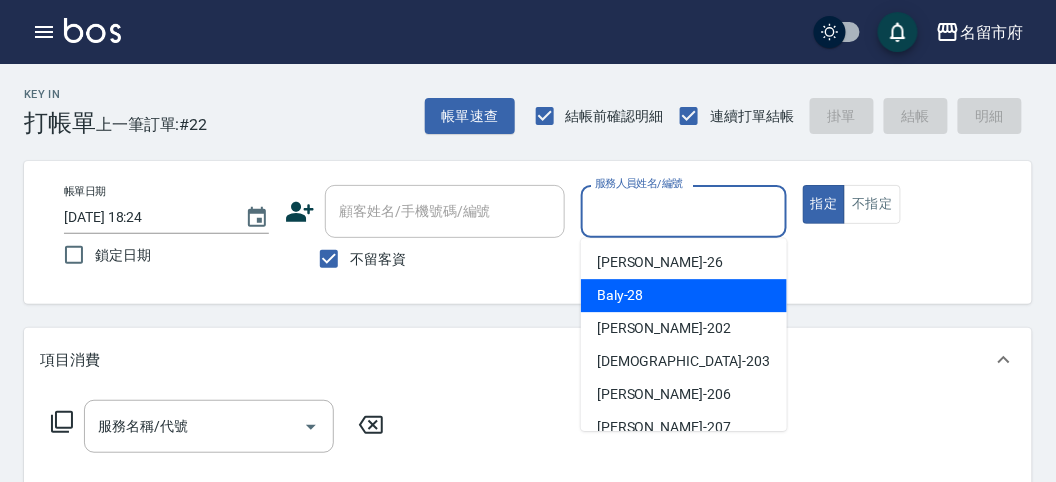 drag, startPoint x: 653, startPoint y: 299, endPoint x: 118, endPoint y: 349, distance: 537.33136 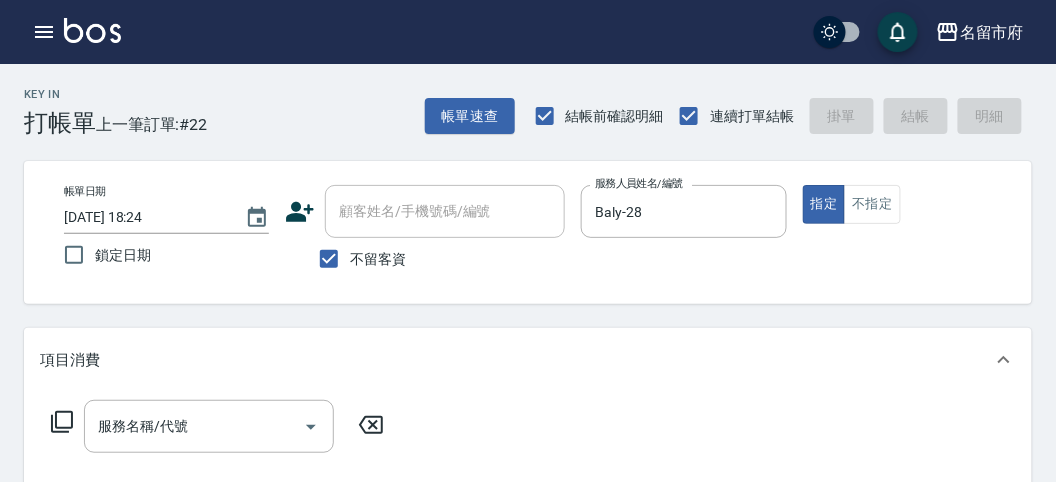 click 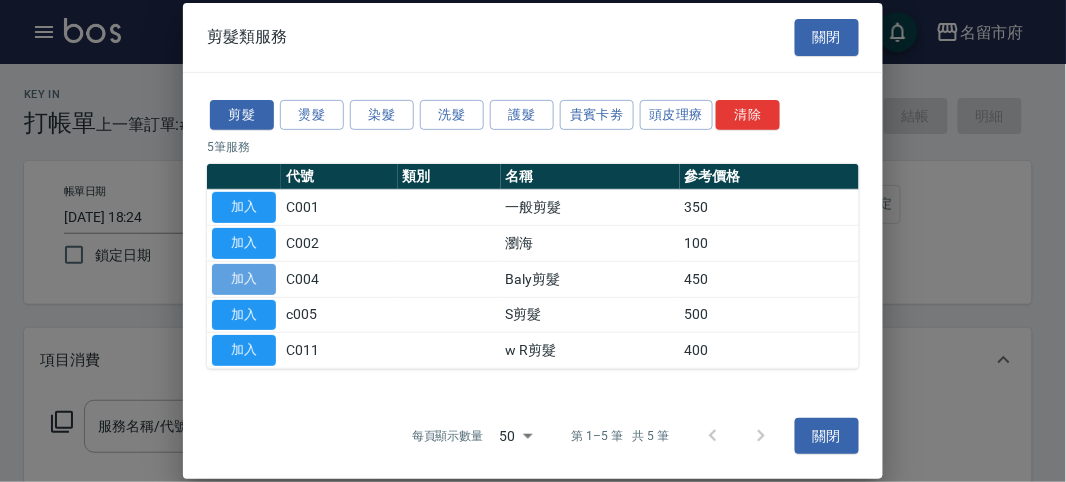 click on "加入" at bounding box center (244, 279) 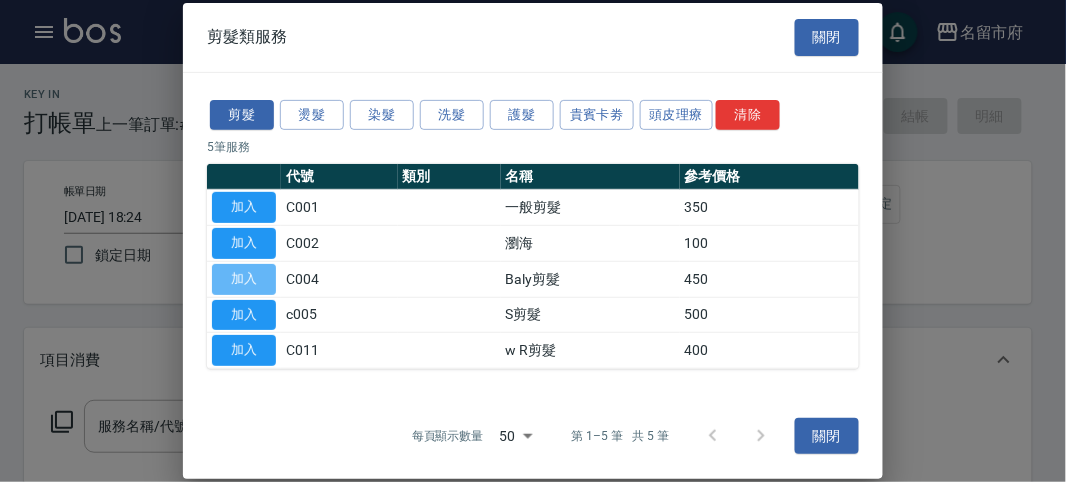 type on "Baly剪髮(C004)" 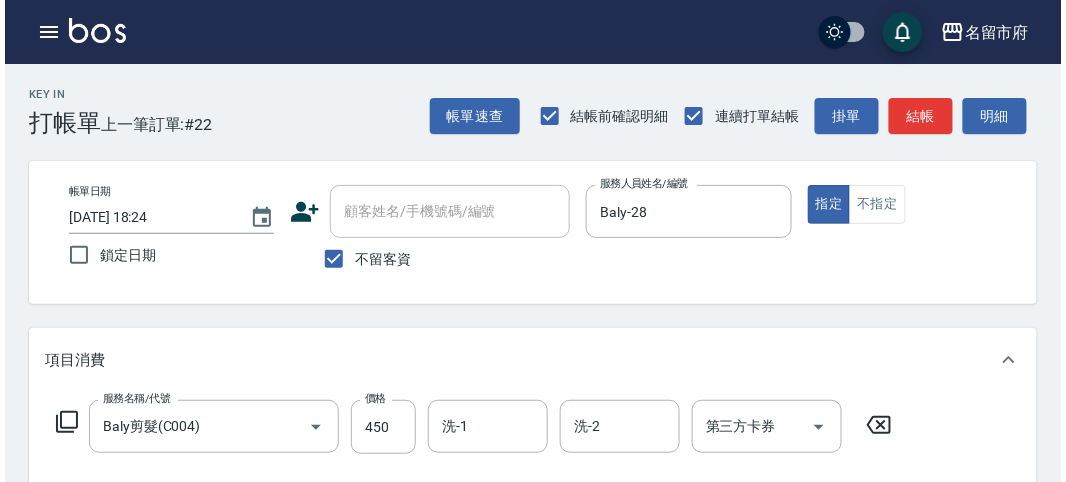 scroll, scrollTop: 585, scrollLeft: 0, axis: vertical 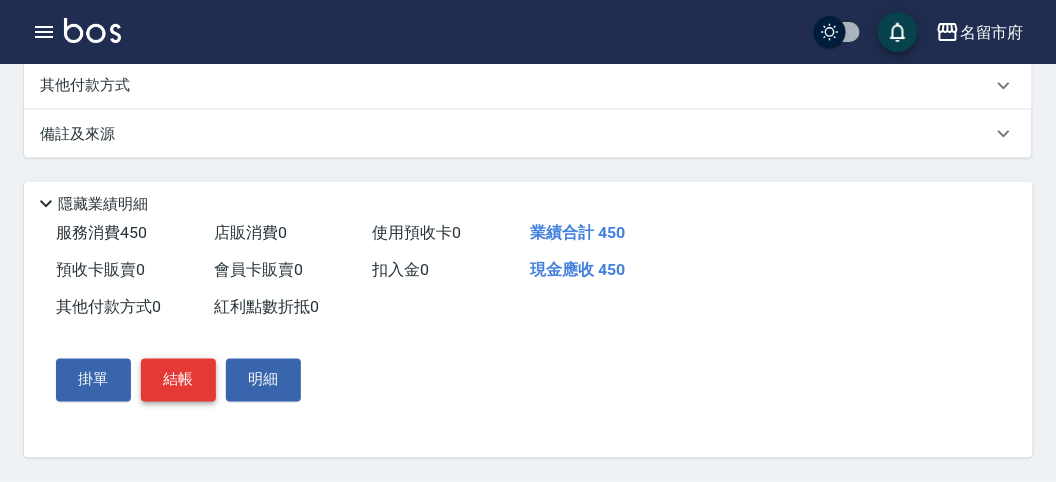click on "結帳" at bounding box center [178, 380] 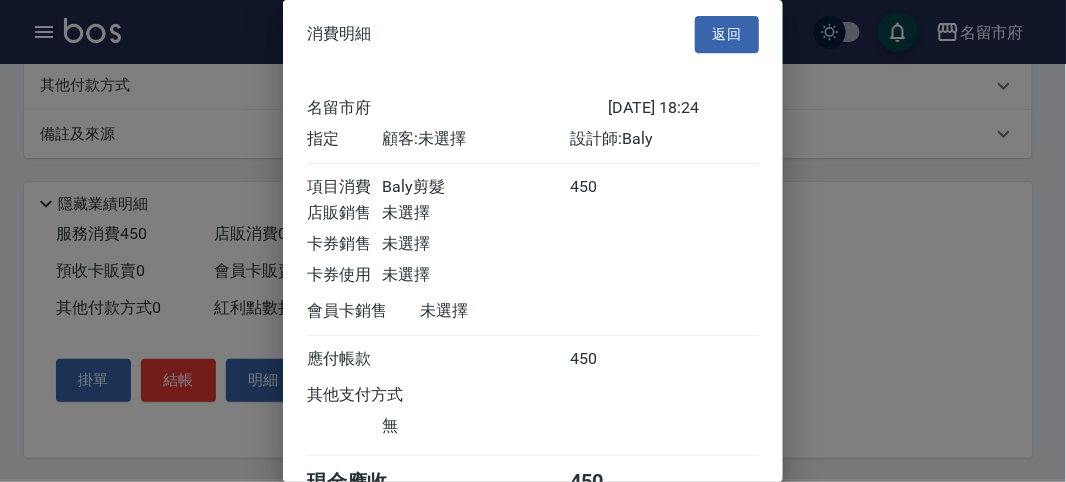 scroll, scrollTop: 111, scrollLeft: 0, axis: vertical 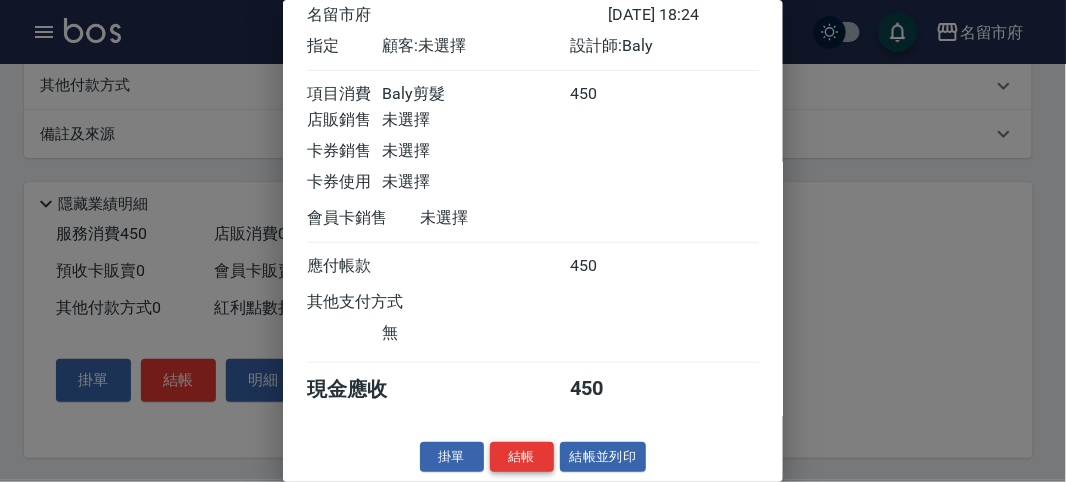click on "結帳" at bounding box center [522, 457] 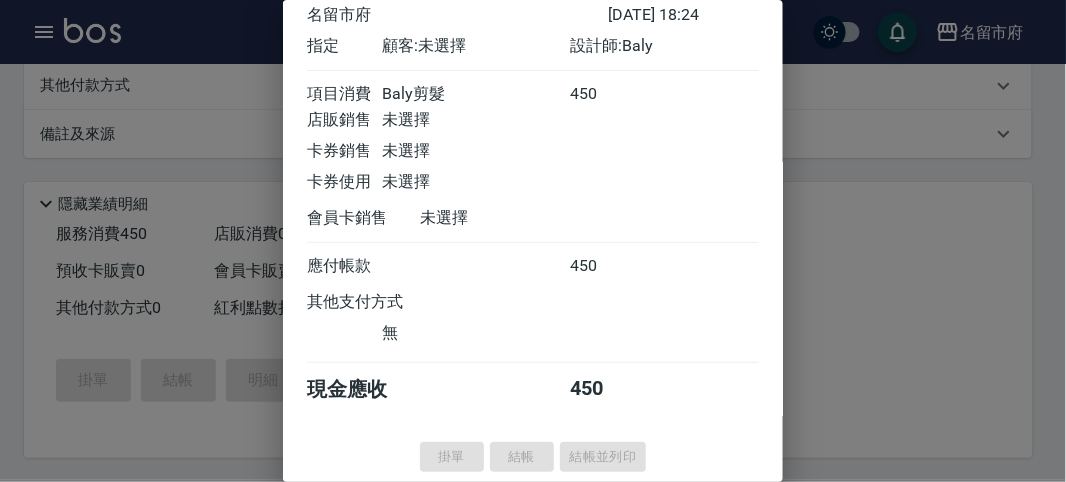 type 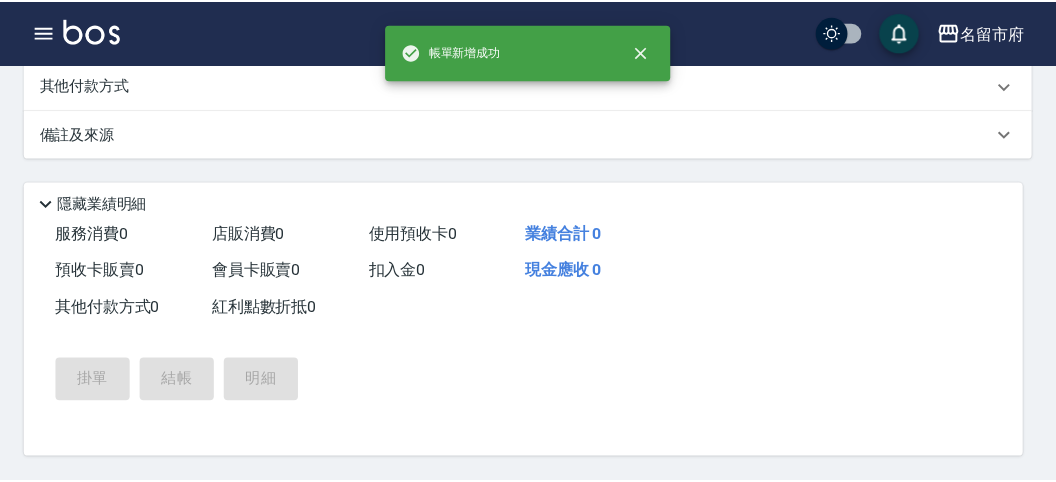 scroll, scrollTop: 0, scrollLeft: 0, axis: both 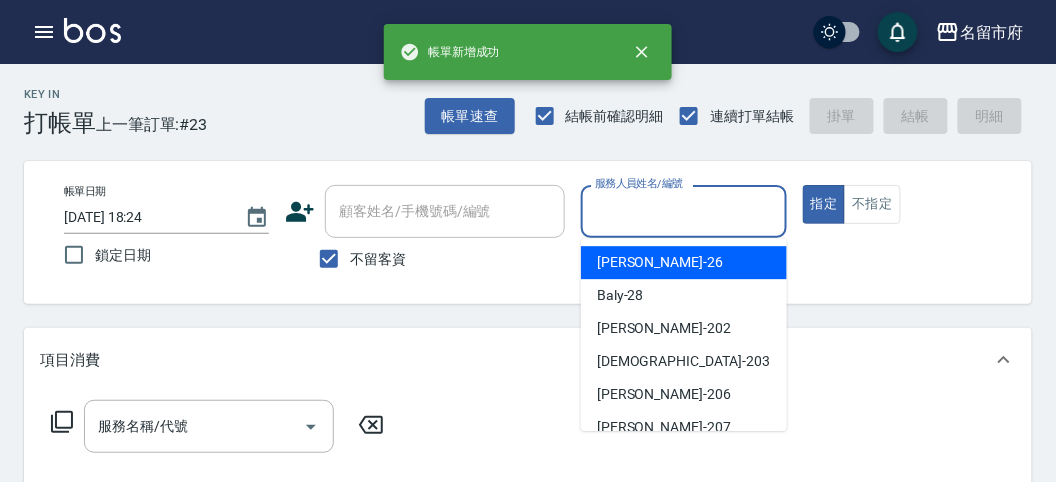 drag, startPoint x: 667, startPoint y: 207, endPoint x: 667, endPoint y: 222, distance: 15 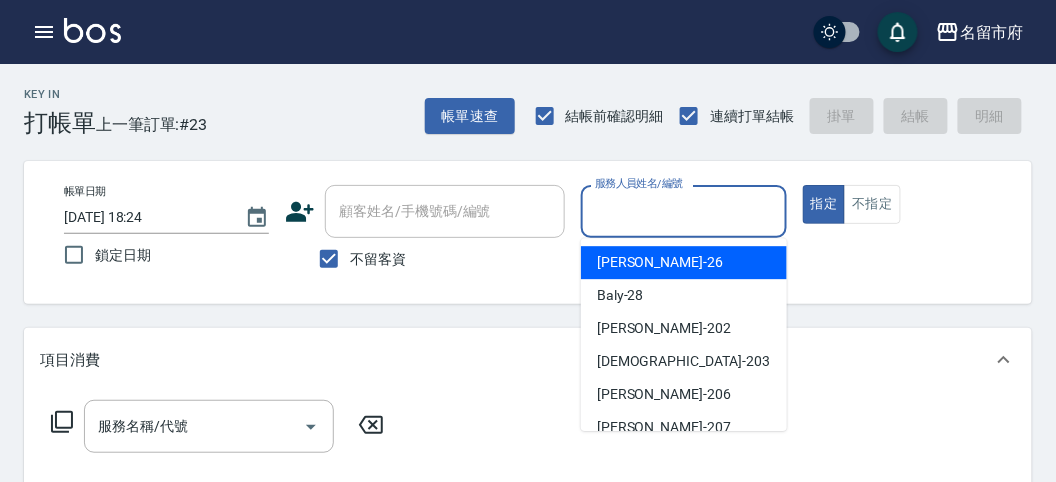 click on "Baly -28" at bounding box center [684, 295] 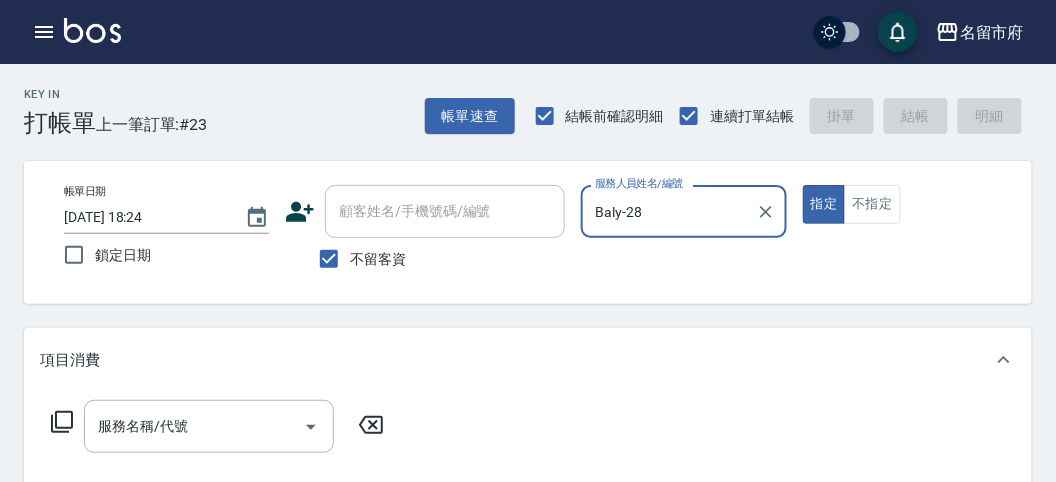 click 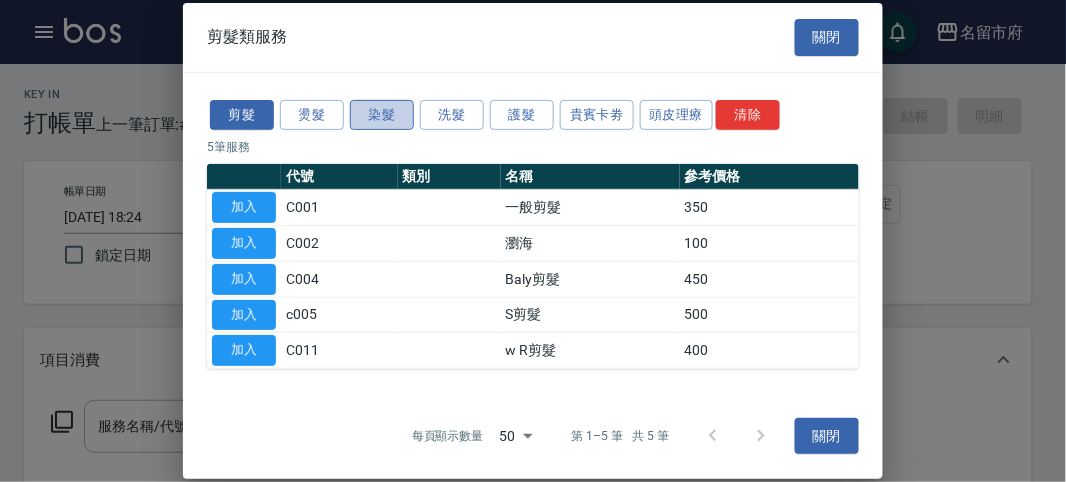click on "染髮" at bounding box center [382, 114] 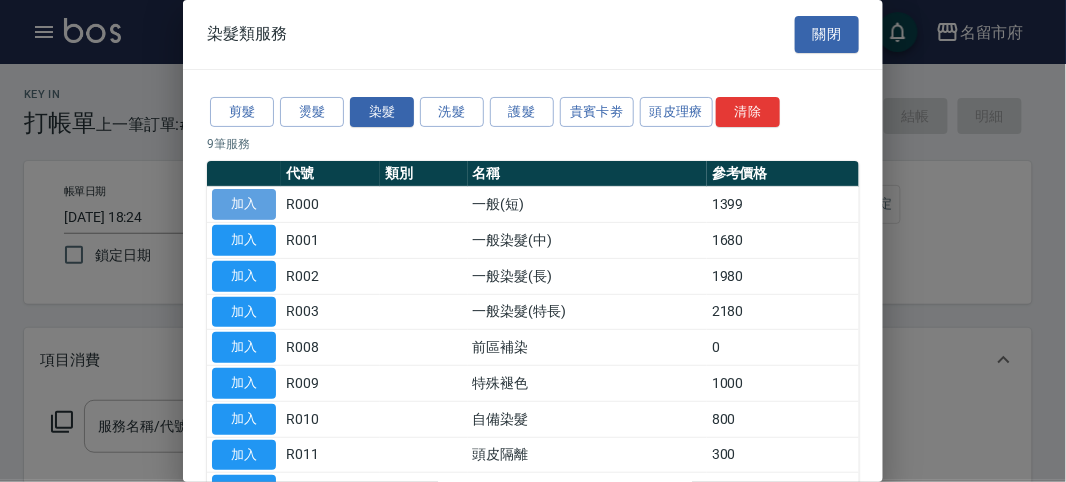 click on "加入" at bounding box center (244, 204) 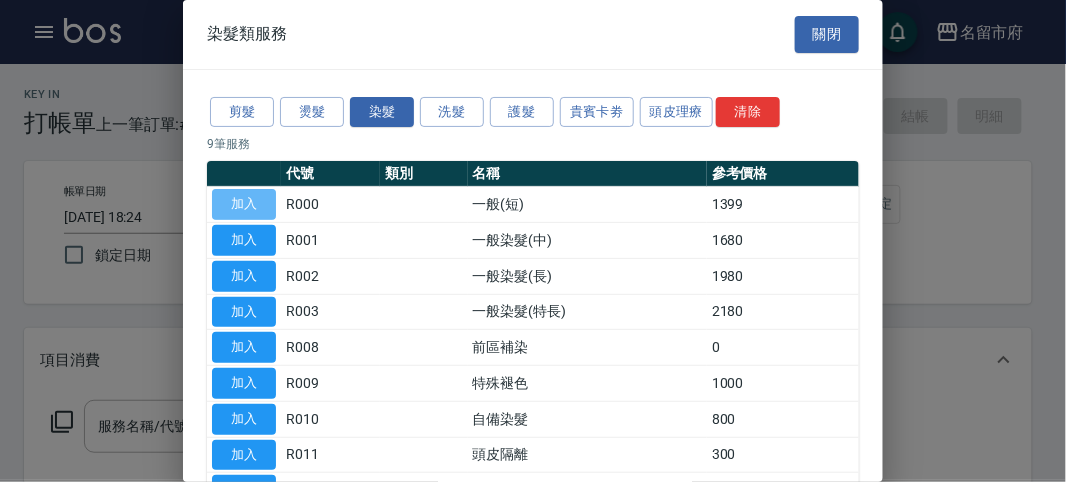 type on "一般(短)(R000)" 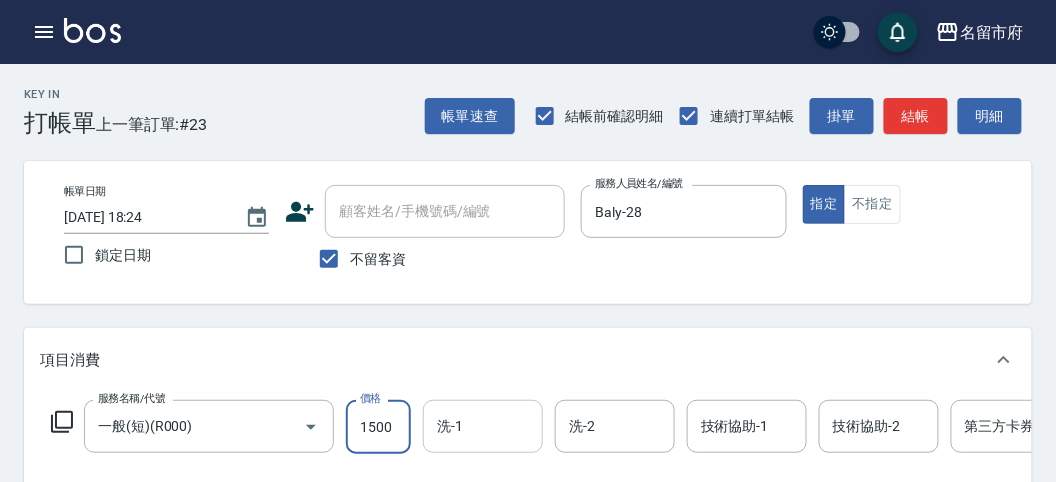 type on "1500" 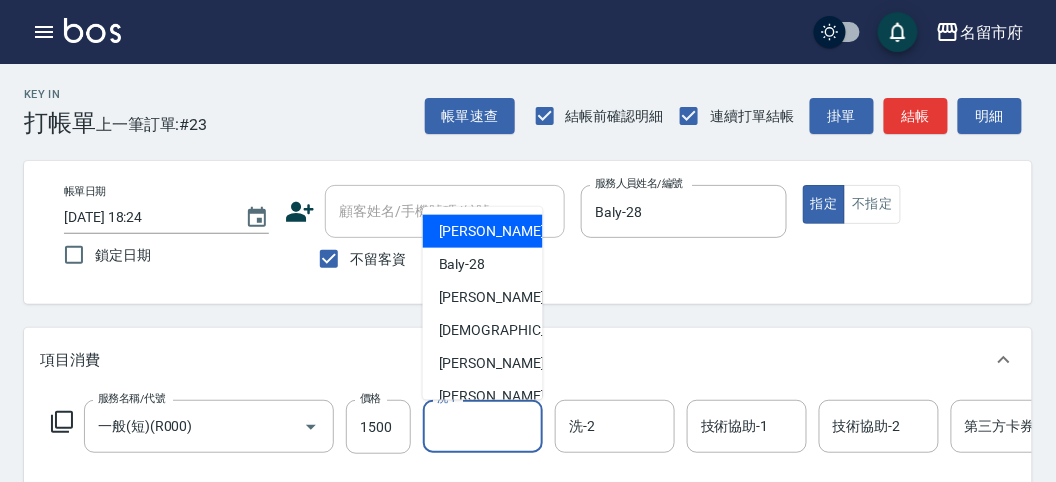 drag, startPoint x: 501, startPoint y: 432, endPoint x: 502, endPoint y: 405, distance: 27.018513 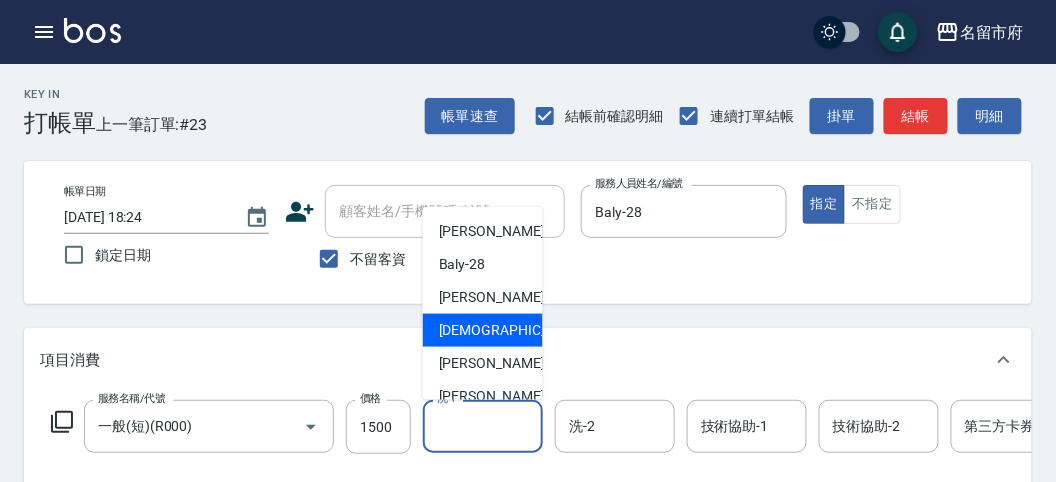 scroll, scrollTop: 153, scrollLeft: 0, axis: vertical 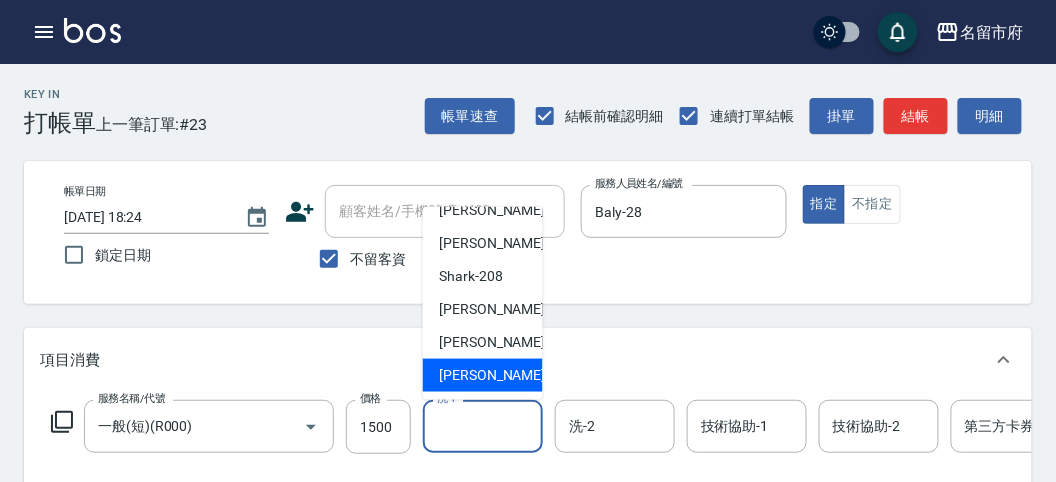 click on "[PERSON_NAME] -222" at bounding box center [506, 375] 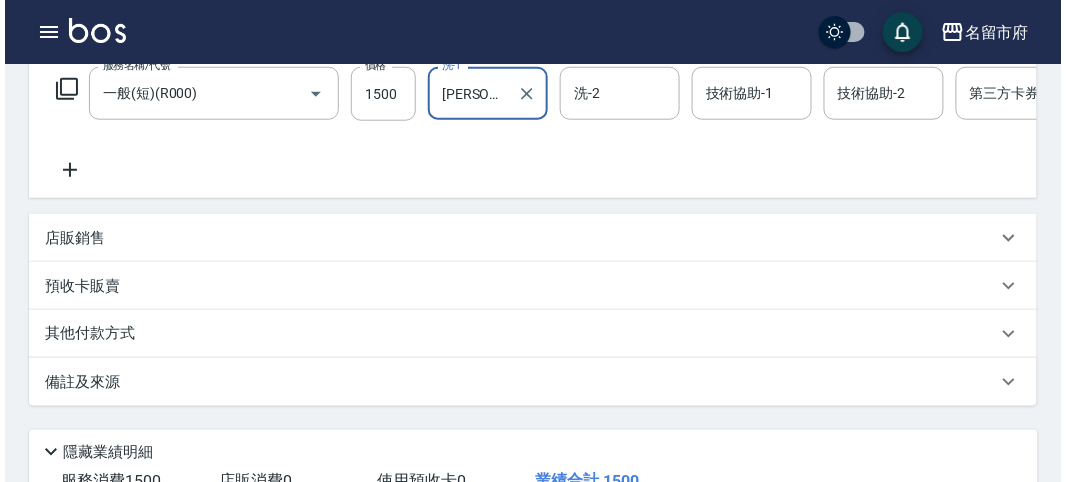 scroll, scrollTop: 604, scrollLeft: 0, axis: vertical 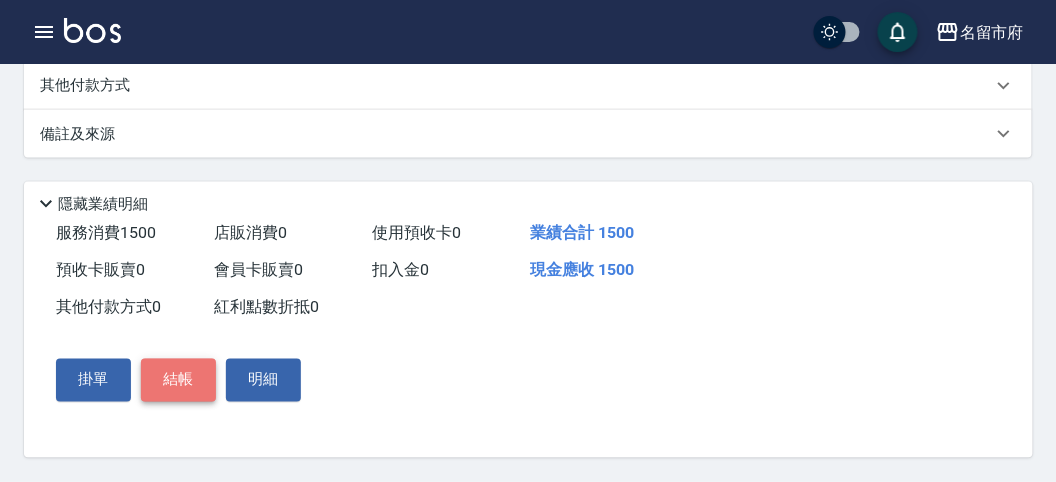 click on "結帳" at bounding box center (178, 380) 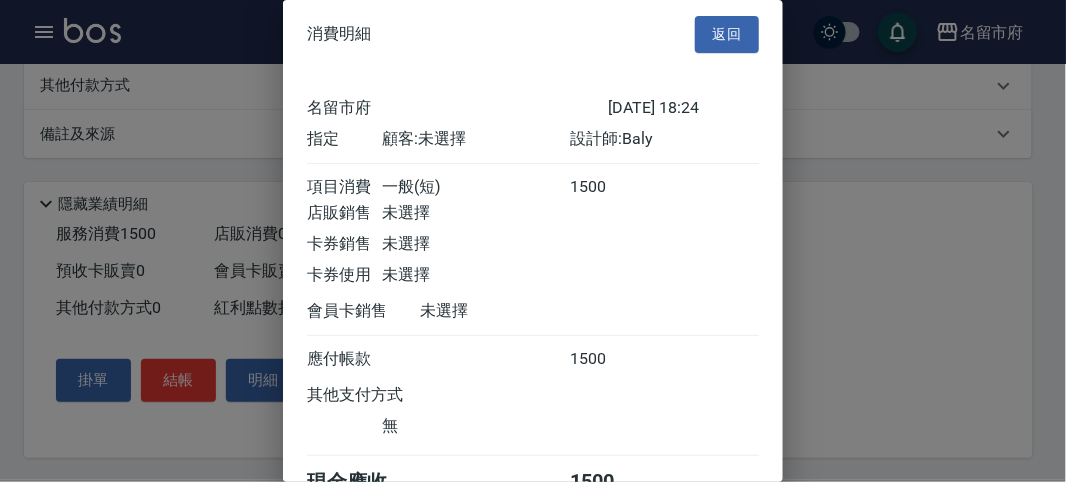 scroll, scrollTop: 111, scrollLeft: 0, axis: vertical 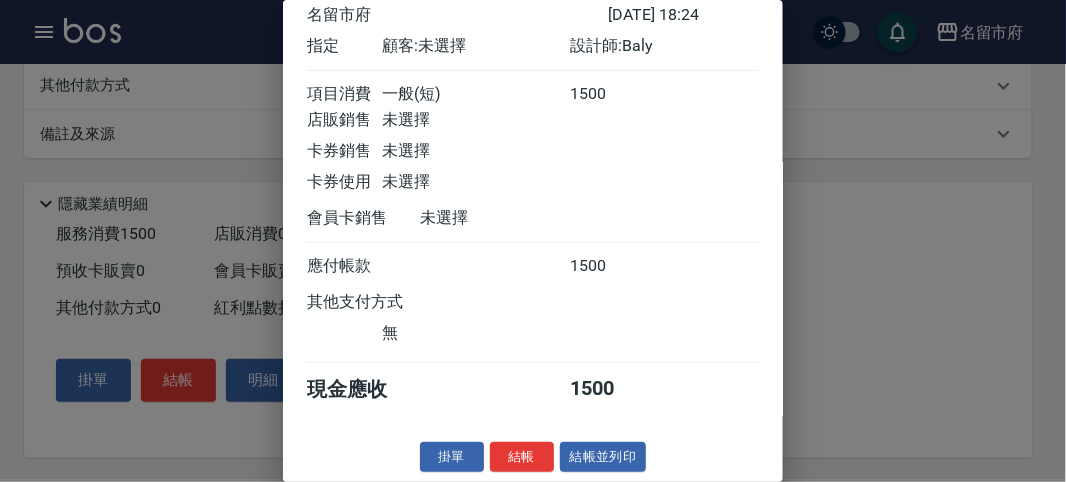 drag, startPoint x: 510, startPoint y: 456, endPoint x: 492, endPoint y: 447, distance: 20.12461 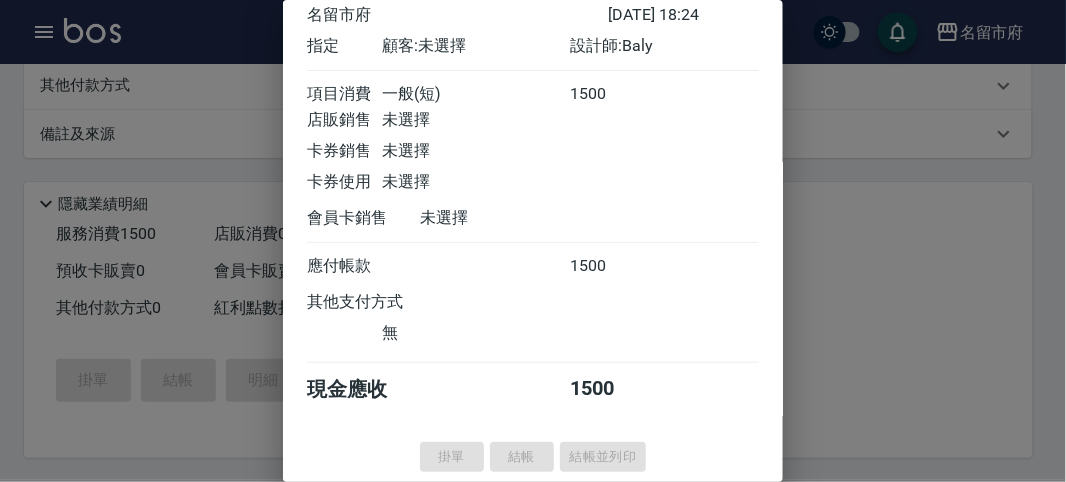 type 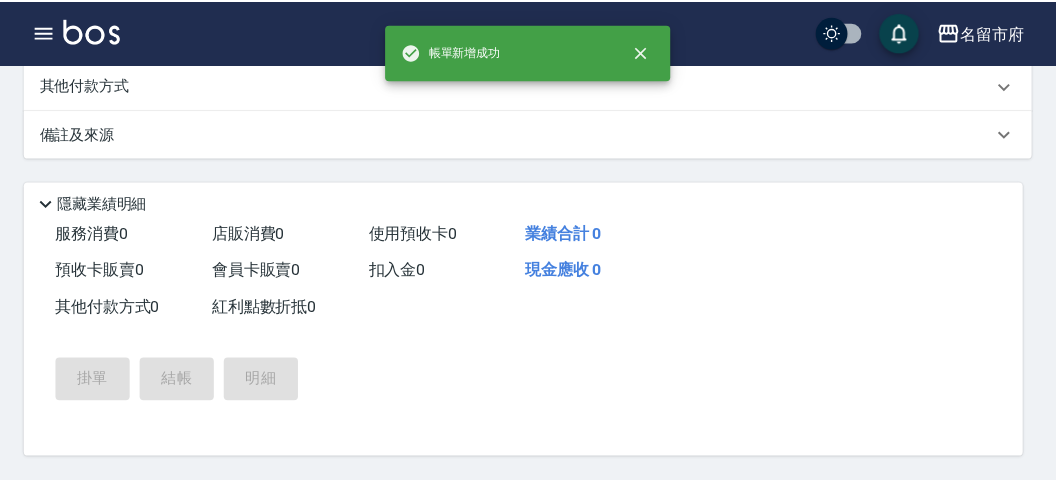 scroll, scrollTop: 0, scrollLeft: 0, axis: both 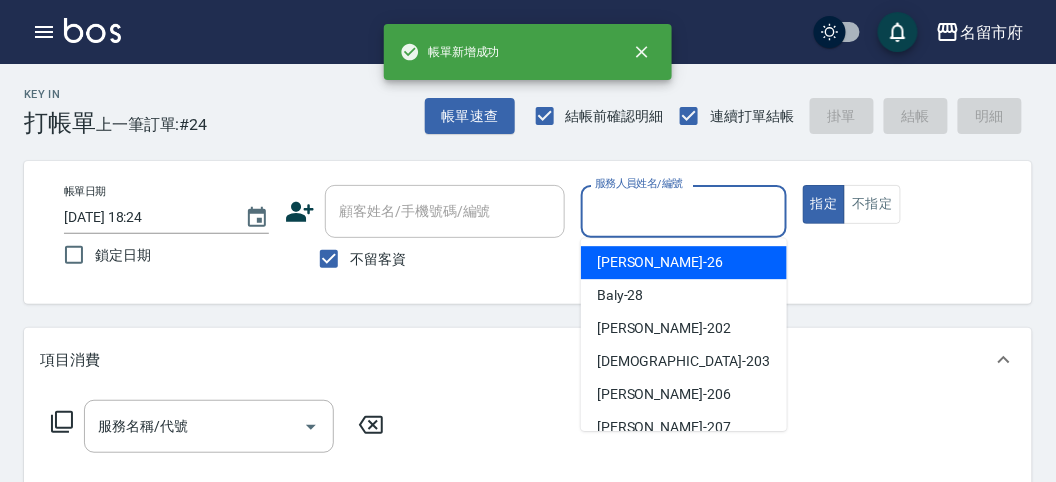 click on "服務人員姓名/編號" at bounding box center [683, 211] 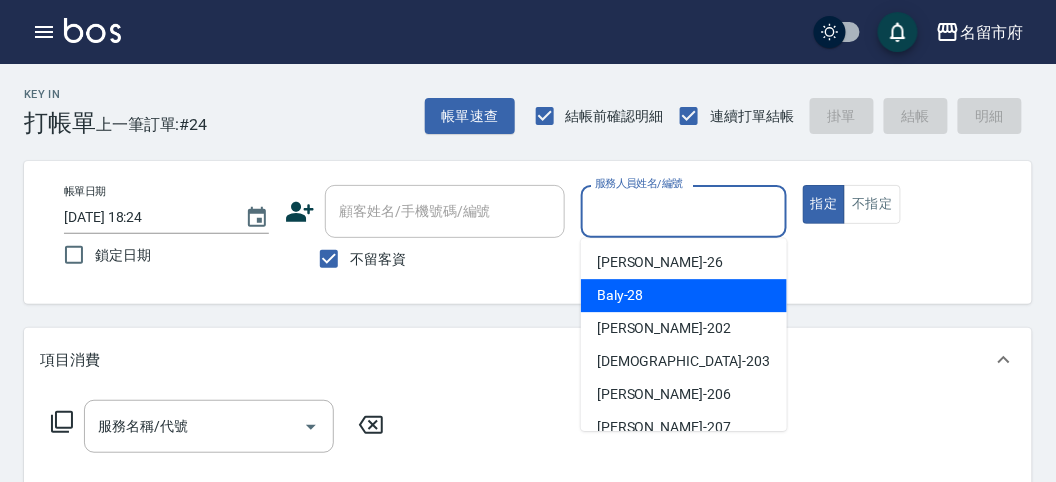 click on "Baly -28" at bounding box center (684, 295) 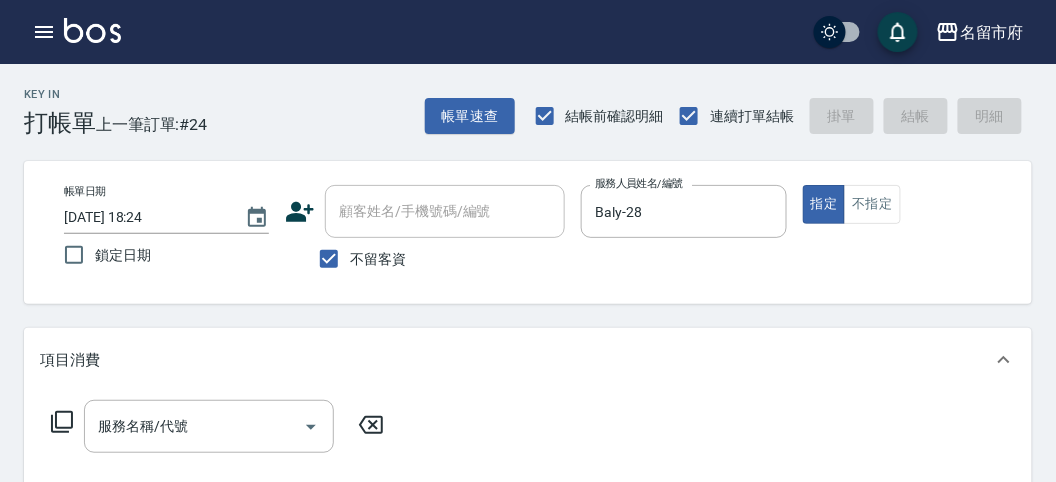 click 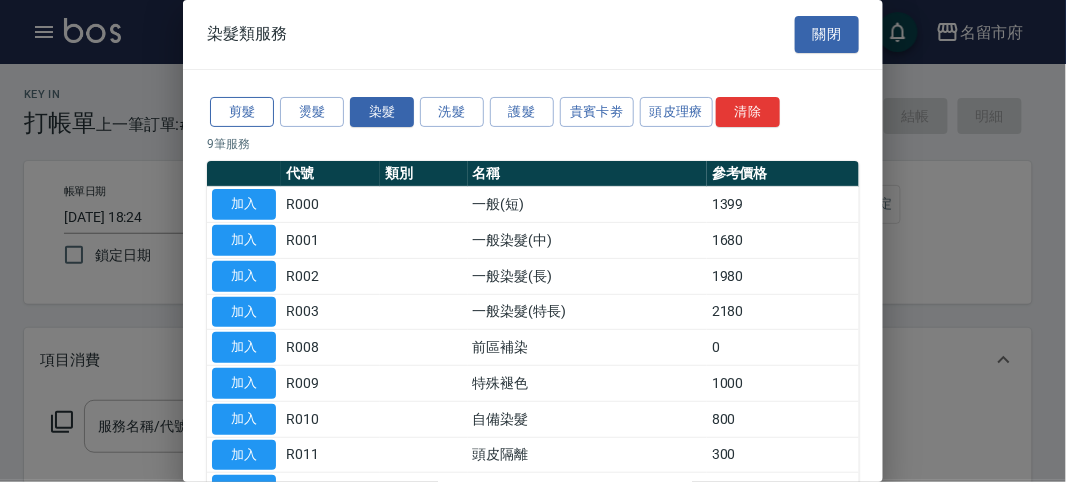 click on "剪髮" at bounding box center [242, 112] 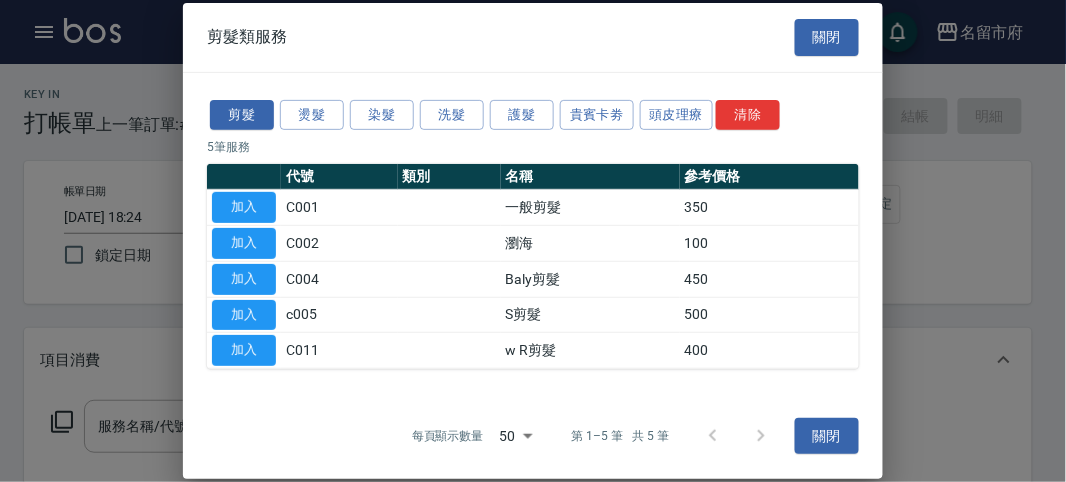 drag, startPoint x: 246, startPoint y: 276, endPoint x: 276, endPoint y: 300, distance: 38.418747 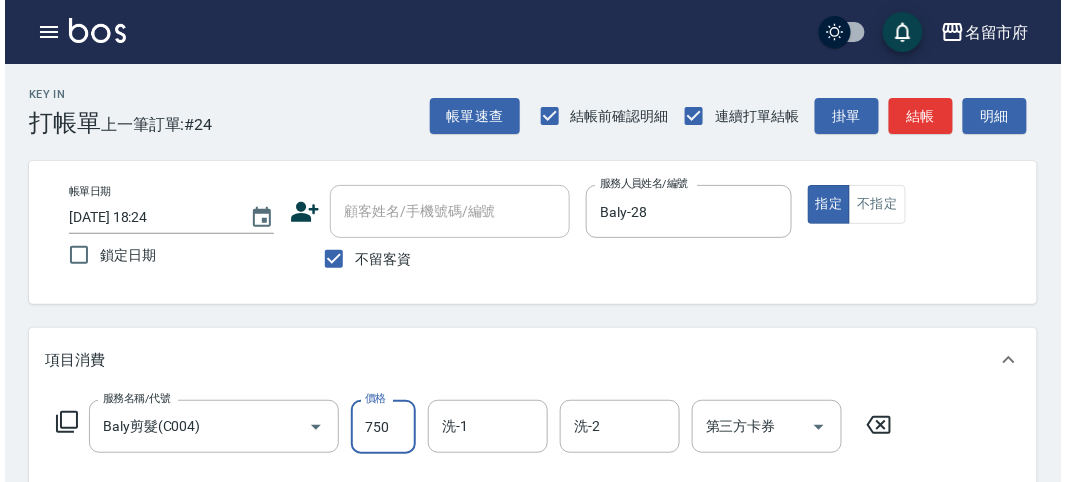 scroll, scrollTop: 585, scrollLeft: 0, axis: vertical 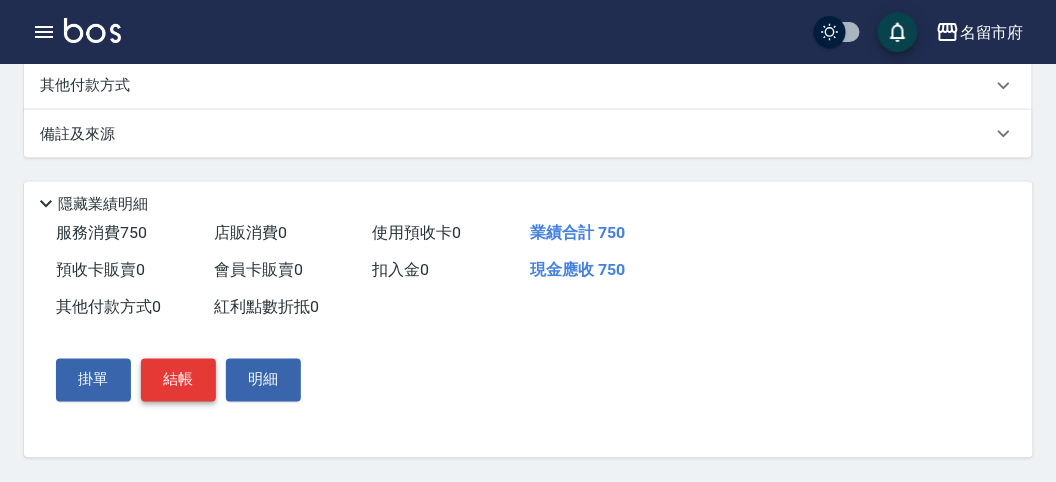type on "750" 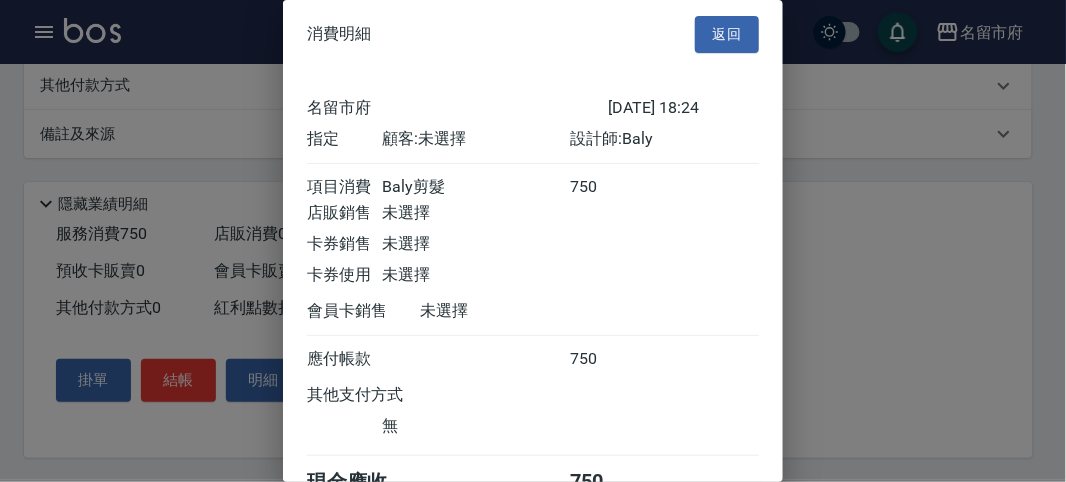 scroll, scrollTop: 111, scrollLeft: 0, axis: vertical 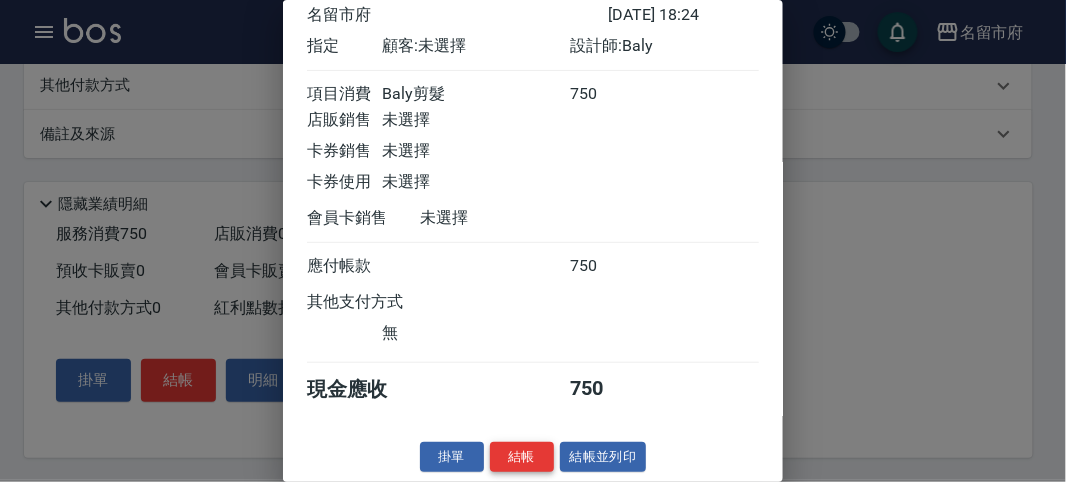 click on "結帳" at bounding box center (522, 457) 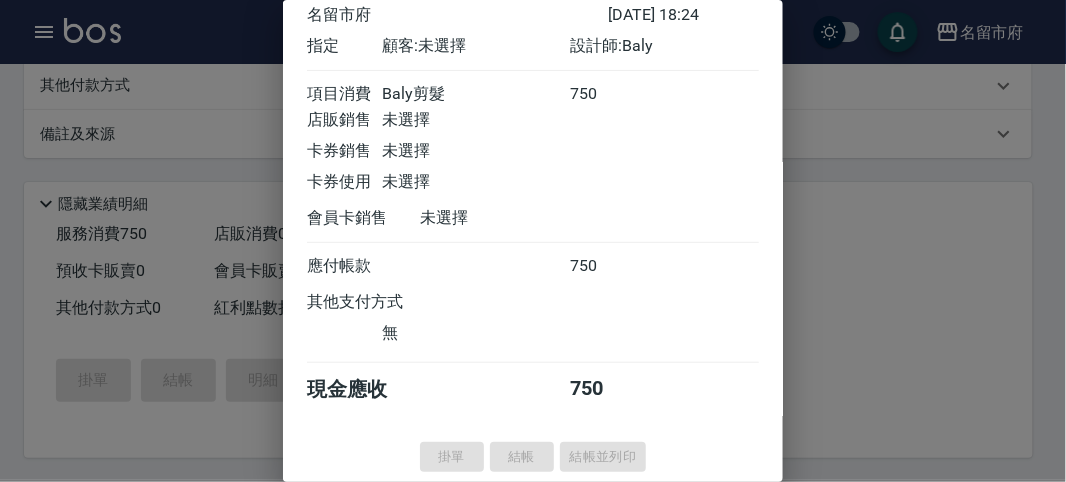type on "[DATE] 18:25" 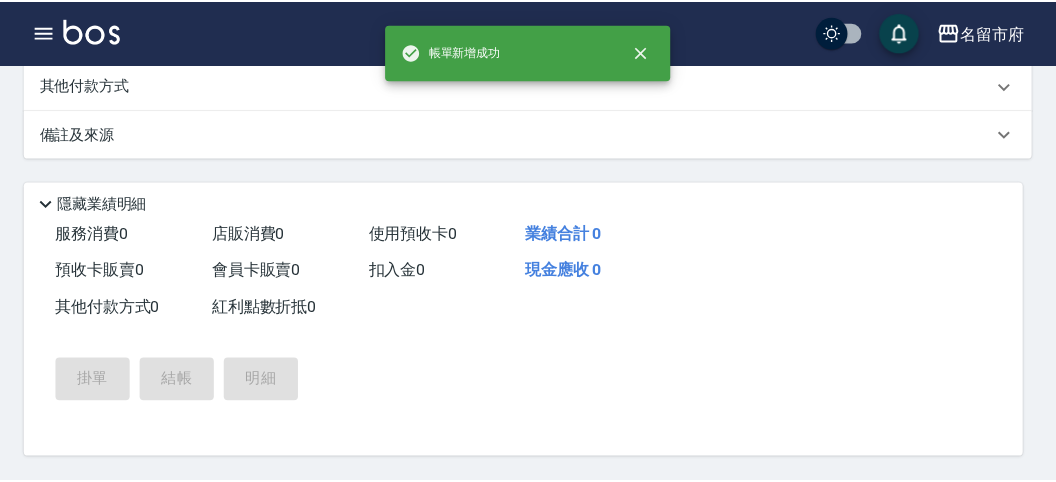 scroll, scrollTop: 0, scrollLeft: 0, axis: both 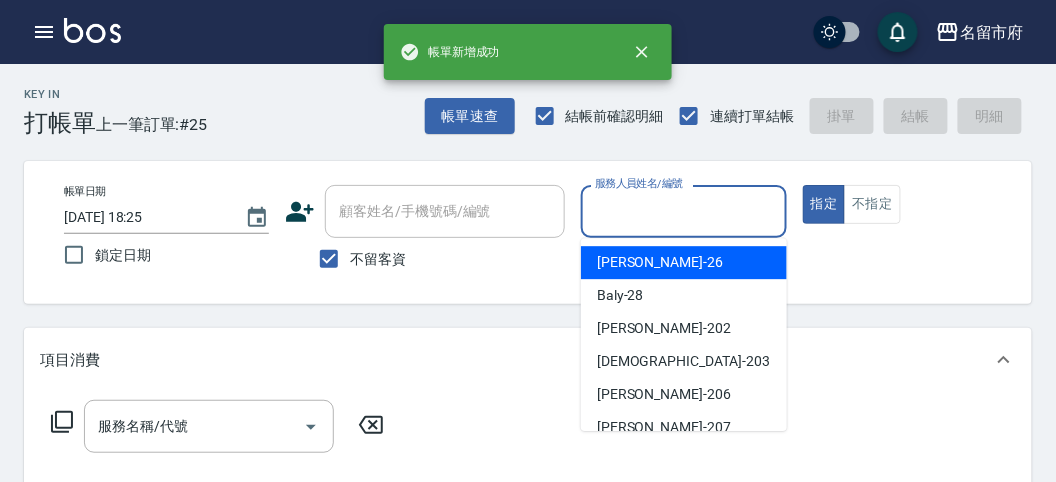 click on "服務人員姓名/編號" at bounding box center [683, 211] 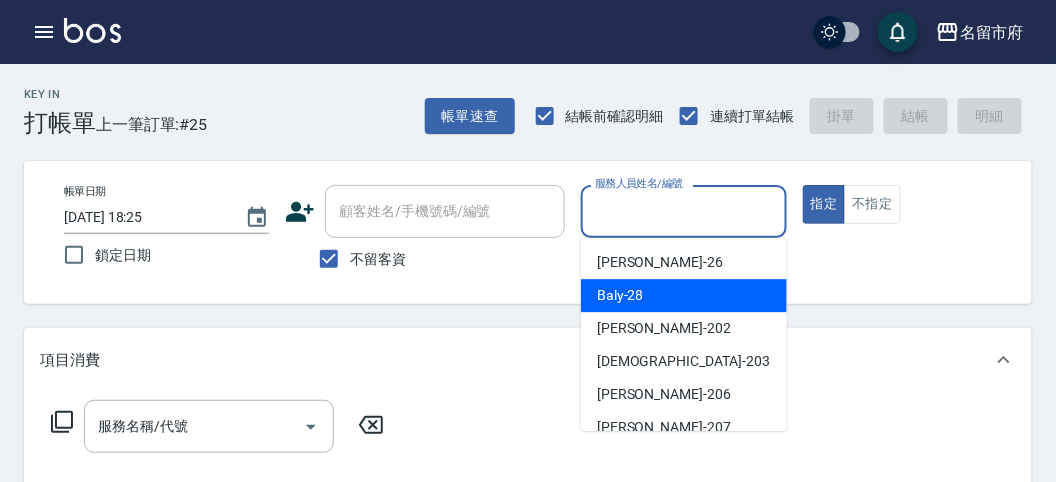 drag, startPoint x: 631, startPoint y: 304, endPoint x: 366, endPoint y: 353, distance: 269.49213 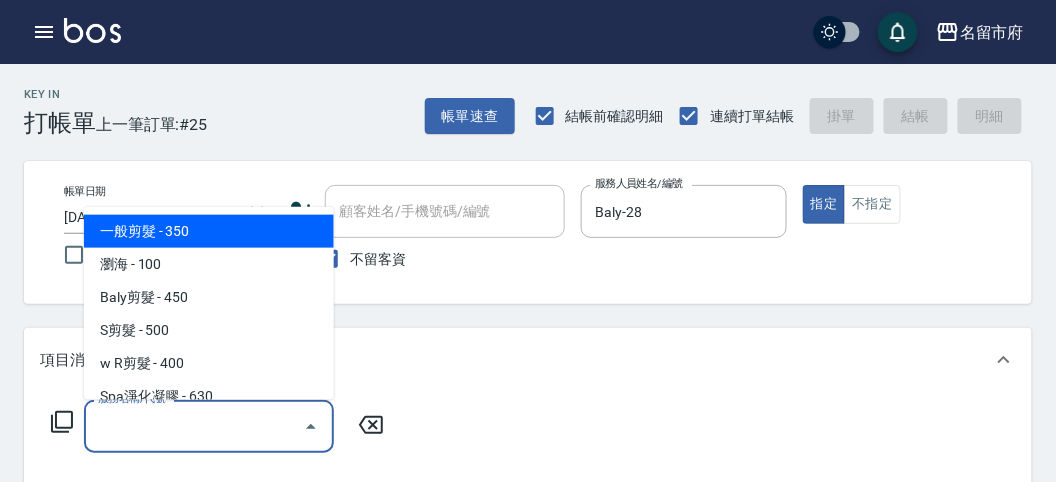 drag, startPoint x: 127, startPoint y: 427, endPoint x: 158, endPoint y: 330, distance: 101.8332 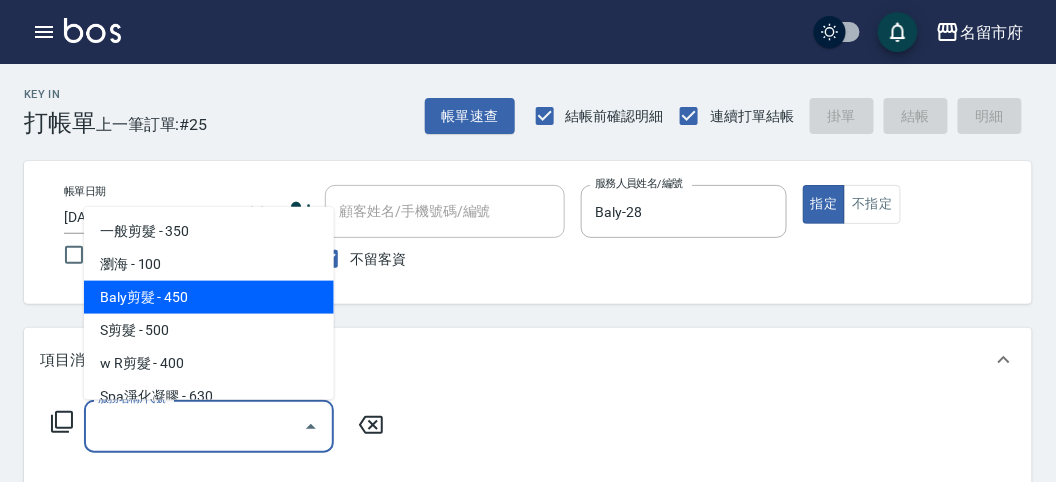 click on "Baly剪髮 - 450" at bounding box center (209, 297) 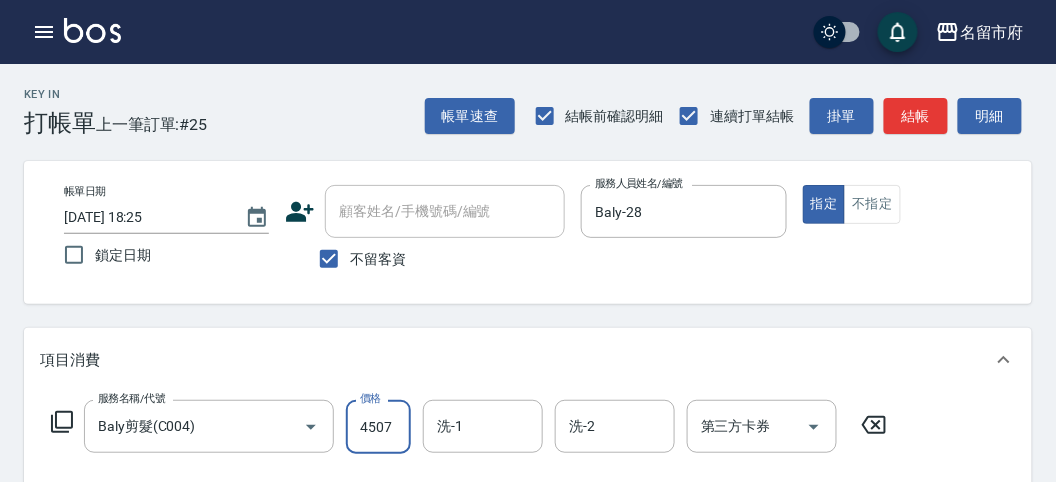 scroll, scrollTop: 0, scrollLeft: 0, axis: both 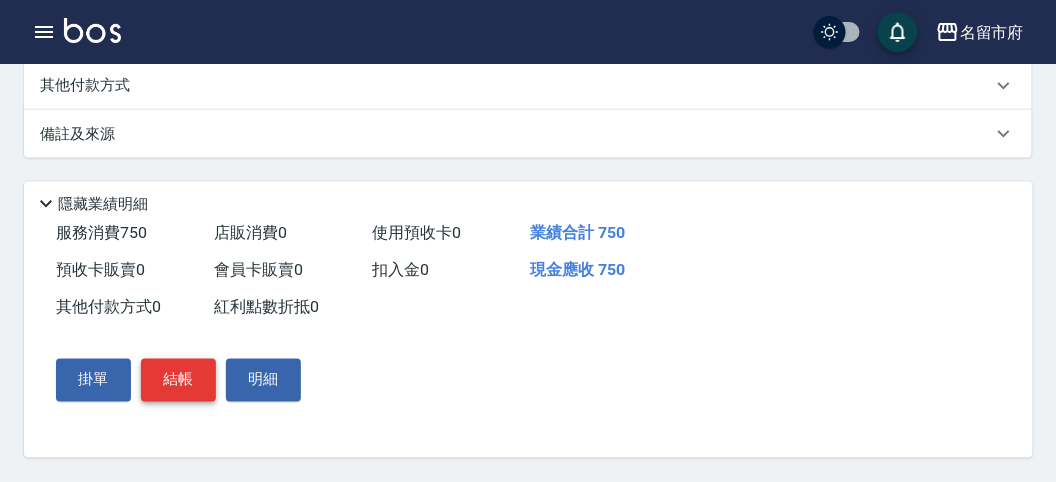 type on "750" 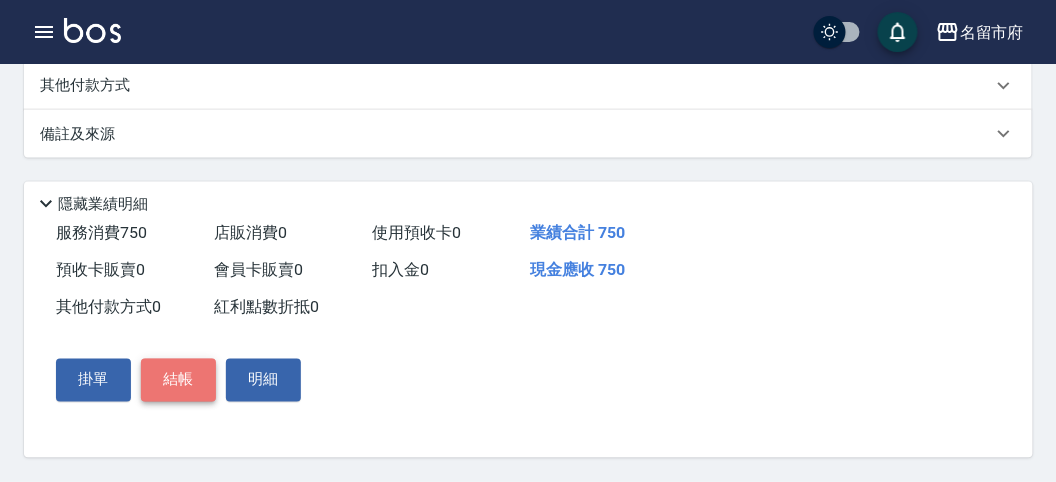 click on "結帳" at bounding box center [178, 380] 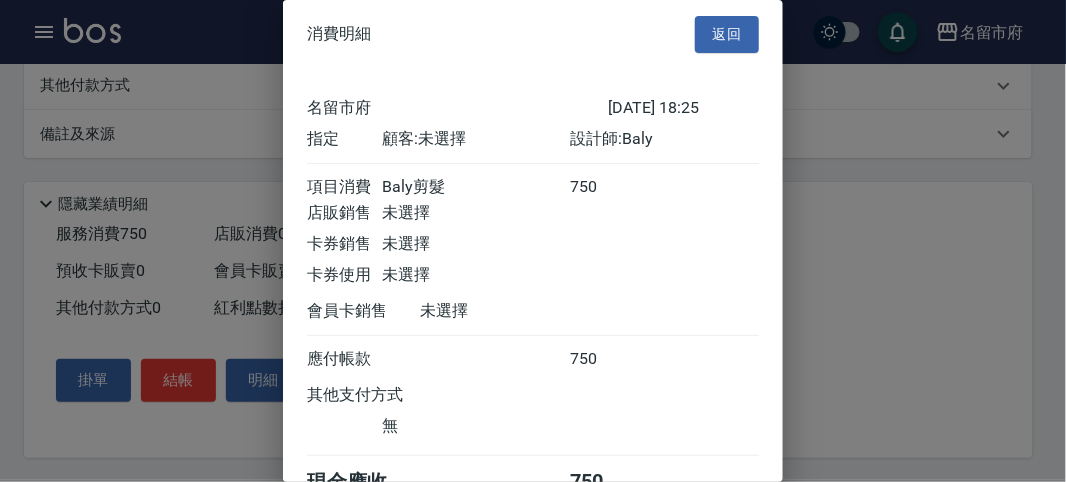 scroll, scrollTop: 111, scrollLeft: 0, axis: vertical 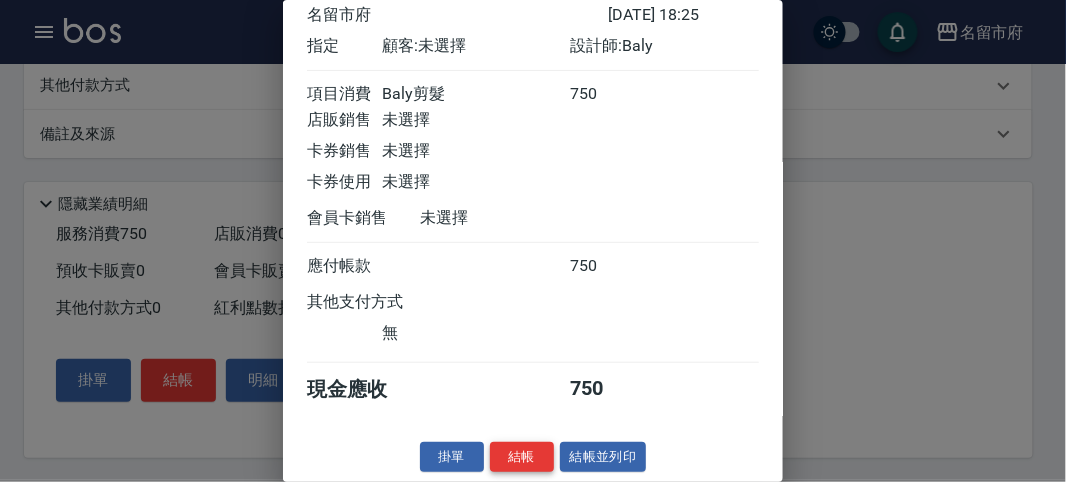 drag, startPoint x: 510, startPoint y: 444, endPoint x: 510, endPoint y: 431, distance: 13 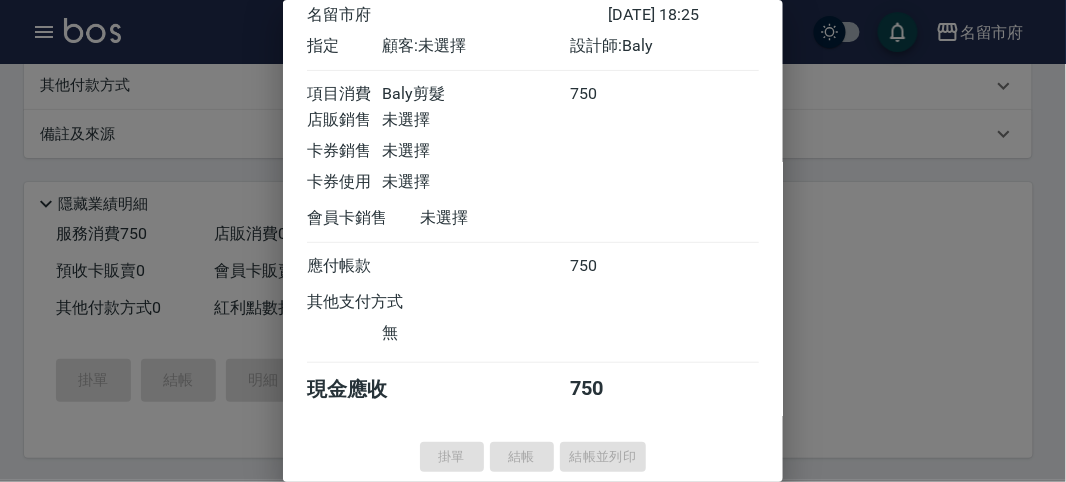 type 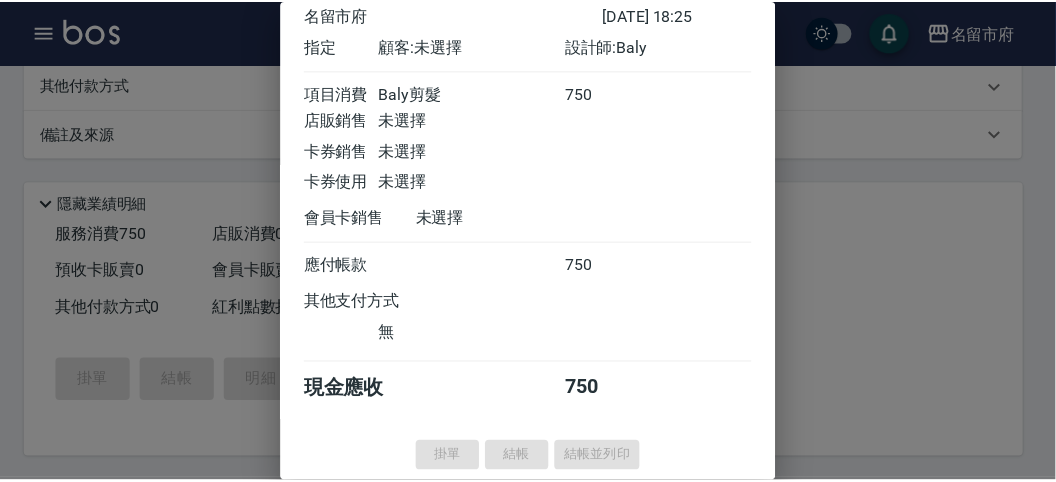 scroll, scrollTop: 0, scrollLeft: 0, axis: both 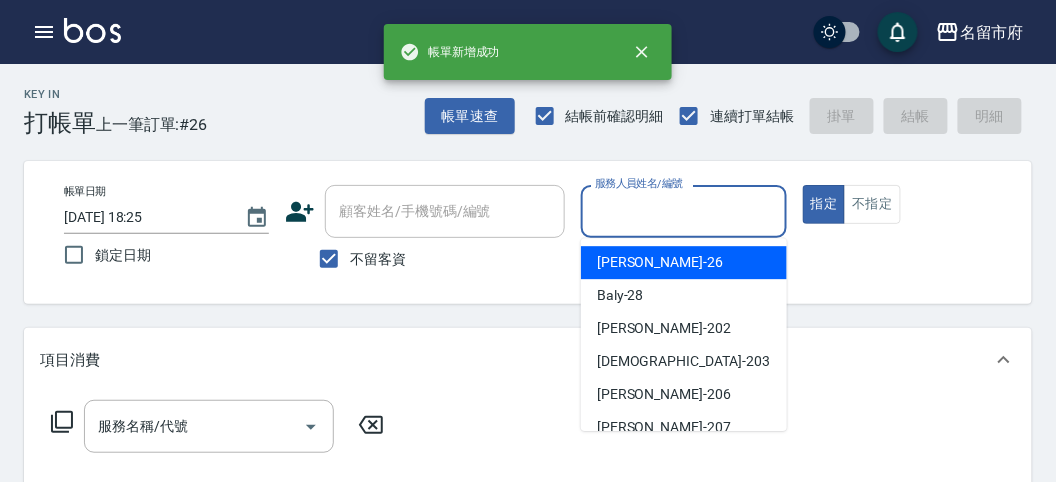 click on "服務人員姓名/編號" at bounding box center [683, 211] 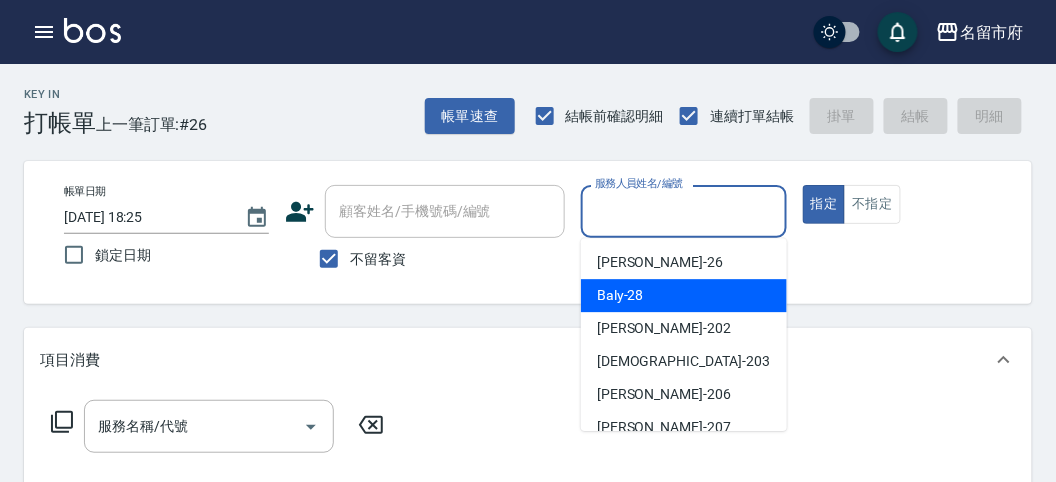 click on "Baly -28" at bounding box center [620, 295] 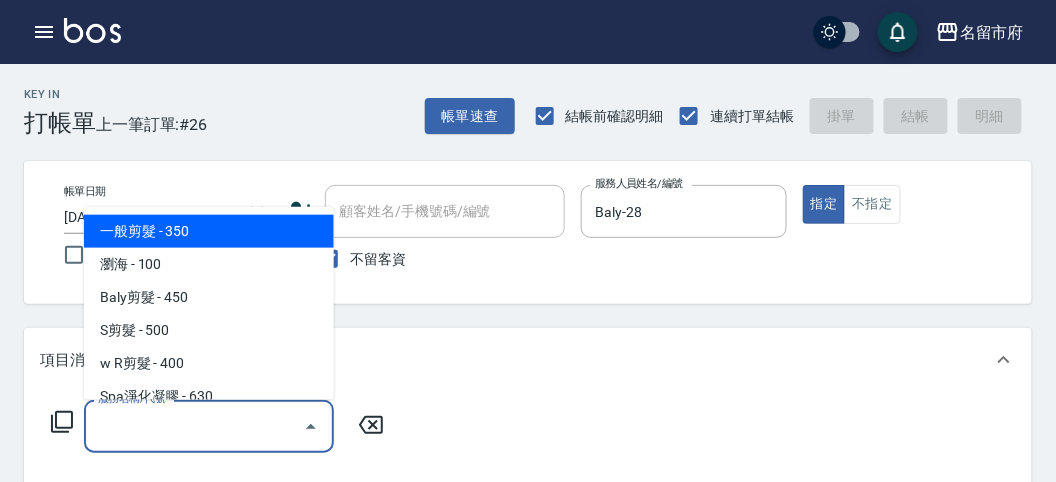 click on "服務名稱/代號" at bounding box center [194, 426] 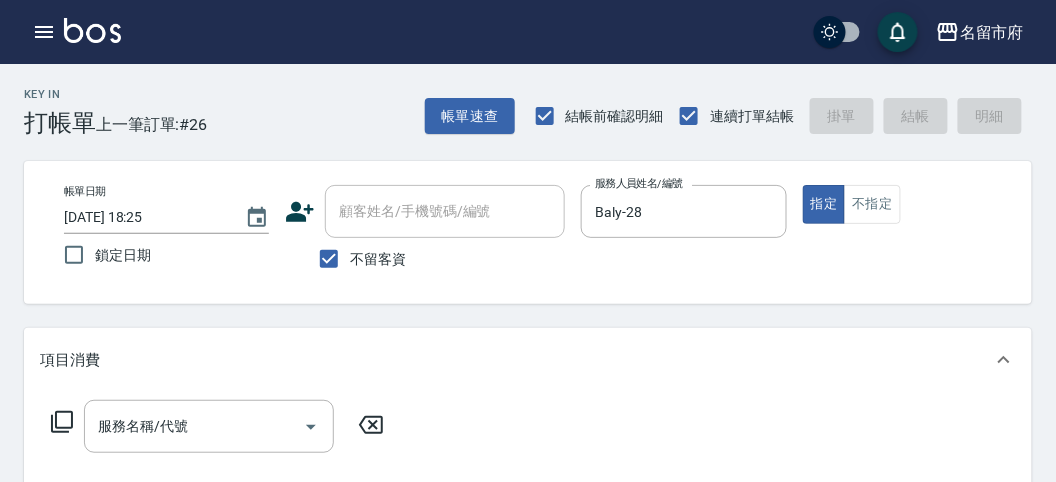 click 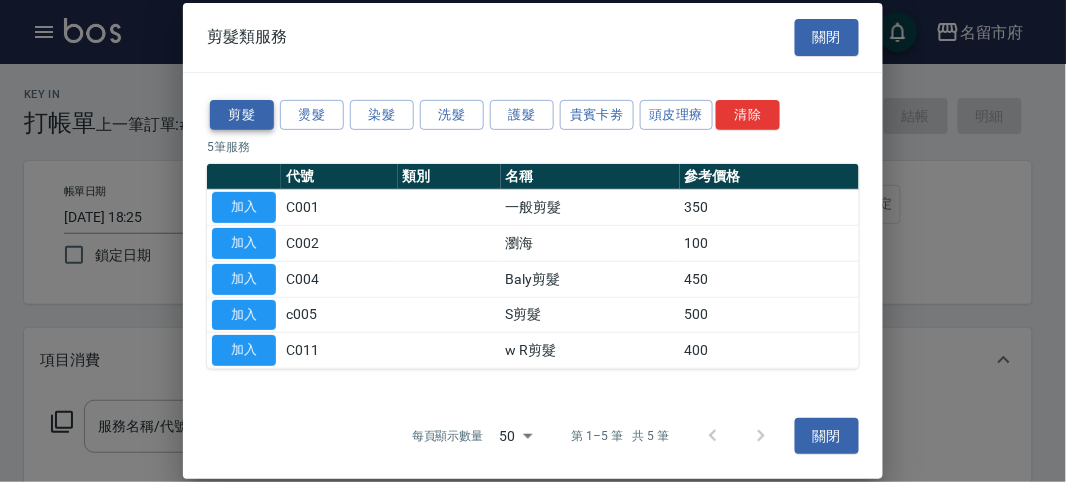 click on "剪髮" at bounding box center (242, 114) 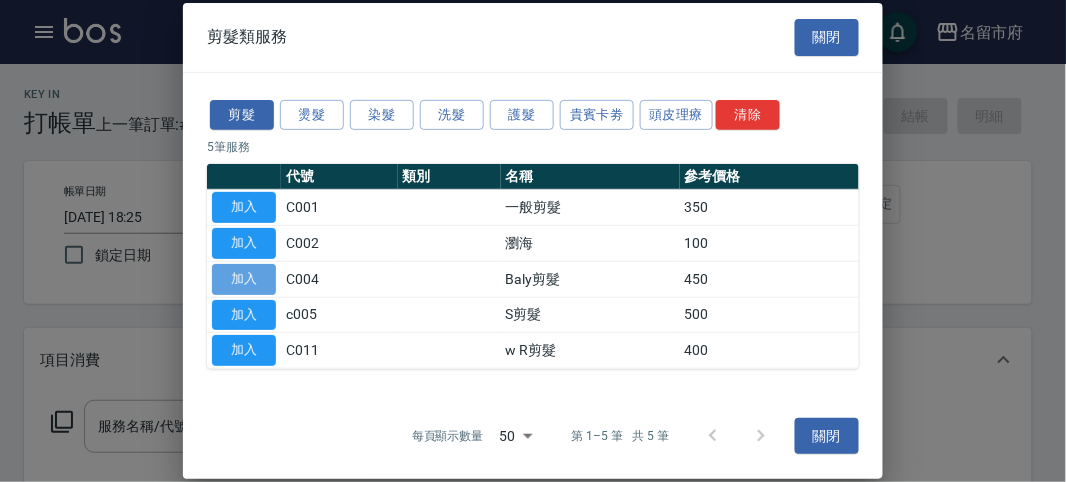 click on "加入" at bounding box center (244, 279) 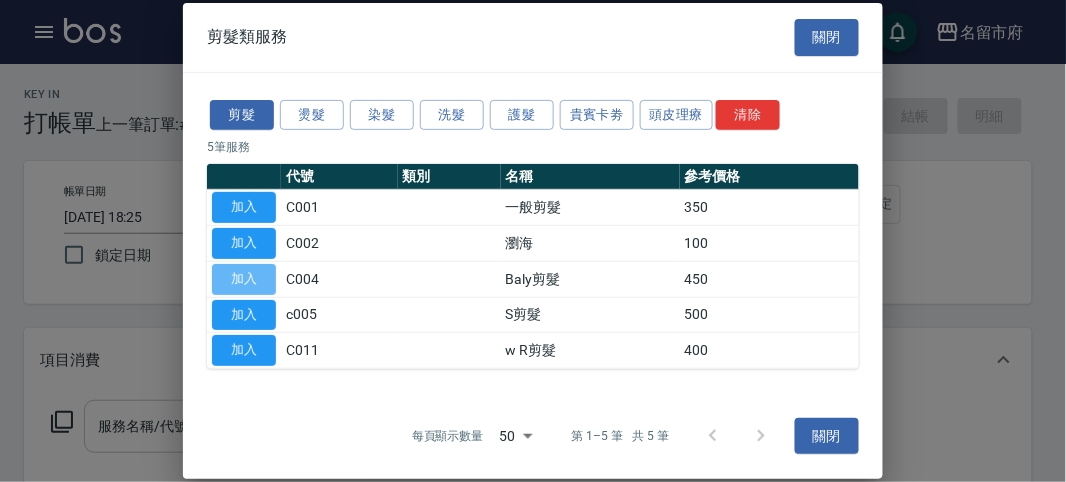 type on "Baly剪髮(C004)" 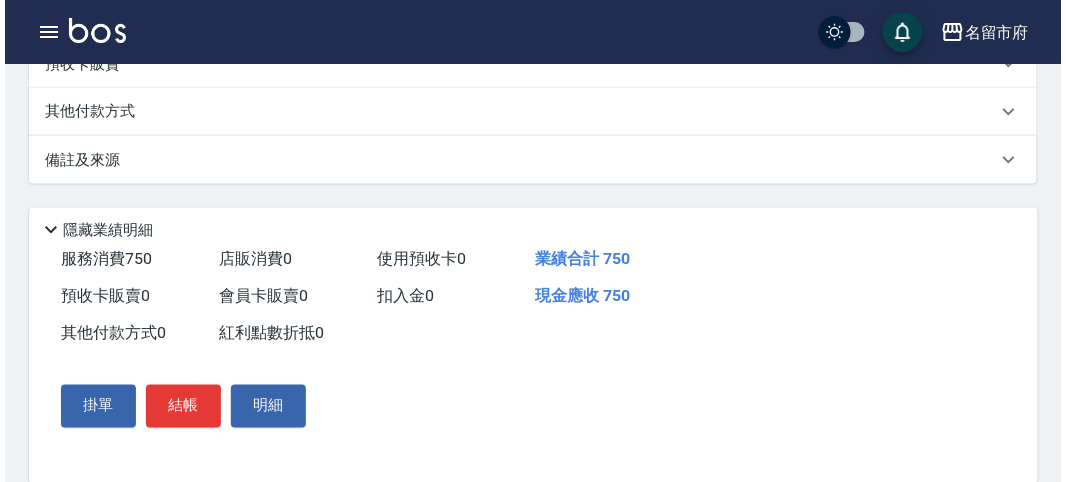 scroll, scrollTop: 585, scrollLeft: 0, axis: vertical 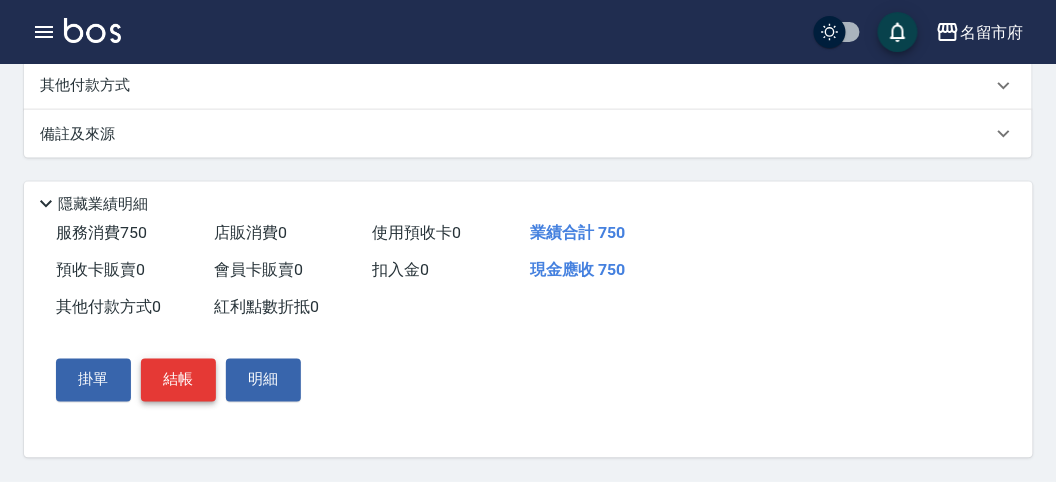 type on "750" 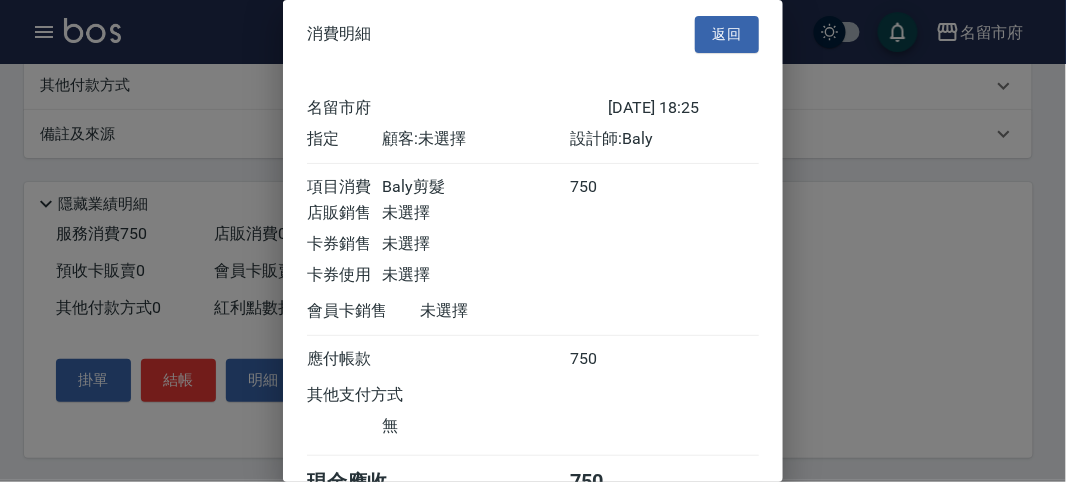 scroll, scrollTop: 111, scrollLeft: 0, axis: vertical 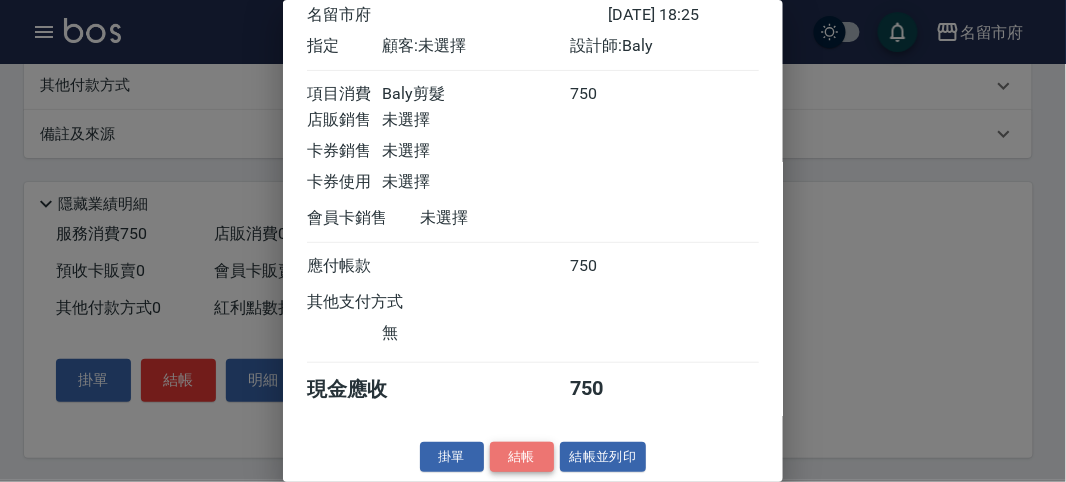 click on "結帳" at bounding box center (522, 457) 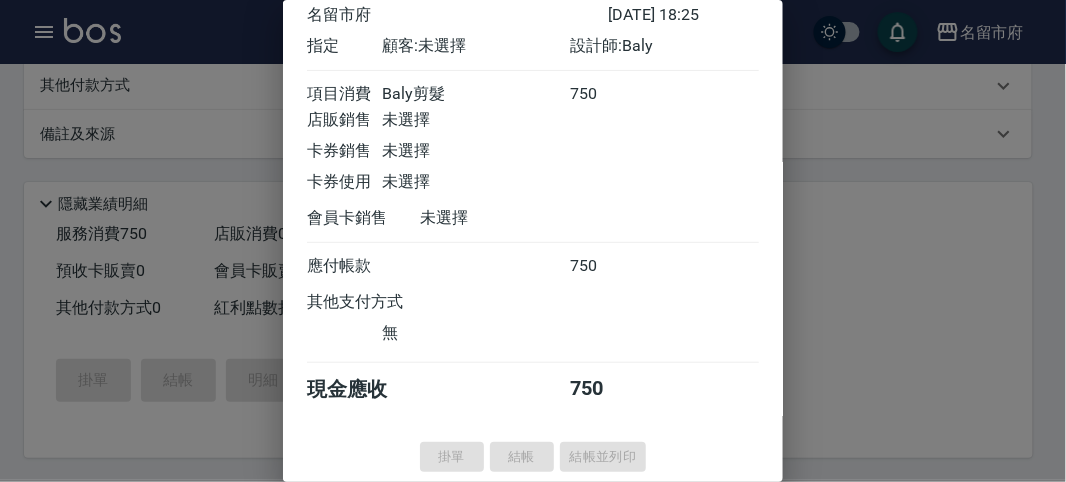 type 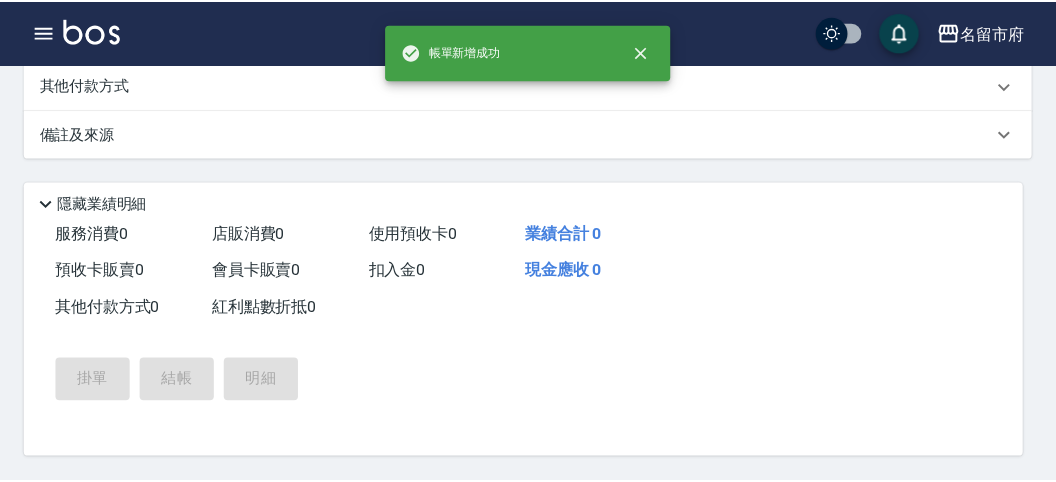scroll, scrollTop: 0, scrollLeft: 0, axis: both 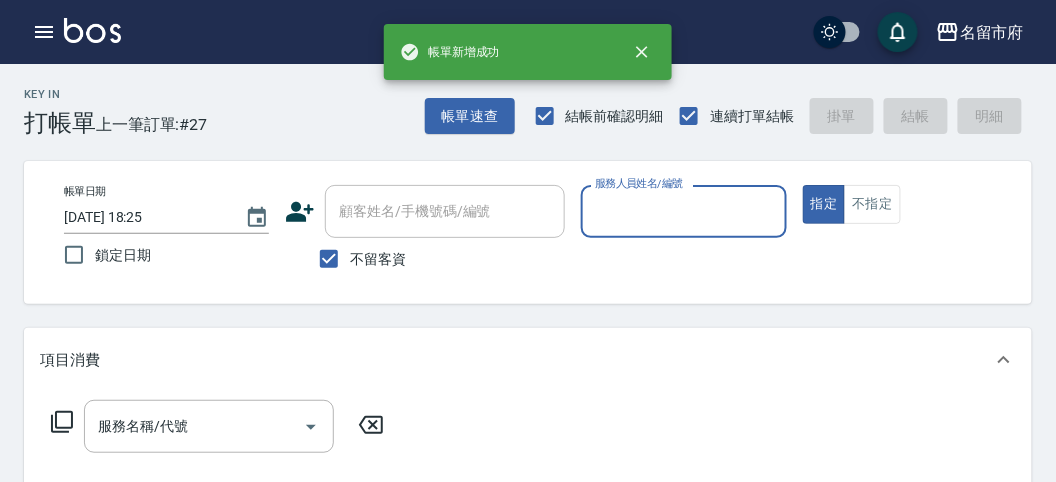 click on "服務人員姓名/編號" at bounding box center (683, 211) 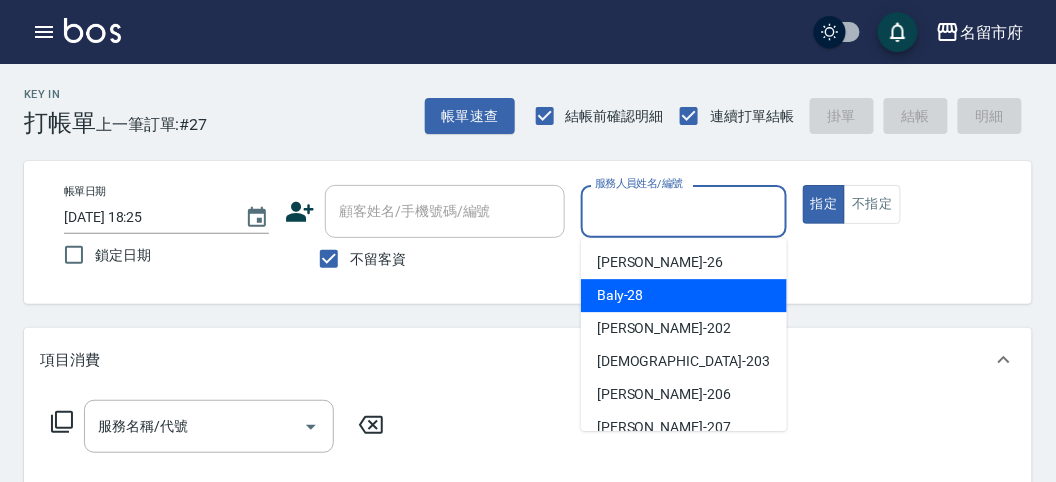 click on "Baly -28" at bounding box center [684, 295] 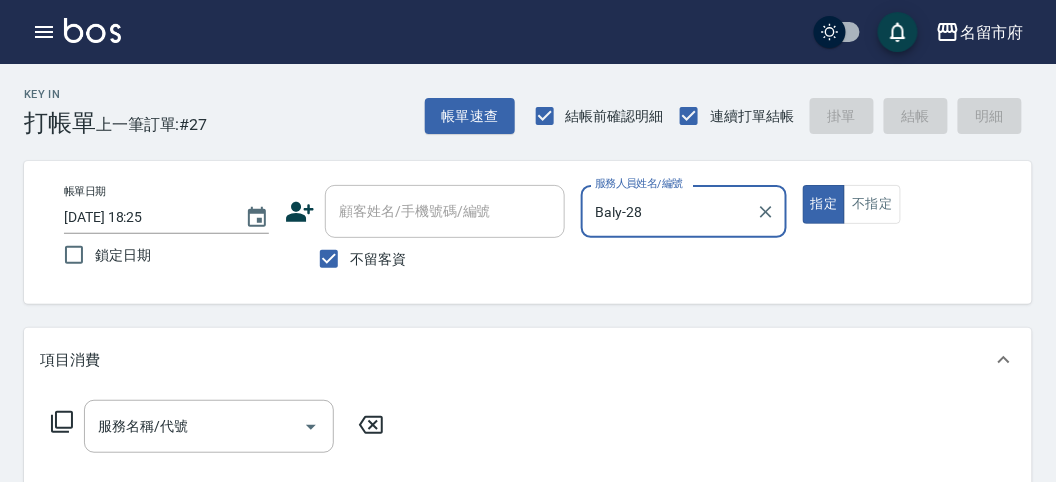 click 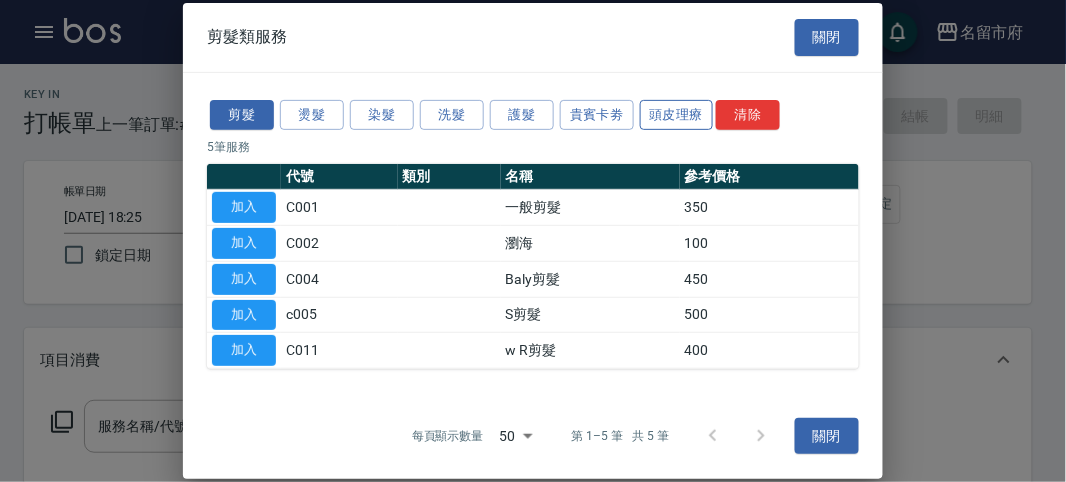 click on "頭皮理療" at bounding box center (677, 114) 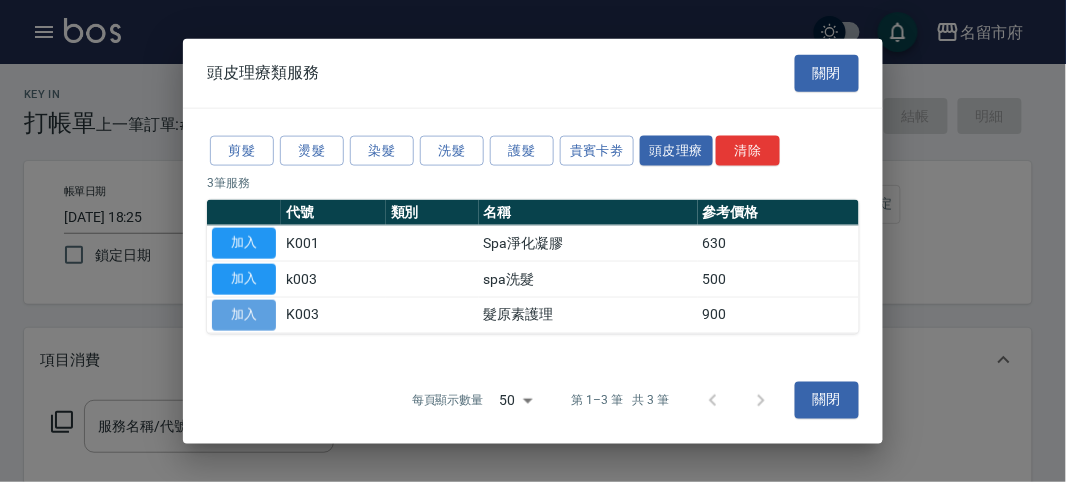 click on "加入" at bounding box center [244, 314] 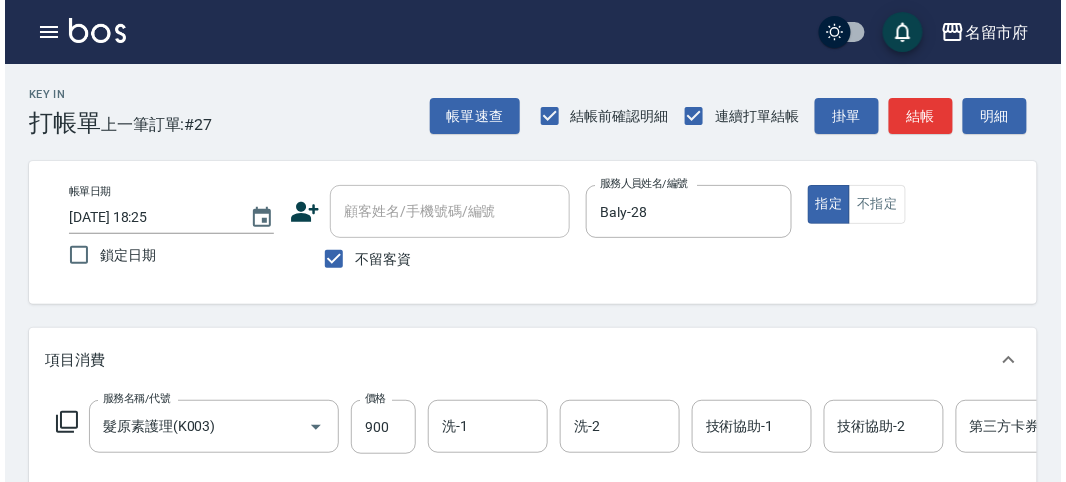 scroll, scrollTop: 604, scrollLeft: 0, axis: vertical 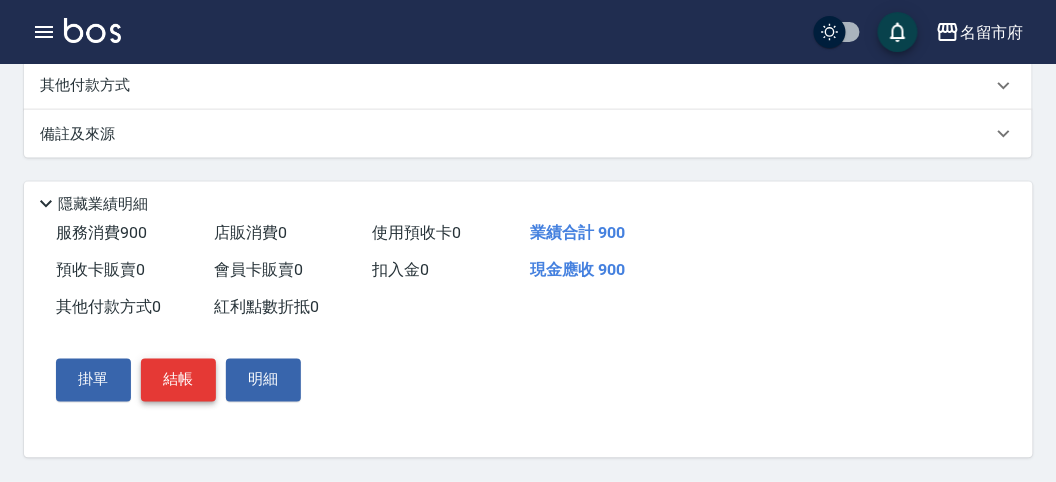 click on "結帳" at bounding box center (178, 380) 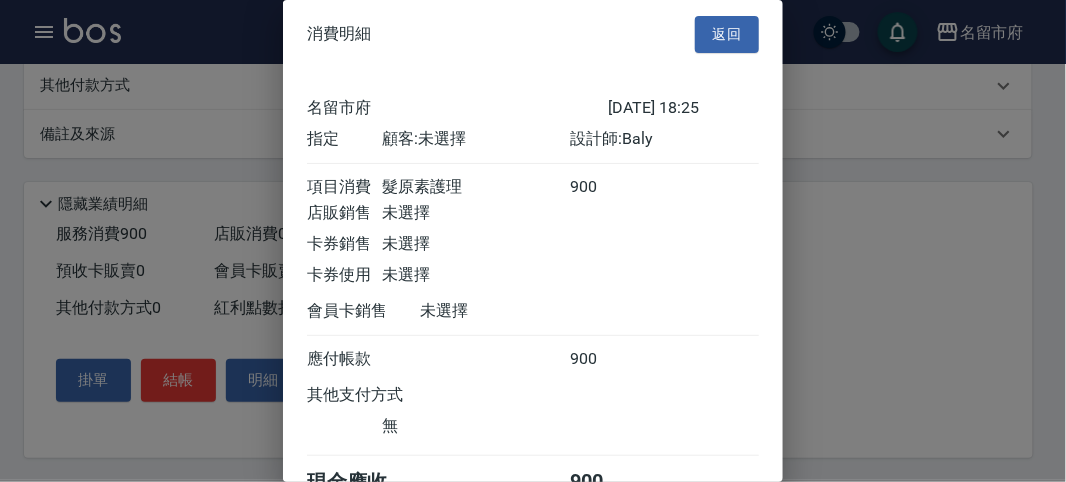 scroll, scrollTop: 111, scrollLeft: 0, axis: vertical 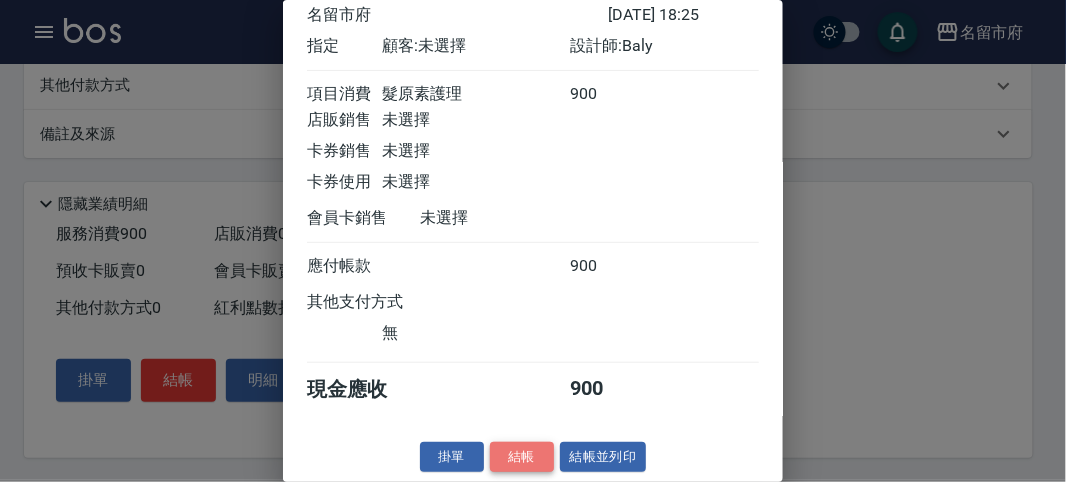 click on "結帳" at bounding box center (522, 457) 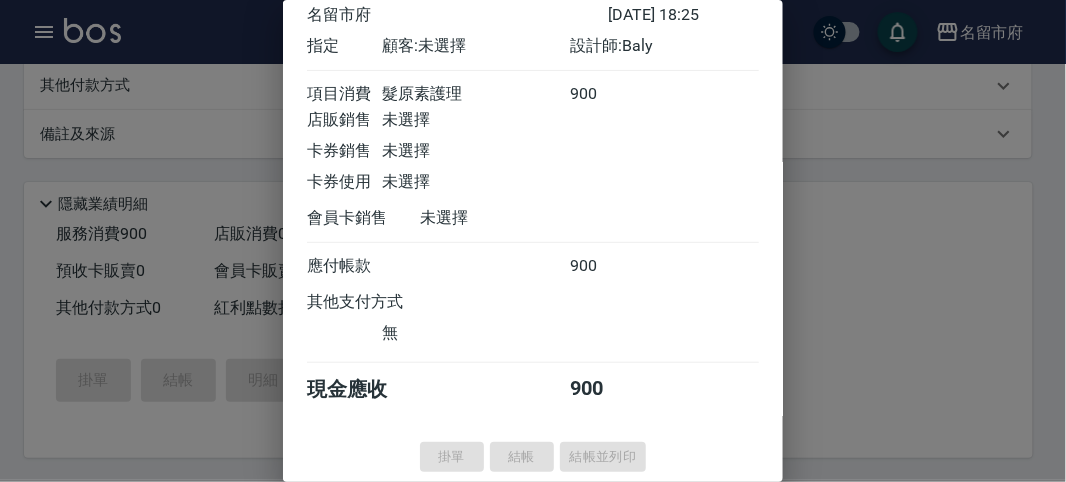 type 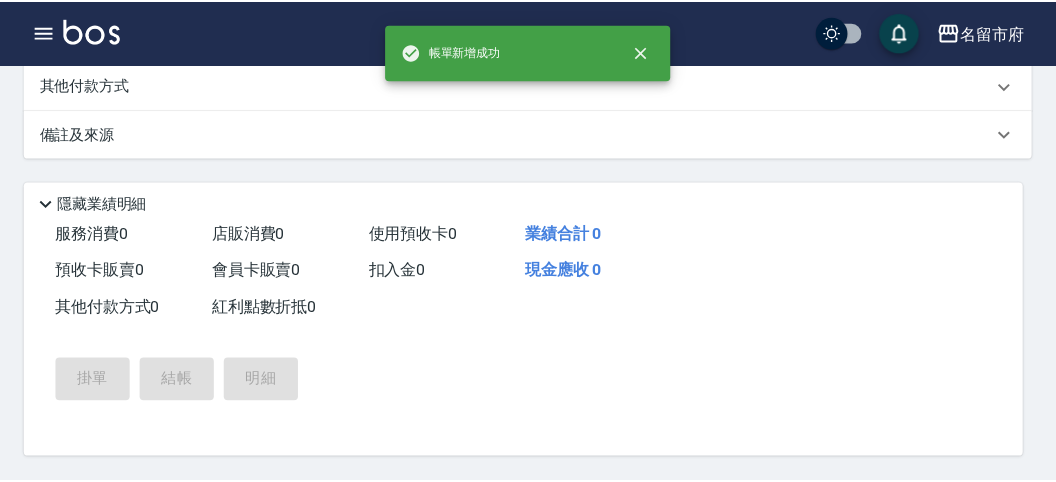 scroll, scrollTop: 0, scrollLeft: 0, axis: both 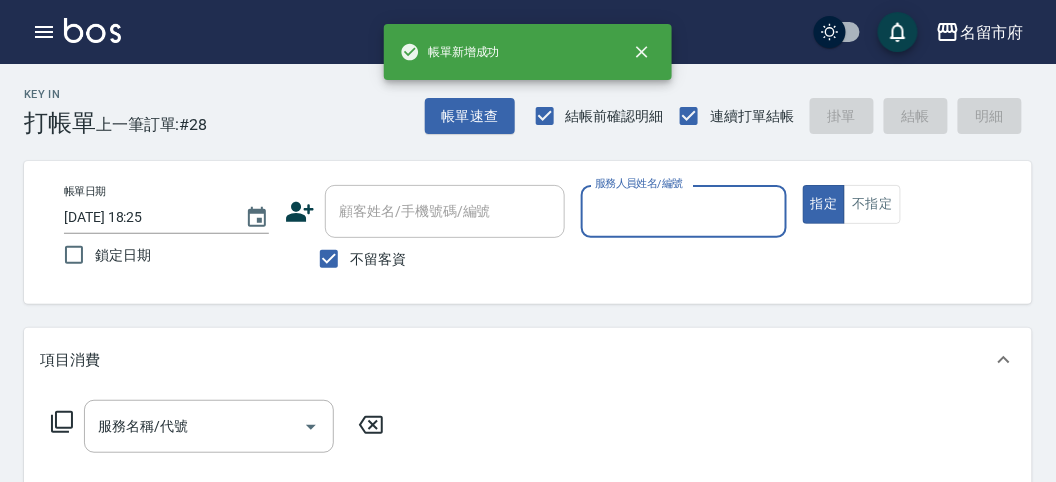 click on "服務人員姓名/編號" at bounding box center (683, 211) 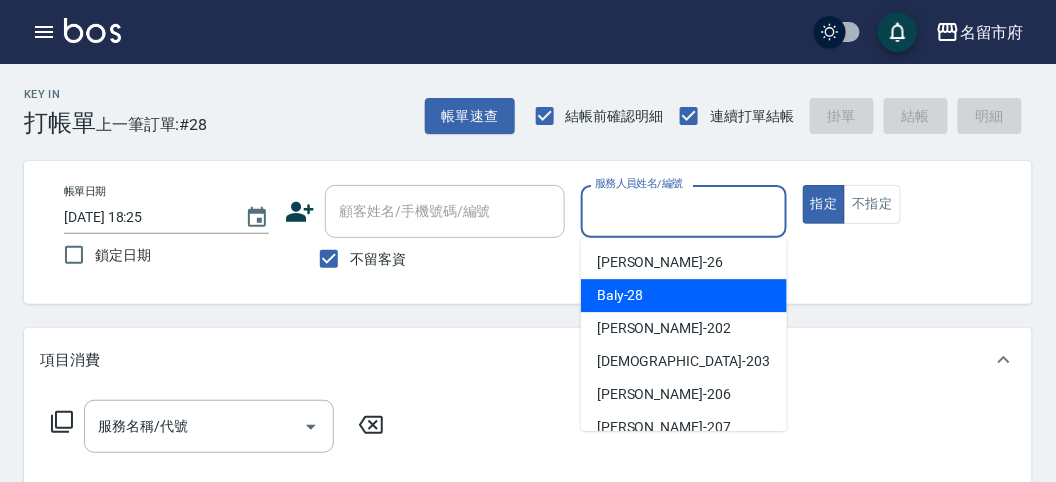 click on "Baly -28" at bounding box center (684, 295) 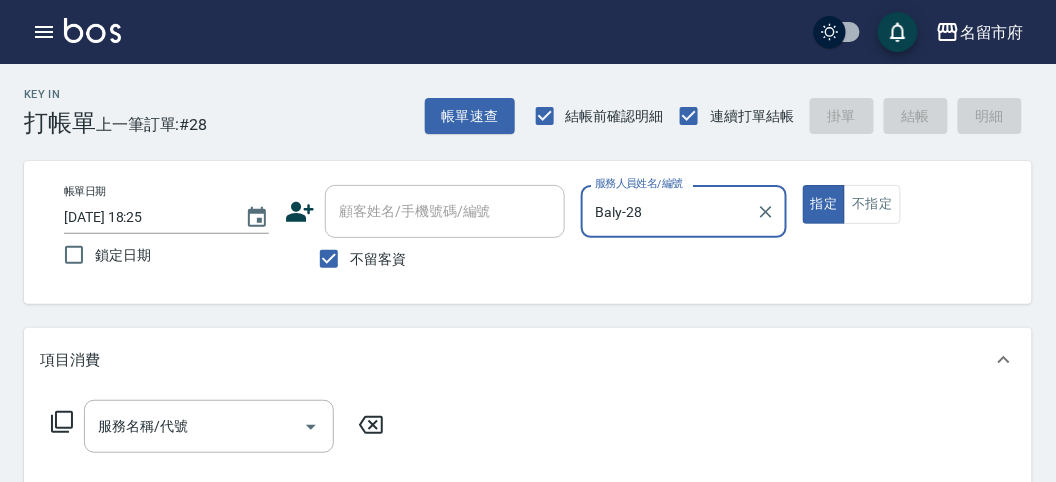 click 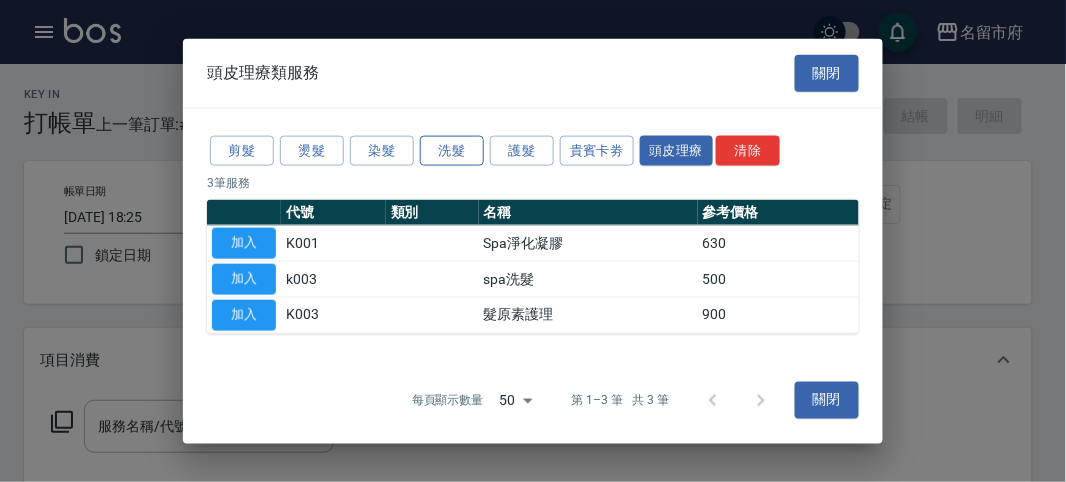 click on "洗髮" at bounding box center [452, 150] 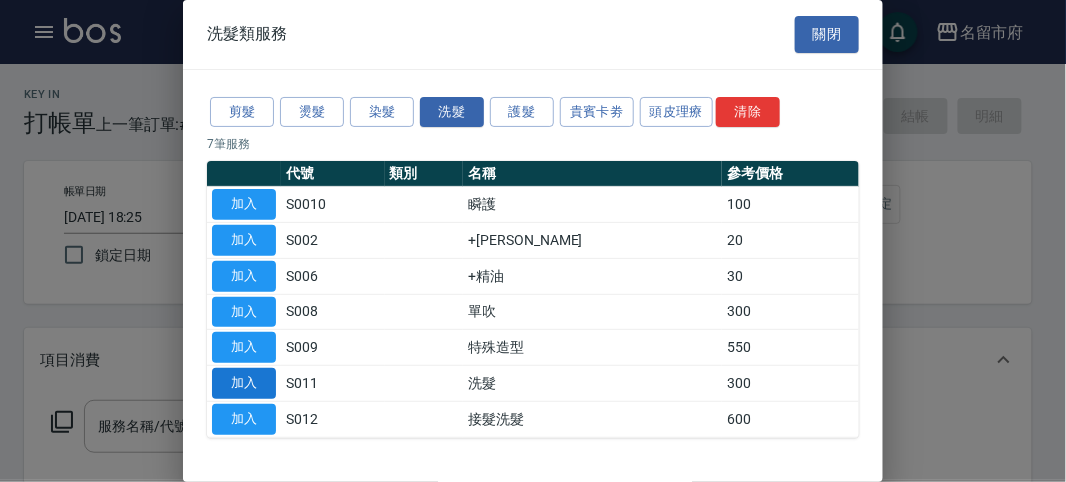 click on "加入" at bounding box center (244, 383) 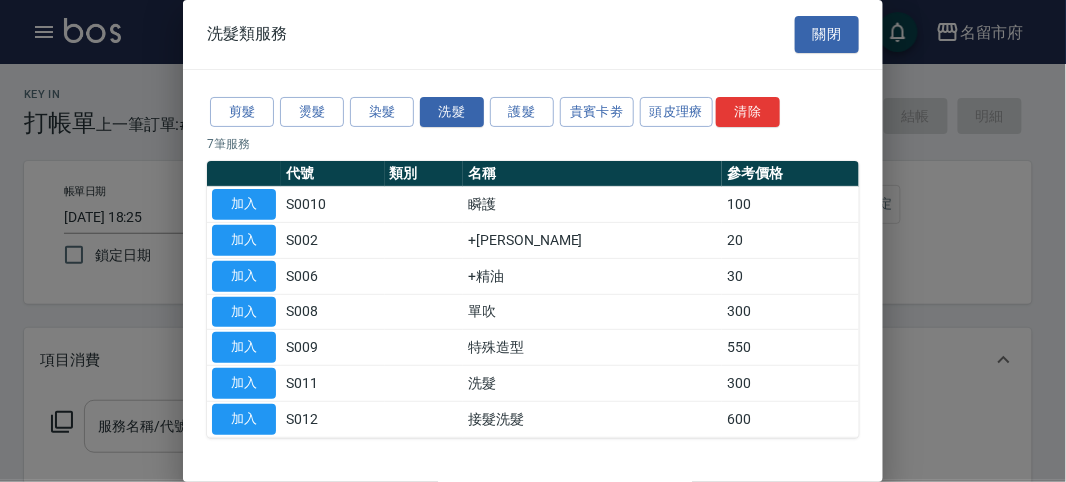 type on "洗髮(S011)" 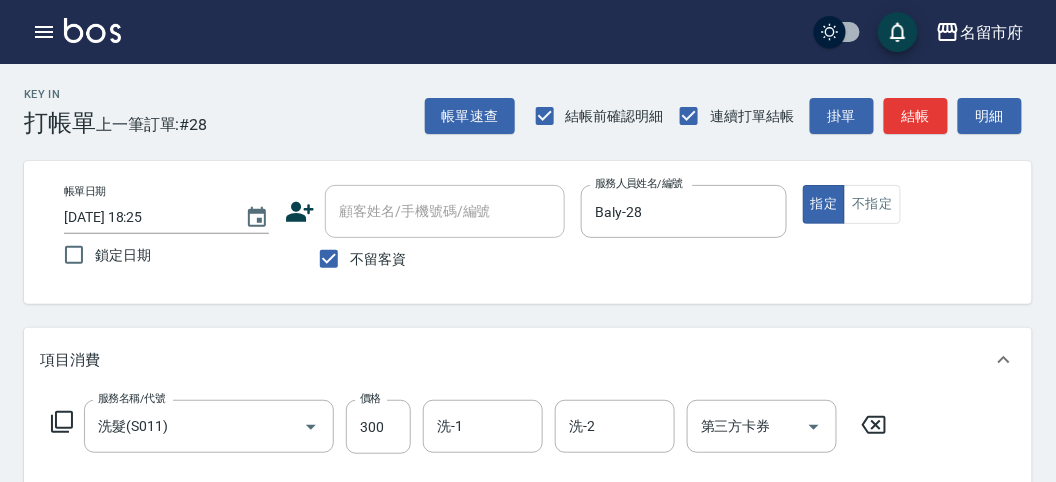 click 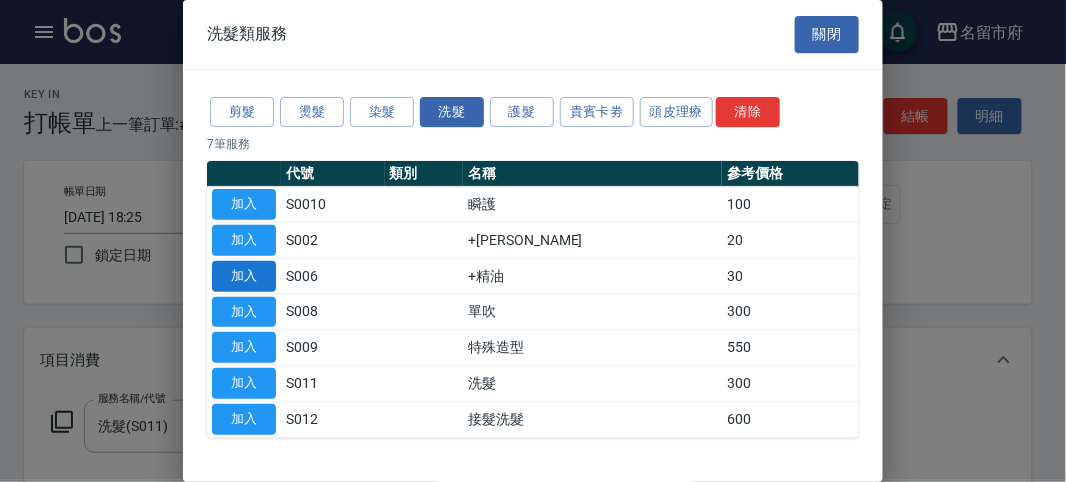 click on "加入" at bounding box center (244, 276) 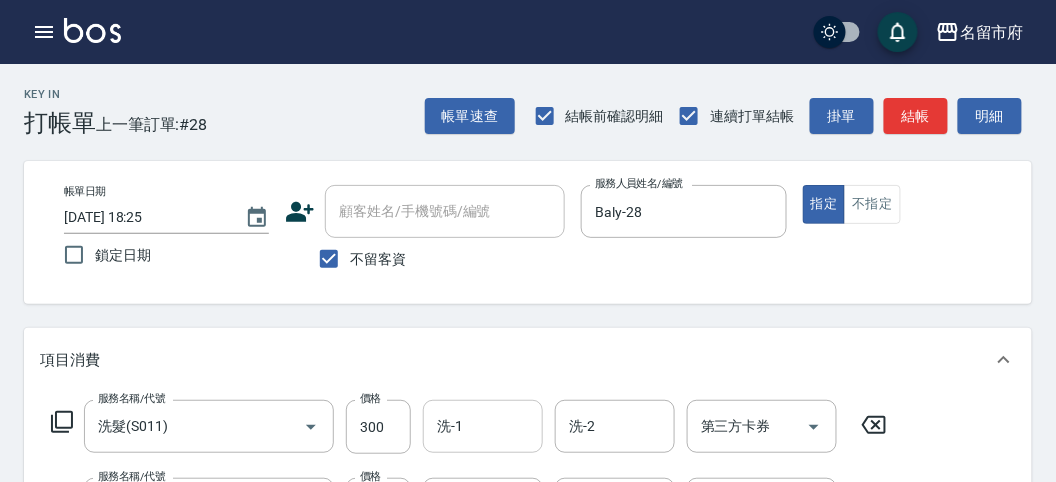 click on "洗-1" at bounding box center (483, 426) 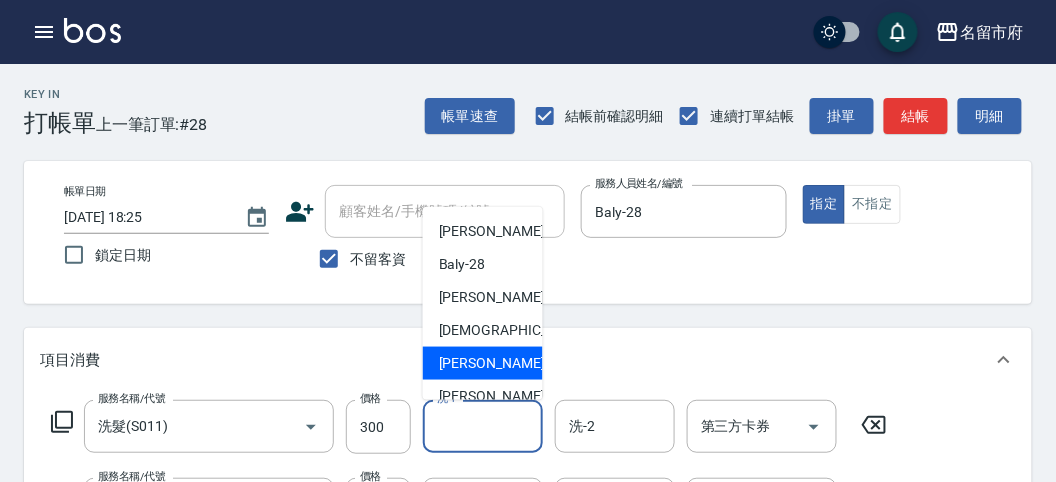 scroll, scrollTop: 153, scrollLeft: 0, axis: vertical 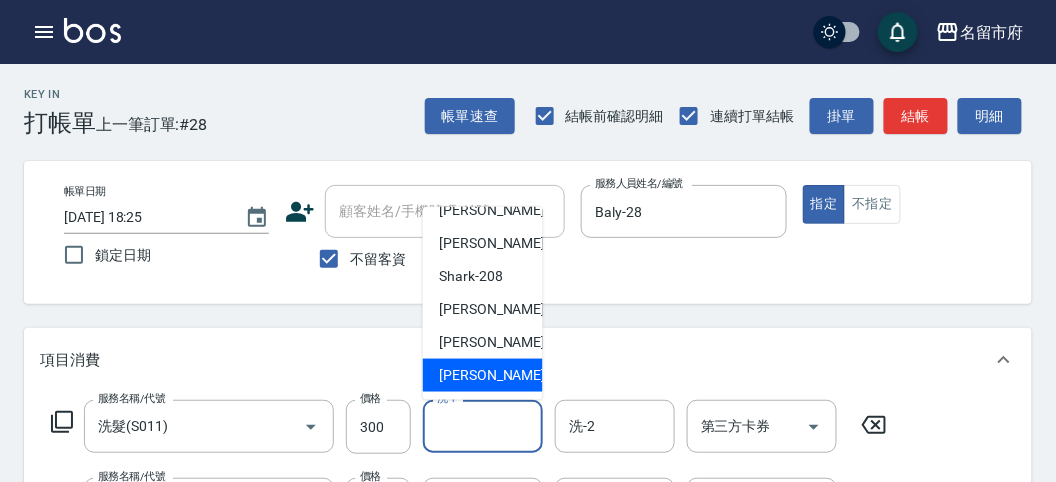 click on "[PERSON_NAME] -222" at bounding box center (506, 375) 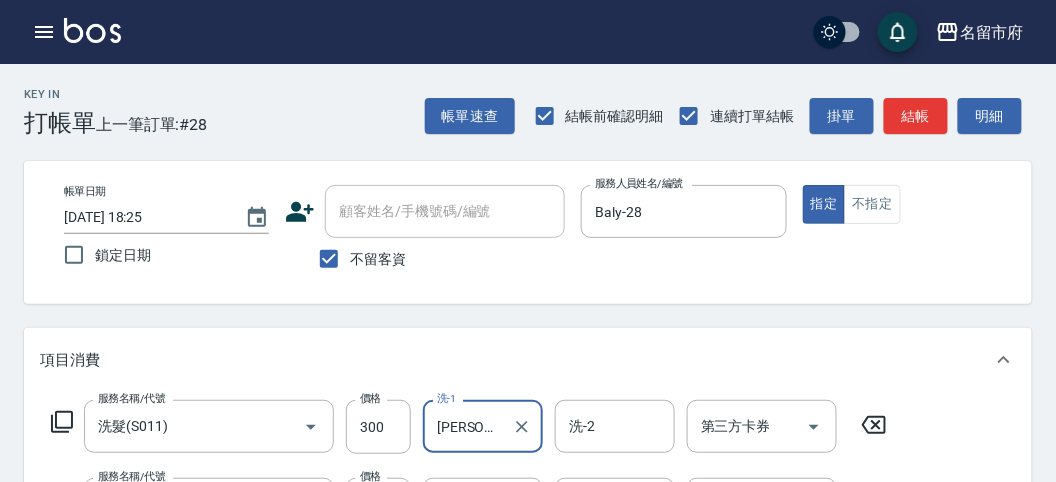 scroll, scrollTop: 222, scrollLeft: 0, axis: vertical 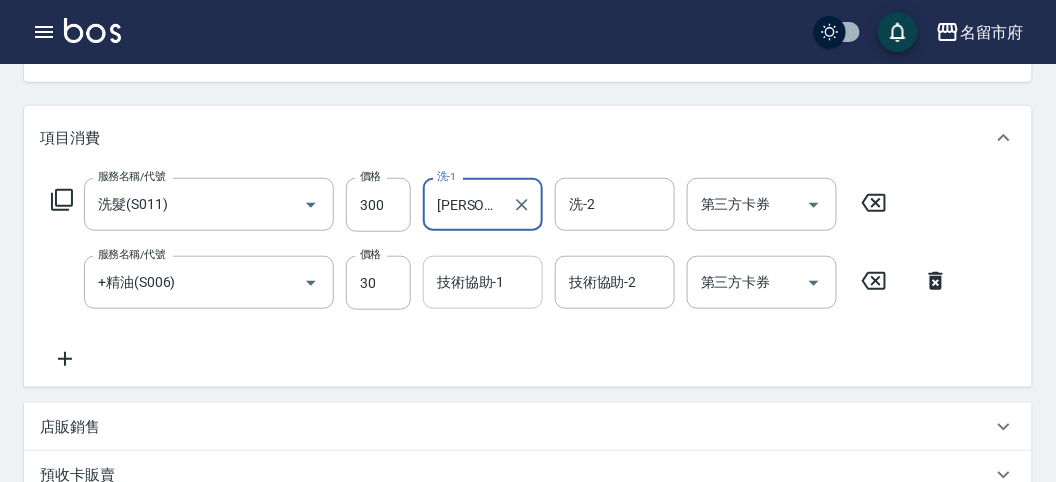 click on "技術協助-1" at bounding box center [483, 282] 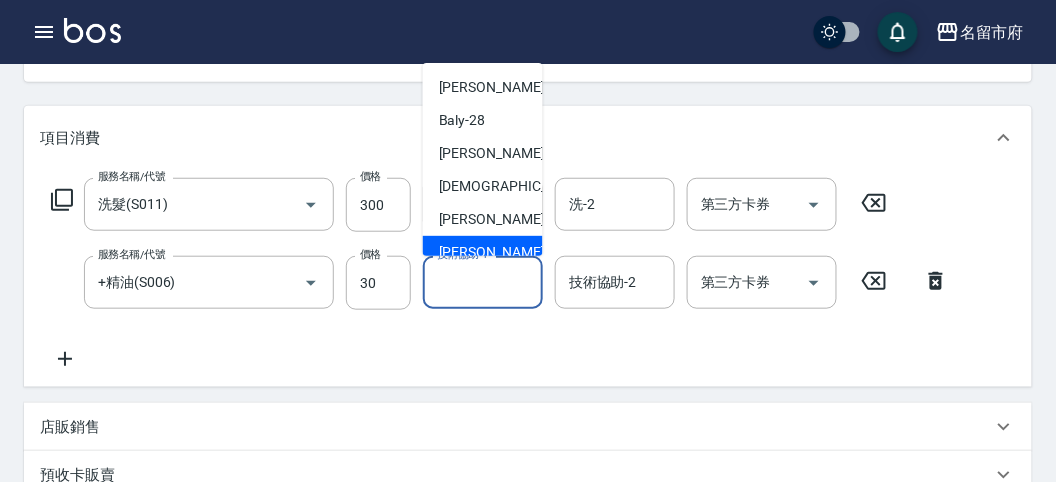scroll, scrollTop: 153, scrollLeft: 0, axis: vertical 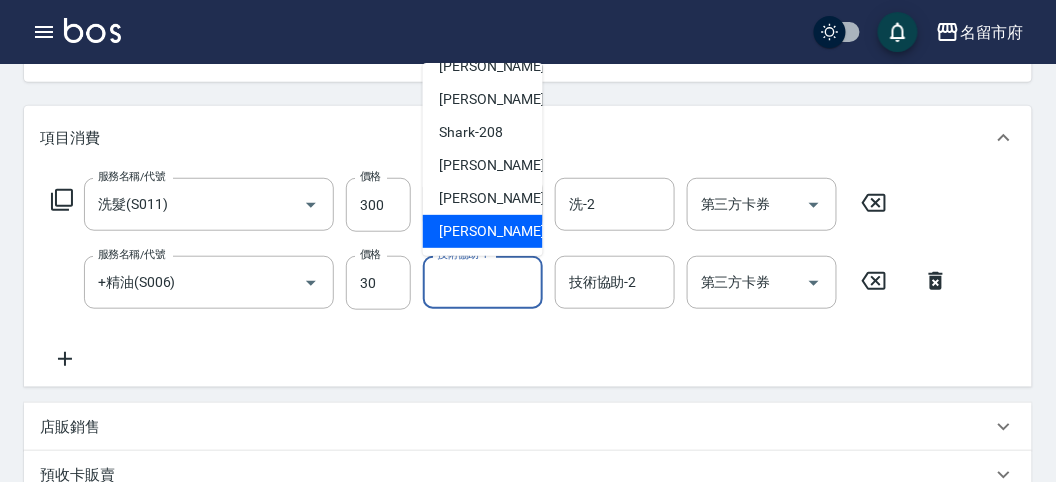 click on "[PERSON_NAME] -222" at bounding box center [506, 231] 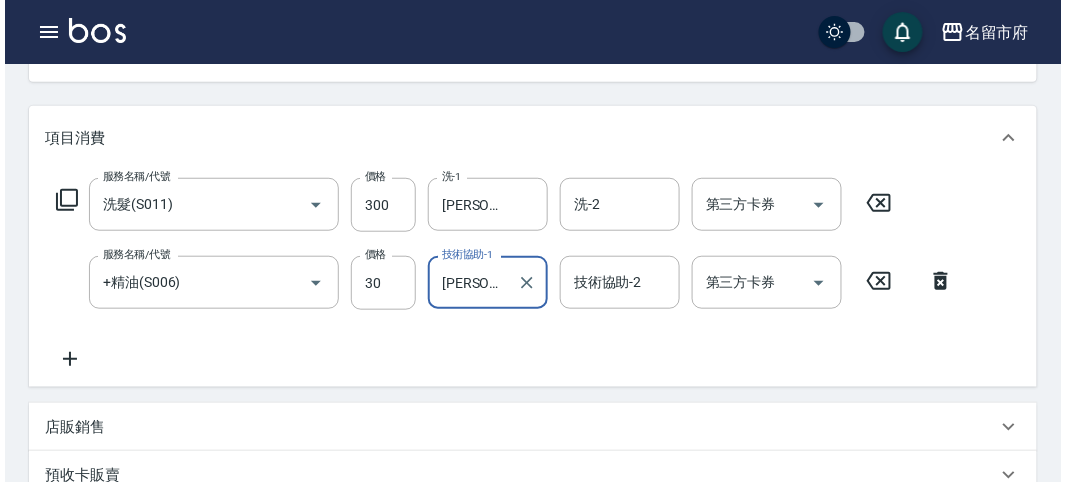 scroll, scrollTop: 663, scrollLeft: 0, axis: vertical 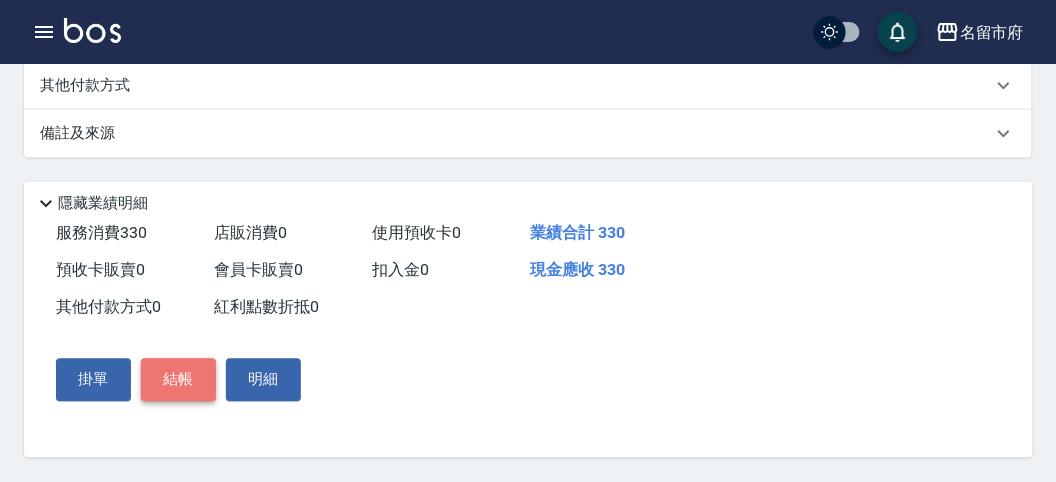 click on "結帳" at bounding box center [178, 380] 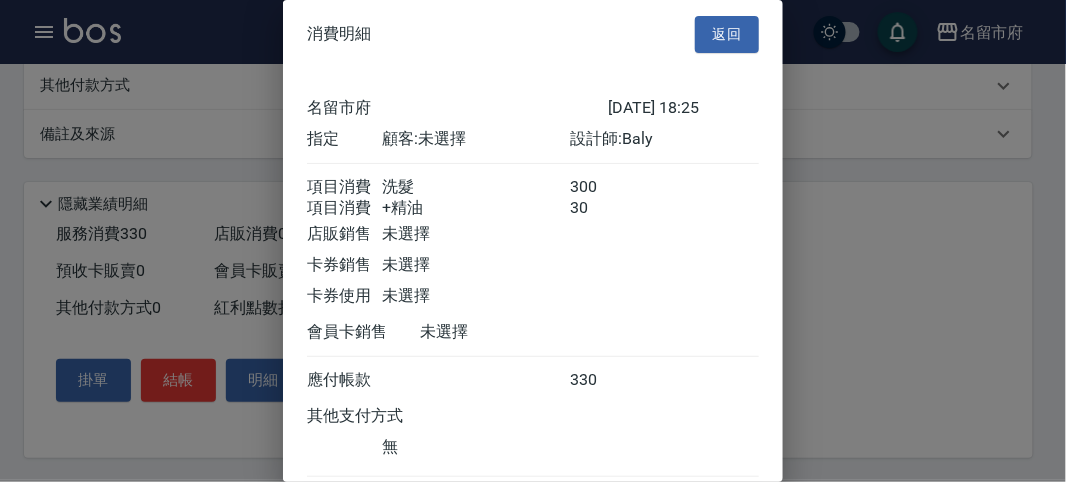 scroll, scrollTop: 133, scrollLeft: 0, axis: vertical 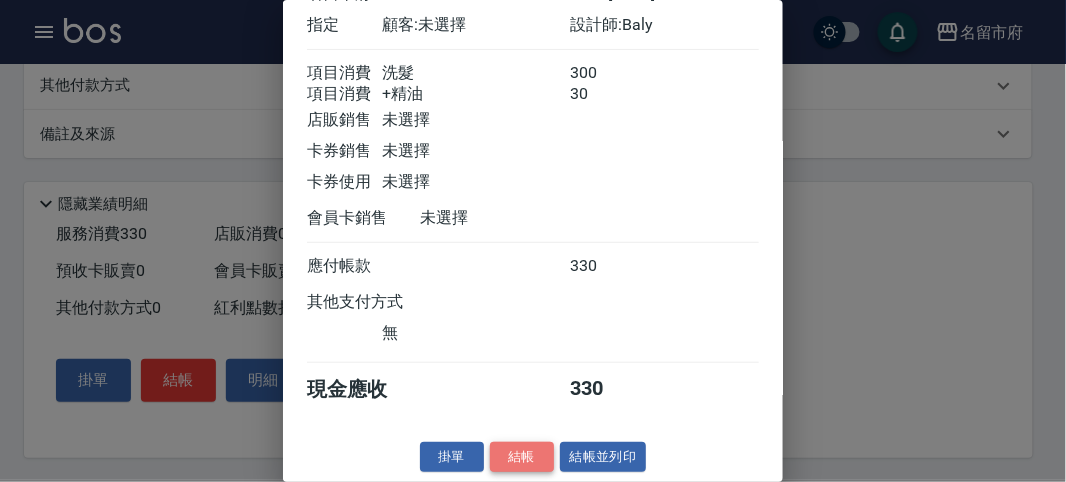 click on "結帳" at bounding box center [522, 457] 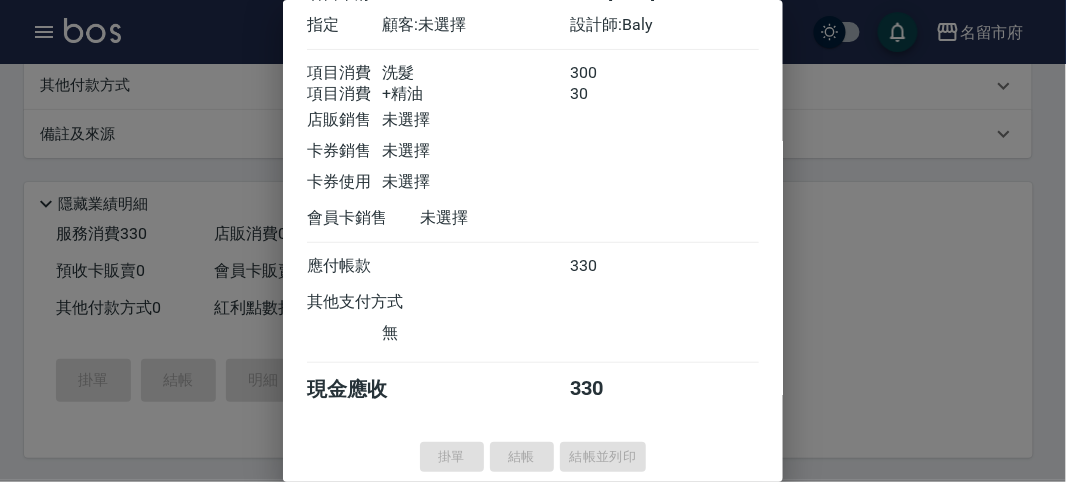 type on "[DATE] 18:26" 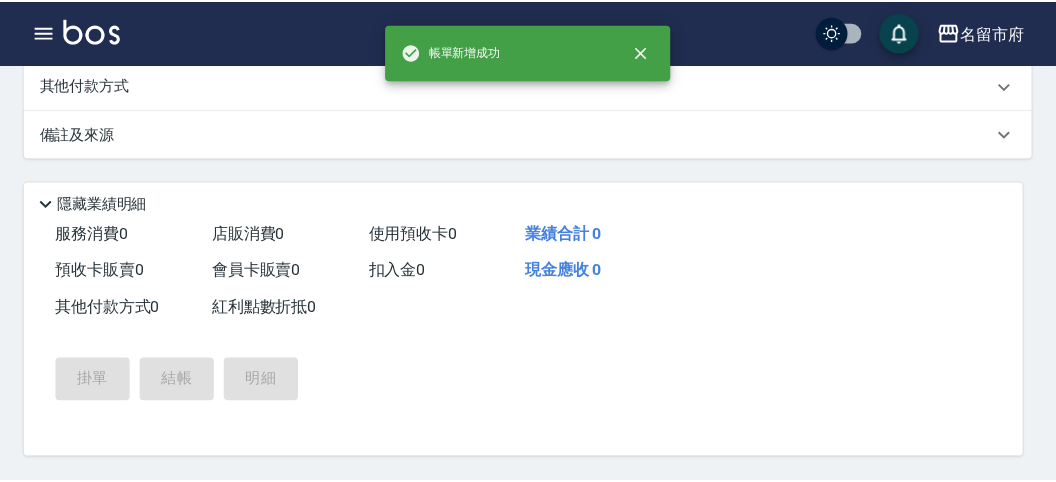 scroll, scrollTop: 0, scrollLeft: 0, axis: both 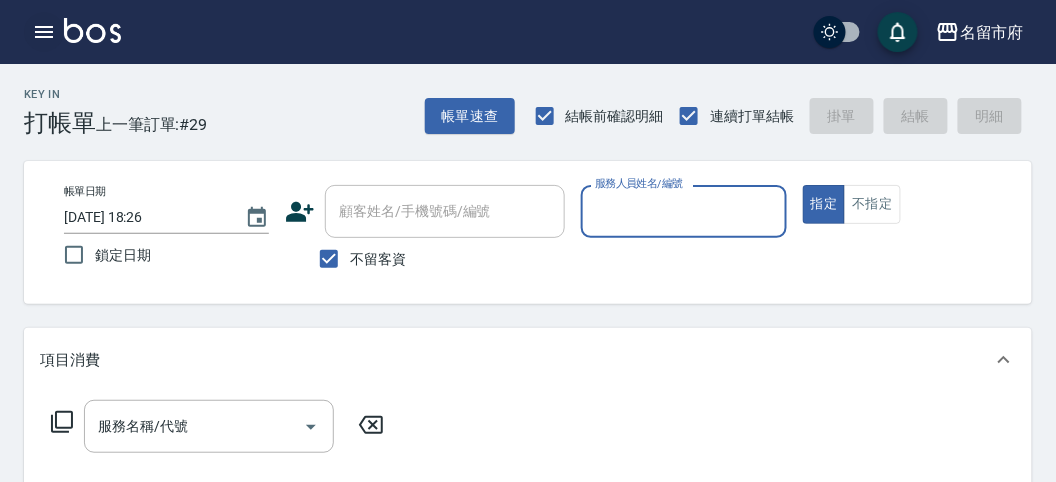 click 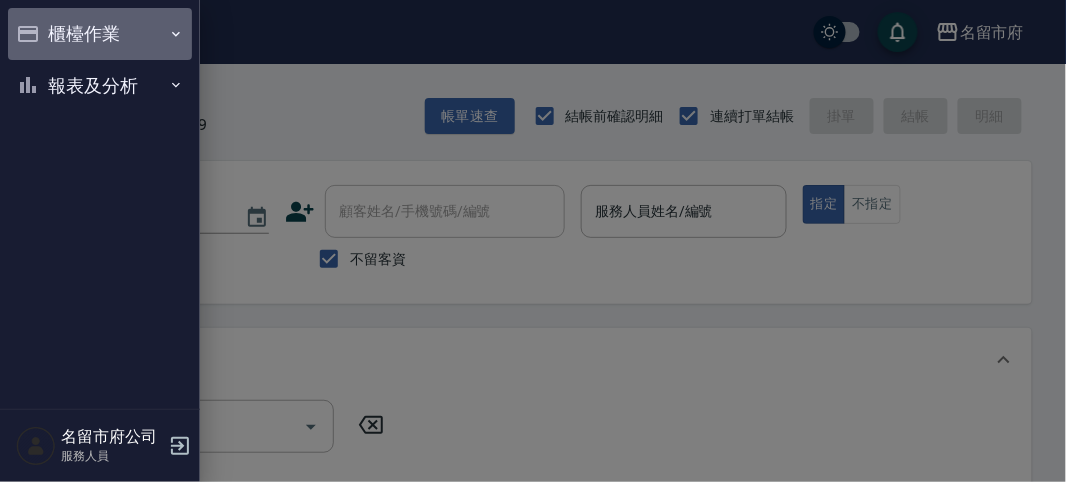 click on "櫃檯作業" at bounding box center [100, 34] 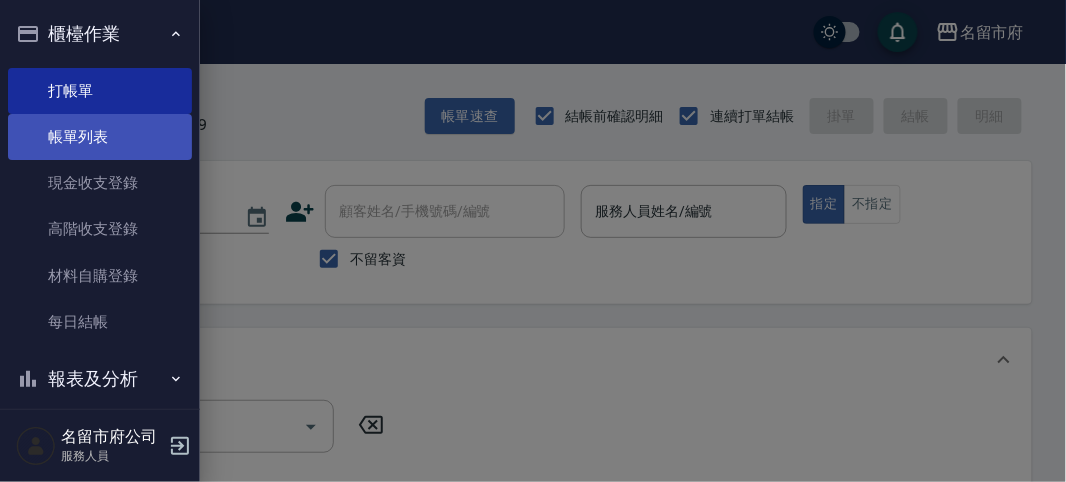 click on "帳單列表" at bounding box center [100, 137] 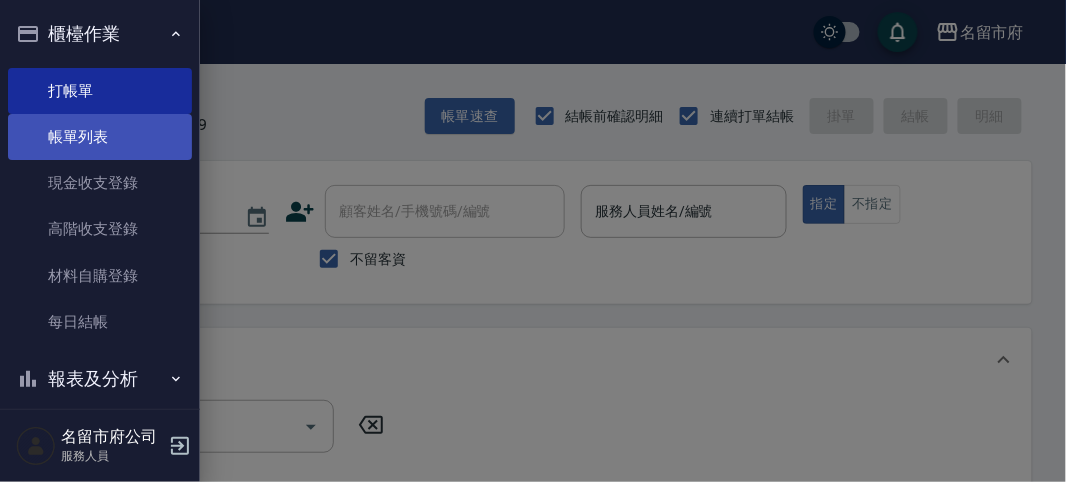 click on "帳單列表" at bounding box center [100, 137] 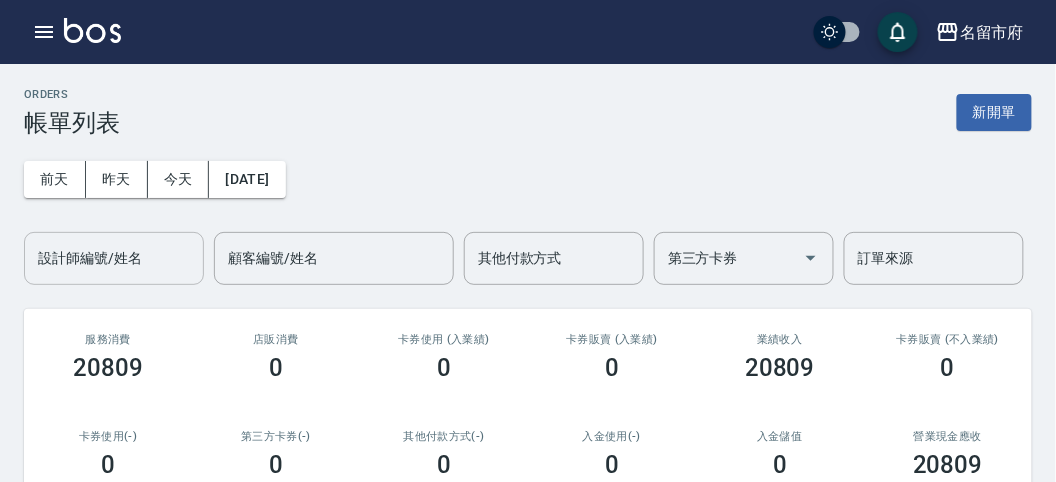 click on "設計師編號/姓名" at bounding box center (114, 258) 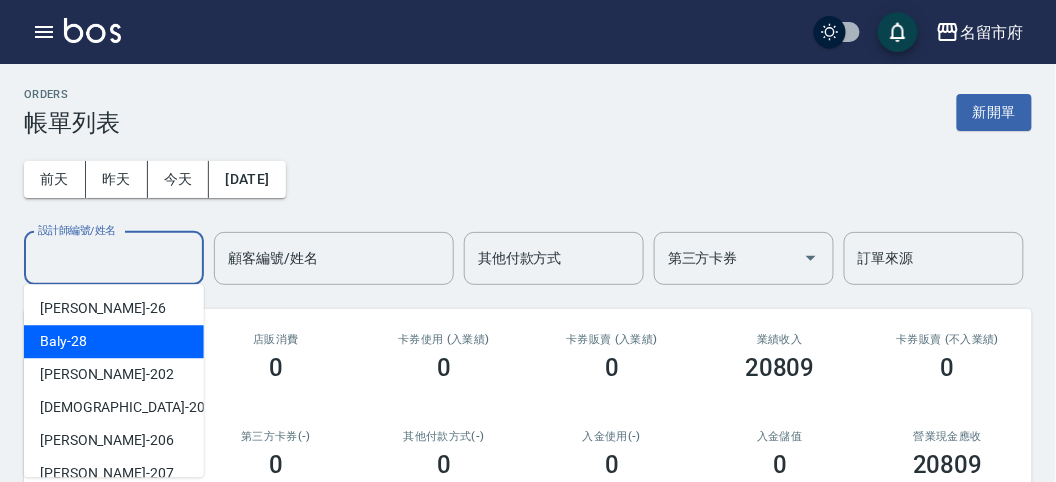 click on "Baly -28" at bounding box center [63, 341] 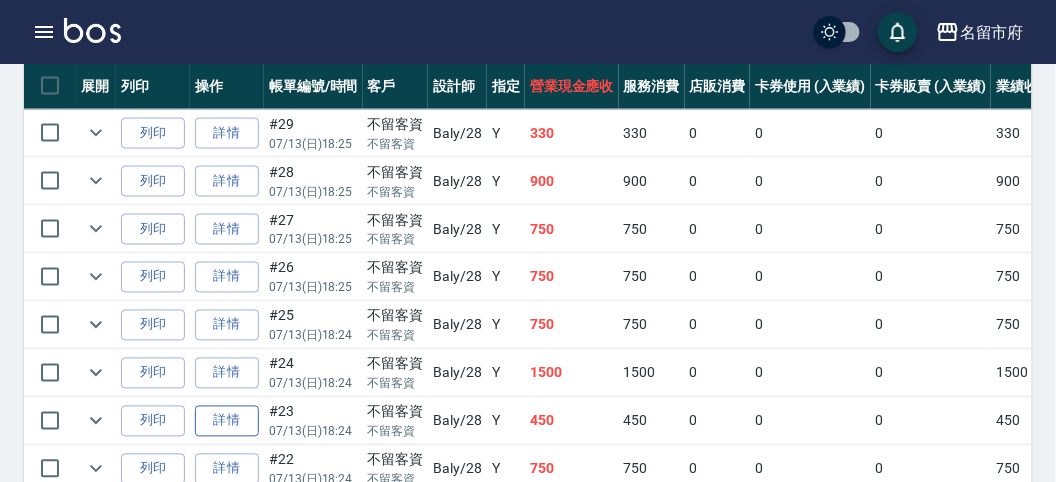 scroll, scrollTop: 666, scrollLeft: 0, axis: vertical 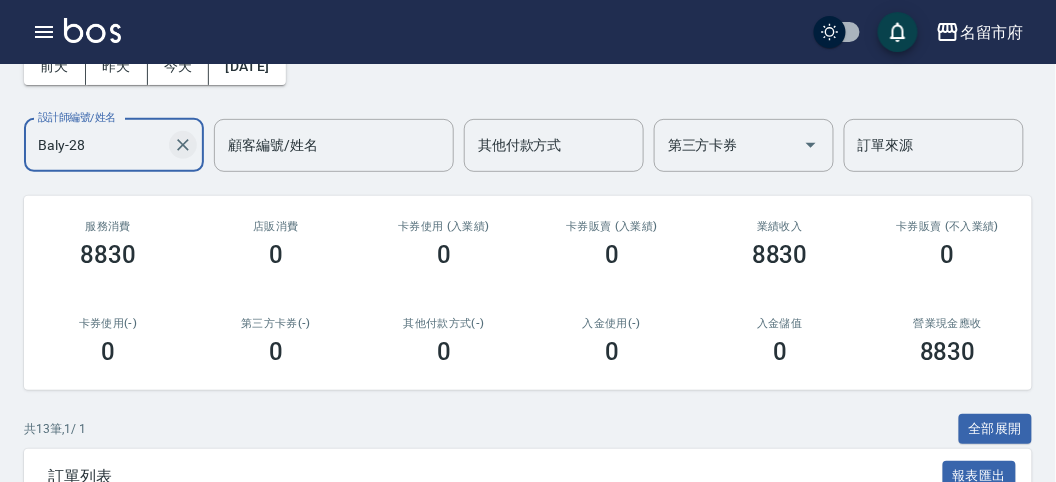 click at bounding box center [183, 145] 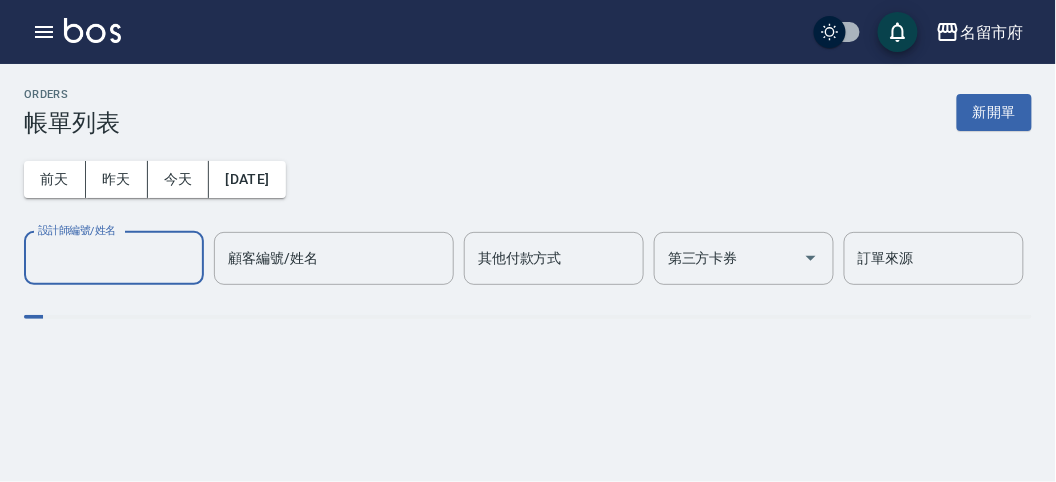 scroll, scrollTop: 0, scrollLeft: 0, axis: both 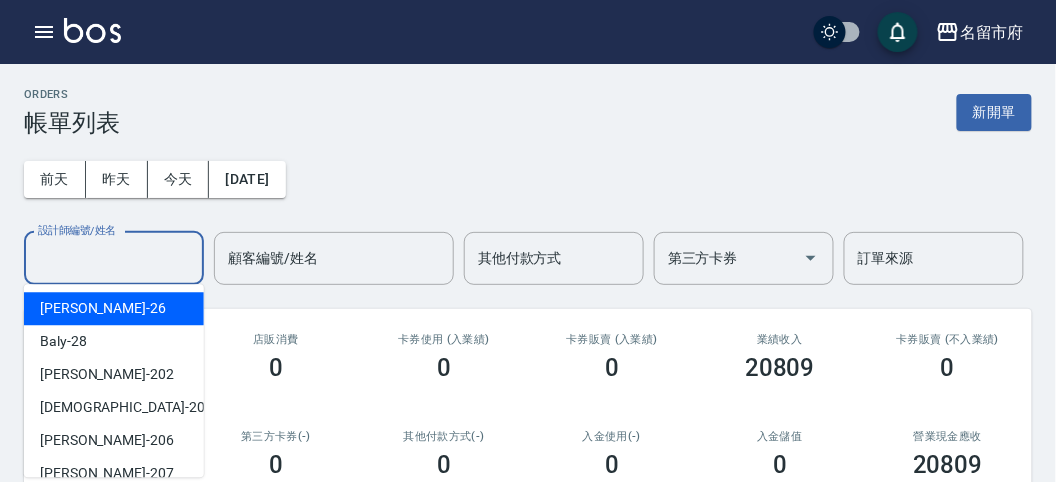 click on "設計師編號/姓名" at bounding box center [114, 258] 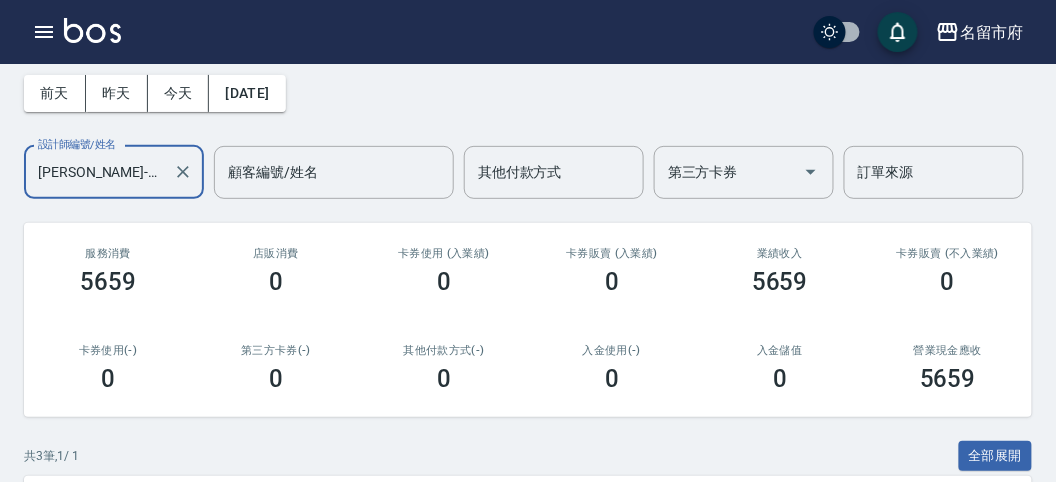 scroll, scrollTop: 0, scrollLeft: 0, axis: both 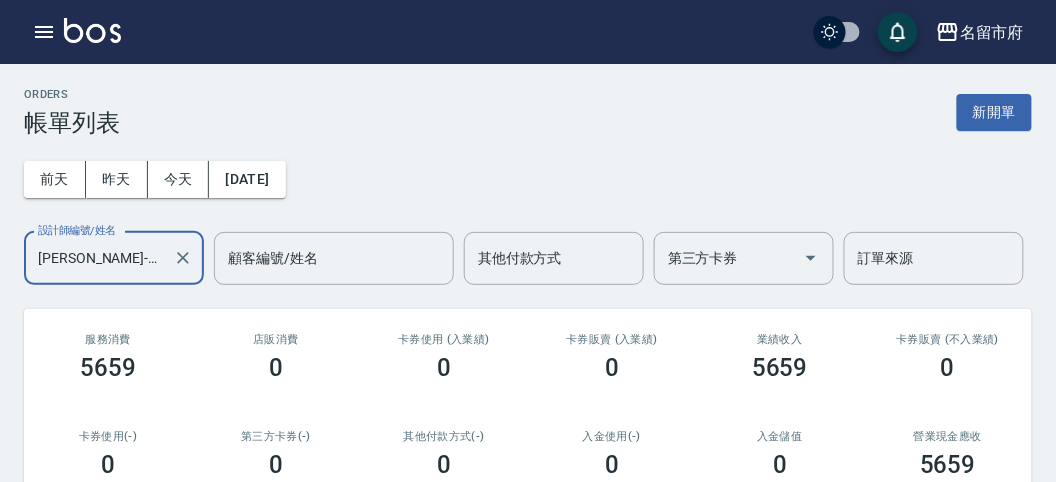 click on "[PERSON_NAME]-26" at bounding box center [99, 258] 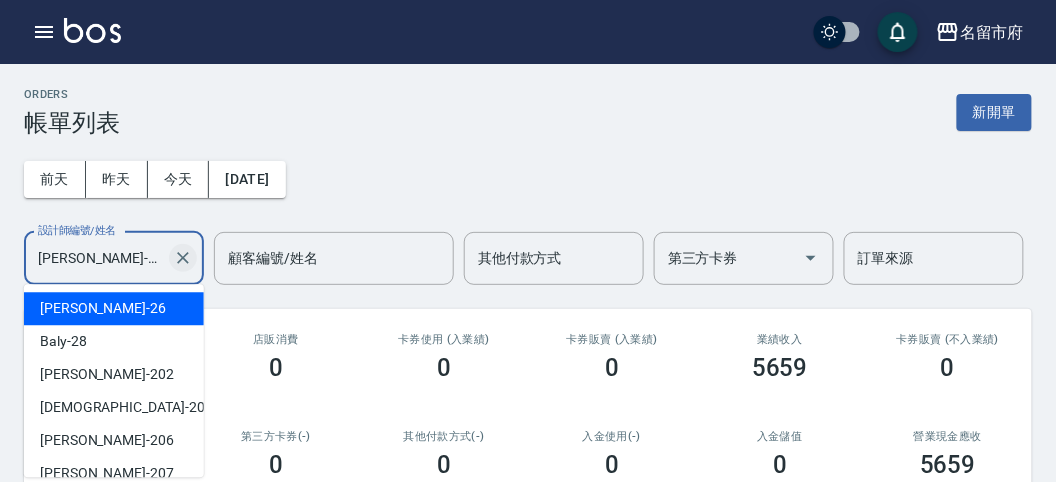 click 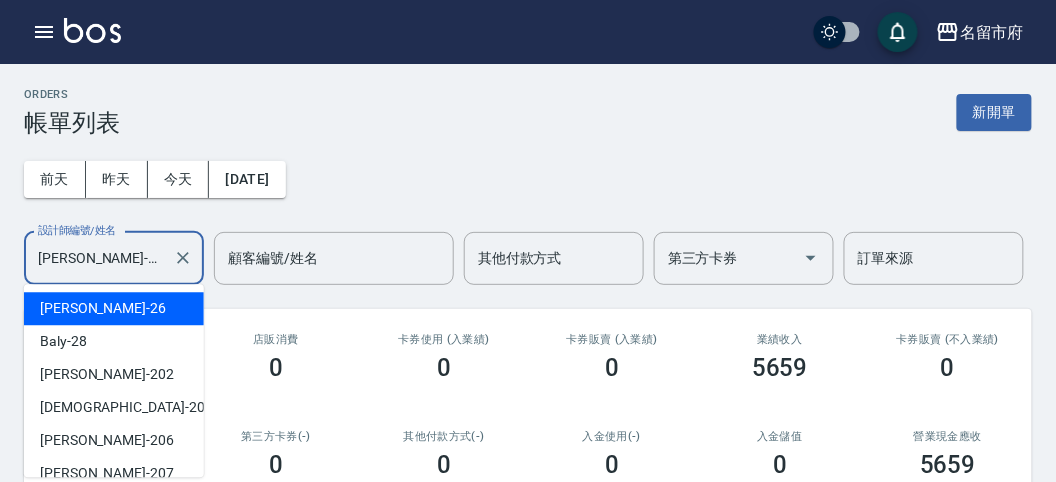type 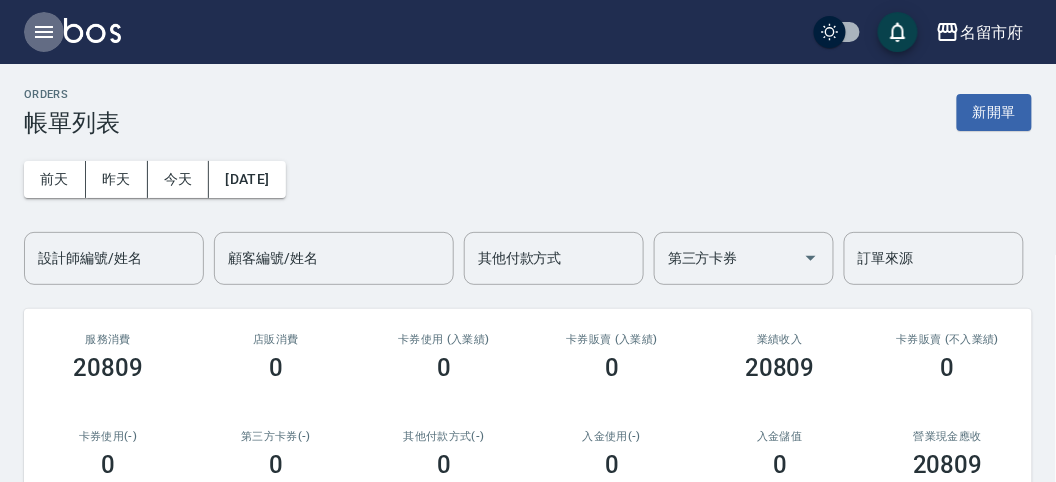click 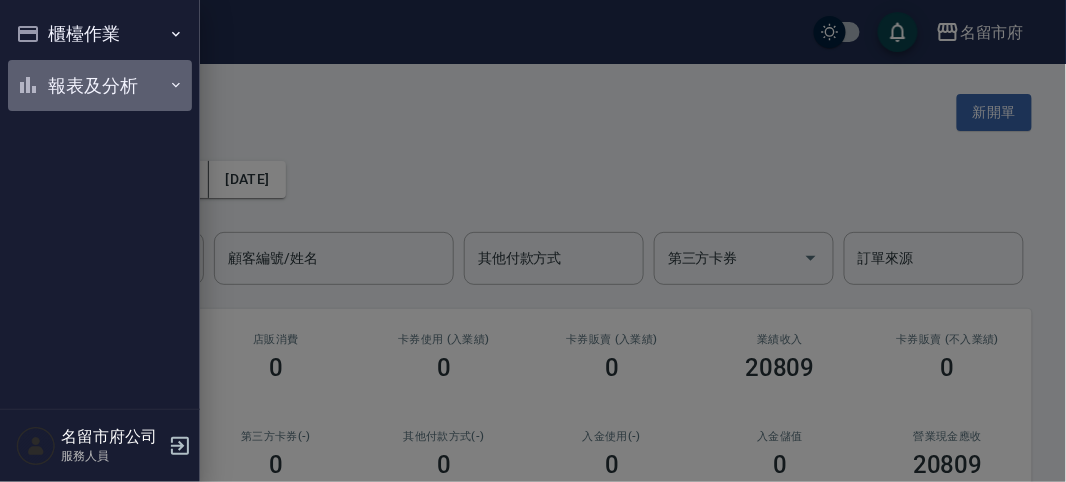 click on "報表及分析" at bounding box center (100, 86) 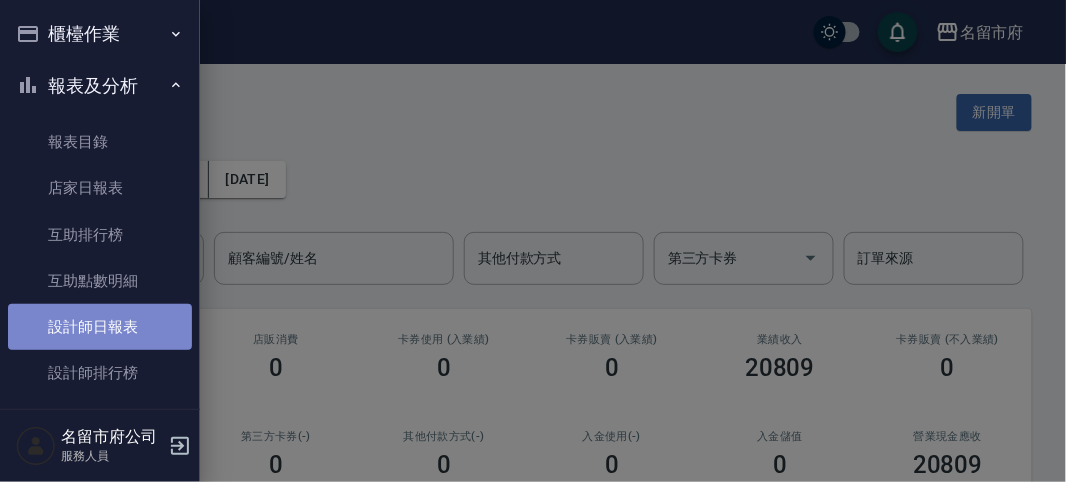 click on "設計師日報表" at bounding box center (100, 327) 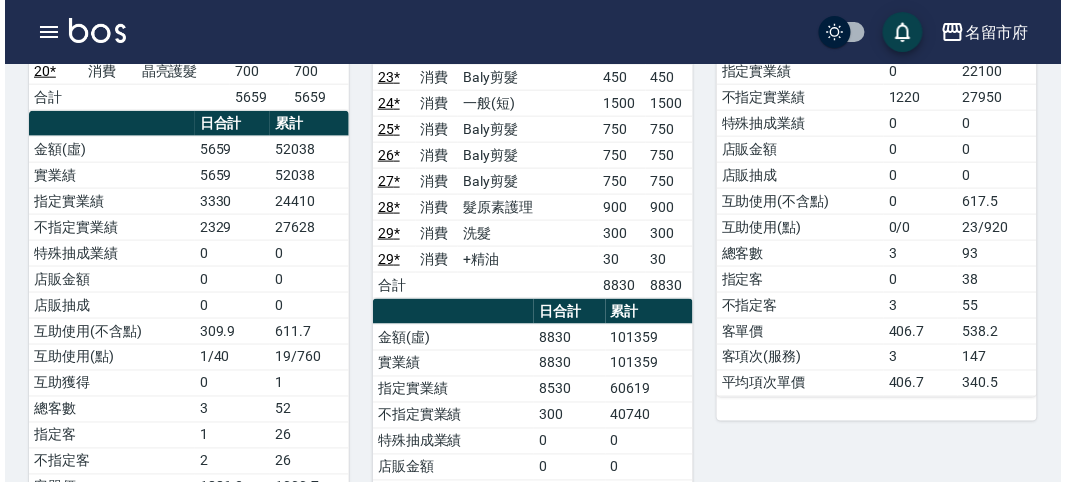 scroll, scrollTop: 222, scrollLeft: 0, axis: vertical 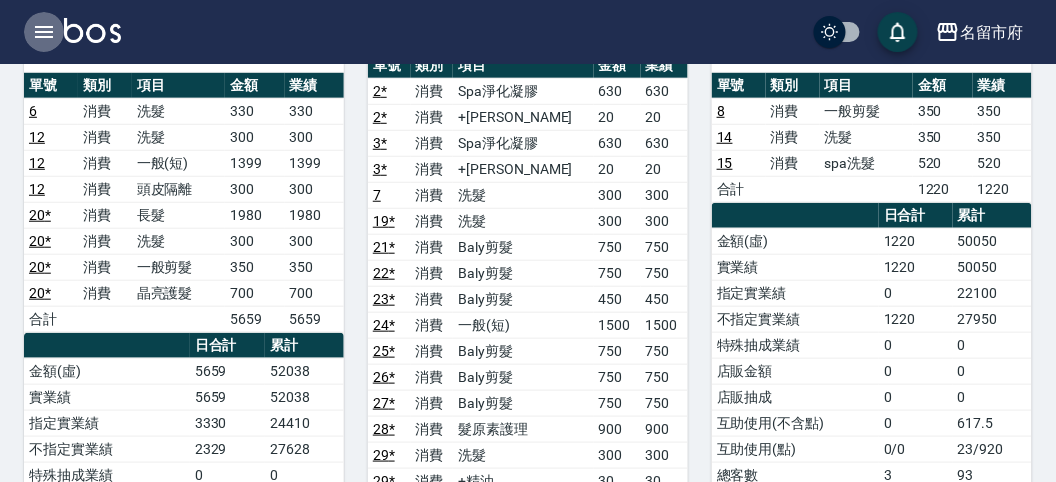 click 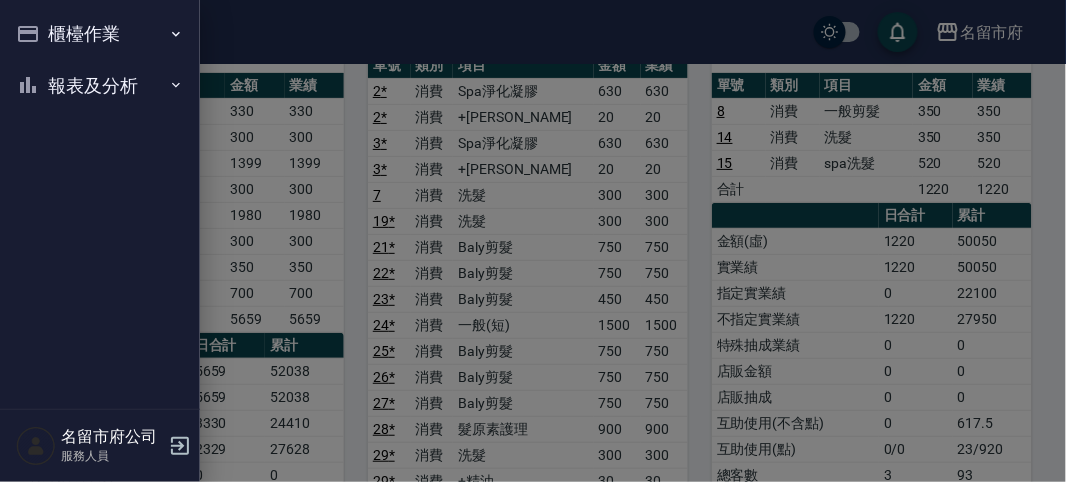 click on "櫃檯作業 打帳單 帳單列表 現金收支登錄 高階收支登錄 材料自購登錄 每日結帳 報表及分析 報表目錄 店家日報表 互助排行榜 互助點數明細 設計師日報表 設計師排行榜 收支分類明細表 名留市府公司 服務人員" at bounding box center [100, 241] 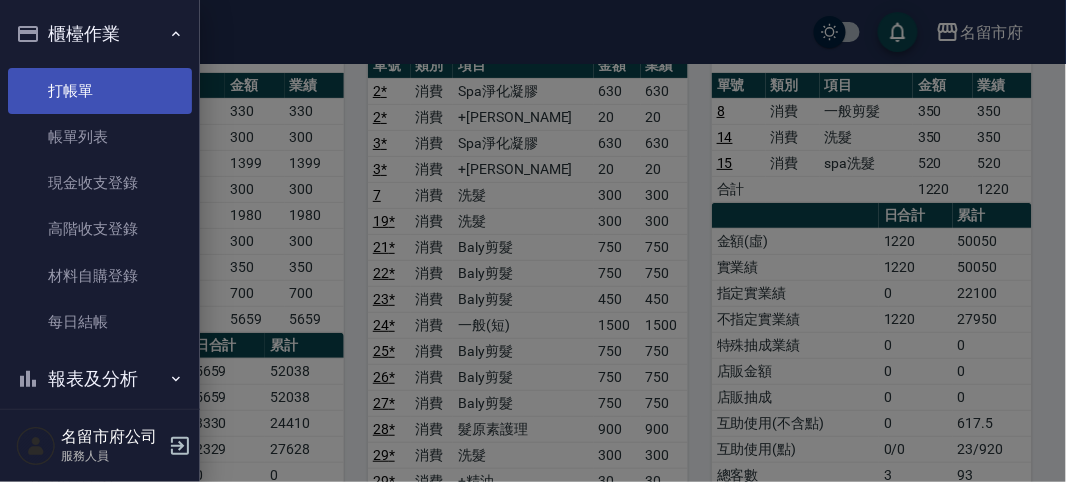 click on "打帳單" at bounding box center [100, 91] 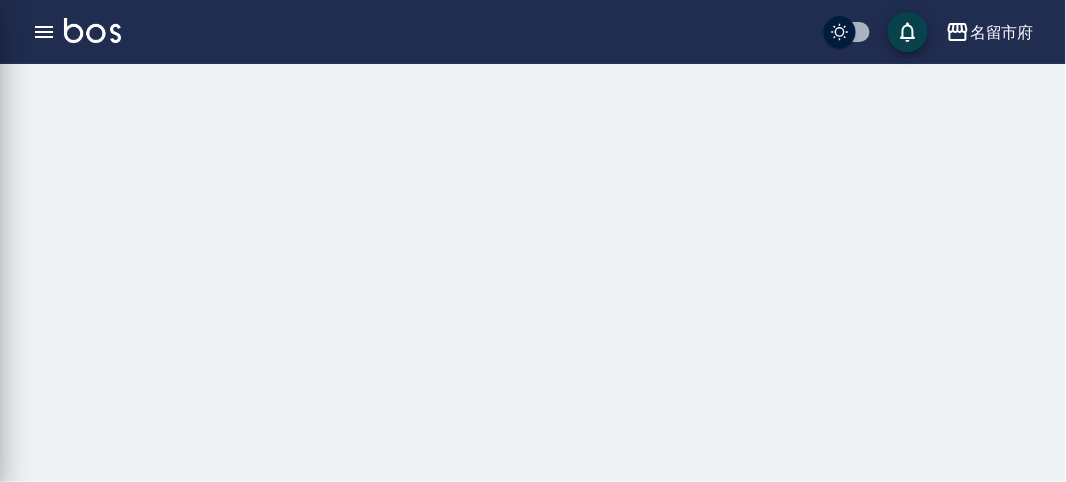 scroll, scrollTop: 0, scrollLeft: 0, axis: both 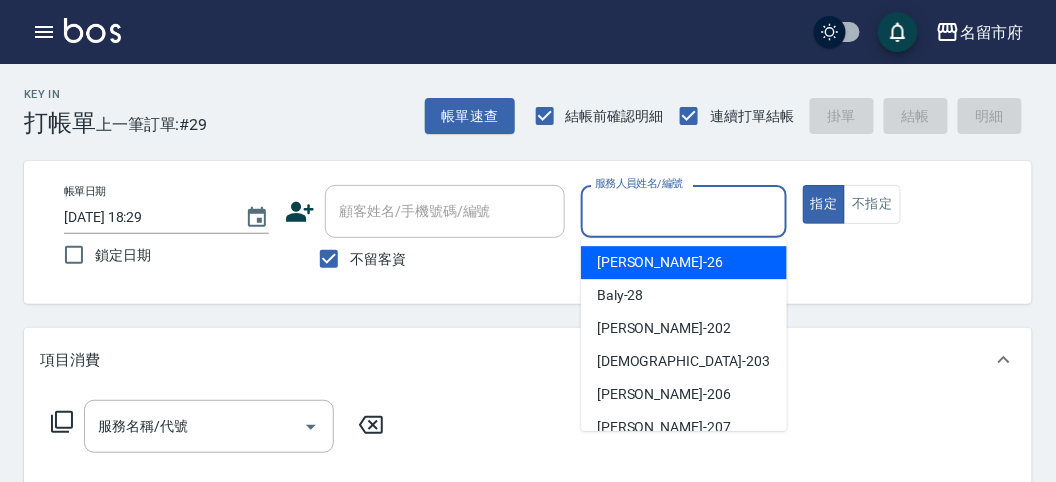 click on "服務人員姓名/編號" at bounding box center (683, 211) 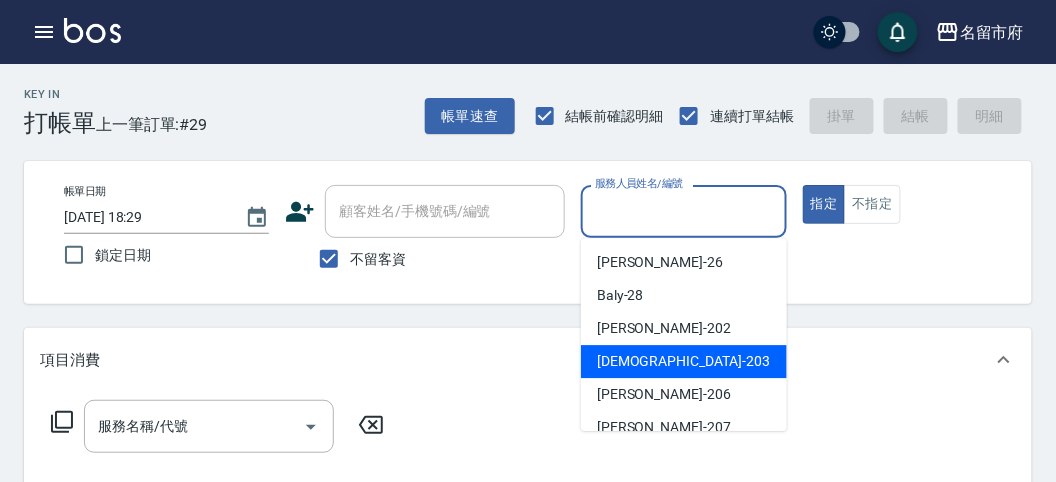 click on "聖德 -203" at bounding box center [684, 361] 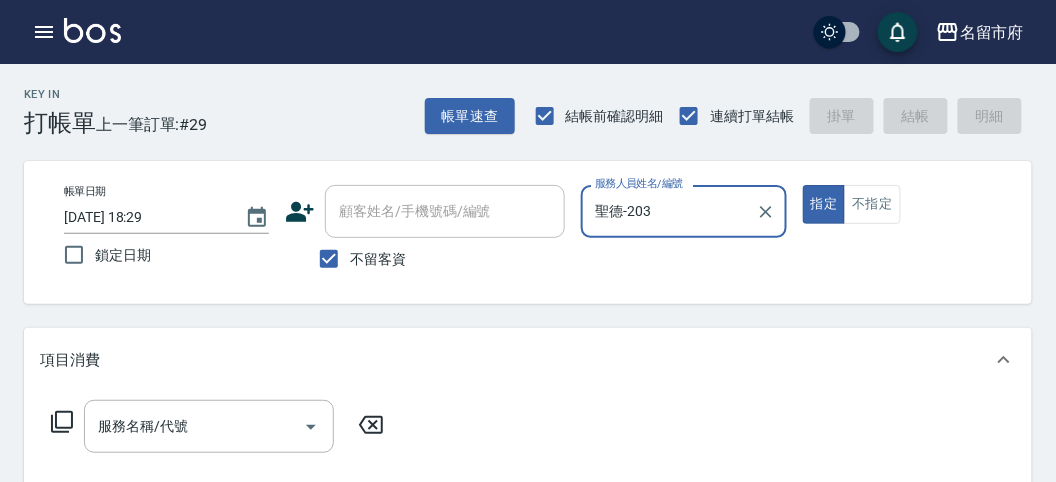 click 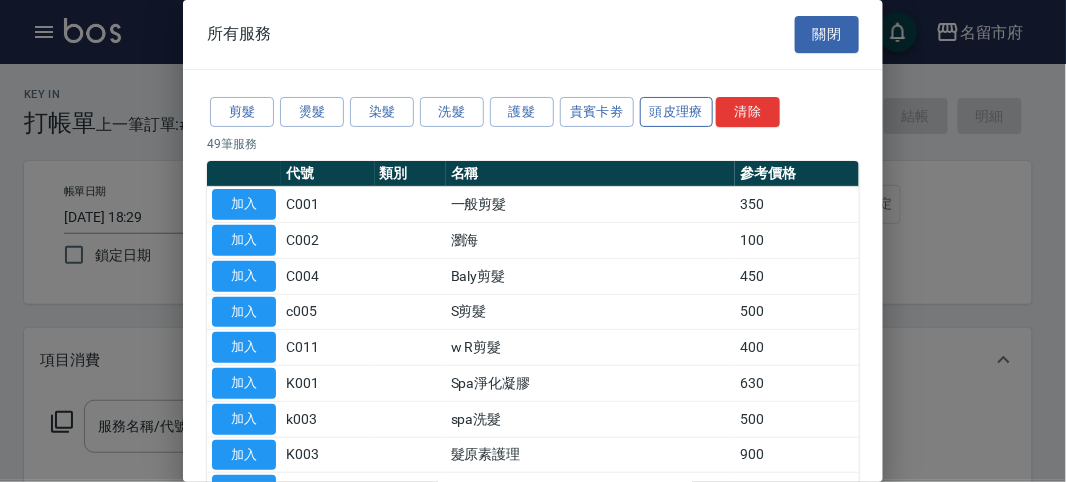 click on "頭皮理療" at bounding box center (677, 112) 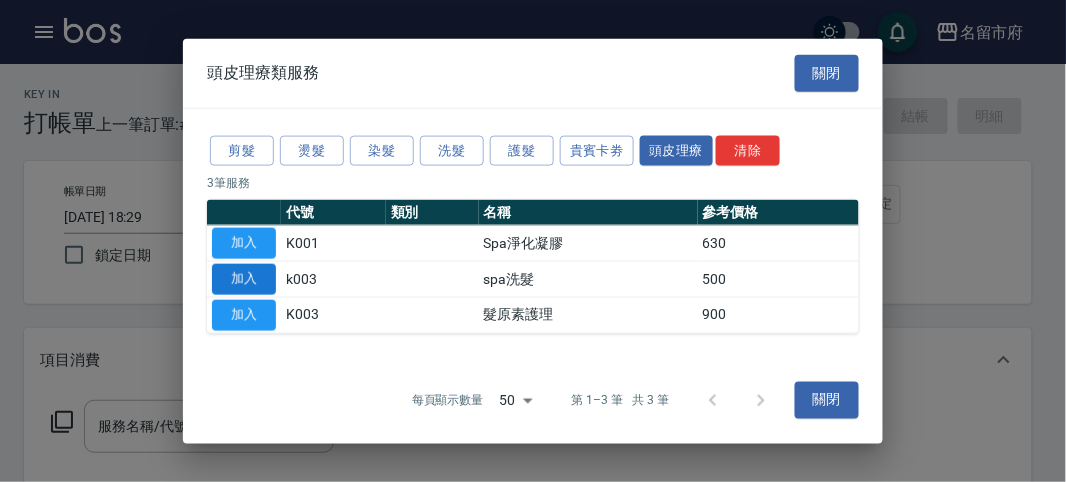 click on "加入" at bounding box center (244, 279) 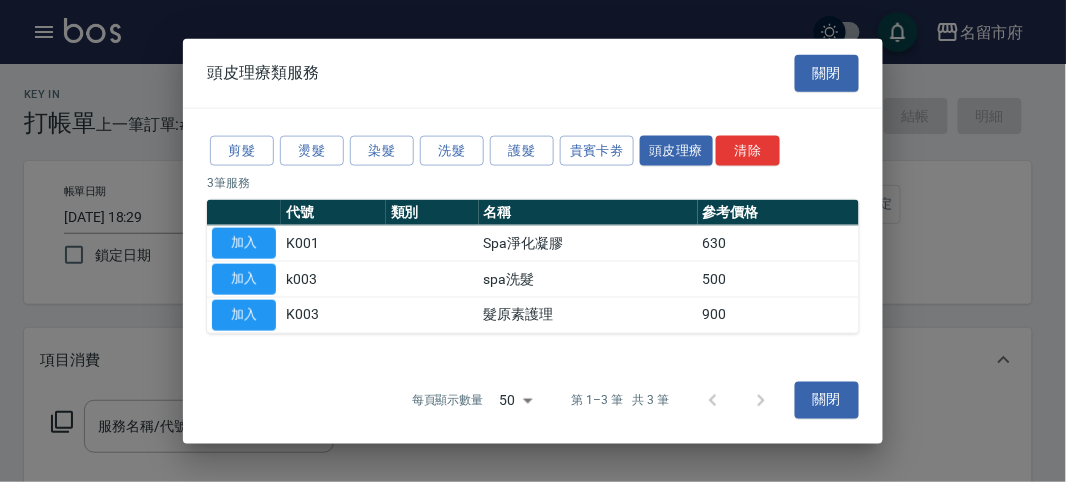 type on "spa洗髮(k003)" 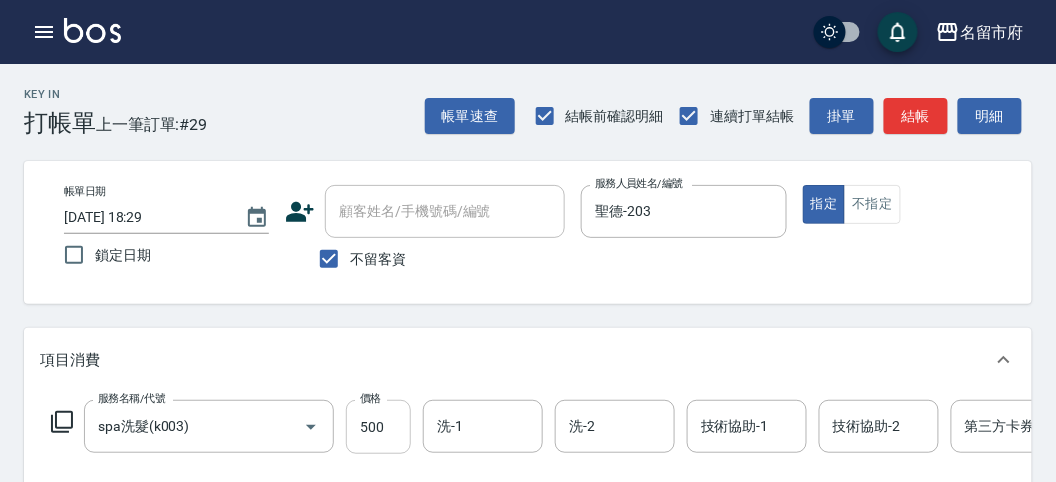 click on "500" at bounding box center [378, 427] 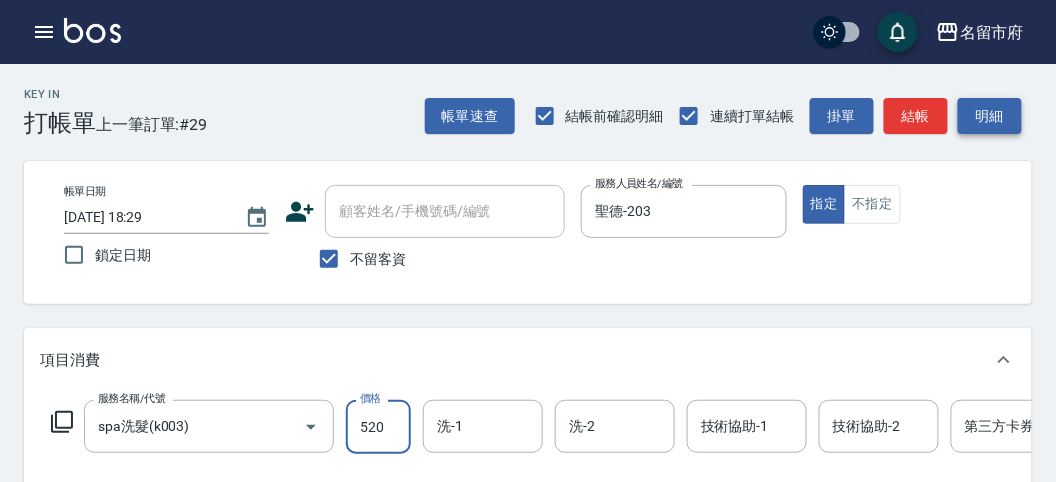 type on "520" 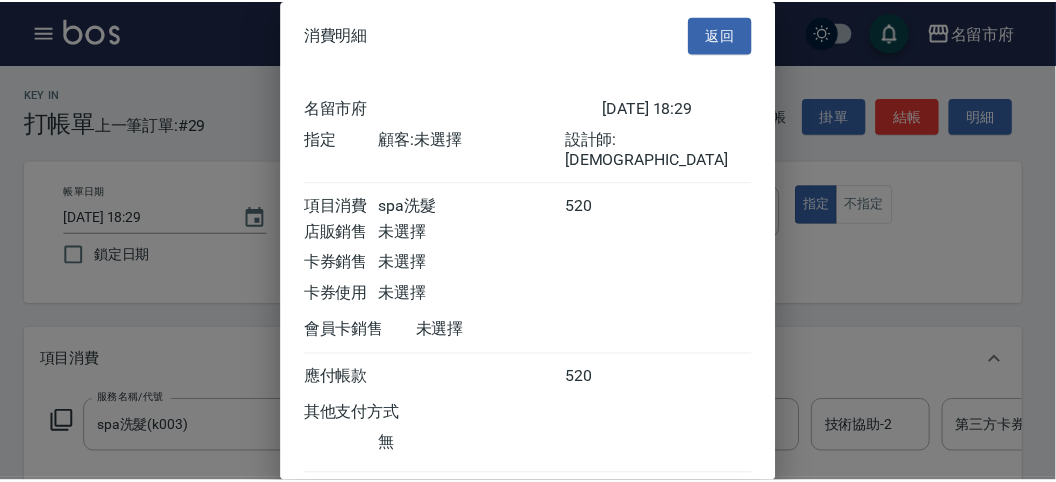 scroll, scrollTop: 111, scrollLeft: 0, axis: vertical 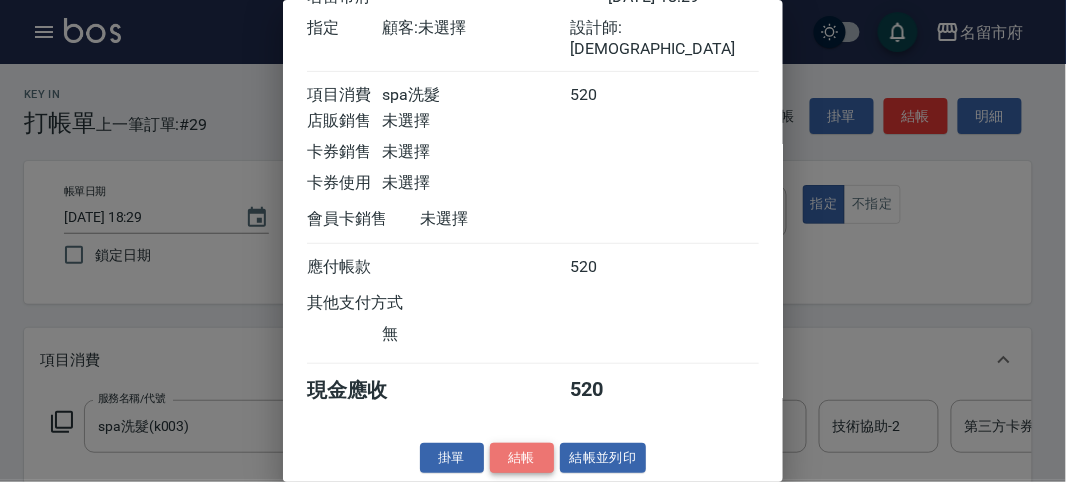 click on "結帳" at bounding box center (522, 458) 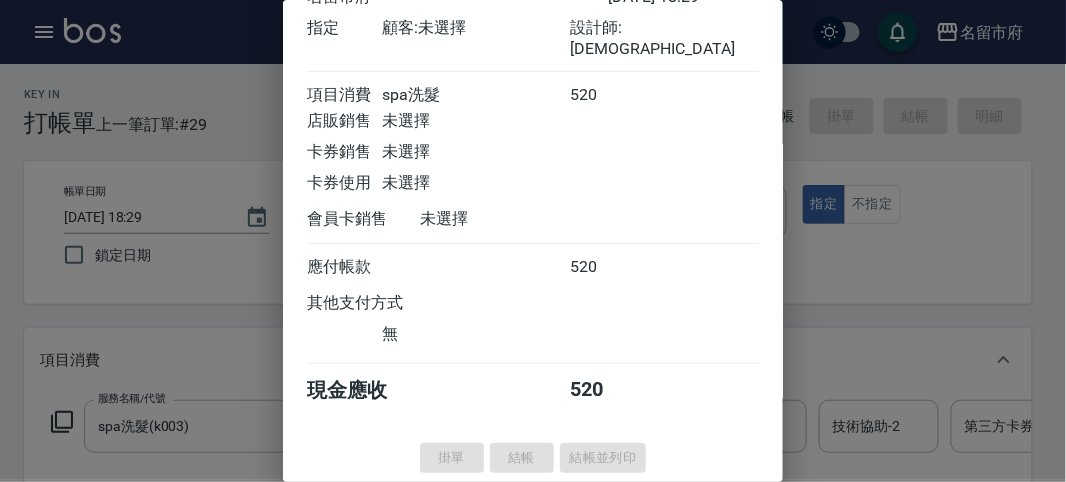 type on "[DATE] 18:31" 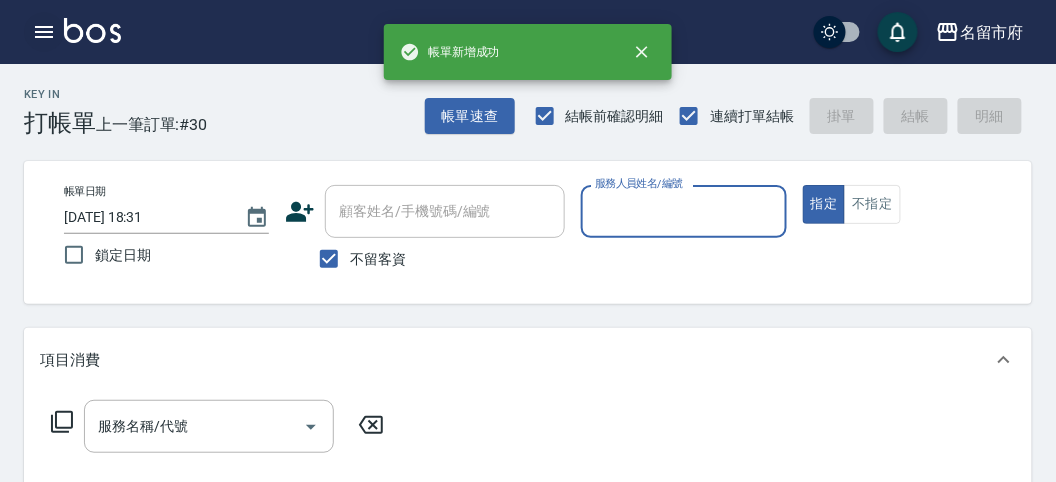 click 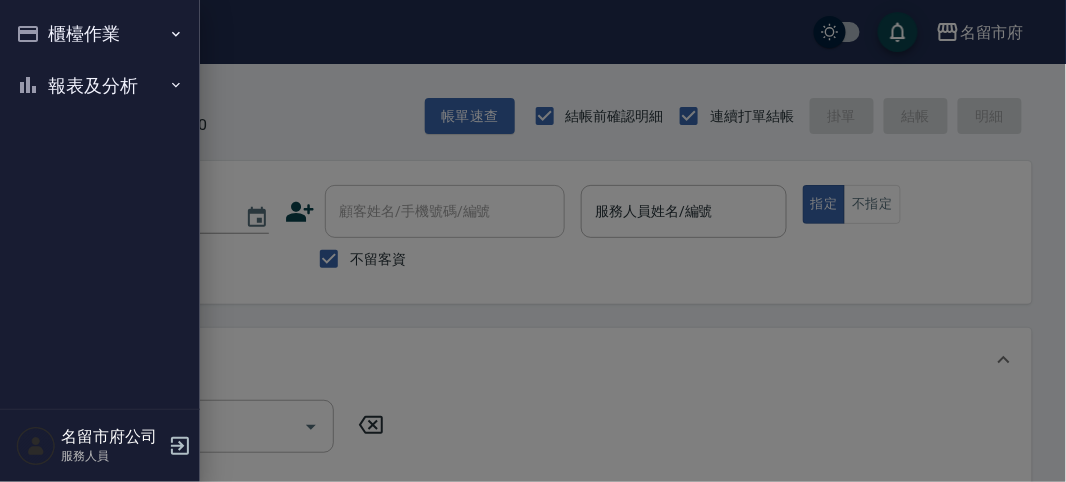 drag, startPoint x: 65, startPoint y: 76, endPoint x: 63, endPoint y: 246, distance: 170.01176 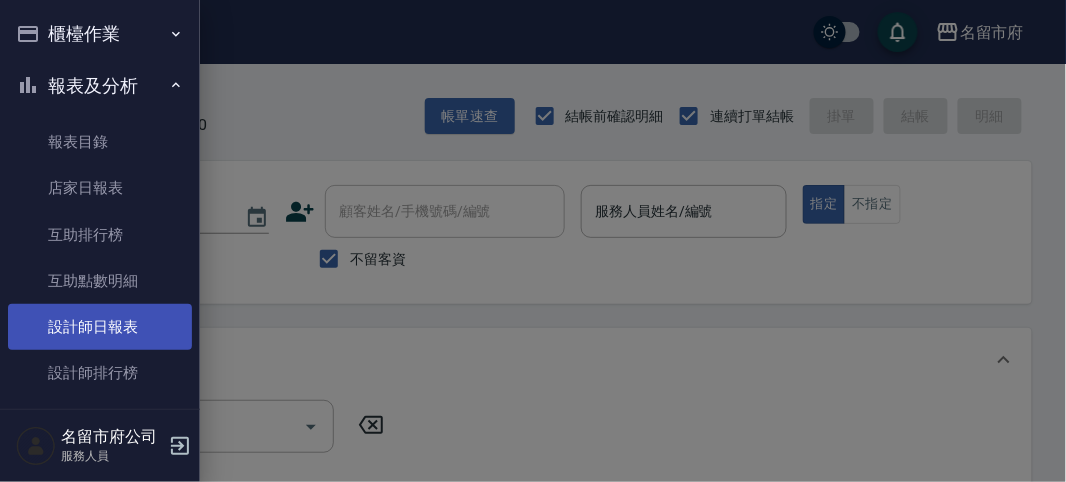 click on "設計師日報表" at bounding box center [100, 327] 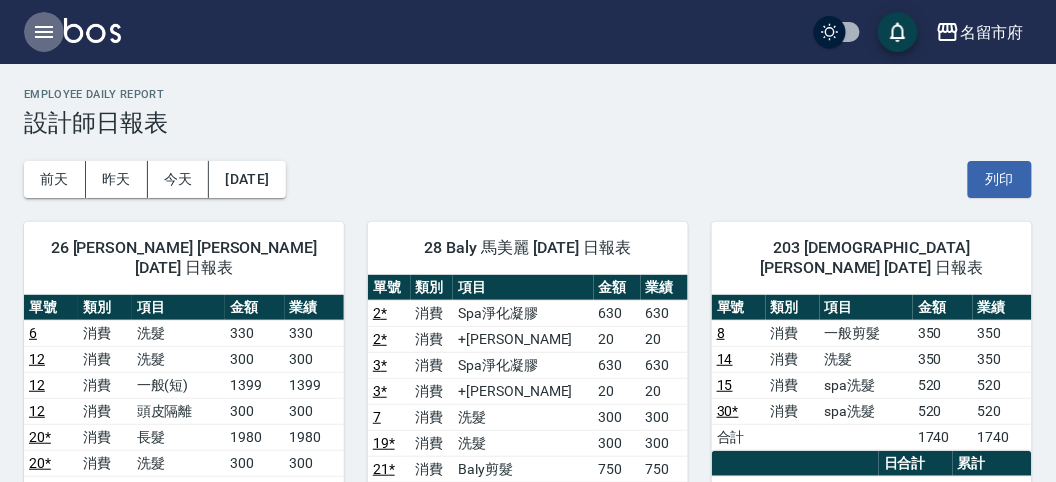 click 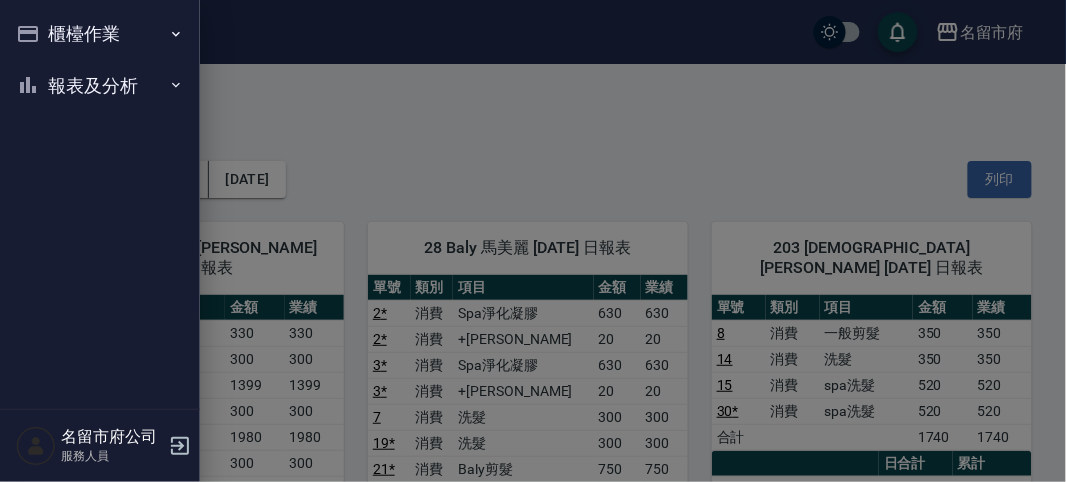 click on "櫃檯作業" at bounding box center [100, 34] 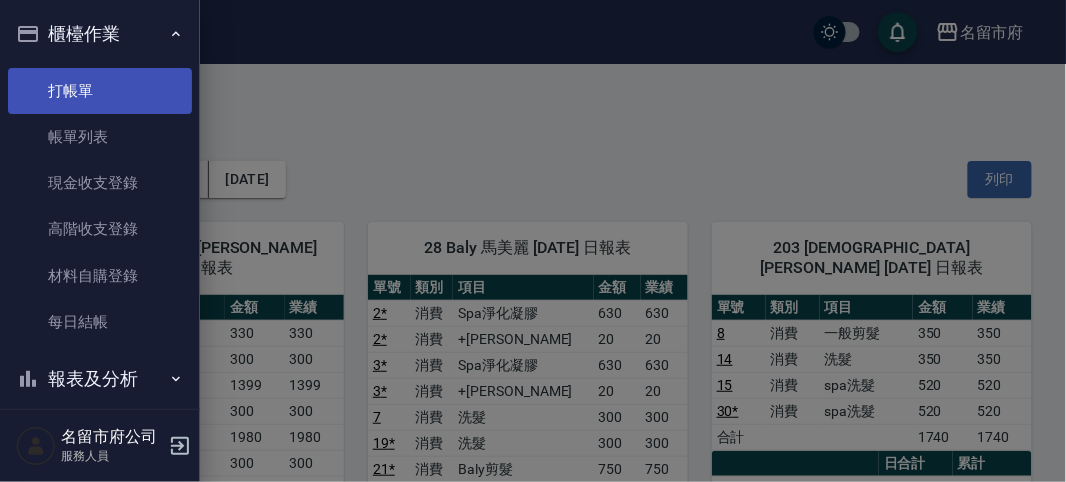 click on "打帳單" at bounding box center [100, 91] 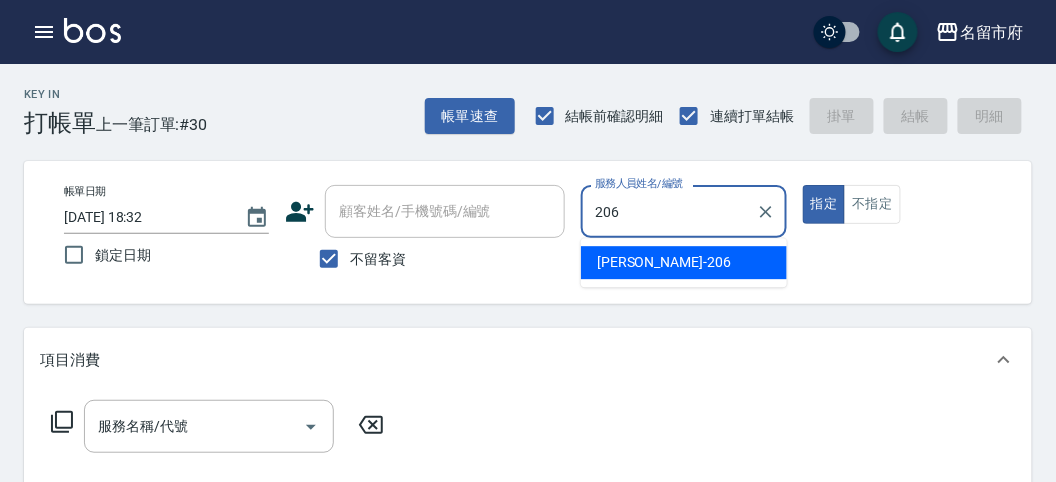 type on "[PERSON_NAME]-206" 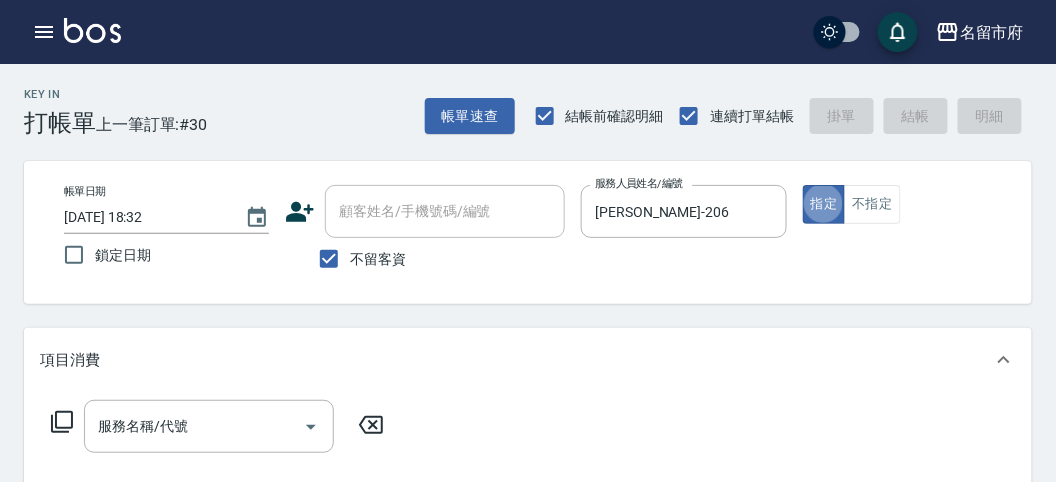 type on "true" 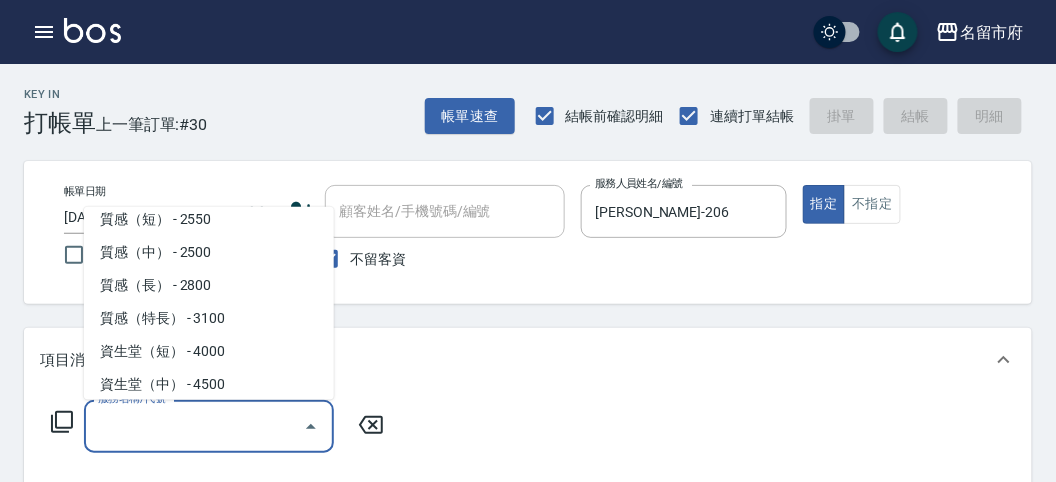 scroll, scrollTop: 606, scrollLeft: 0, axis: vertical 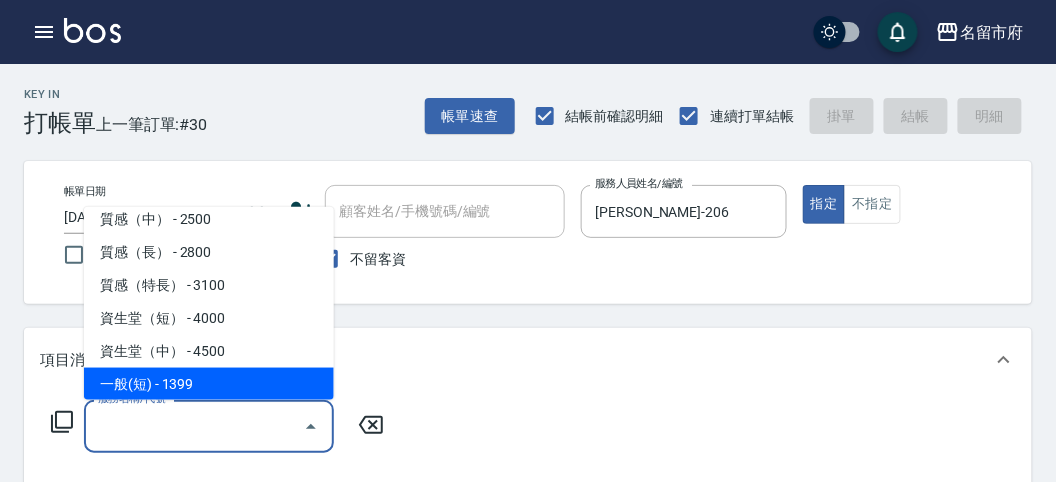 type on "一般(短)(R000)" 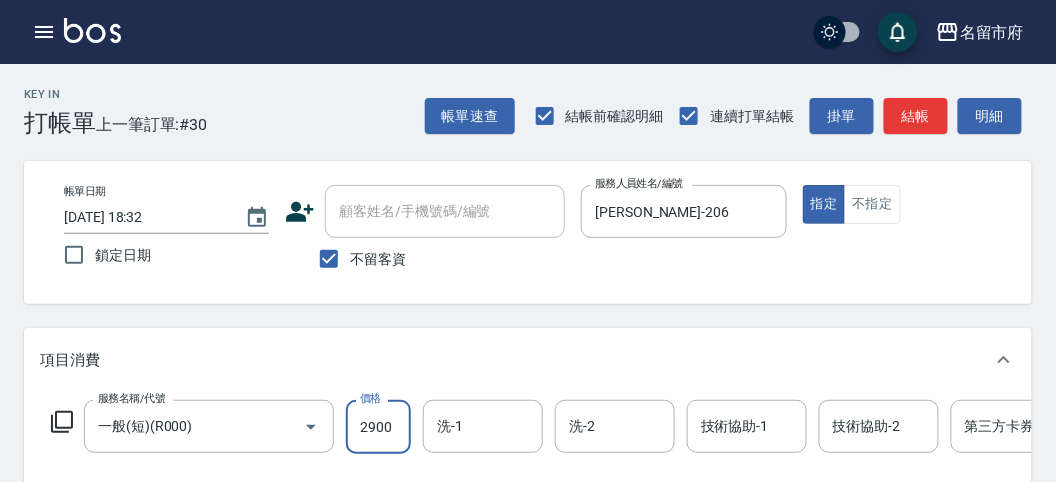 type on "2900" 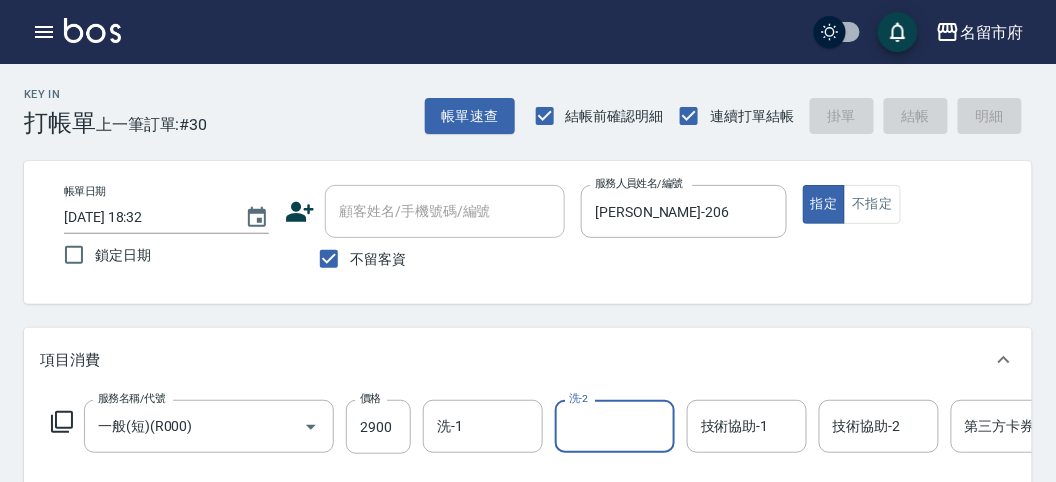 type 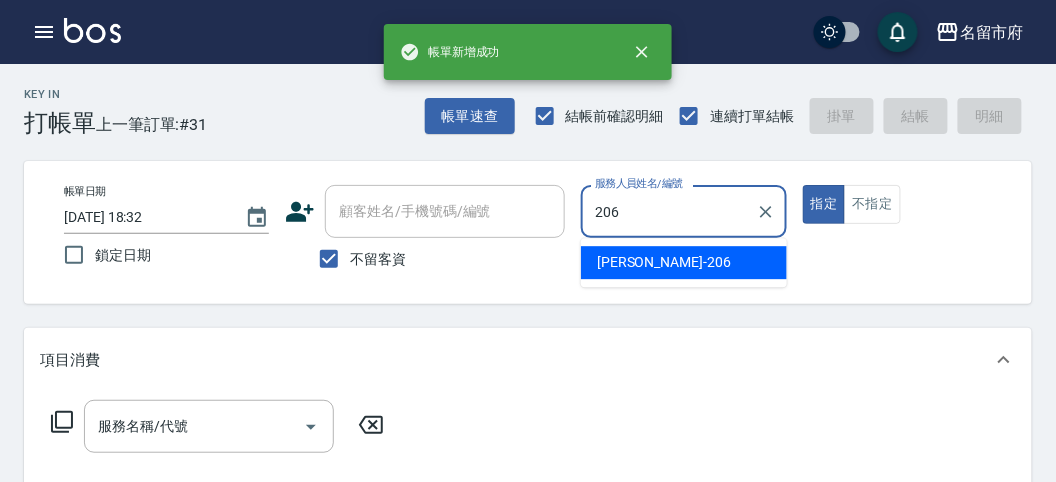 type on "[PERSON_NAME]-206" 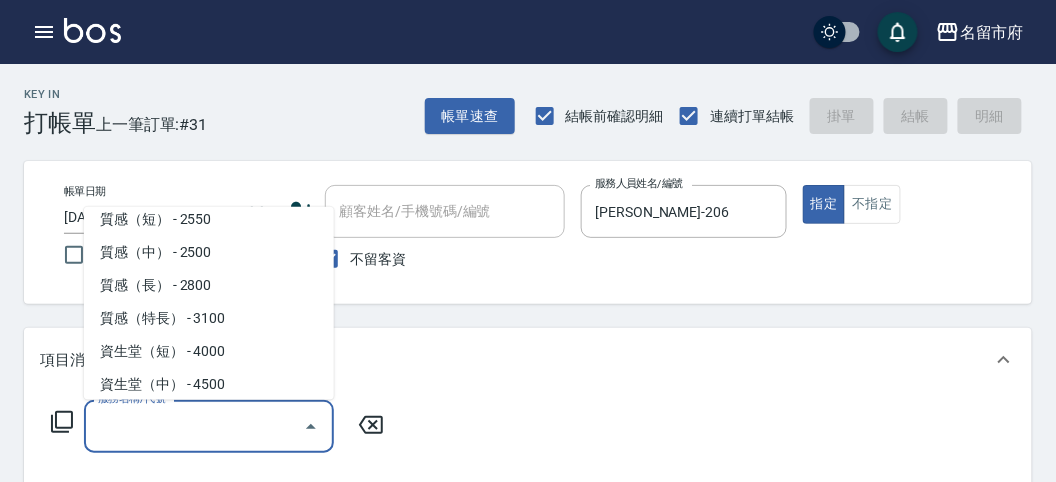 scroll, scrollTop: 606, scrollLeft: 0, axis: vertical 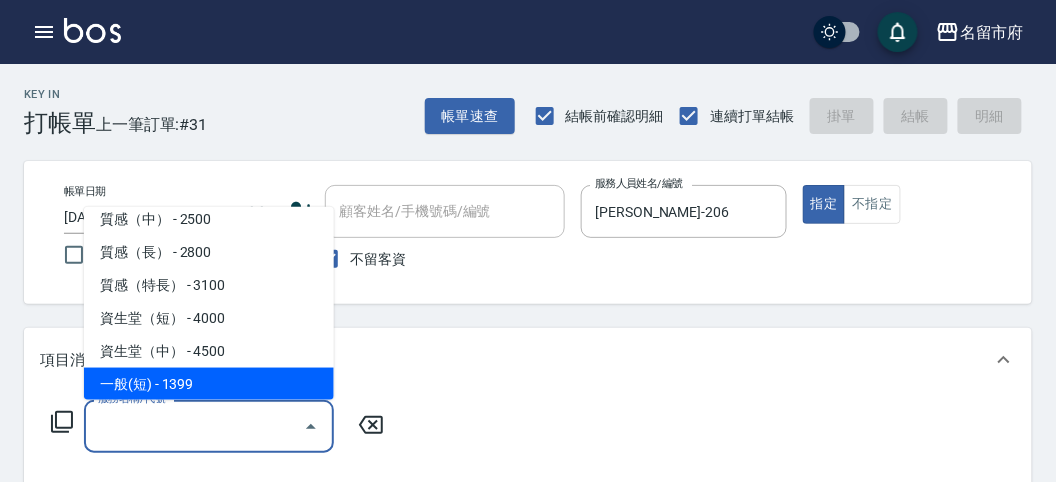 type on "一般(短)(R000)" 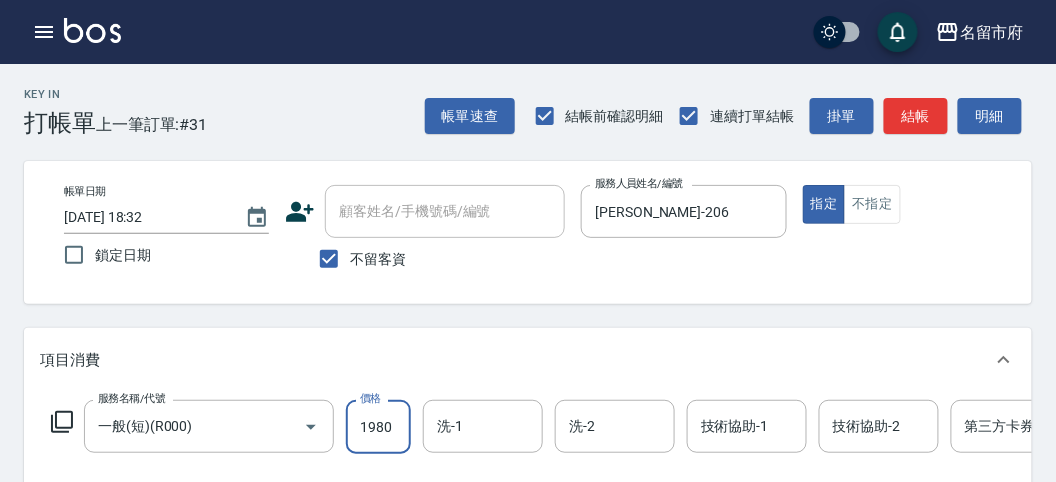 type on "1980" 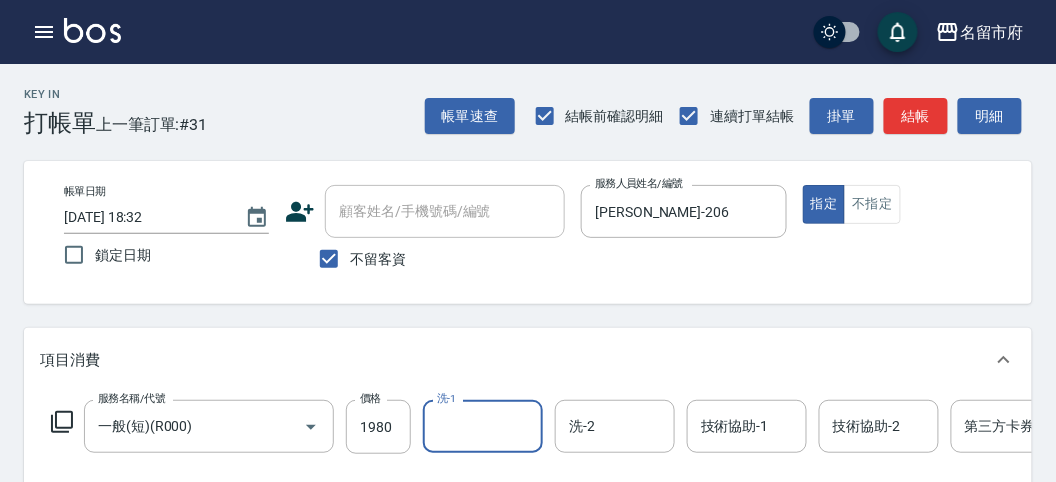 type on "." 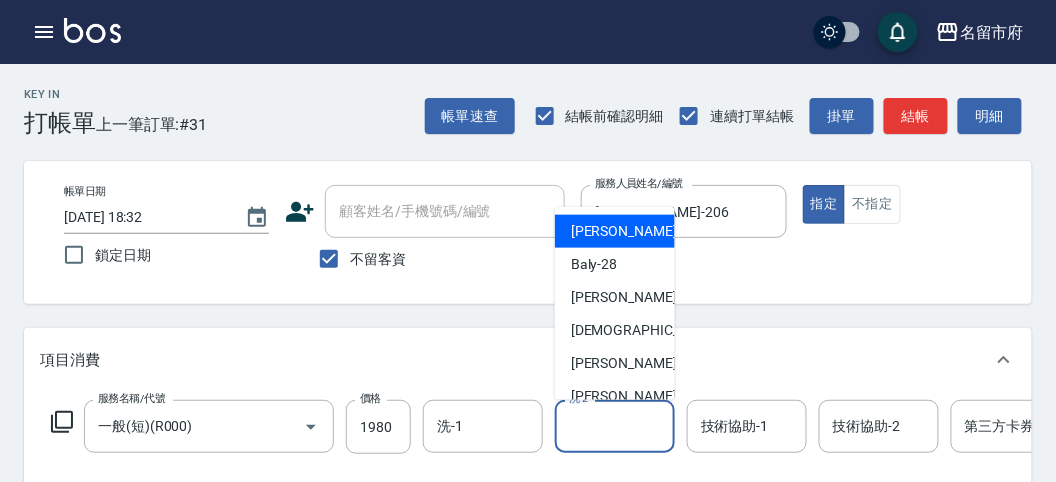 type on "[PERSON_NAME]-26" 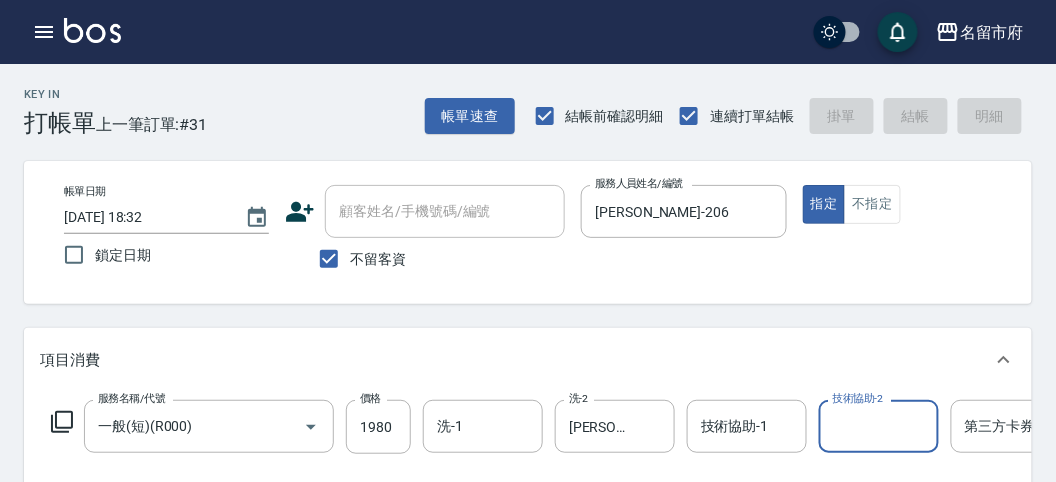 type 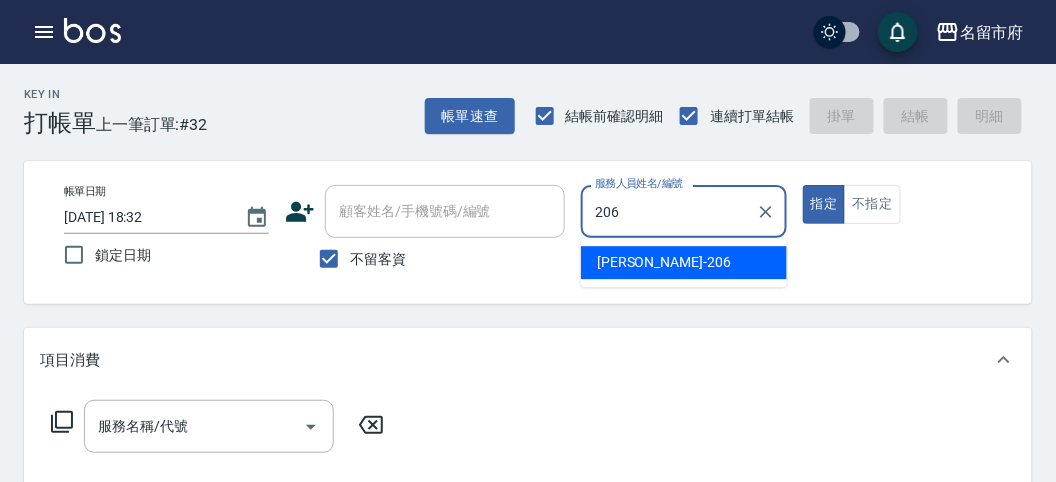type on "[PERSON_NAME]-206" 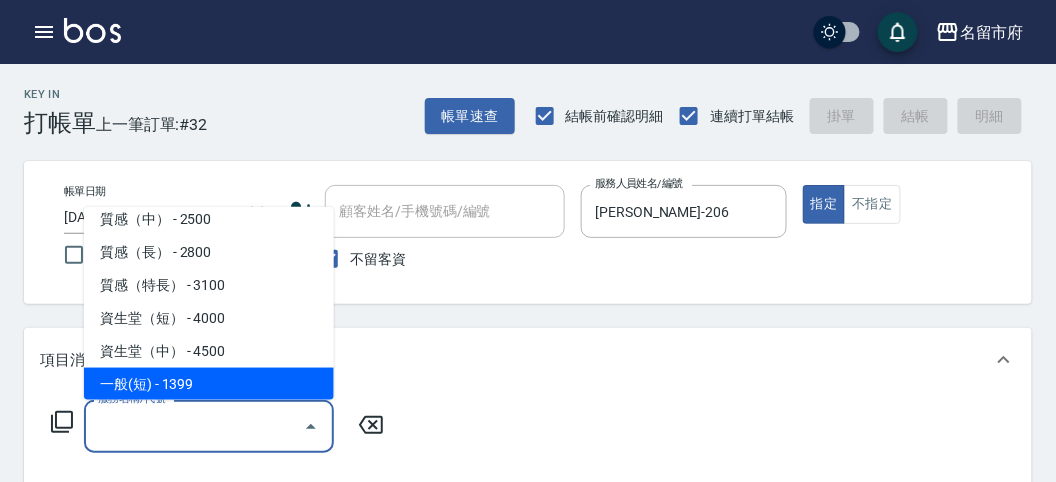 scroll, scrollTop: 640, scrollLeft: 0, axis: vertical 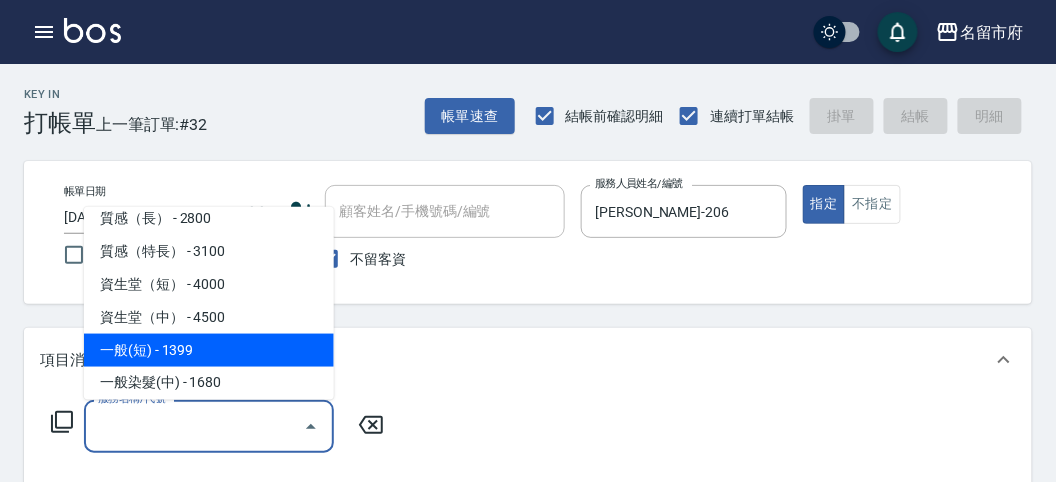 type on "一般(短)(R000)" 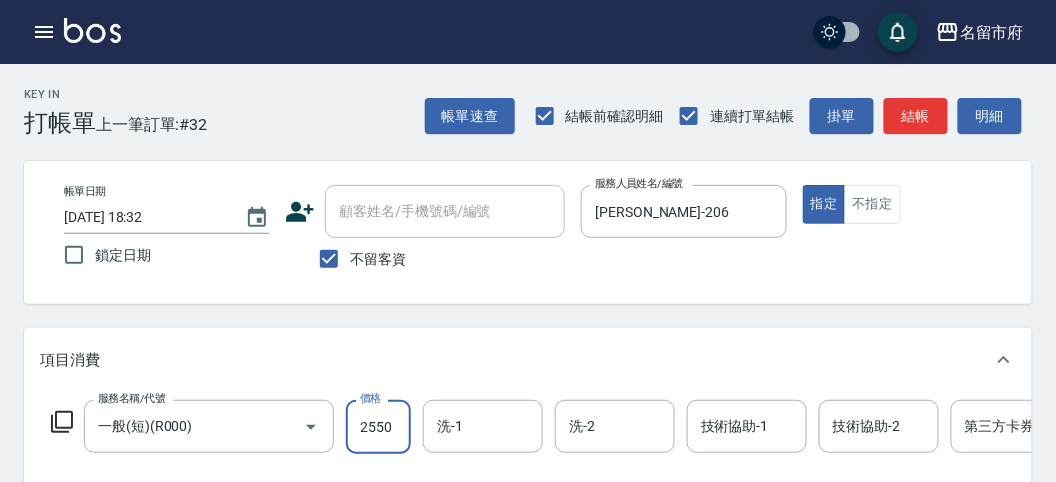 type on "2550" 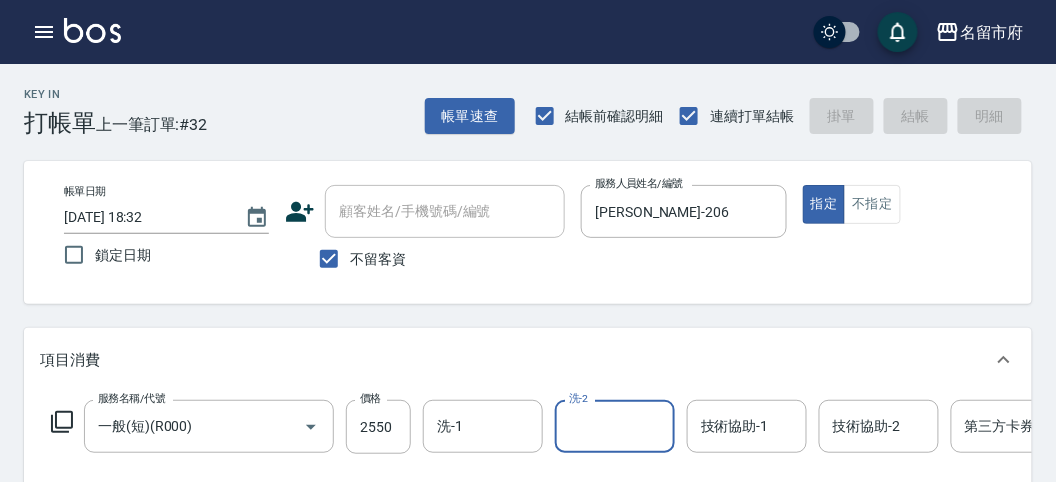 type 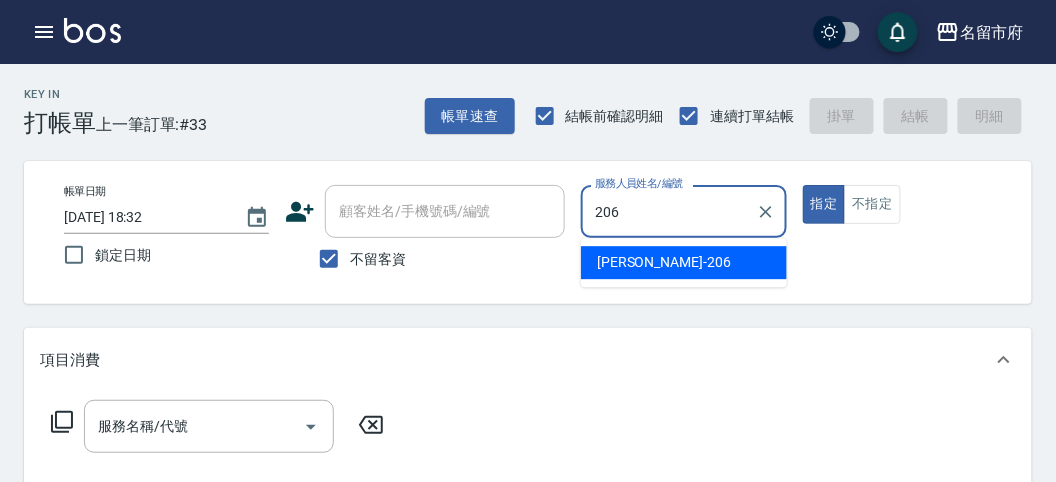 type on "[PERSON_NAME]-206" 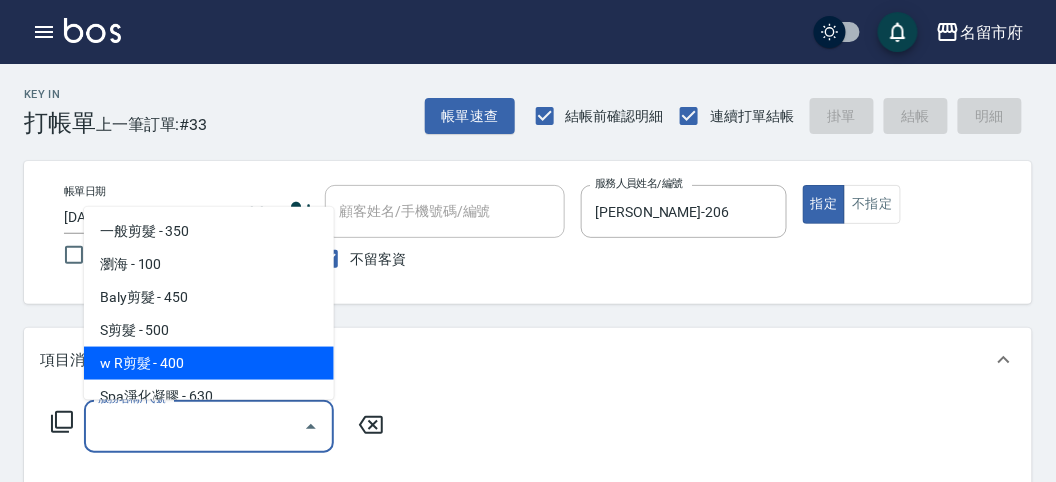 type on "w R剪髮(C011)" 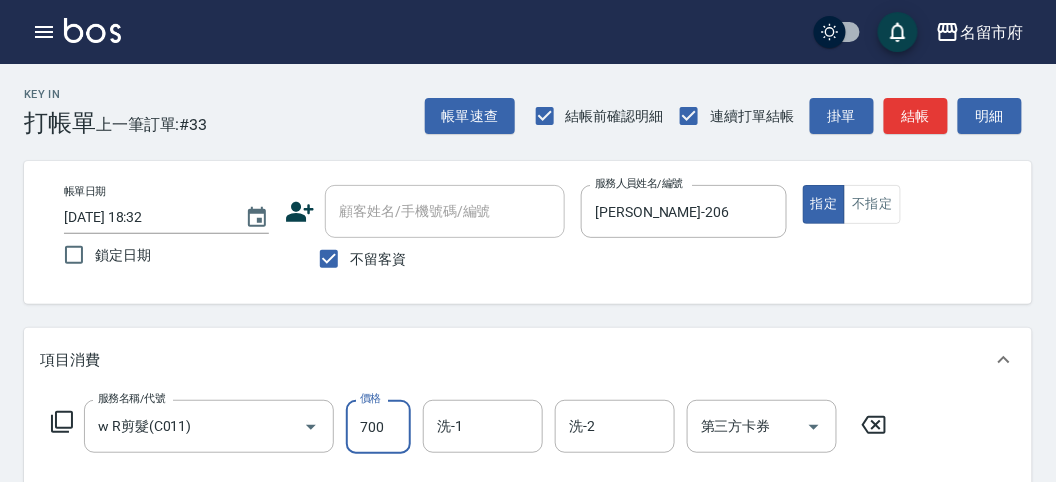 type on "700" 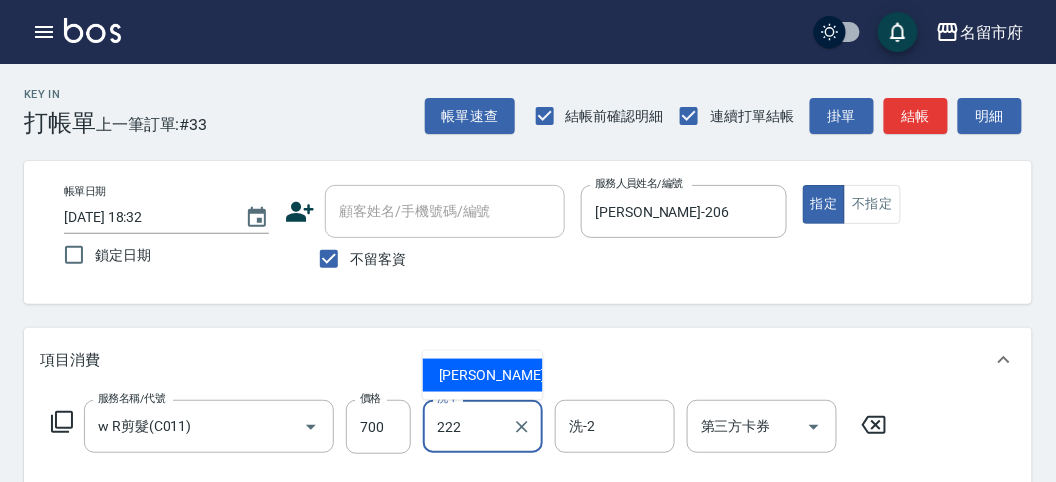 type 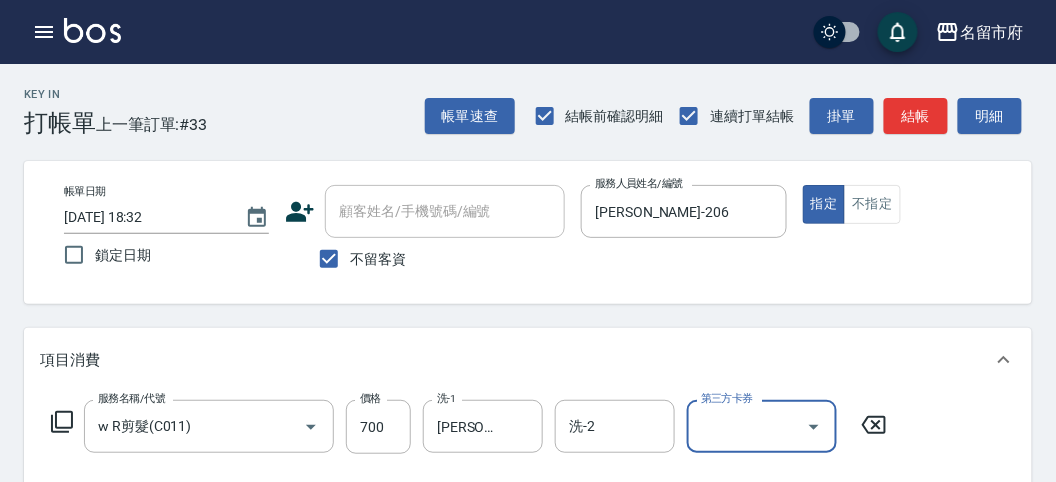 scroll, scrollTop: 263, scrollLeft: 0, axis: vertical 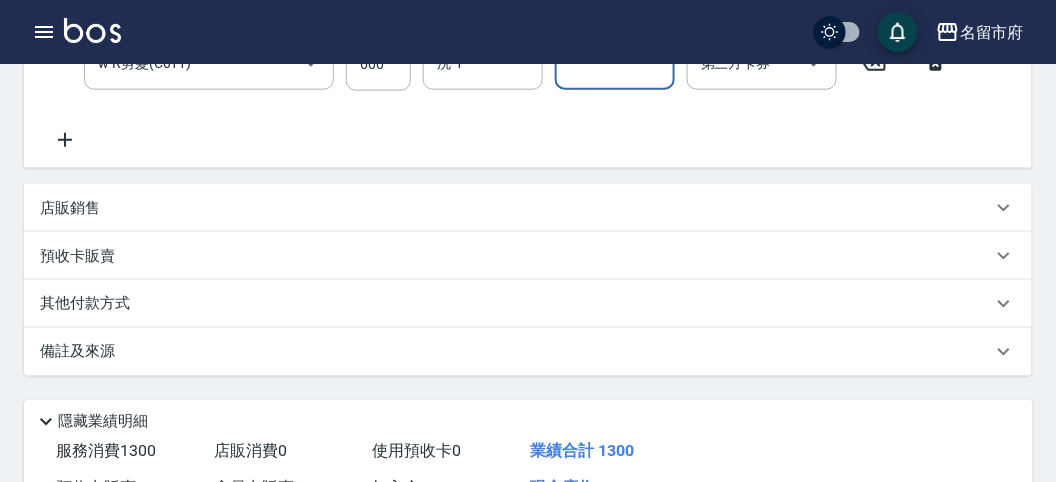 click on "其他付款方式" at bounding box center [90, 304] 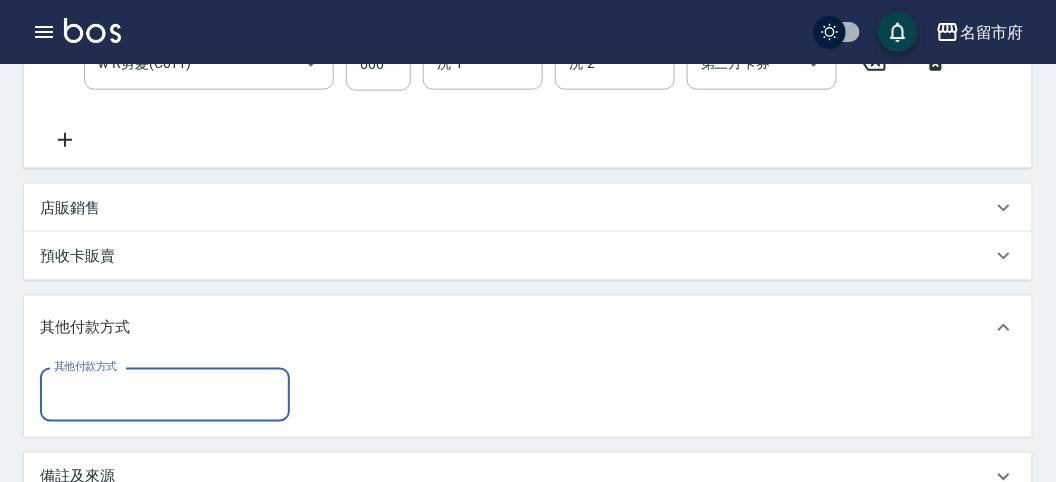 scroll, scrollTop: 0, scrollLeft: 0, axis: both 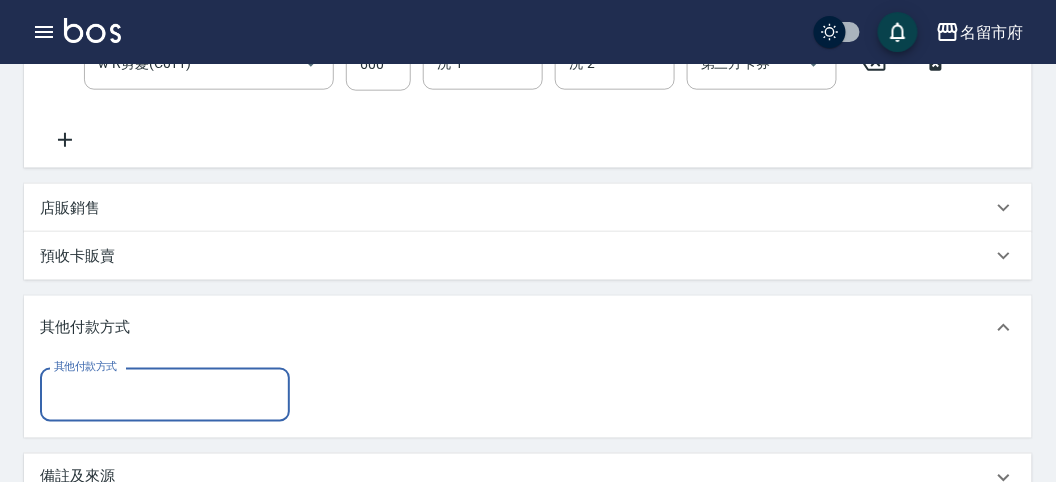 click on "其他付款方式" at bounding box center [165, 394] 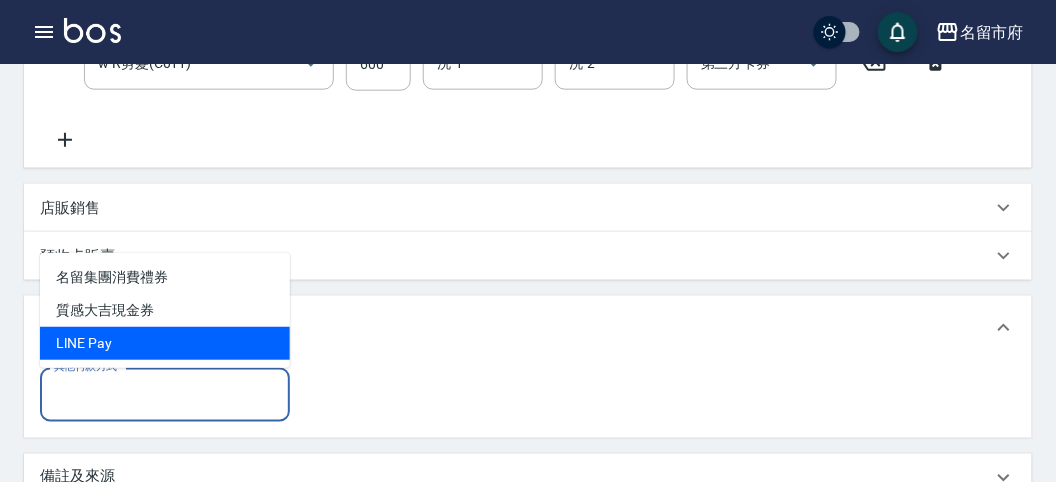 click on "LlNE Pay" at bounding box center (165, 343) 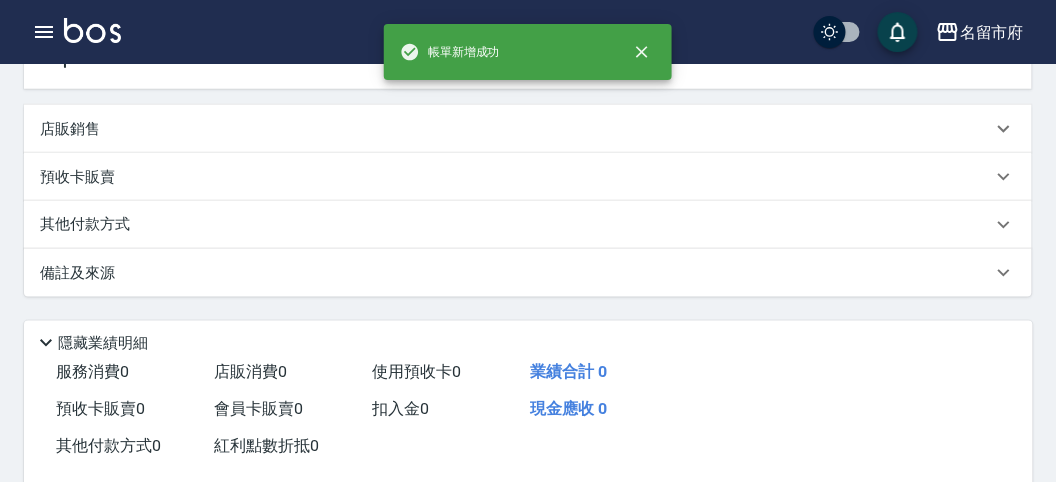 scroll, scrollTop: 0, scrollLeft: 0, axis: both 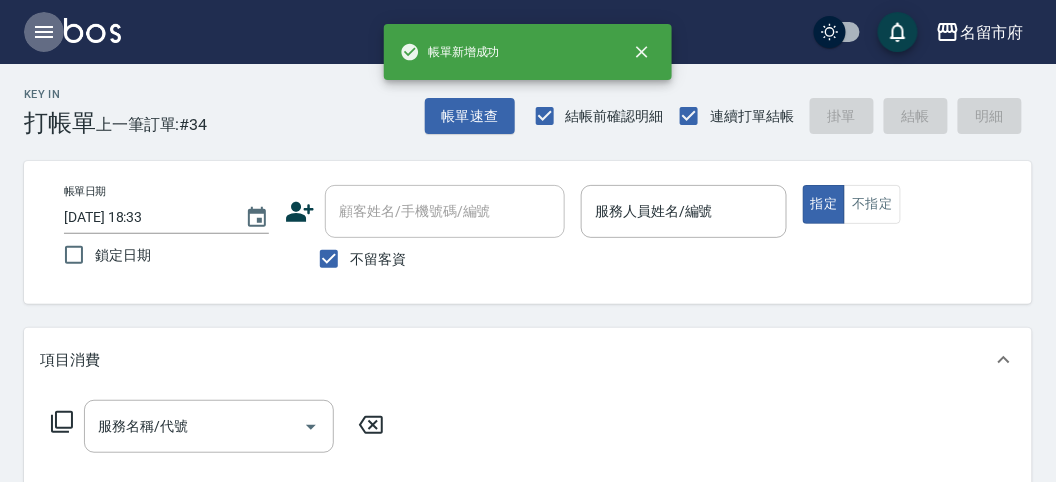 click at bounding box center [44, 32] 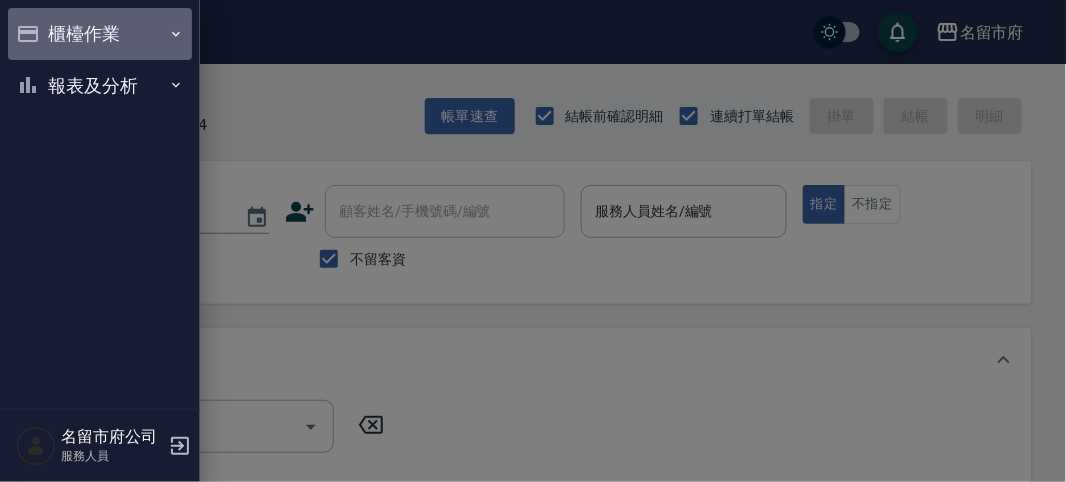 click on "櫃檯作業" at bounding box center (100, 34) 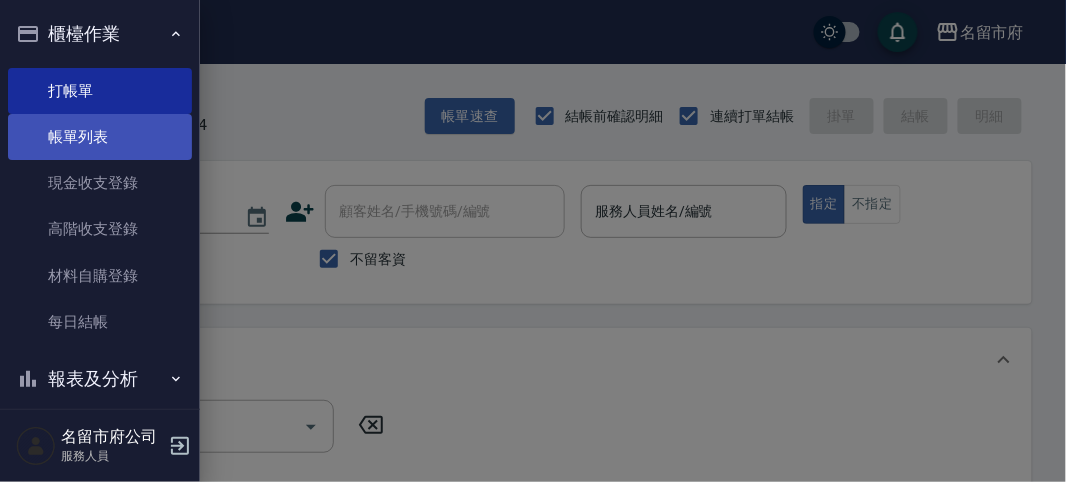 drag, startPoint x: 99, startPoint y: 125, endPoint x: 83, endPoint y: 137, distance: 20 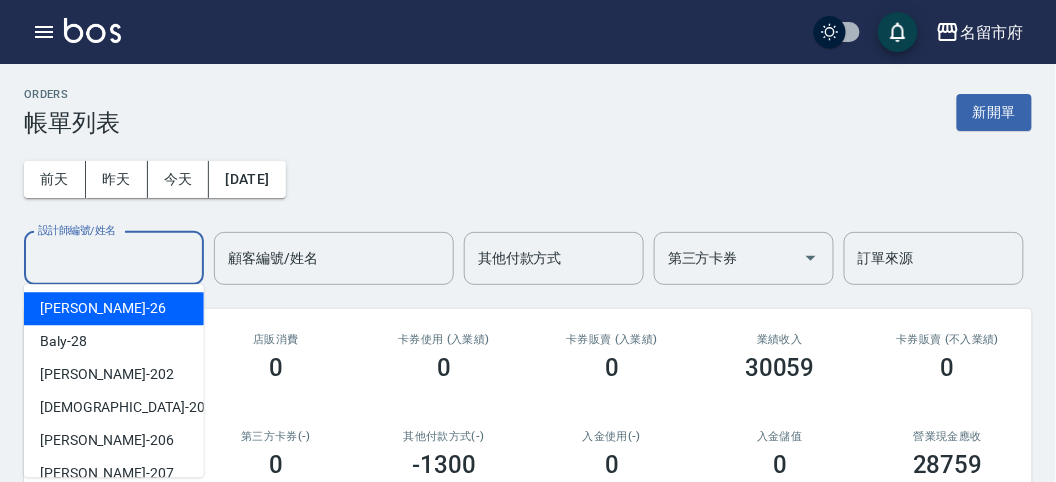 click on "設計師編號/姓名" at bounding box center (114, 258) 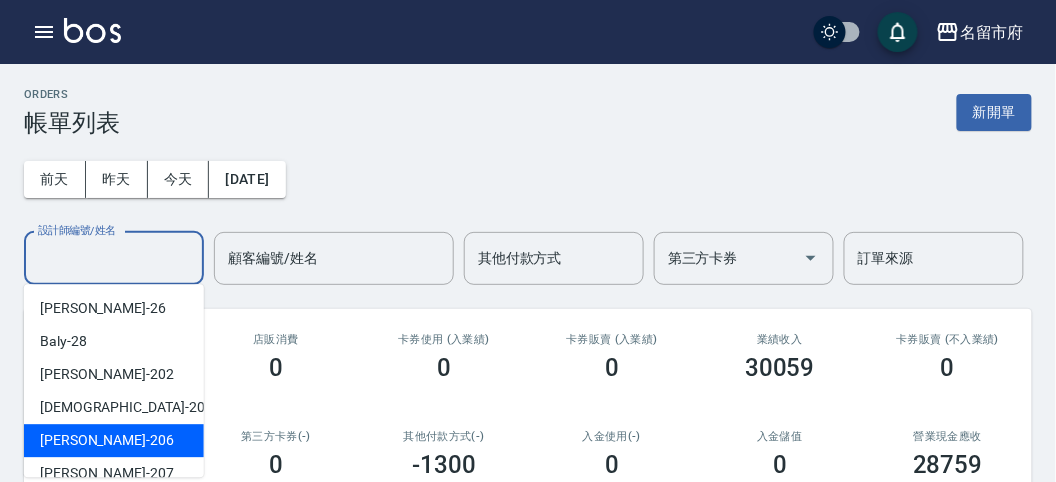 click on "[PERSON_NAME] -206" at bounding box center [114, 440] 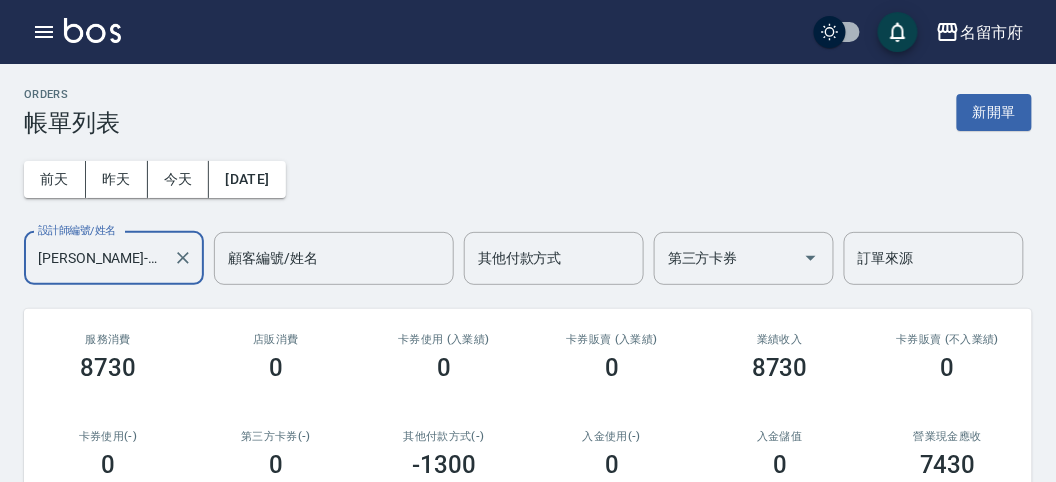 scroll, scrollTop: 444, scrollLeft: 0, axis: vertical 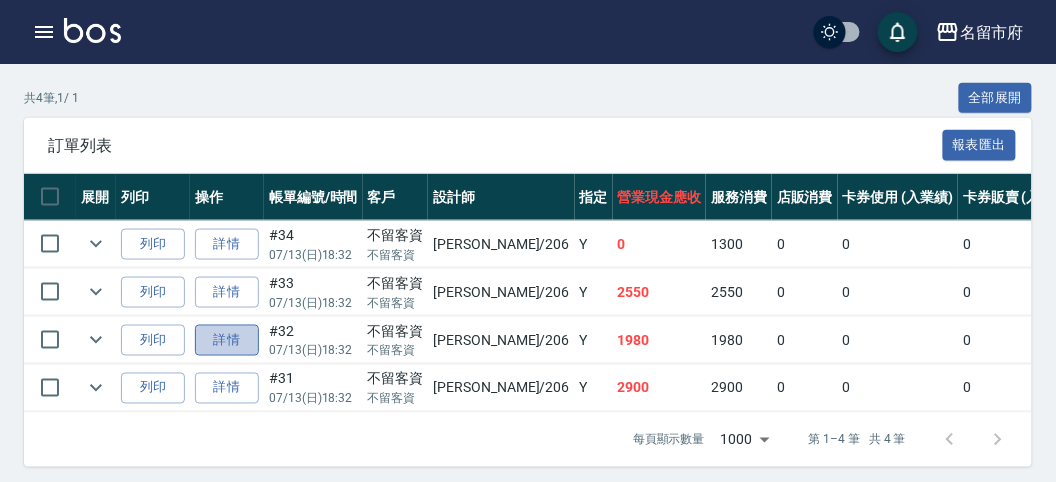 click on "詳情" at bounding box center [227, 340] 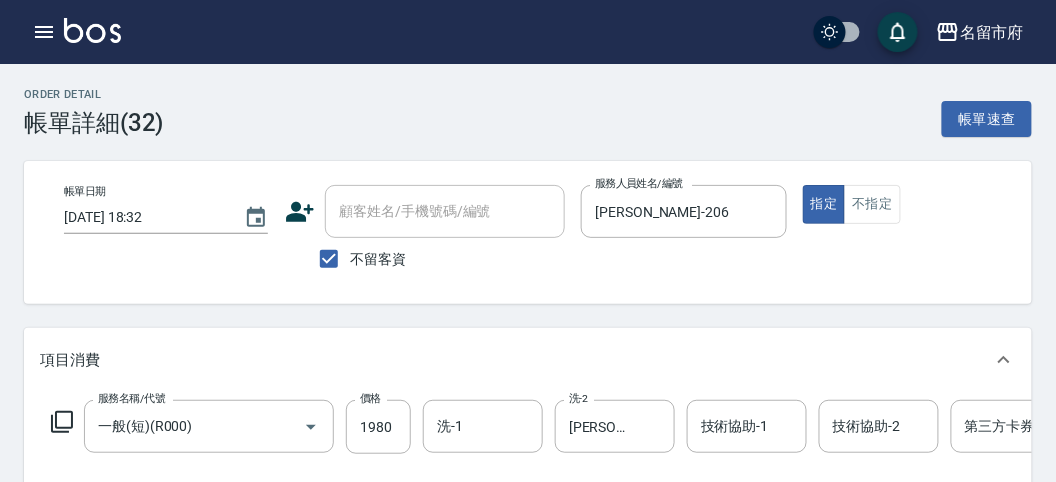 scroll, scrollTop: 111, scrollLeft: 0, axis: vertical 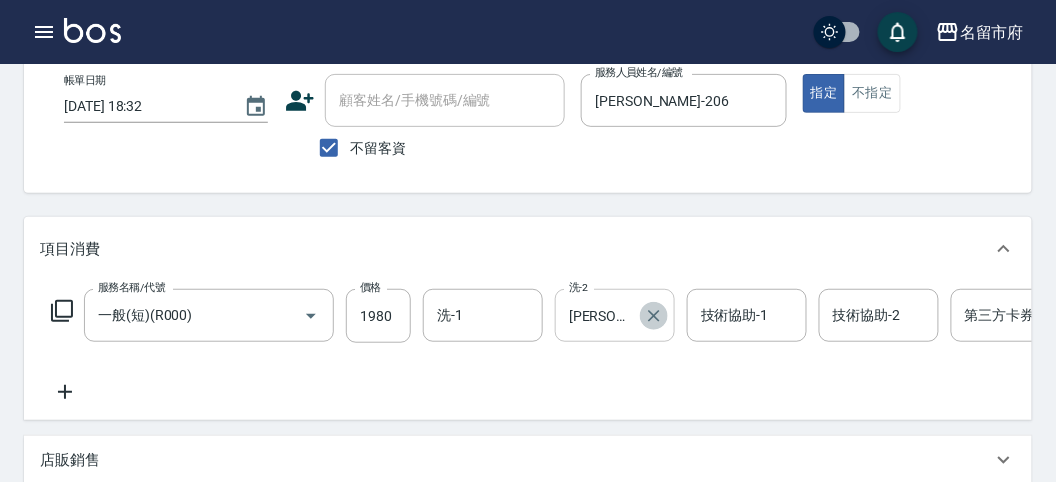 click 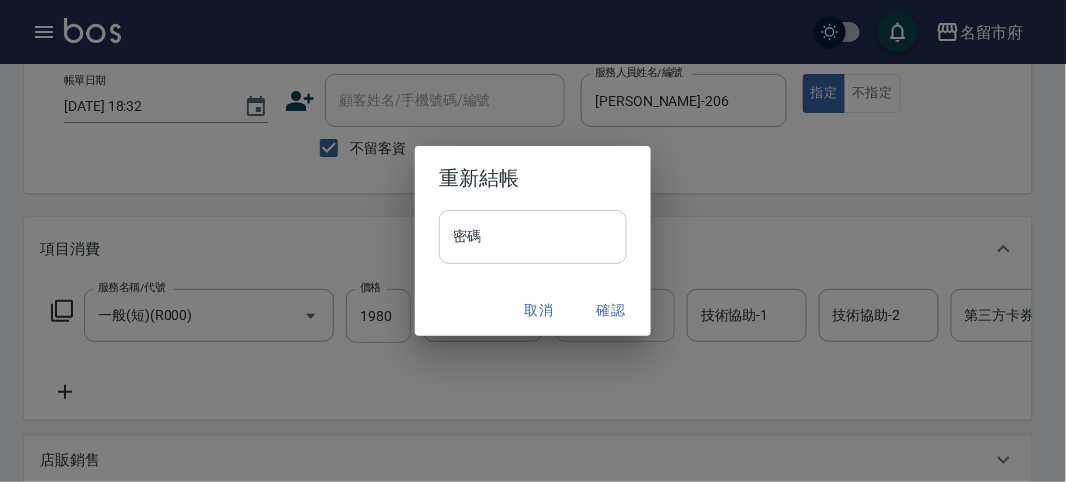 drag, startPoint x: 547, startPoint y: 228, endPoint x: 548, endPoint y: 209, distance: 19.026299 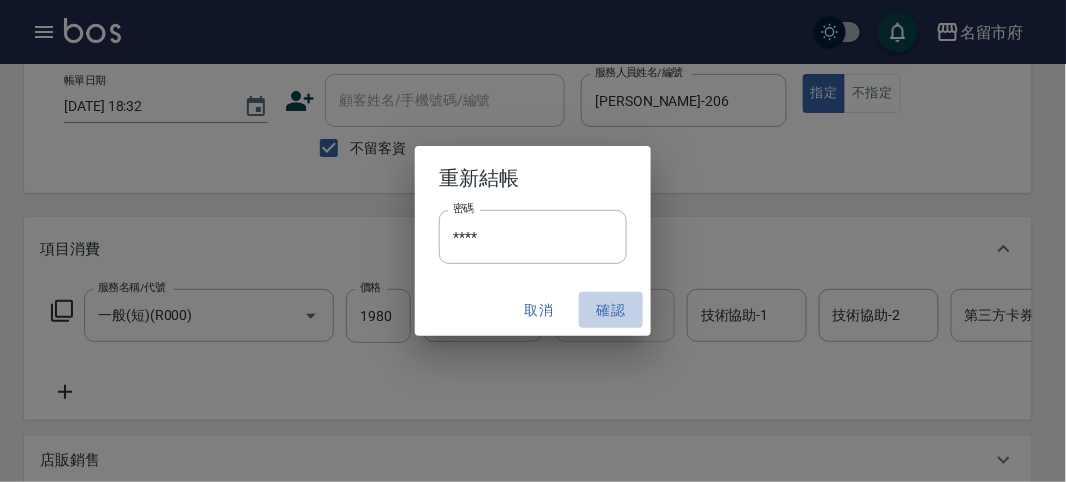 click on "確認" at bounding box center [611, 310] 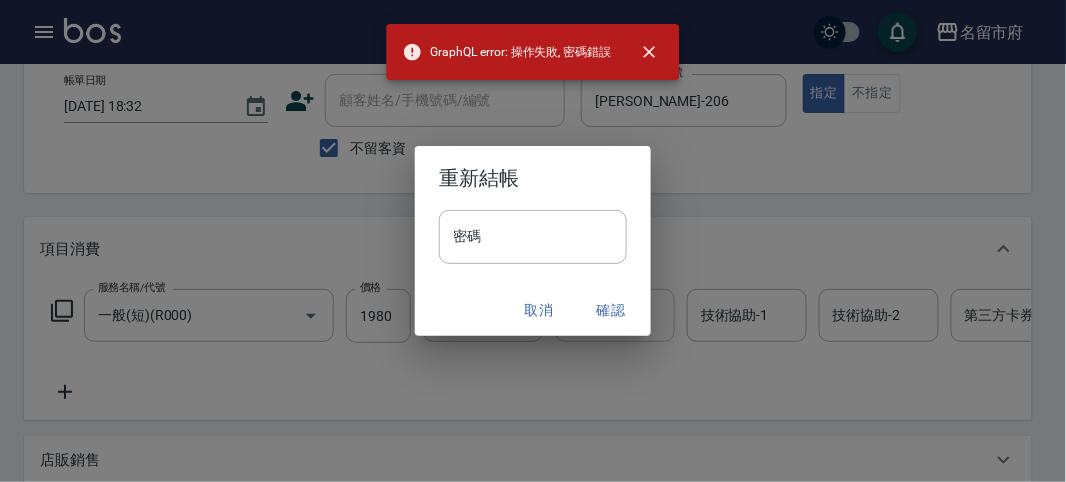click on "取消" at bounding box center [539, 310] 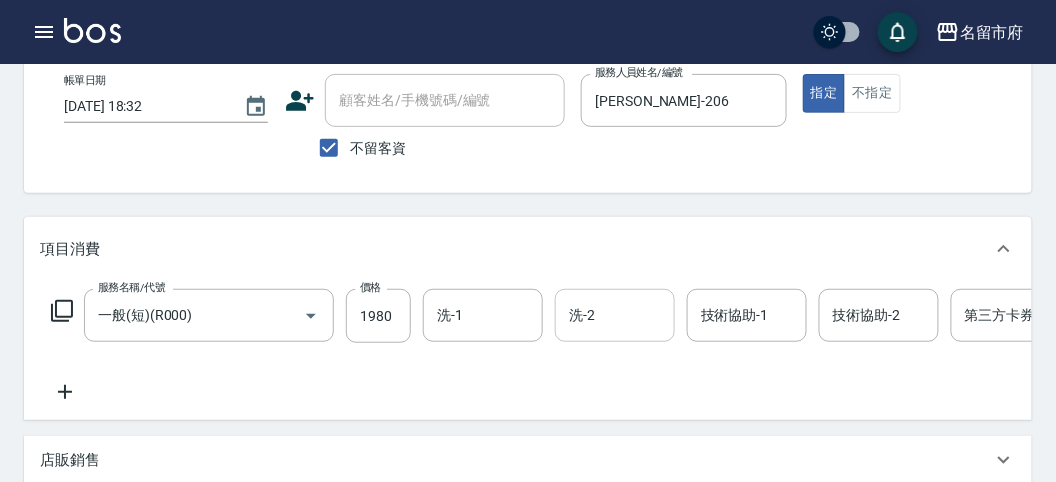 click on "帳單日期 [DATE] 18:32" at bounding box center [166, 121] 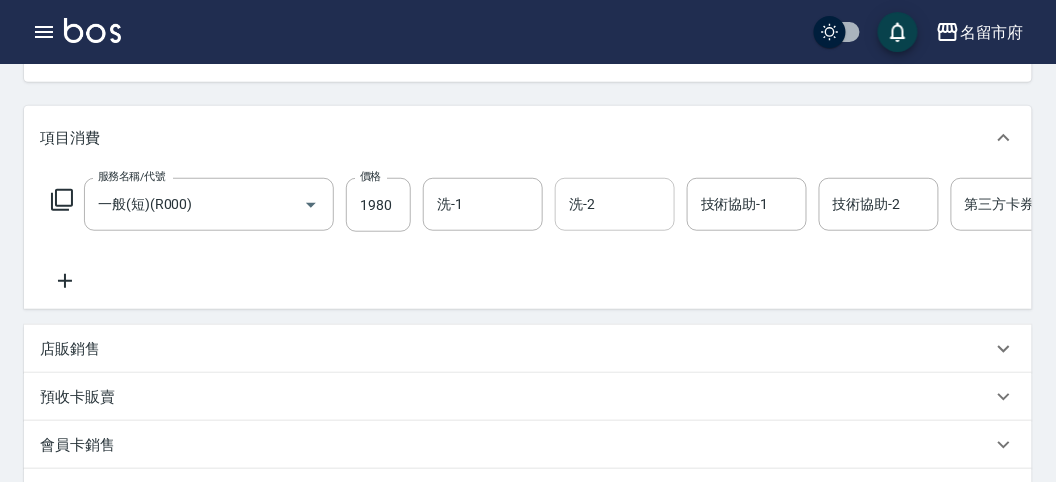 scroll, scrollTop: 0, scrollLeft: 0, axis: both 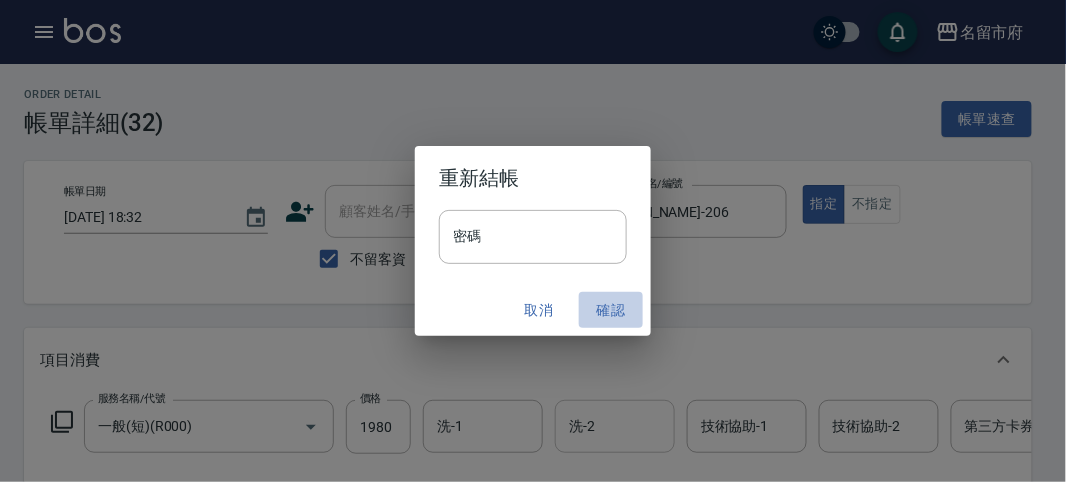 click on "確認" at bounding box center (611, 310) 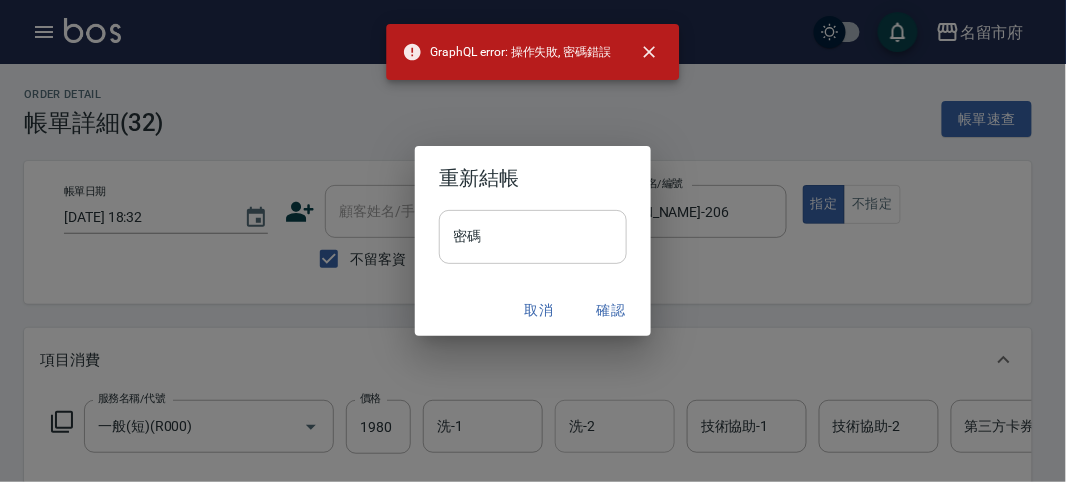 click on "密碼" at bounding box center (533, 237) 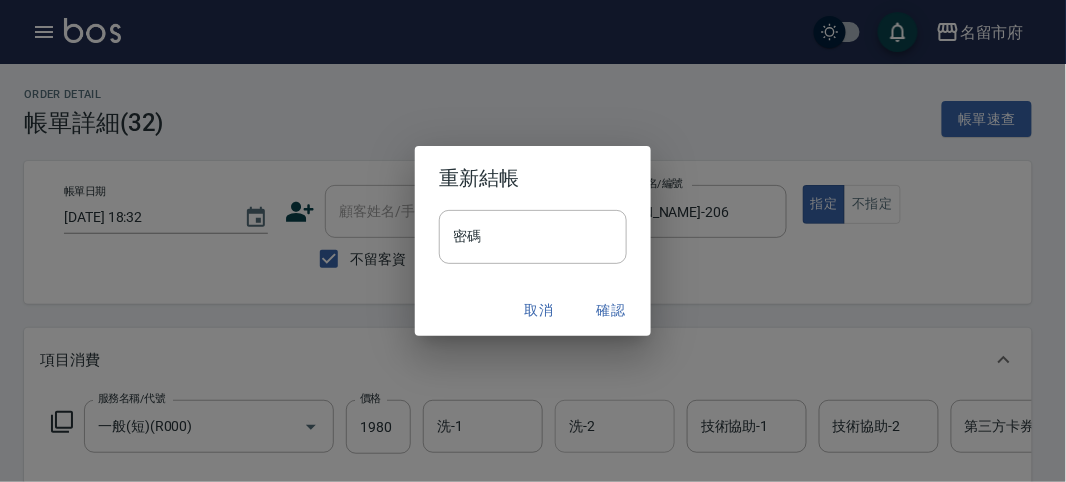 click on "重新結帳 密碼 密碼 取消 確認" at bounding box center [533, 241] 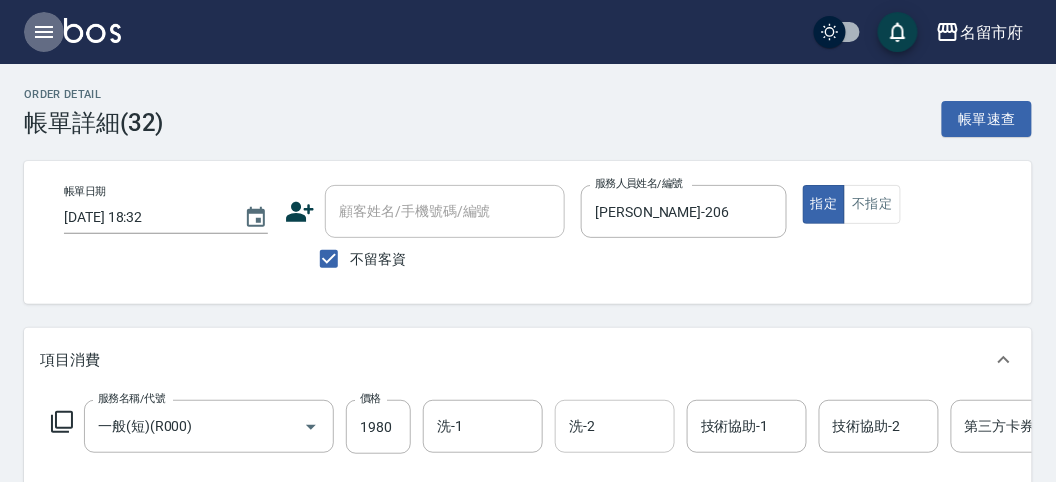 click 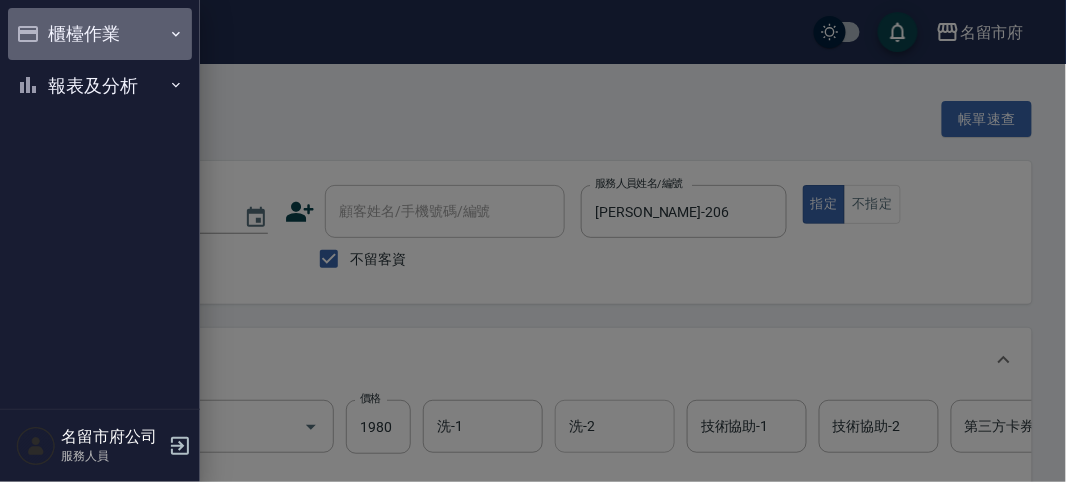 click 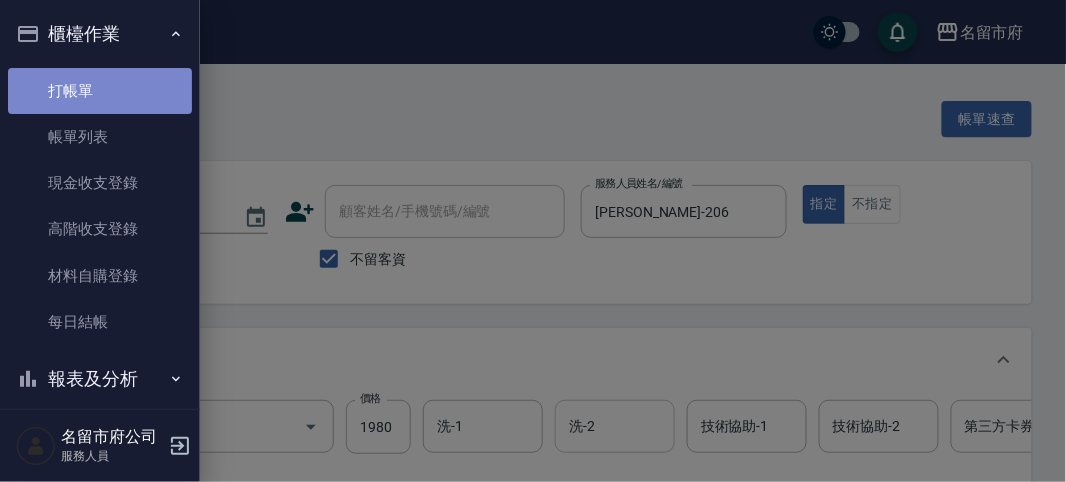 drag, startPoint x: 125, startPoint y: 110, endPoint x: 132, endPoint y: 121, distance: 13.038404 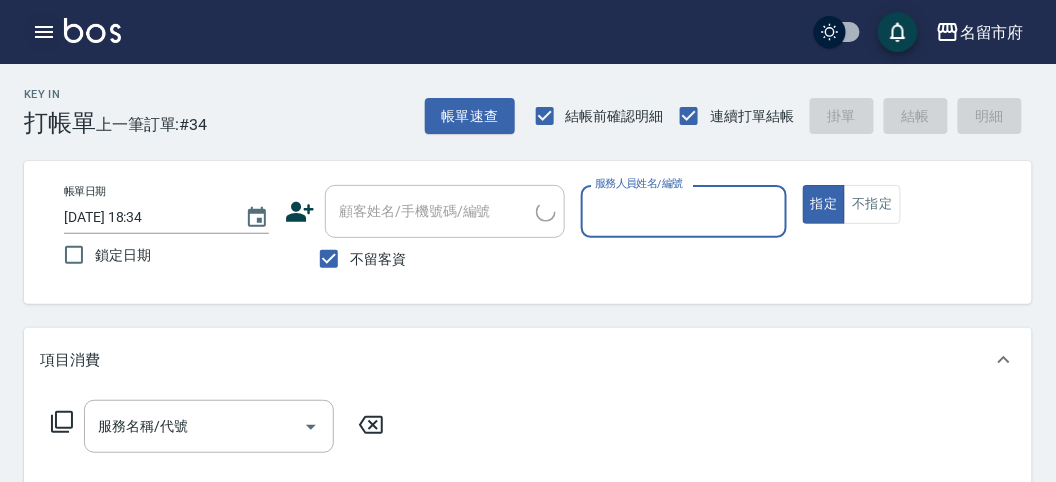 click at bounding box center [44, 32] 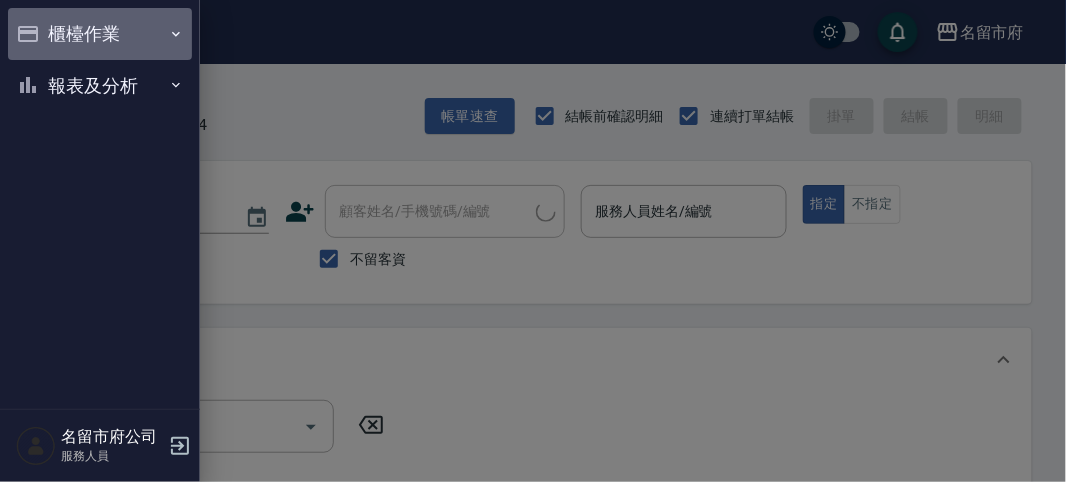 click on "櫃檯作業" at bounding box center (100, 34) 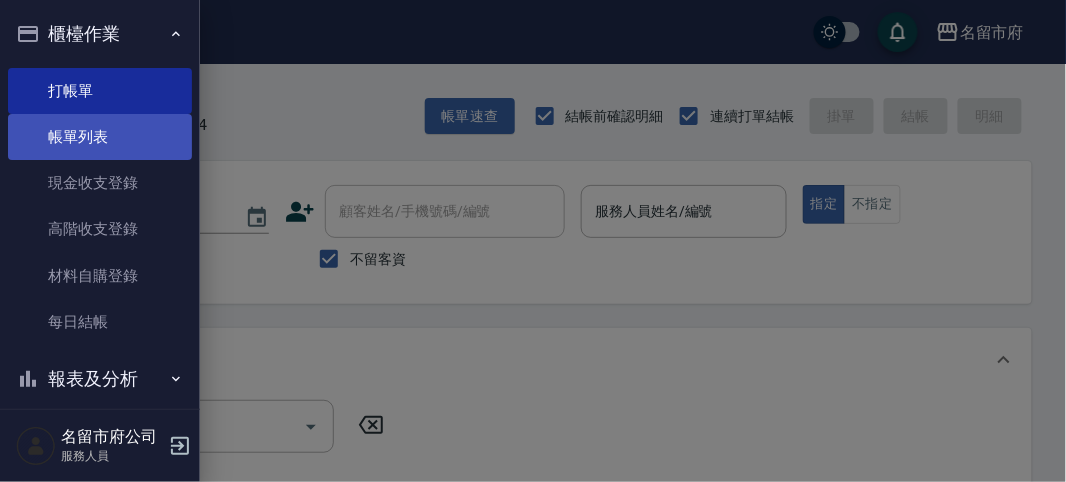 click on "帳單列表" at bounding box center (100, 137) 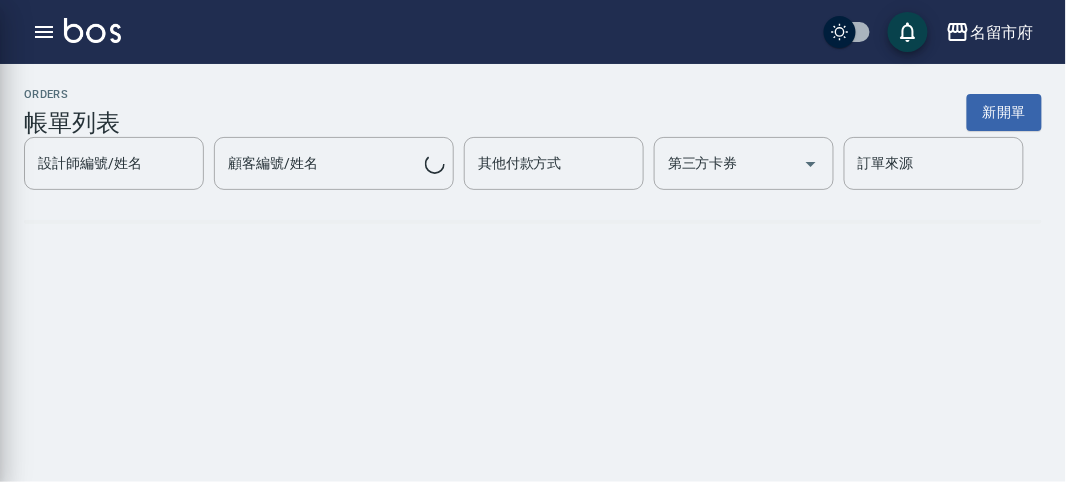 click on "帳單列表" at bounding box center [-100, 137] 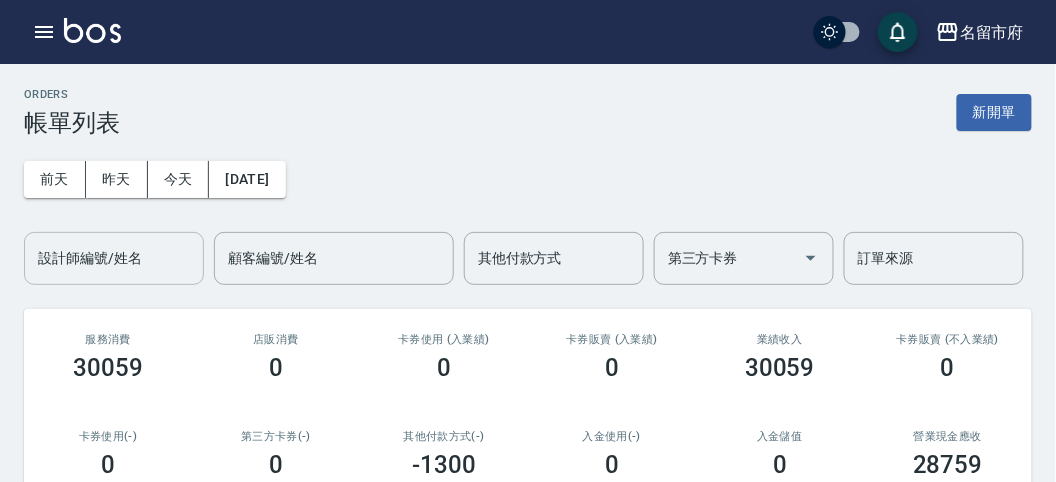 click on "設計師編號/姓名" at bounding box center (114, 258) 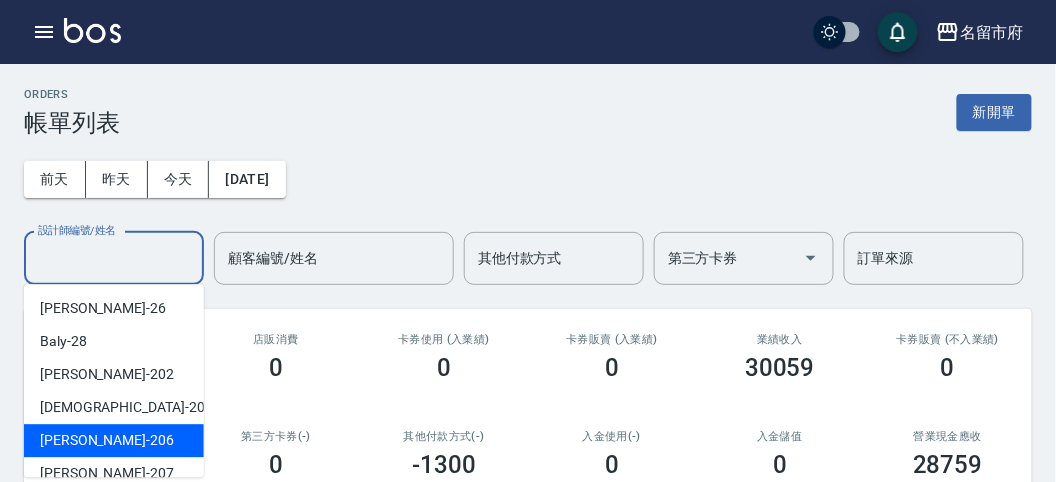 drag, startPoint x: 125, startPoint y: 436, endPoint x: 142, endPoint y: 436, distance: 17 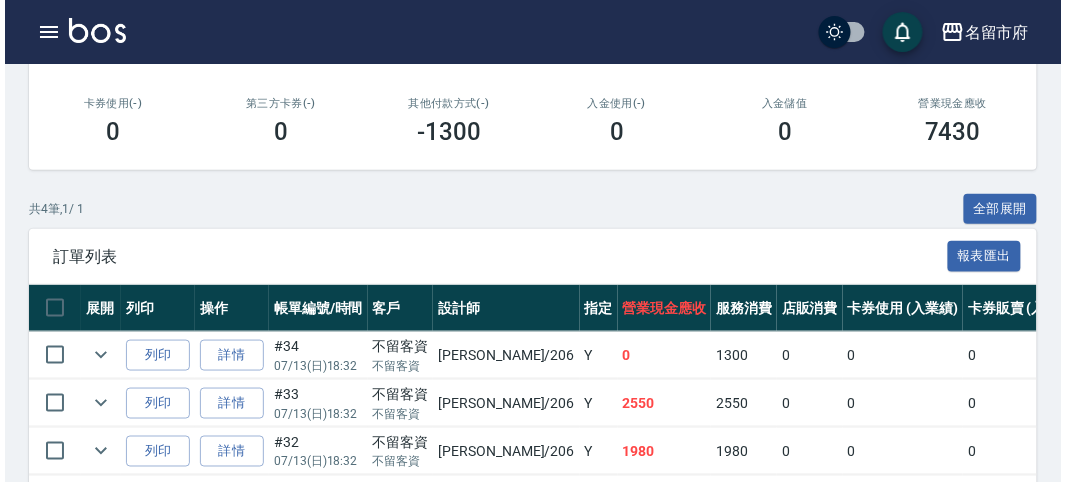 scroll, scrollTop: 467, scrollLeft: 0, axis: vertical 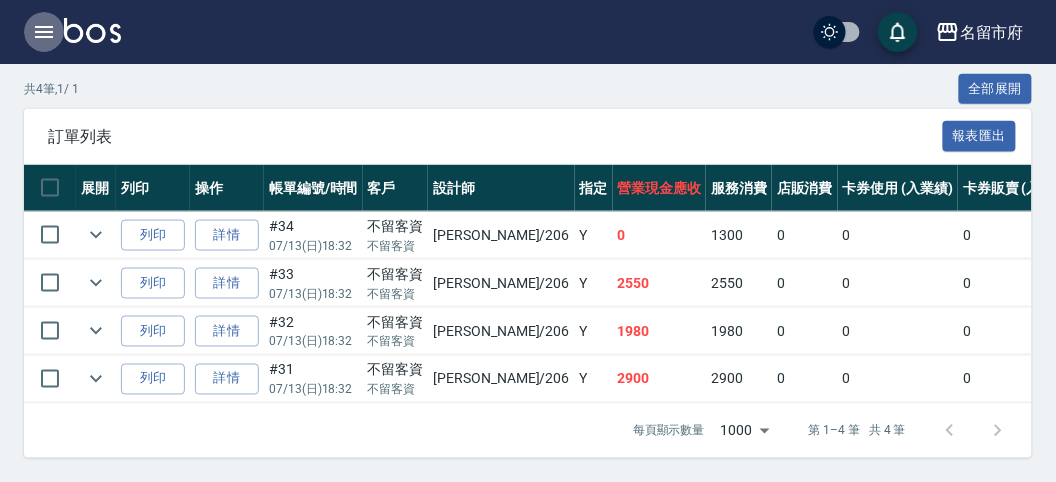 click at bounding box center [44, 32] 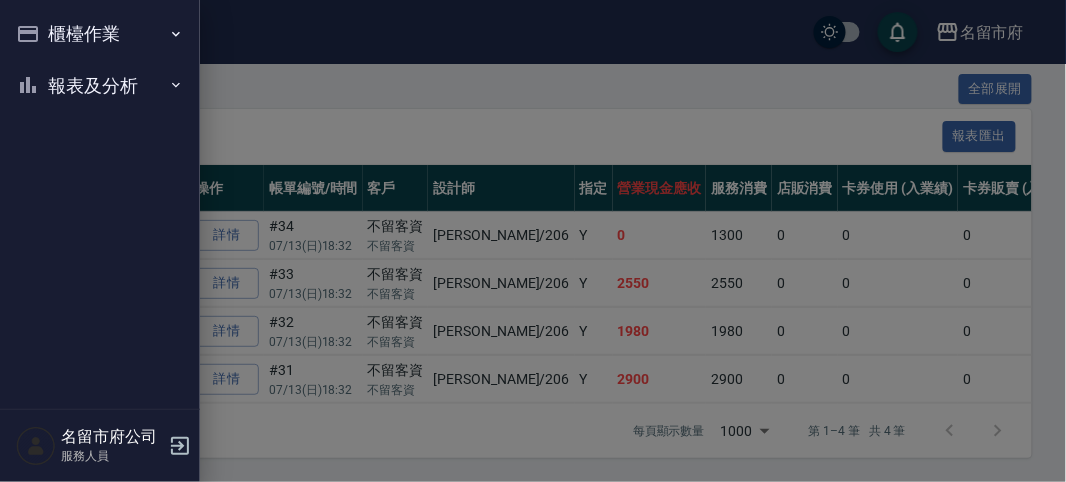 click on "櫃檯作業" at bounding box center [100, 34] 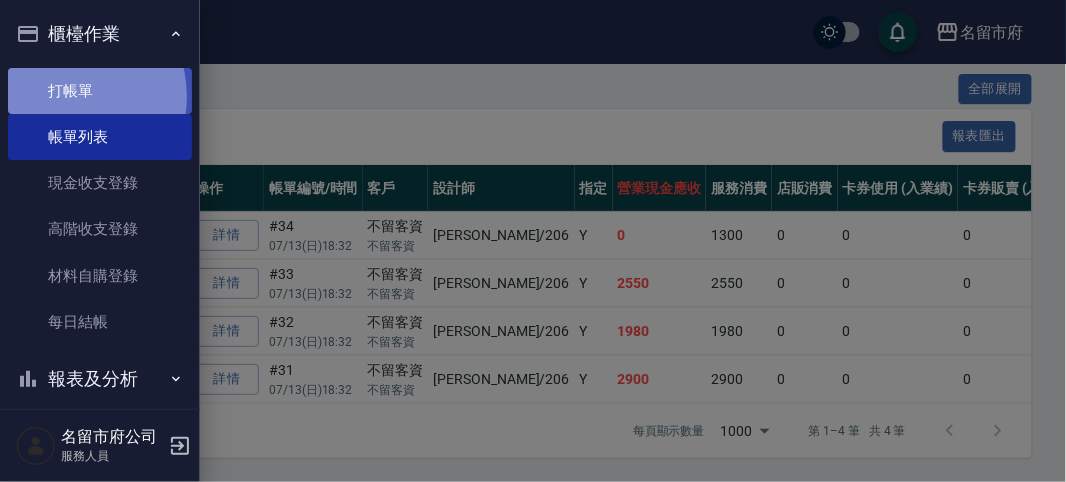 click on "打帳單" at bounding box center (100, 91) 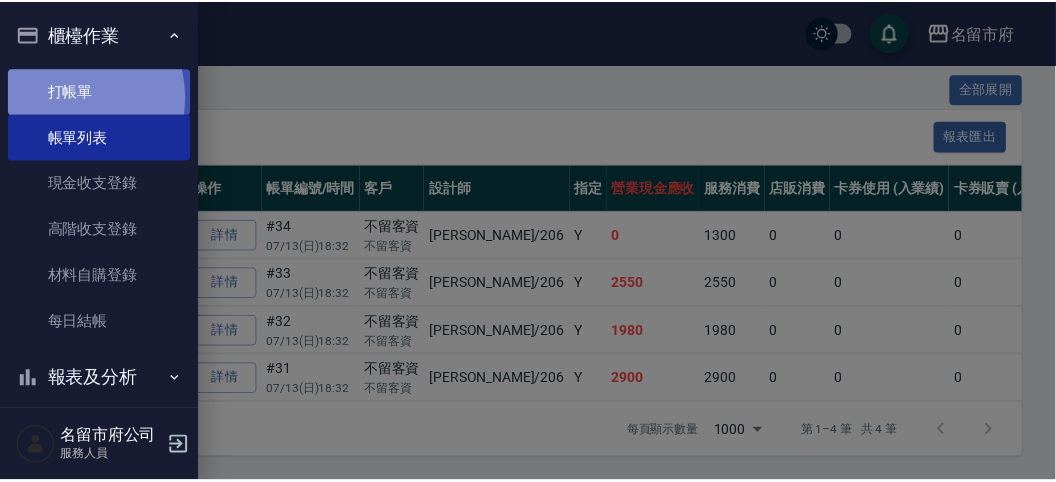 scroll, scrollTop: 0, scrollLeft: 0, axis: both 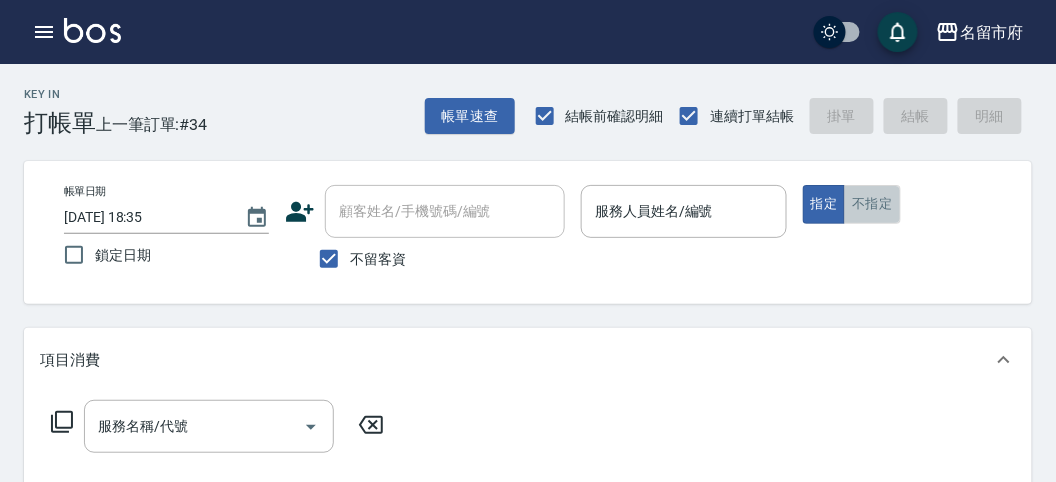 drag, startPoint x: 889, startPoint y: 206, endPoint x: 877, endPoint y: 221, distance: 19.209373 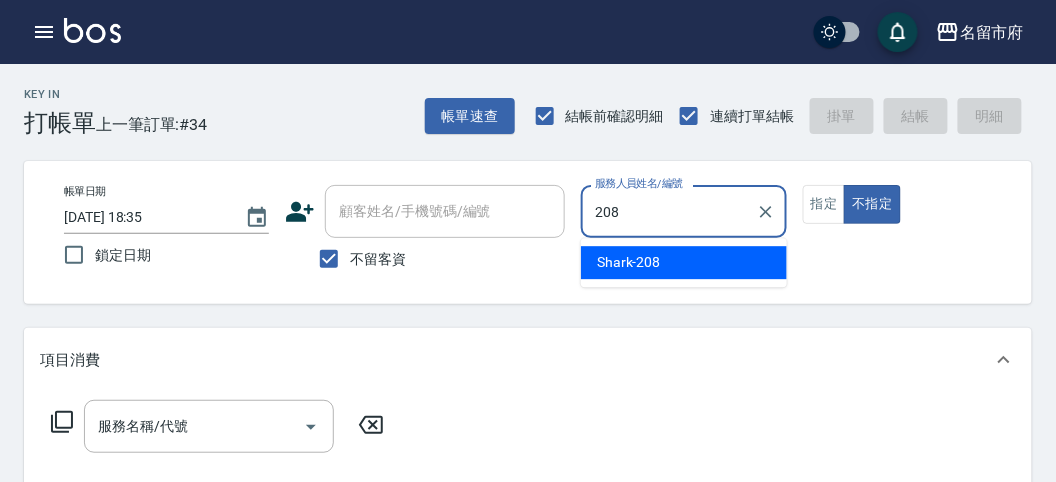click on "Shark -208" at bounding box center [629, 262] 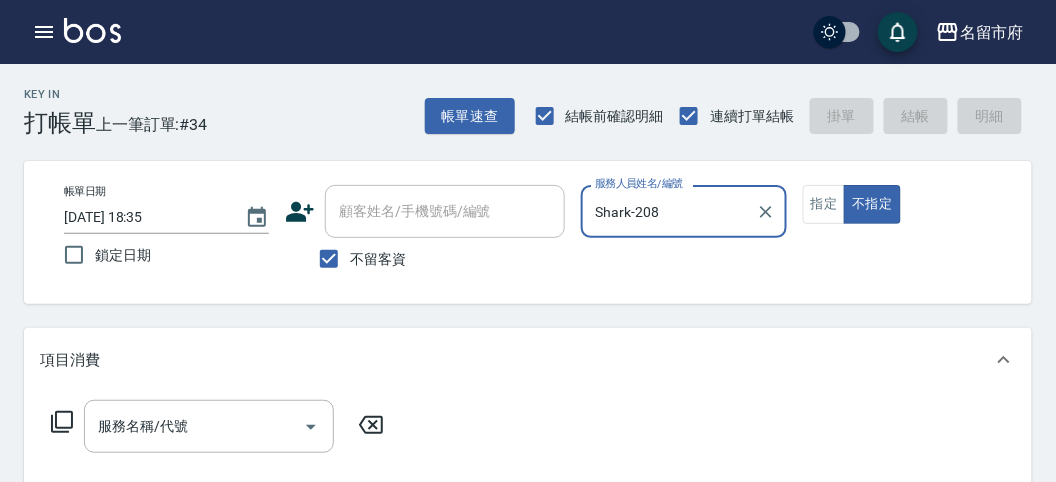 click 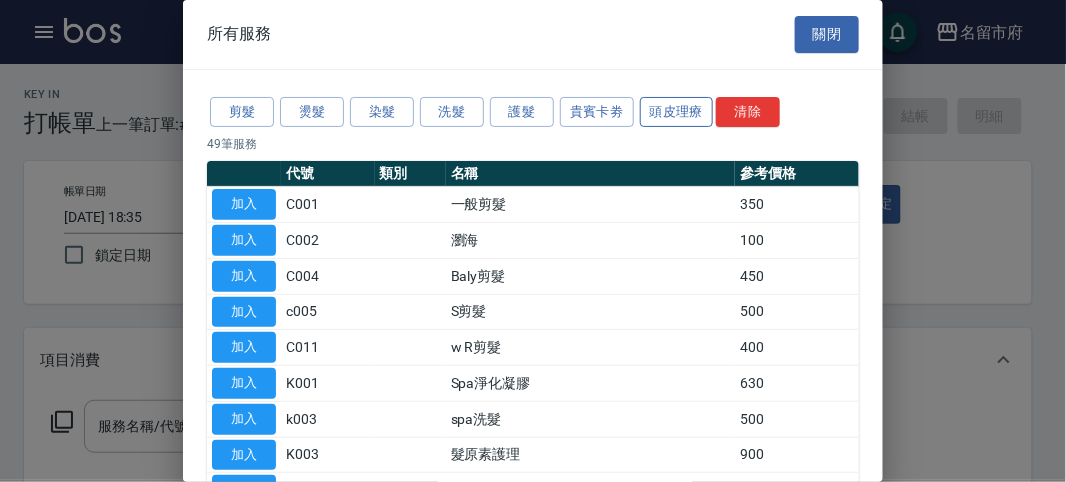 click on "頭皮理療" at bounding box center (677, 112) 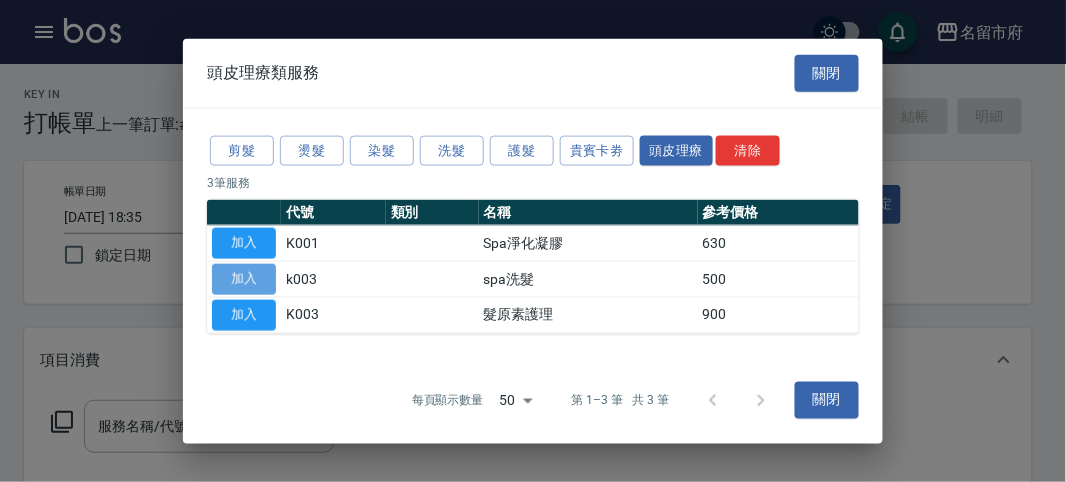 click on "加入" at bounding box center (244, 279) 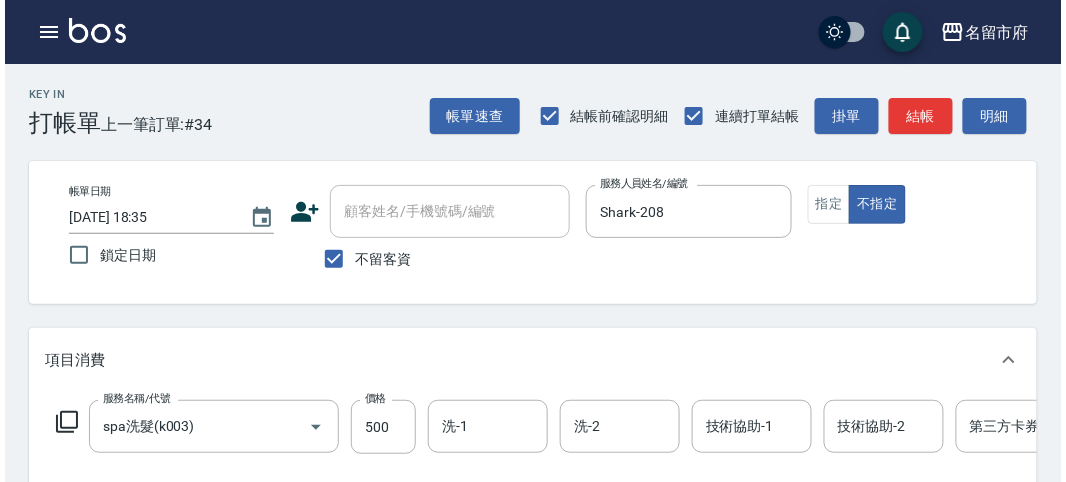 scroll, scrollTop: 604, scrollLeft: 0, axis: vertical 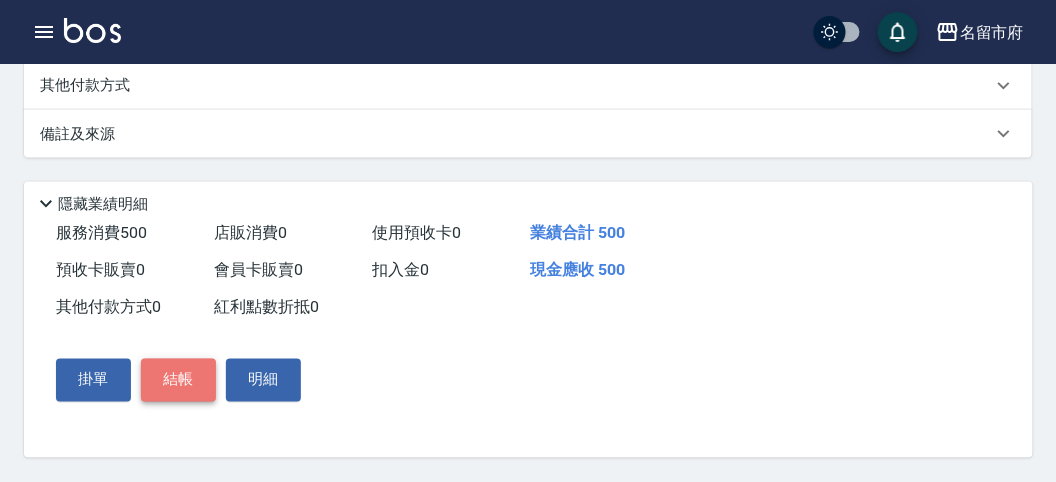 click on "結帳" at bounding box center (178, 380) 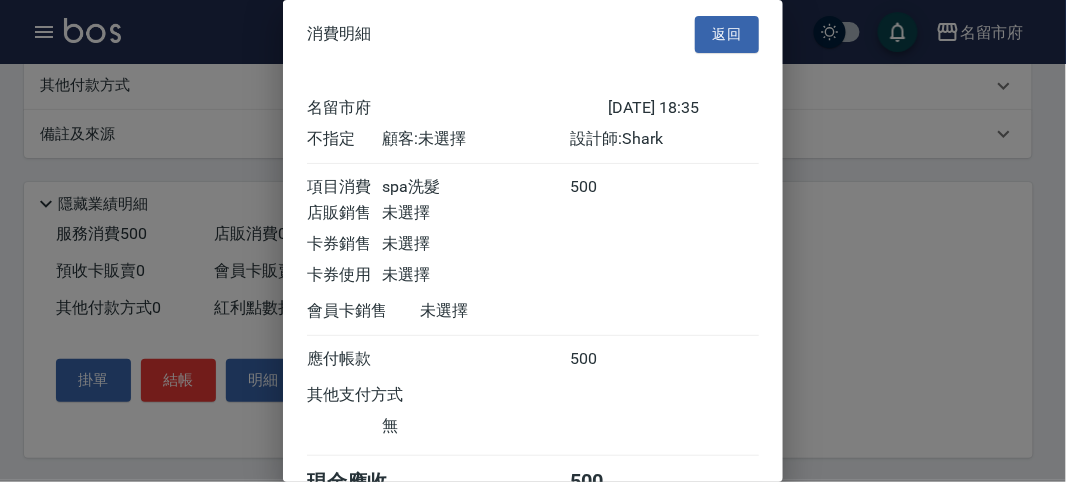 scroll, scrollTop: 111, scrollLeft: 0, axis: vertical 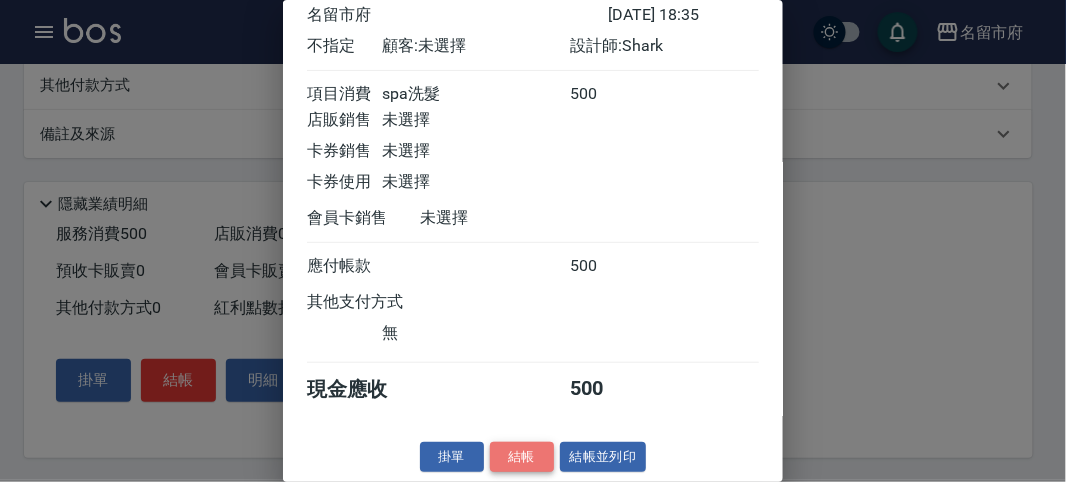 click on "結帳" at bounding box center (522, 457) 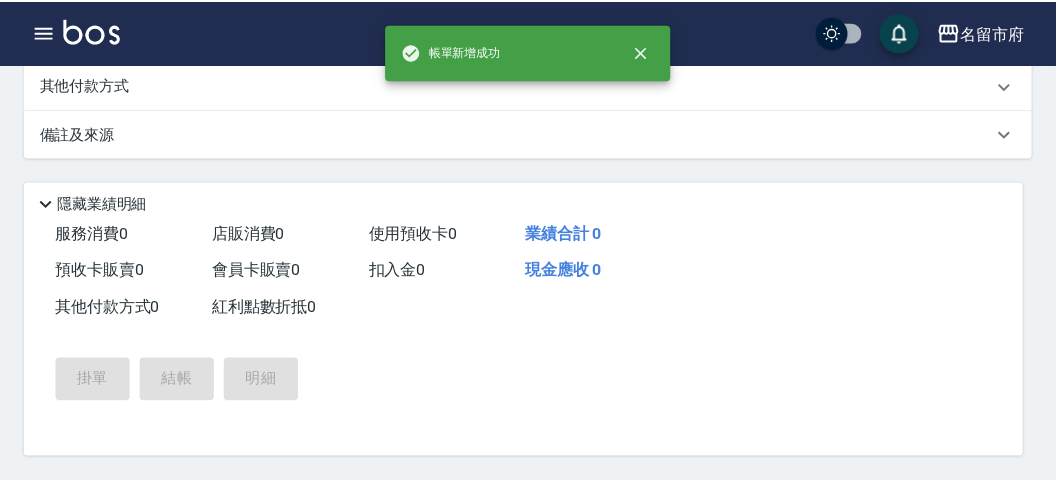 scroll, scrollTop: 0, scrollLeft: 0, axis: both 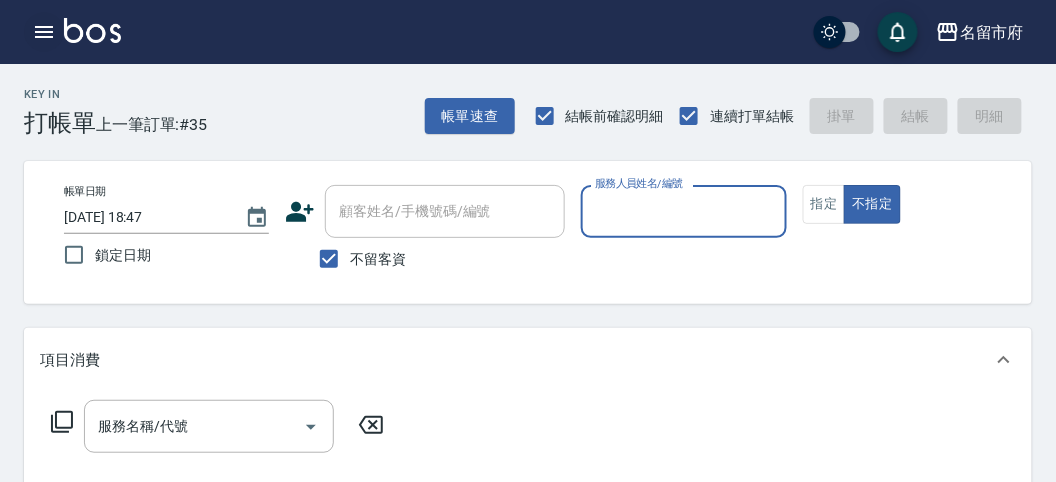 click 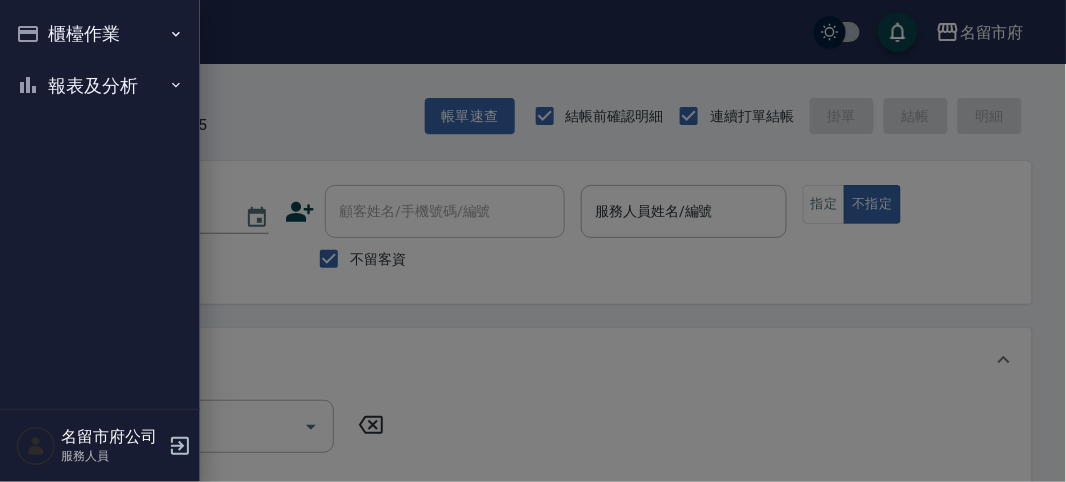 click on "報表及分析" at bounding box center [100, 86] 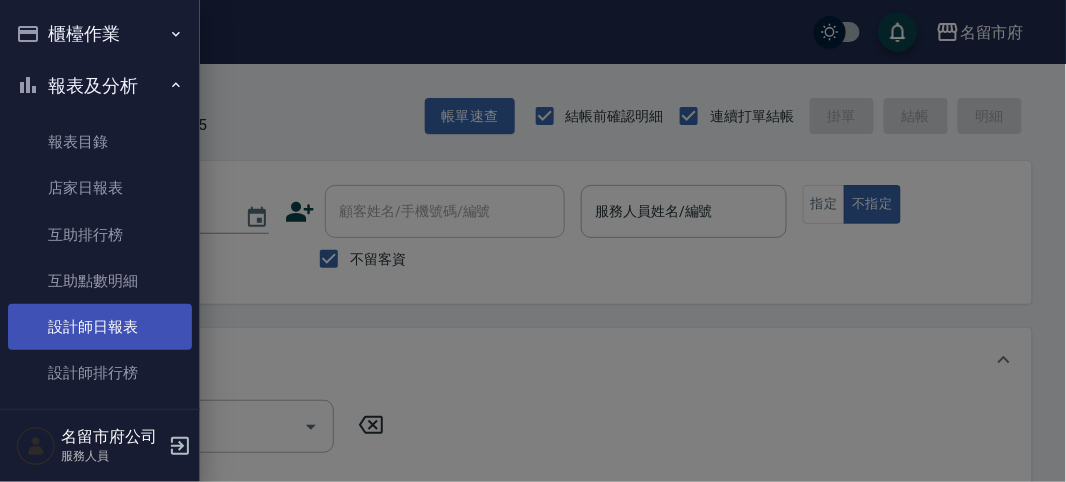 click on "設計師日報表" at bounding box center (100, 327) 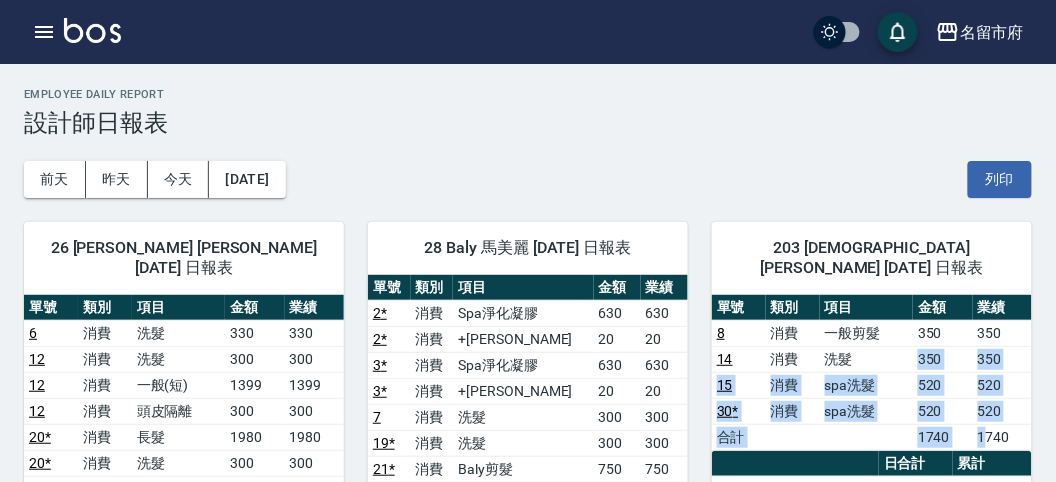 drag, startPoint x: 907, startPoint y: 341, endPoint x: 987, endPoint y: 405, distance: 102.44999 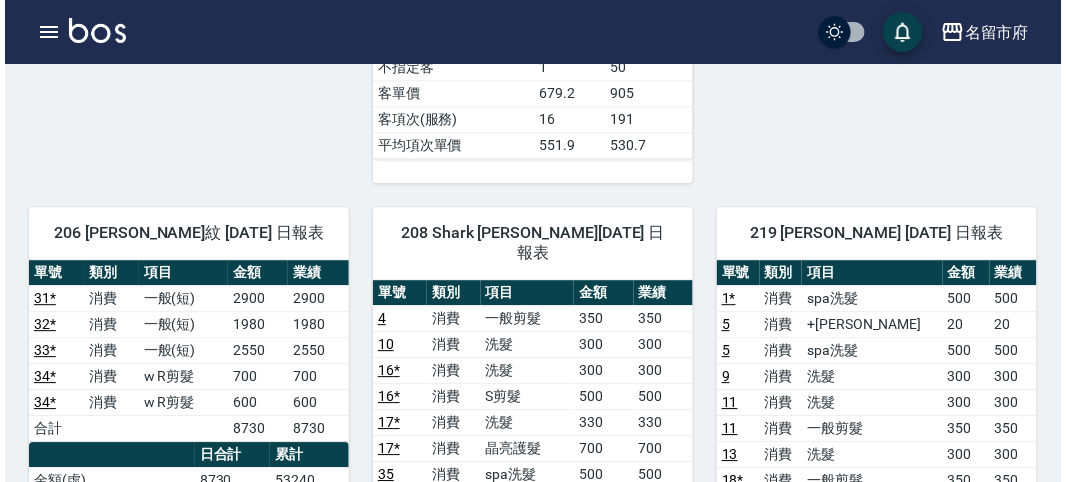 scroll, scrollTop: 1222, scrollLeft: 0, axis: vertical 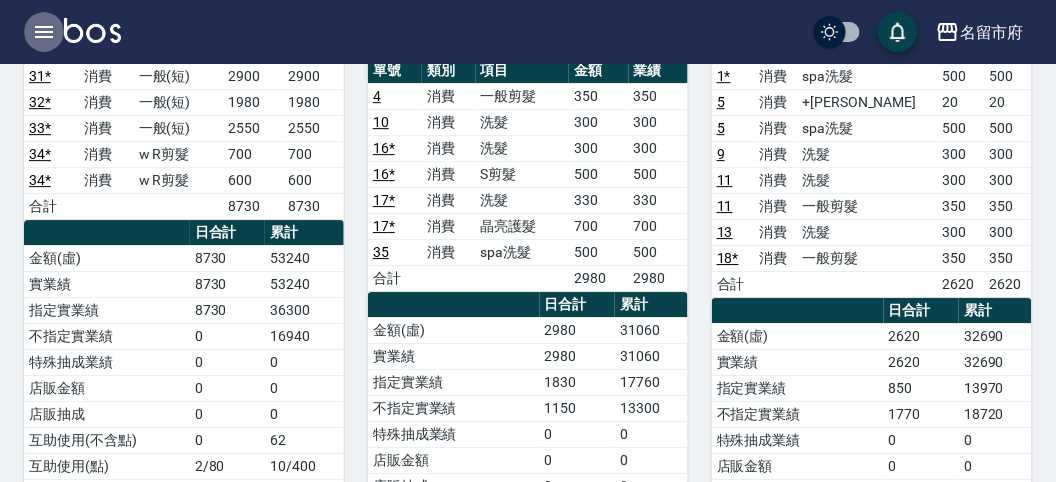 drag, startPoint x: 58, startPoint y: 42, endPoint x: 44, endPoint y: 36, distance: 15.231546 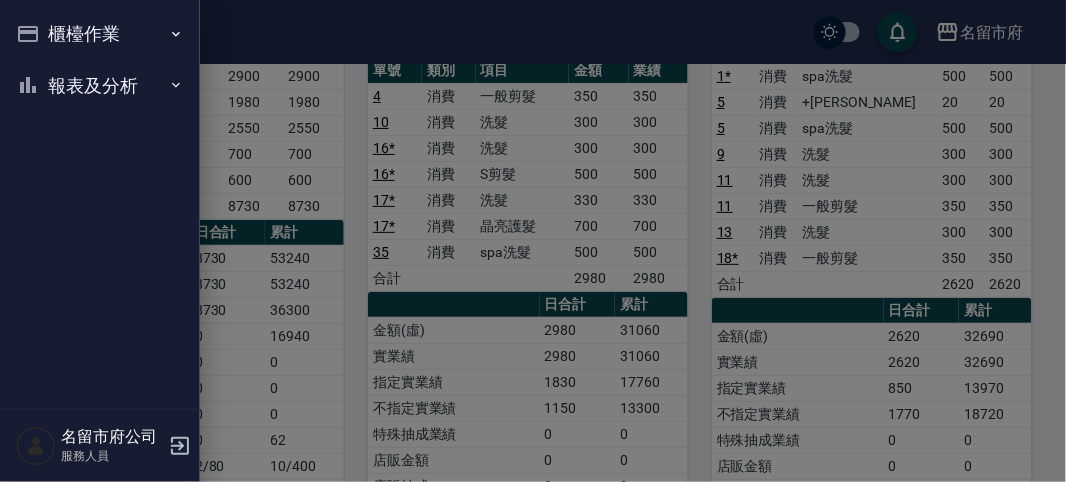 click on "櫃檯作業 打帳單 帳單列表 現金收支登錄 高階收支登錄 材料自購登錄 每日結帳 報表及分析 報表目錄 店家日報表 互助排行榜 互助點數明細 設計師日報表 設計師排行榜 收支分類明細表 名留市府公司 服務人員" at bounding box center (100, 241) 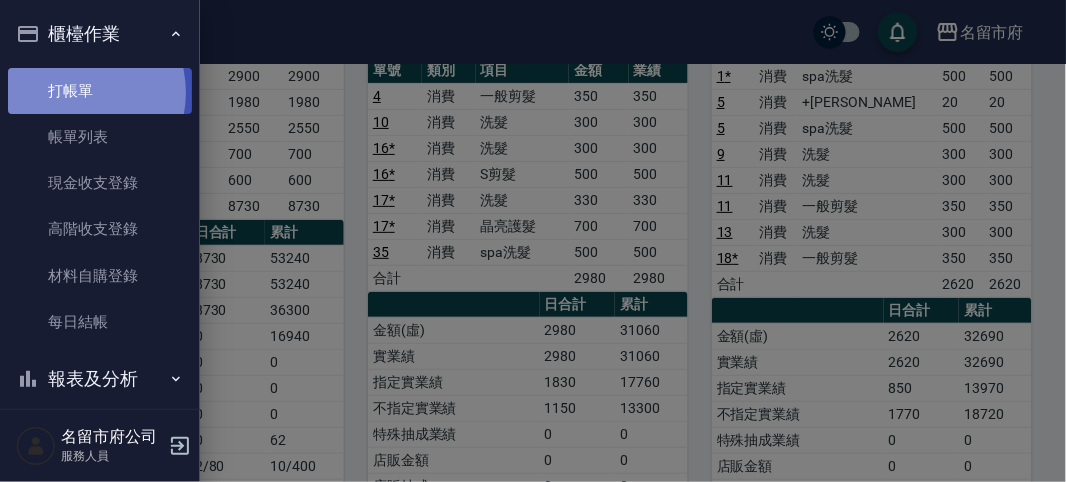 click on "打帳單" at bounding box center (100, 91) 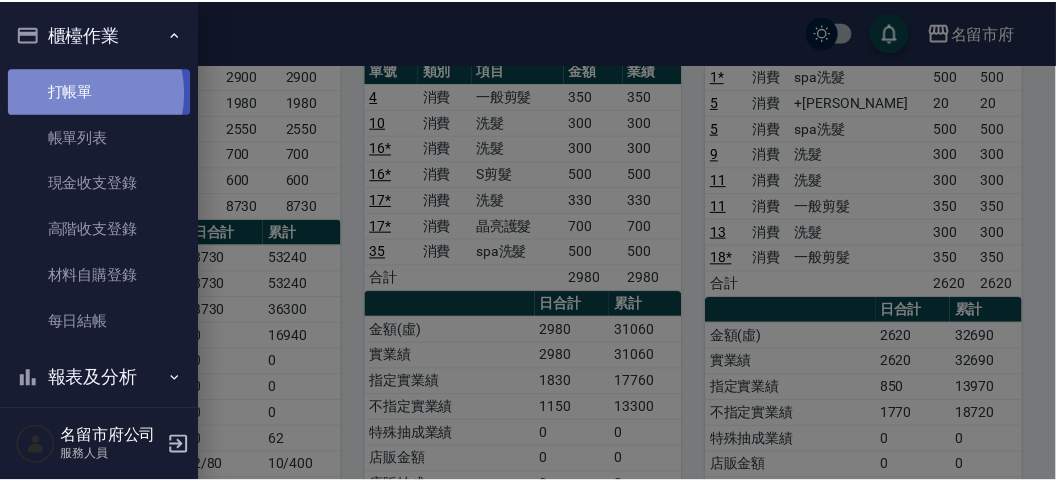 scroll, scrollTop: 0, scrollLeft: 0, axis: both 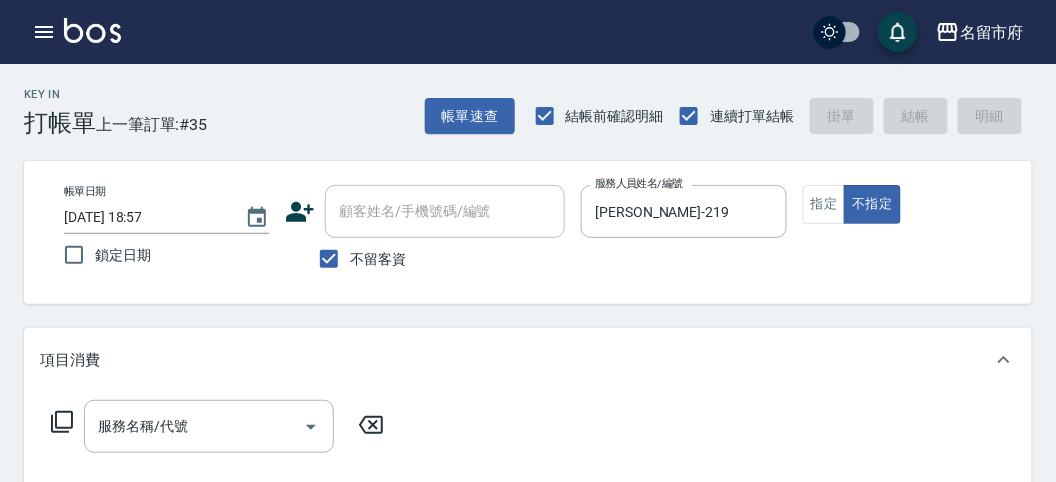click 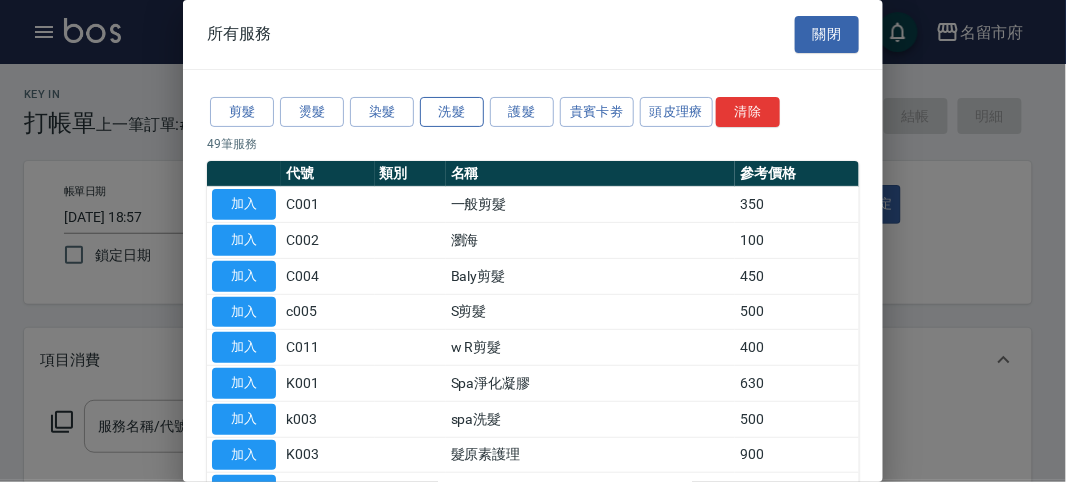 click on "洗髮" at bounding box center [452, 112] 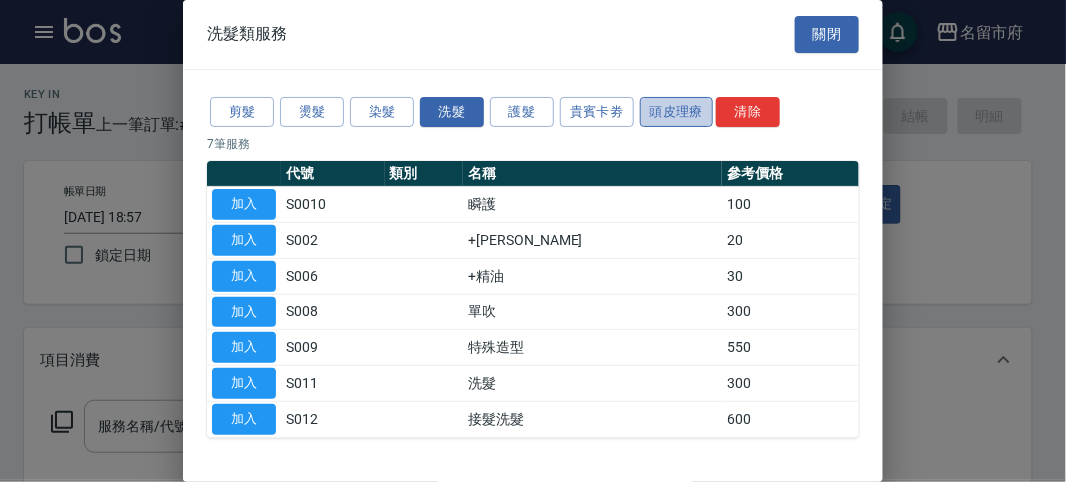 click on "頭皮理療" at bounding box center (677, 112) 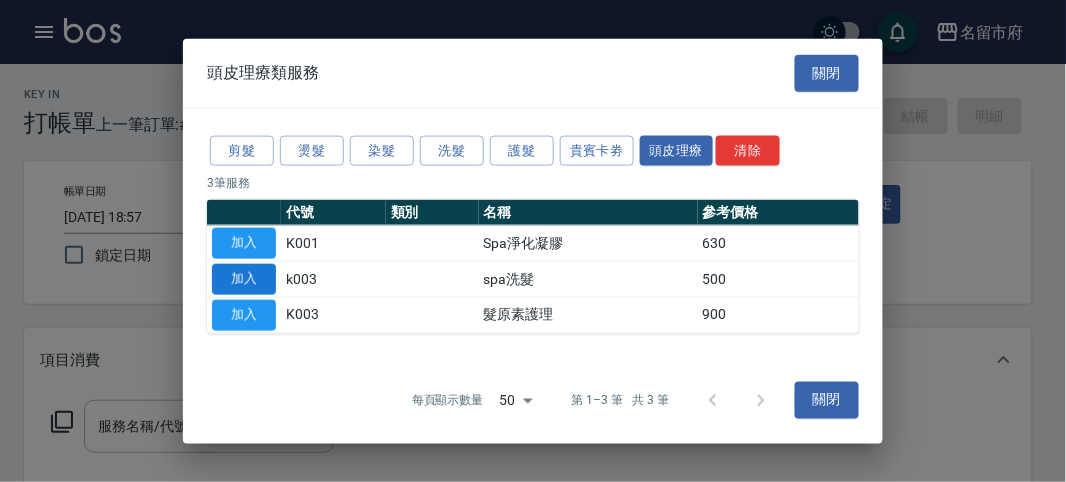 click on "加入" at bounding box center [244, 279] 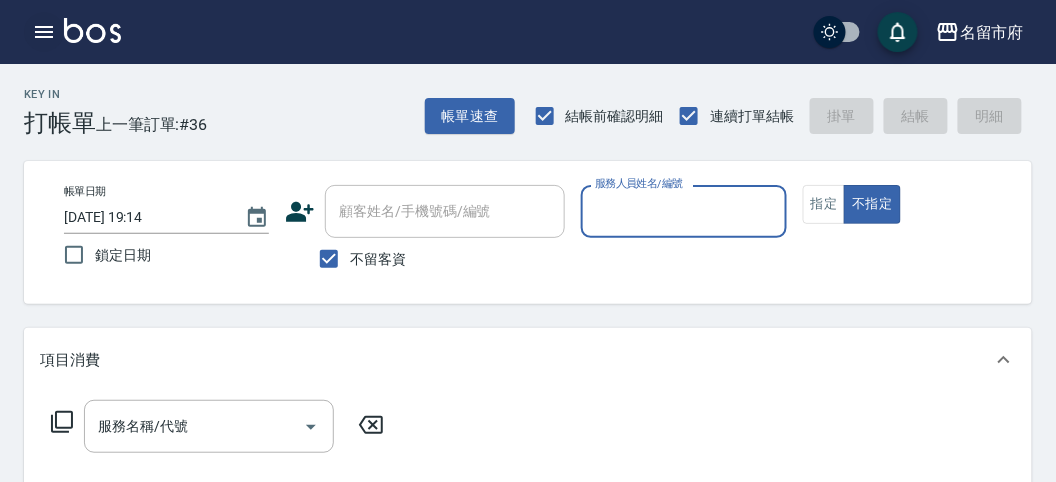 click 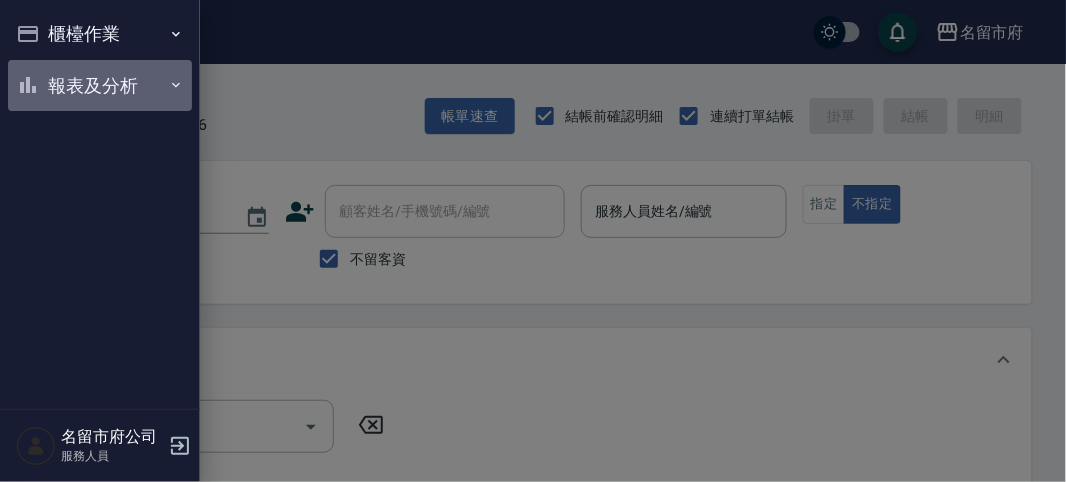 click on "報表及分析" at bounding box center [100, 86] 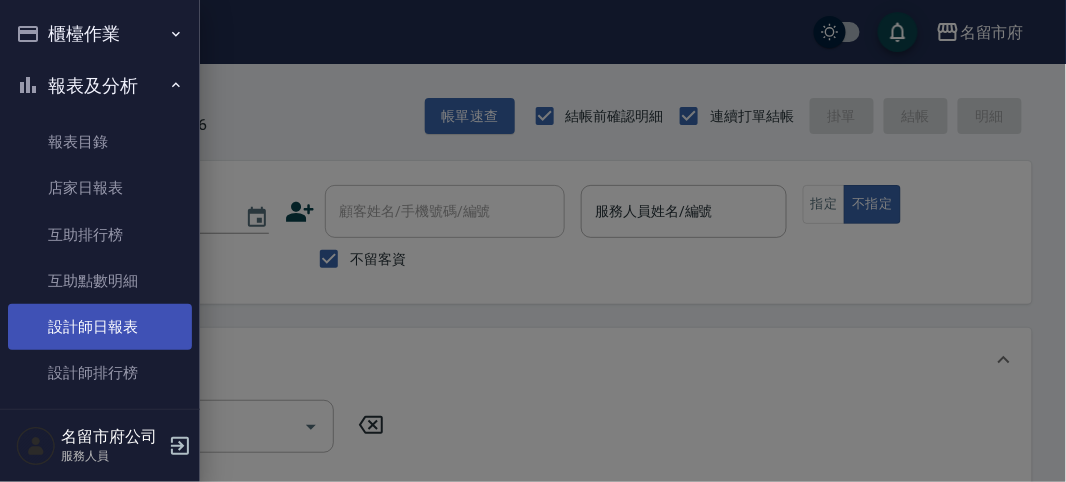 click on "設計師日報表" at bounding box center (100, 327) 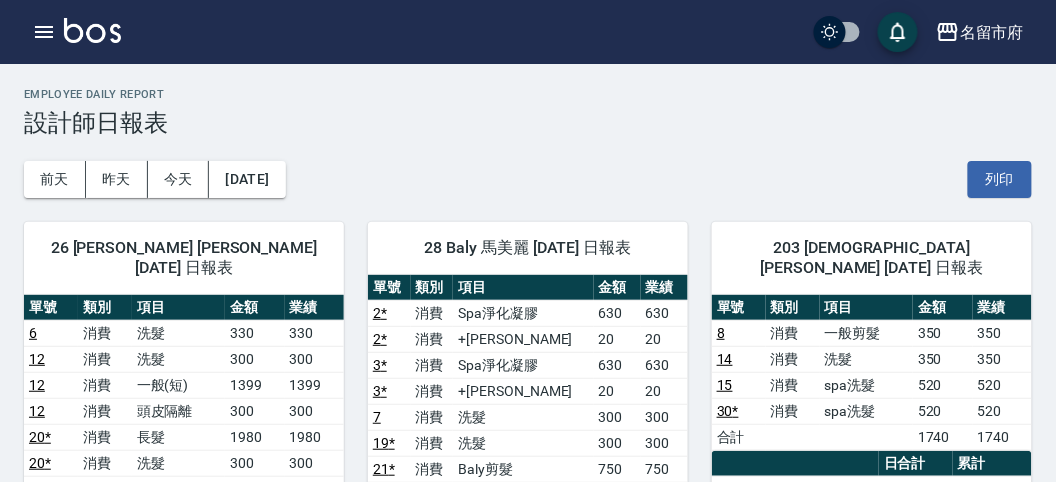 scroll, scrollTop: 111, scrollLeft: 0, axis: vertical 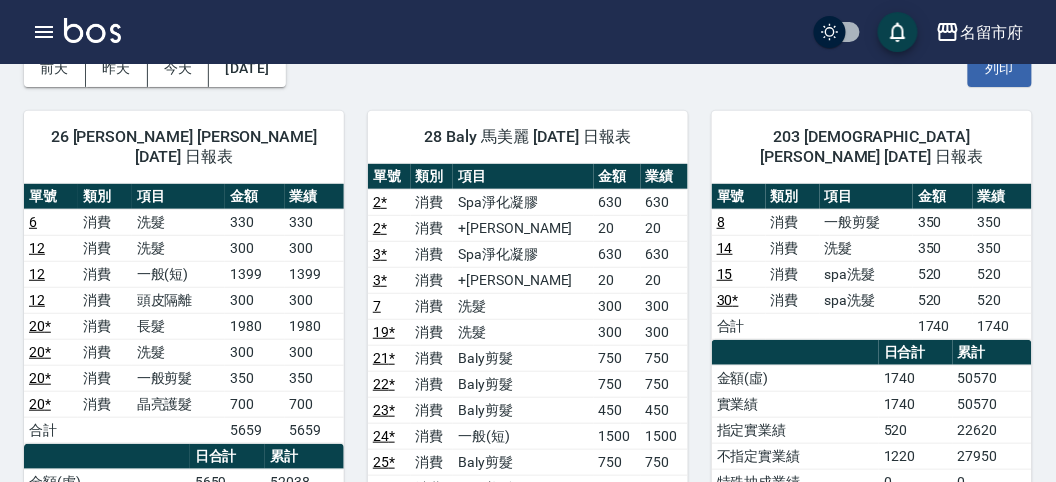 click at bounding box center [92, 32] 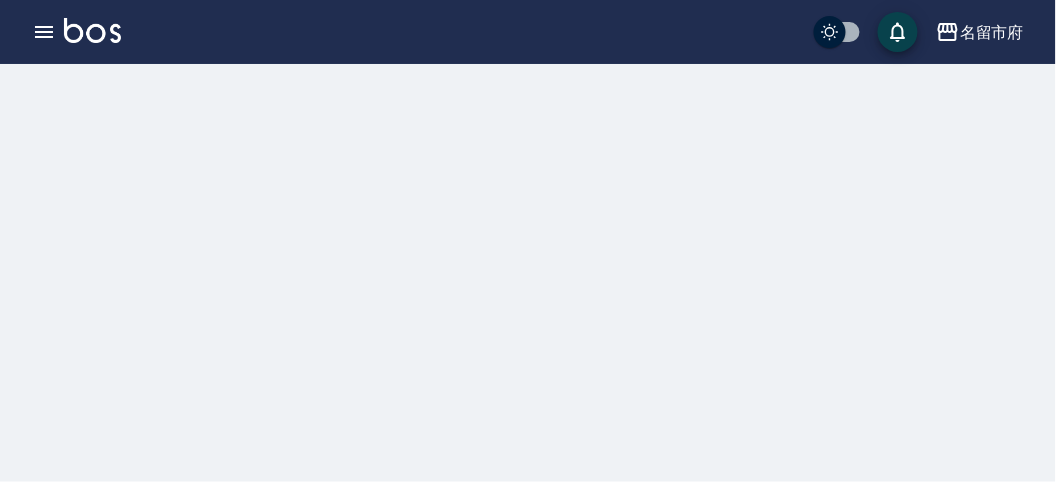 scroll, scrollTop: 0, scrollLeft: 0, axis: both 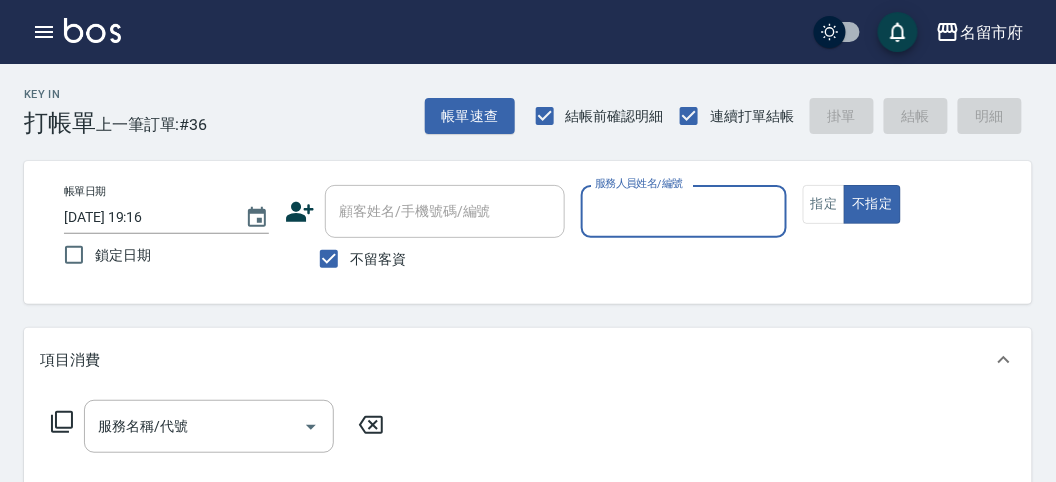 drag, startPoint x: 640, startPoint y: 216, endPoint x: 618, endPoint y: 216, distance: 22 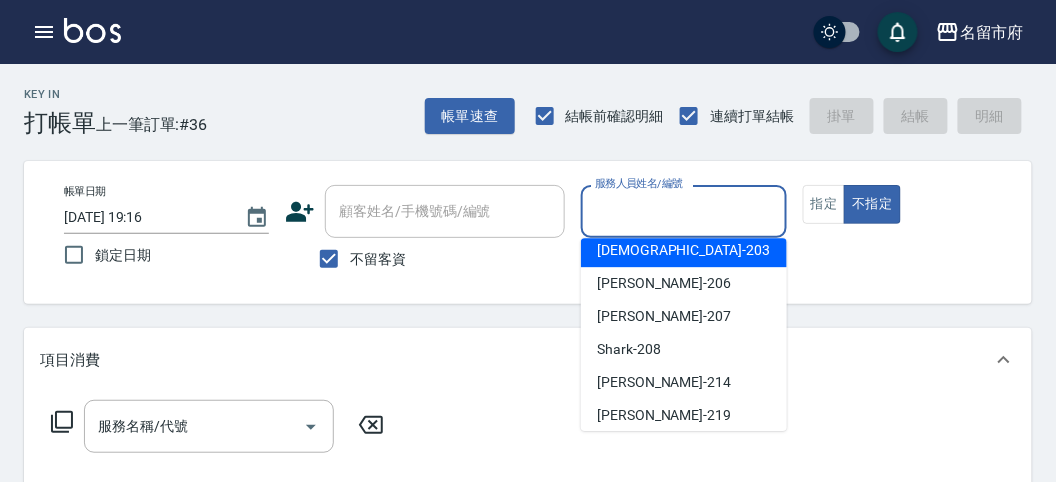 scroll, scrollTop: 0, scrollLeft: 0, axis: both 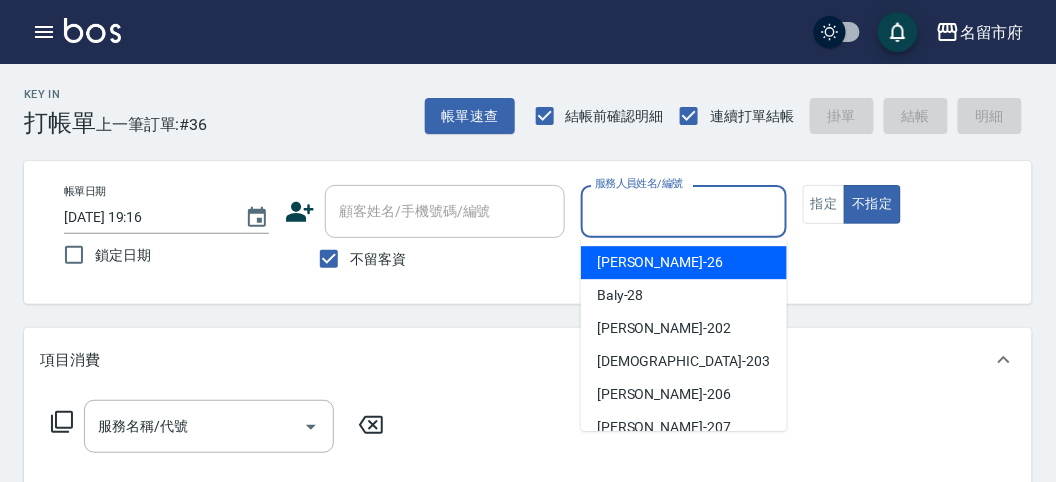 click on "[PERSON_NAME] -26" at bounding box center (684, 262) 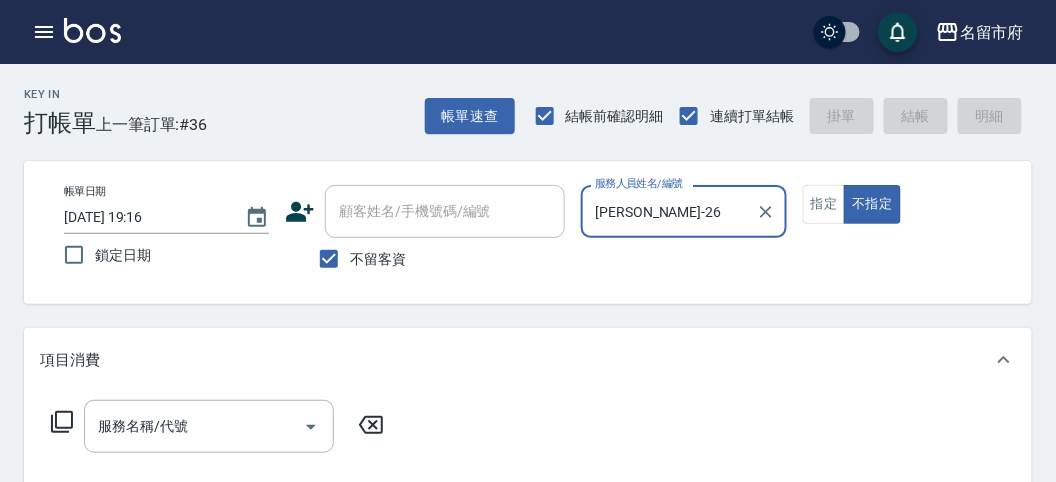 click 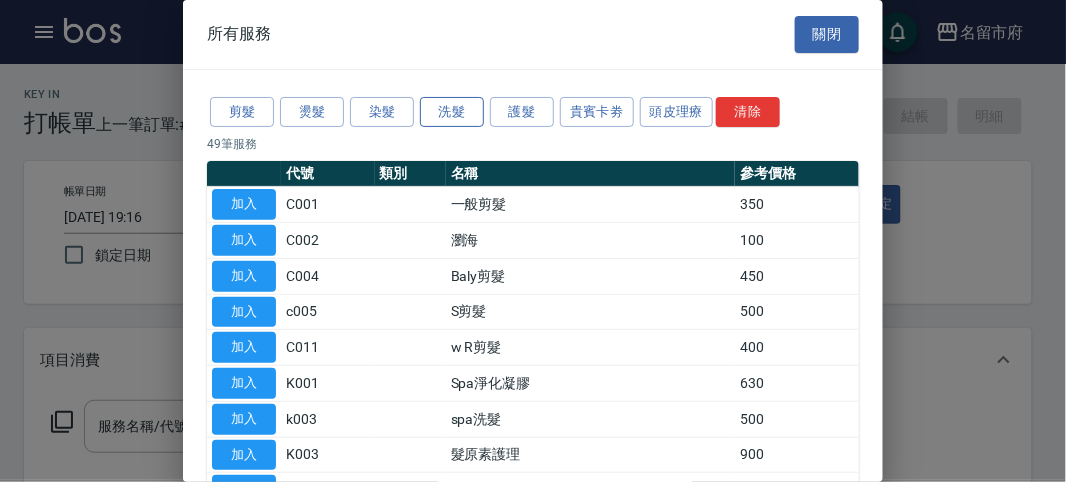 click on "洗髮" at bounding box center (452, 112) 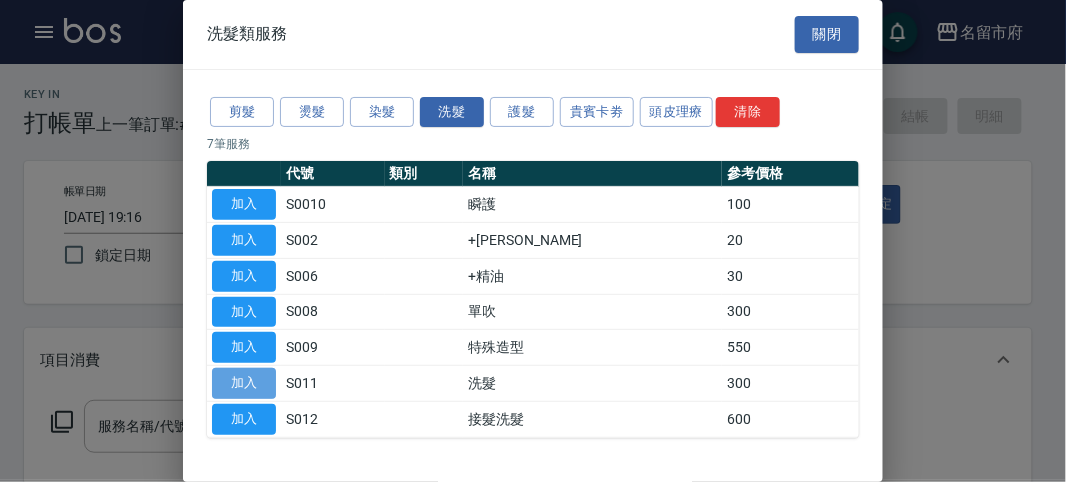 click on "加入" at bounding box center [244, 383] 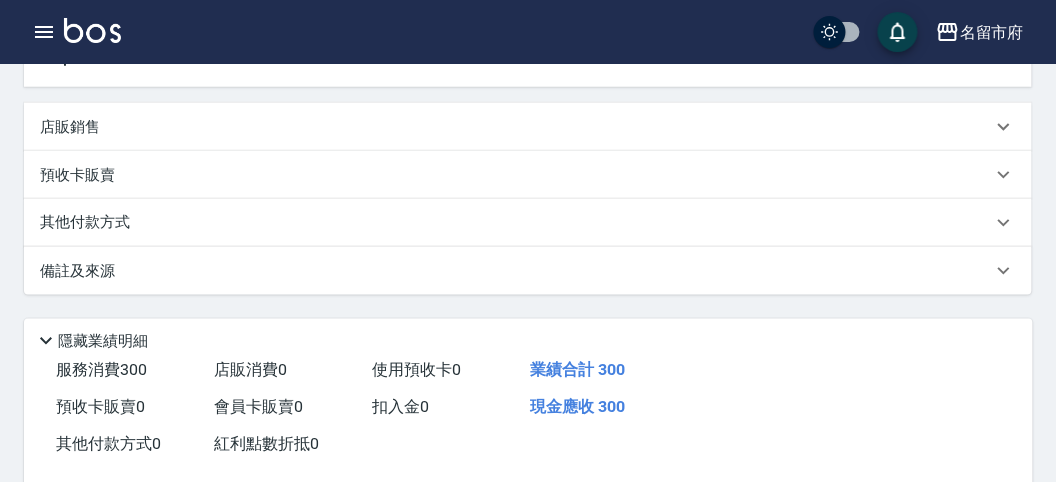 scroll, scrollTop: 111, scrollLeft: 0, axis: vertical 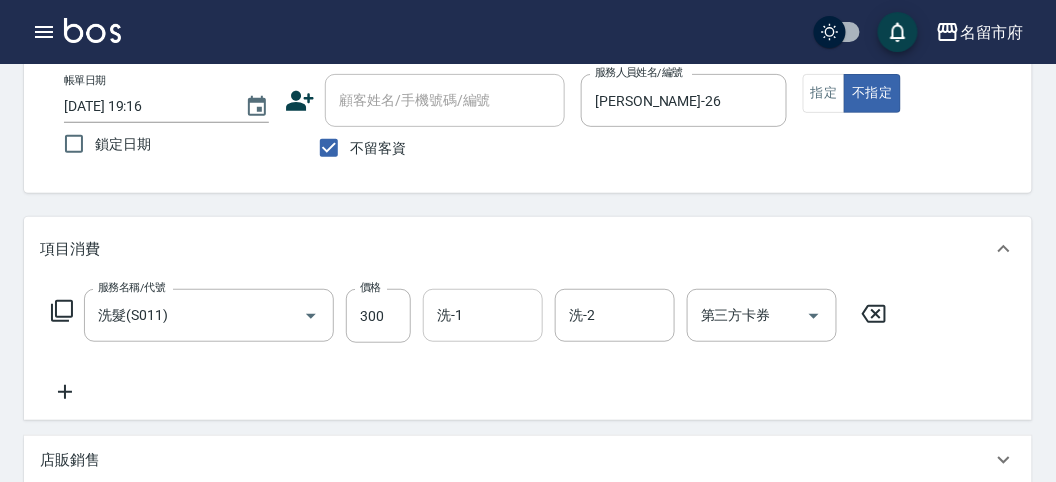 click on "洗-1" at bounding box center [483, 315] 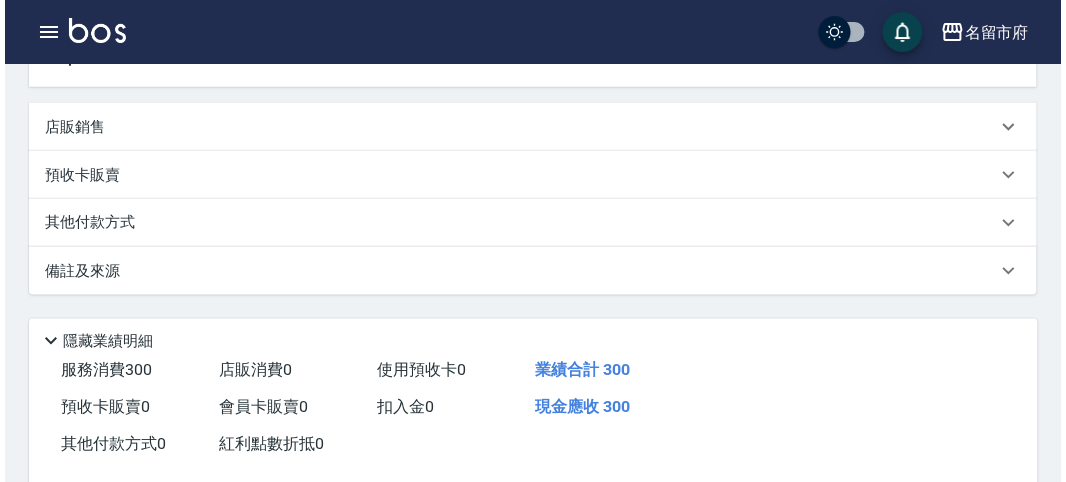 scroll, scrollTop: 555, scrollLeft: 0, axis: vertical 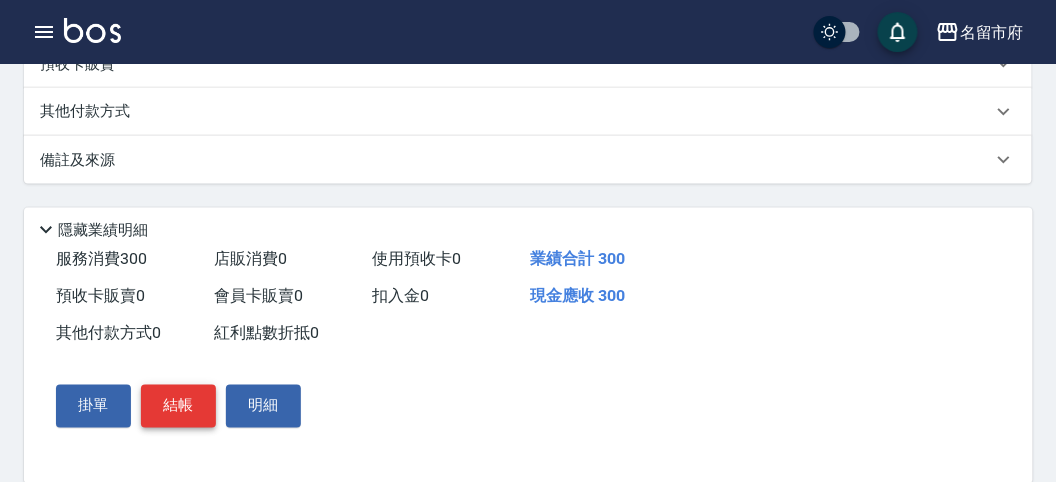 click on "結帳" at bounding box center [178, 406] 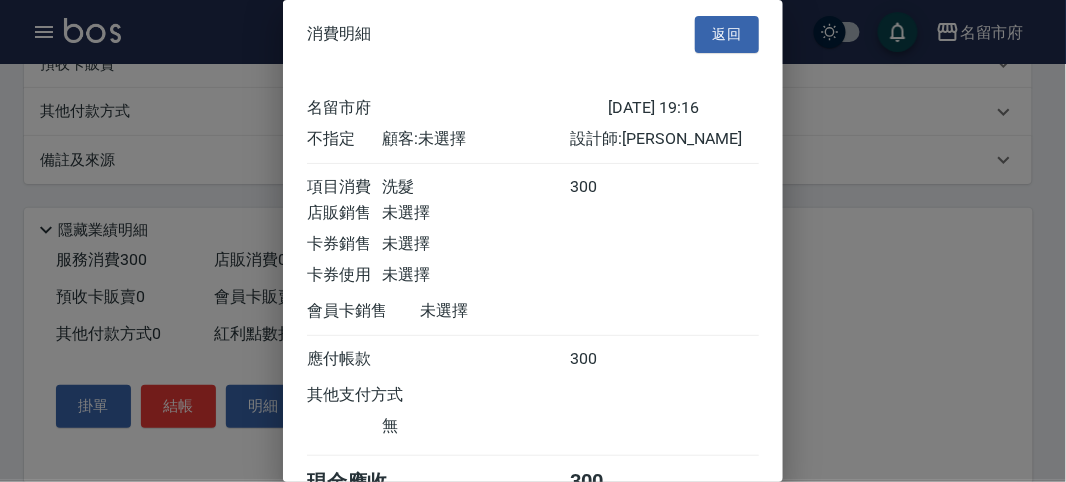 scroll, scrollTop: 111, scrollLeft: 0, axis: vertical 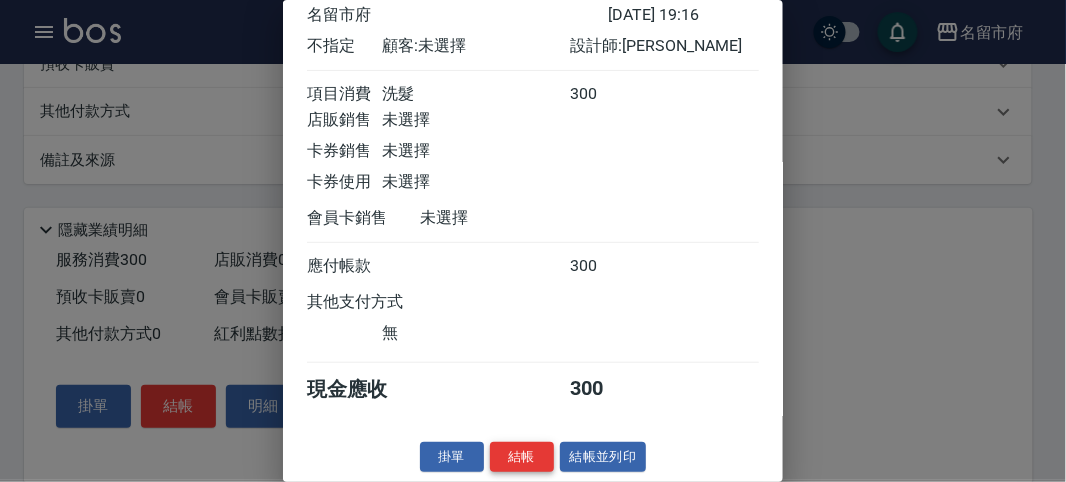 click on "結帳" at bounding box center (522, 457) 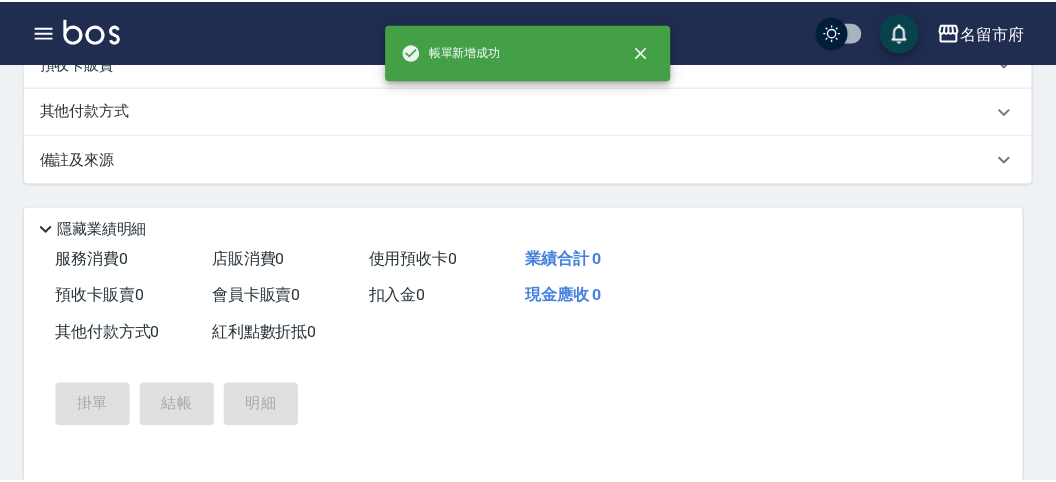 scroll, scrollTop: 0, scrollLeft: 0, axis: both 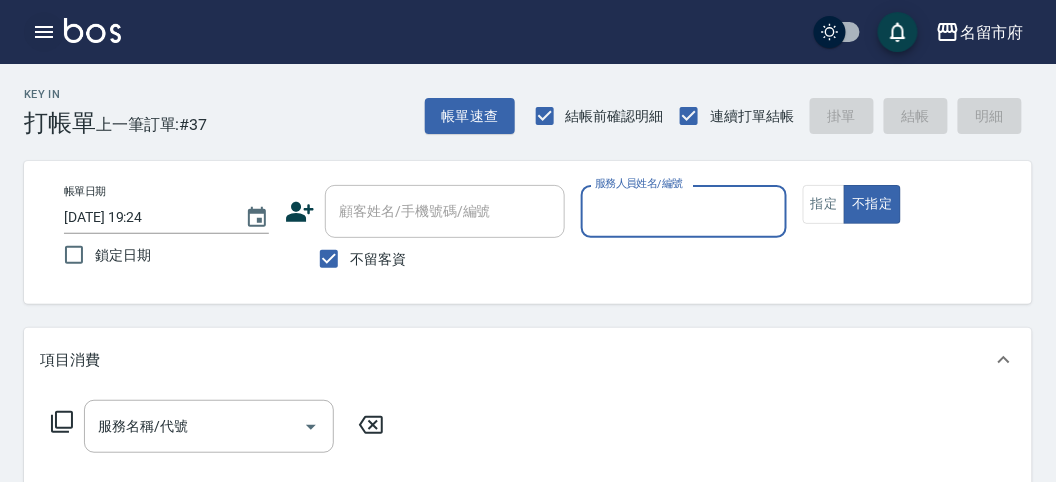 click 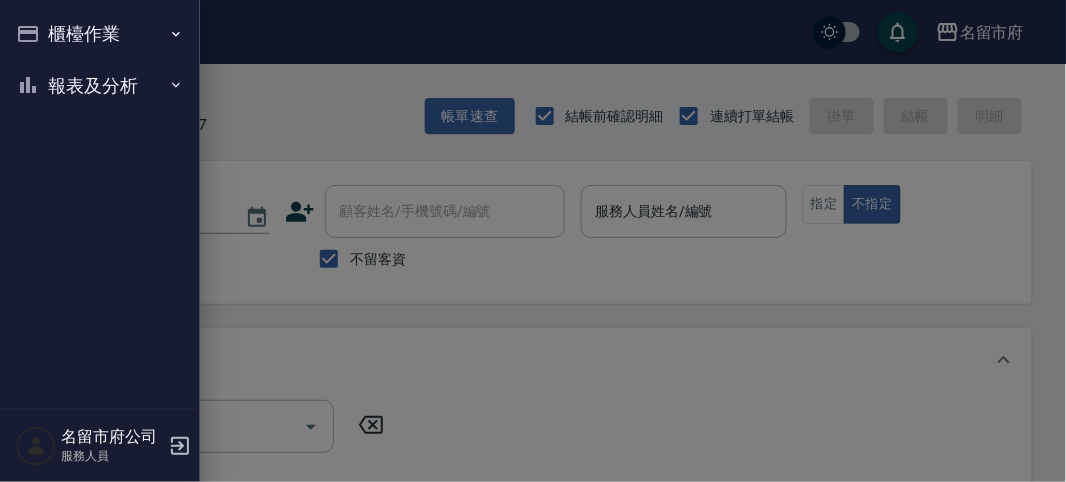 click on "櫃檯作業" at bounding box center [100, 34] 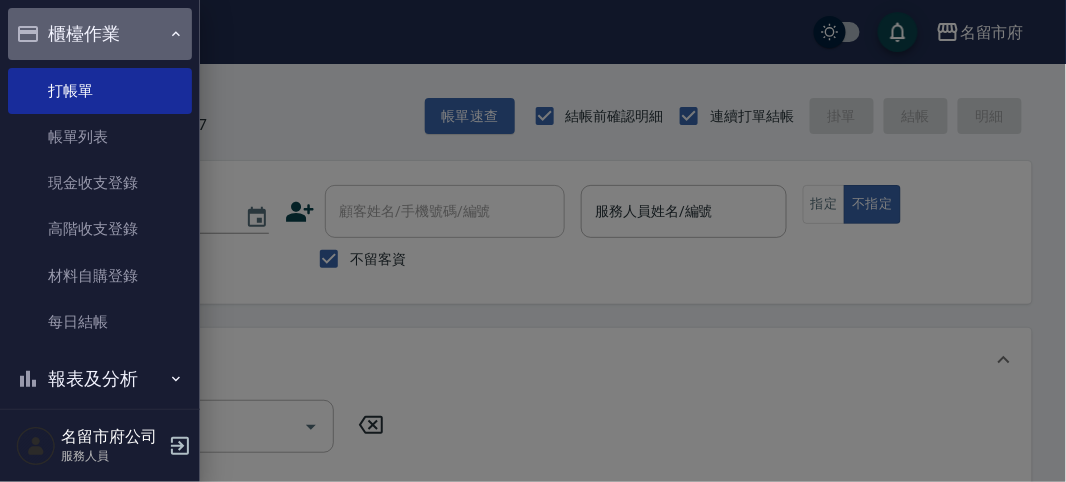 click on "櫃檯作業" at bounding box center [100, 34] 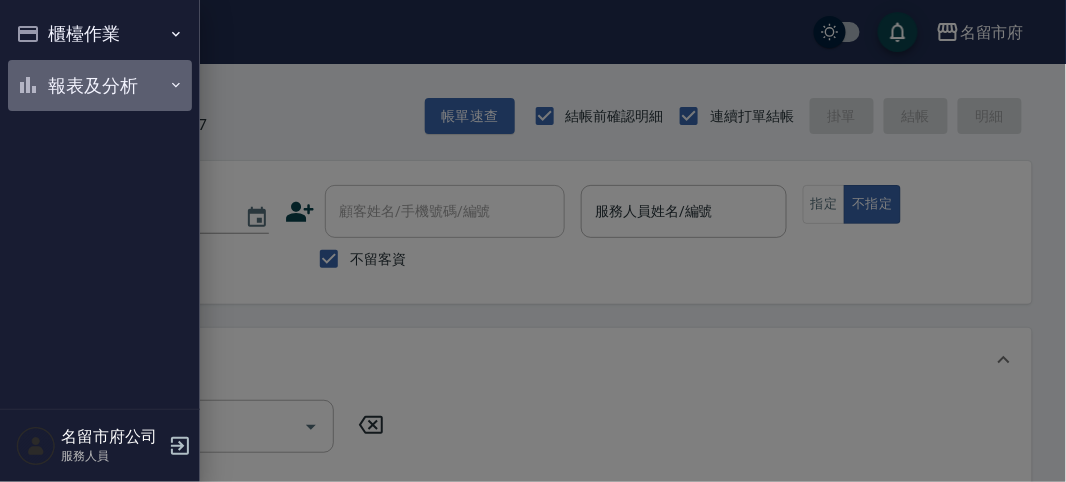 click on "報表及分析" at bounding box center (100, 86) 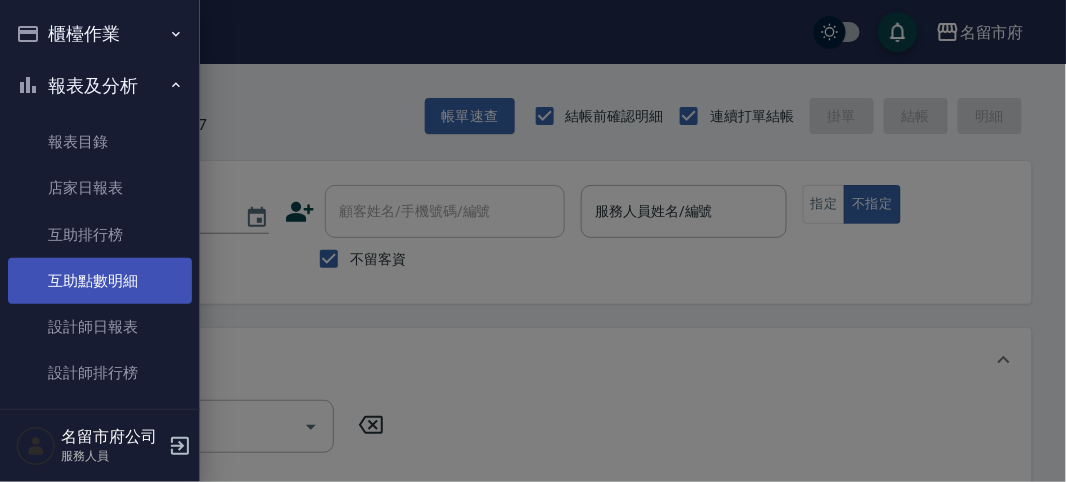click on "互助點數明細" at bounding box center [100, 281] 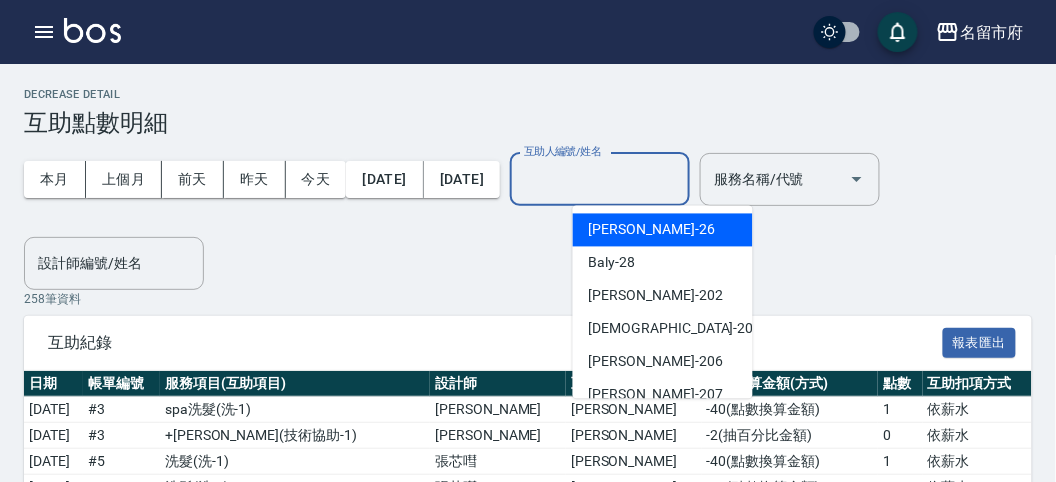 click on "互助人編號/姓名" at bounding box center [600, 179] 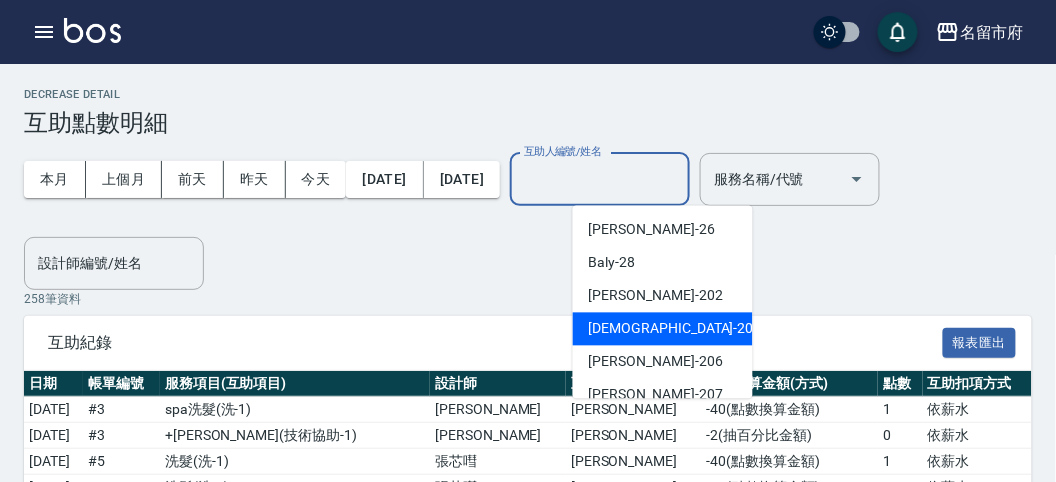 scroll, scrollTop: 153, scrollLeft: 0, axis: vertical 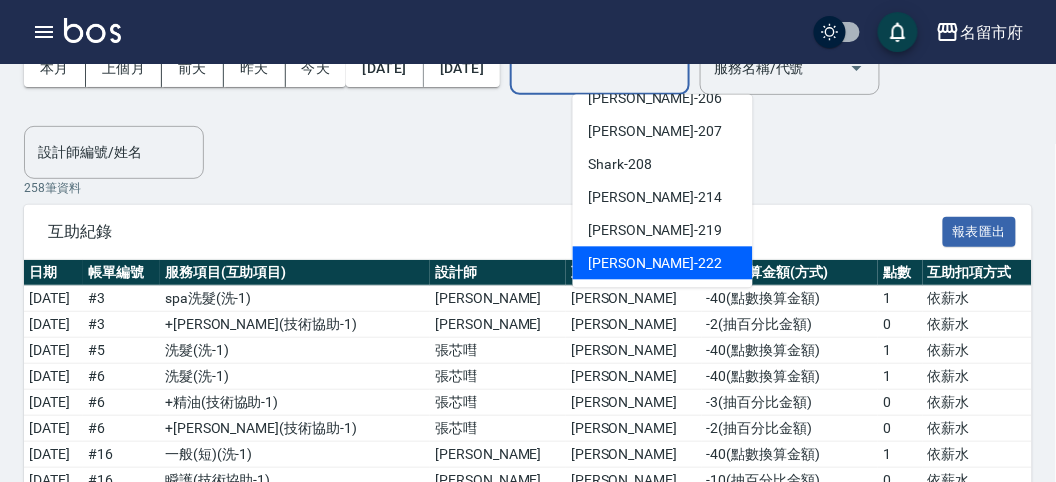 click on "[PERSON_NAME] -222" at bounding box center [656, 263] 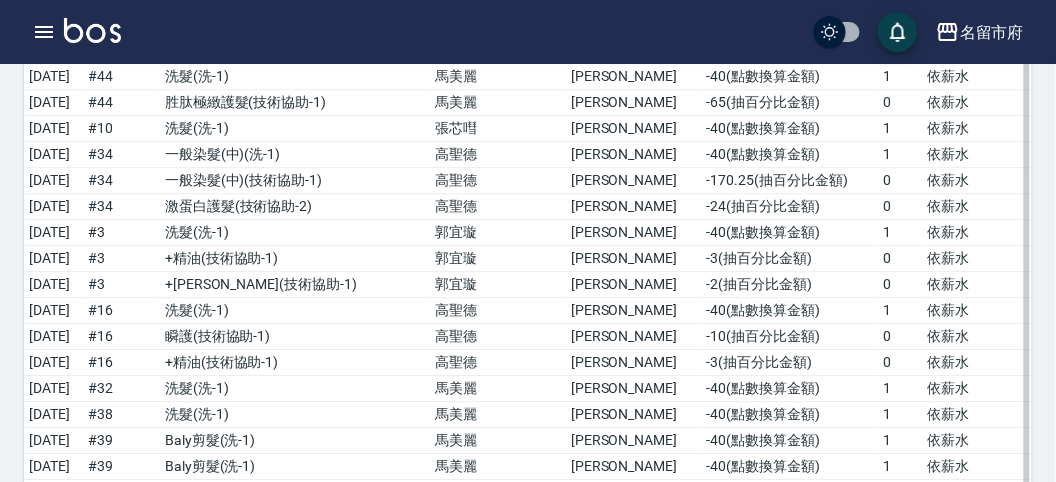 scroll, scrollTop: 3232, scrollLeft: 0, axis: vertical 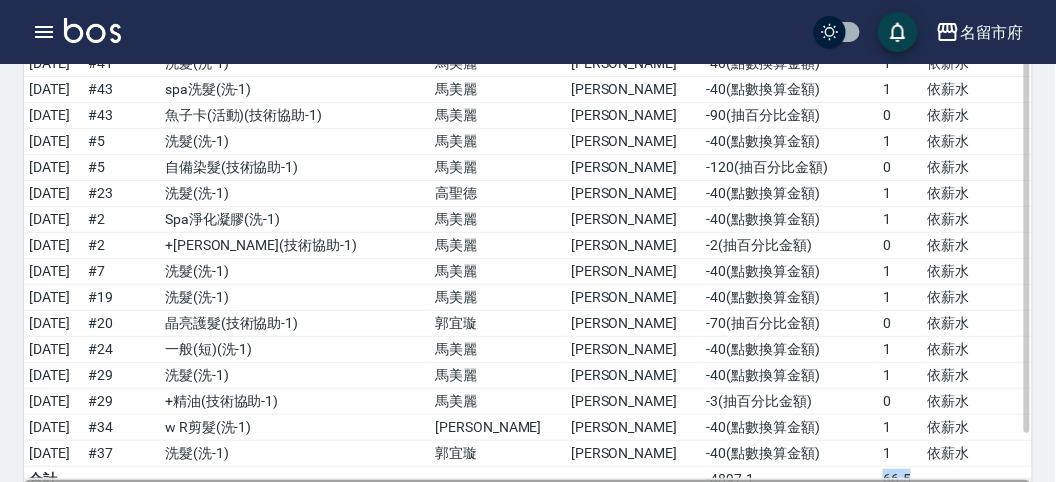 drag, startPoint x: 849, startPoint y: 409, endPoint x: 882, endPoint y: 425, distance: 36.67424 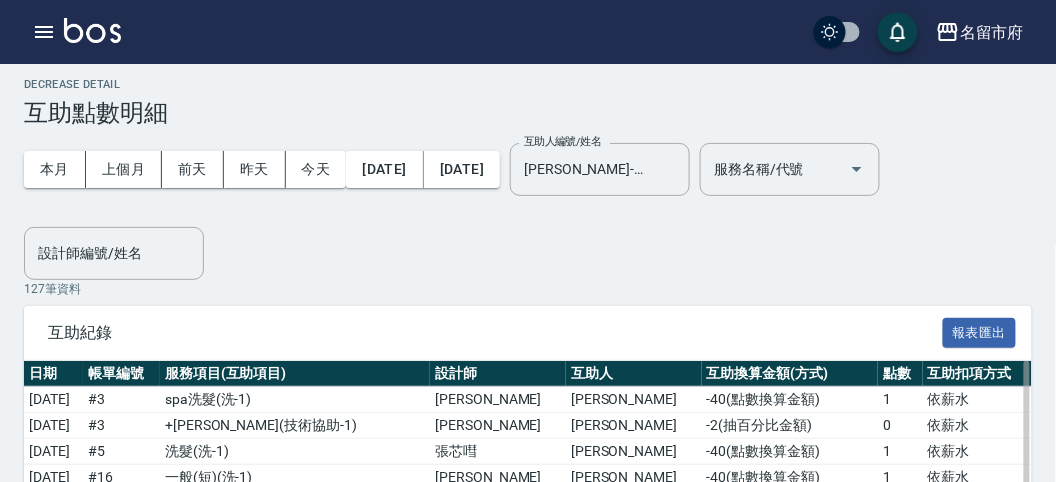 scroll, scrollTop: 0, scrollLeft: 0, axis: both 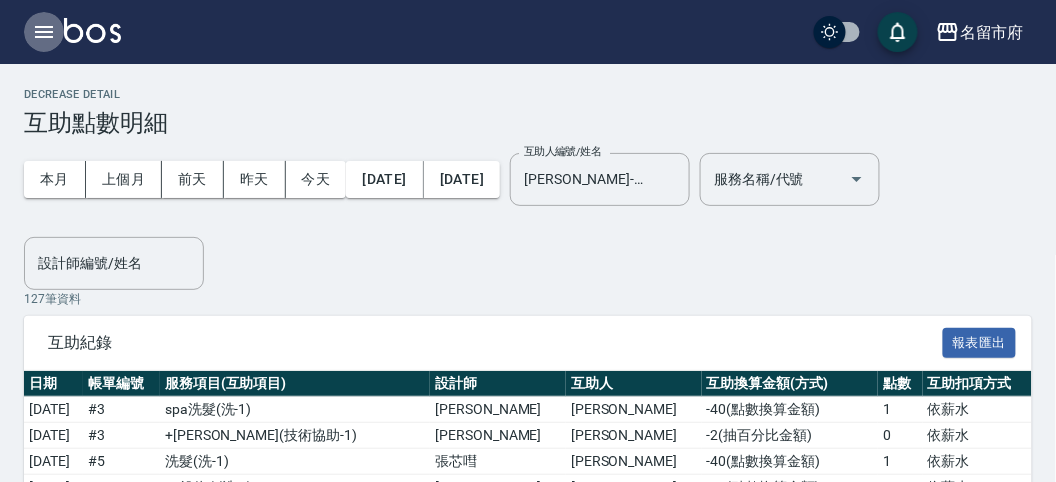 click 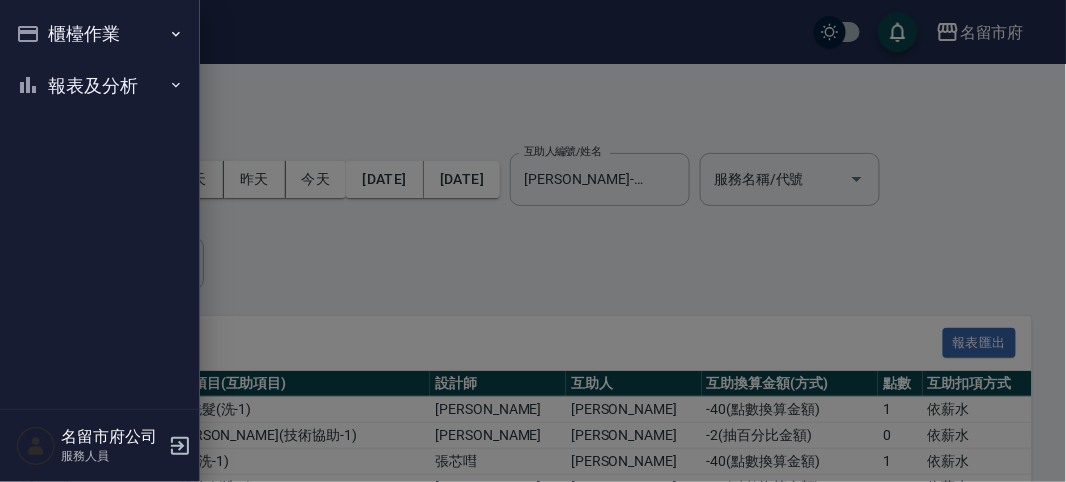 click on "櫃檯作業" at bounding box center (100, 34) 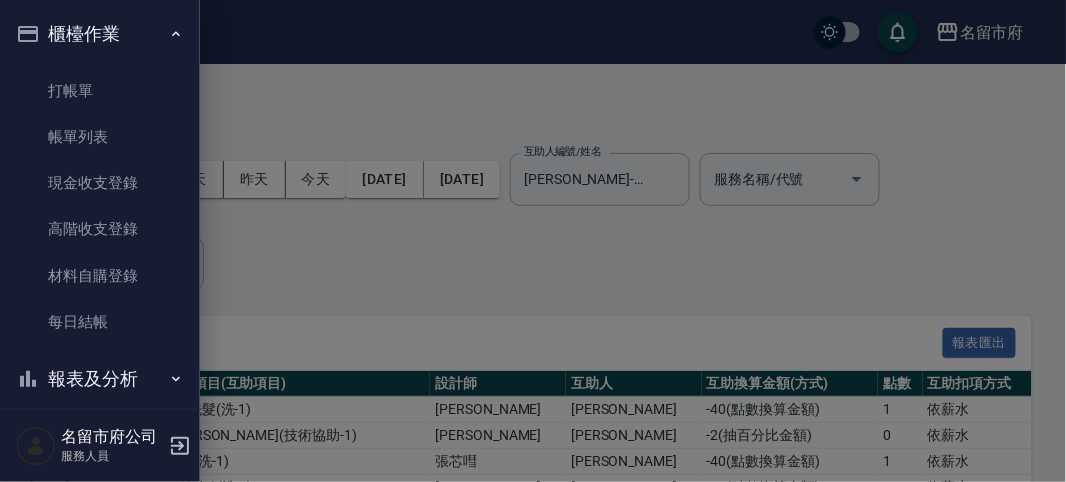 click on "打帳單 帳單列表 現金收支登錄 高階收支登錄 材料自購登錄 每日結帳" at bounding box center [100, 207] 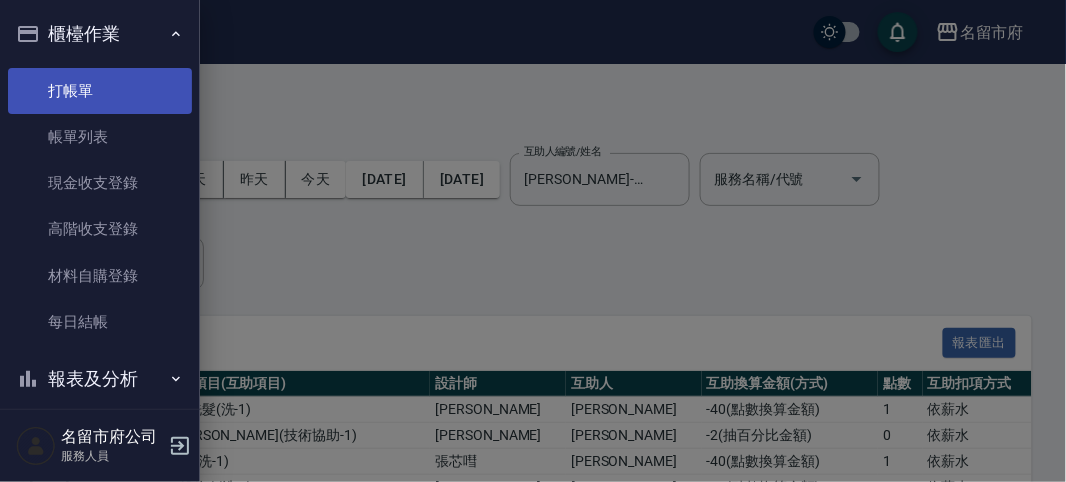 click on "打帳單" at bounding box center (100, 91) 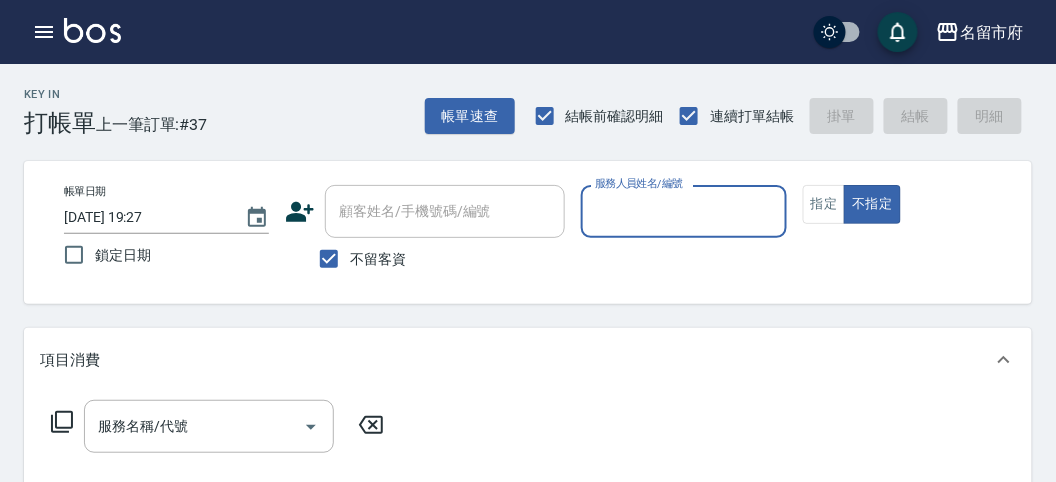drag, startPoint x: 629, startPoint y: 218, endPoint x: 631, endPoint y: 228, distance: 10.198039 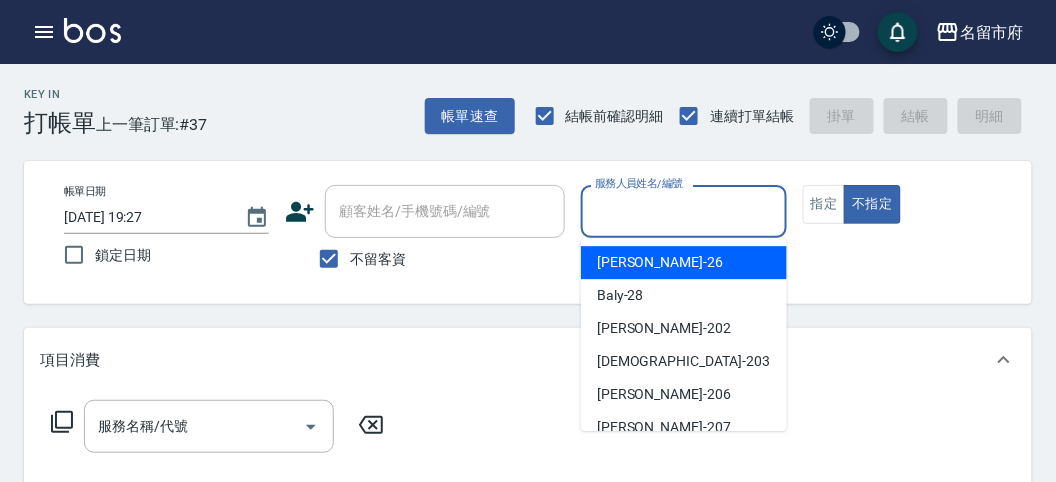 drag, startPoint x: 685, startPoint y: 255, endPoint x: 232, endPoint y: 303, distance: 455.53595 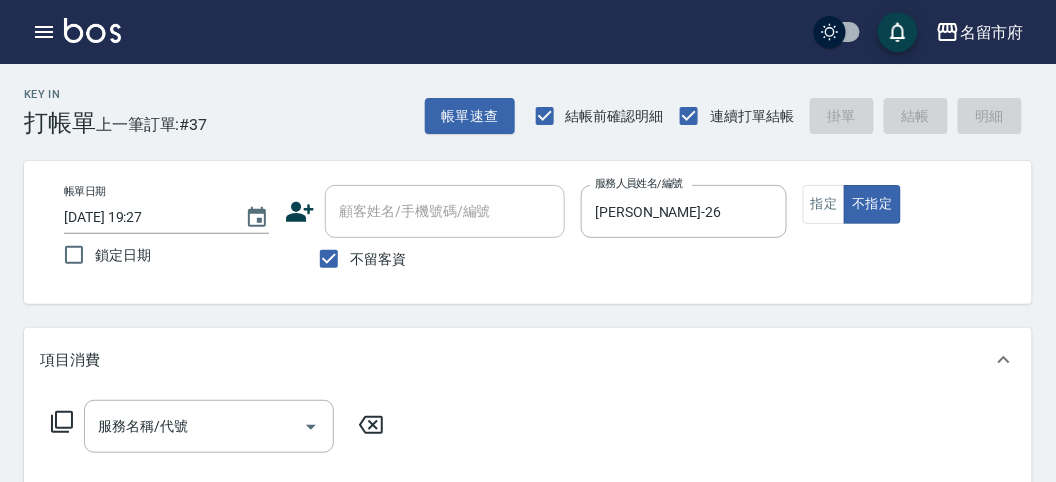click 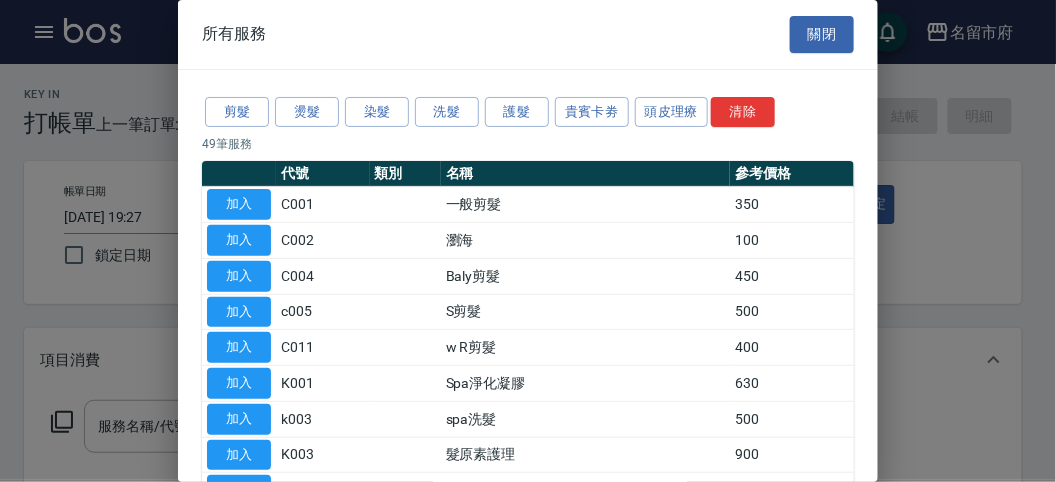 scroll, scrollTop: 111, scrollLeft: 0, axis: vertical 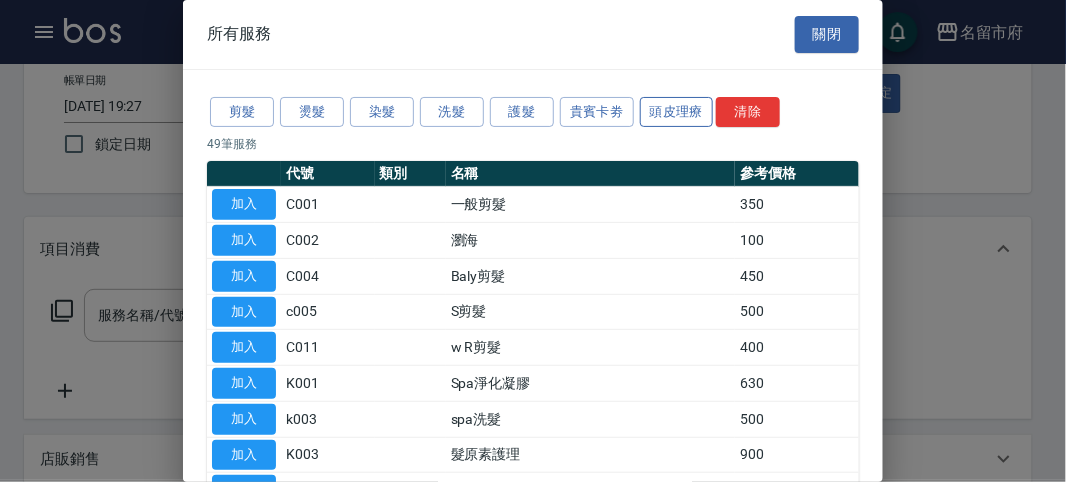 click on "頭皮理療" at bounding box center [677, 112] 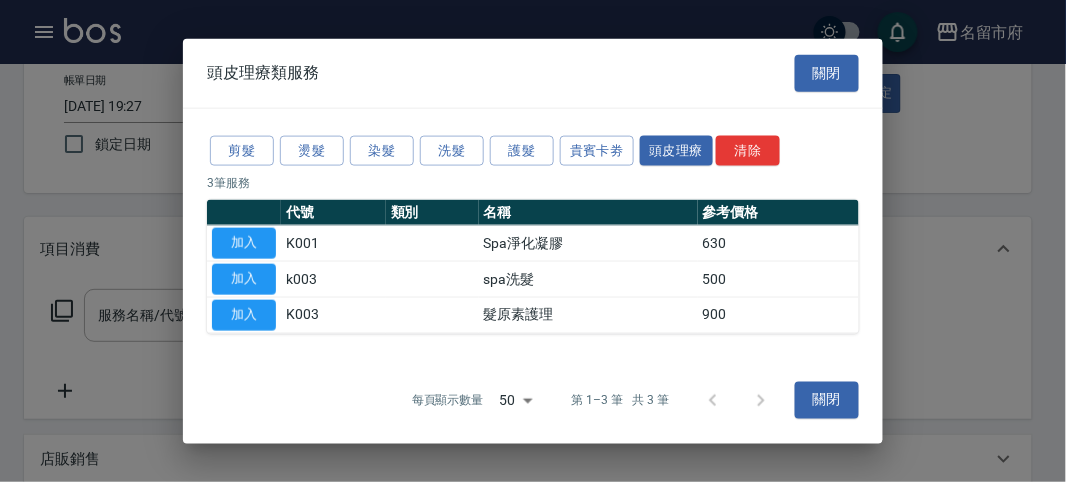 drag, startPoint x: 243, startPoint y: 273, endPoint x: 127, endPoint y: 317, distance: 124.0645 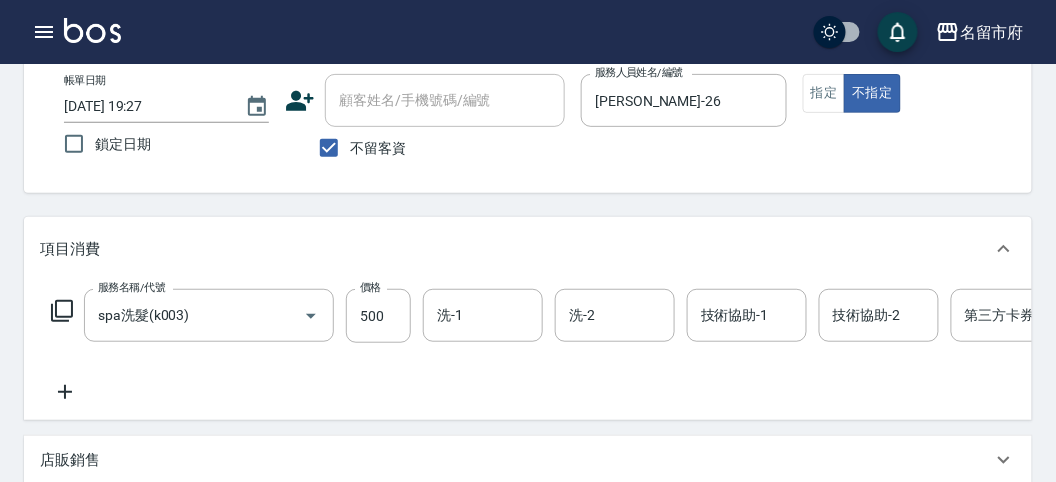 click on "服務名稱/代號 spa洗髮(k003) 服務名稱/代號 價格 500 價格 洗-1 洗-1 洗-2 洗-2 技術協助-1 技術協助-1 技術協助-2 技術協助-2 第三方卡券 第三方卡券" at bounding box center [601, 316] 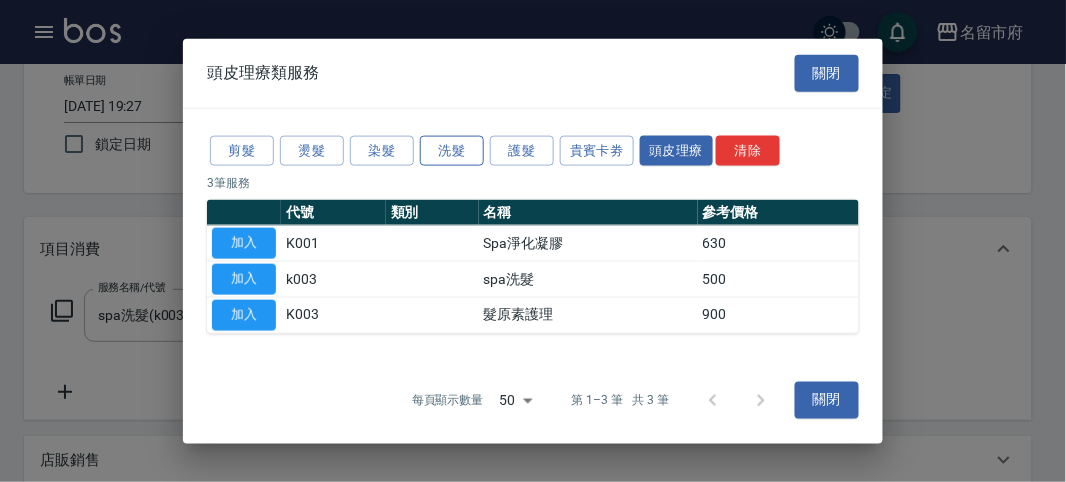 click on "洗髮" at bounding box center [452, 150] 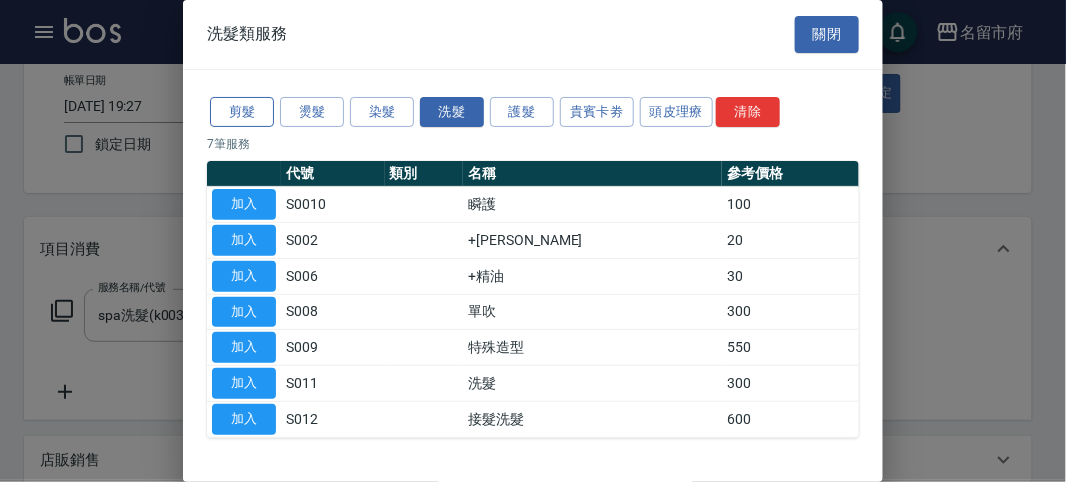 click on "剪髮" at bounding box center (242, 112) 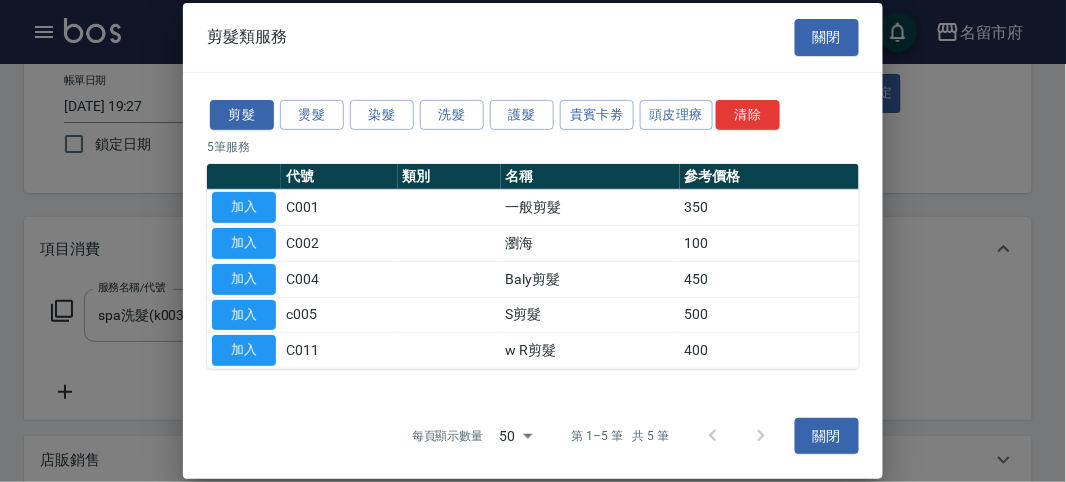 click on "加入" at bounding box center (244, 207) 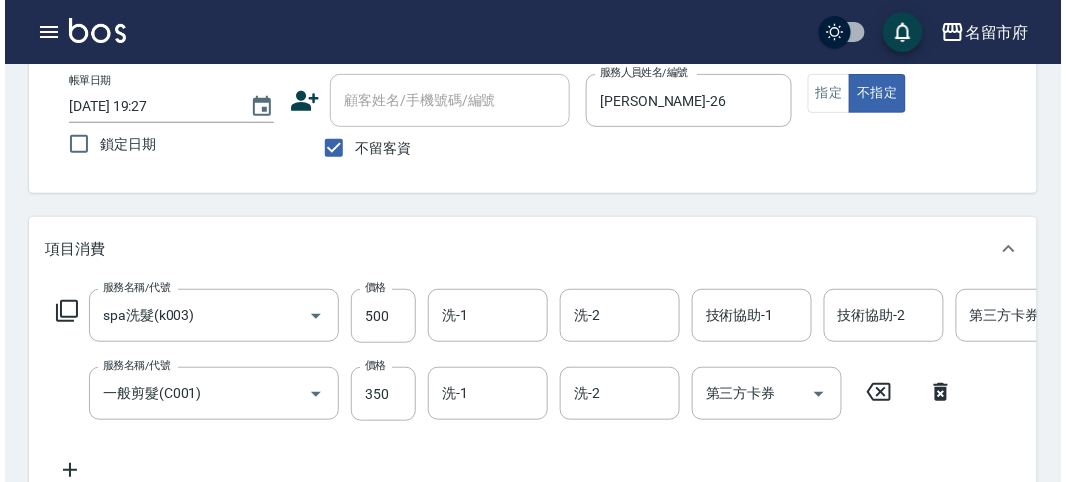 scroll, scrollTop: 682, scrollLeft: 0, axis: vertical 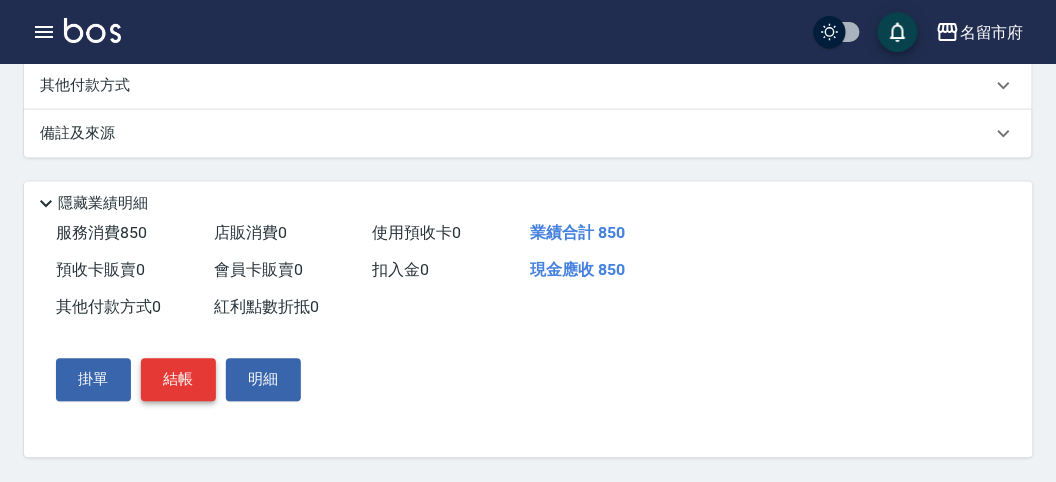 click on "結帳" at bounding box center [178, 380] 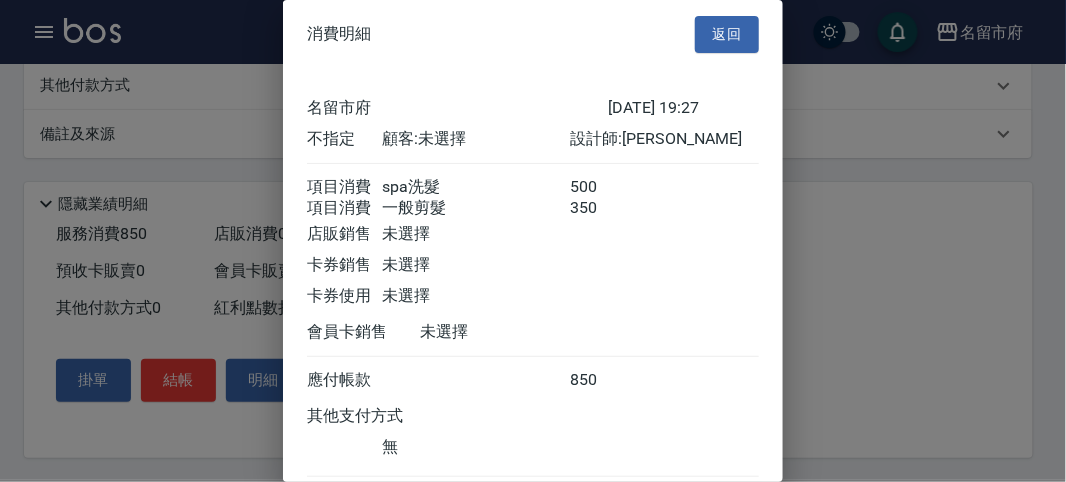 scroll, scrollTop: 133, scrollLeft: 0, axis: vertical 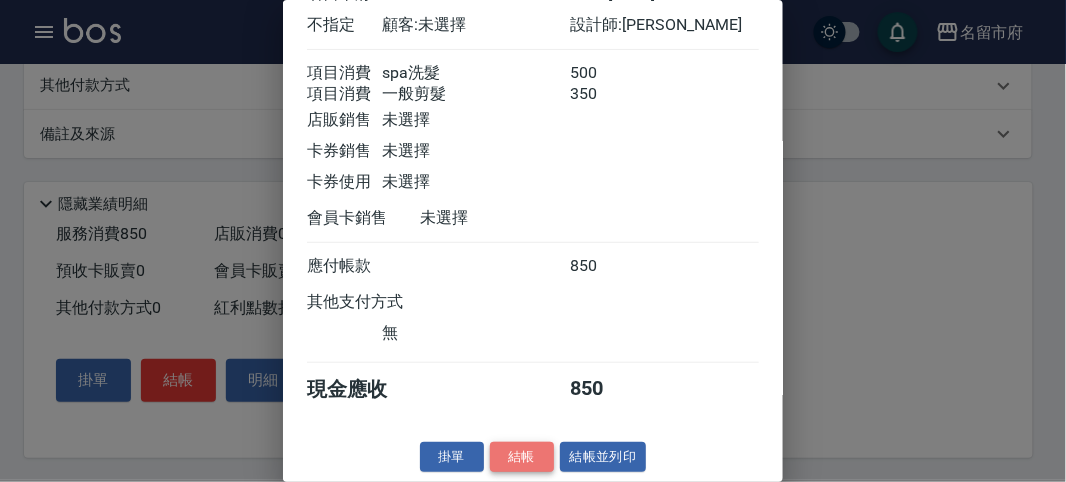 click on "結帳" at bounding box center [522, 457] 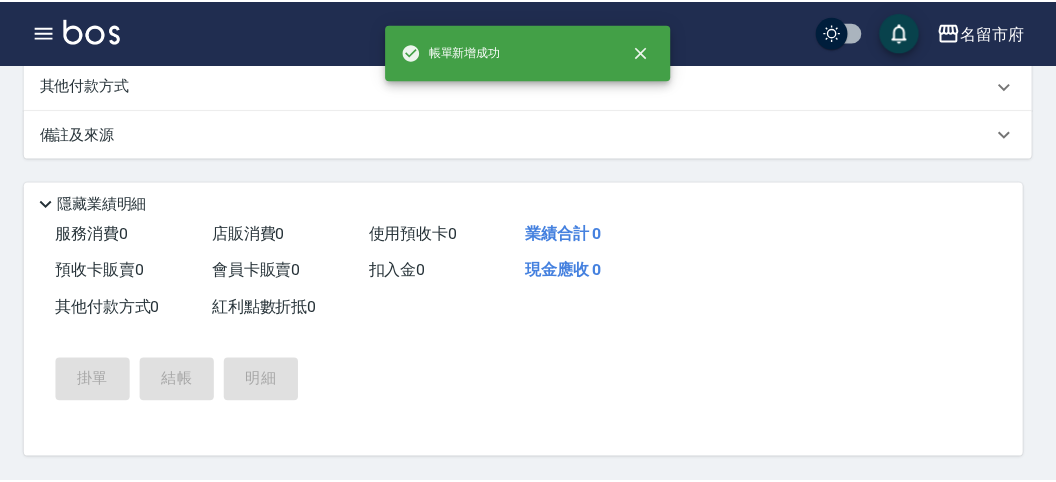 scroll, scrollTop: 0, scrollLeft: 0, axis: both 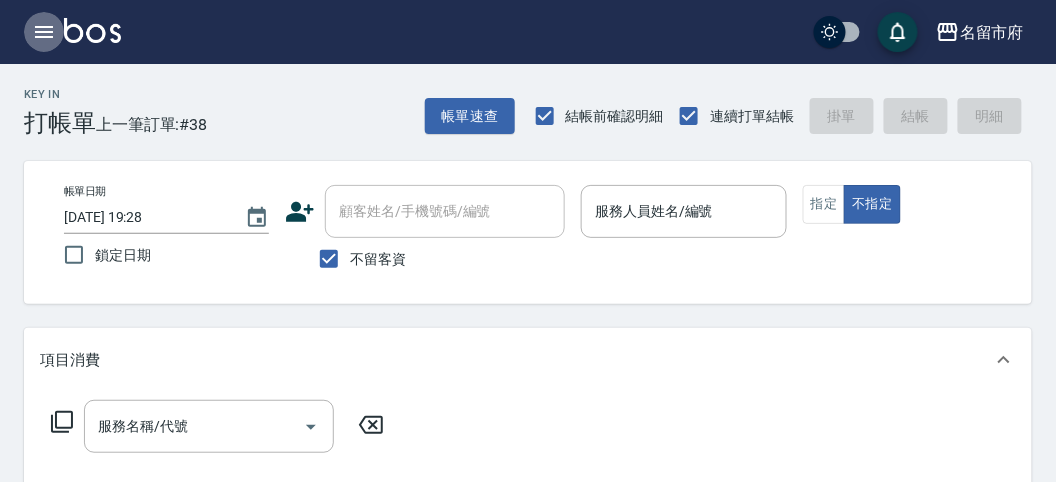 click 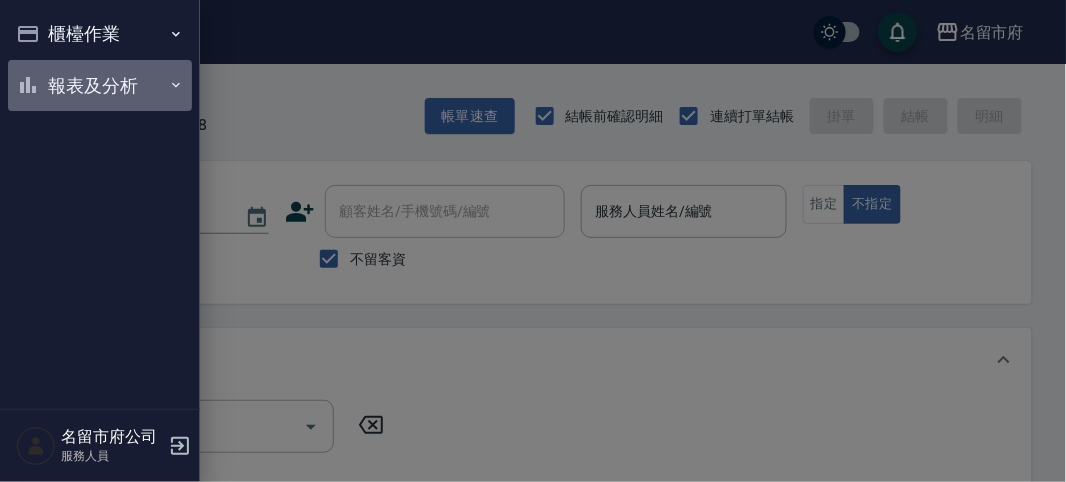 click on "報表及分析" at bounding box center [100, 86] 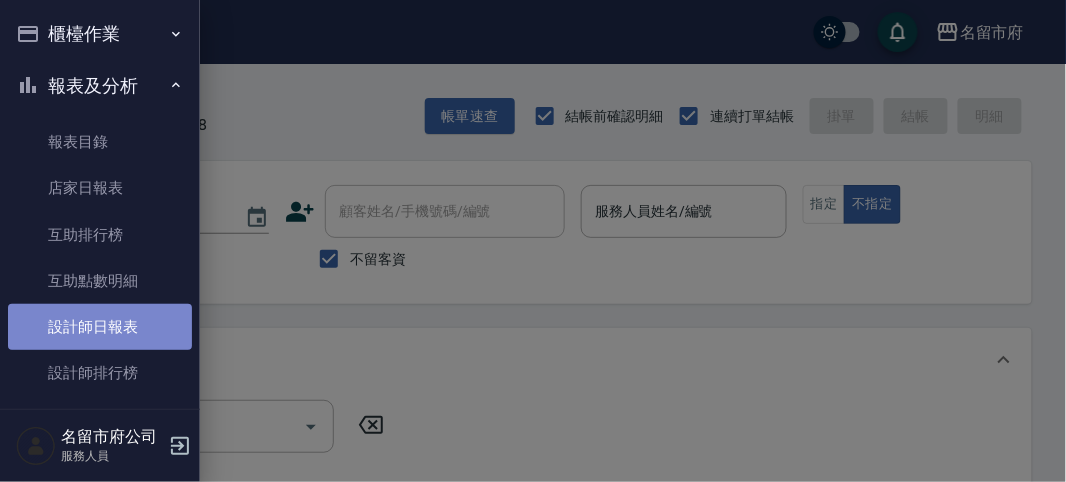 click on "設計師日報表" at bounding box center (100, 327) 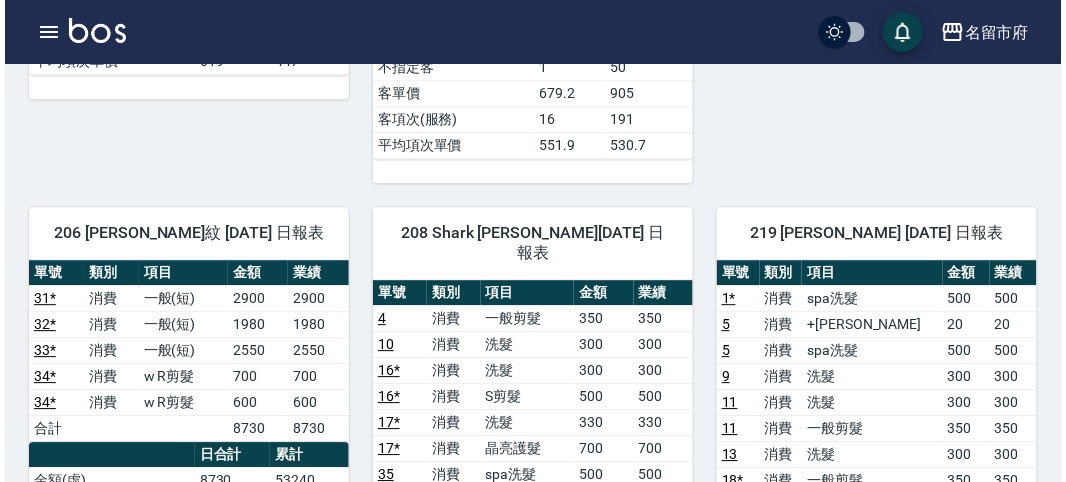 scroll, scrollTop: 1111, scrollLeft: 0, axis: vertical 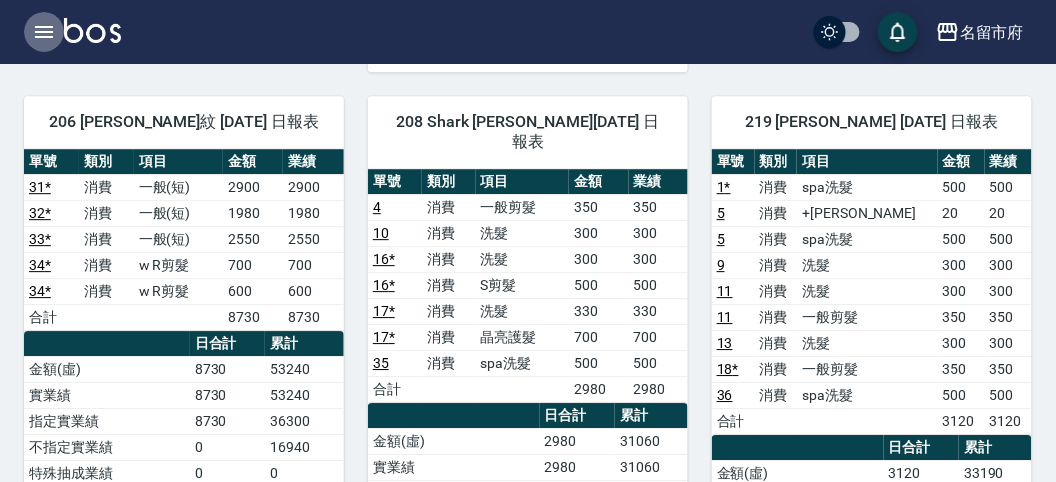 click 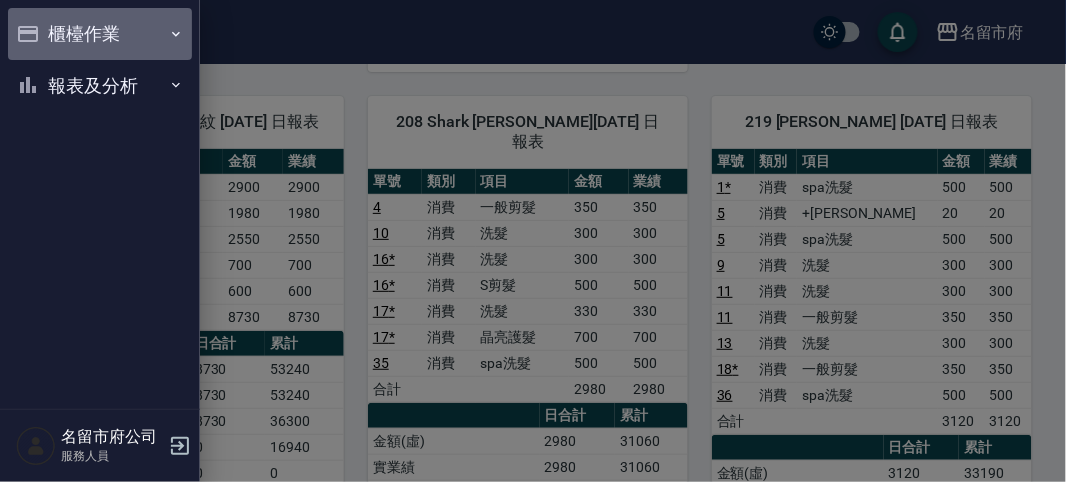 click on "櫃檯作業" at bounding box center [100, 34] 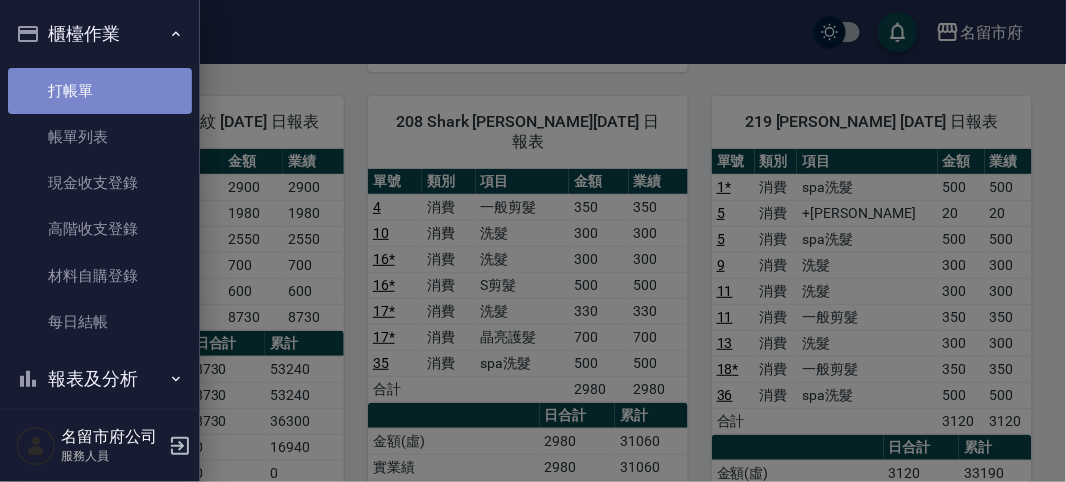 click on "打帳單" at bounding box center (100, 91) 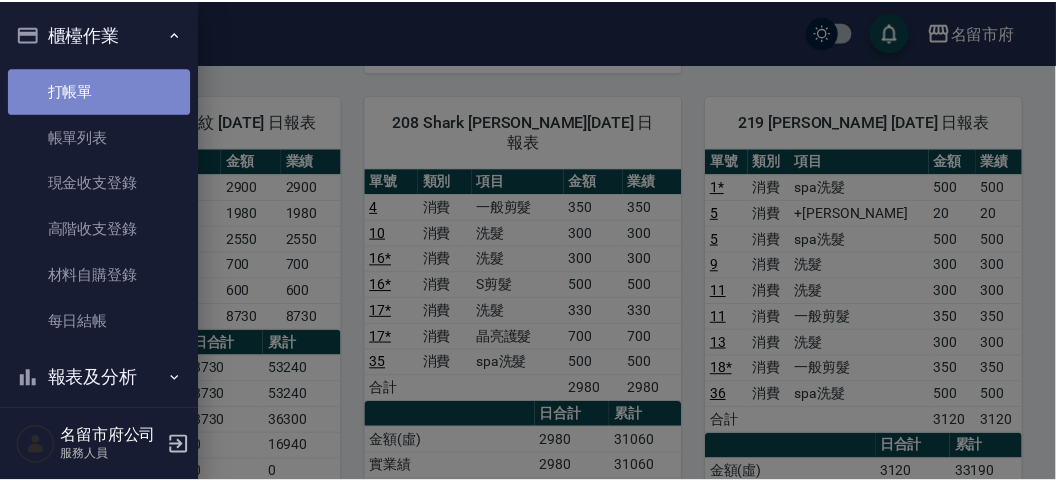 scroll, scrollTop: 0, scrollLeft: 0, axis: both 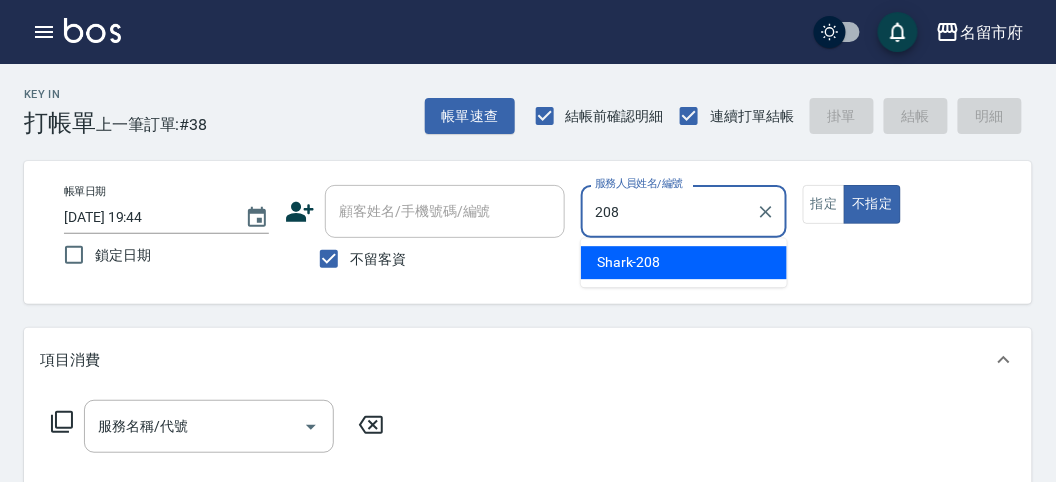 click on "Shark -208" at bounding box center (629, 262) 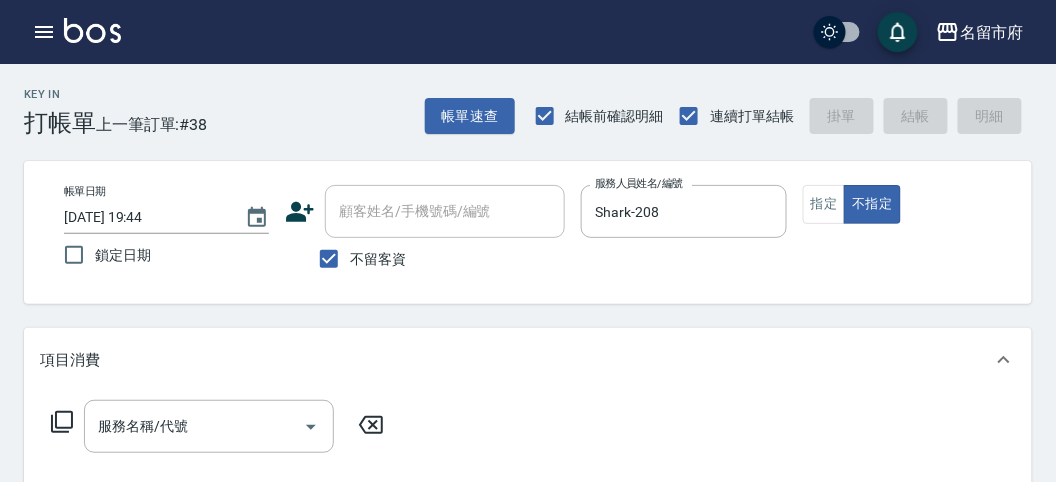 click 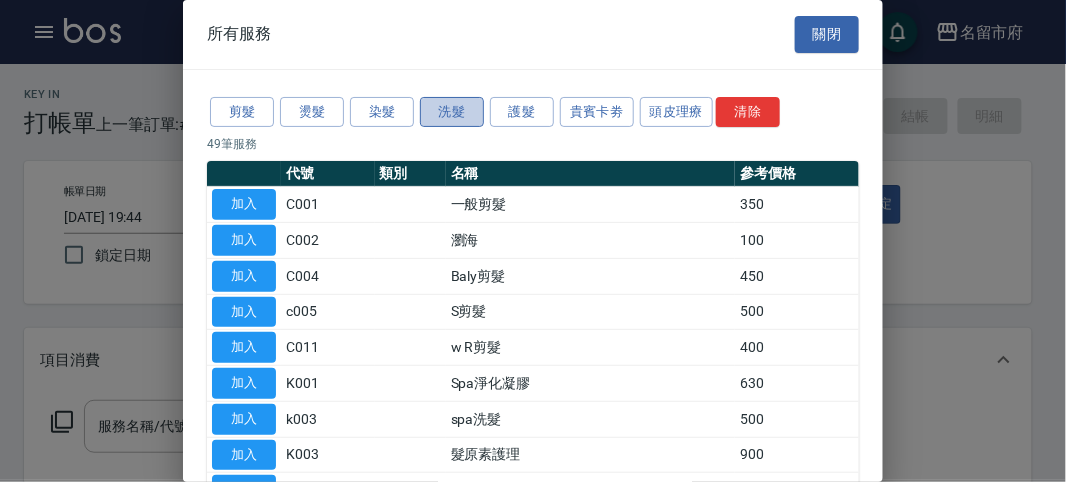 click on "洗髮" at bounding box center (452, 112) 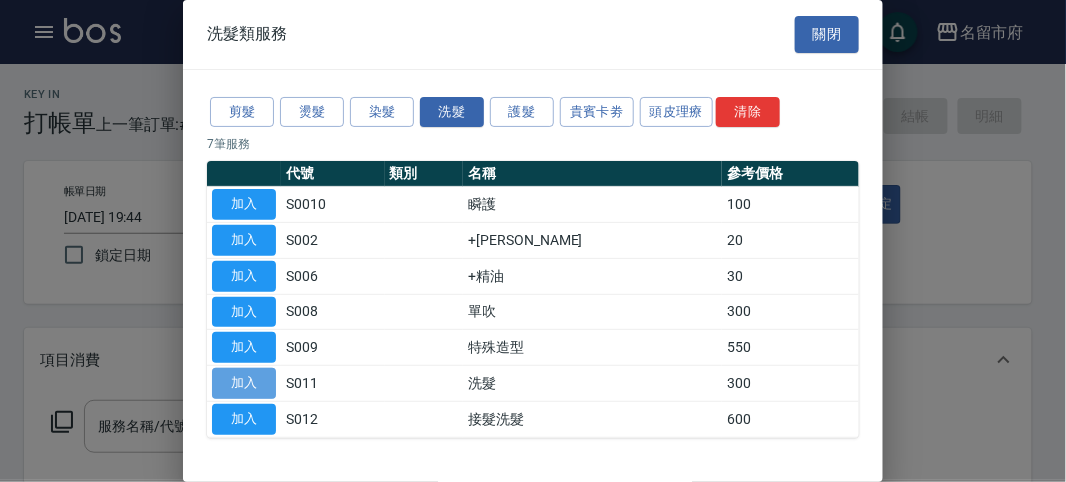 click on "加入" at bounding box center [244, 383] 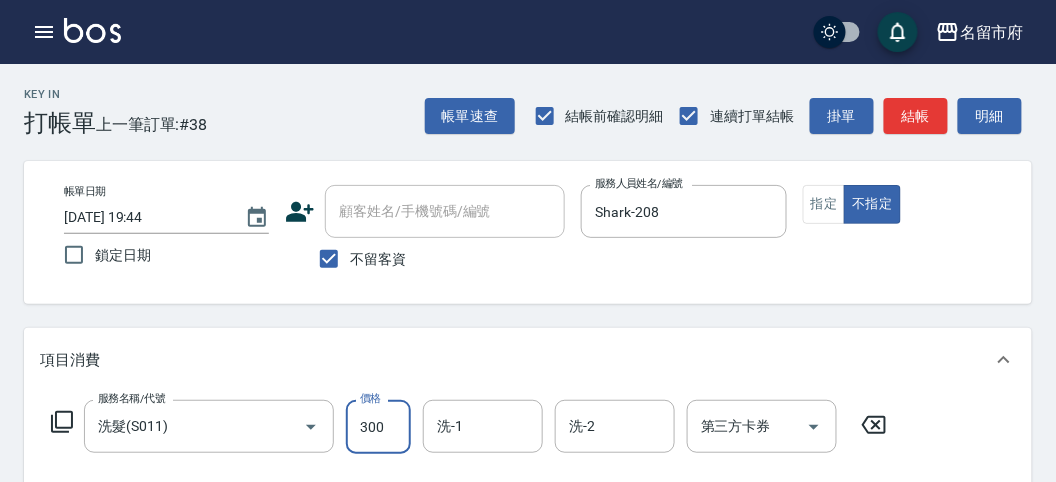 click on "300" at bounding box center [378, 427] 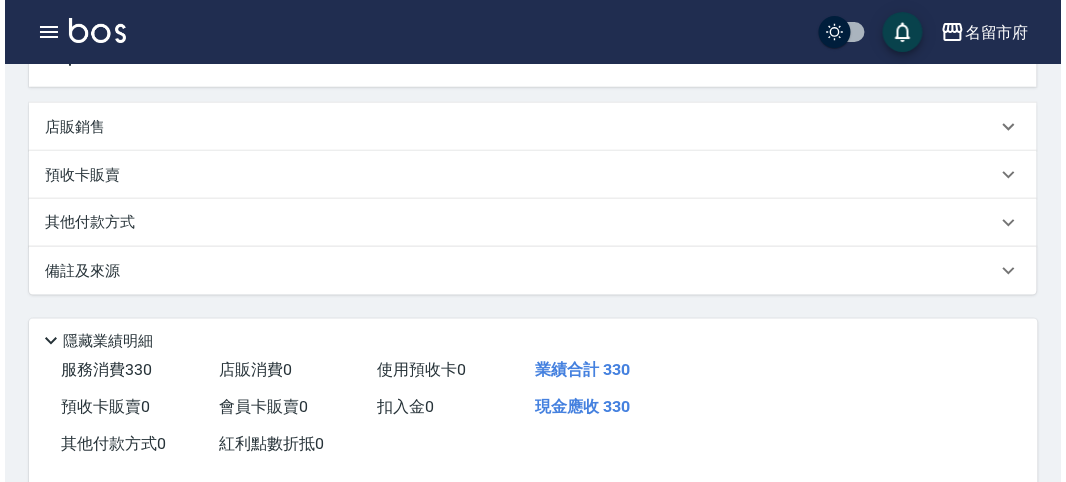 scroll, scrollTop: 555, scrollLeft: 0, axis: vertical 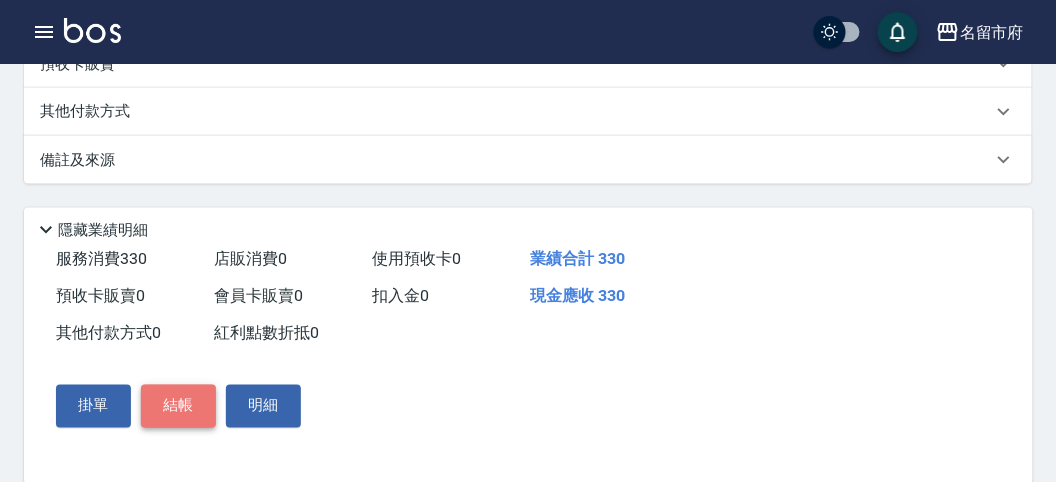 click on "結帳" at bounding box center (178, 406) 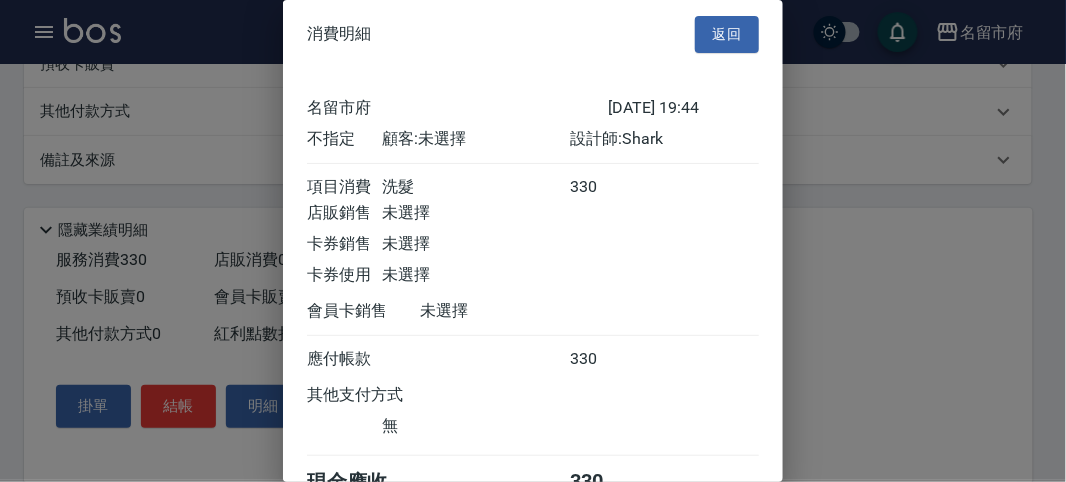 scroll, scrollTop: 111, scrollLeft: 0, axis: vertical 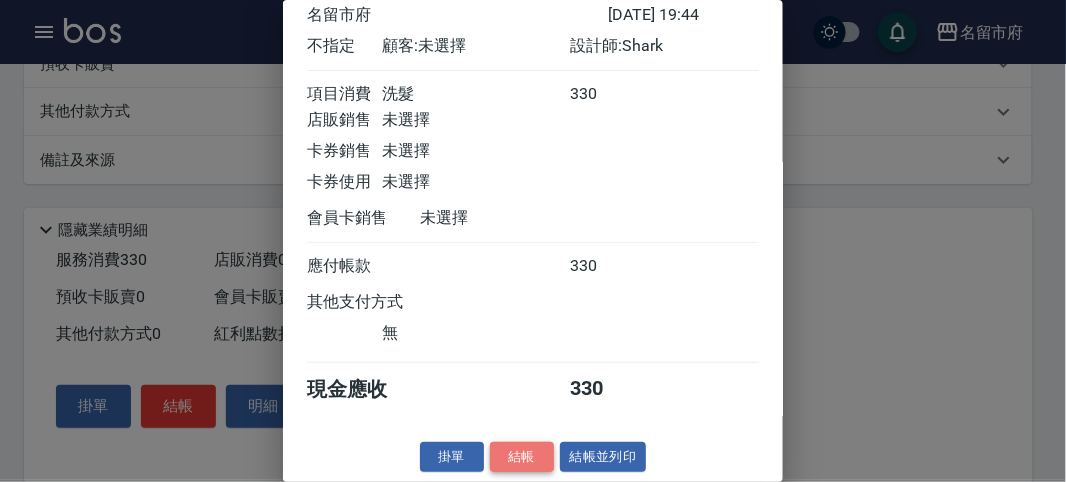 click on "結帳" at bounding box center (522, 457) 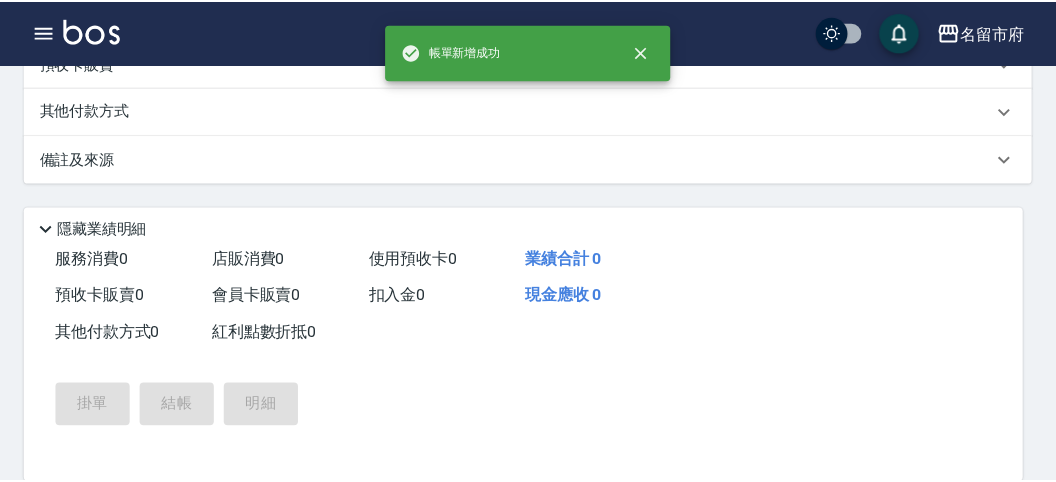 scroll, scrollTop: 0, scrollLeft: 0, axis: both 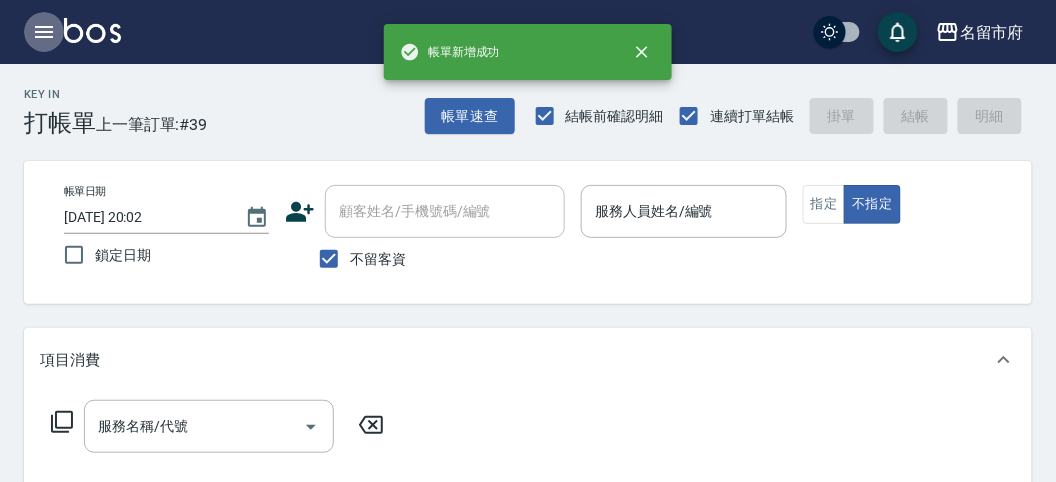 click 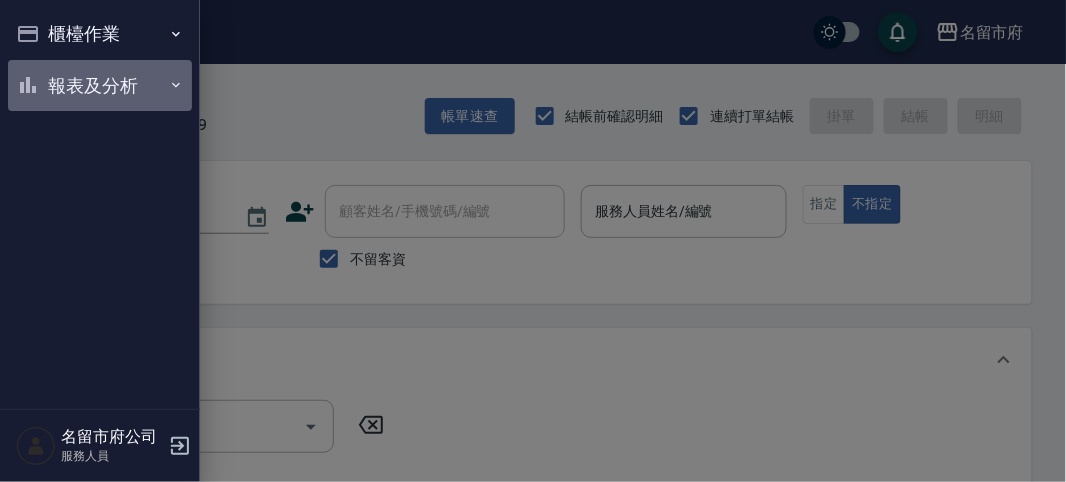 click on "報表及分析" at bounding box center (100, 86) 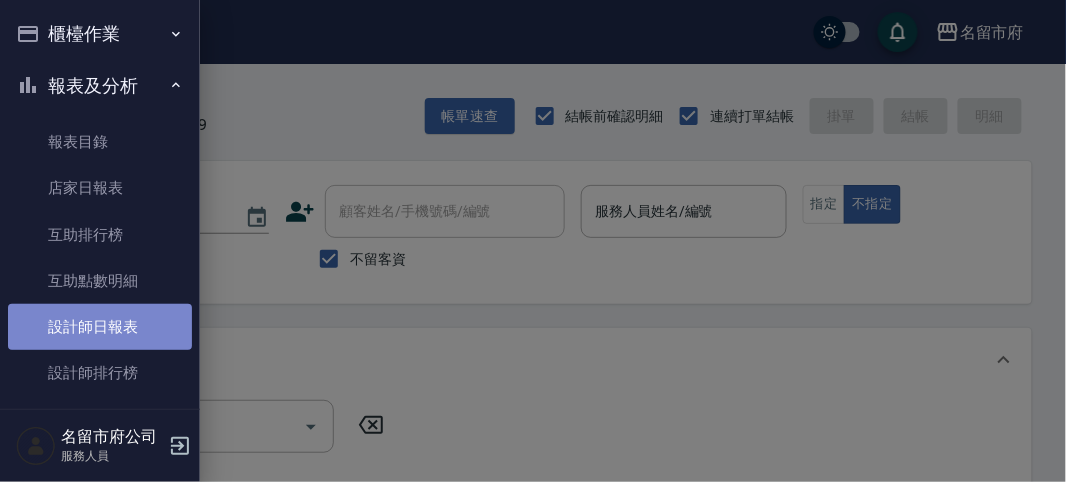 click on "設計師日報表" at bounding box center [100, 327] 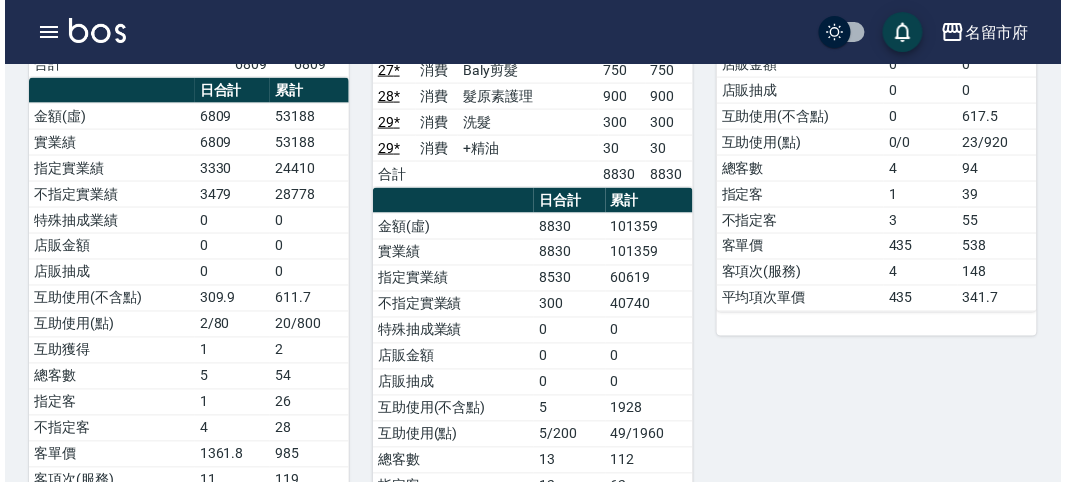 scroll, scrollTop: 1111, scrollLeft: 0, axis: vertical 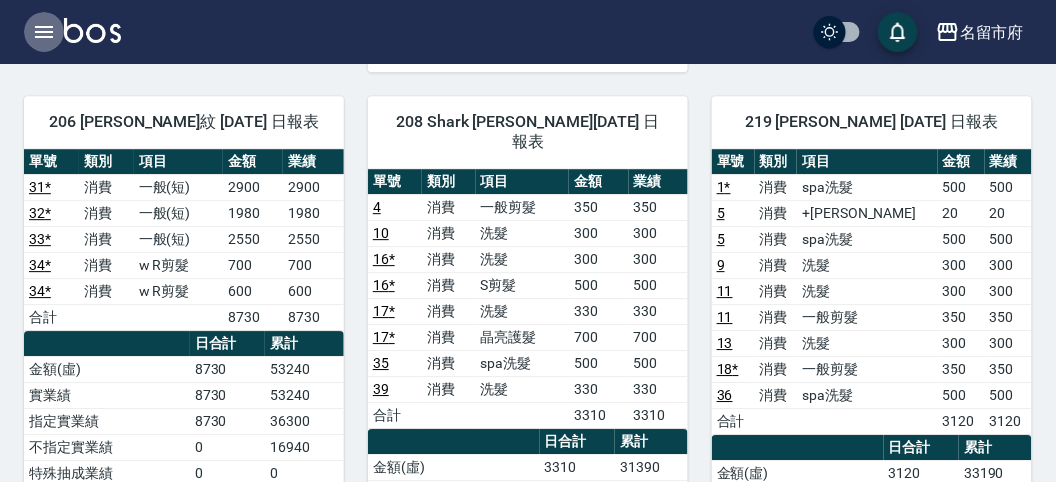 click 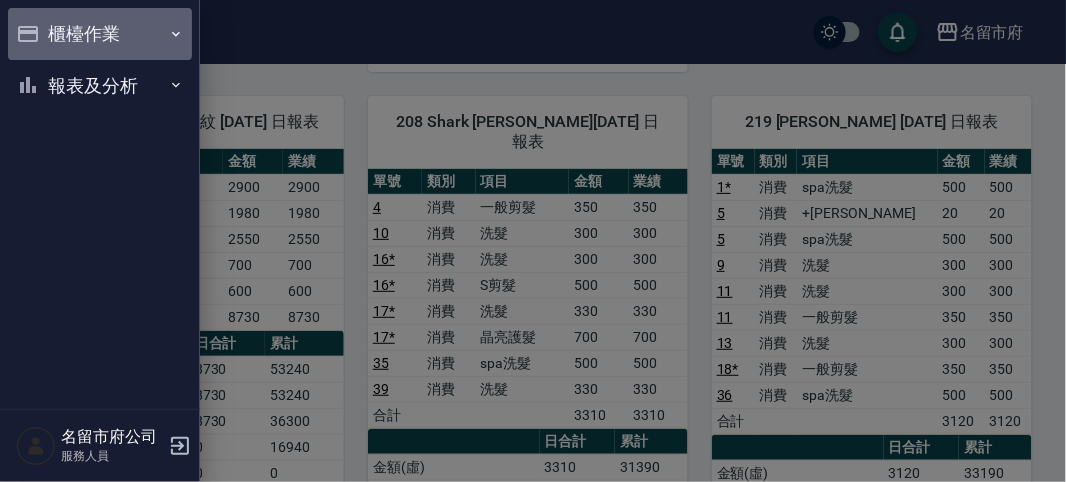 click on "櫃檯作業" at bounding box center [100, 34] 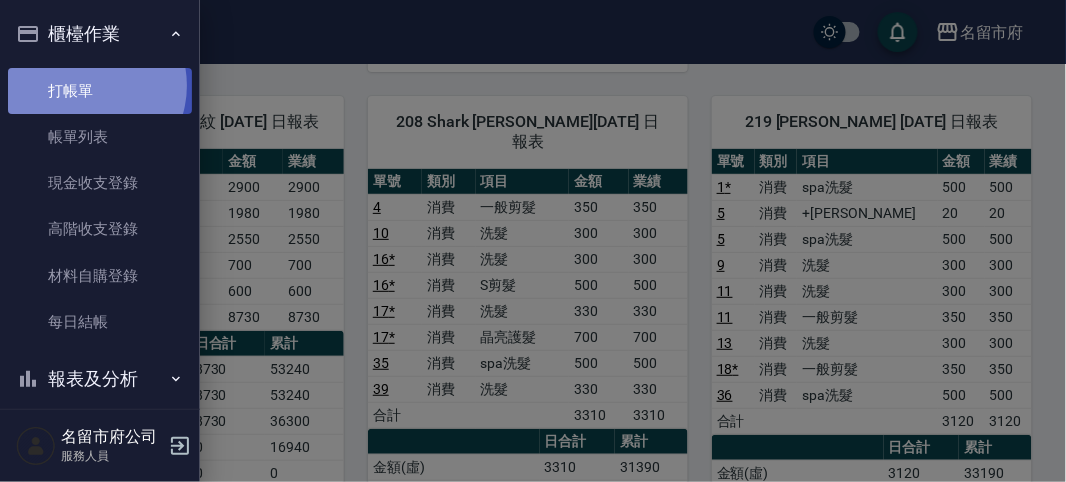 click on "打帳單" at bounding box center [100, 91] 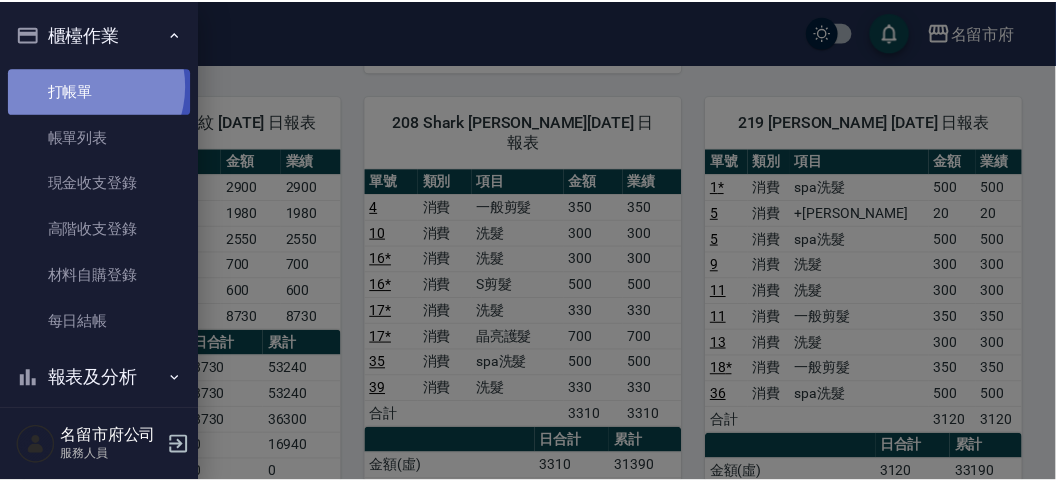 scroll, scrollTop: 0, scrollLeft: 0, axis: both 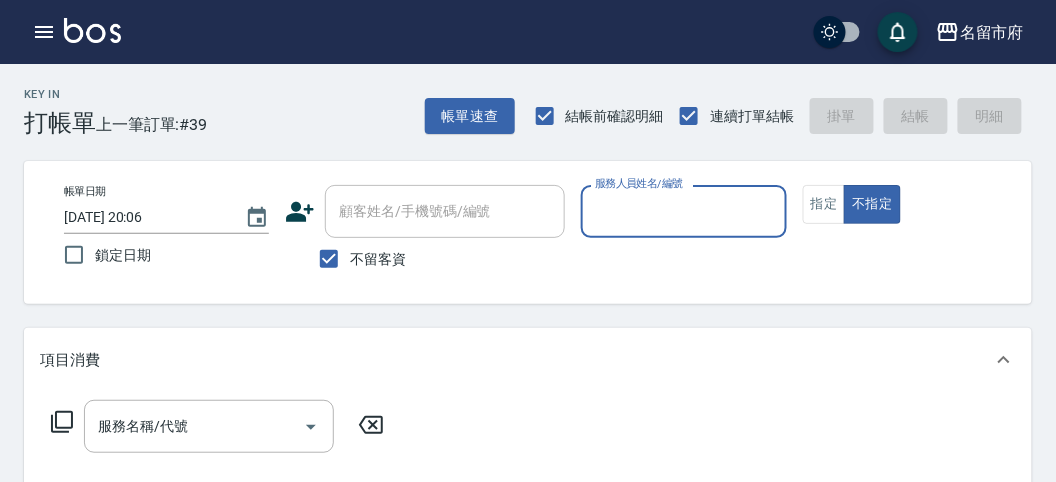 click on "服務人員姓名/編號" at bounding box center [683, 211] 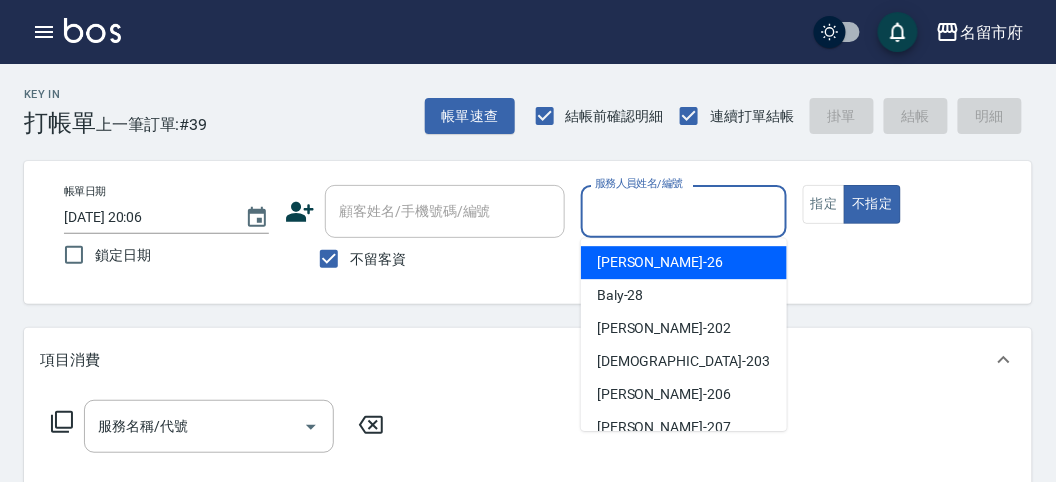 click on "[PERSON_NAME] -26" at bounding box center [660, 262] 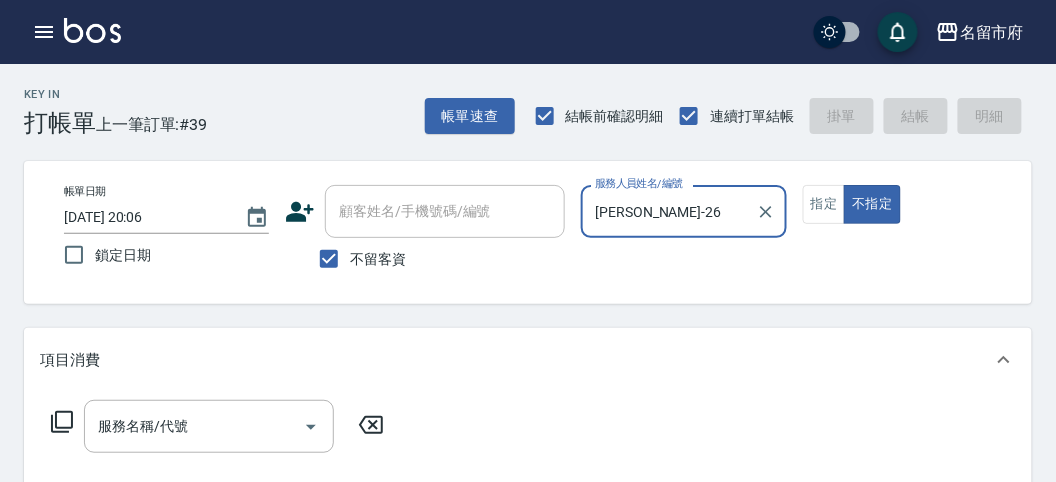 click 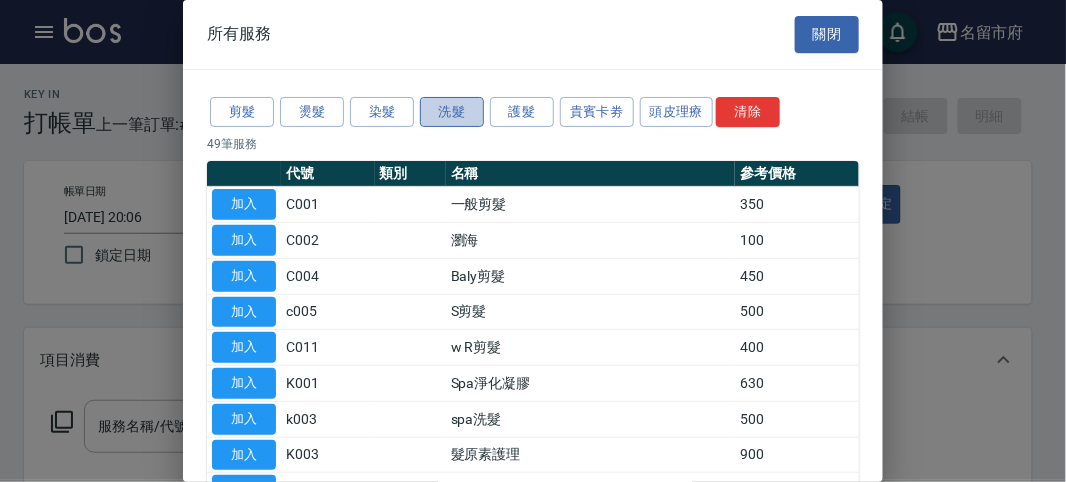 click on "洗髮" at bounding box center (452, 112) 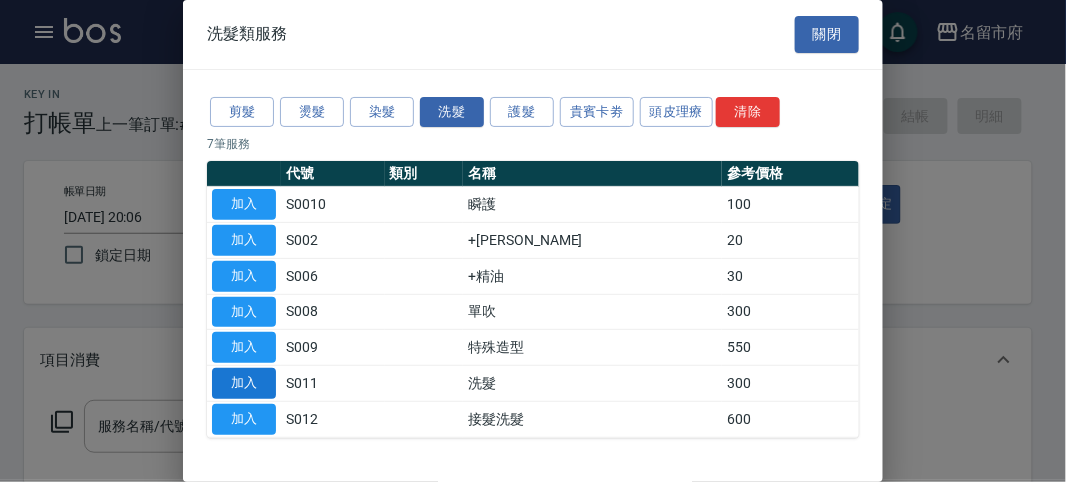 click on "加入" at bounding box center (244, 383) 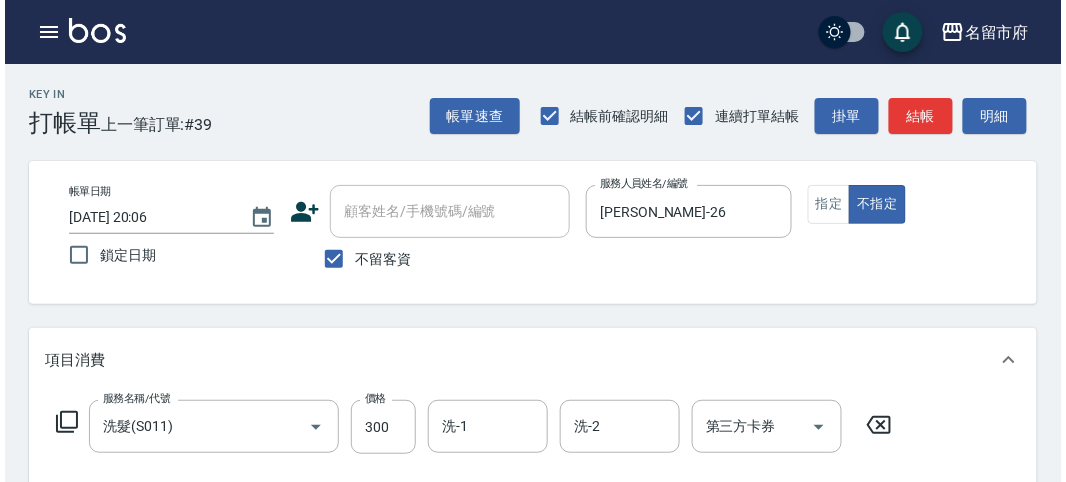 scroll, scrollTop: 585, scrollLeft: 0, axis: vertical 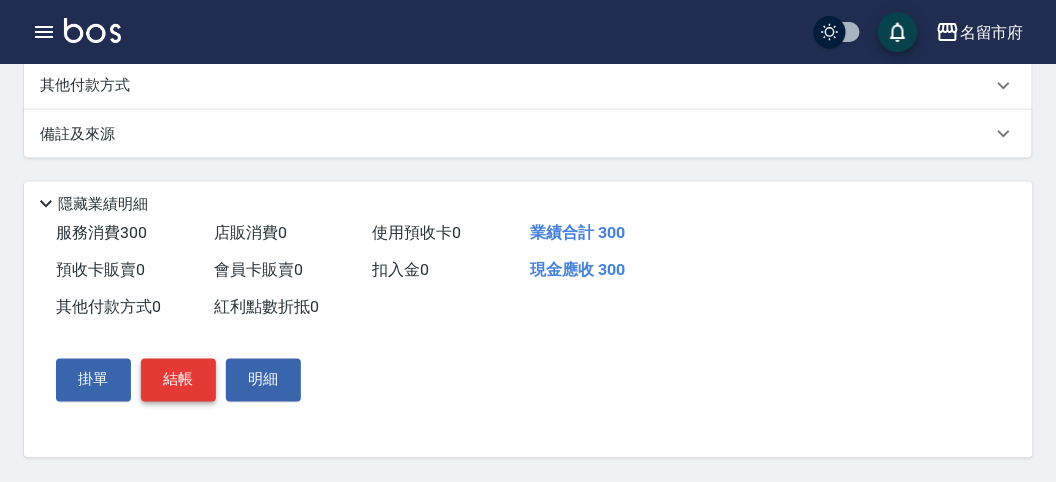 click on "結帳" at bounding box center [178, 380] 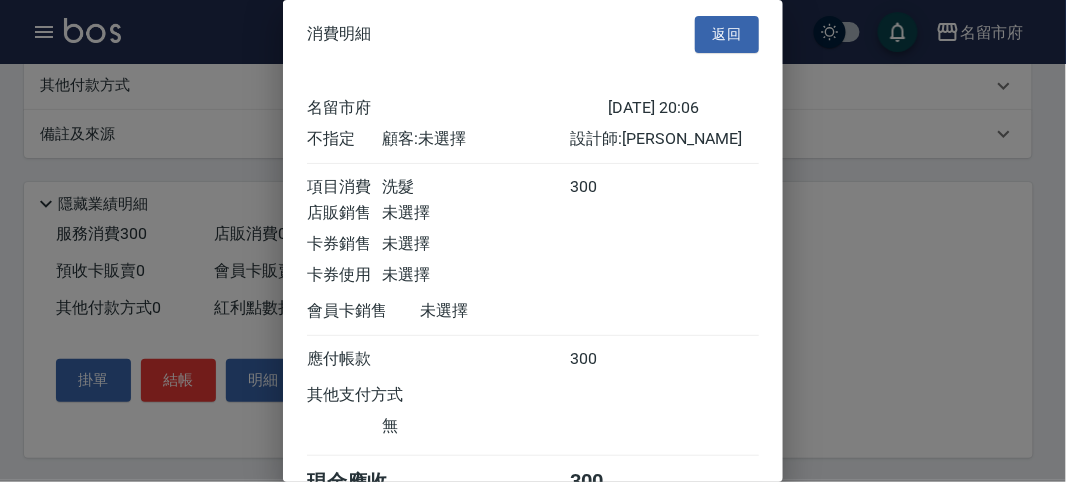 scroll, scrollTop: 111, scrollLeft: 0, axis: vertical 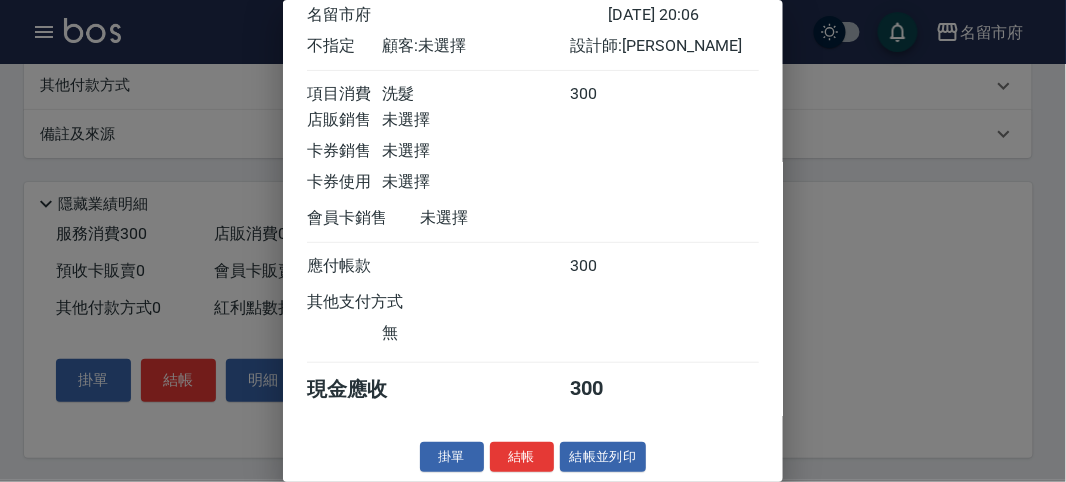 click on "結帳" at bounding box center [522, 457] 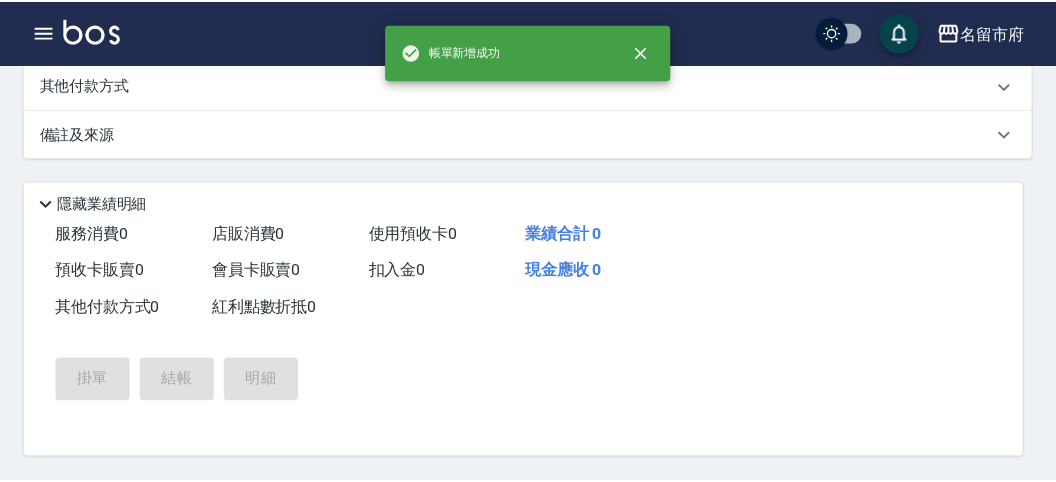 scroll, scrollTop: 0, scrollLeft: 0, axis: both 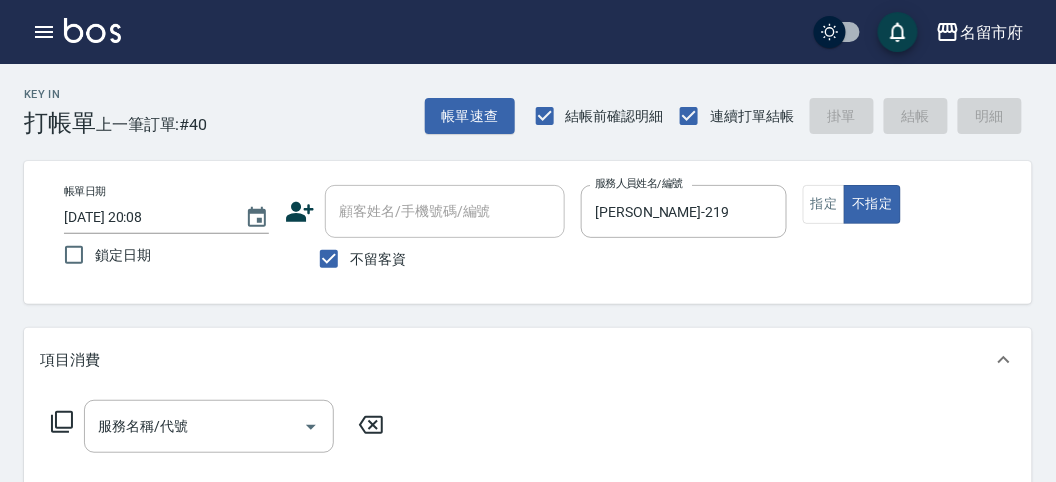 click 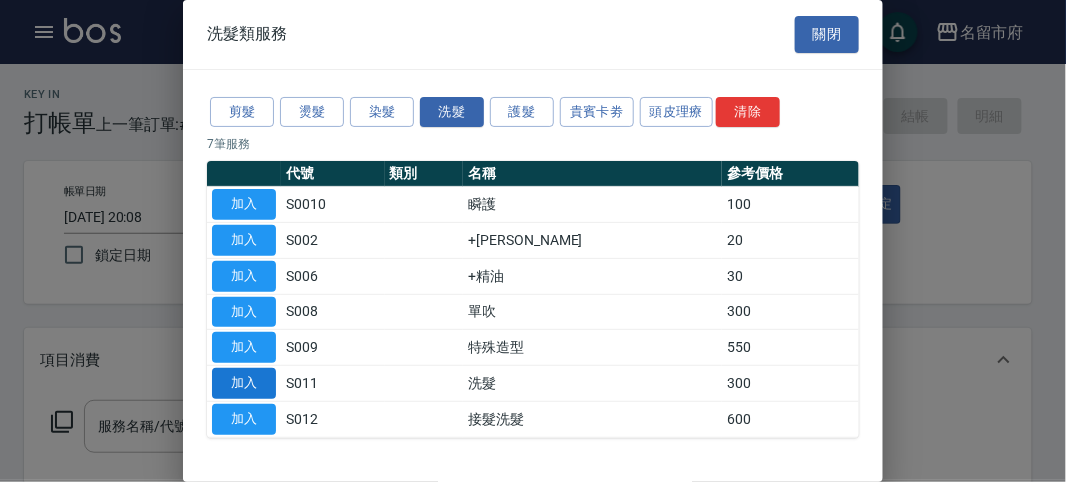 click on "加入" at bounding box center [244, 383] 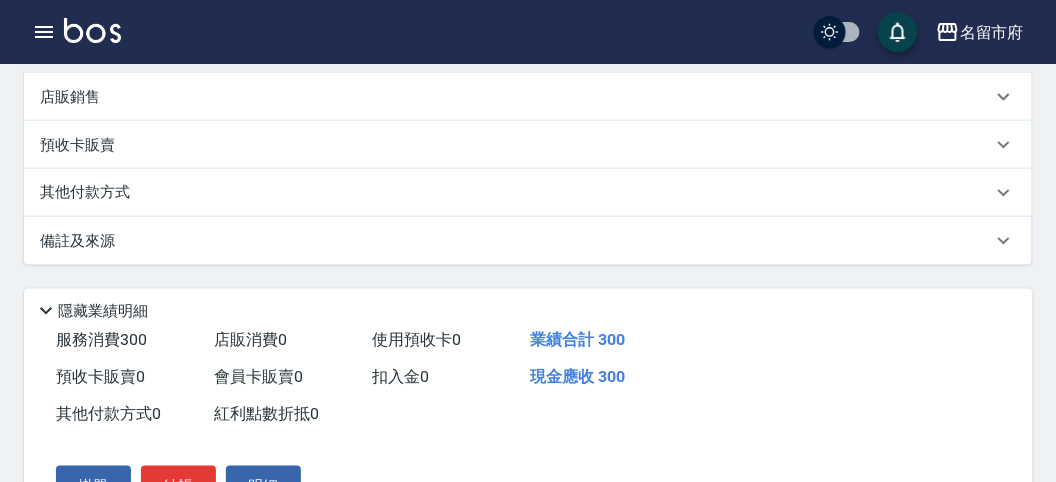 scroll, scrollTop: 585, scrollLeft: 0, axis: vertical 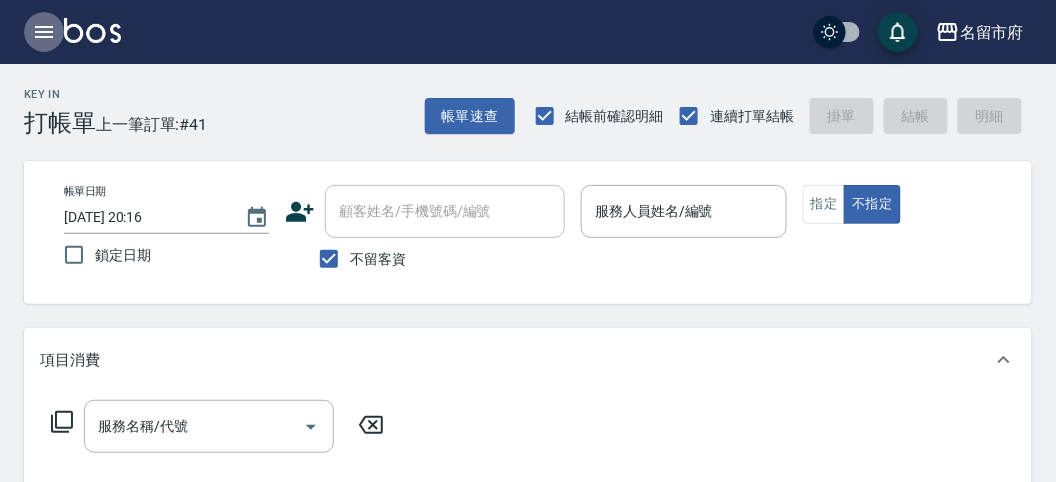 click 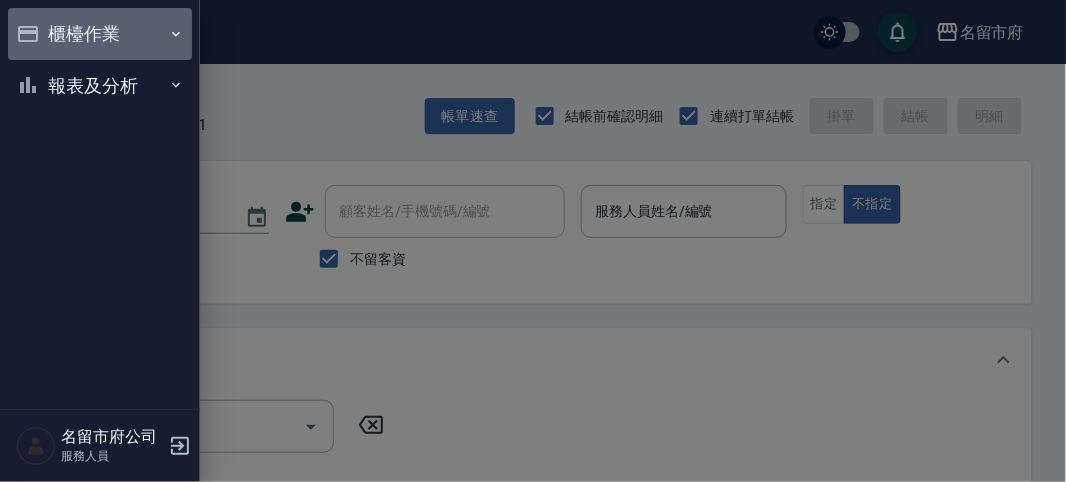 click on "櫃檯作業" at bounding box center [100, 34] 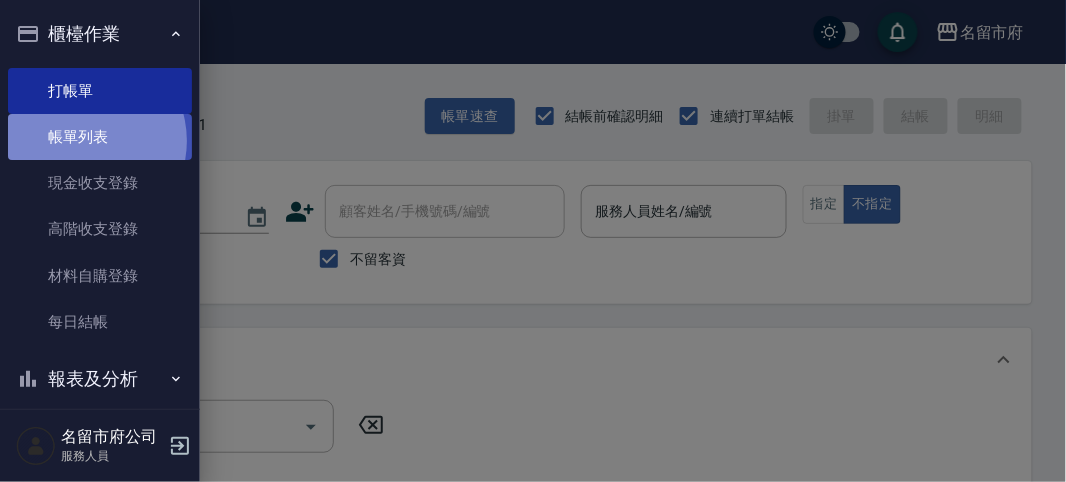 click on "帳單列表" at bounding box center (100, 137) 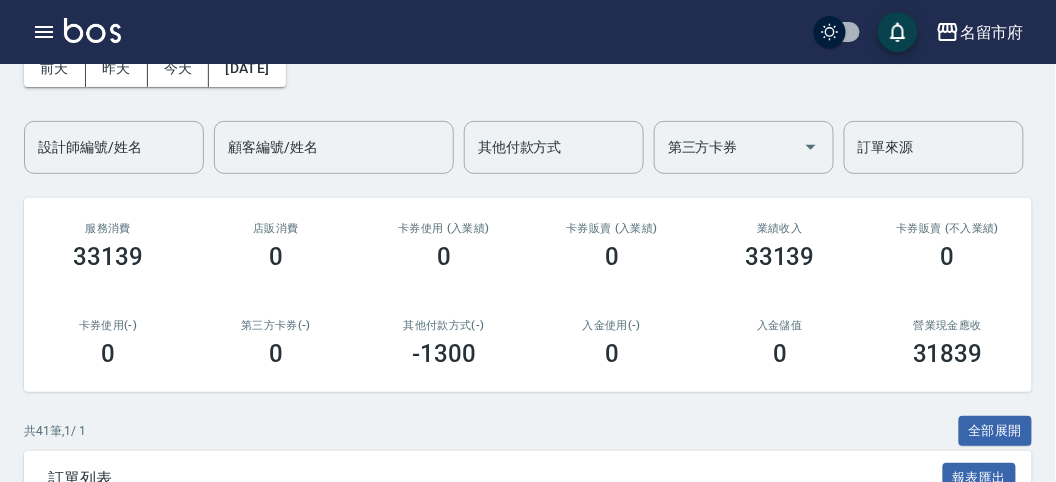 scroll, scrollTop: 0, scrollLeft: 0, axis: both 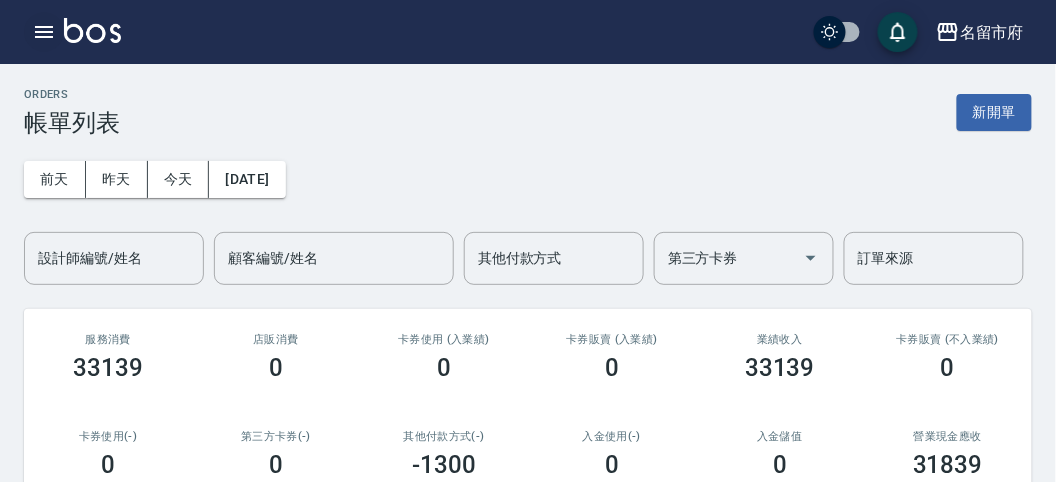 click 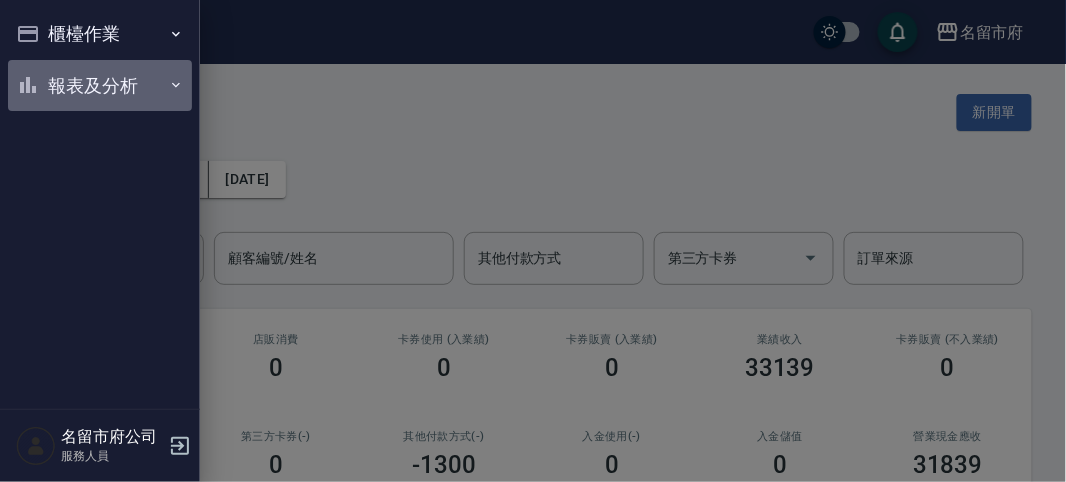 click on "報表及分析" at bounding box center (100, 86) 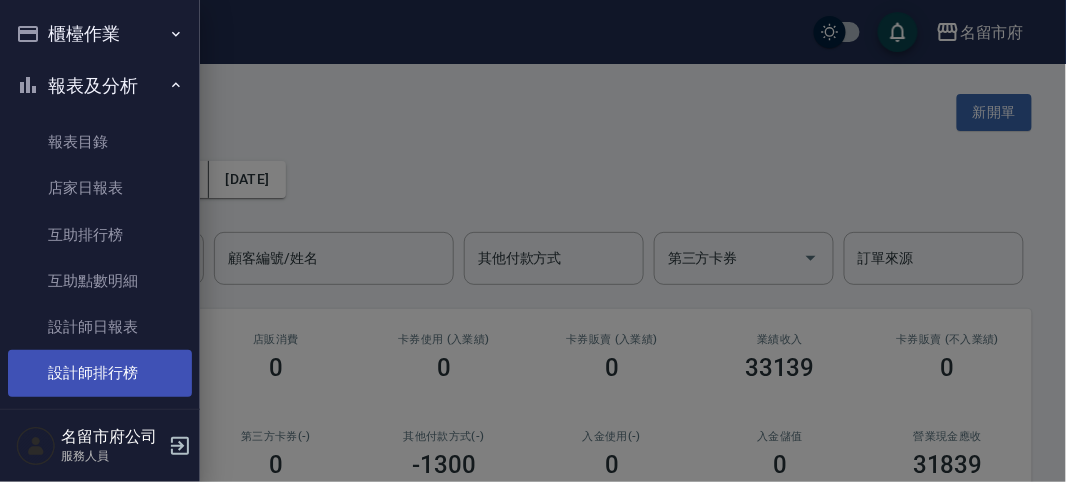 click on "設計師排行榜" at bounding box center (100, 373) 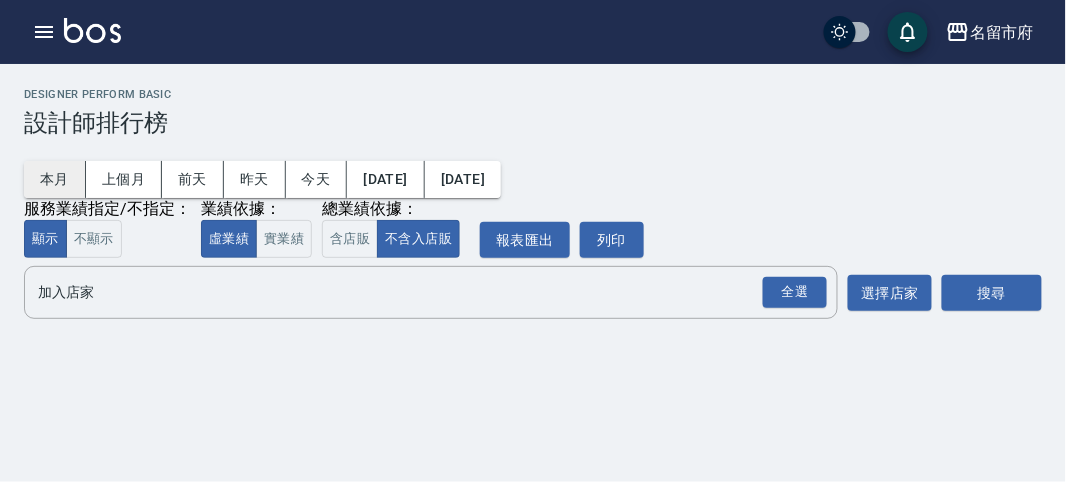 click on "本月" at bounding box center [55, 179] 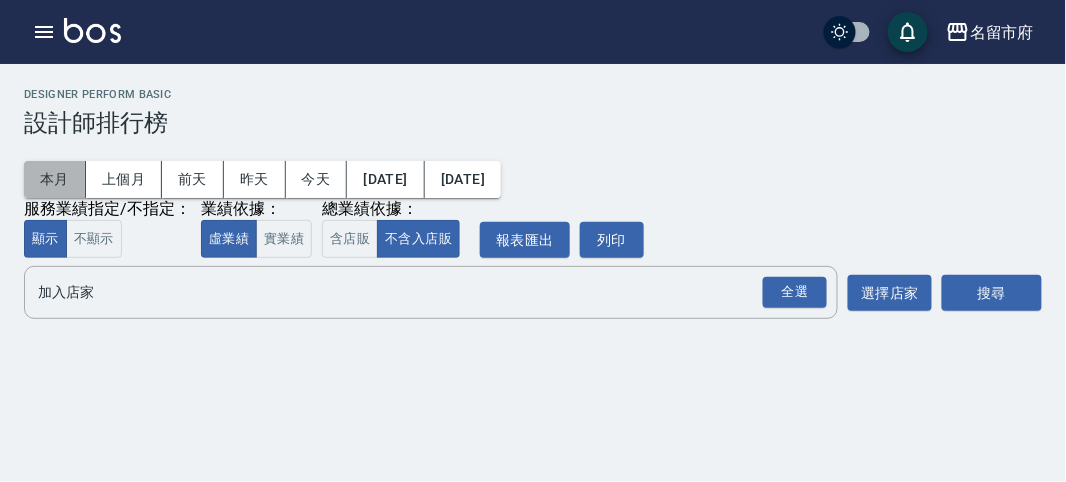 click on "本月" at bounding box center [55, 179] 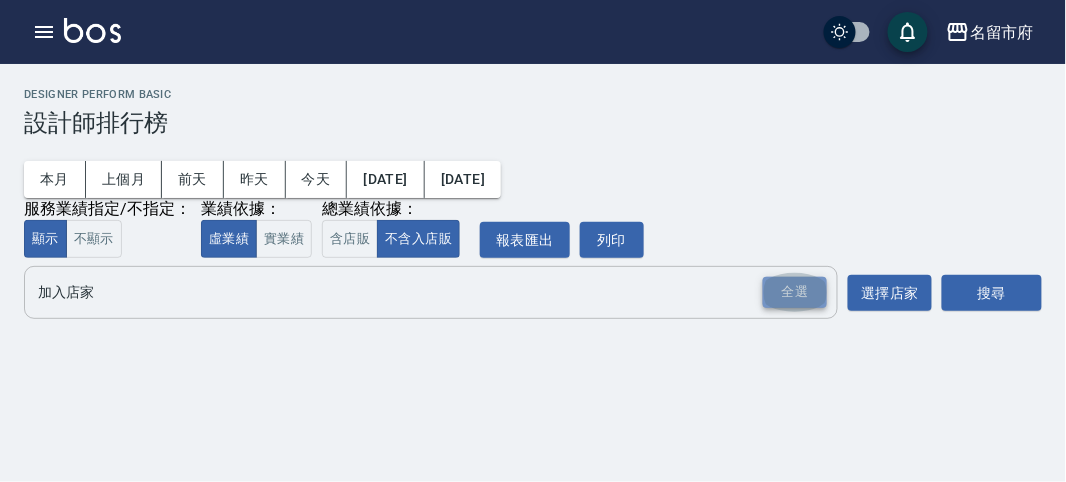 click on "全選" at bounding box center [795, 292] 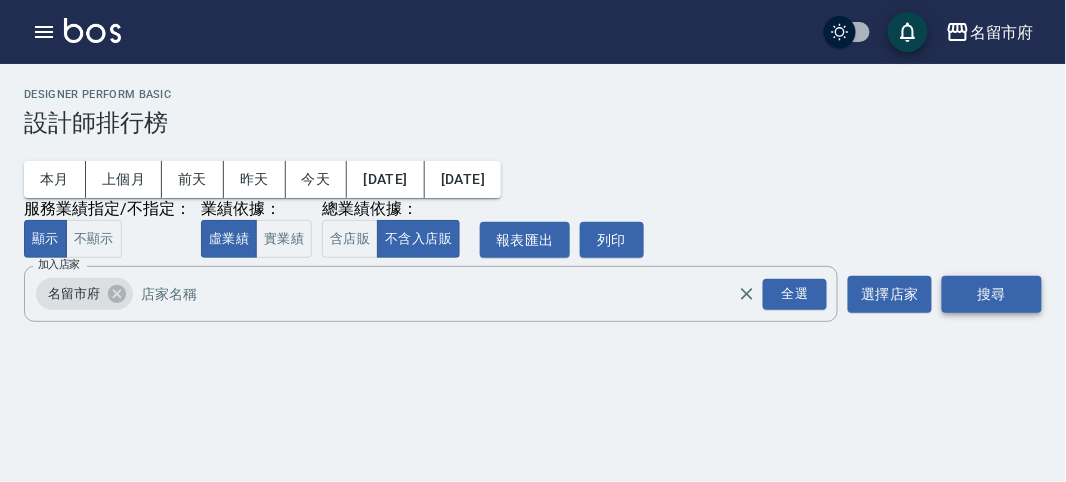 click on "搜尋" at bounding box center (992, 294) 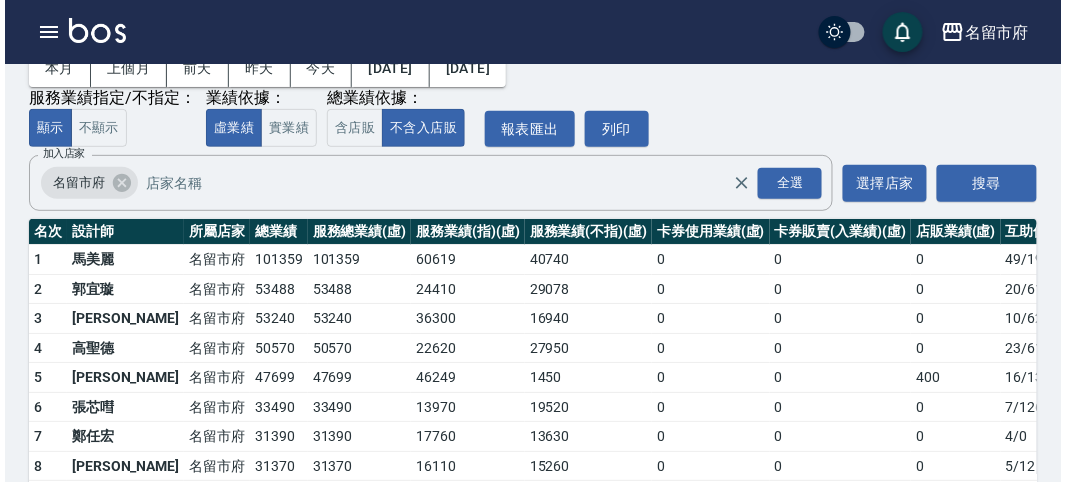 scroll, scrollTop: 204, scrollLeft: 0, axis: vertical 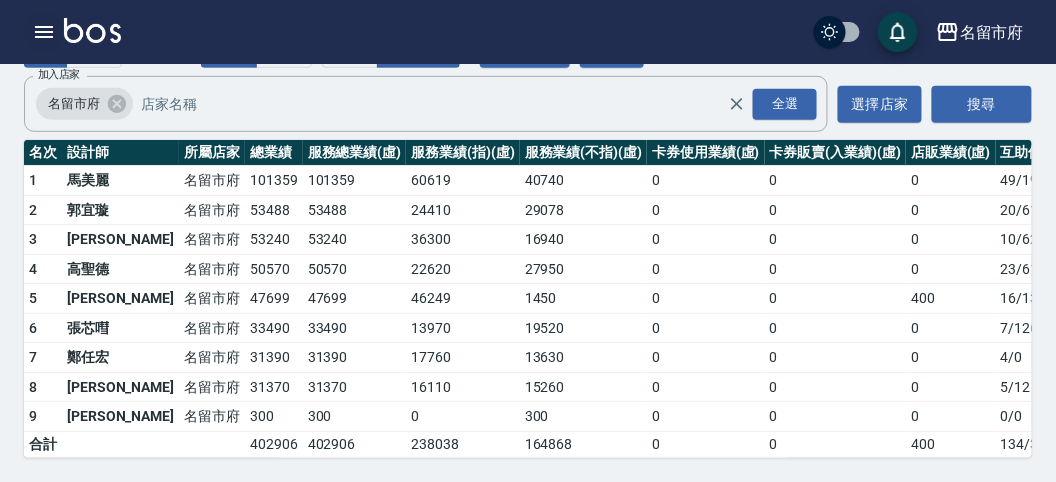 click 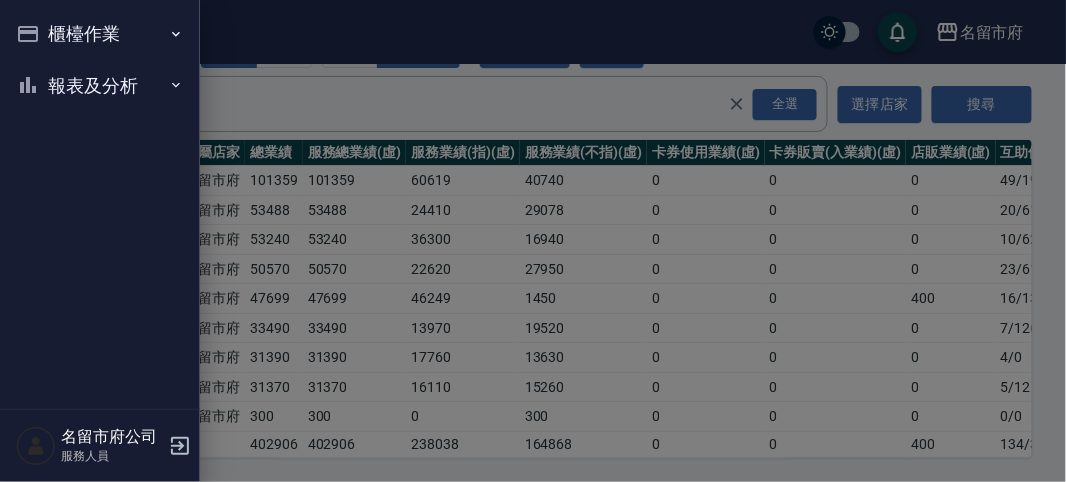 click on "櫃檯作業" at bounding box center [100, 34] 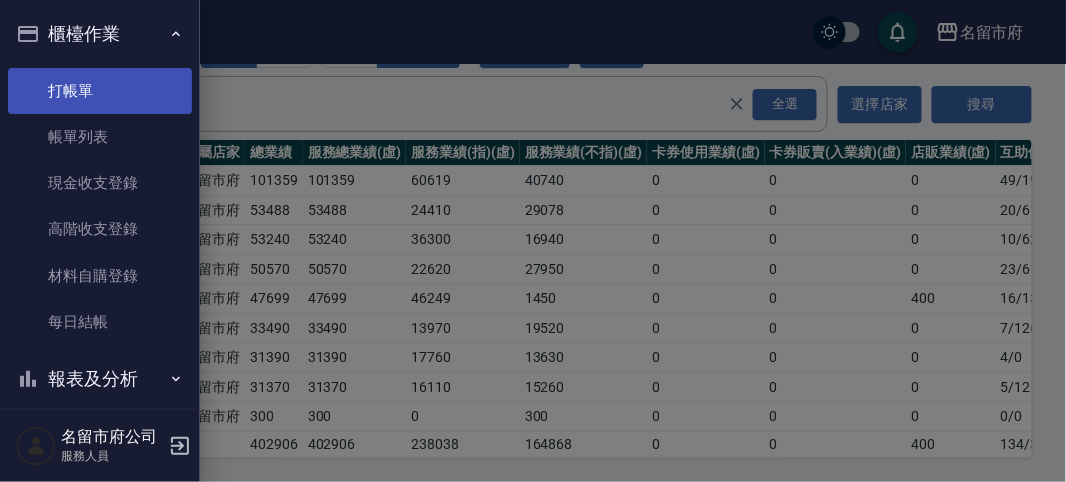 click on "打帳單" at bounding box center (100, 91) 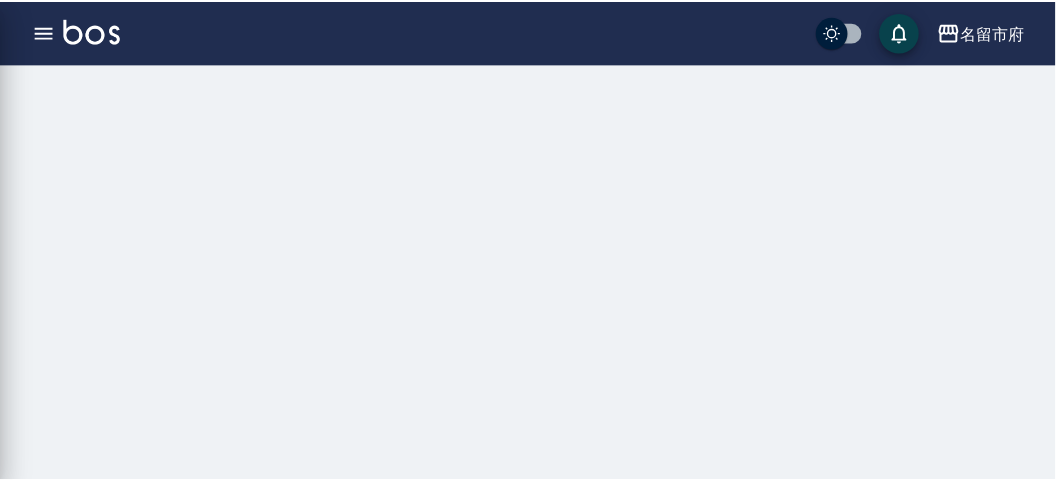 scroll, scrollTop: 0, scrollLeft: 0, axis: both 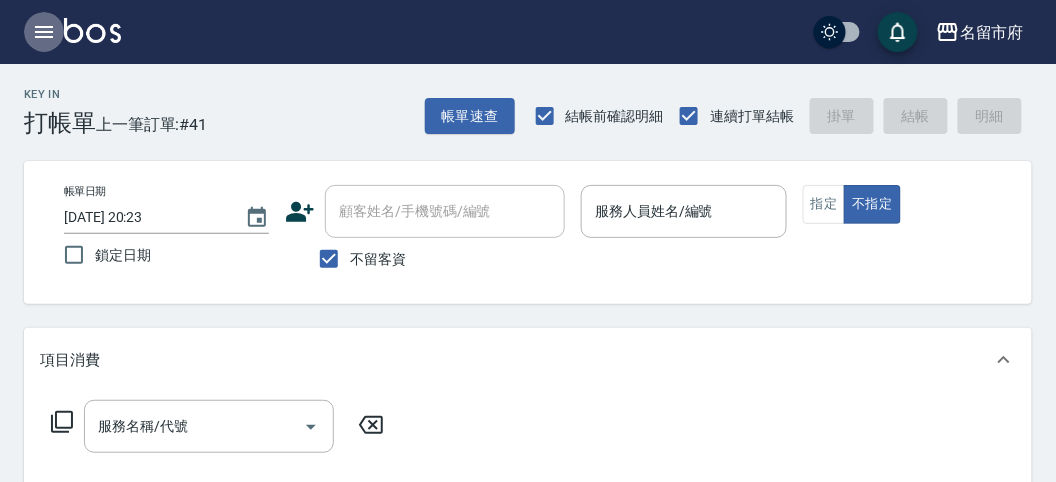click 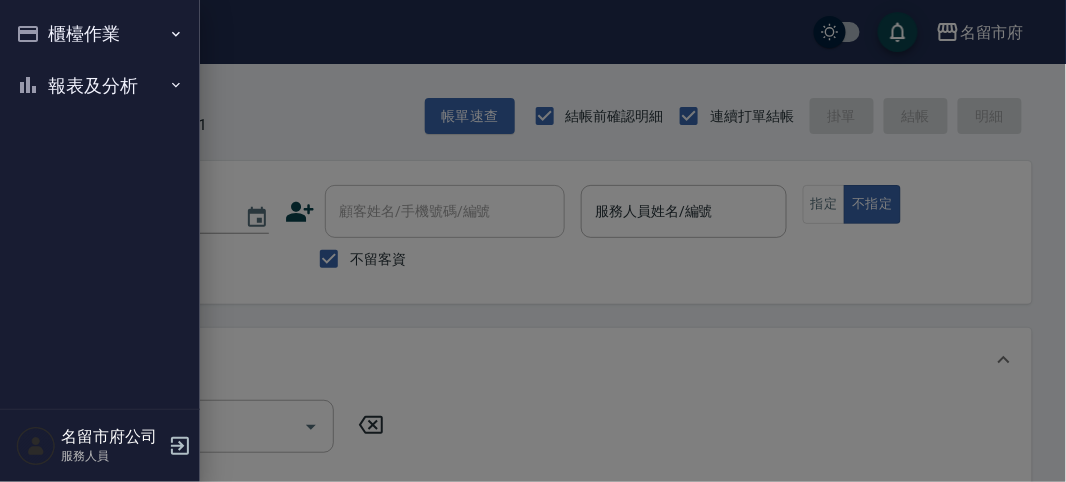 click on "報表及分析" at bounding box center (100, 86) 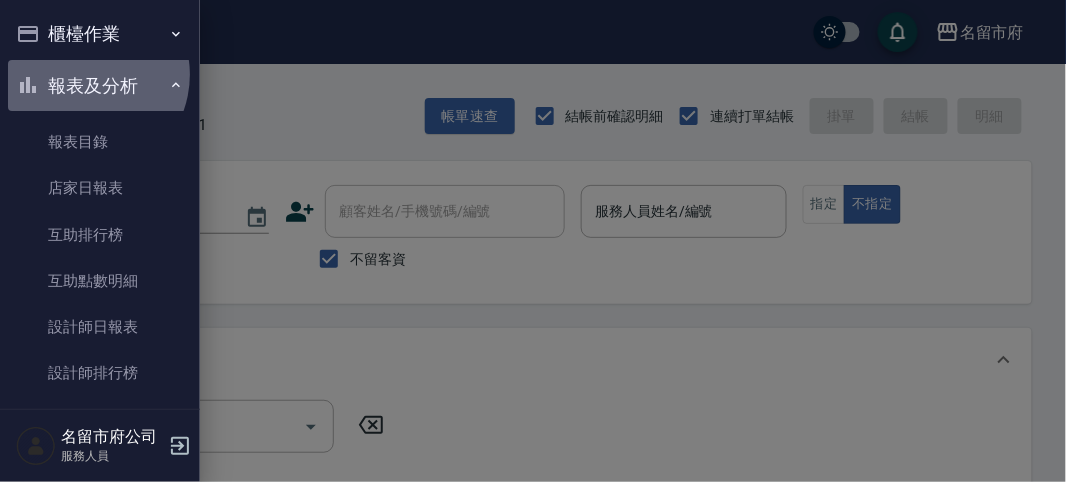 click on "報表及分析" at bounding box center [100, 86] 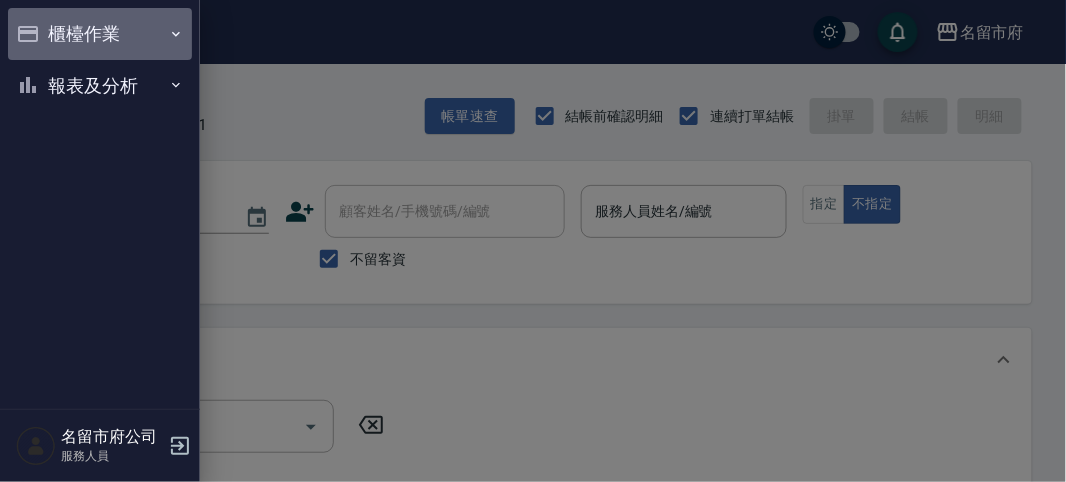 click on "櫃檯作業" at bounding box center (100, 34) 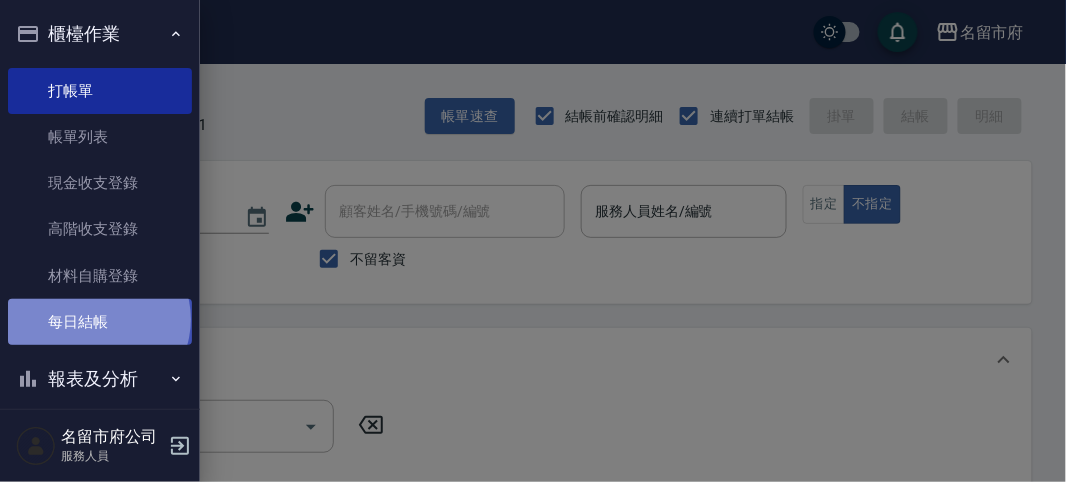 click on "每日結帳" at bounding box center (100, 322) 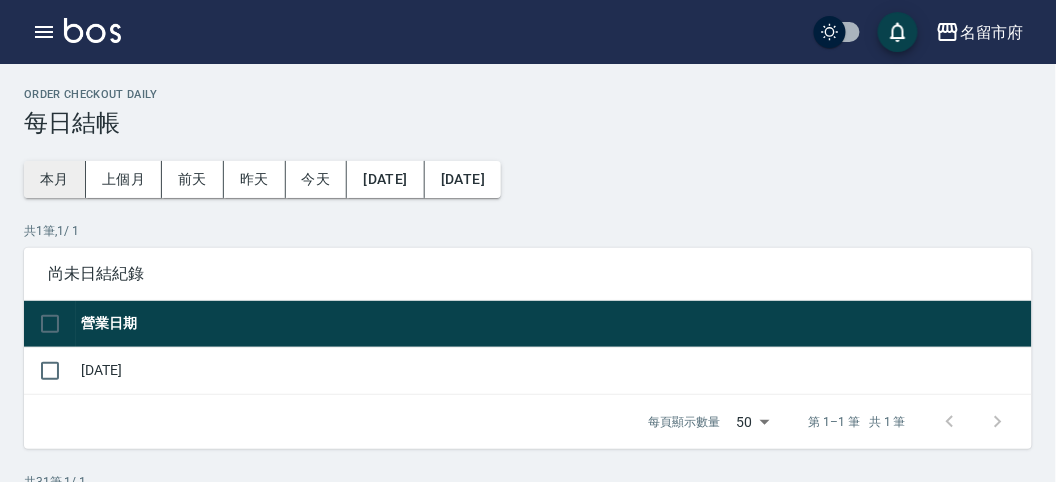 click on "本月" at bounding box center (55, 179) 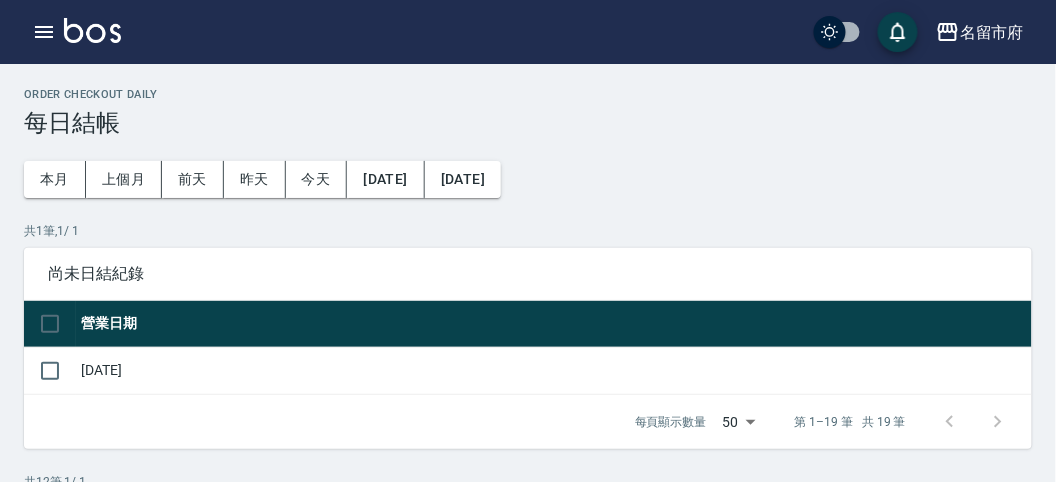 click on "Order checkout daily 每日結帳 本月 上個月 [DATE] [DATE] [DATE] [DATE] [DATE] 共  1  筆,  1  /   1 尚未日結紀錄 營業日期 [DATE] 每頁顯示數量 50 50 第 1–19 筆   共 19 筆 0  selected 結帳 共  12  筆,  1  /   1 日結紀錄 報表匯出 解除日結 營業日期 現金結存 服務消費 店販消費 卡券使用(入業績) 卡券販賣(入業績) 業績收入 卡券販賣(不入業績) 入金儲值(不入業績) 卡券使用(-) 第三方卡券(-) 其他付款方式(-) 入金使用(-) 營業現金應收 現金收支收入 現金收支支出(-) 現金自購收入 最後結帳日期 結帳人 解除 [DATE] 29980 32230 0 0 0 32230 0 0 0 0 -2250 0 29980 0 0 0 [DATE] 解除 [DATE] 39909 42709 0 0 0 42709 0 0 0 -900 -1900 0 39909 0 0 0 [DATE] 解除 [DATE] 12690 19340 0 0 0 19340 0 0 0 0 -6650 0 12690 0 0 0 [DATE] 解除 [DATE] 31460 35060 0 0 0 35060 0 0 0 0 -3600 0 31460 0 0 0 [DATE] 解除 [DATE] 18000 20490 0 0 0 20490 0 0 0 0" at bounding box center [528, 589] 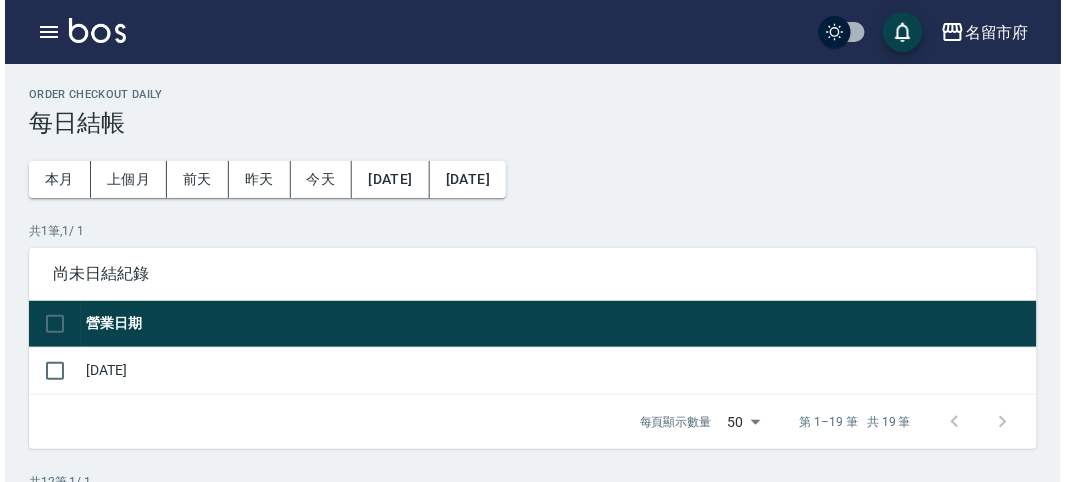scroll, scrollTop: 641, scrollLeft: 0, axis: vertical 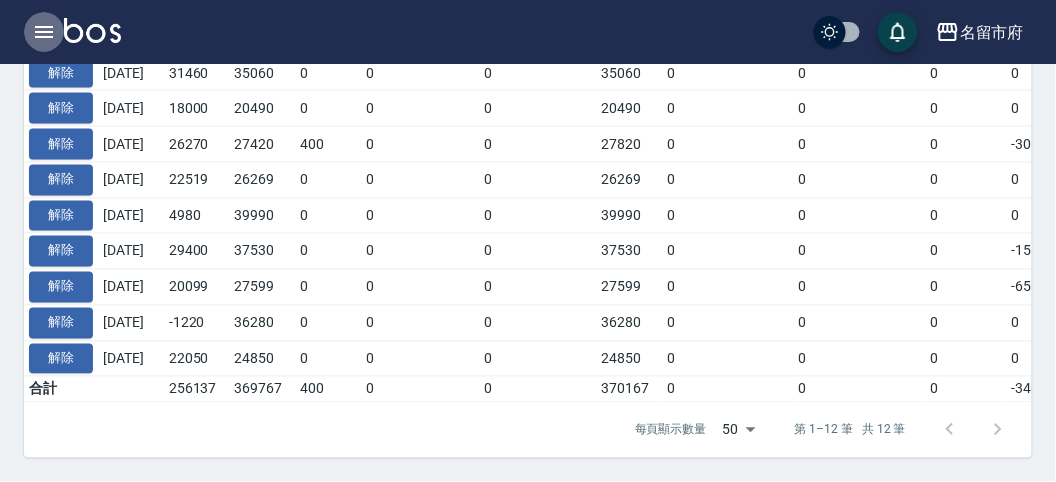 click 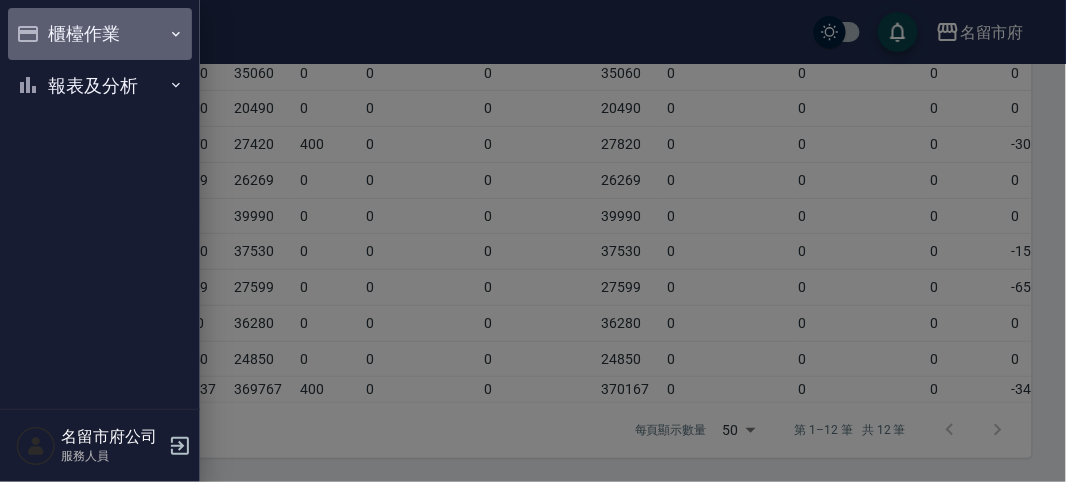 click on "櫃檯作業" at bounding box center [100, 34] 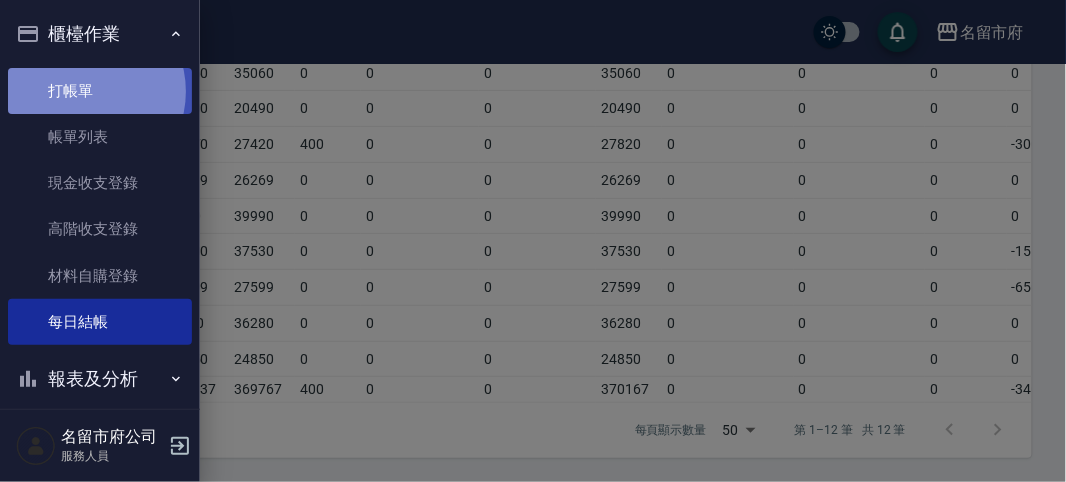 click on "打帳單" at bounding box center [100, 91] 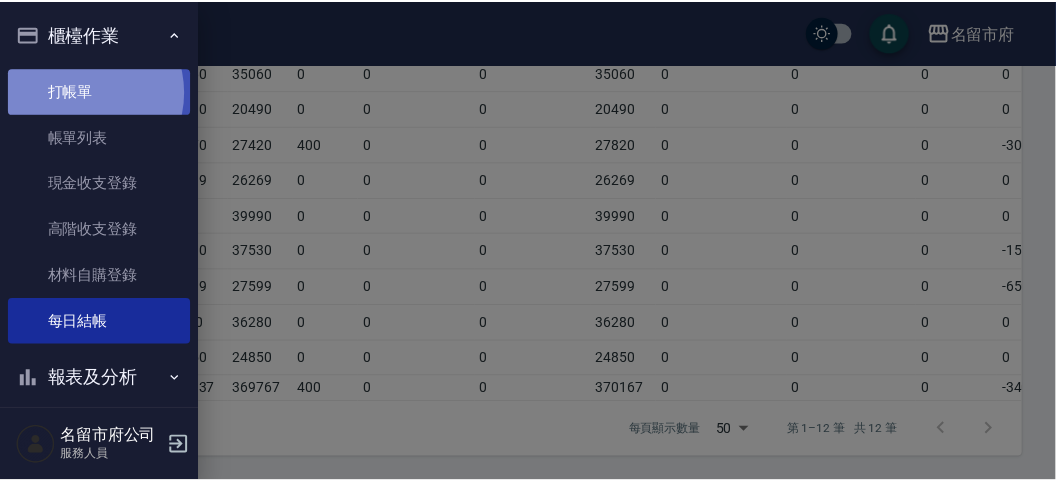 scroll, scrollTop: 0, scrollLeft: 0, axis: both 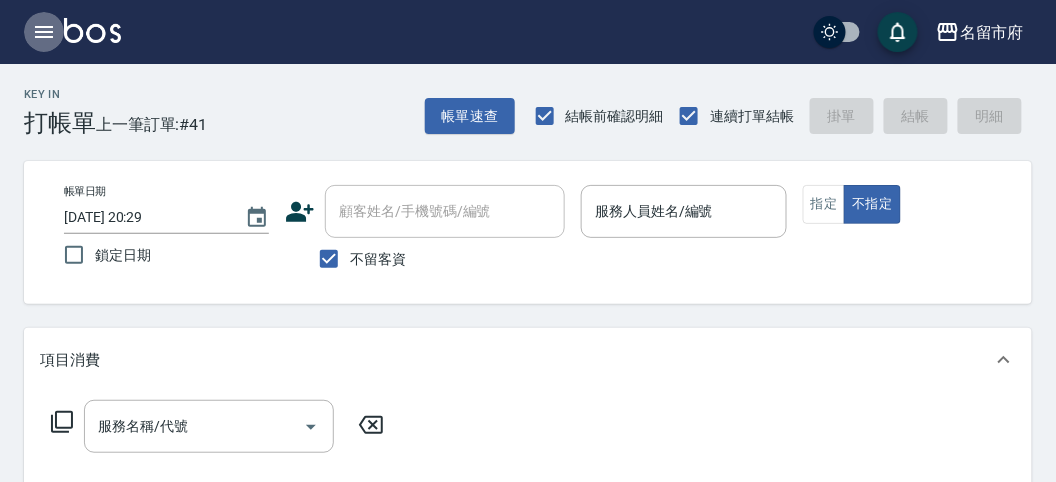 click 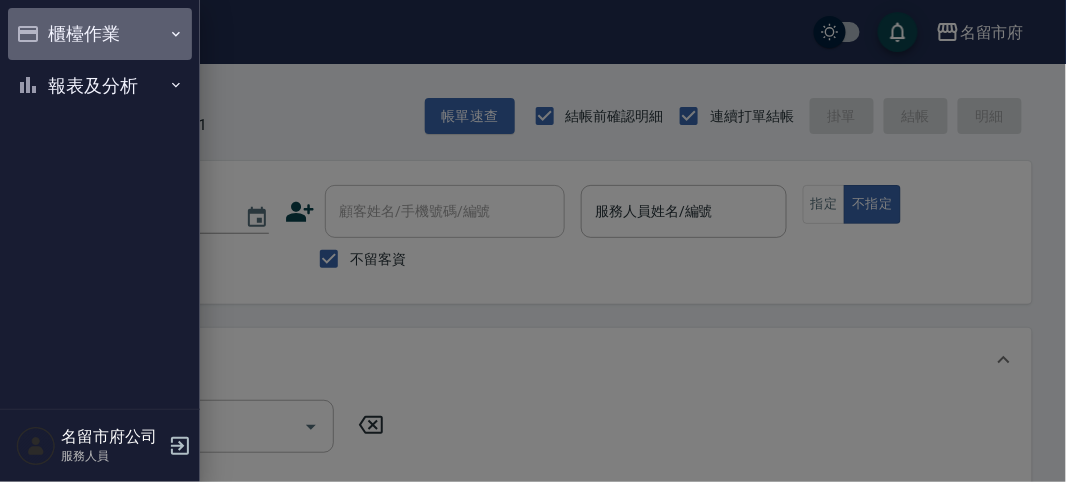 click on "櫃檯作業" at bounding box center [100, 34] 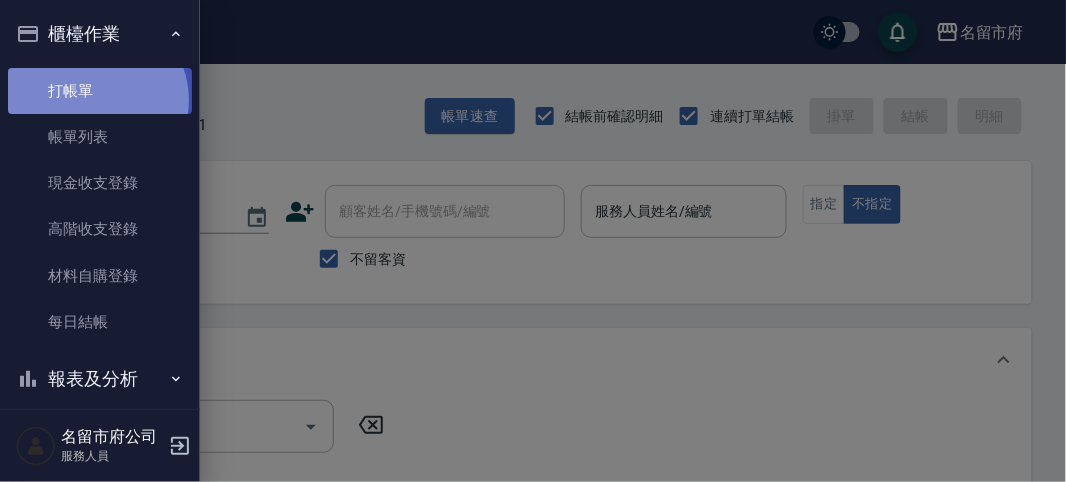 click on "打帳單" at bounding box center [100, 91] 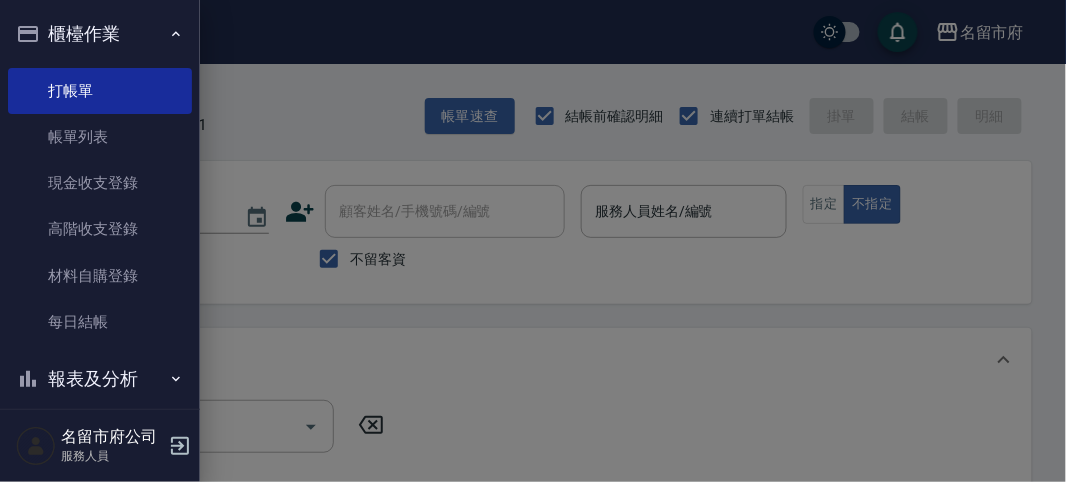 click at bounding box center [533, 241] 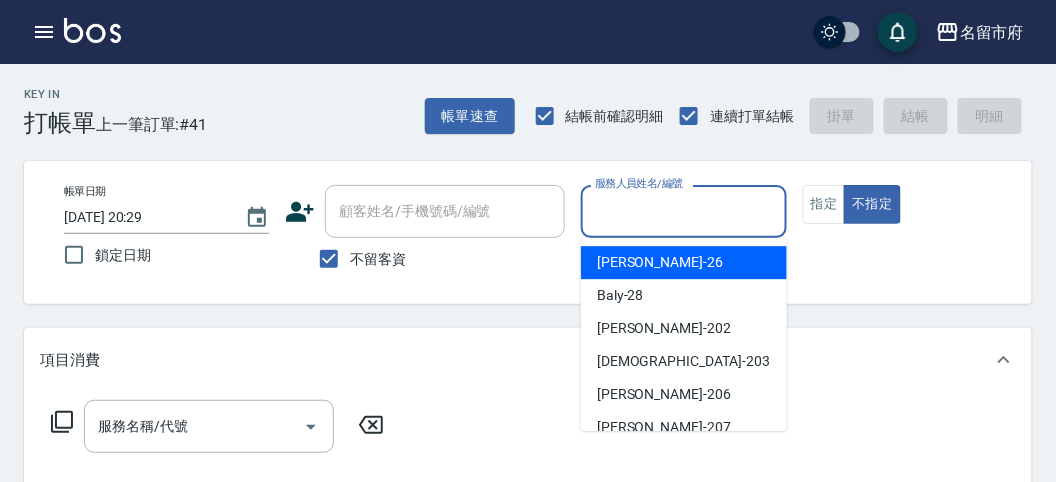 click on "服務人員姓名/編號" at bounding box center (683, 211) 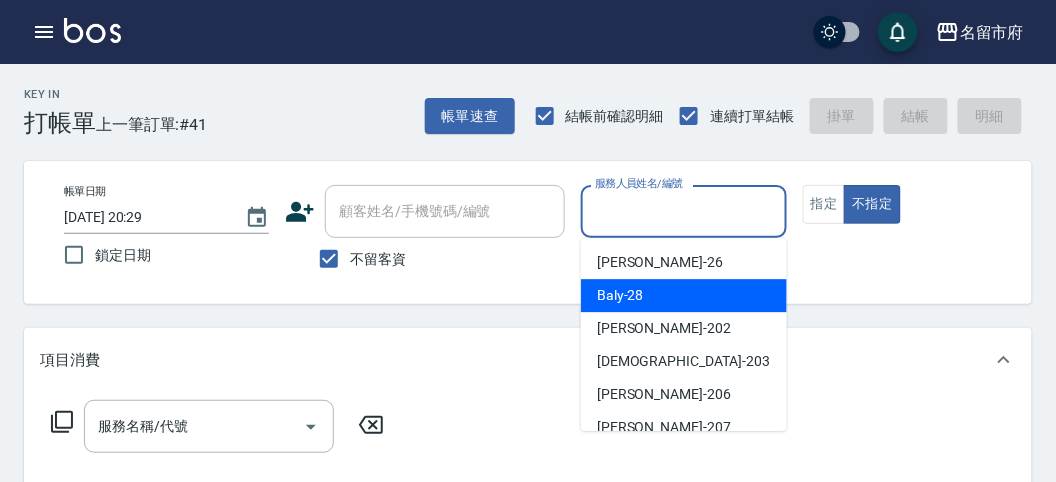 click on "Baly -28" at bounding box center (684, 295) 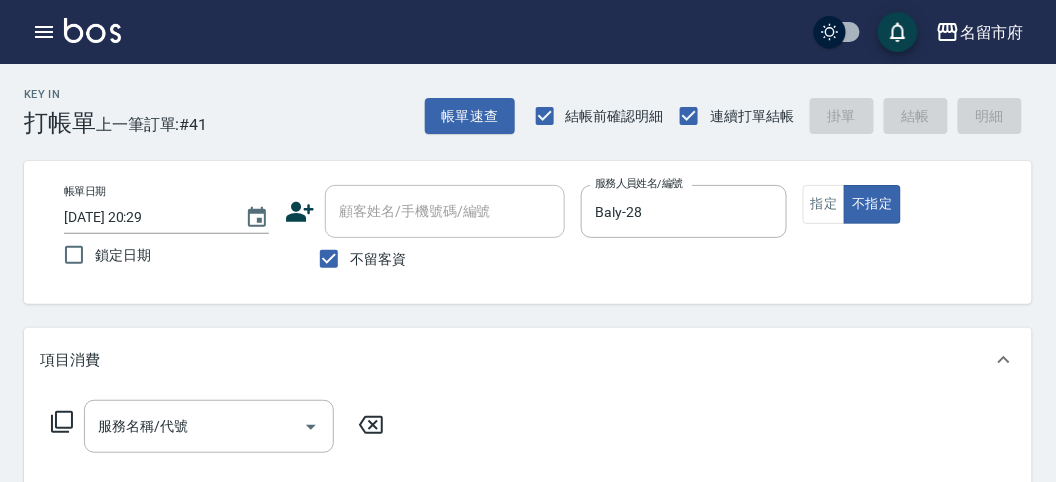 click 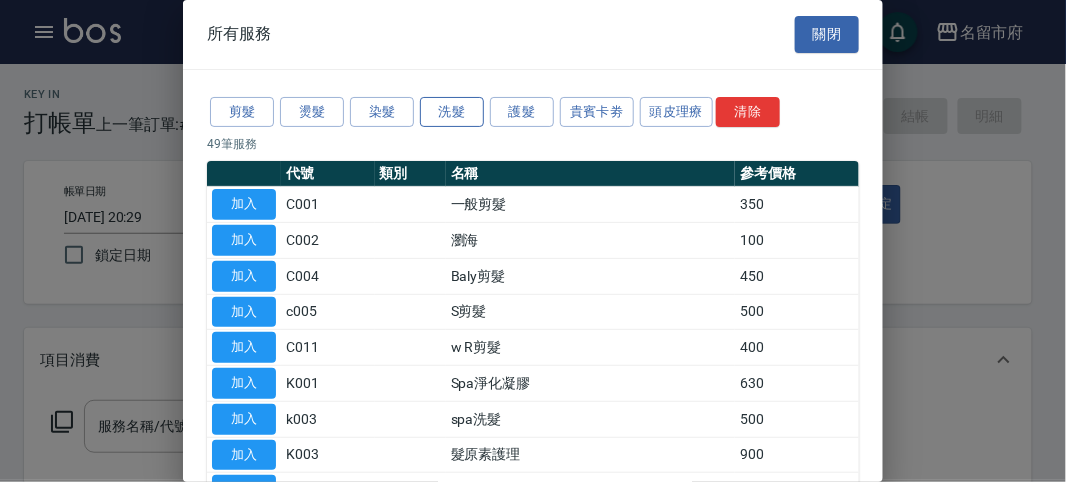 click on "洗髮" at bounding box center [452, 112] 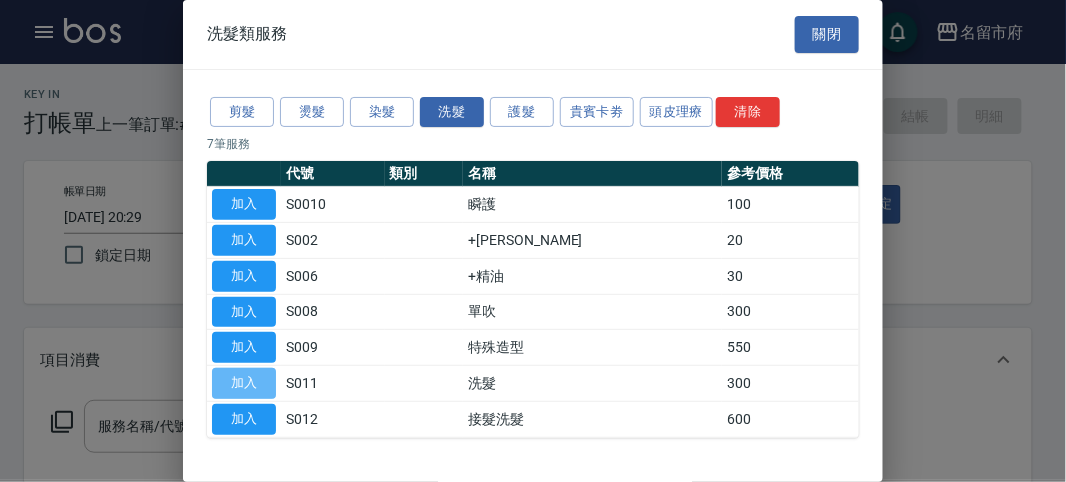 click on "加入" at bounding box center (244, 383) 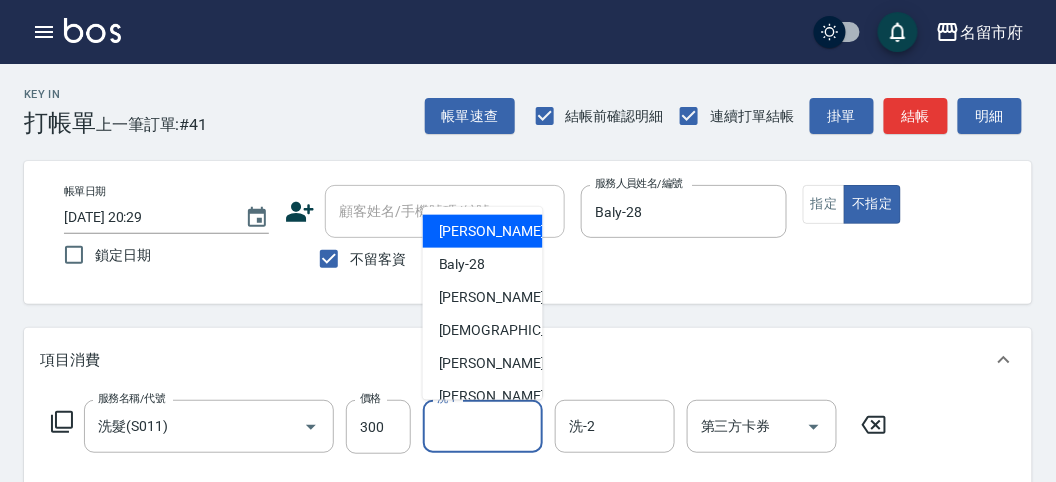 click on "洗-1" at bounding box center (483, 426) 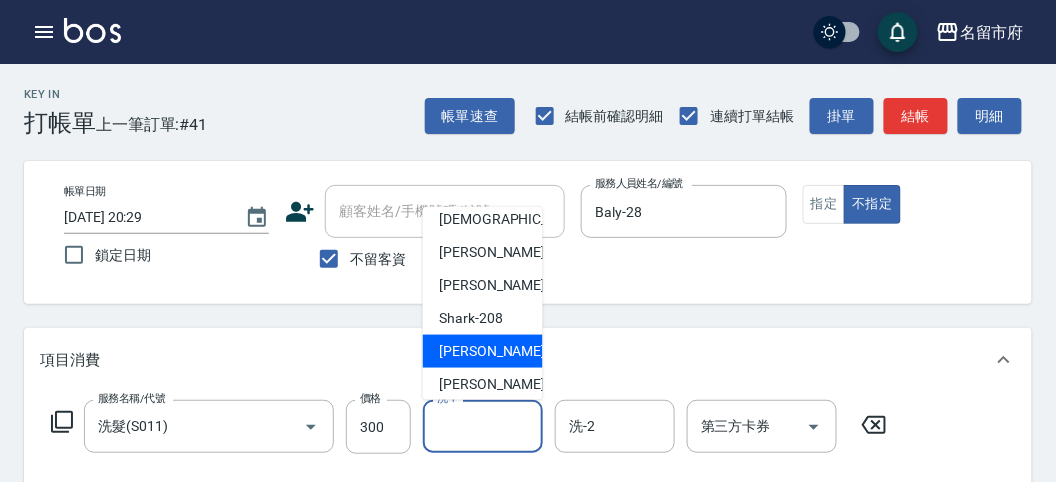 scroll, scrollTop: 153, scrollLeft: 0, axis: vertical 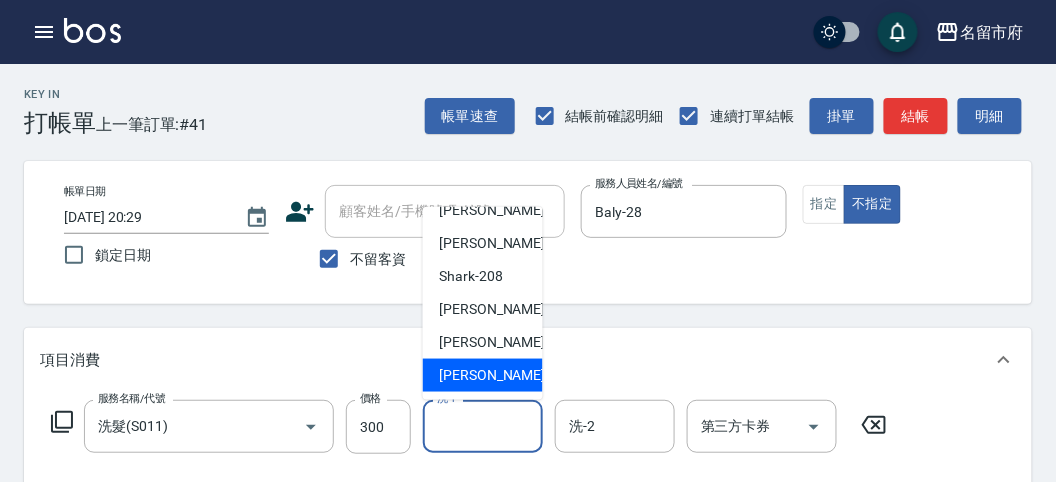 click on "[PERSON_NAME] -222" at bounding box center (506, 375) 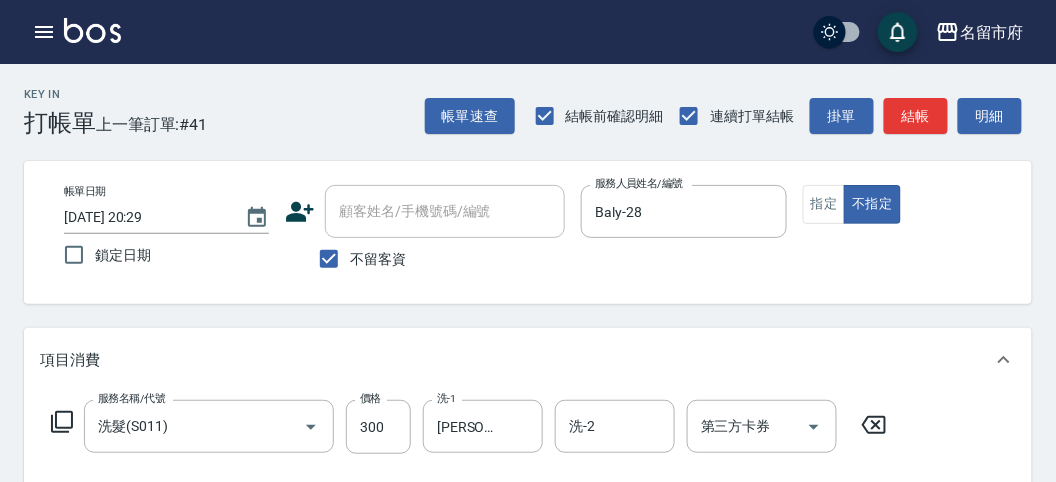 click 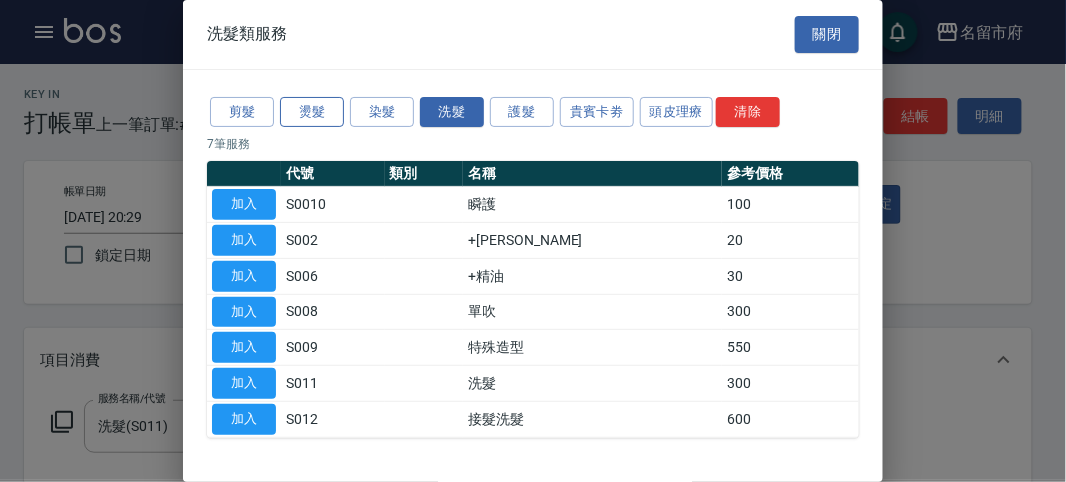 click on "燙髮" at bounding box center (312, 112) 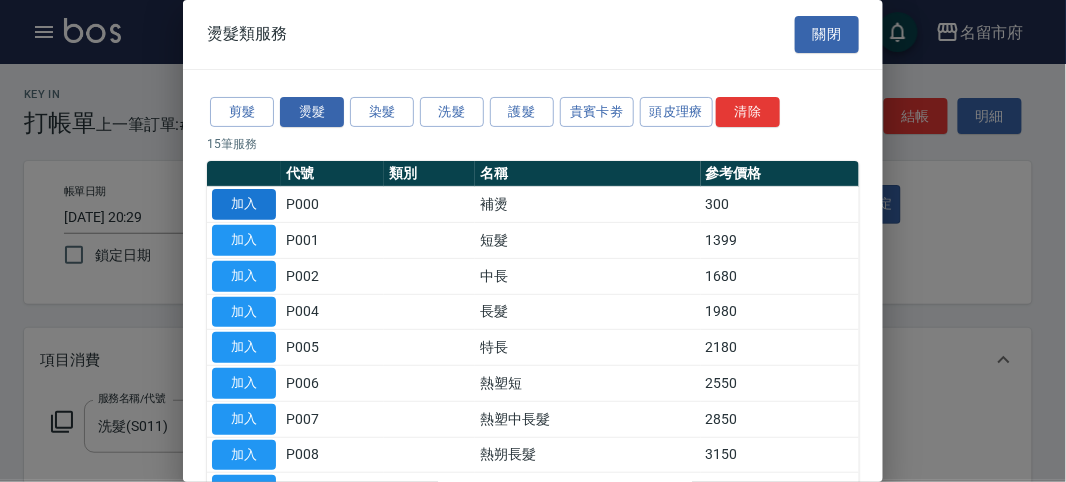 click on "加入" at bounding box center (244, 204) 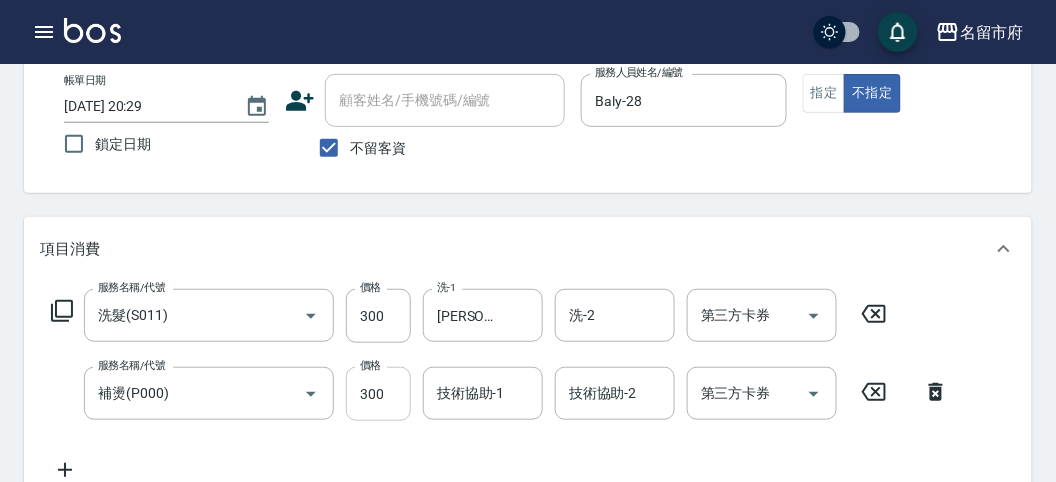 scroll, scrollTop: 222, scrollLeft: 0, axis: vertical 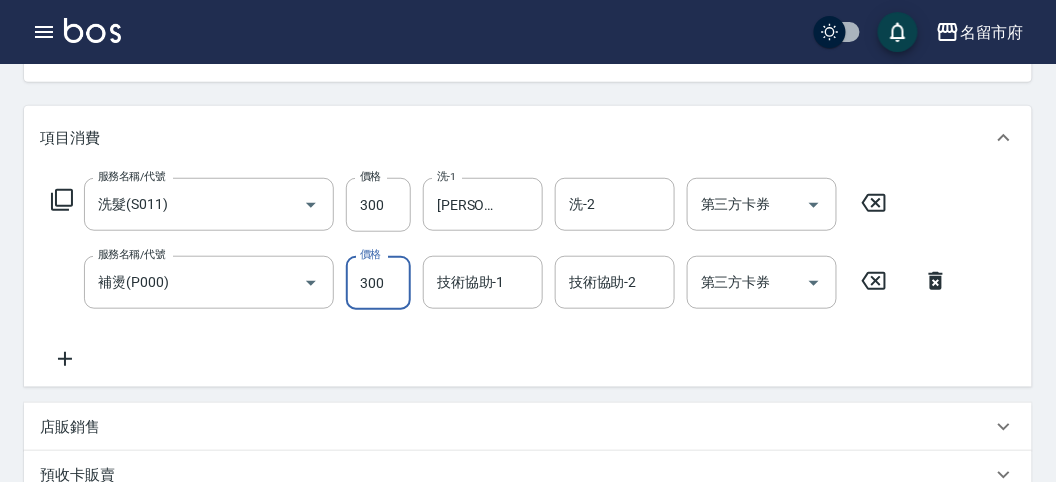click on "300" at bounding box center [378, 283] 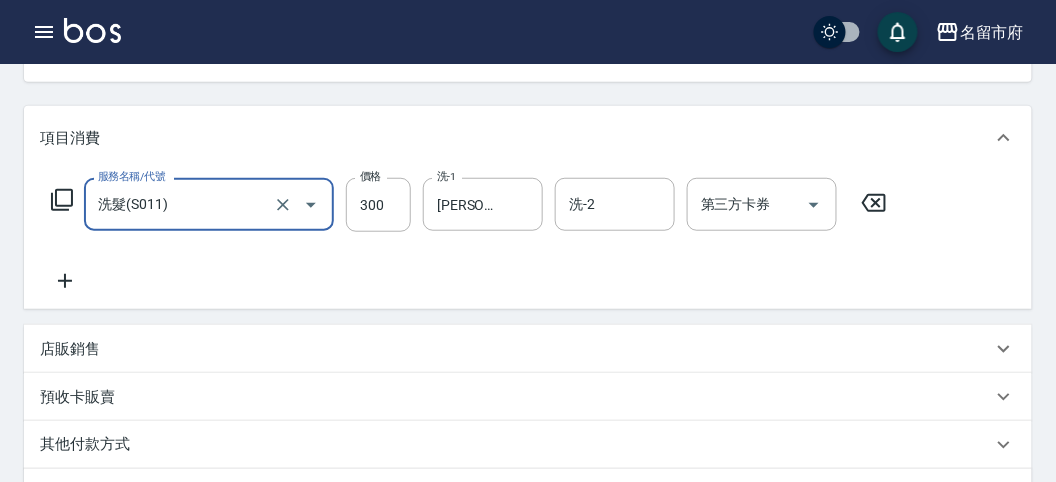 click 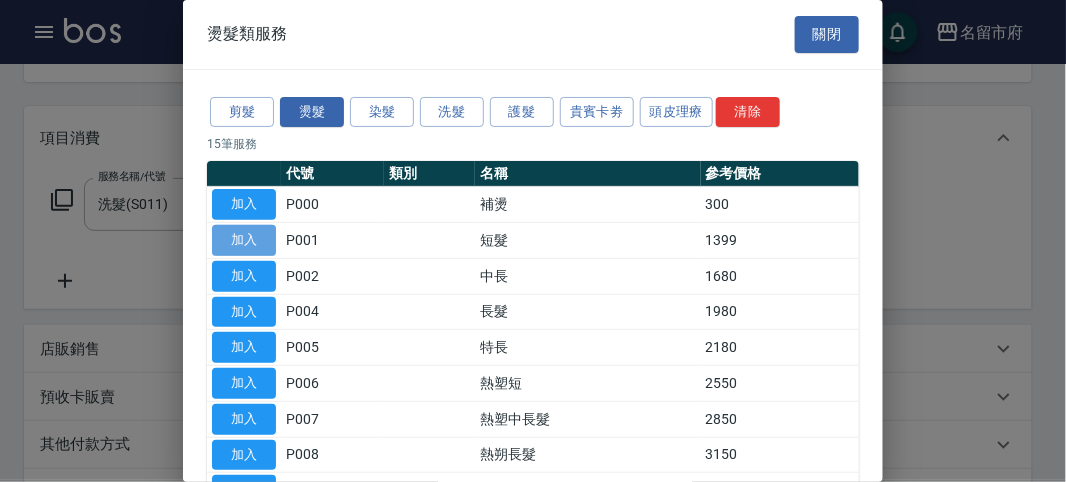 click on "加入" at bounding box center [244, 240] 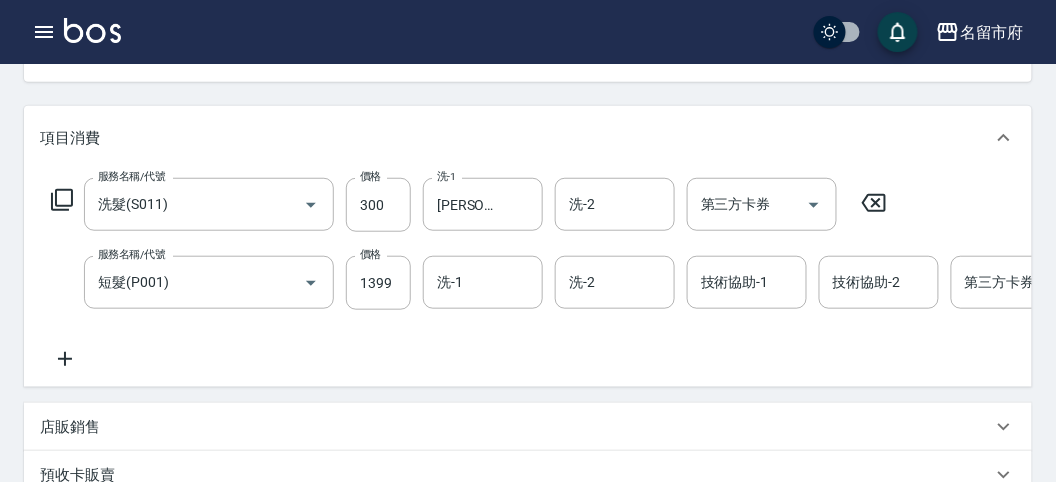 scroll, scrollTop: 333, scrollLeft: 0, axis: vertical 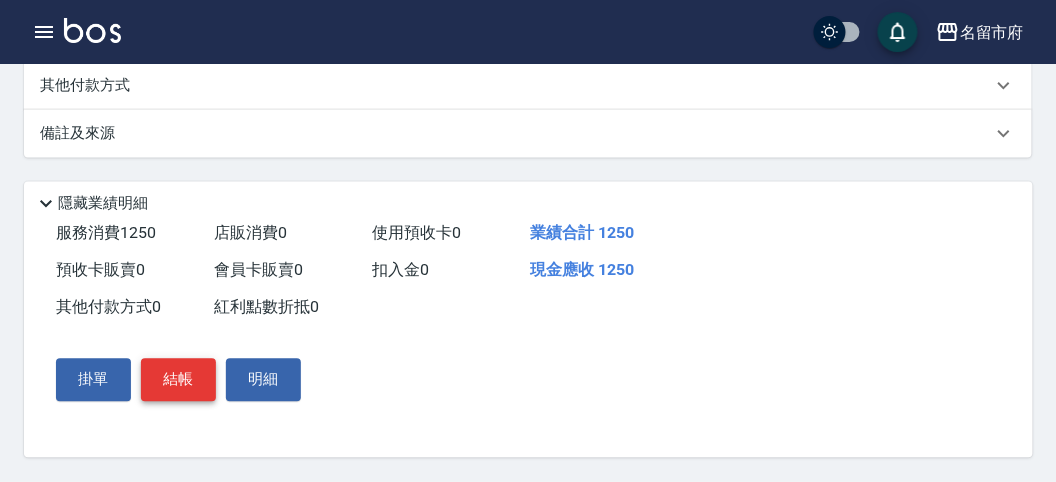 click on "結帳" at bounding box center [178, 380] 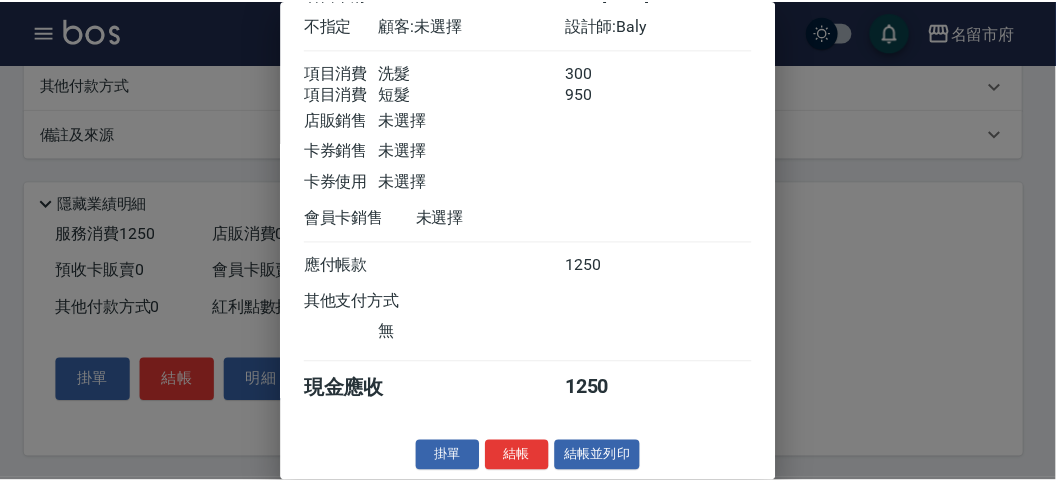 scroll, scrollTop: 0, scrollLeft: 0, axis: both 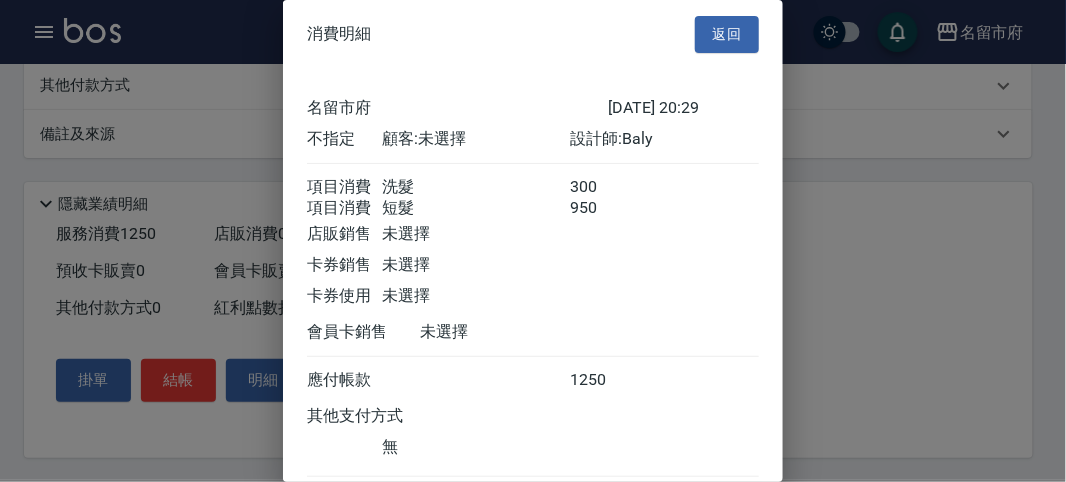 drag, startPoint x: 718, startPoint y: 29, endPoint x: 621, endPoint y: 69, distance: 104.92378 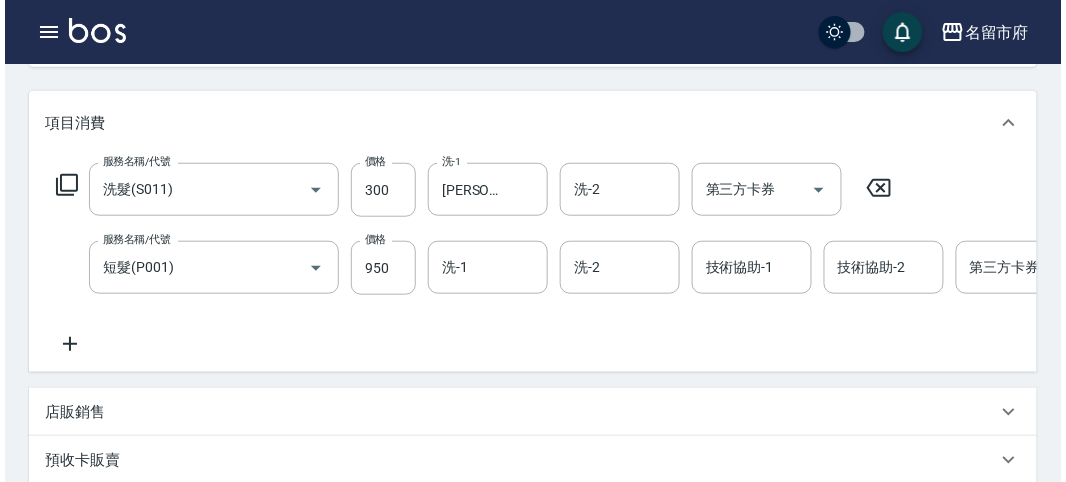scroll, scrollTop: 682, scrollLeft: 0, axis: vertical 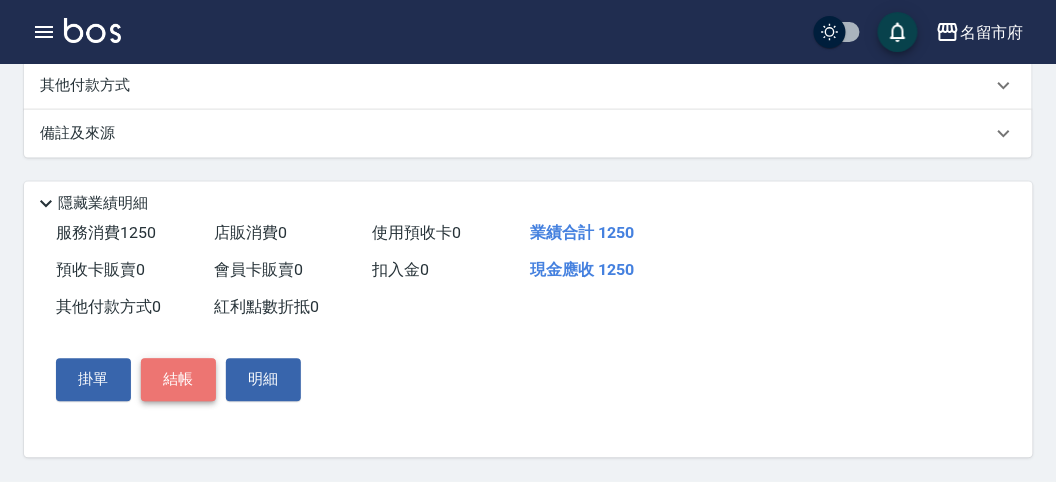 click on "結帳" at bounding box center (178, 380) 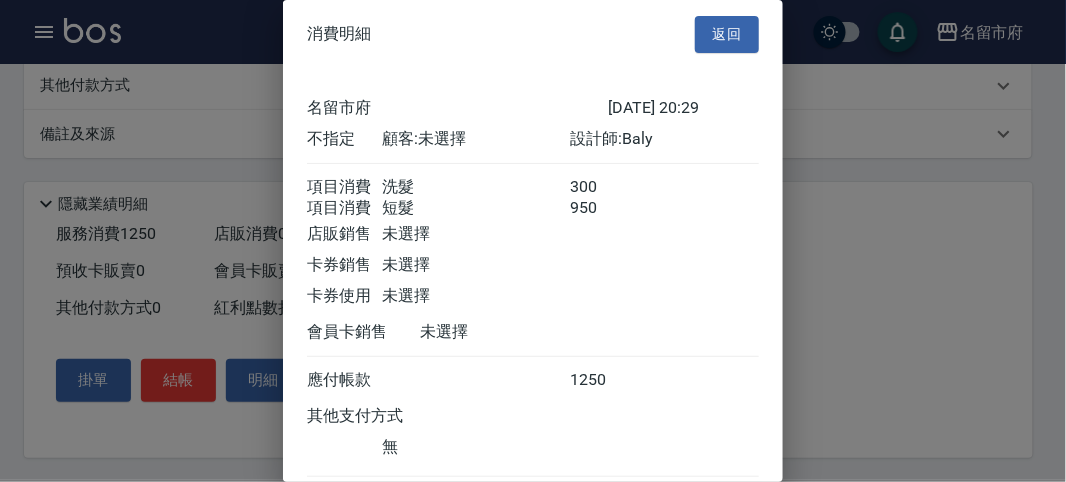 scroll, scrollTop: 133, scrollLeft: 0, axis: vertical 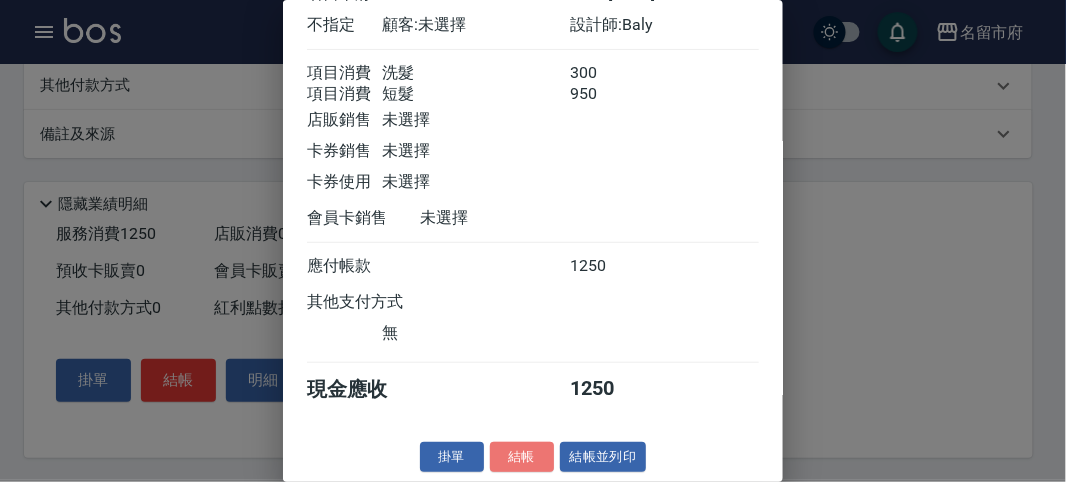 drag, startPoint x: 513, startPoint y: 452, endPoint x: 512, endPoint y: 439, distance: 13.038404 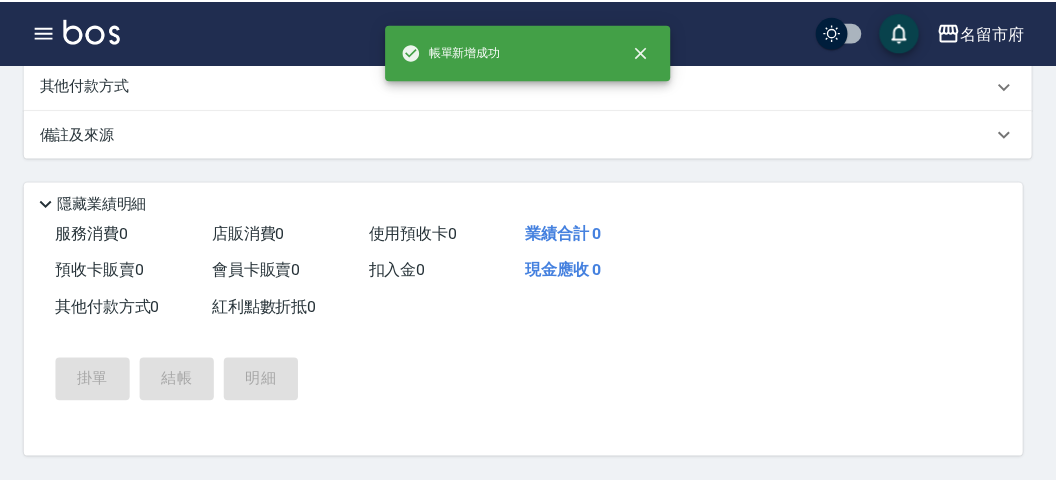 scroll, scrollTop: 0, scrollLeft: 0, axis: both 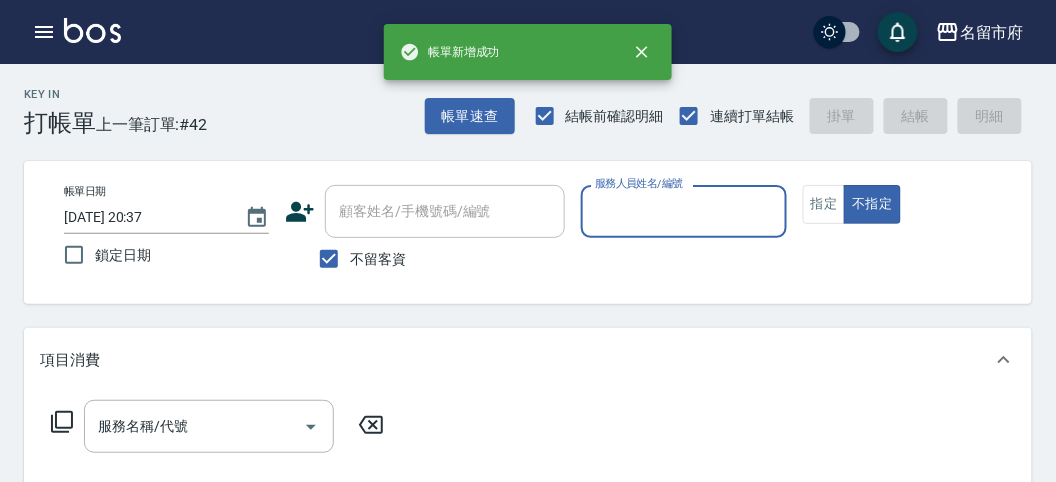 click on "服務人員姓名/編號" at bounding box center [683, 211] 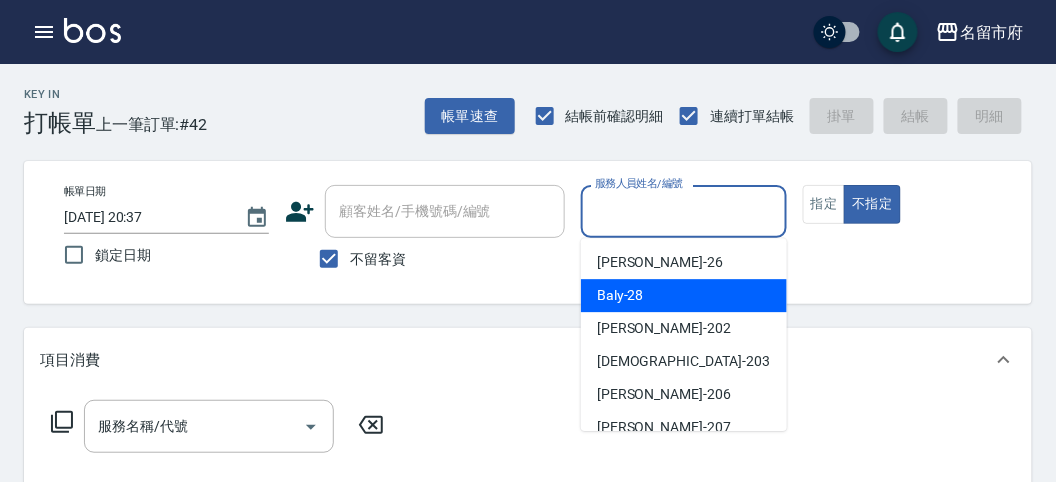 drag, startPoint x: 631, startPoint y: 297, endPoint x: 197, endPoint y: 348, distance: 436.98627 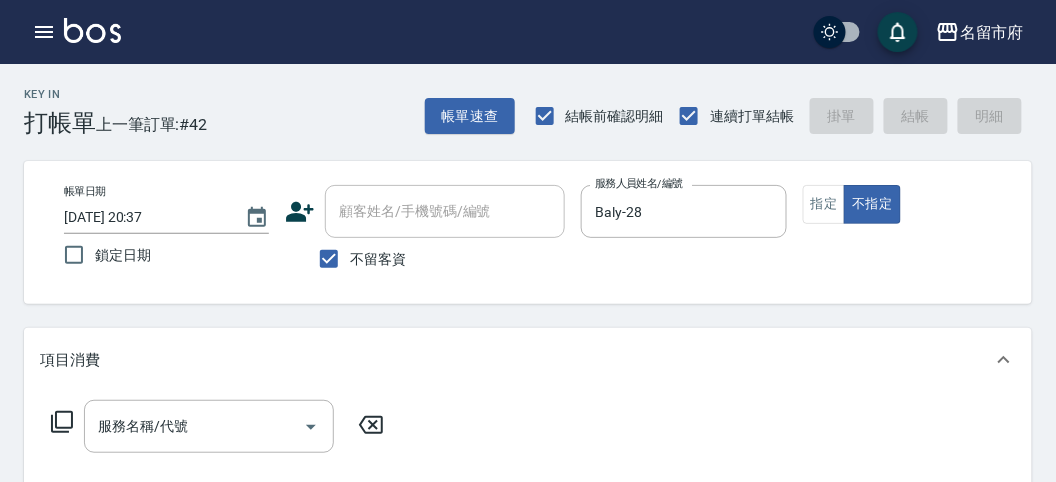 click 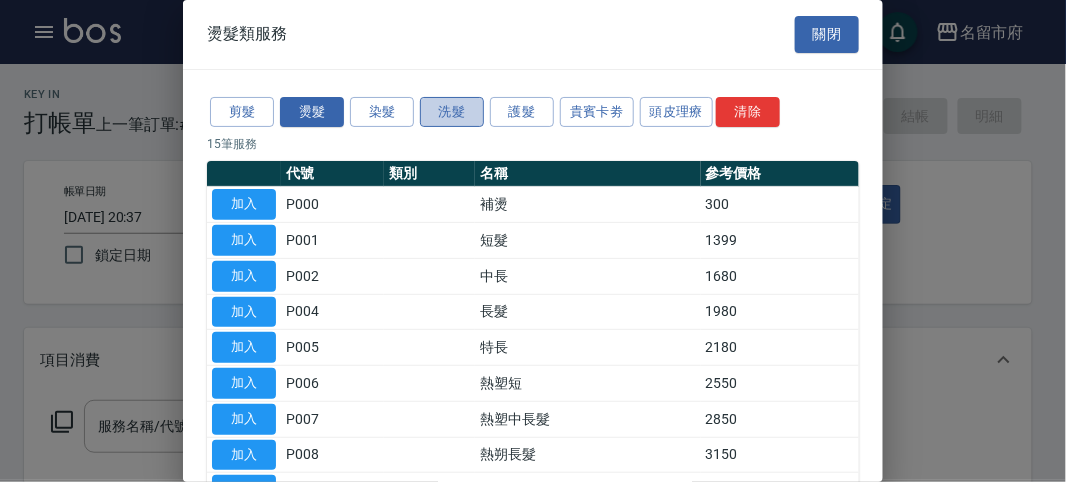 drag, startPoint x: 459, startPoint y: 99, endPoint x: 458, endPoint y: 119, distance: 20.024984 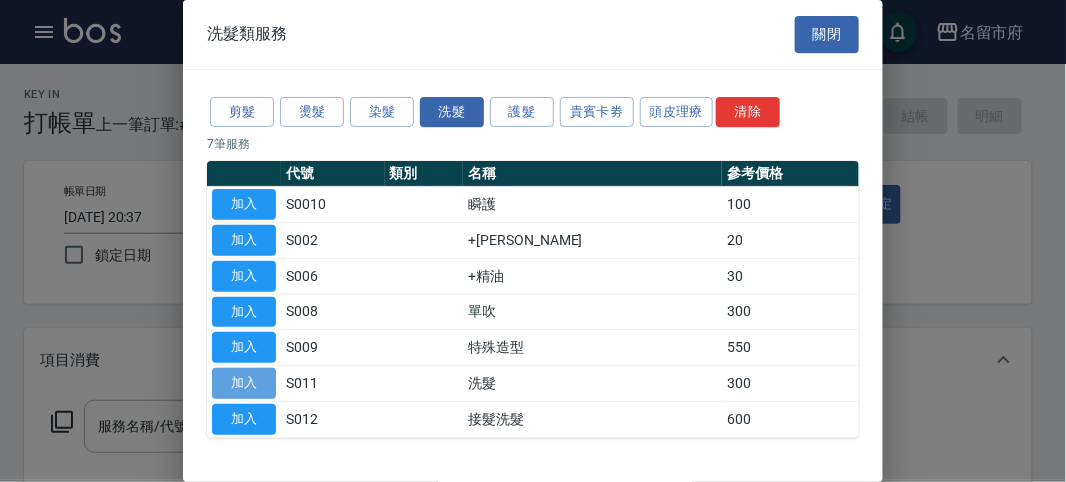 click on "加入" at bounding box center (244, 383) 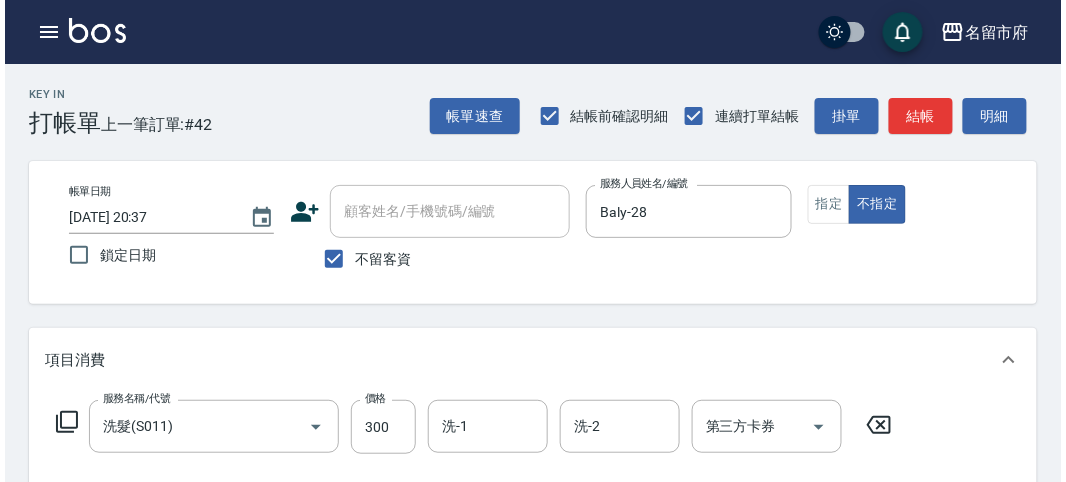 scroll, scrollTop: 585, scrollLeft: 0, axis: vertical 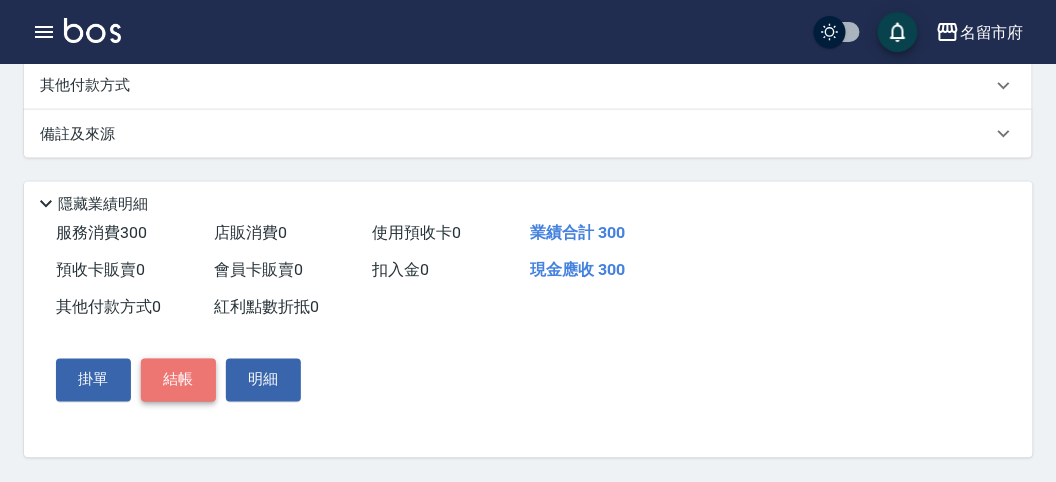 click on "結帳" at bounding box center [178, 380] 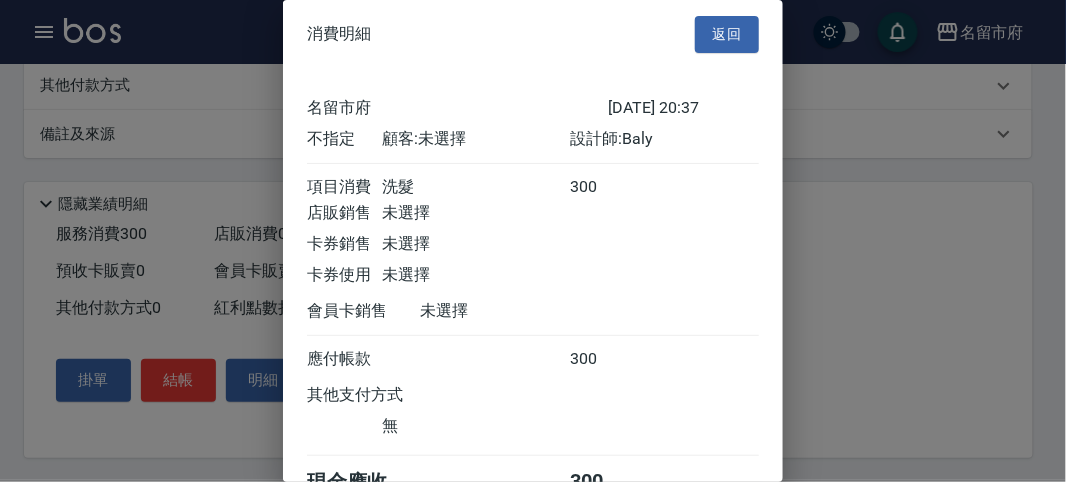 scroll, scrollTop: 111, scrollLeft: 0, axis: vertical 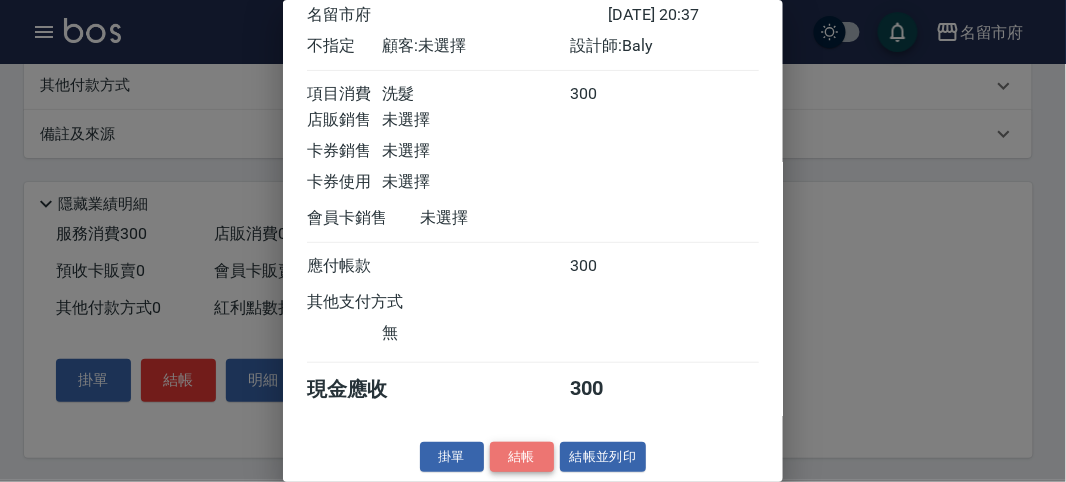 click on "結帳" at bounding box center (522, 457) 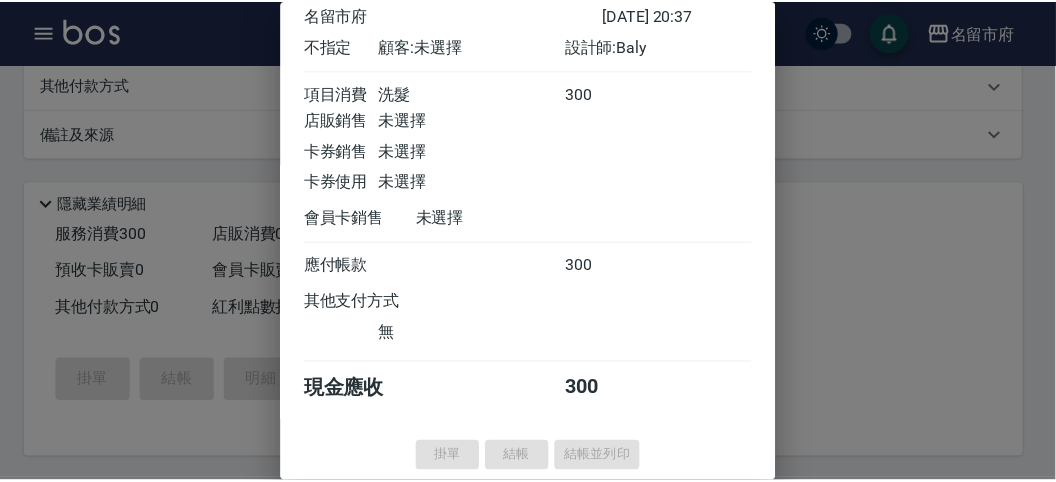 scroll, scrollTop: 0, scrollLeft: 0, axis: both 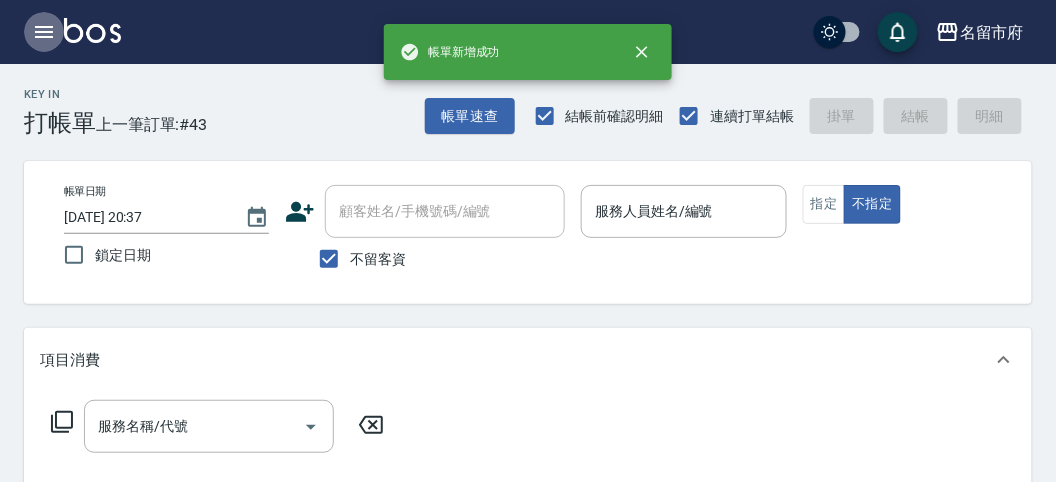 click 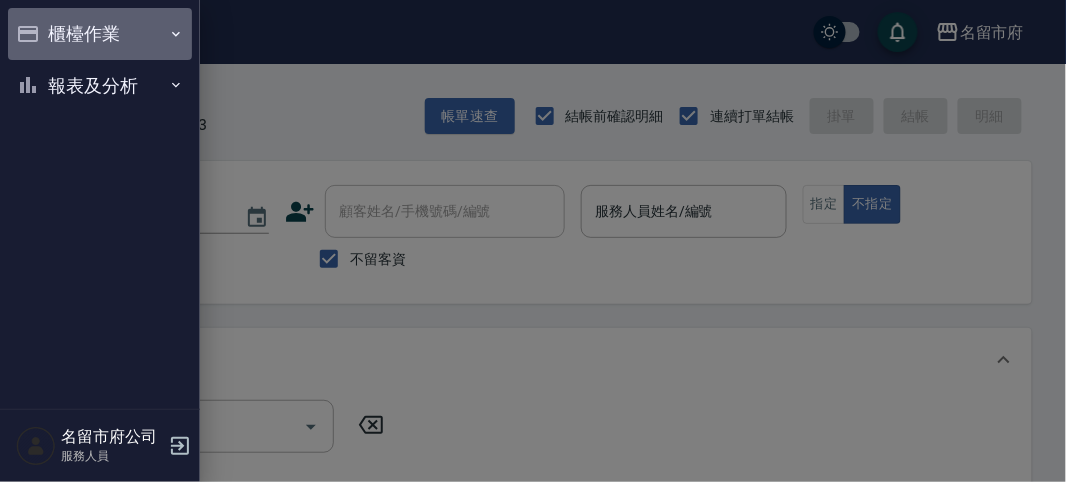 click on "櫃檯作業" at bounding box center (100, 34) 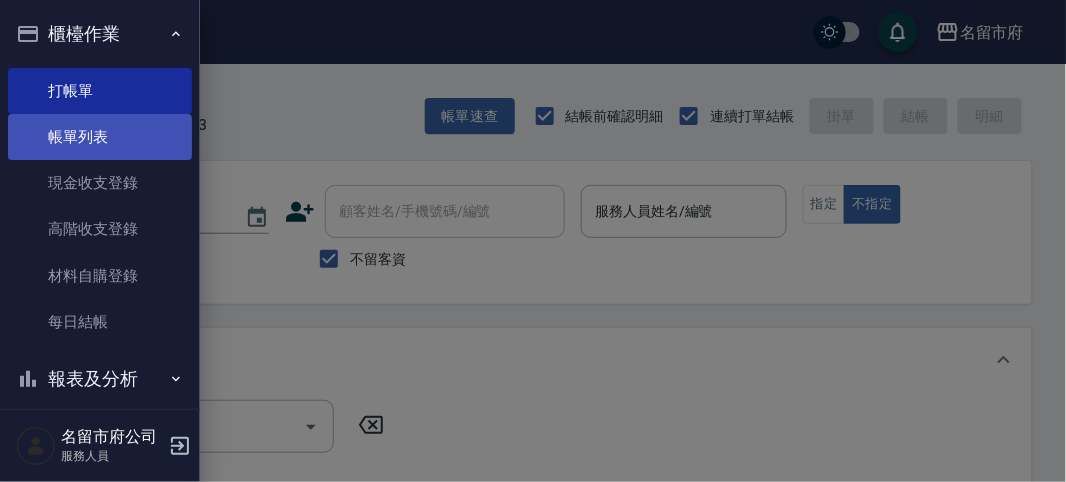 click on "帳單列表" at bounding box center [100, 137] 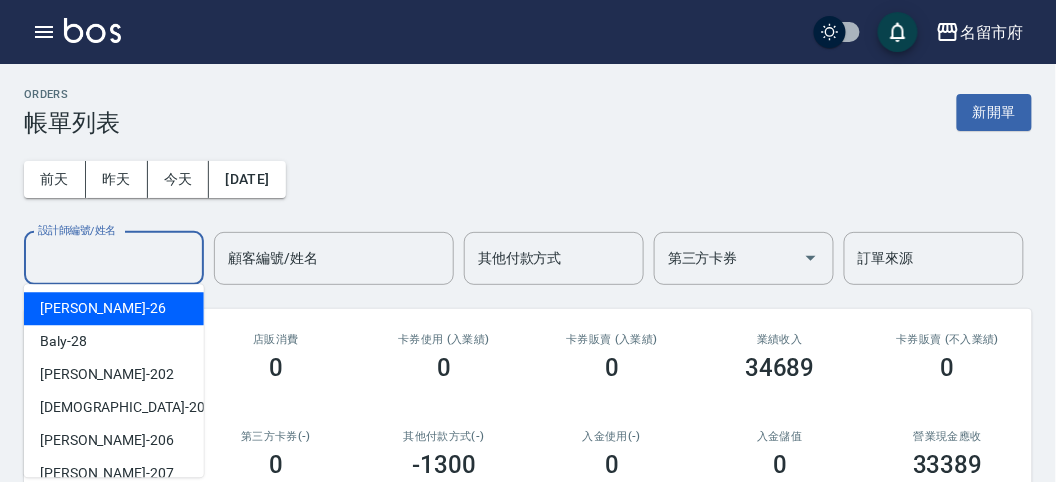 click on "設計師編號/姓名" at bounding box center [114, 258] 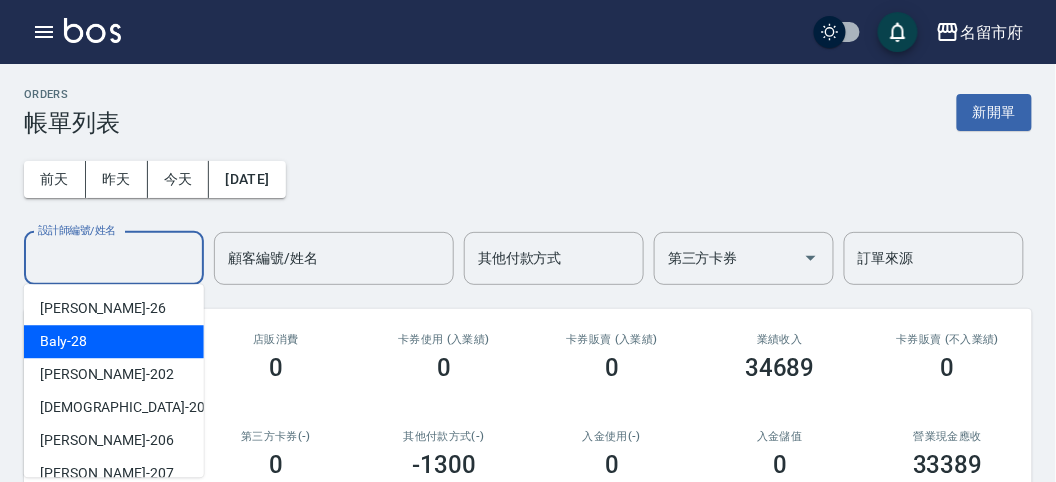 click on "Baly -28" at bounding box center (114, 341) 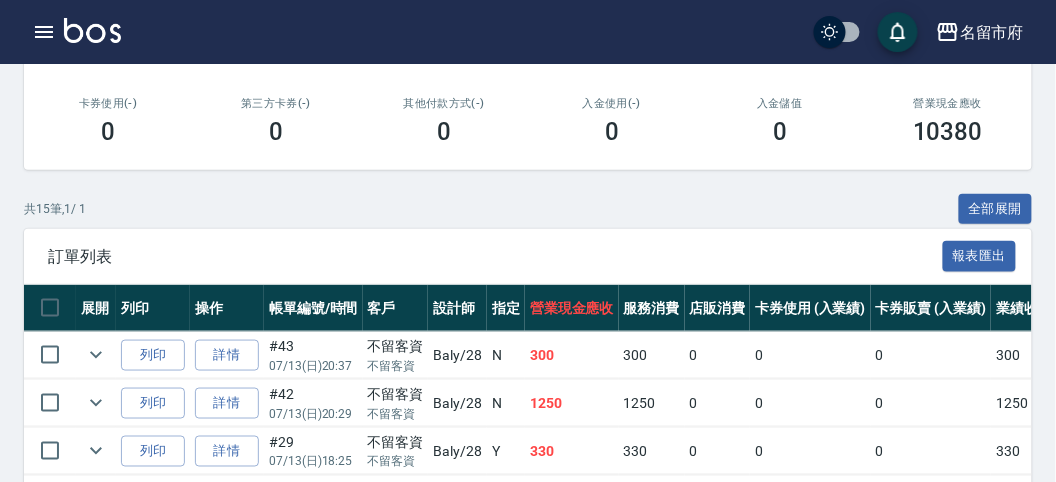 scroll, scrollTop: 444, scrollLeft: 0, axis: vertical 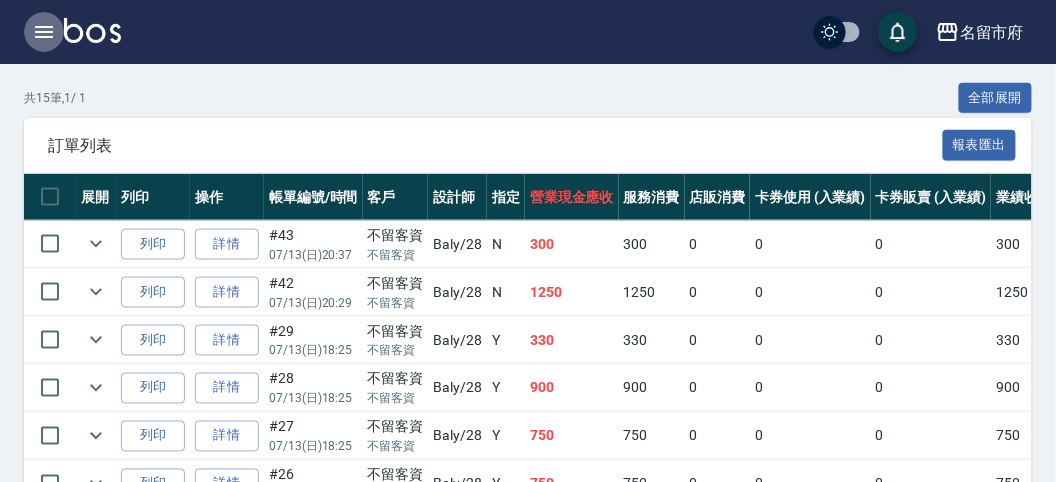 click 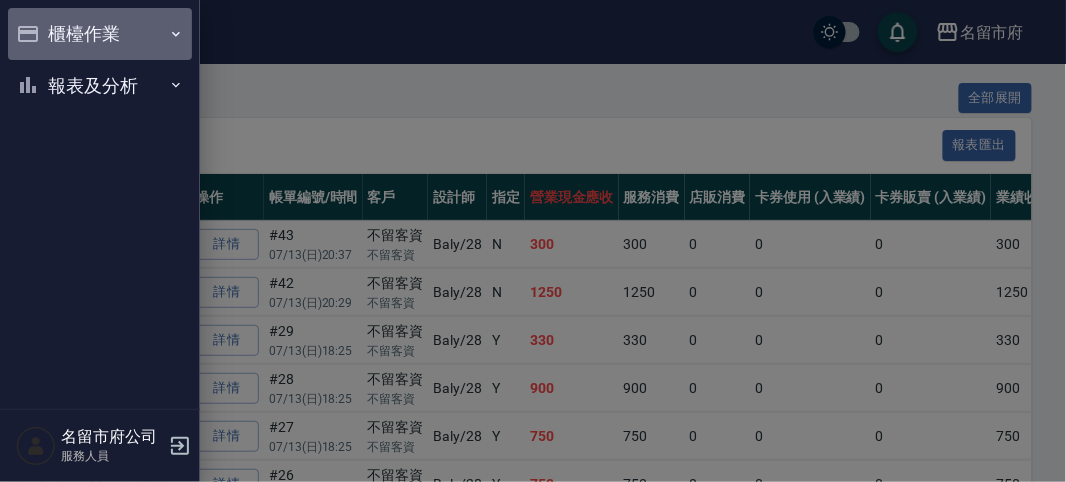 click on "櫃檯作業" at bounding box center [100, 34] 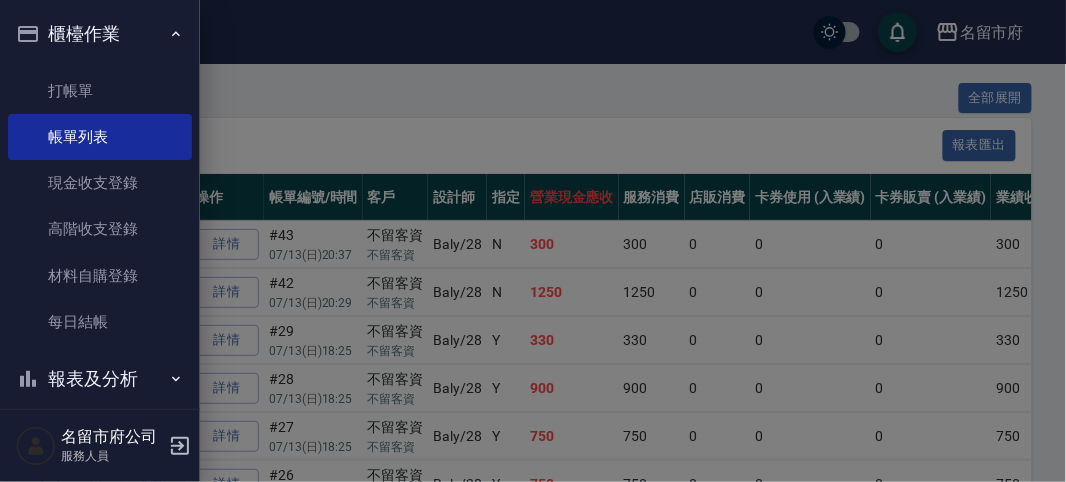click at bounding box center (533, 241) 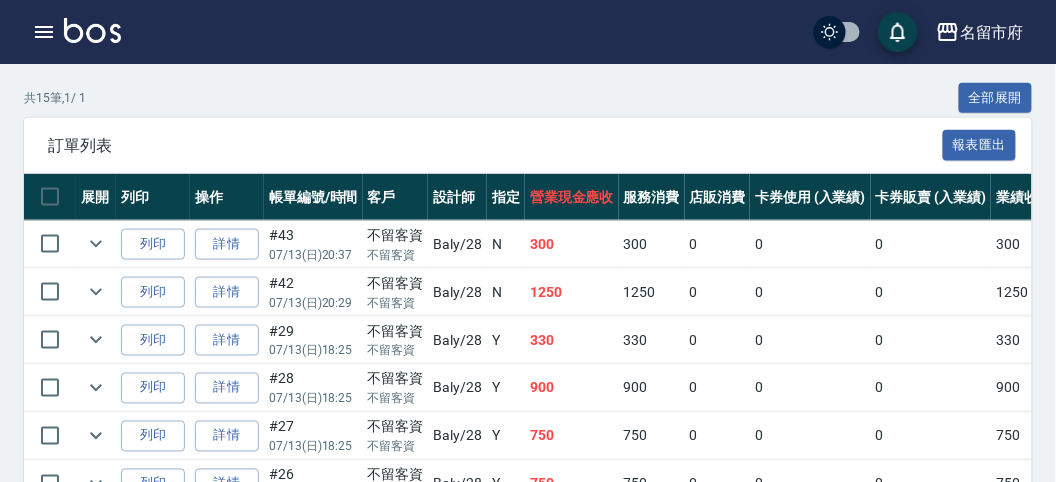 scroll, scrollTop: 0, scrollLeft: 0, axis: both 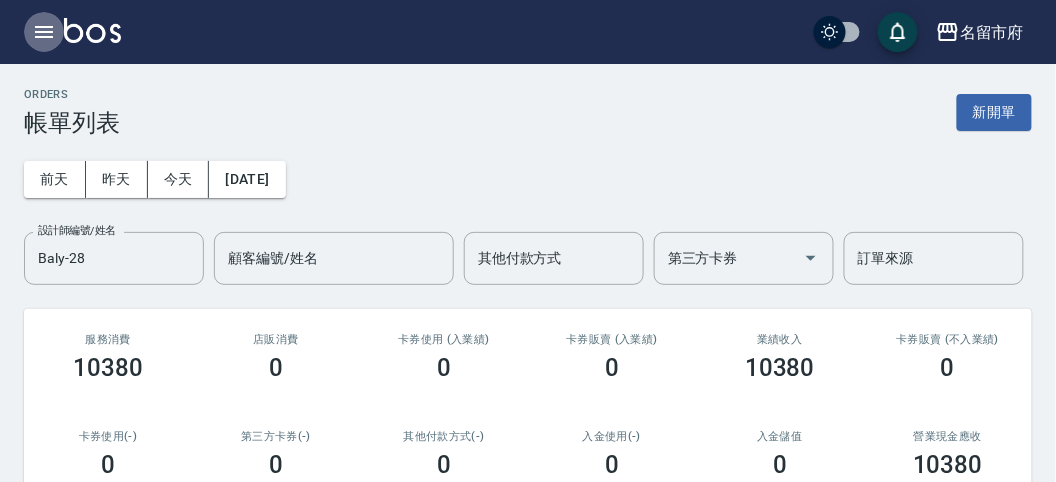 click 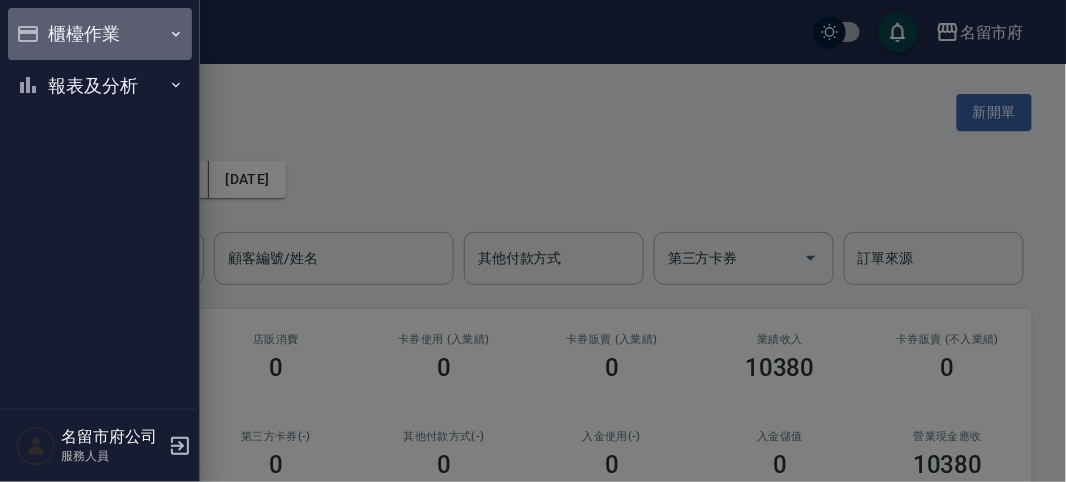 click on "櫃檯作業" at bounding box center [100, 34] 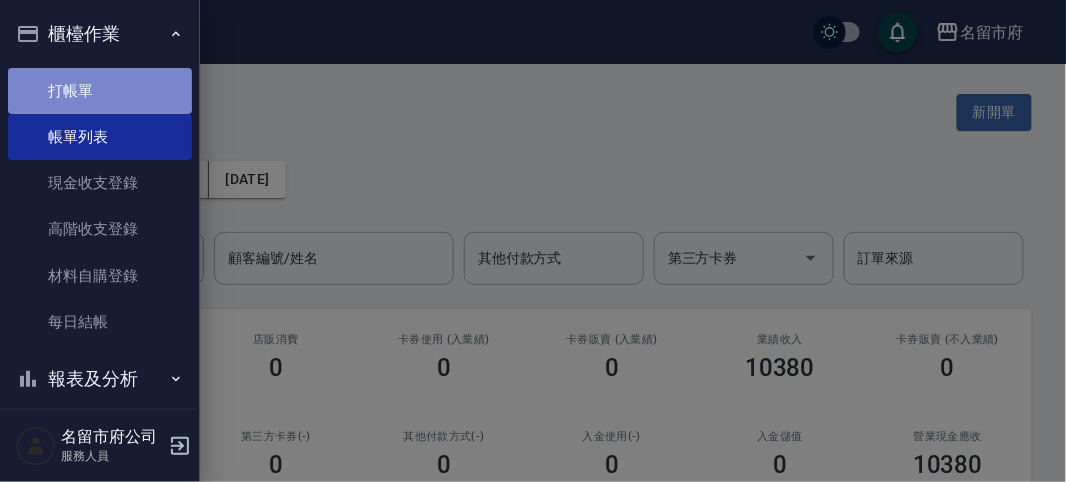 click on "打帳單" at bounding box center [100, 91] 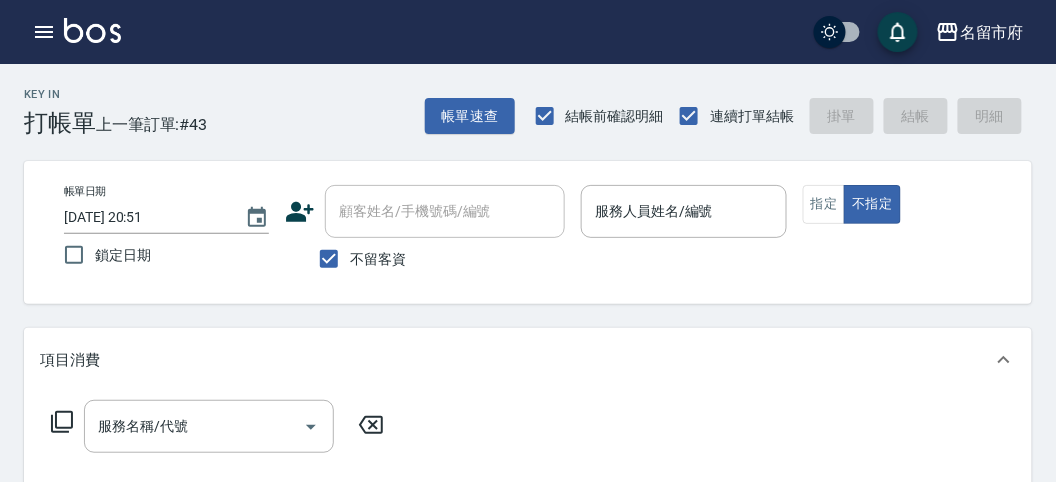 click on "Key In 打帳單 上一筆訂單:#43 帳單速查 結帳前確認明細 連續打單結帳 掛單 結帳 明細" at bounding box center [516, 100] 